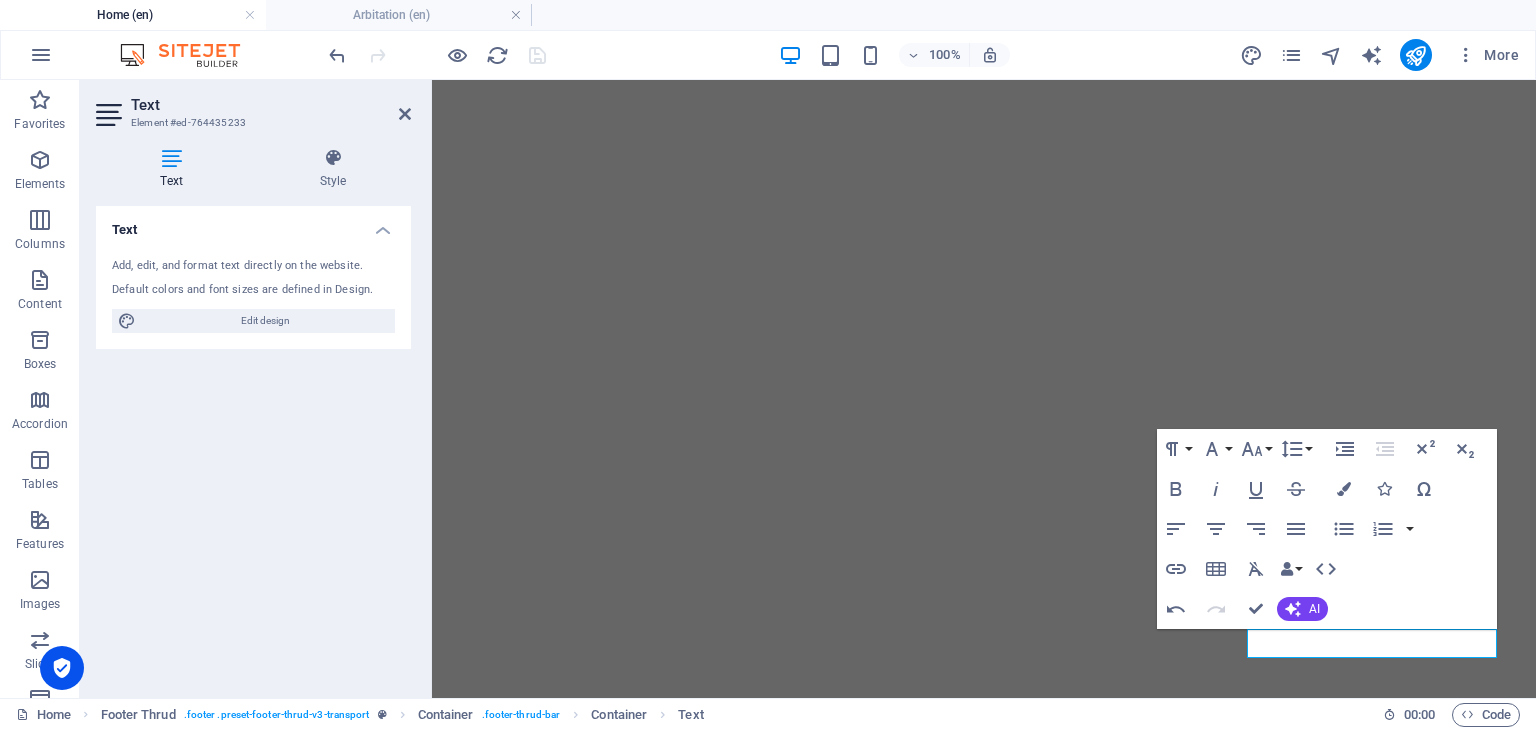 scroll, scrollTop: 0, scrollLeft: 0, axis: both 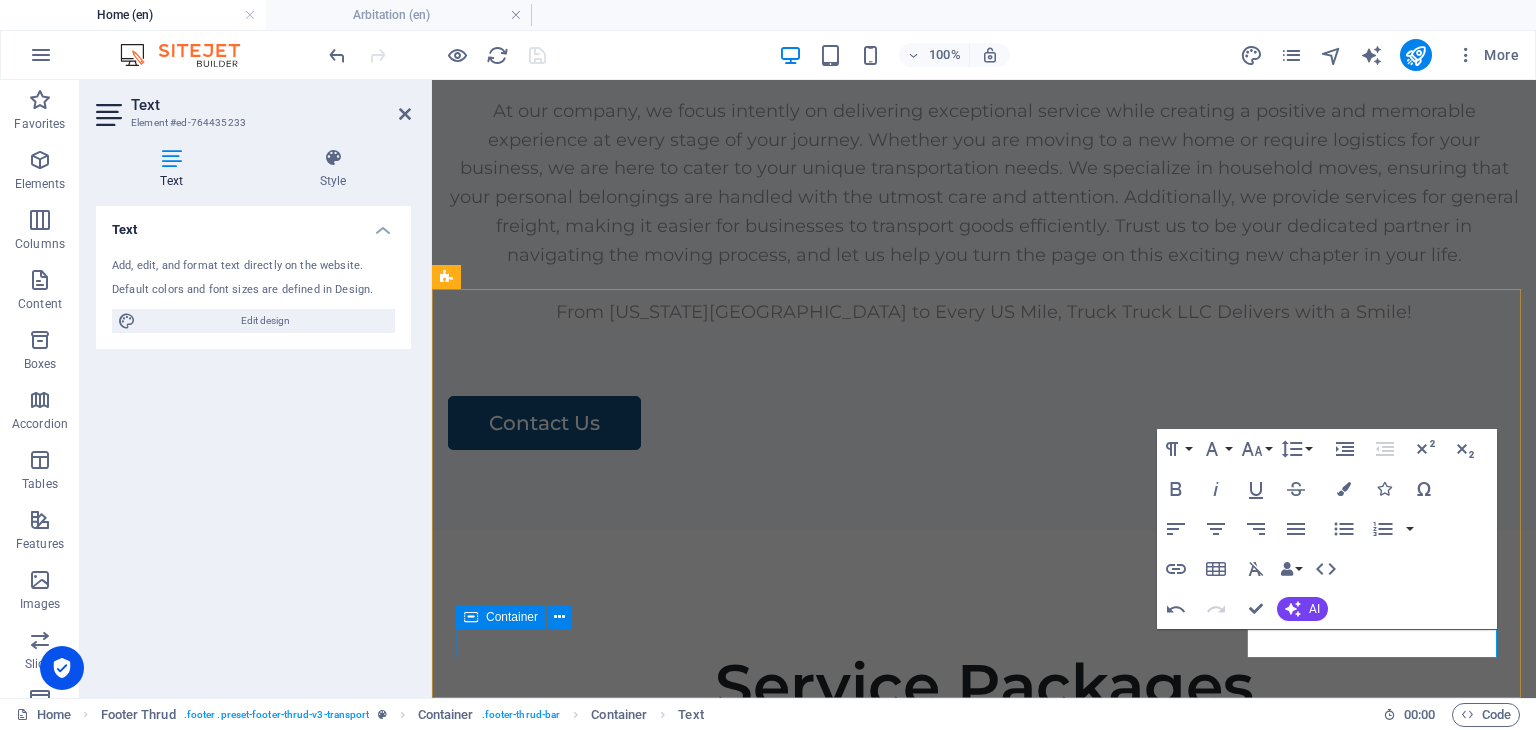 click on "trucktruckrelay.com   Legal Notice   |  Privacy Policy" at bounding box center [984, 4596] 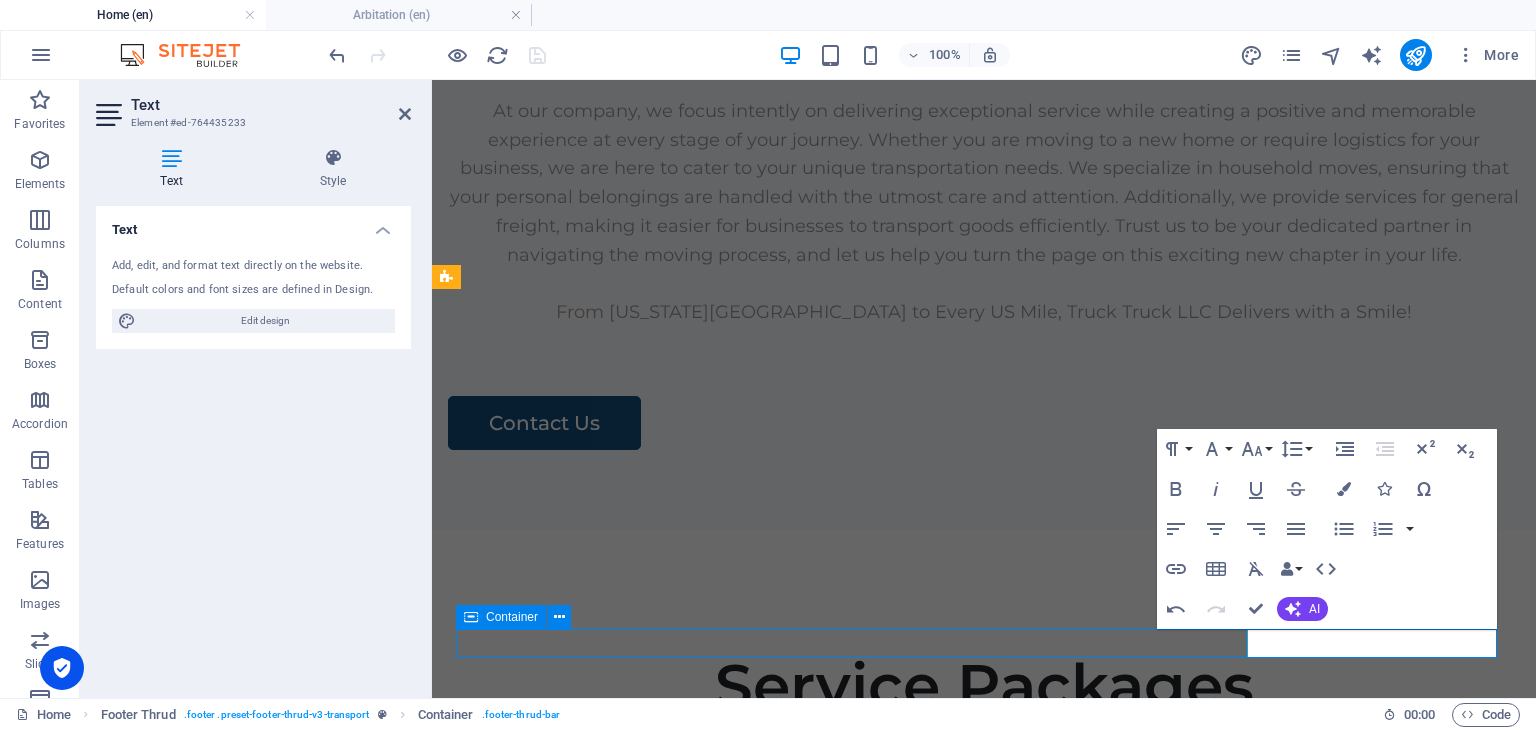 scroll, scrollTop: 7131, scrollLeft: 0, axis: vertical 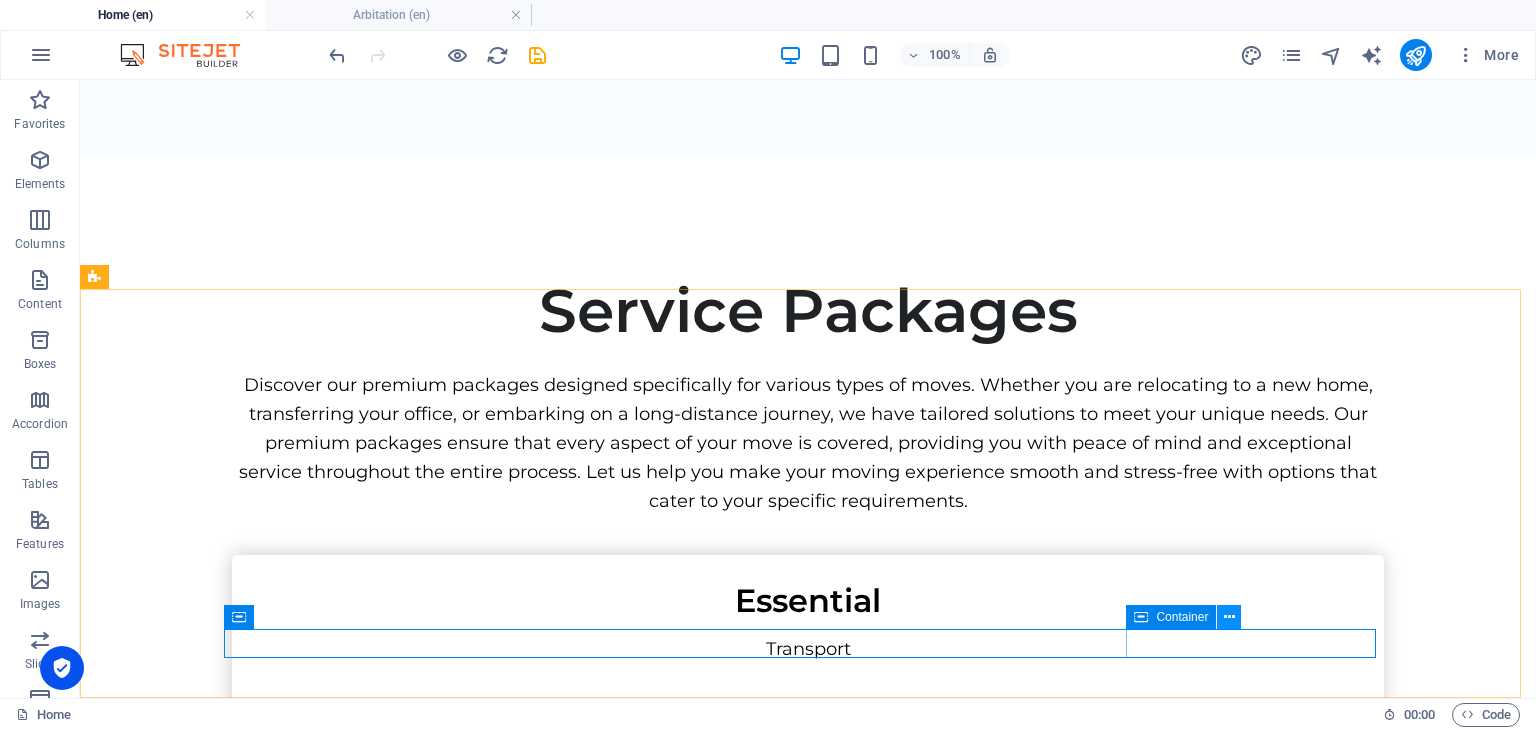 click at bounding box center (1229, 617) 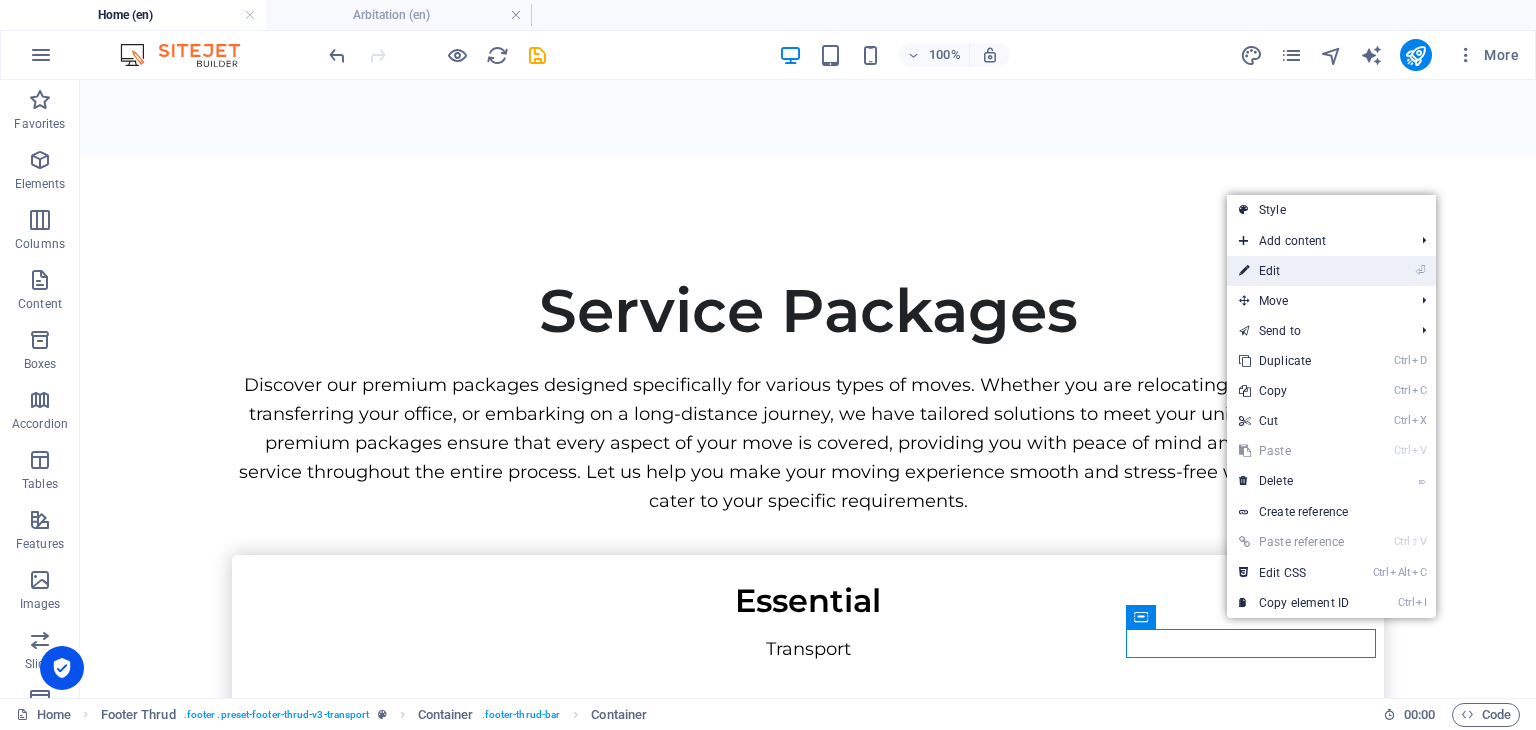 click on "⏎  Edit" at bounding box center (1294, 271) 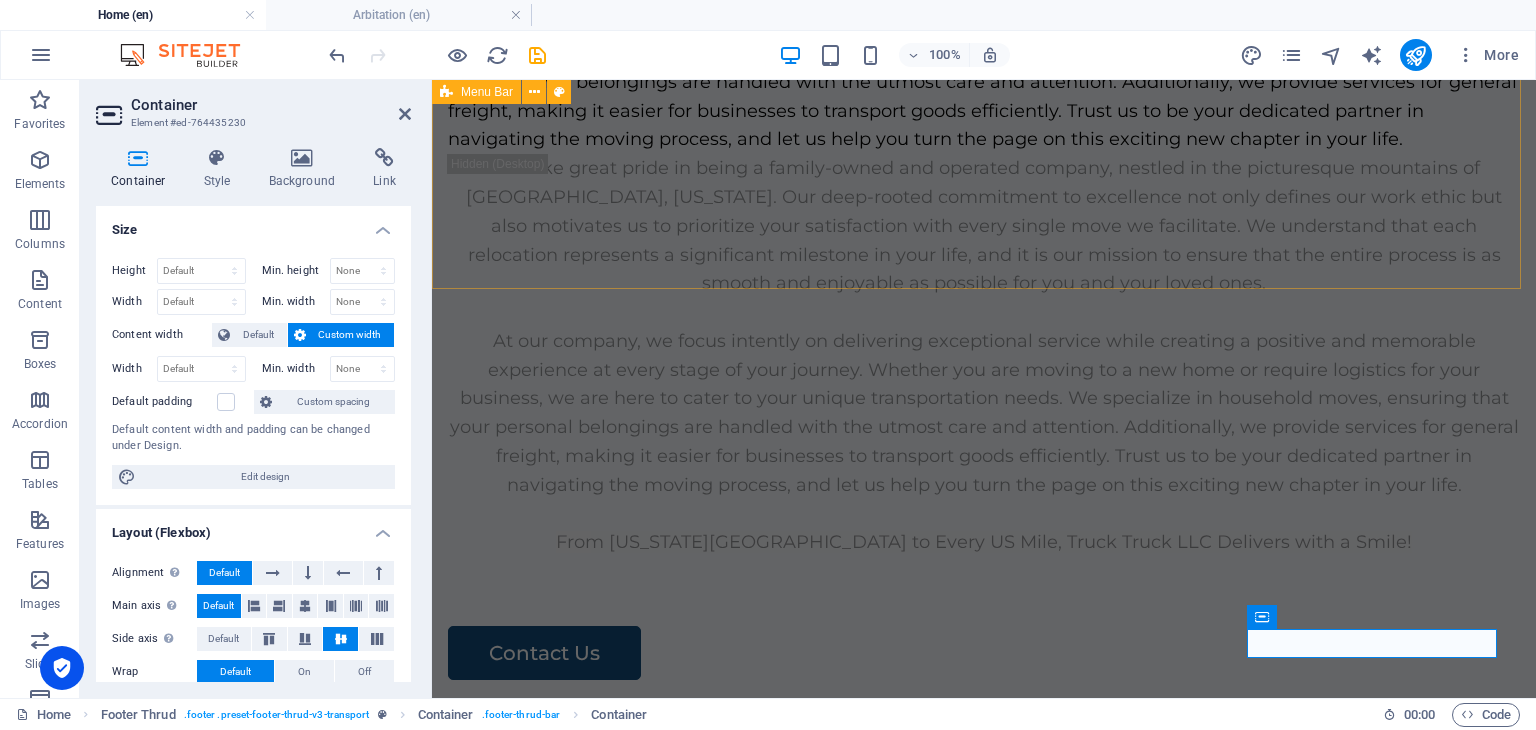 scroll, scrollTop: 7361, scrollLeft: 0, axis: vertical 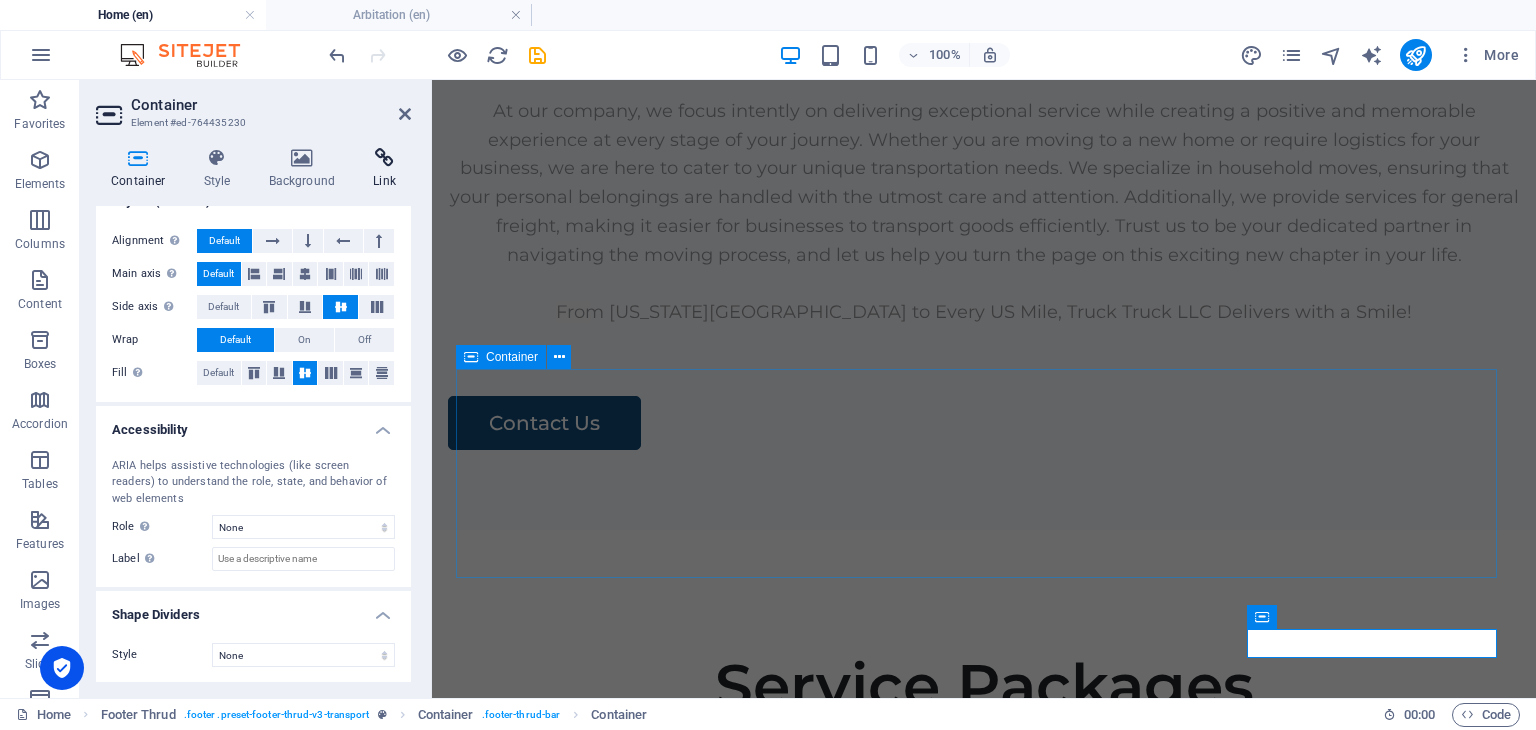 click at bounding box center (384, 158) 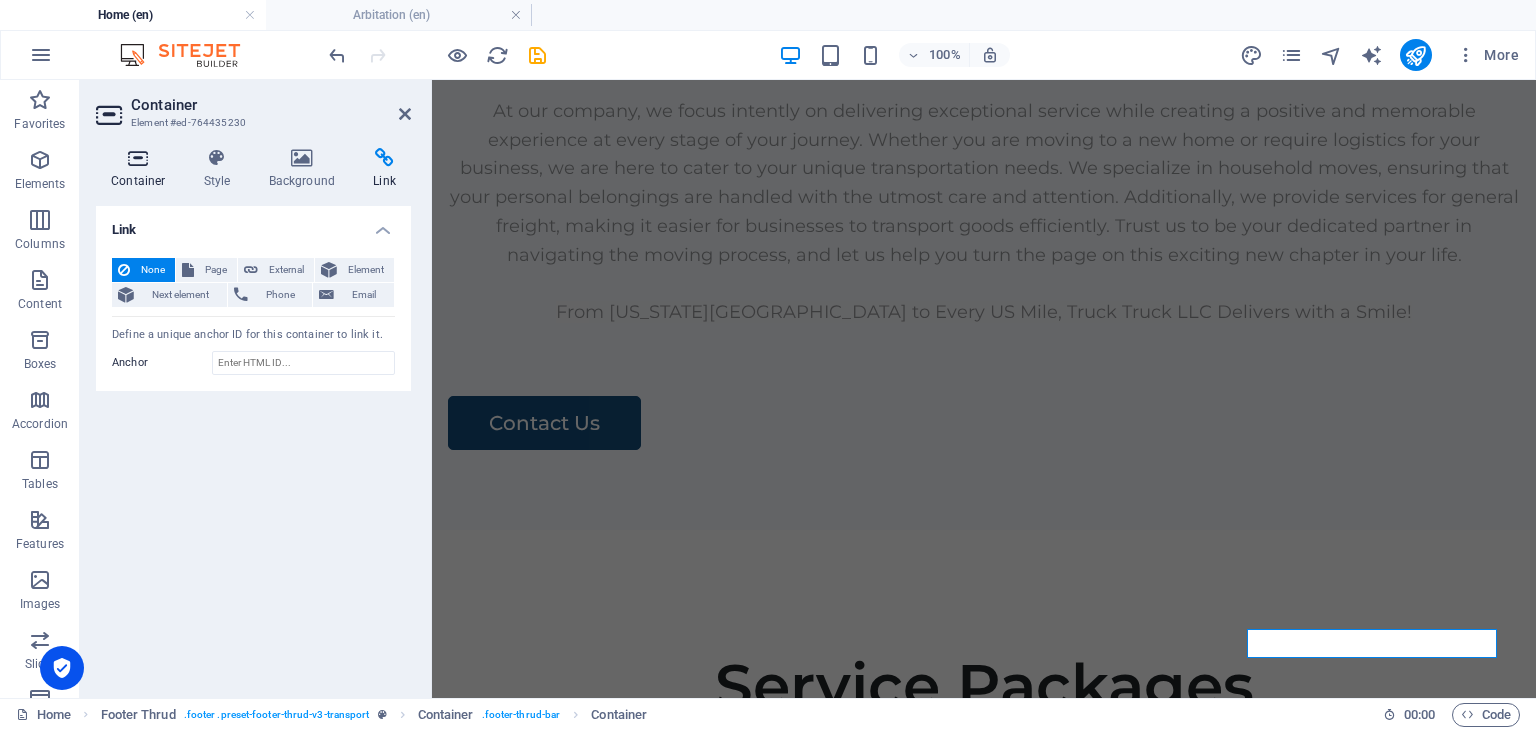 click at bounding box center (138, 158) 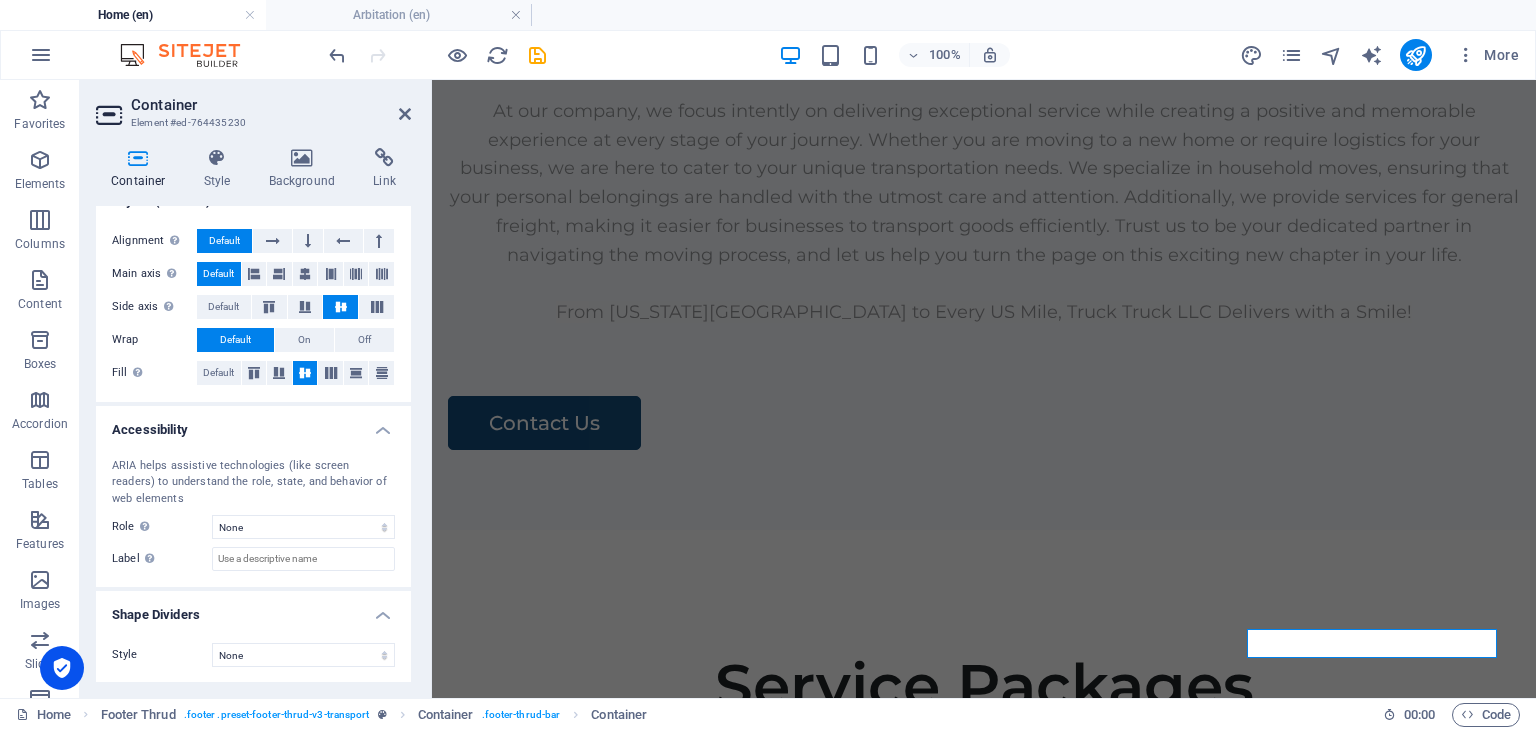 drag, startPoint x: 405, startPoint y: 617, endPoint x: 408, endPoint y: 663, distance: 46.09772 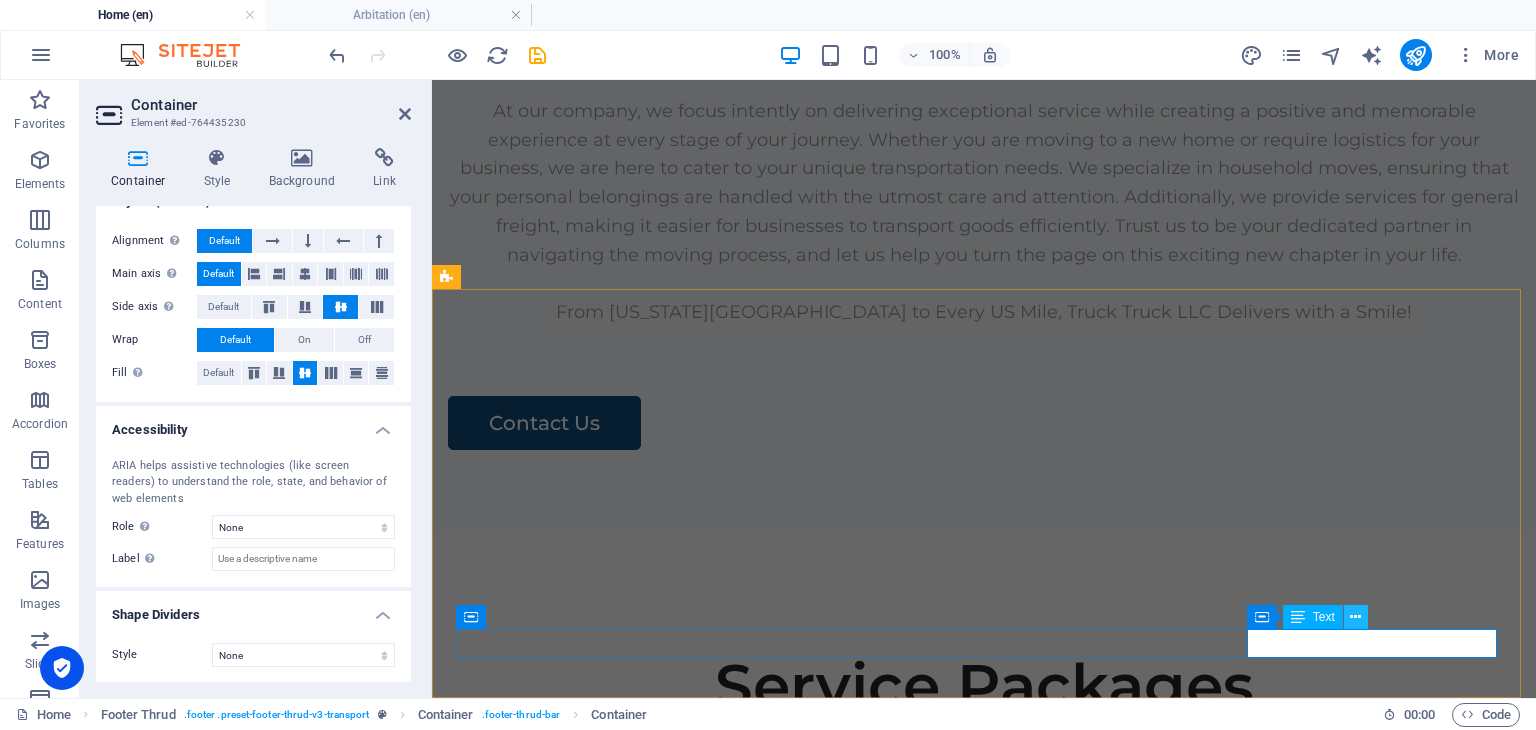 click at bounding box center (1356, 617) 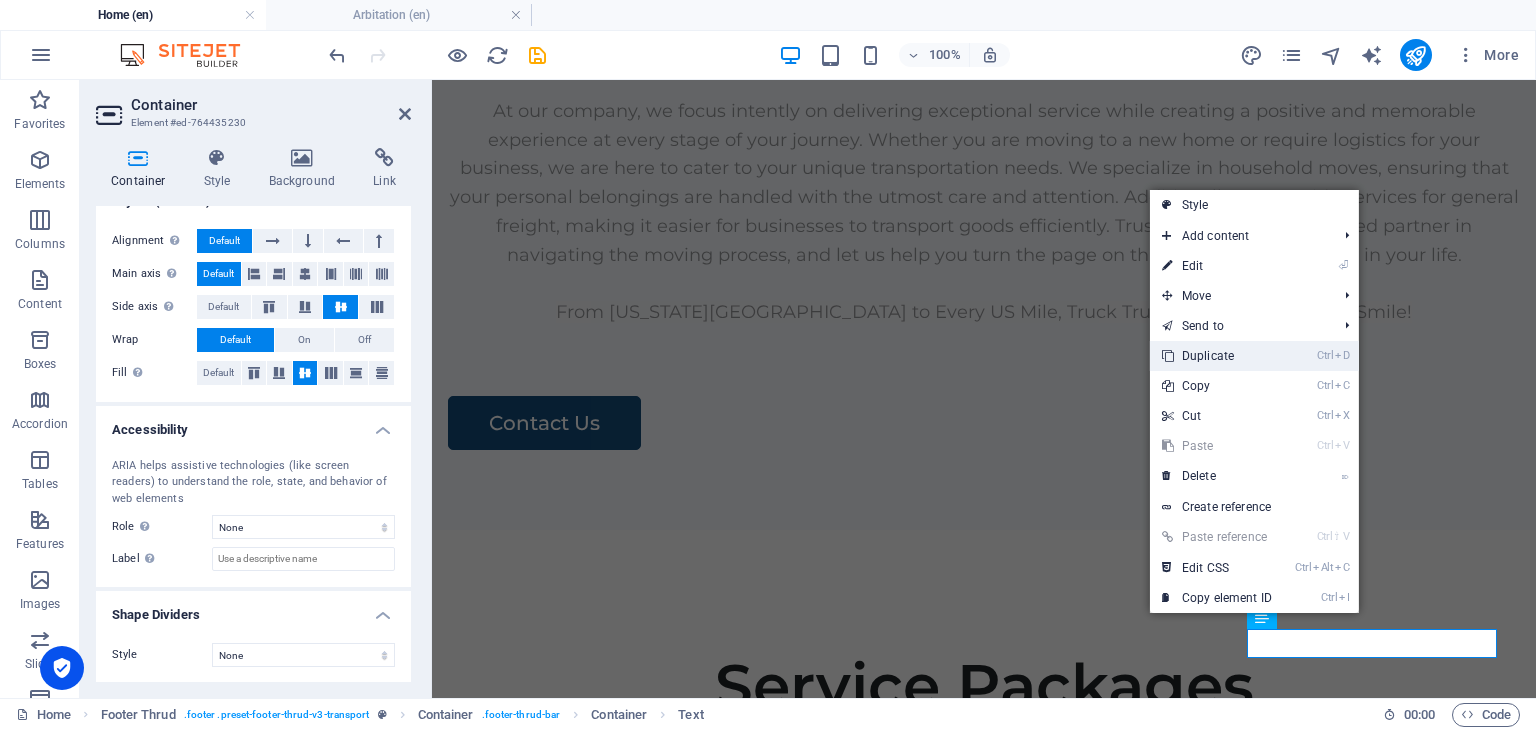 click on "Ctrl D  Duplicate" at bounding box center [1254, 356] 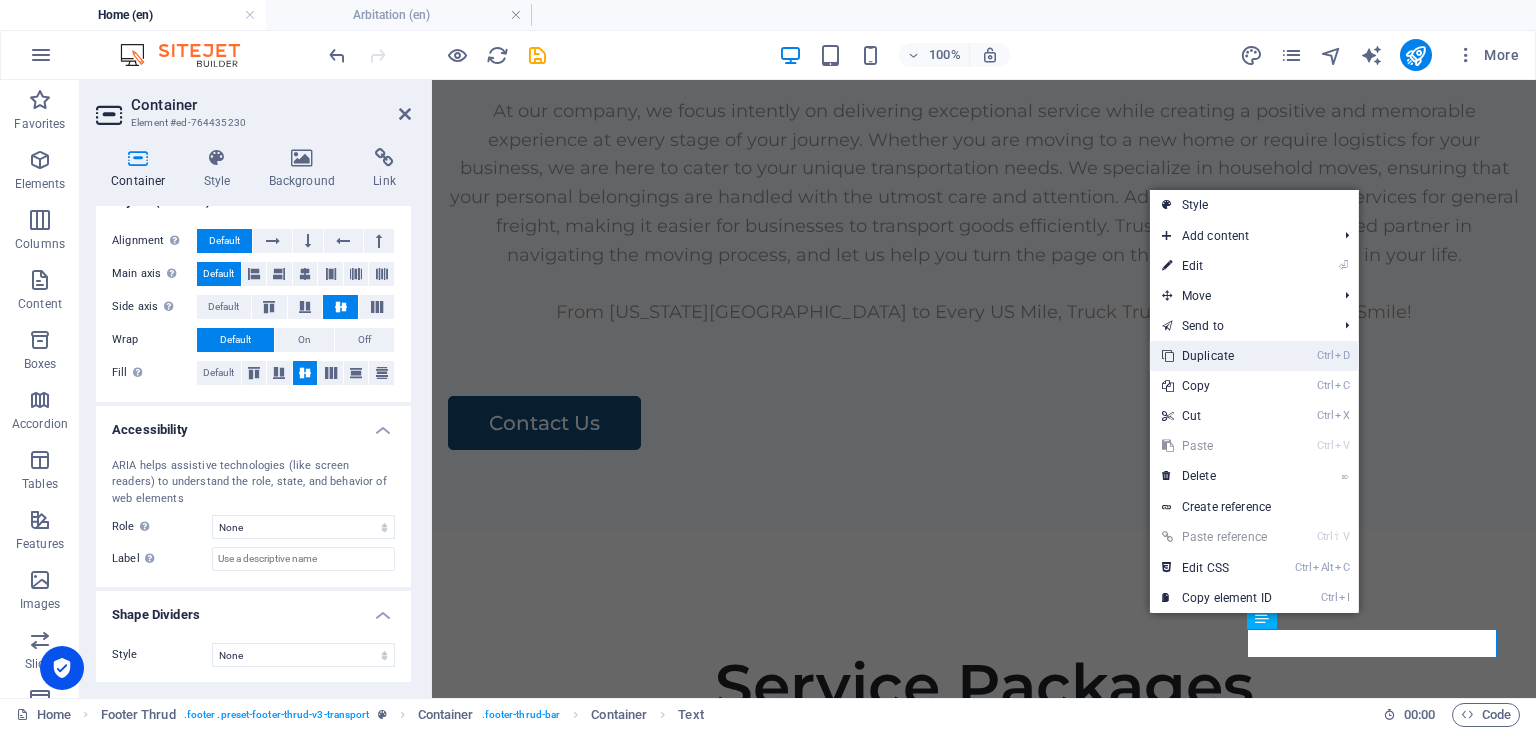 click on "Ctrl D  Duplicate" at bounding box center [1217, 356] 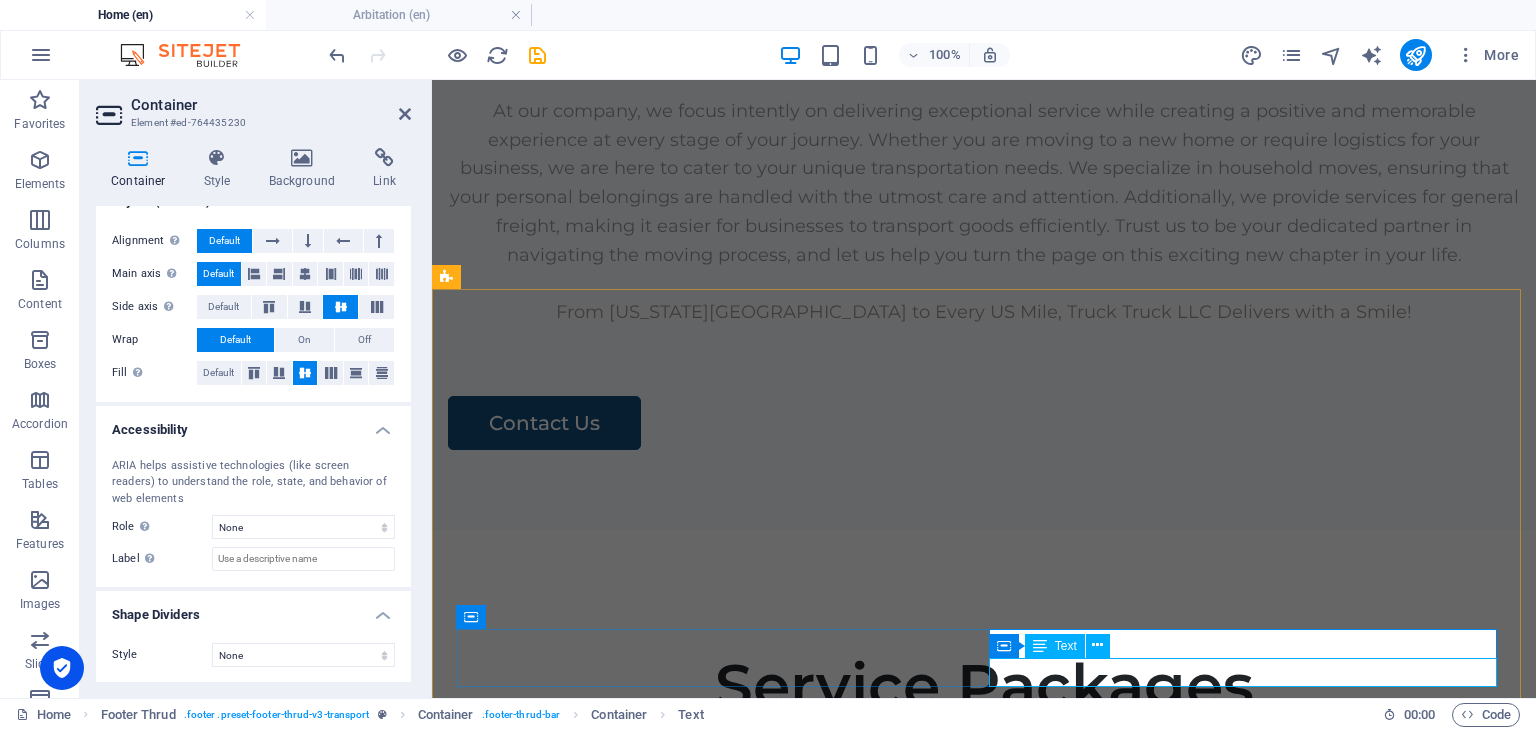 click on "Legal Notice   |  Privacy Policy" at bounding box center (984, 4639) 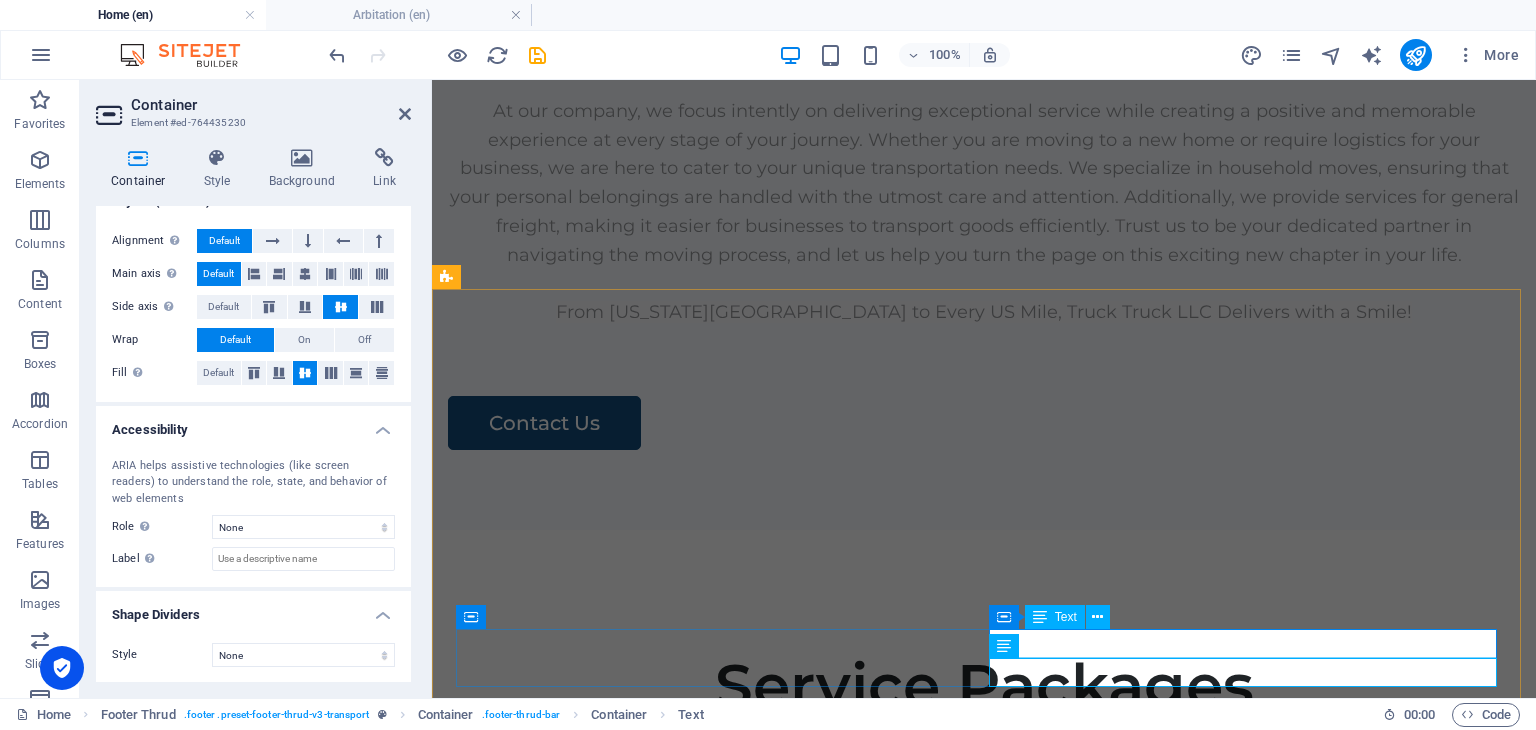 click on "Legal Notice   |  Privacy Policy" at bounding box center (980, 4610) 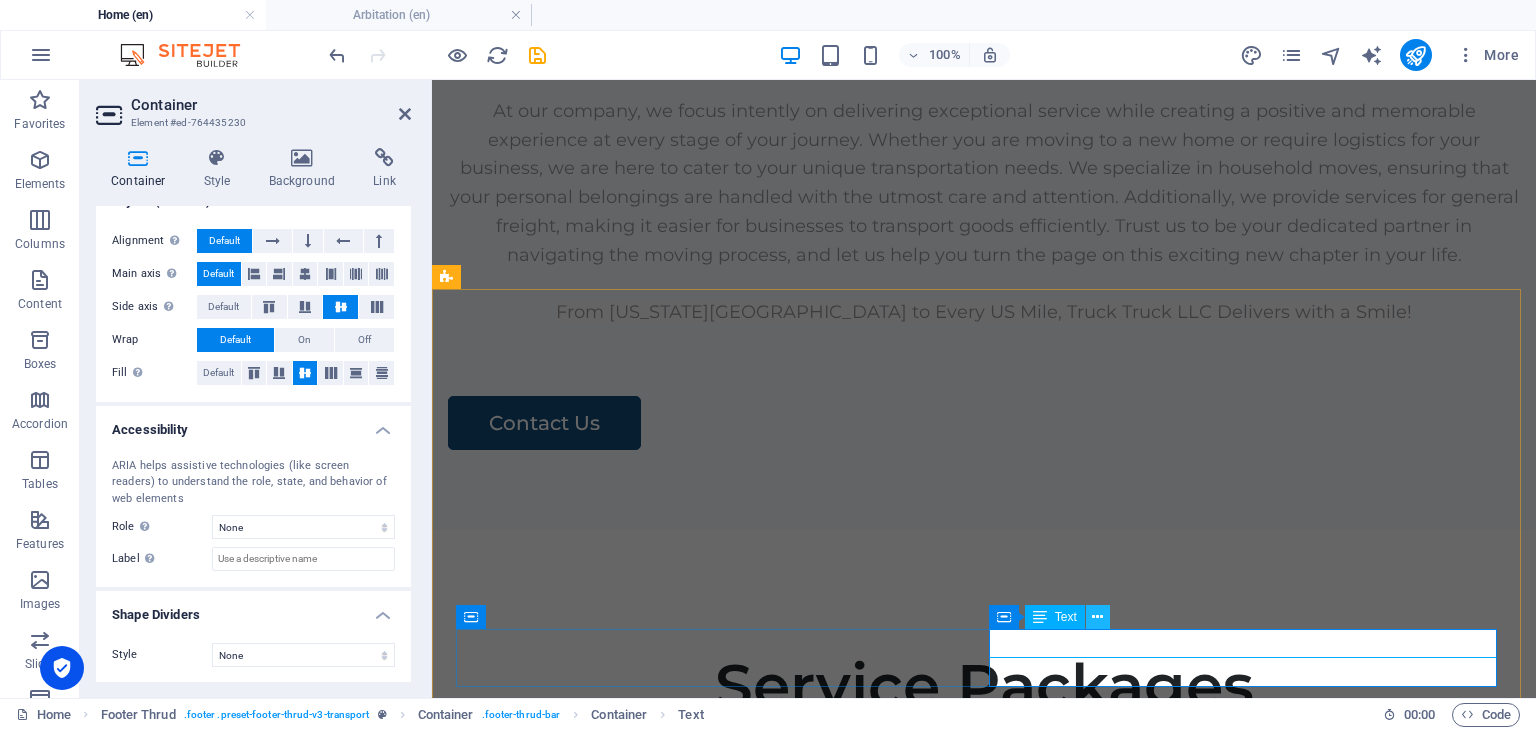 click at bounding box center [1097, 617] 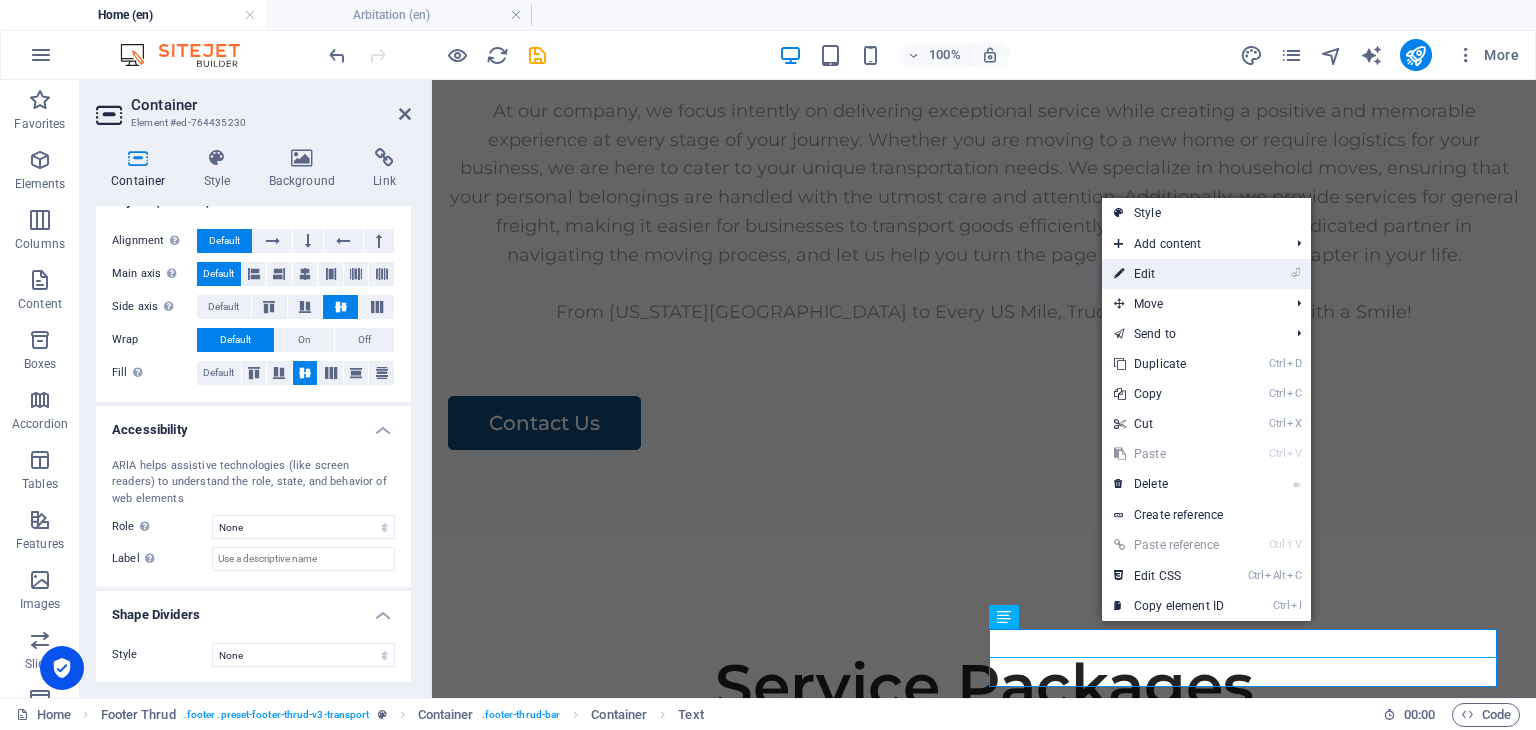 click on "⏎  Edit" at bounding box center [1169, 274] 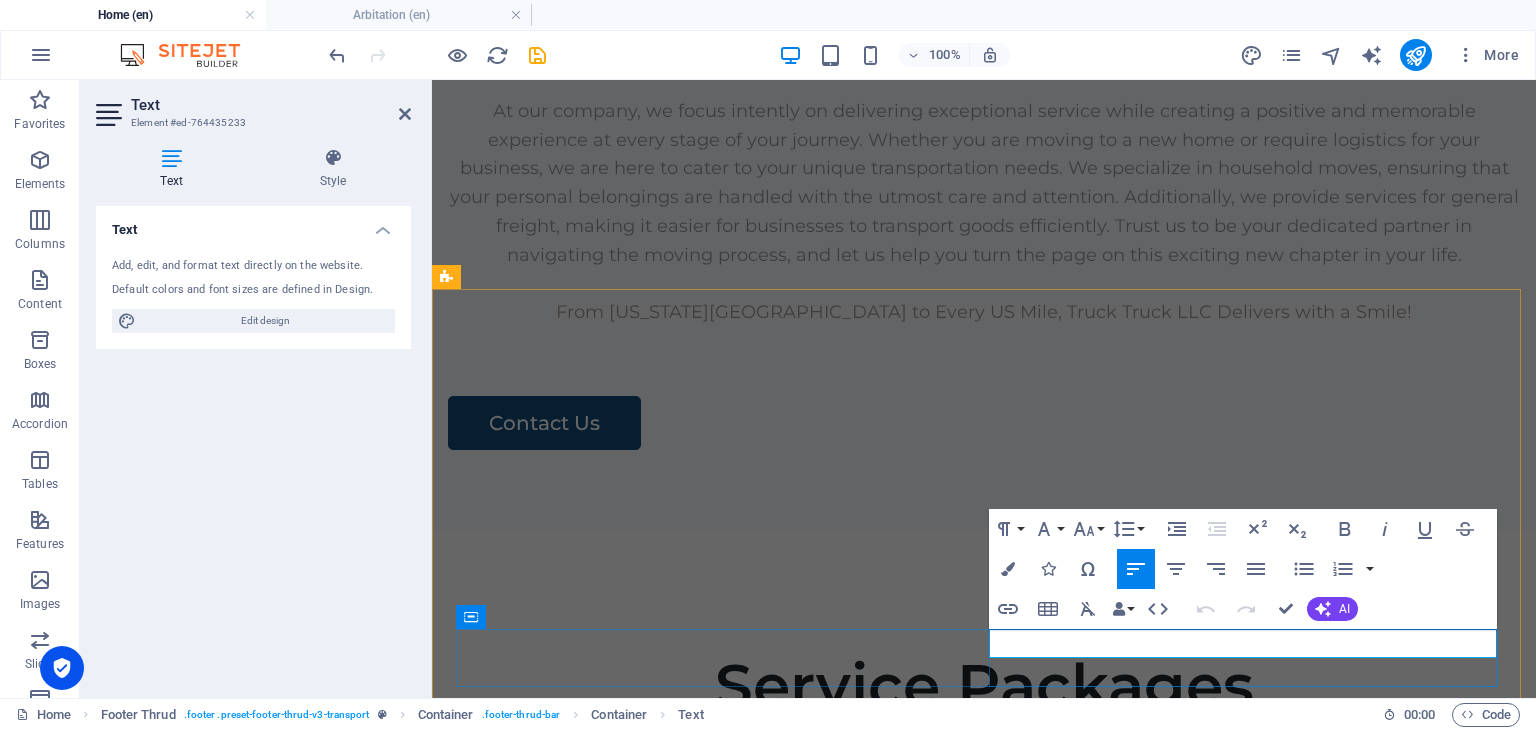 click on "Privacy Policy" at bounding box center (637, 4610) 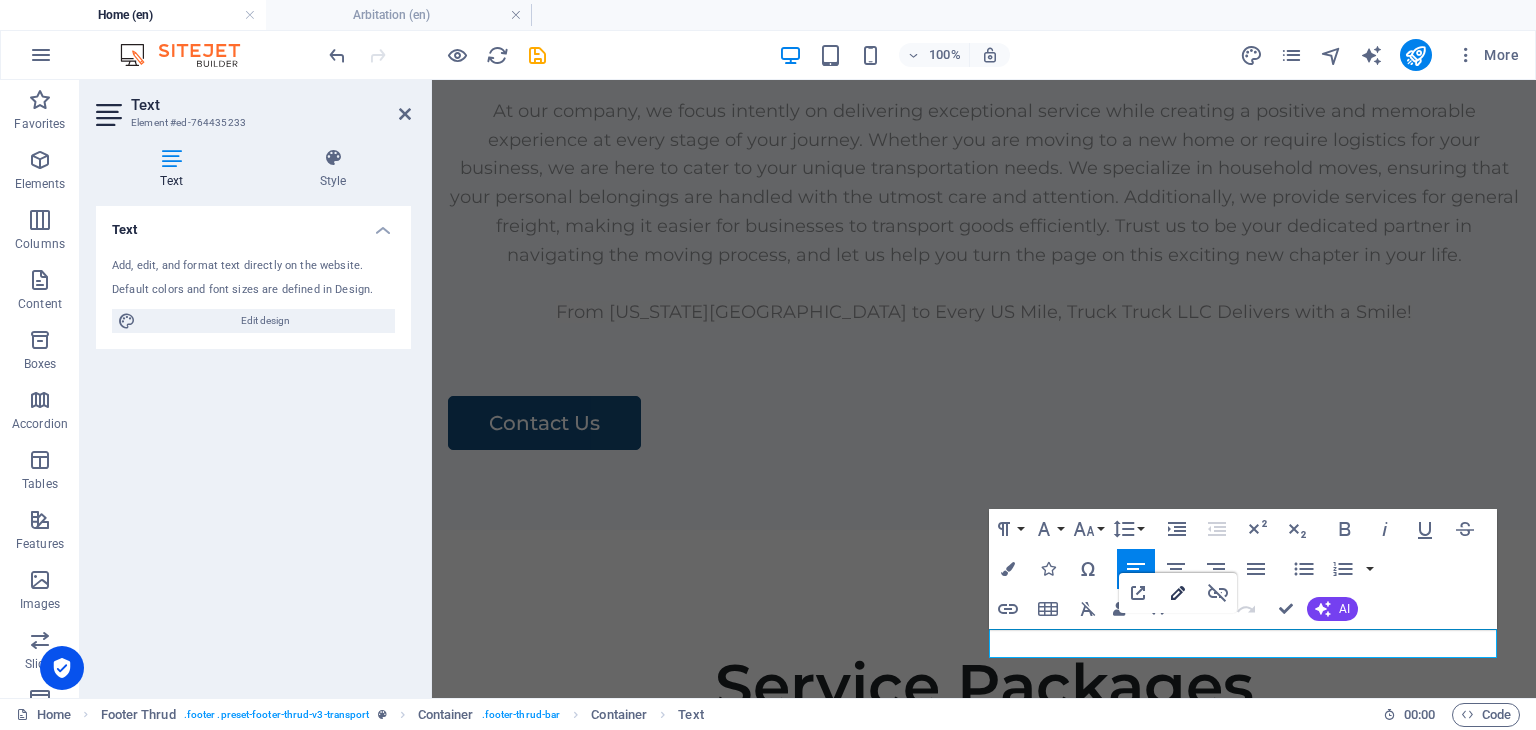 click 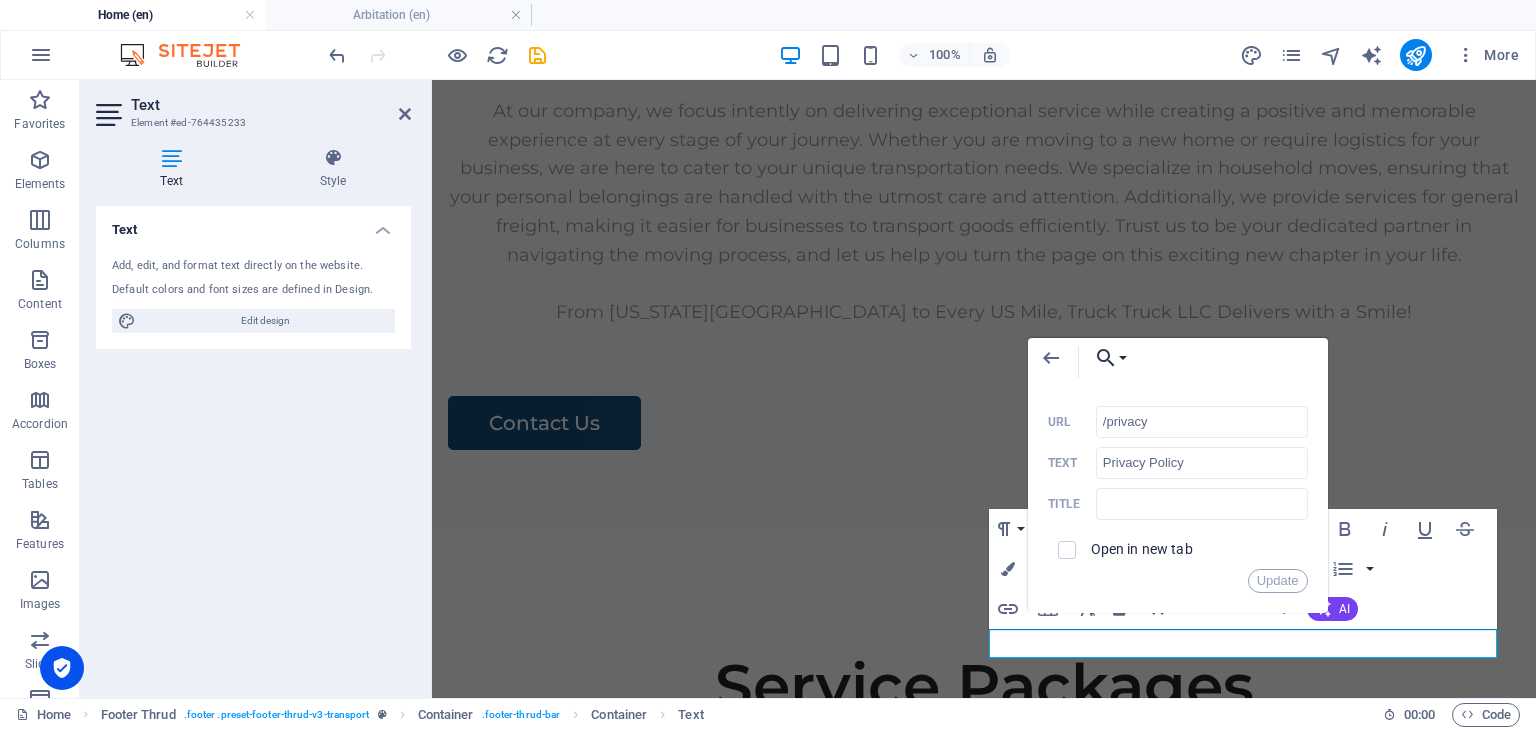 click on "Choose Link" at bounding box center [1106, 358] 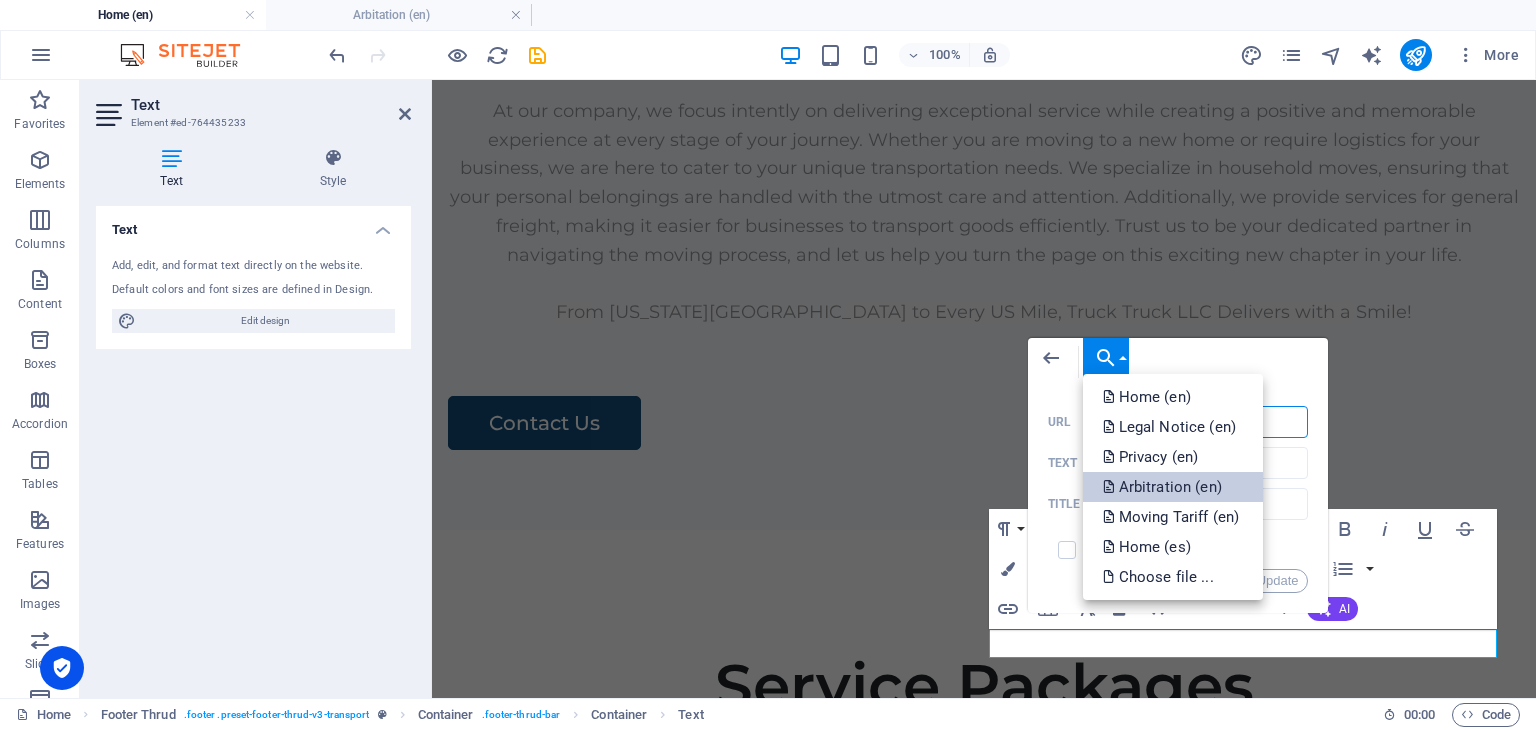 click on "Arbitration   (en)" at bounding box center [1164, 487] 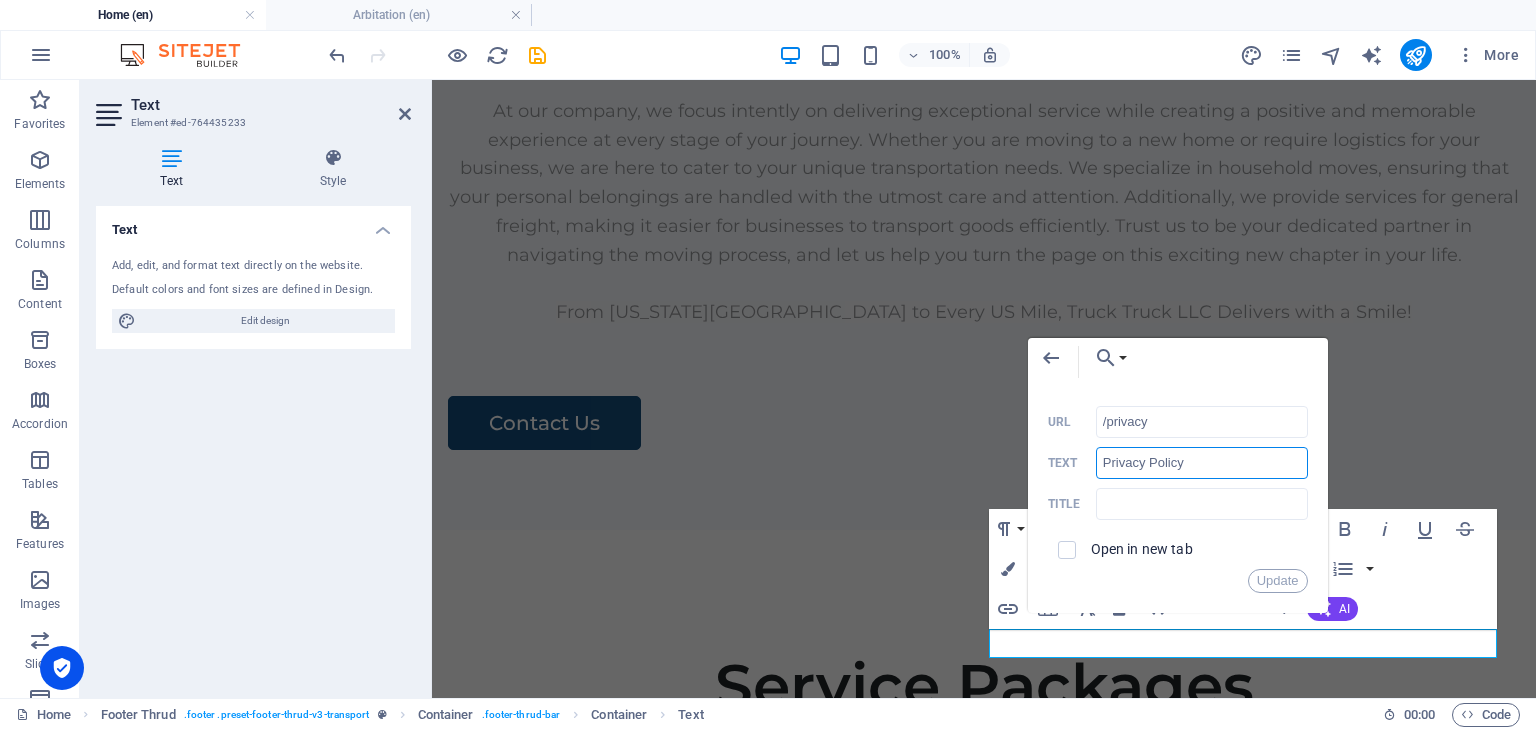 drag, startPoint x: 1190, startPoint y: 468, endPoint x: 1095, endPoint y: 468, distance: 95 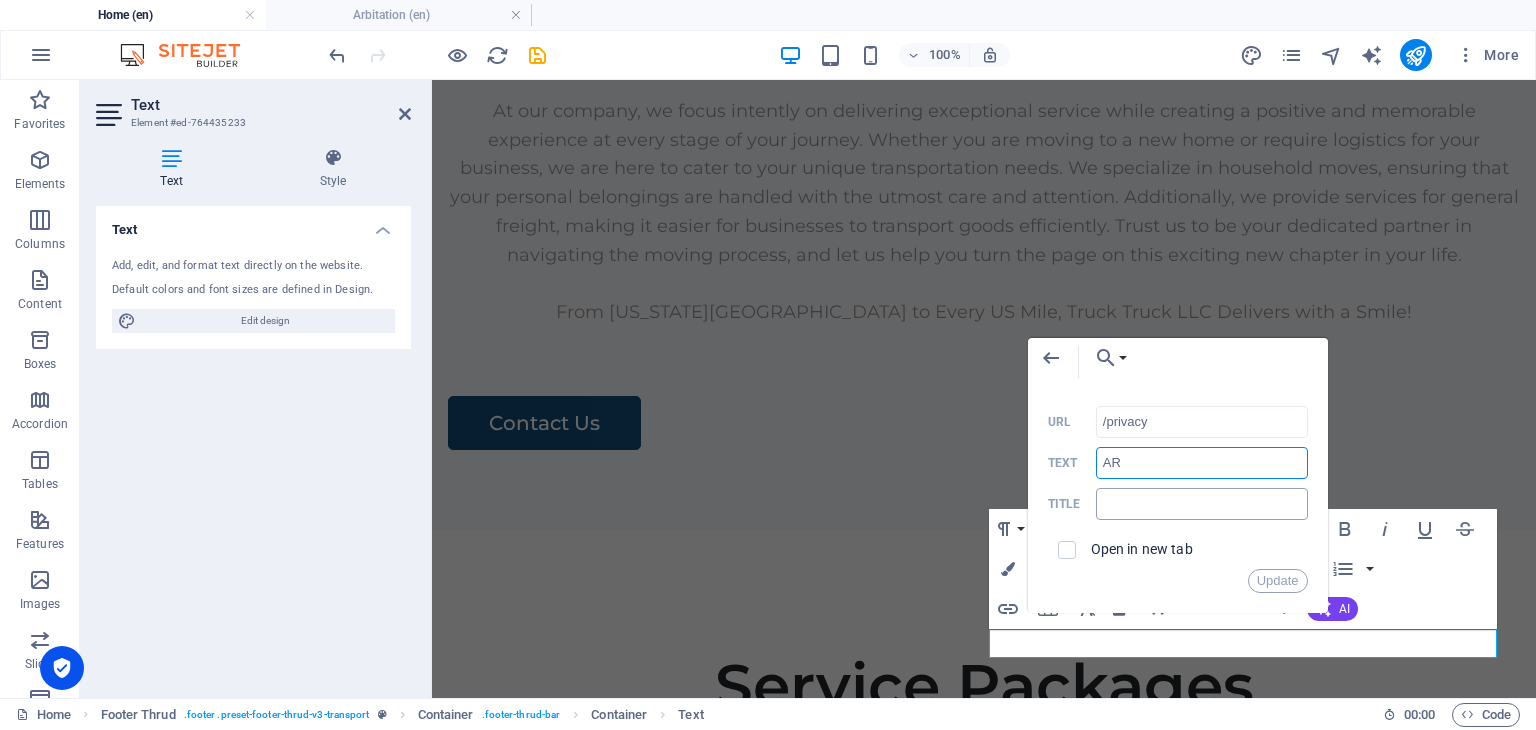 type on "Arbitration" 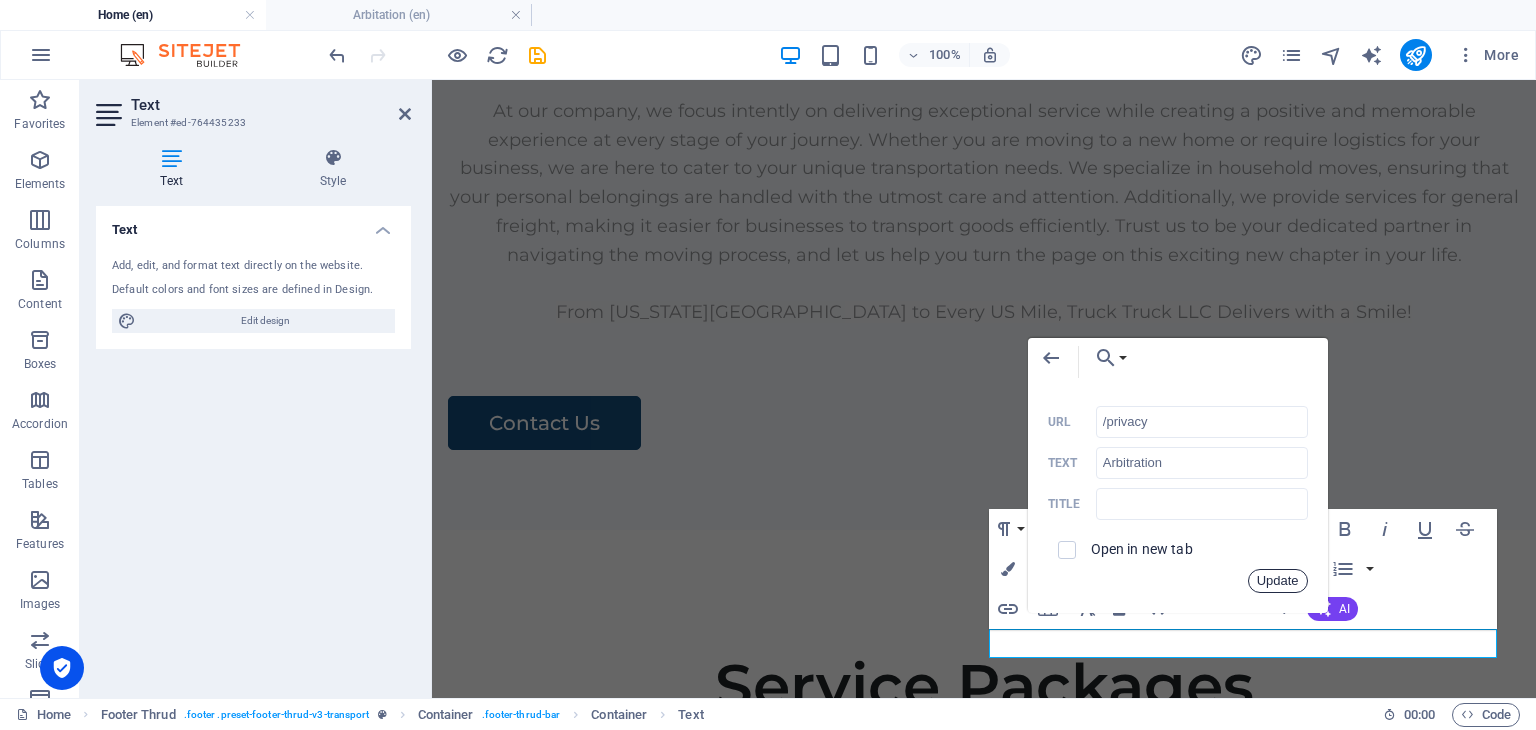 click on "Update" at bounding box center (1278, 581) 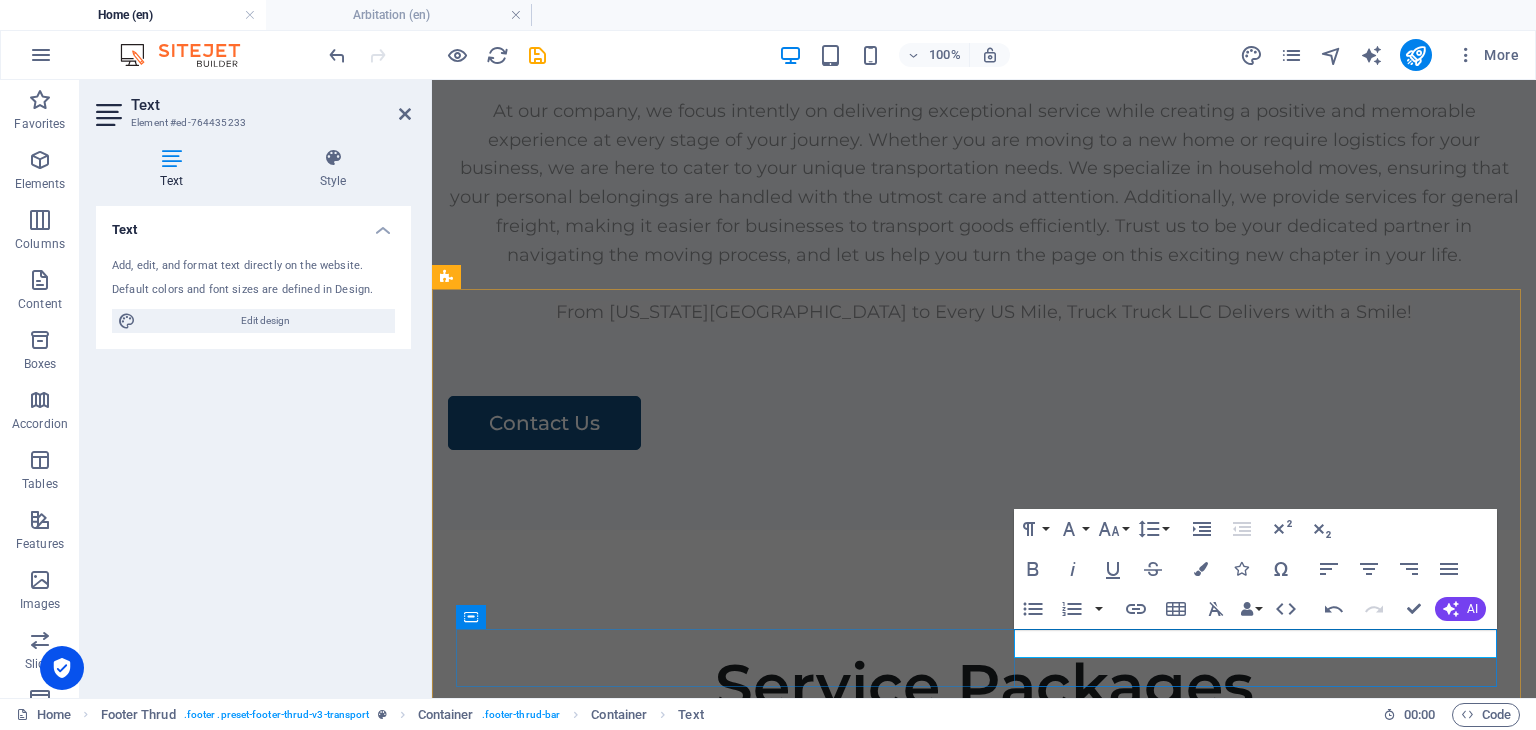 click on "Legal Notice" at bounding box center (513, 4610) 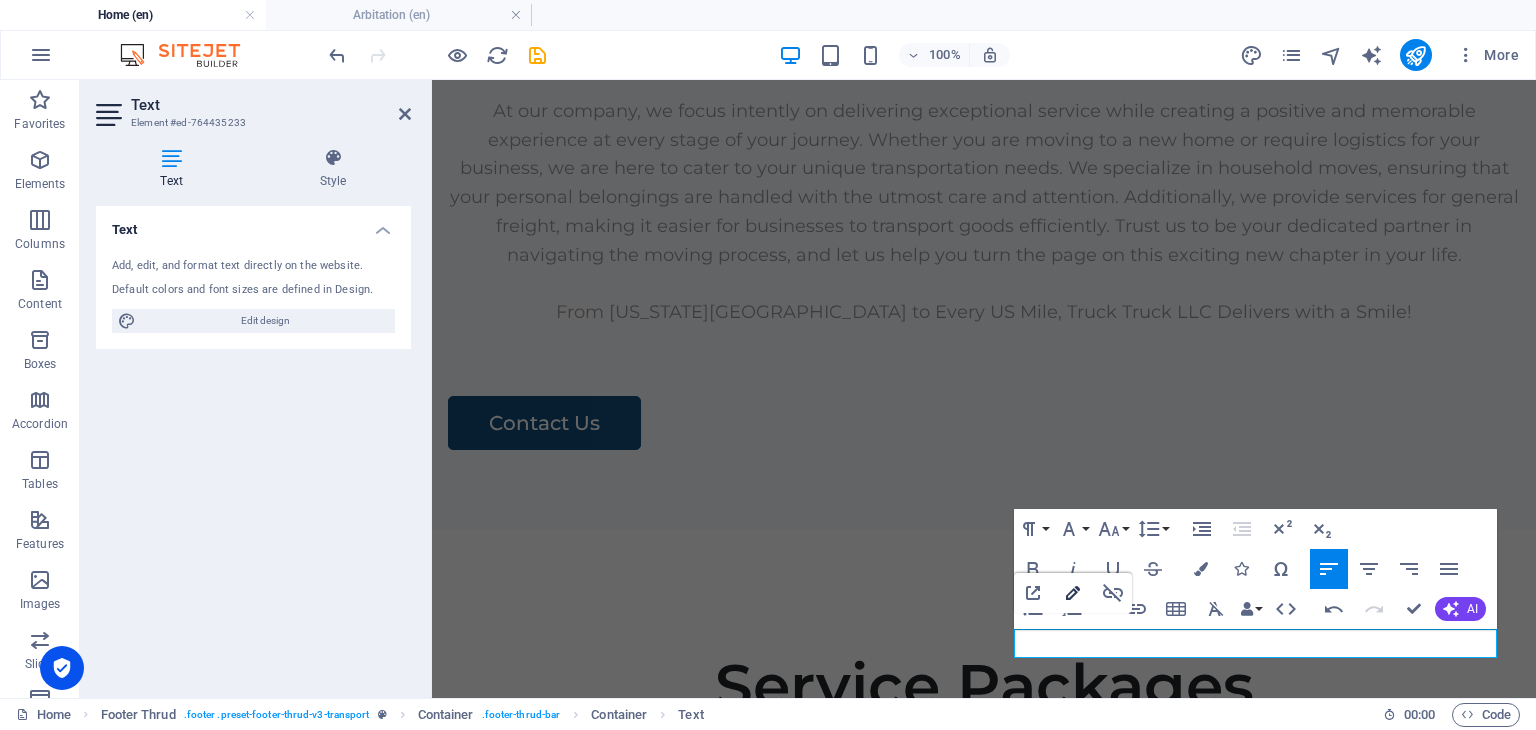 type on "/en/legal-notice" 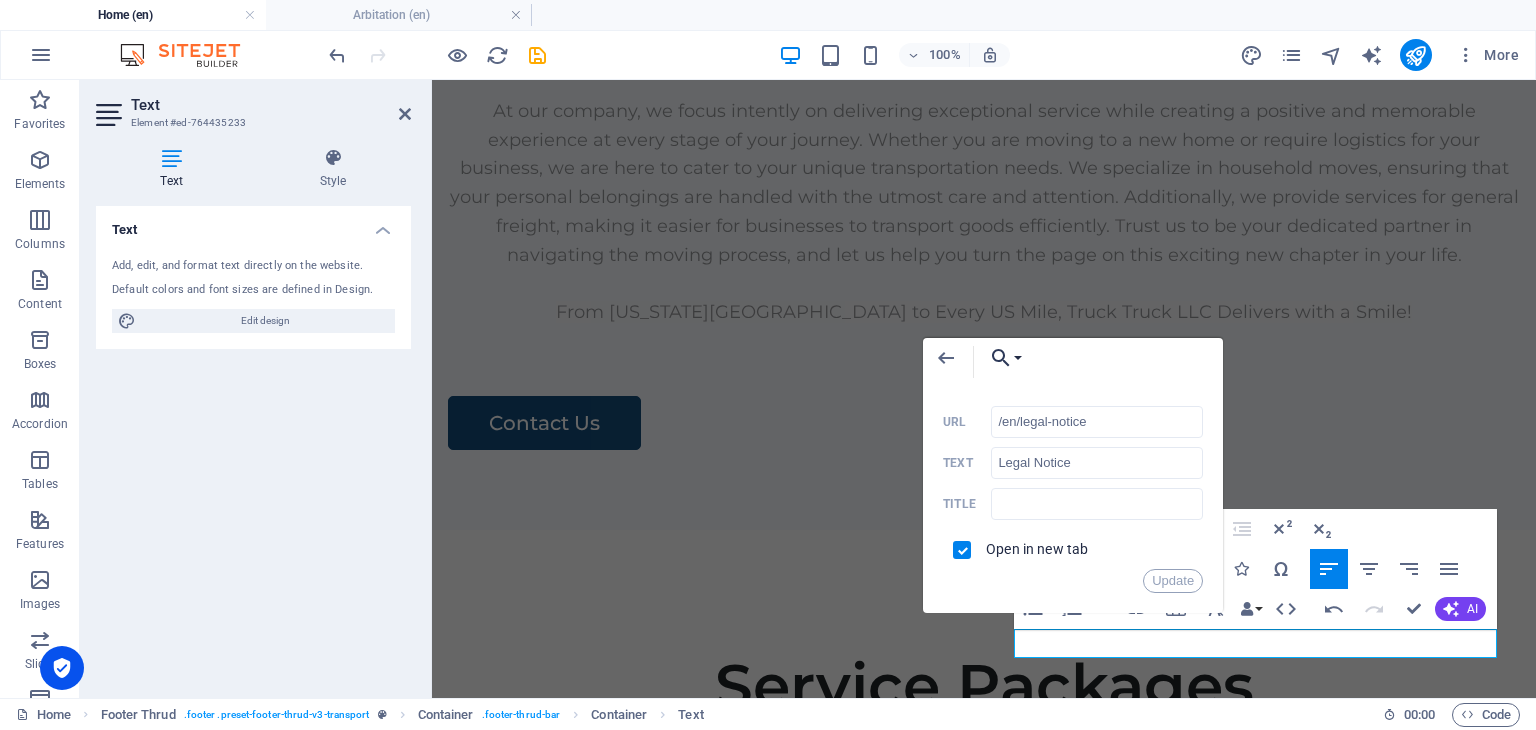 click on "Choose Link" at bounding box center [1001, 358] 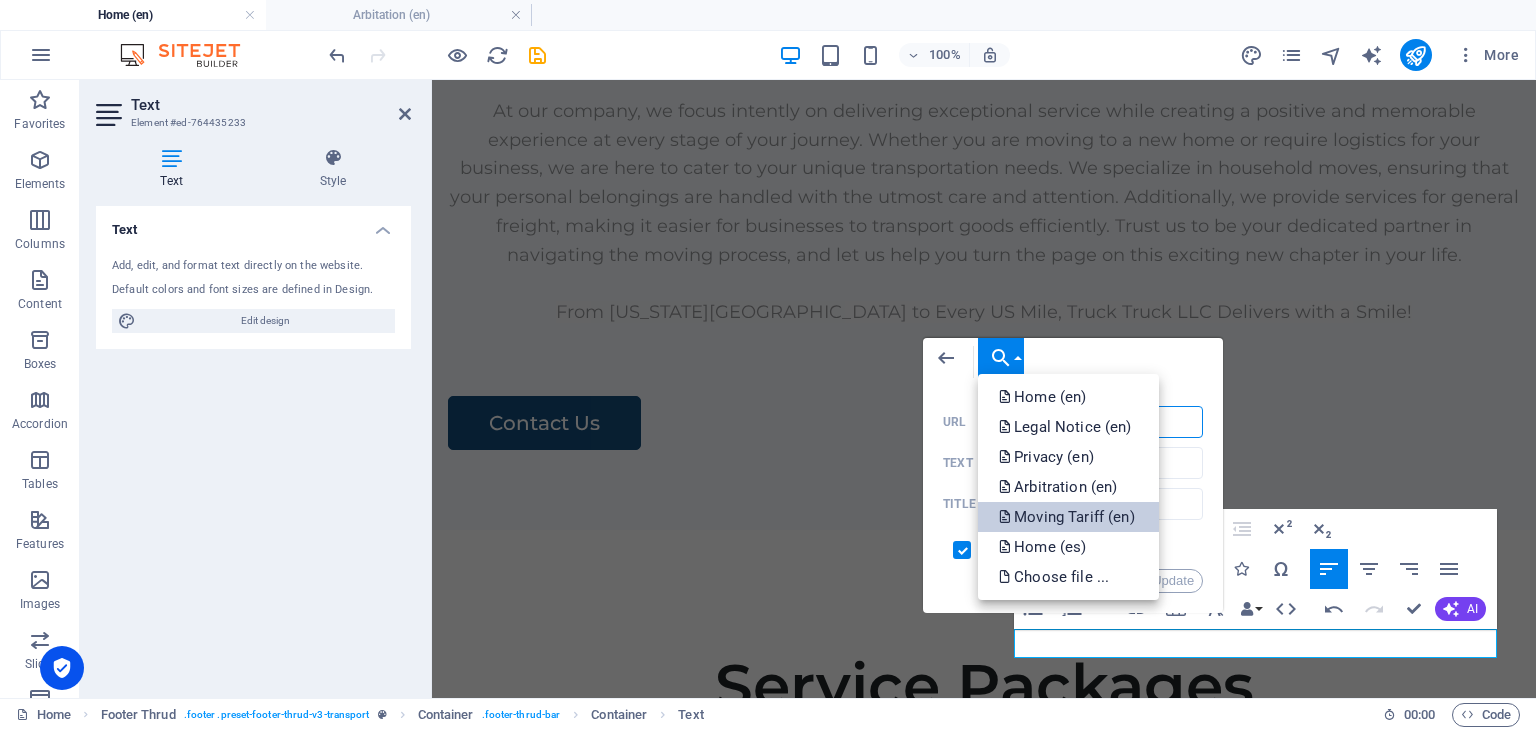 click on "Moving Tariff (en)" at bounding box center (1068, 517) 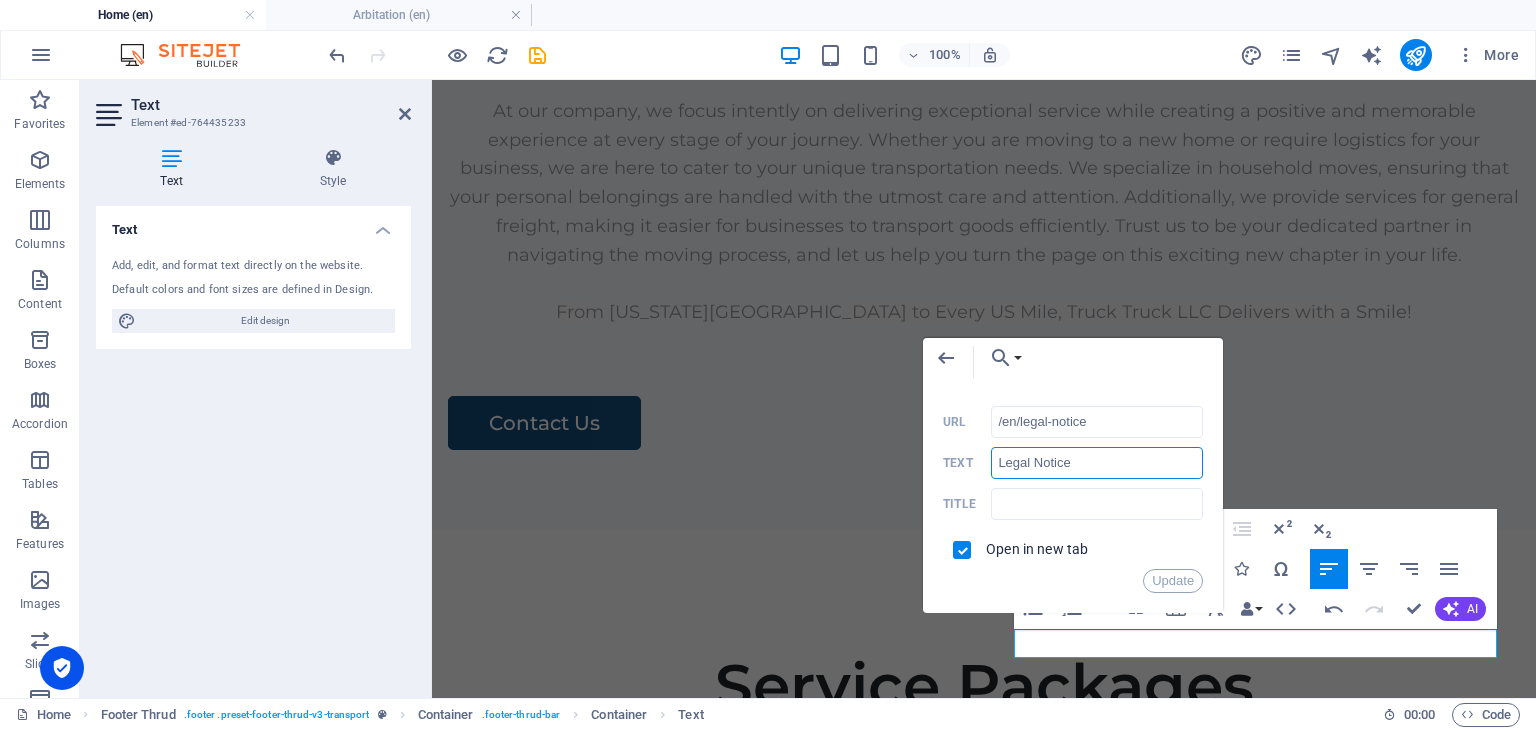 drag, startPoint x: 1093, startPoint y: 461, endPoint x: 904, endPoint y: 463, distance: 189.01057 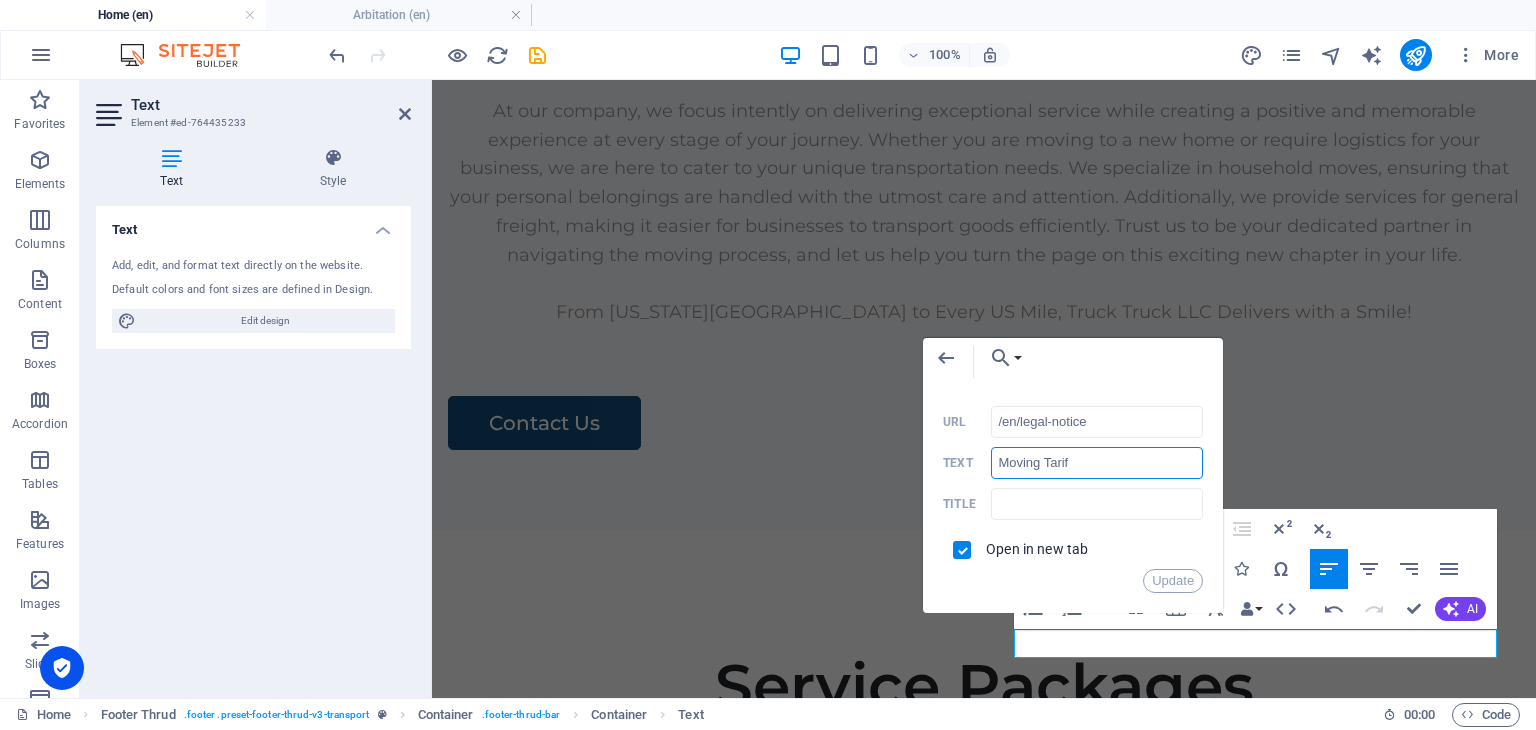 type on "Moving Tariff" 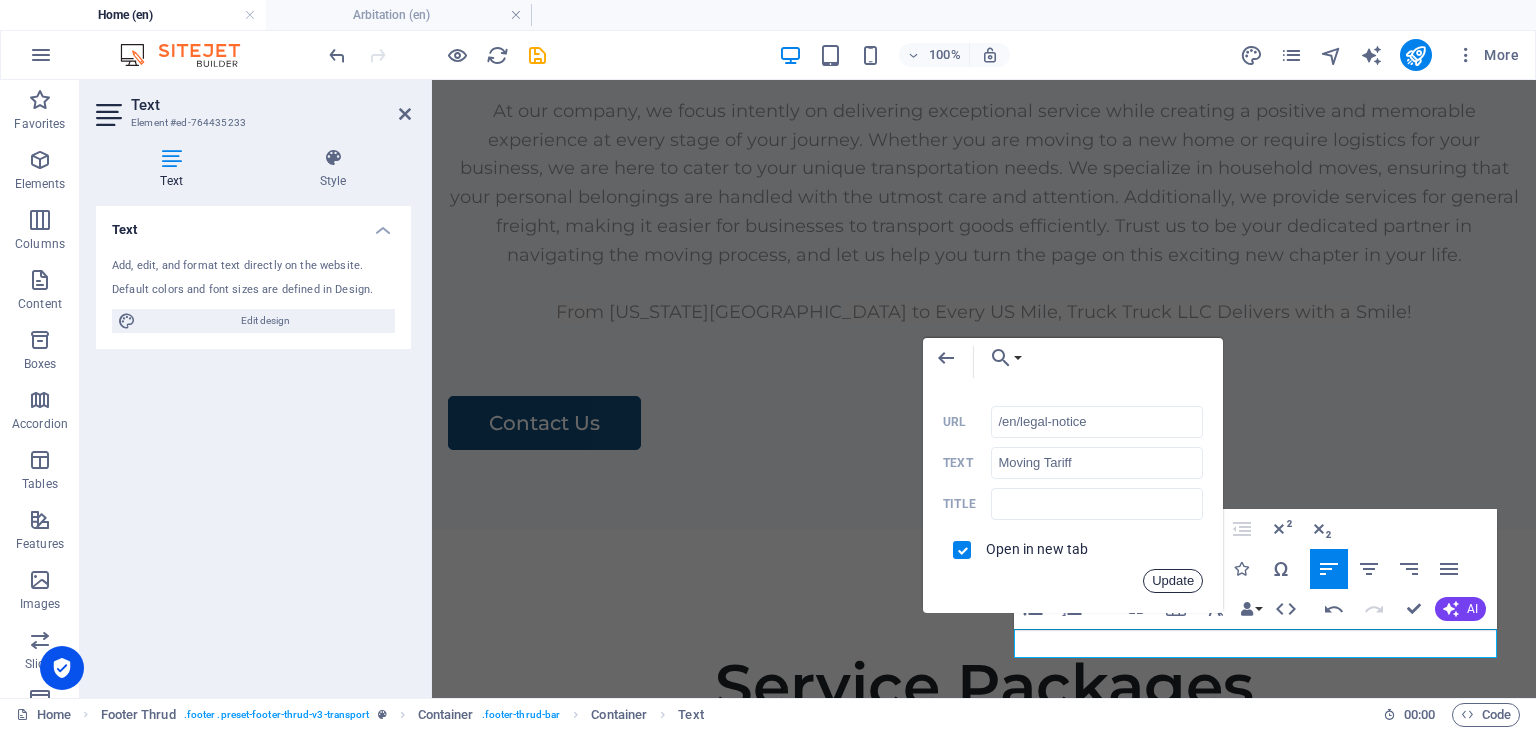 click on "Update" at bounding box center [1173, 581] 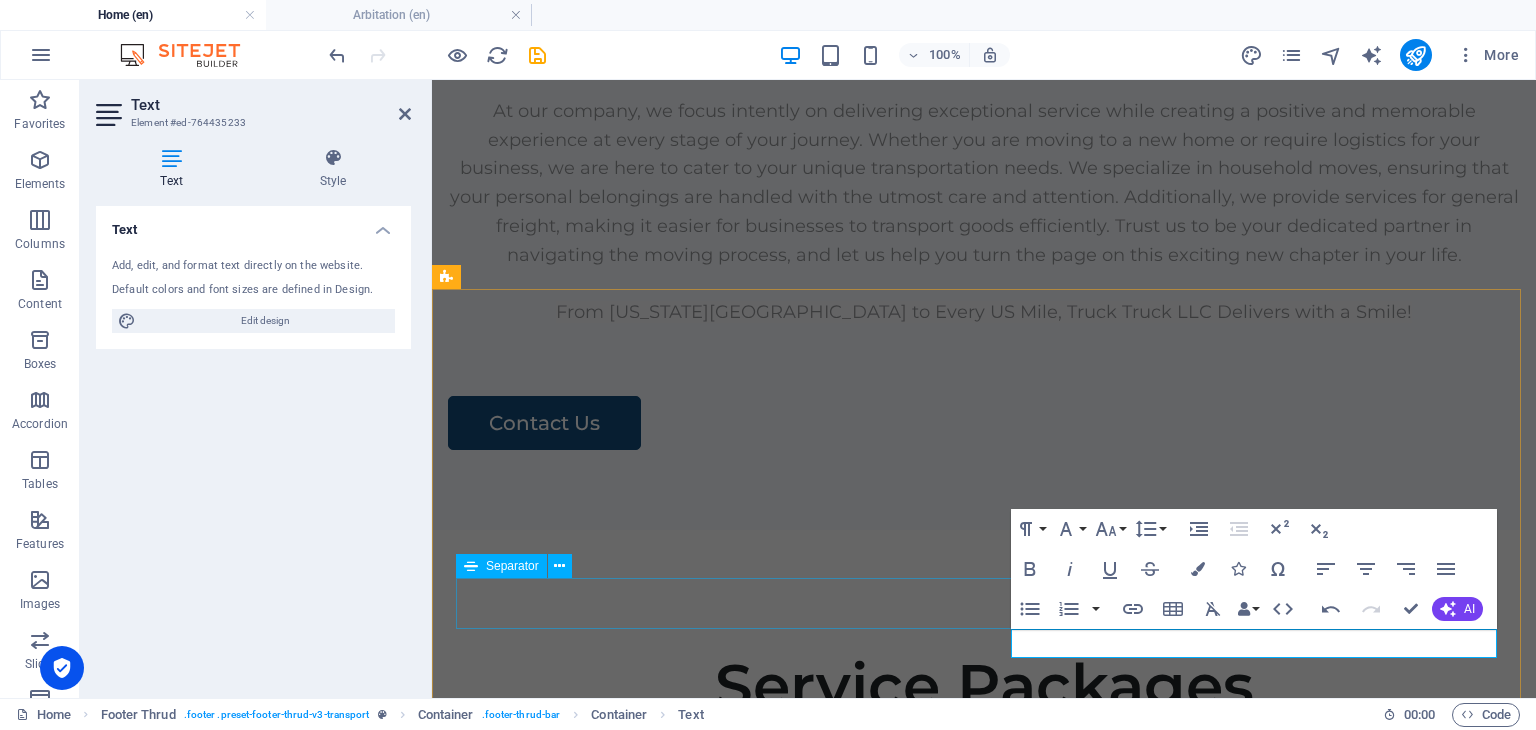click at bounding box center (984, 4541) 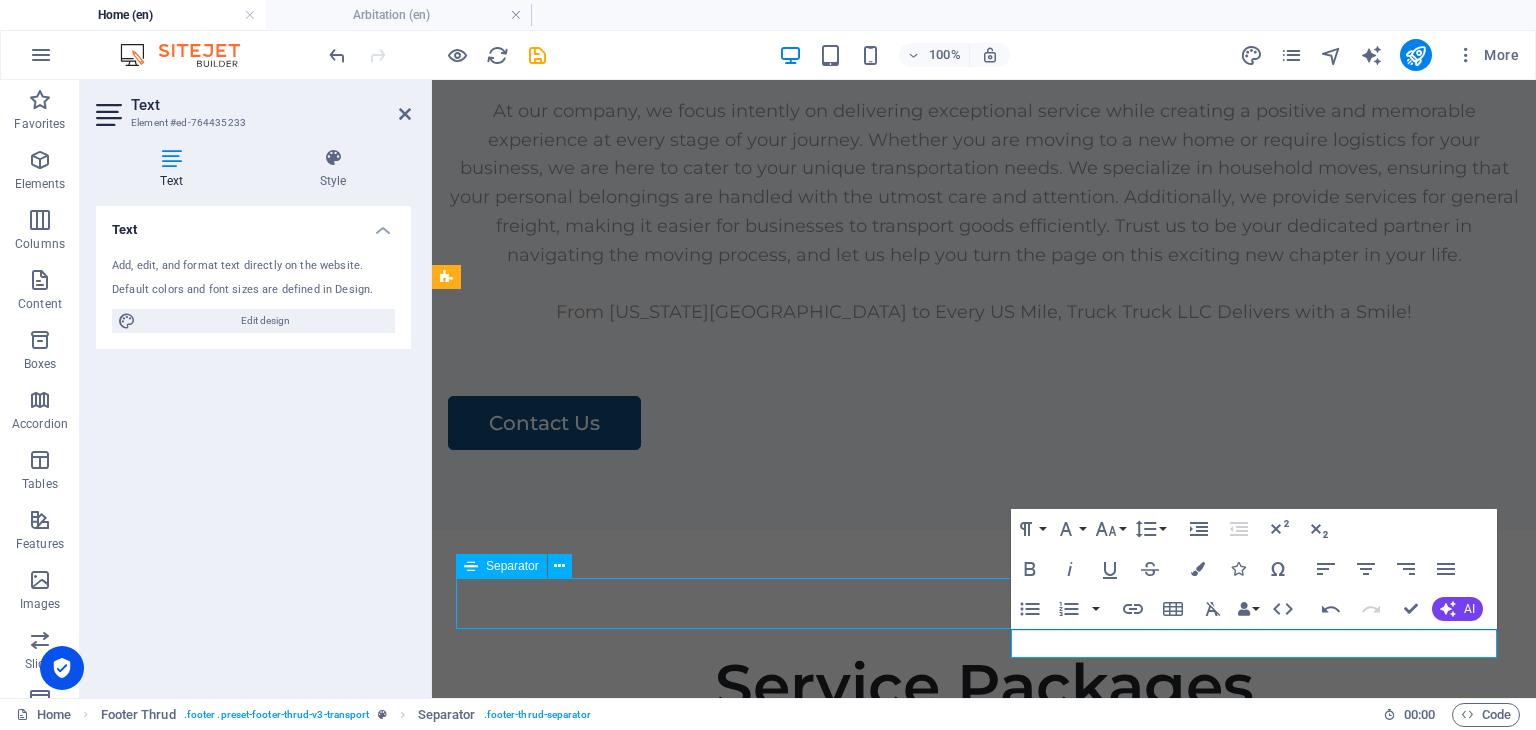 scroll, scrollTop: 7131, scrollLeft: 0, axis: vertical 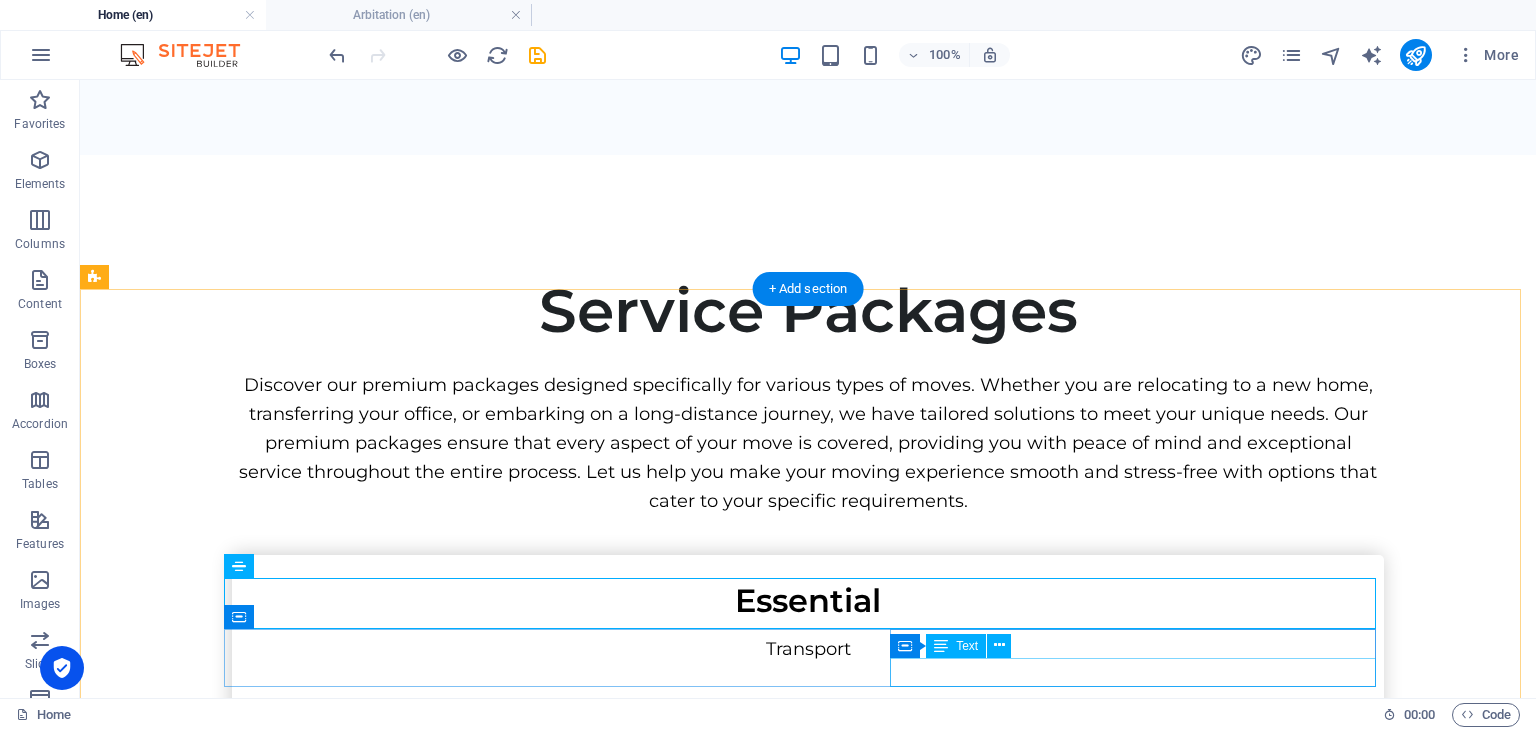 click on "Legal Notice   |  Privacy Policy" at bounding box center (808, 4264) 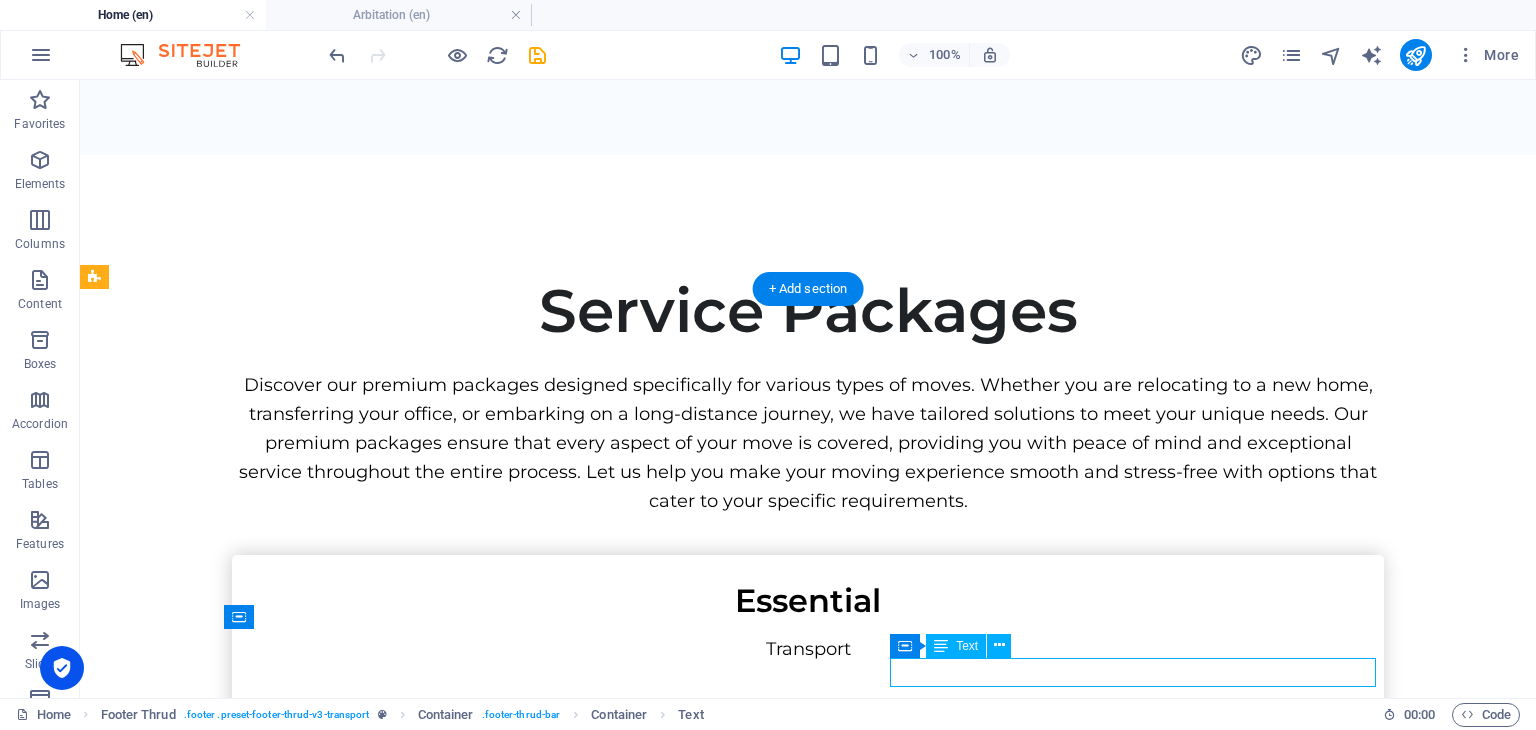 click on "Legal Notice   |  Privacy Policy" at bounding box center (808, 4264) 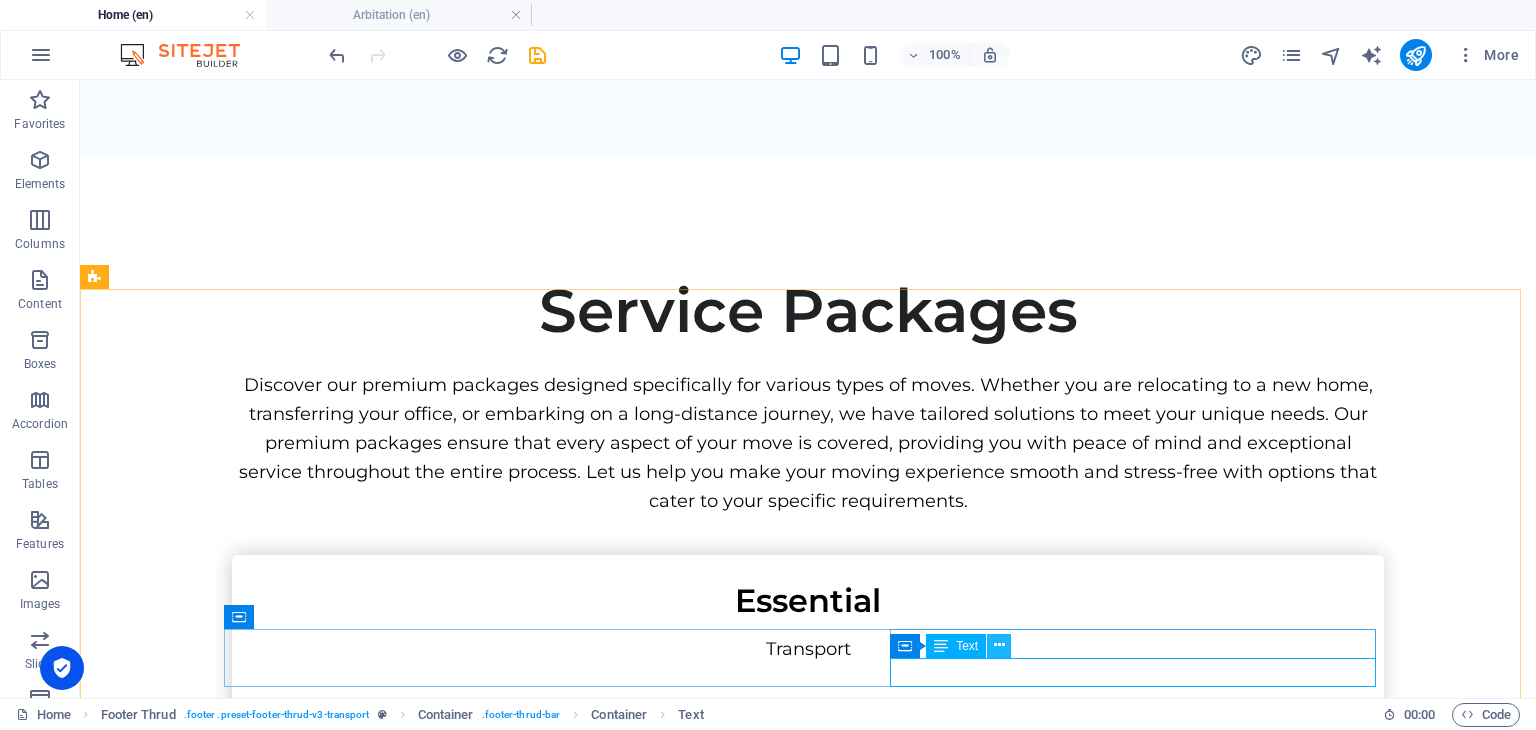 click at bounding box center (999, 645) 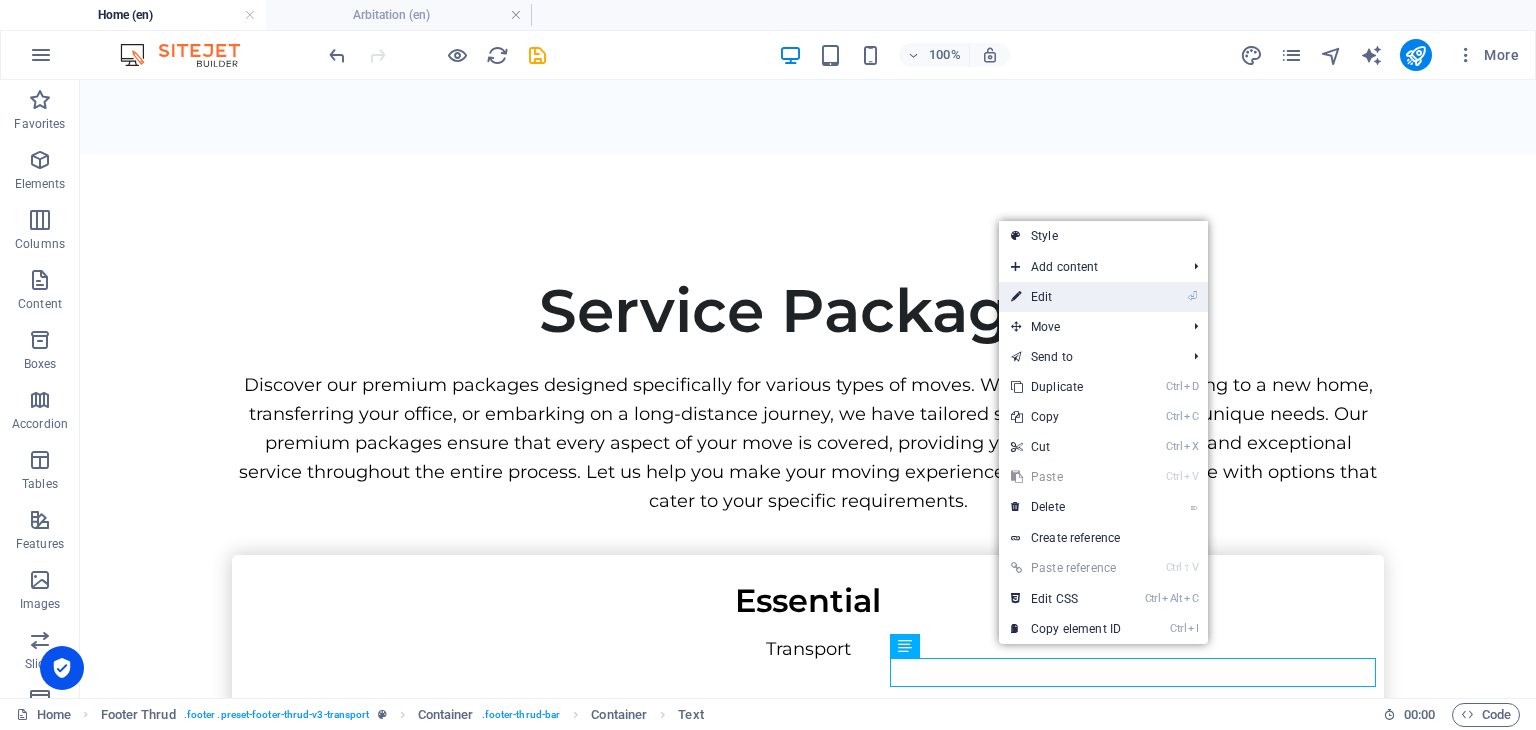 click on "⏎  Edit" at bounding box center [1066, 297] 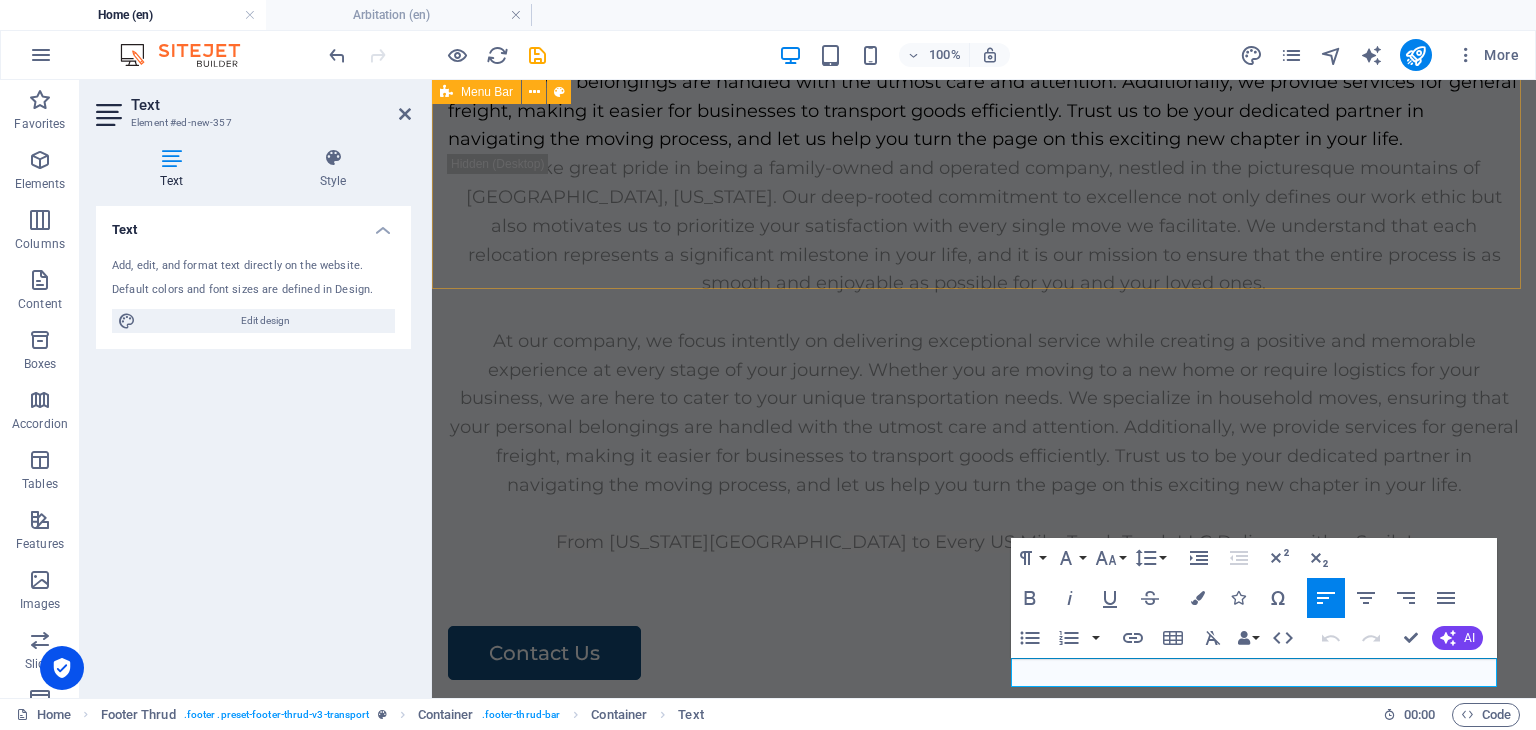 scroll, scrollTop: 7361, scrollLeft: 0, axis: vertical 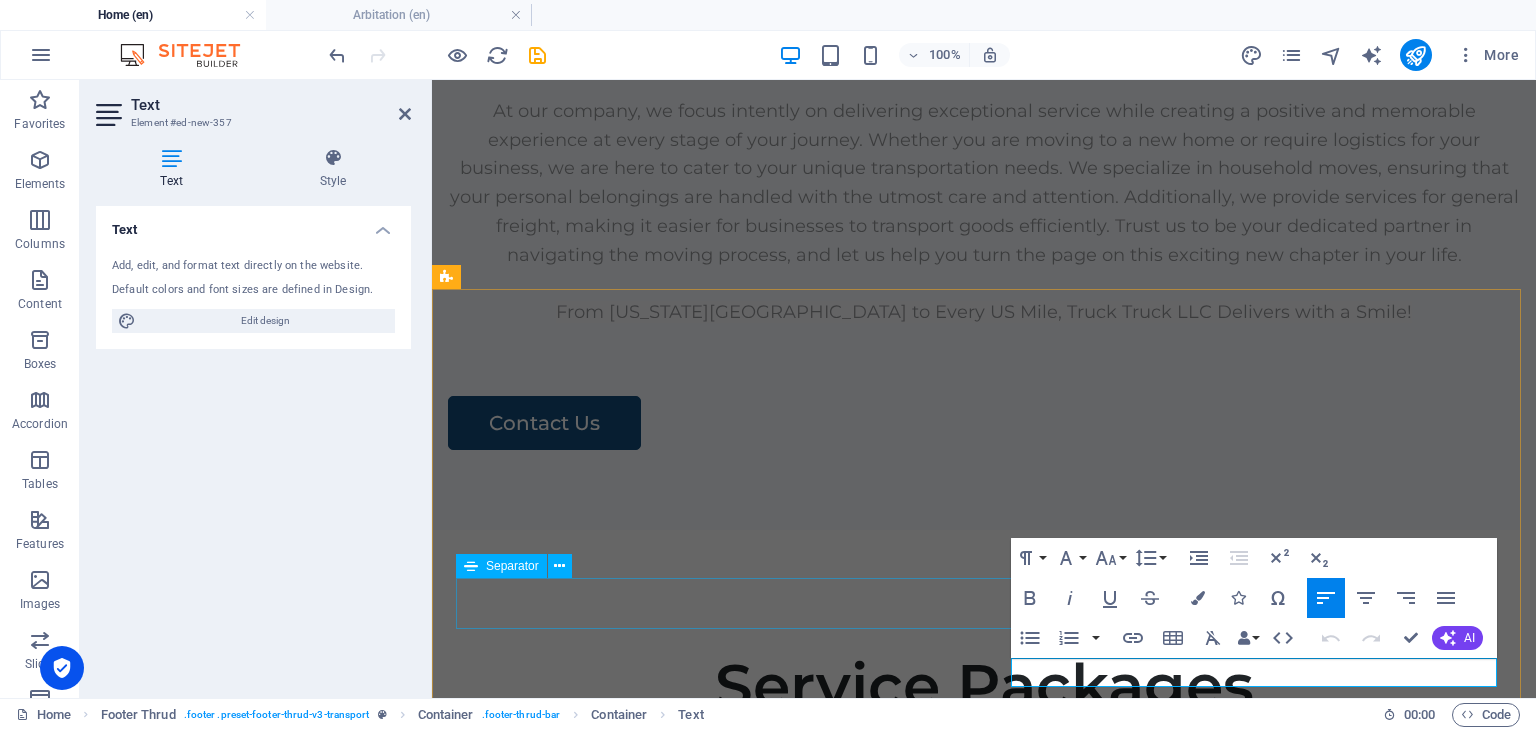 click at bounding box center (984, 4541) 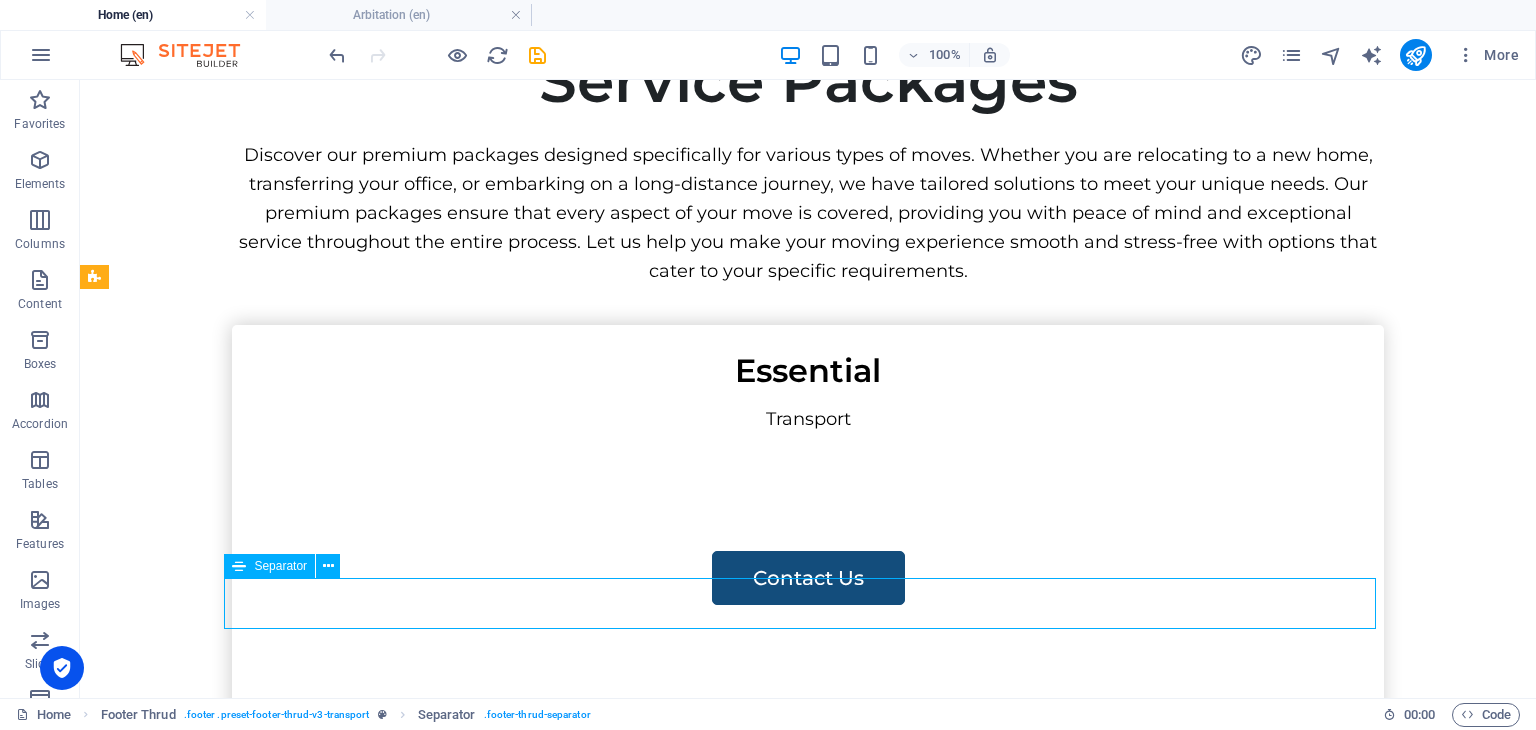 scroll, scrollTop: 7131, scrollLeft: 0, axis: vertical 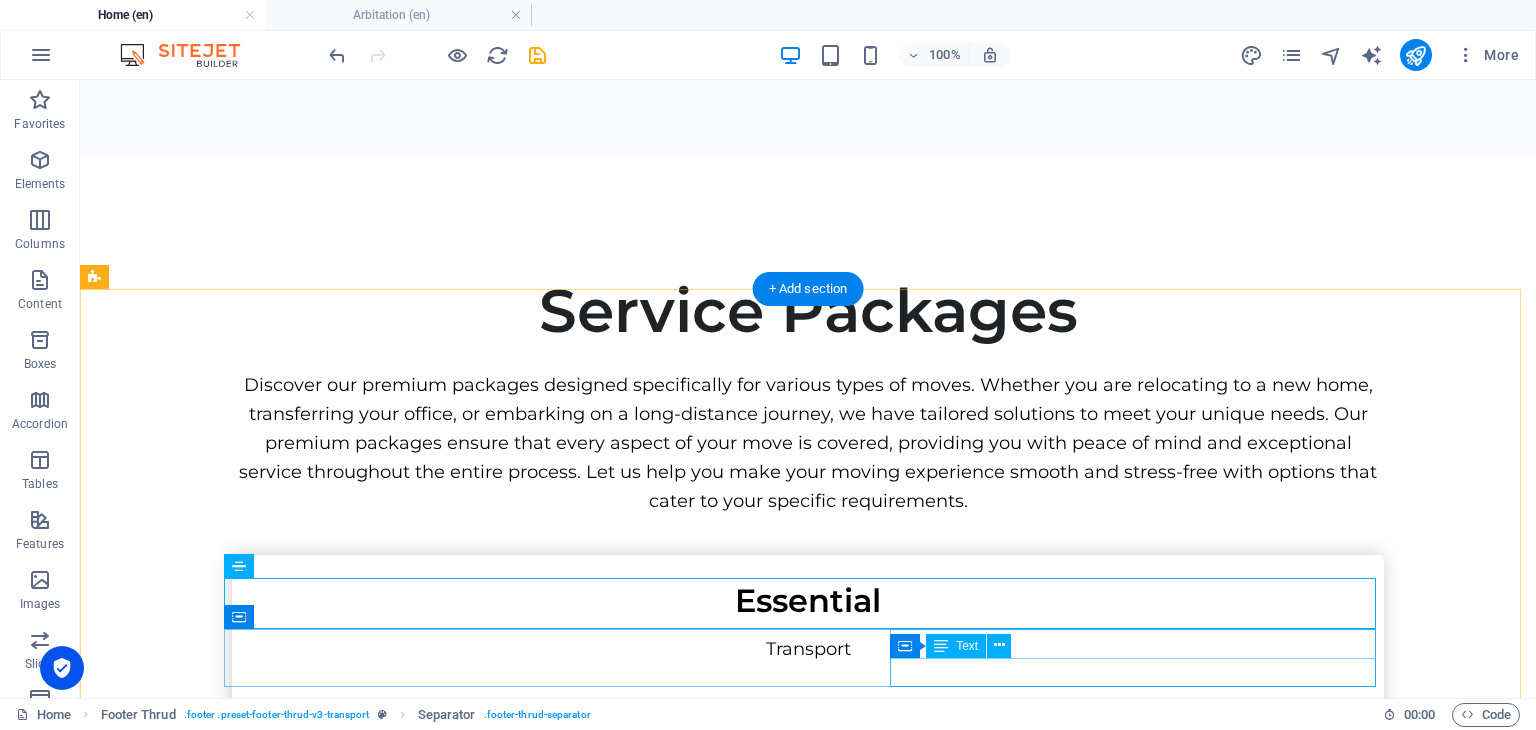 click on "Legal Notice   |  Privacy Policy" at bounding box center (808, 4264) 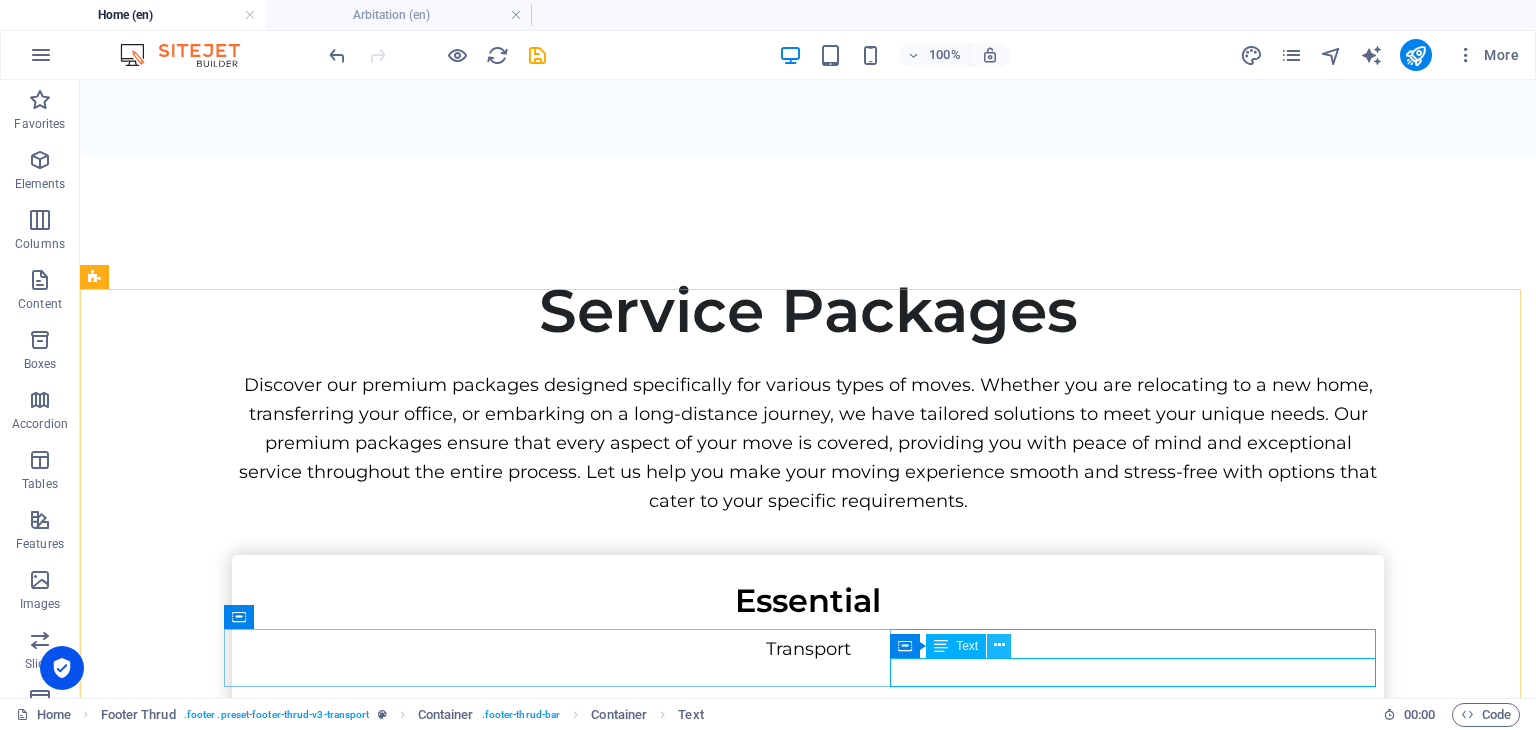 click at bounding box center [999, 645] 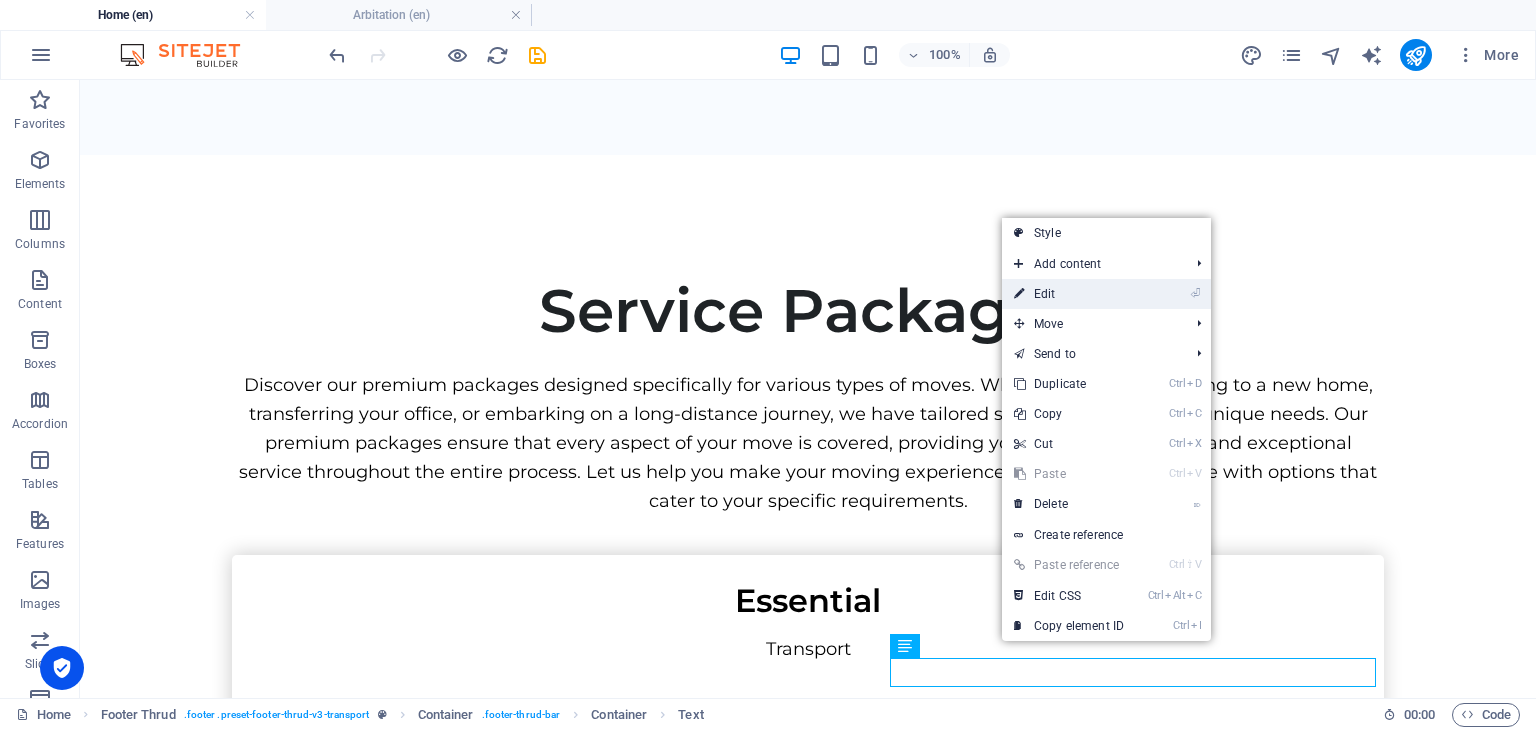 click on "⏎  Edit" at bounding box center [1069, 294] 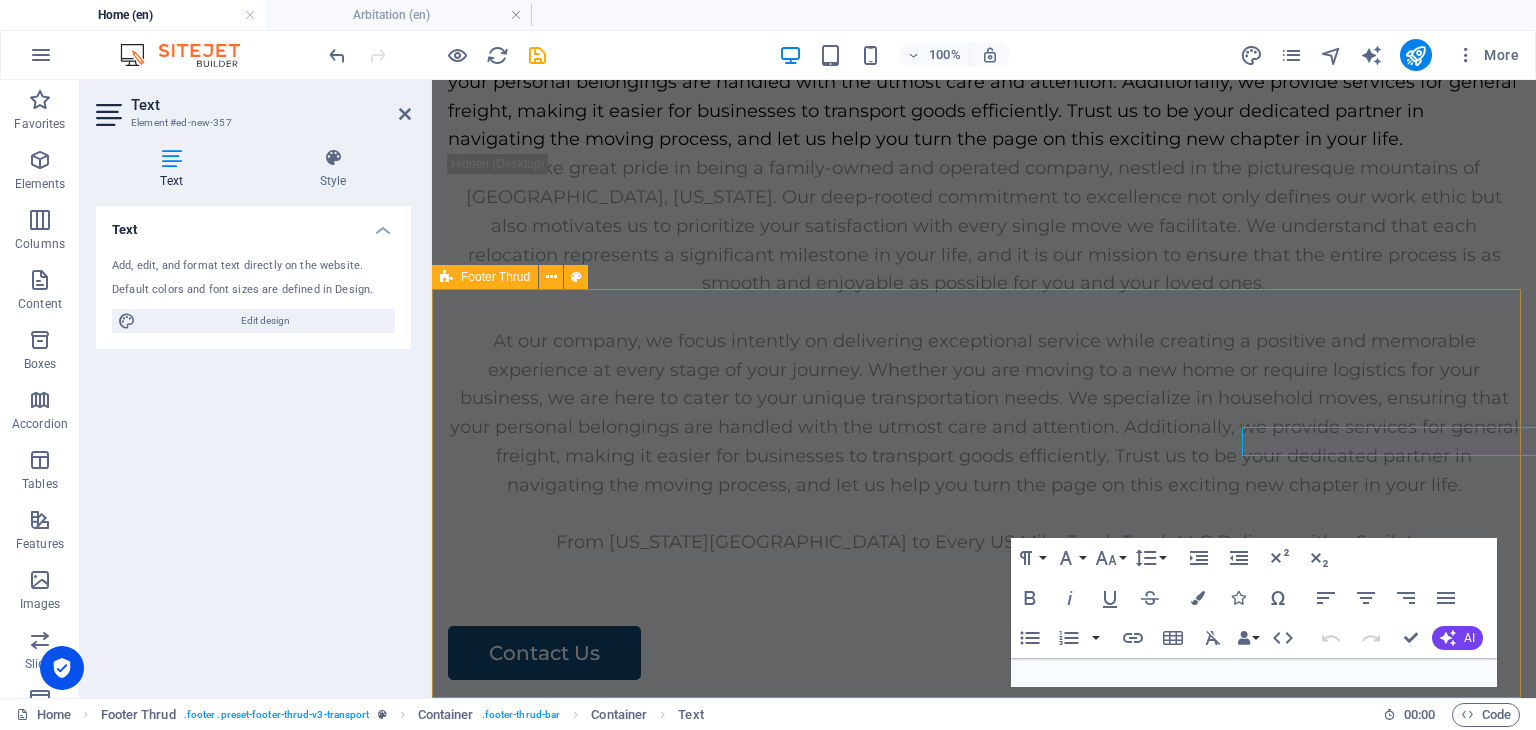 scroll, scrollTop: 7361, scrollLeft: 0, axis: vertical 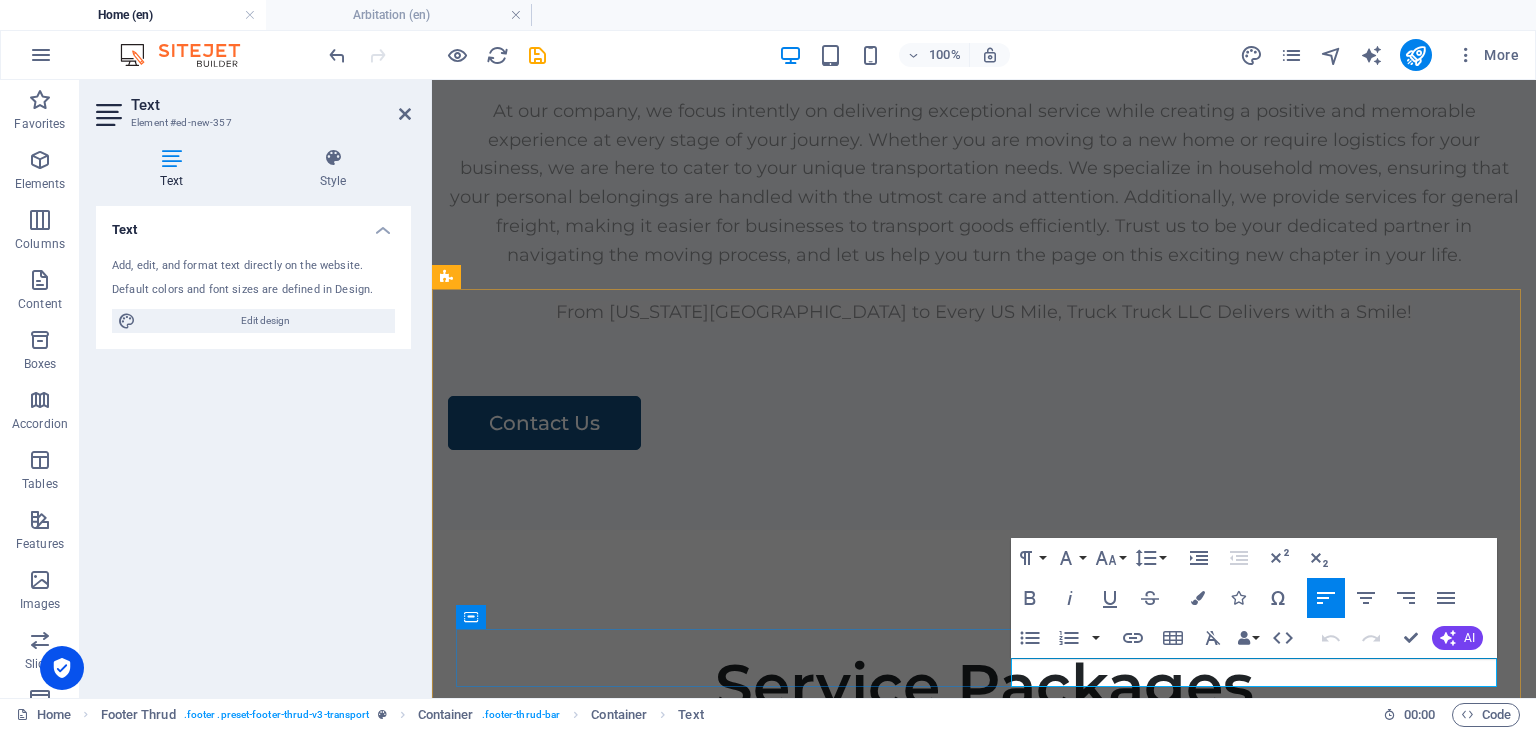 click on "Legal Notice" at bounding box center [513, 4639] 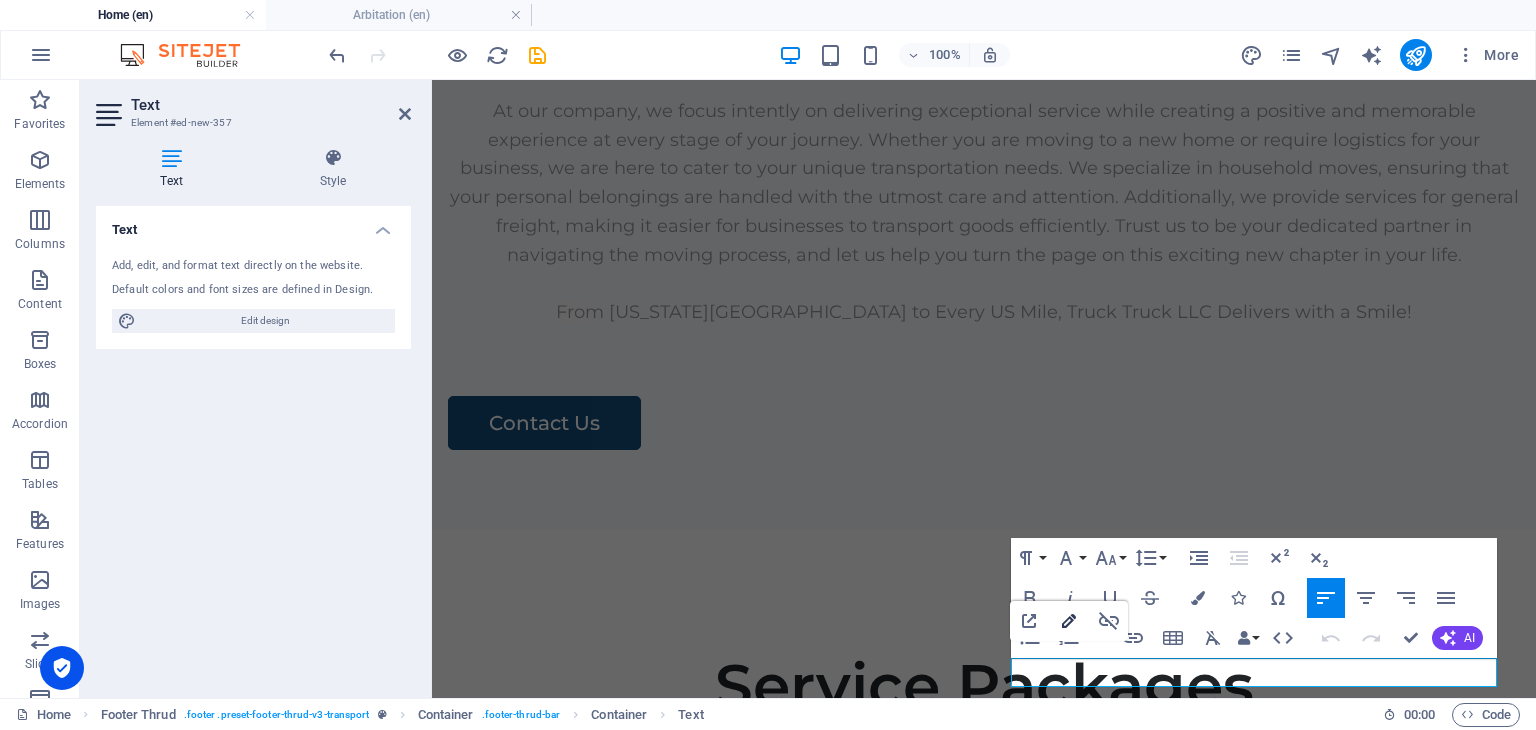 click 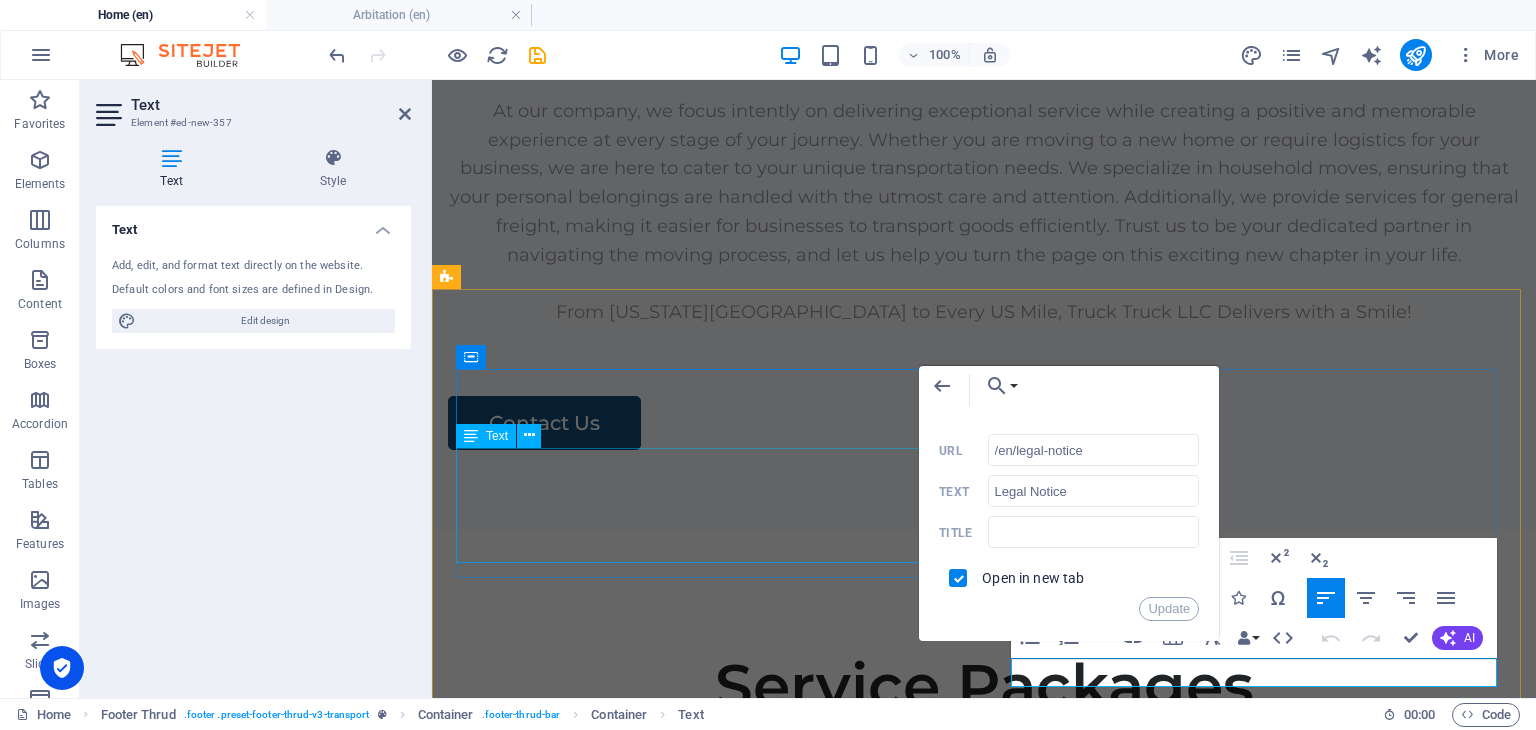 click on "8999 Krashin Dr Conifer, CO 80433   steven.brunsman@trucktruckrelay.com" at bounding box center (716, 4228) 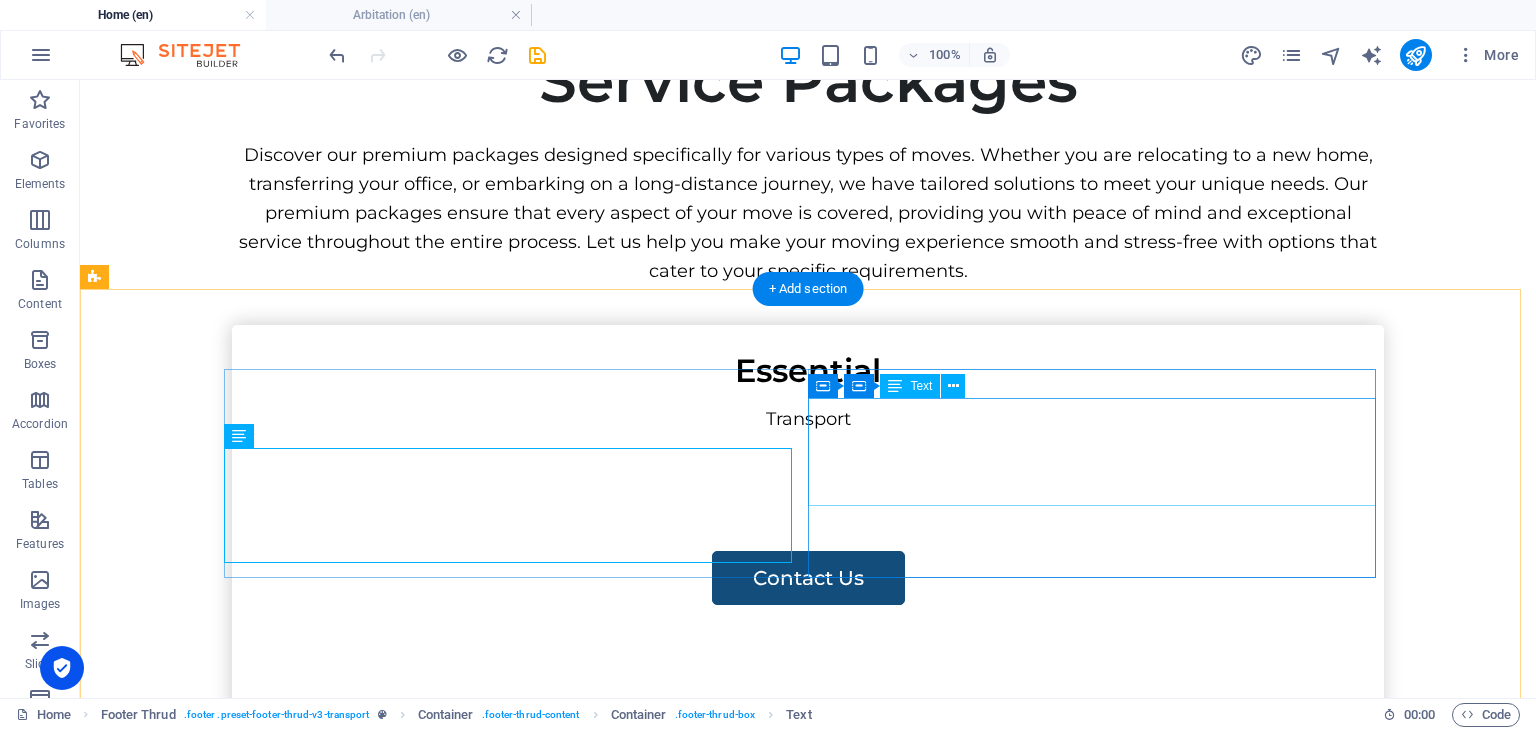 scroll, scrollTop: 7131, scrollLeft: 0, axis: vertical 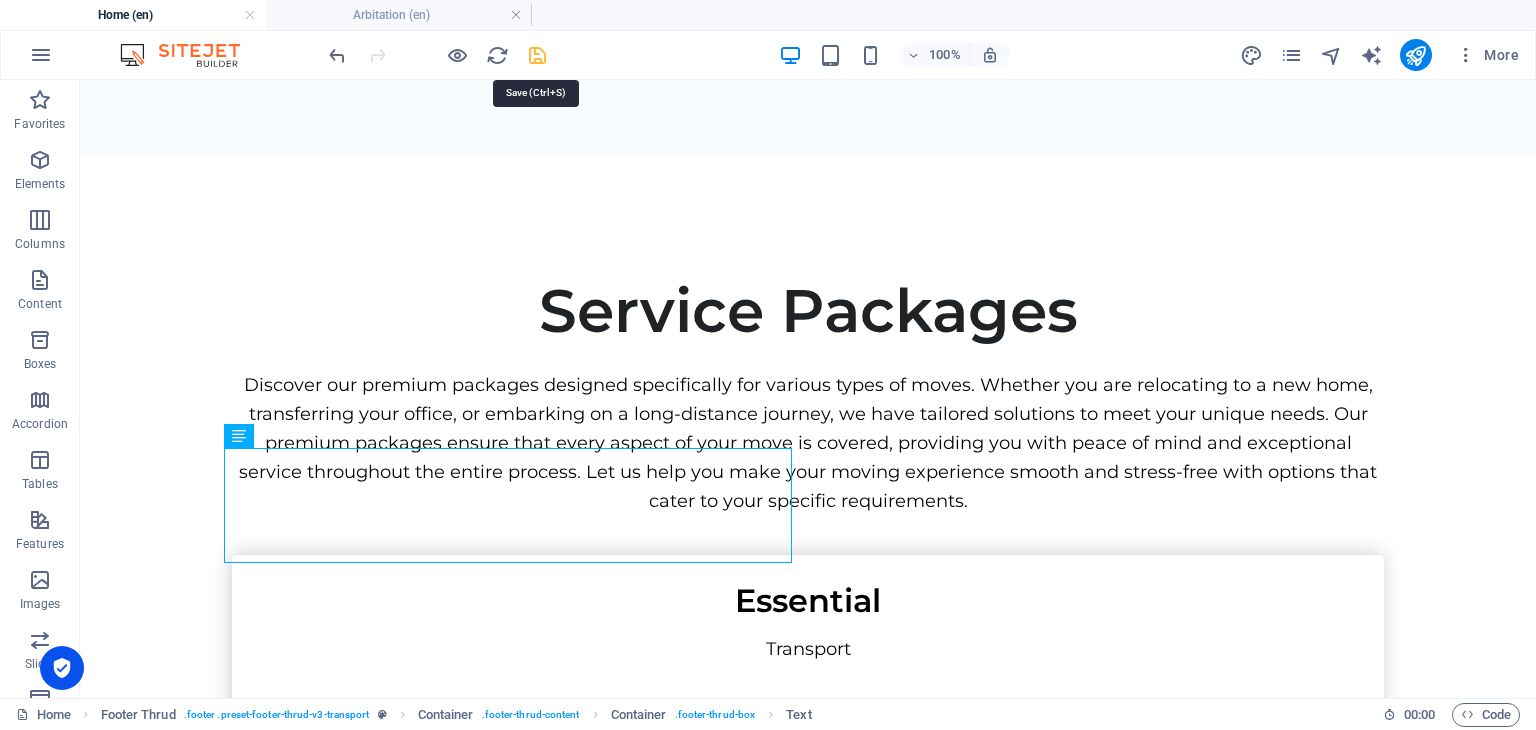 click at bounding box center (537, 55) 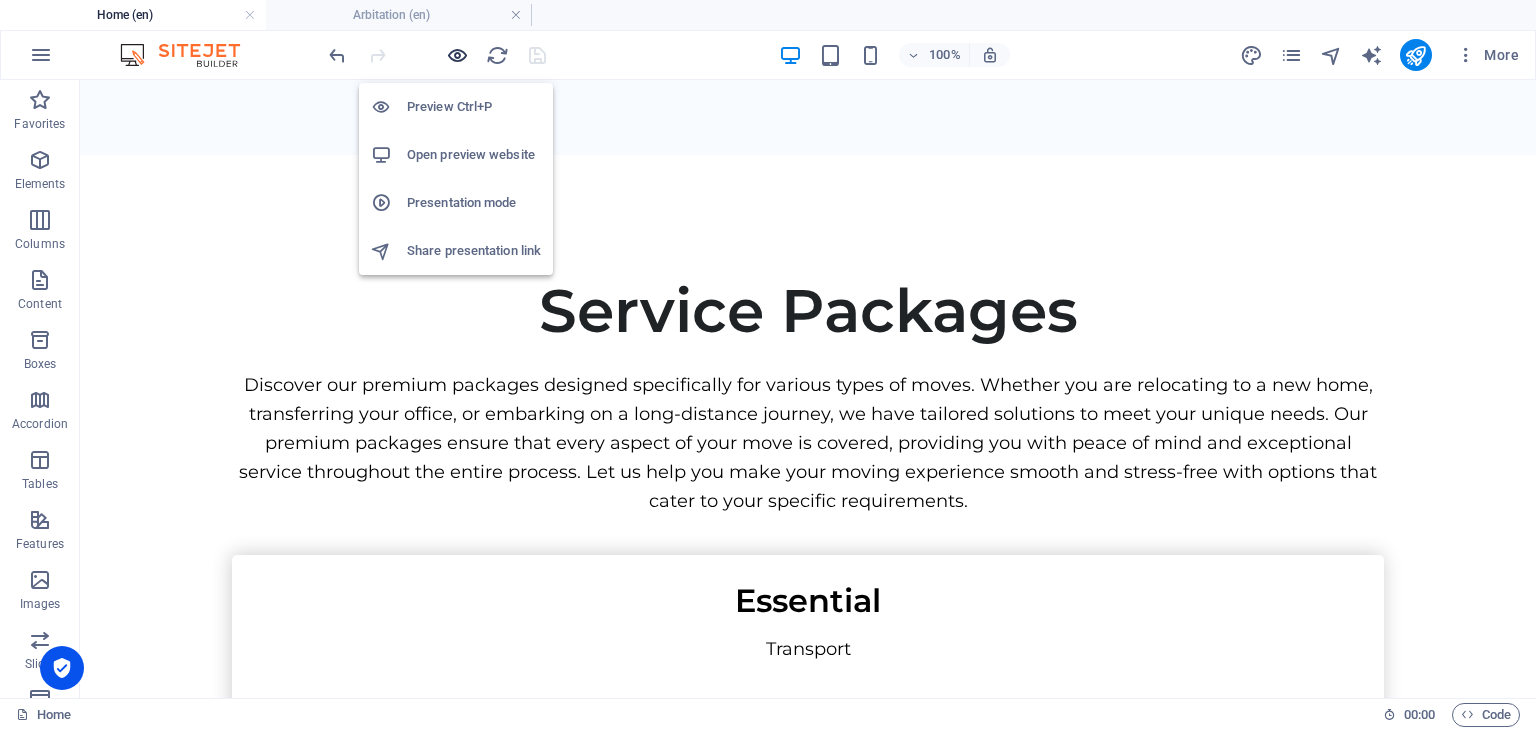 click at bounding box center [457, 55] 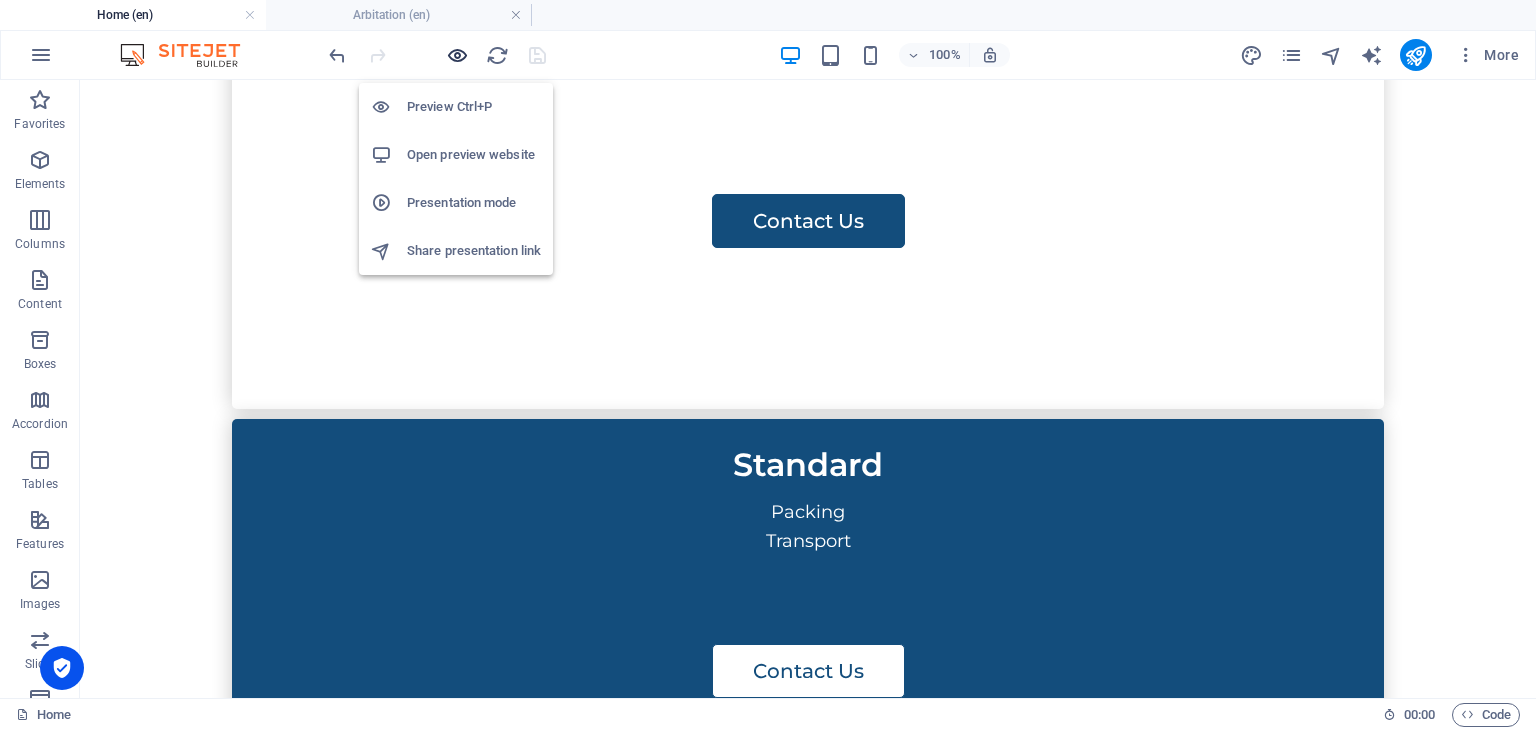scroll, scrollTop: 6152, scrollLeft: 0, axis: vertical 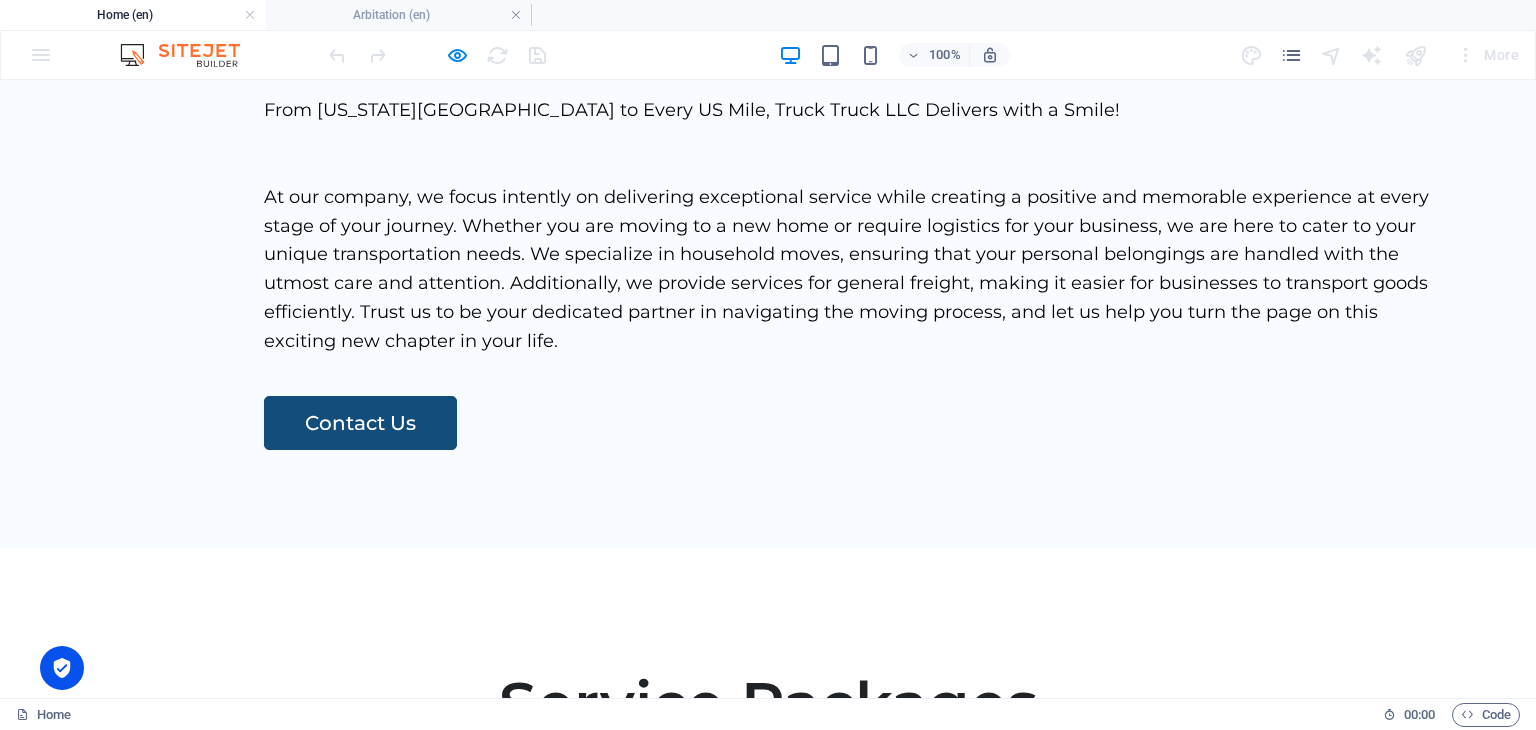 click on "Moving Tariff" at bounding box center [250, 4448] 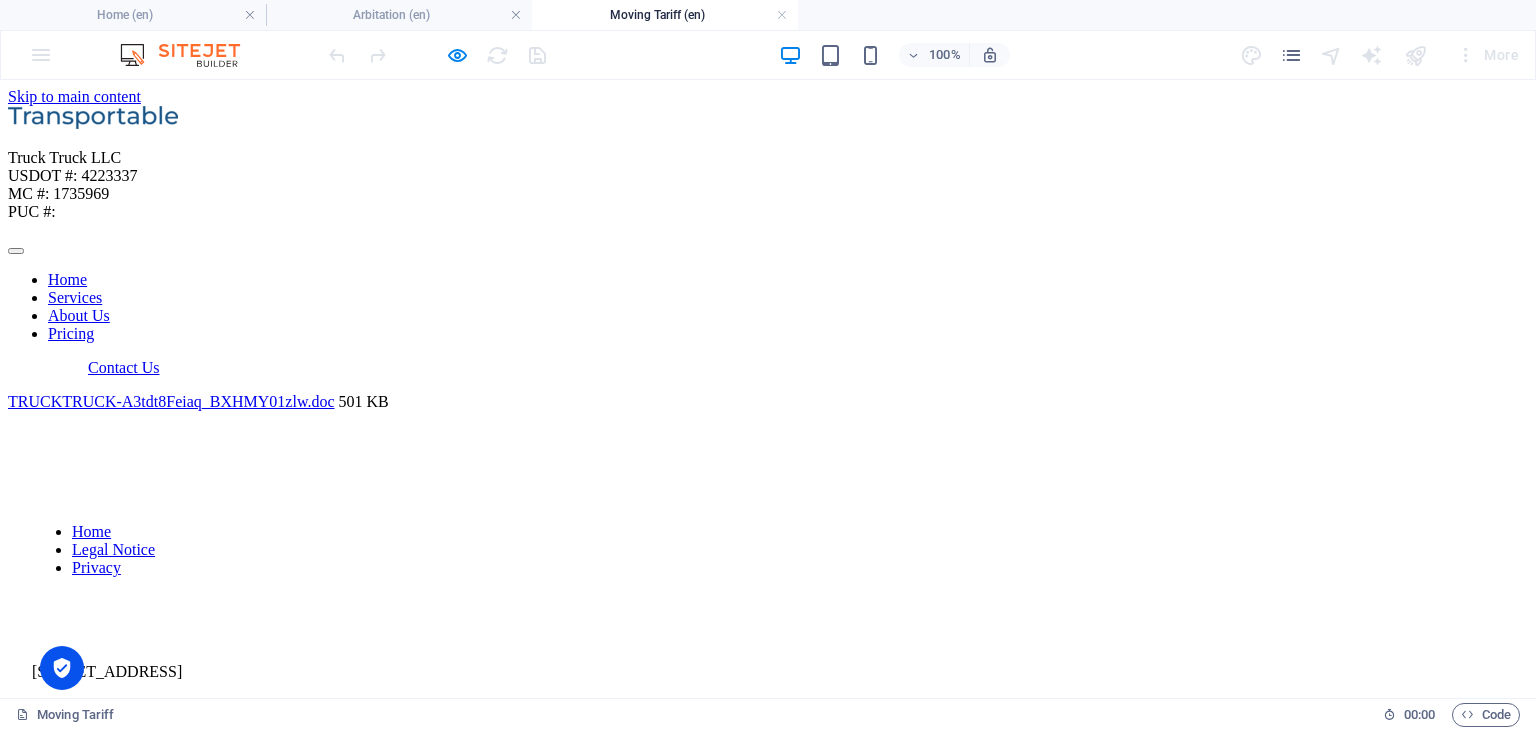 scroll, scrollTop: 0, scrollLeft: 0, axis: both 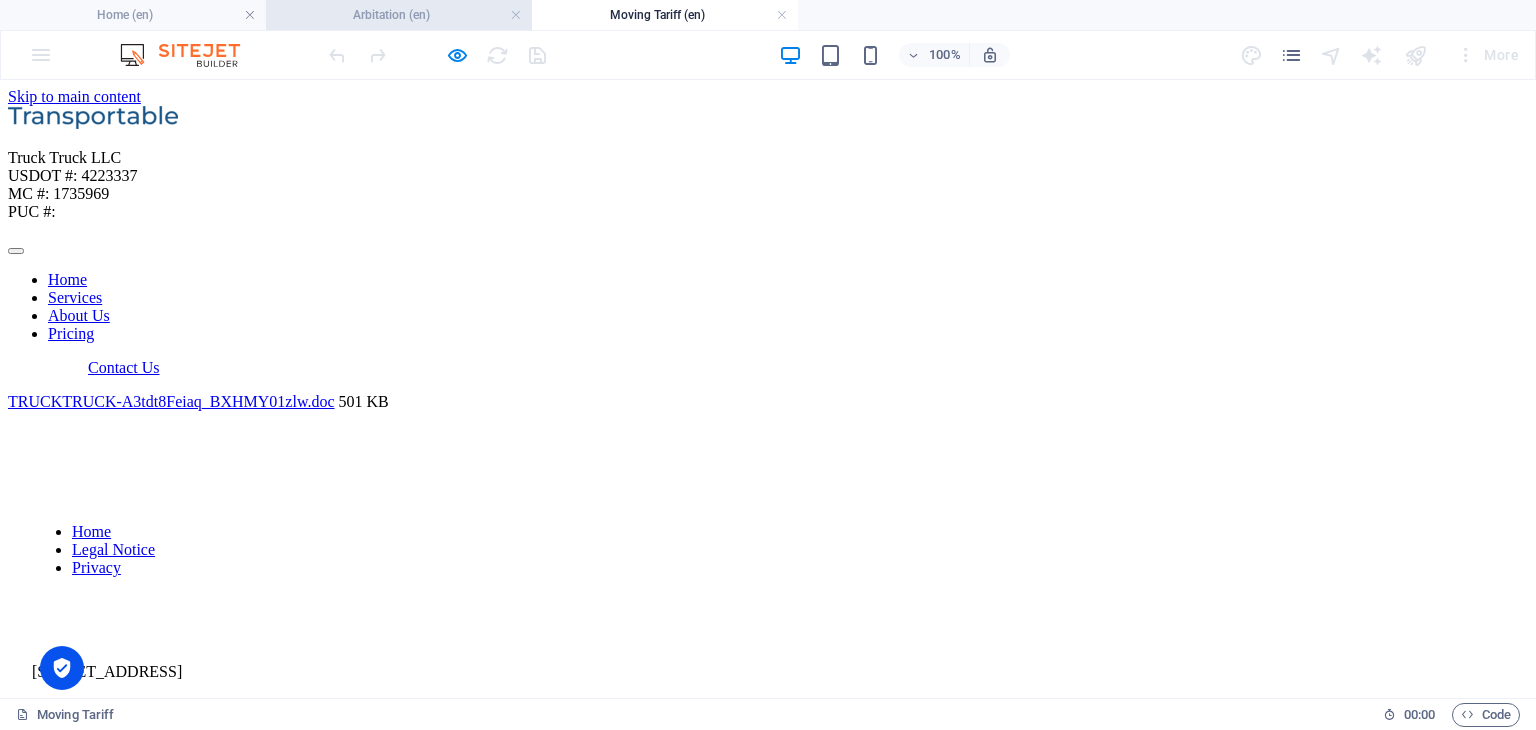 click on "Arbitation (en)" at bounding box center (399, 15) 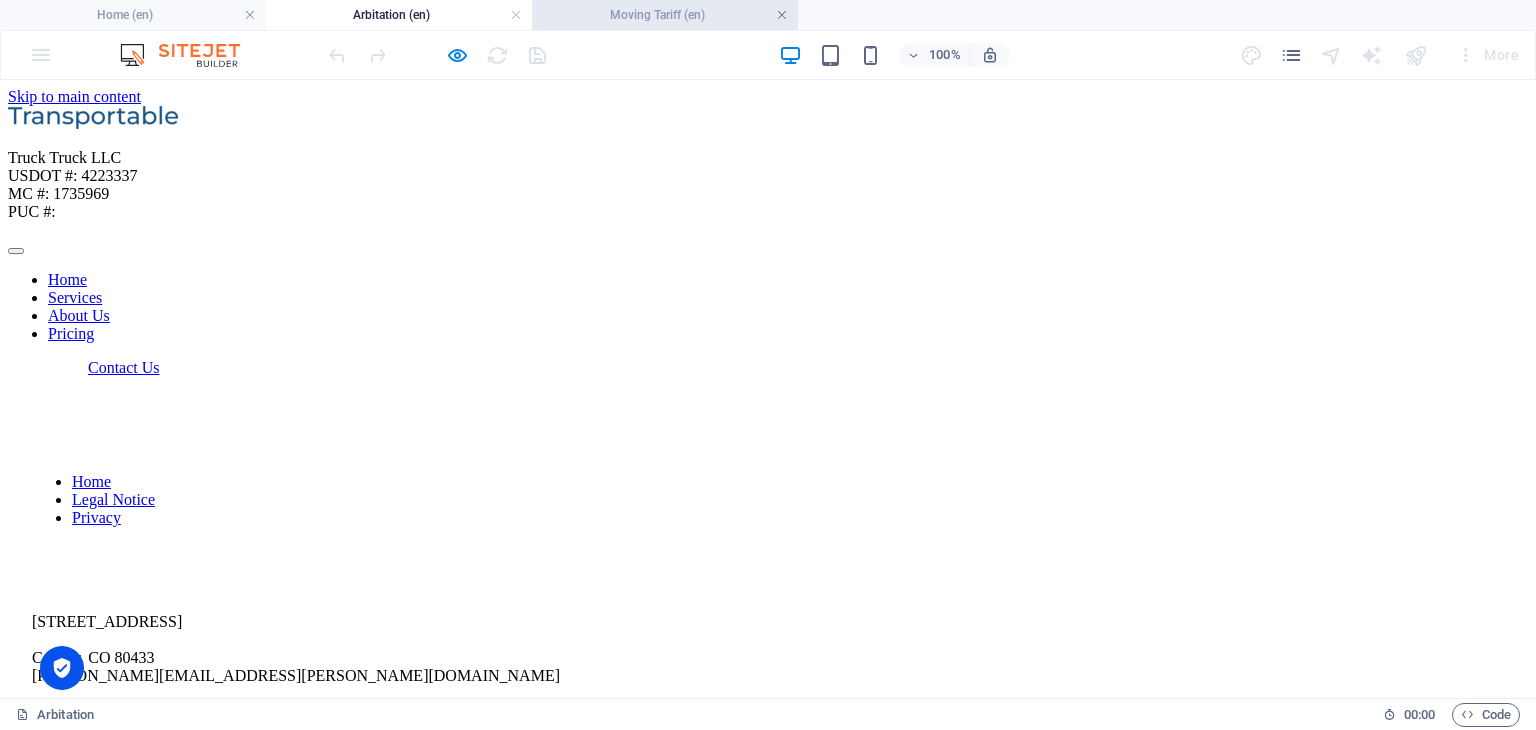 click at bounding box center [782, 15] 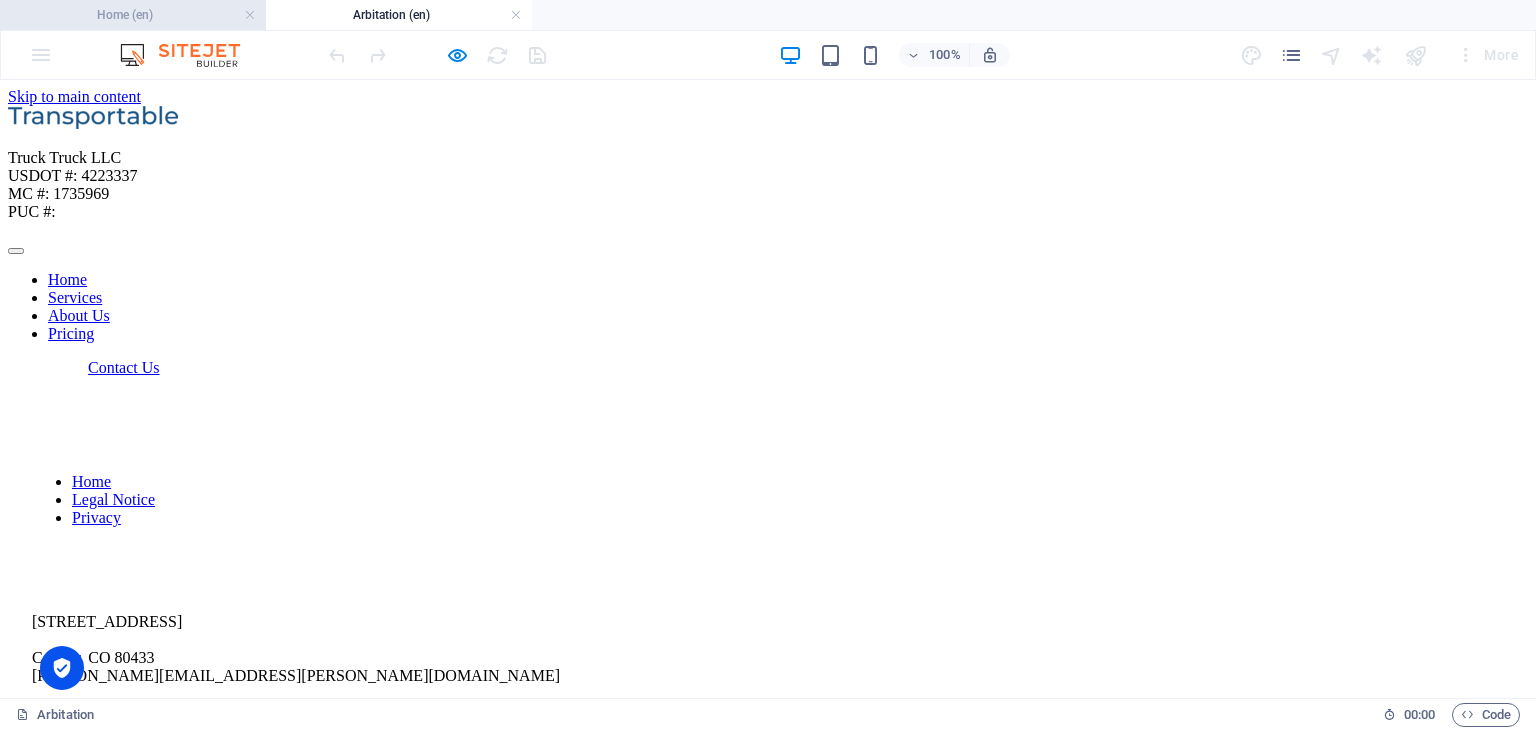 click on "Home (en)" at bounding box center (133, 15) 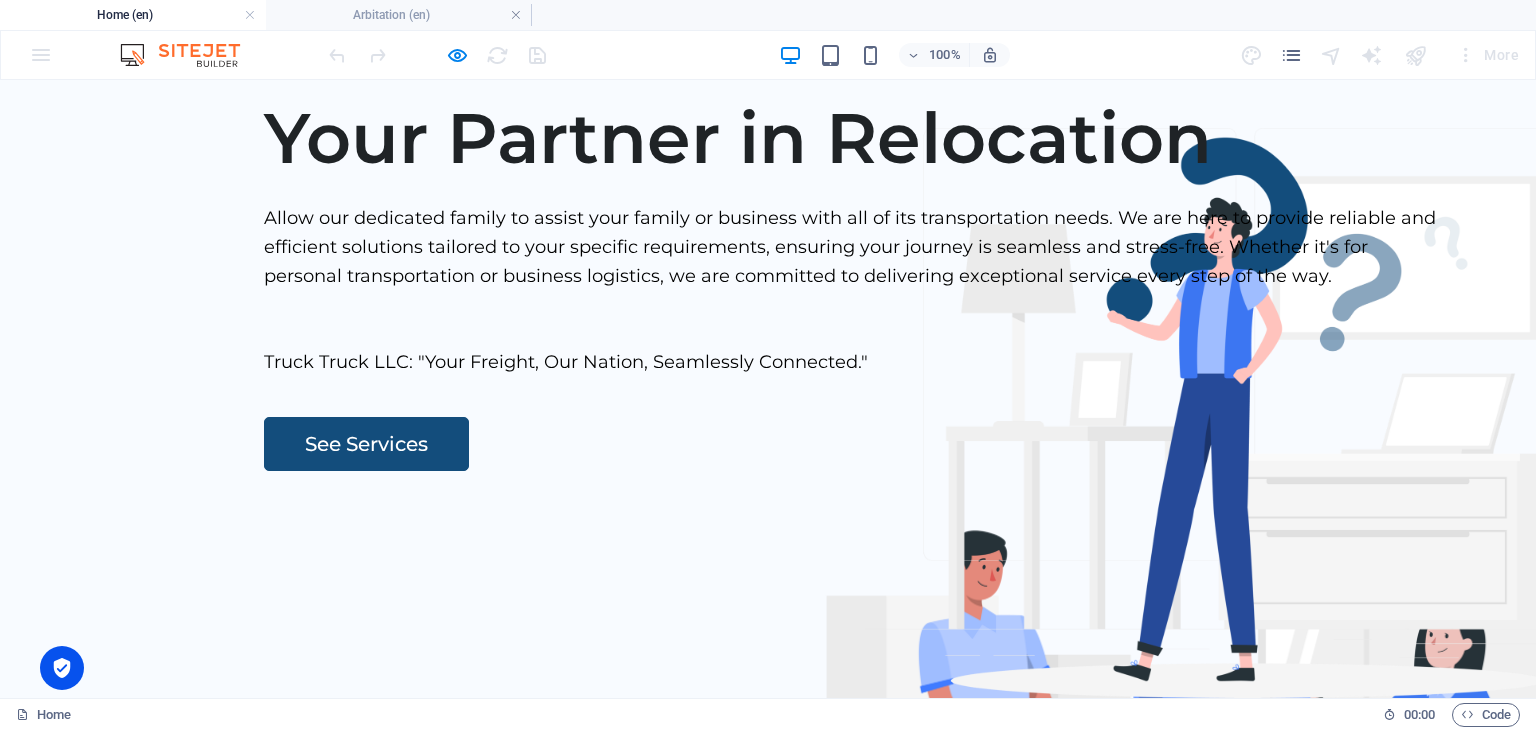 scroll, scrollTop: 6084, scrollLeft: 0, axis: vertical 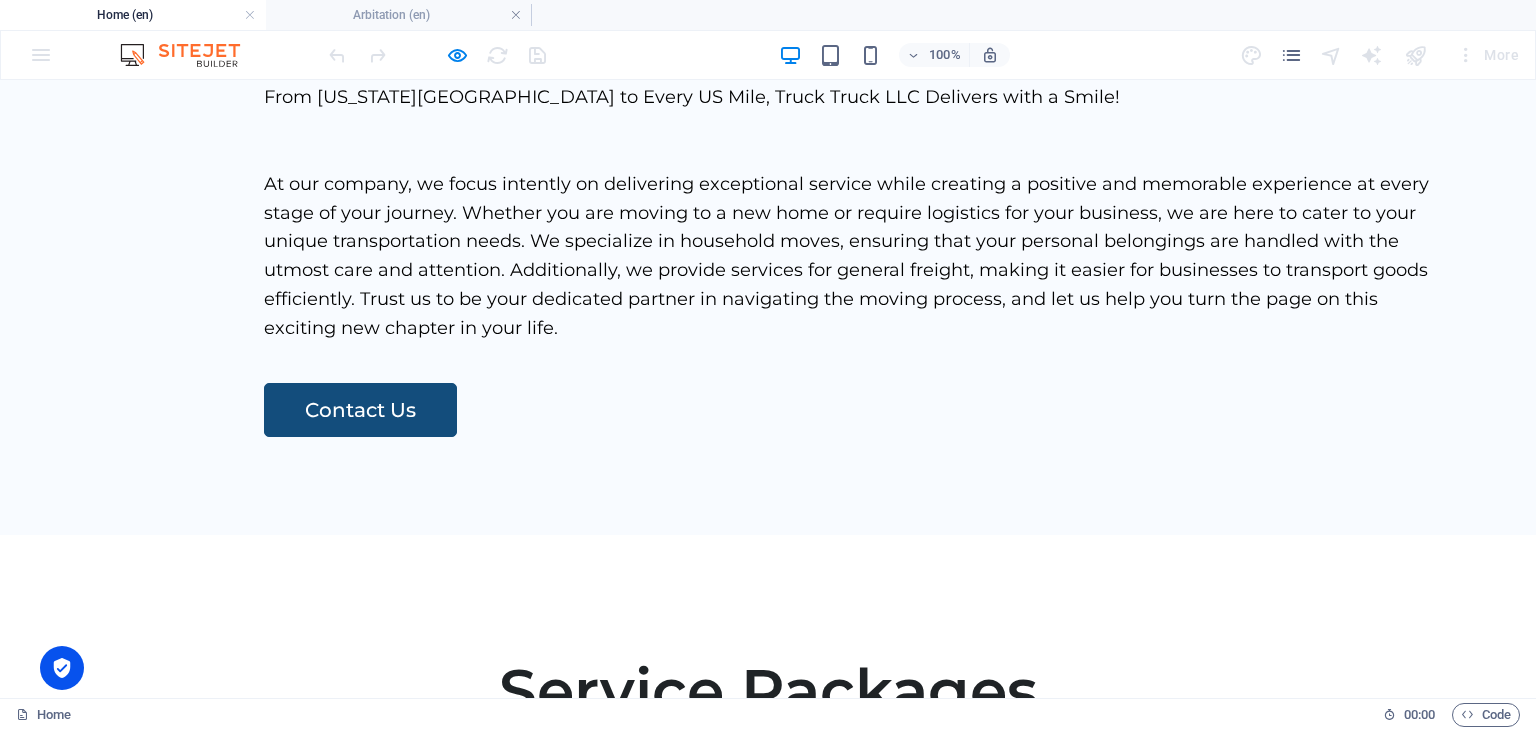 click on "Arbitration" at bounding box center [361, 4435] 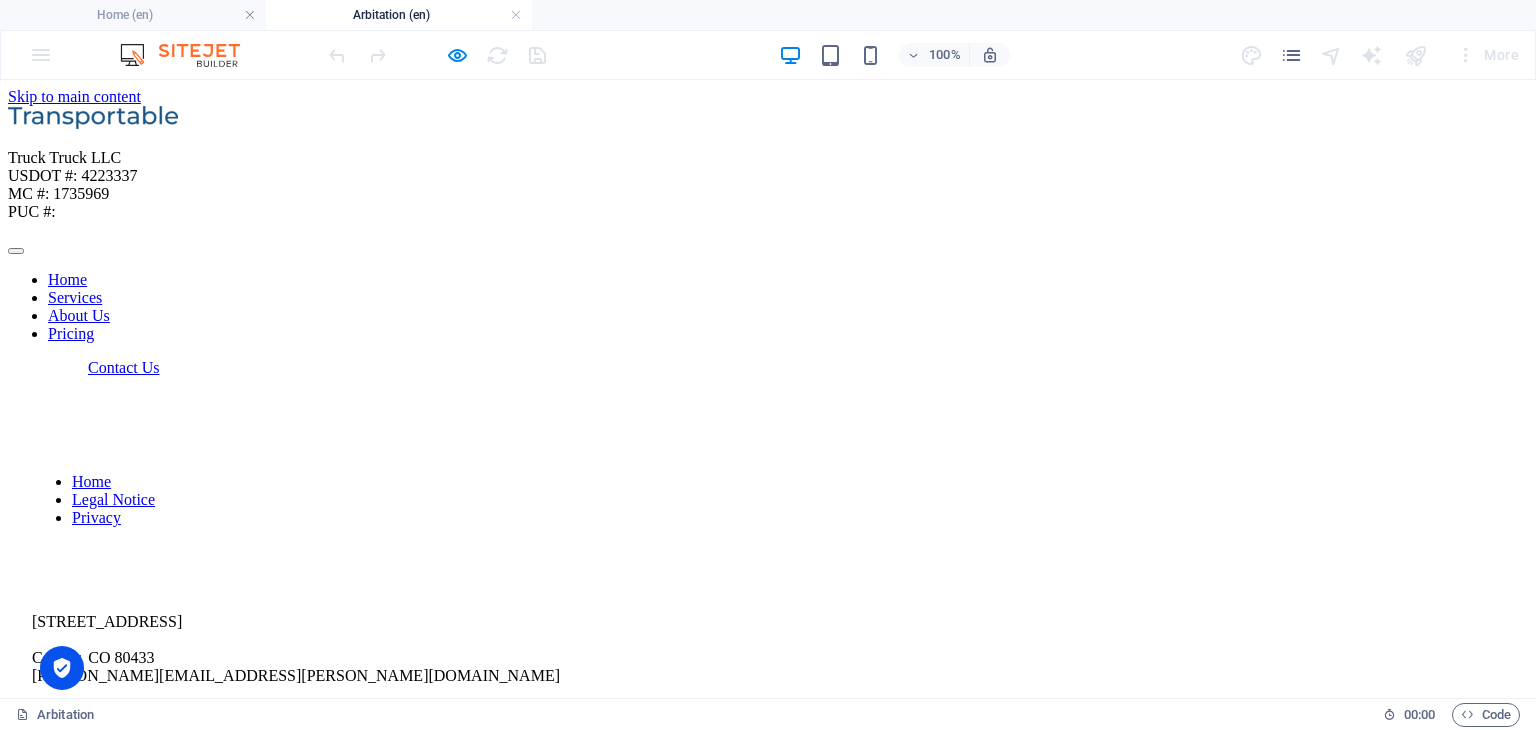 click on "Home Legal Notice Privacy 8999 Krashin Dr Conifer, CO 80433   steven.brunsman@trucktruckrelay.com Home Services About Us Pricing Contact Us HOME SERVICES ABOUT US PRICING CONTACT US" at bounding box center [768, 752] 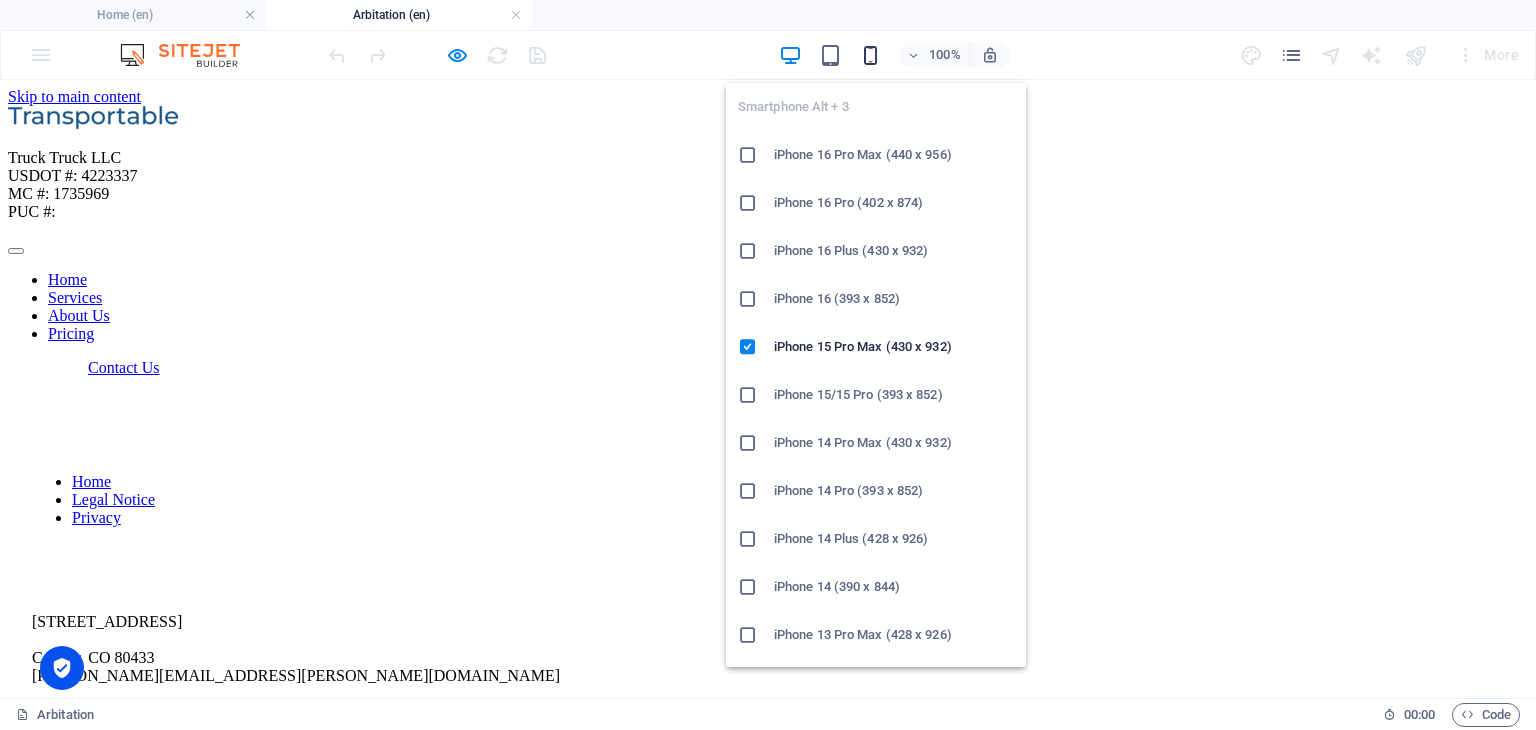 click at bounding box center (870, 55) 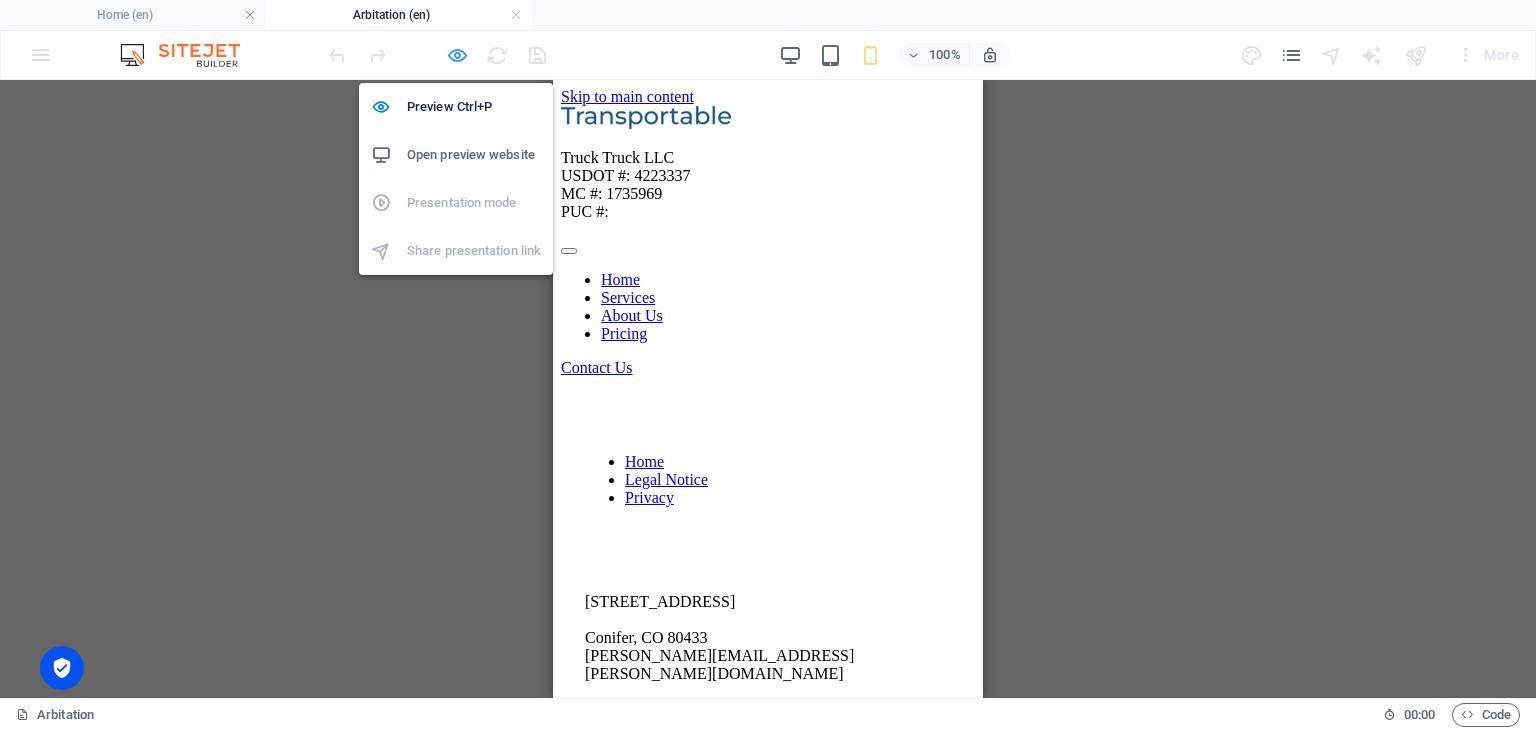click at bounding box center [457, 55] 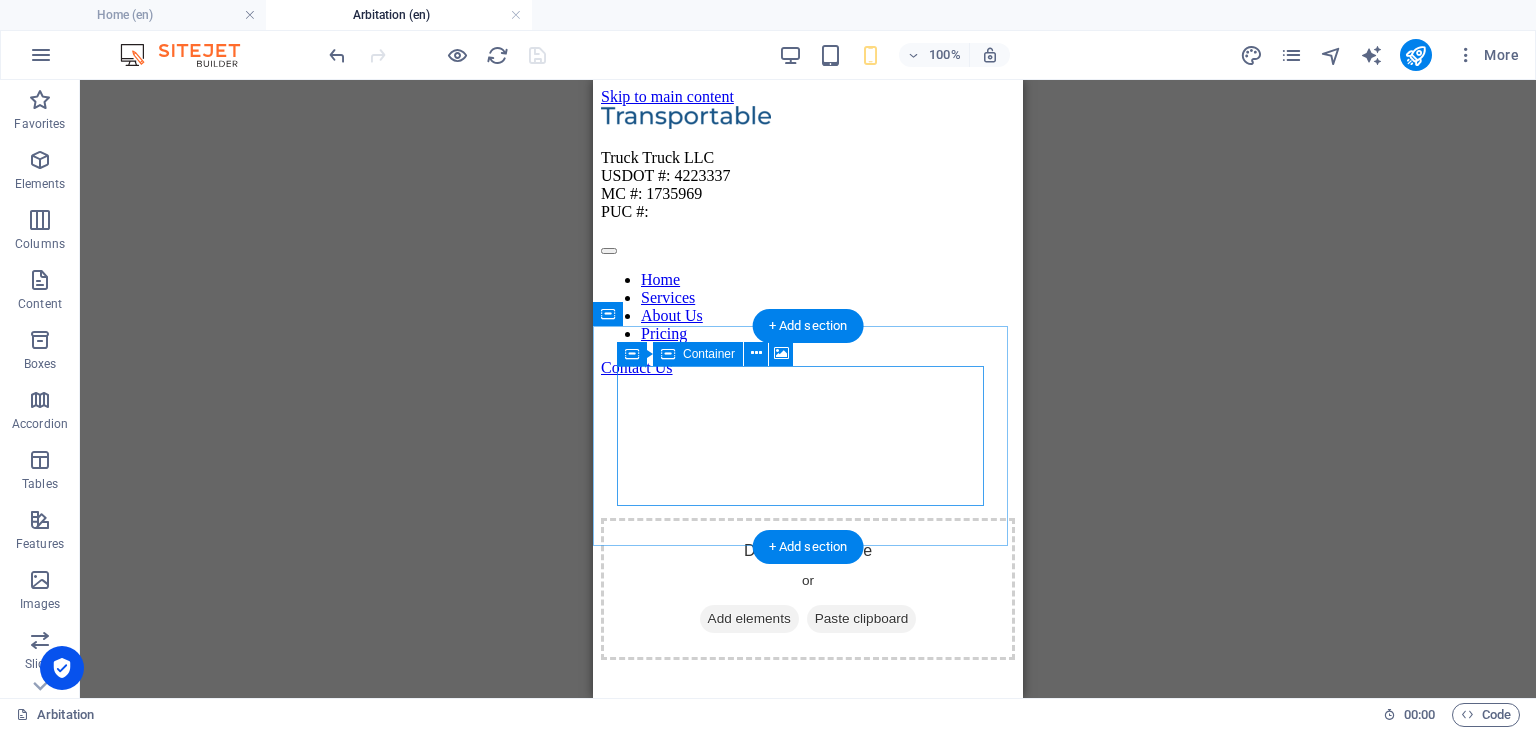 click on "Drop content here or  Add elements  Paste clipboard" at bounding box center [808, 589] 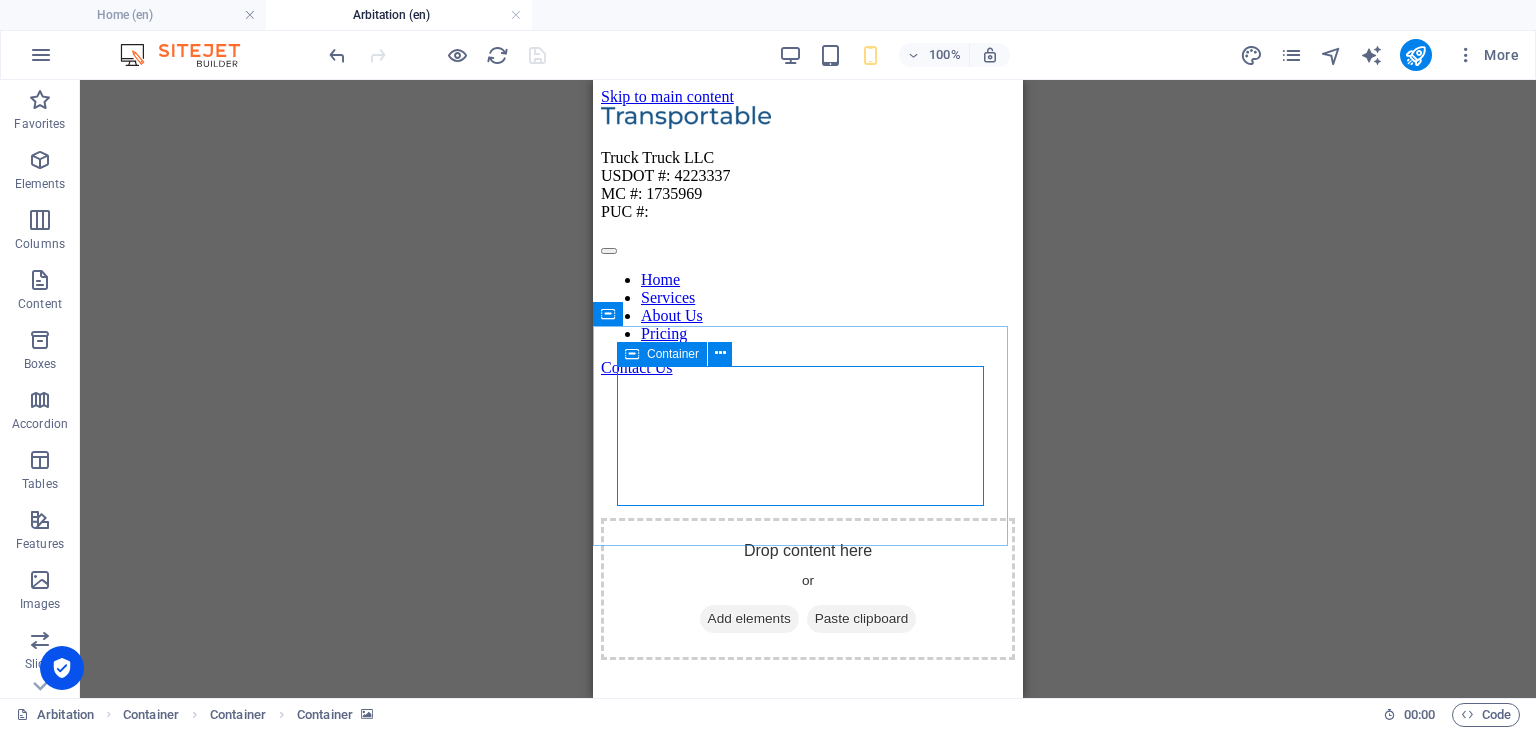 click at bounding box center (632, 354) 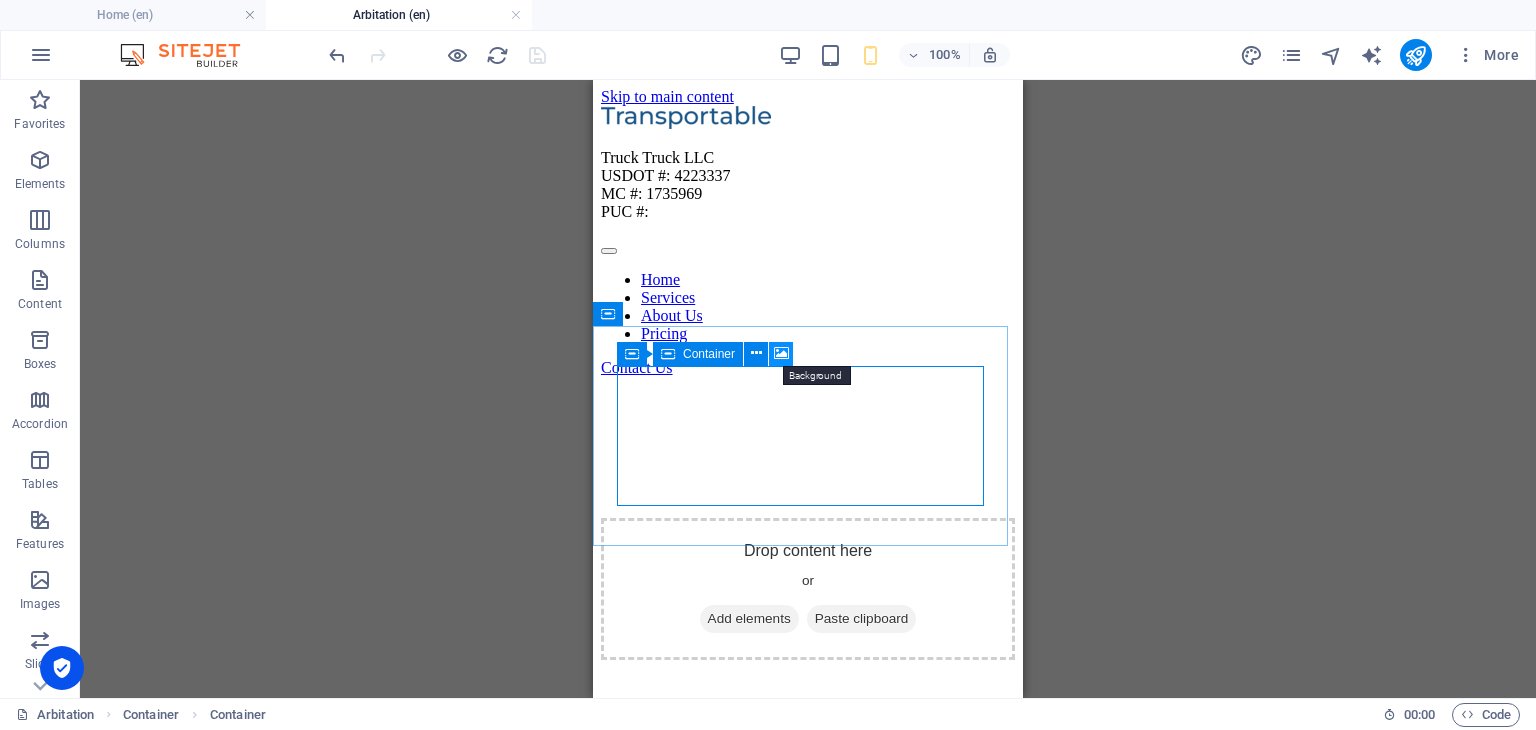 drag, startPoint x: 776, startPoint y: 354, endPoint x: 7, endPoint y: 275, distance: 773.04724 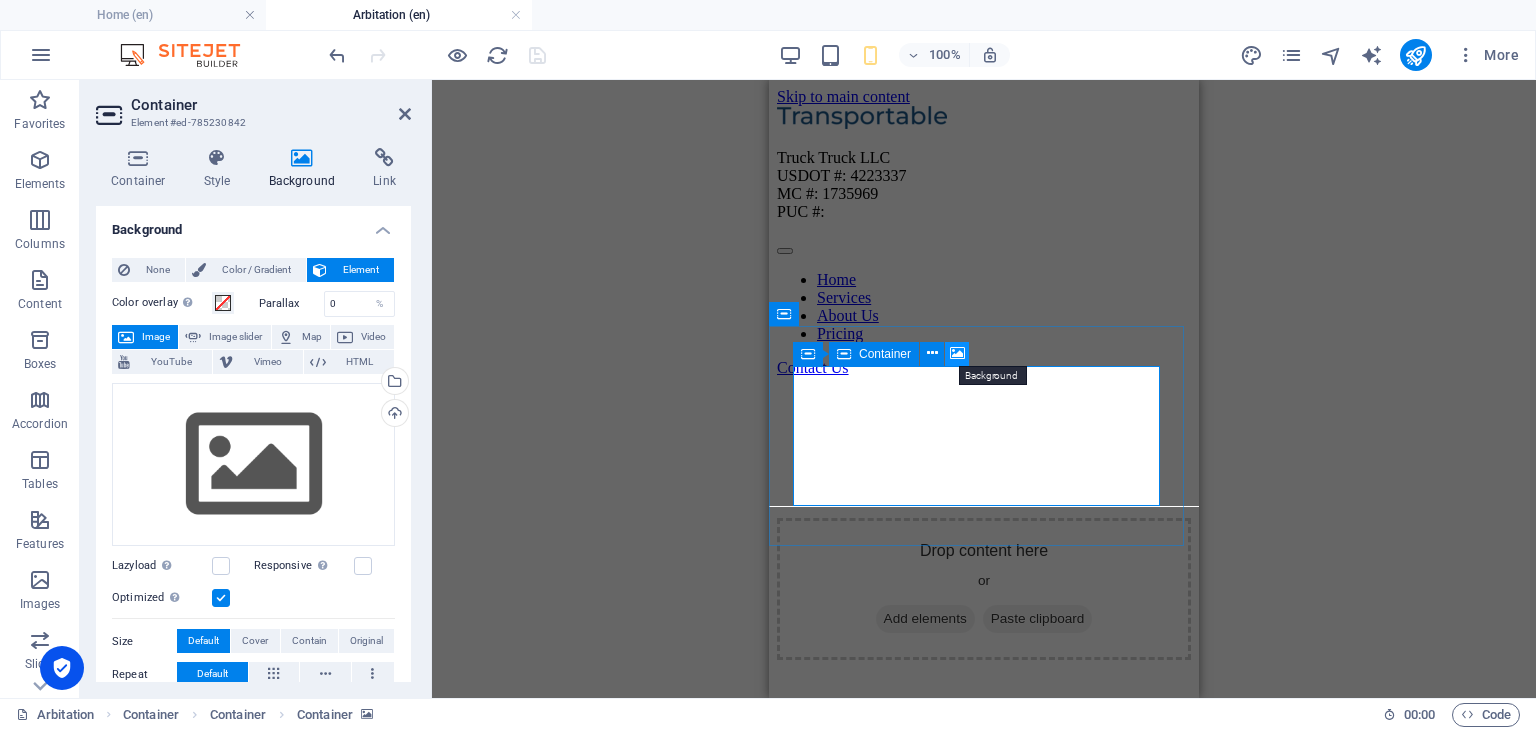 click at bounding box center [957, 353] 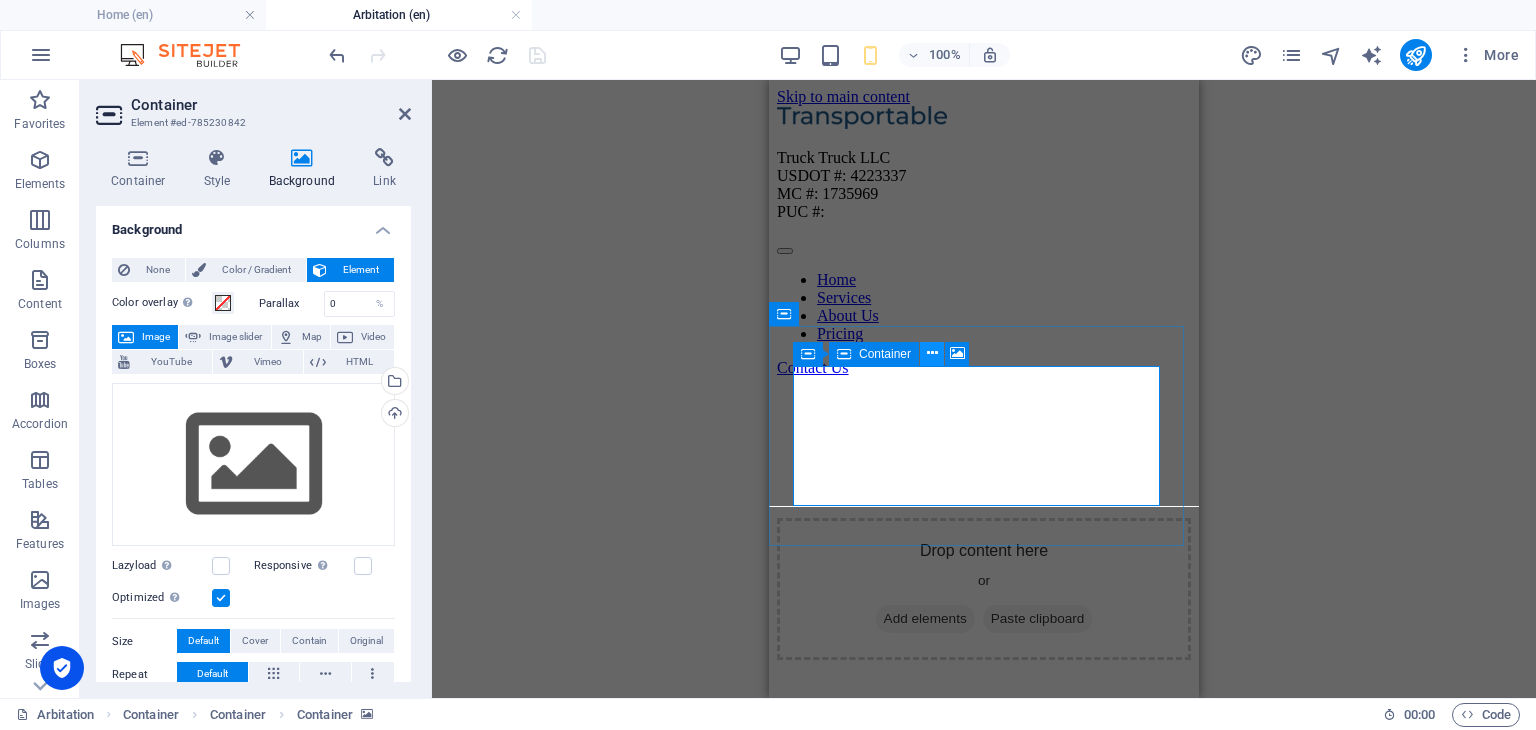 click at bounding box center (932, 353) 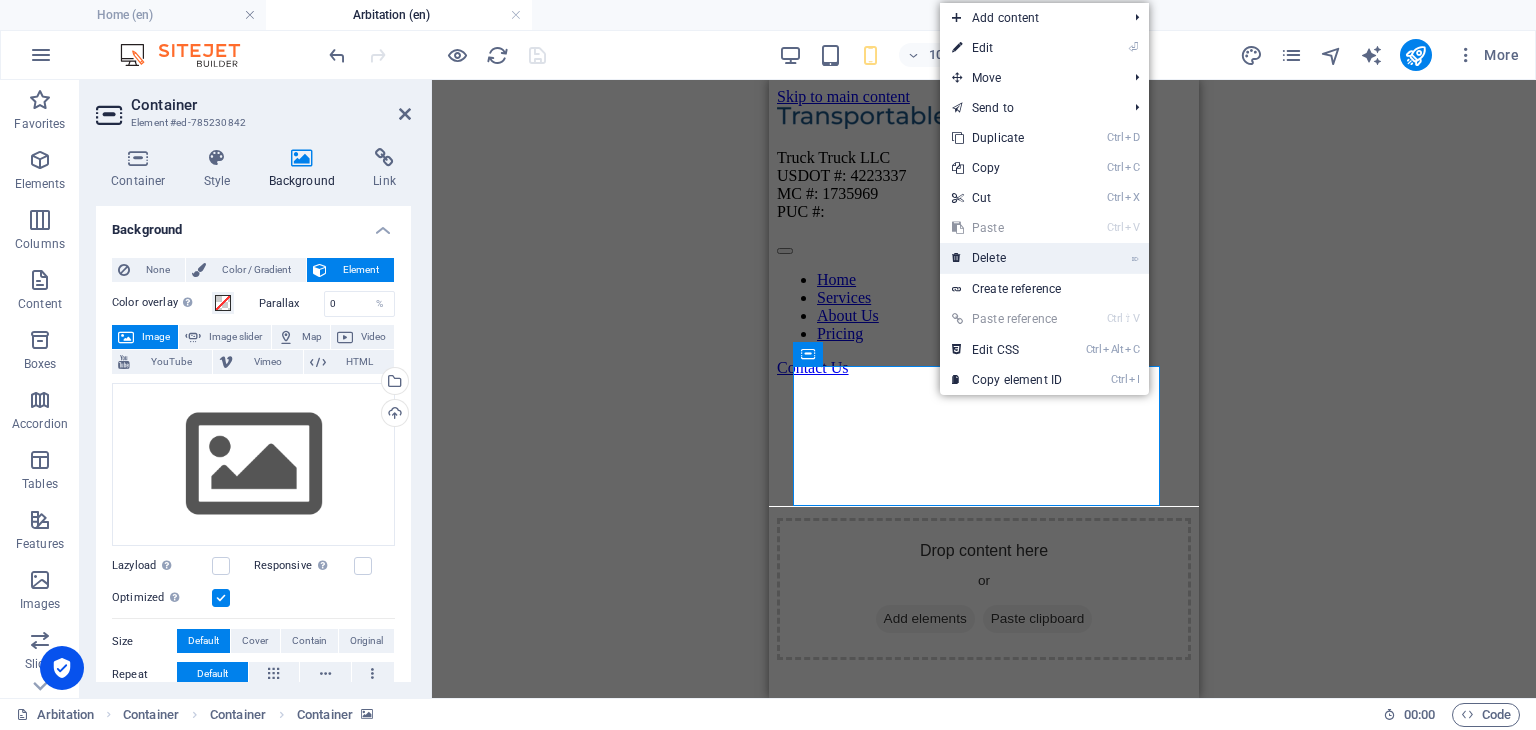 click on "⌦  Delete" at bounding box center [1007, 258] 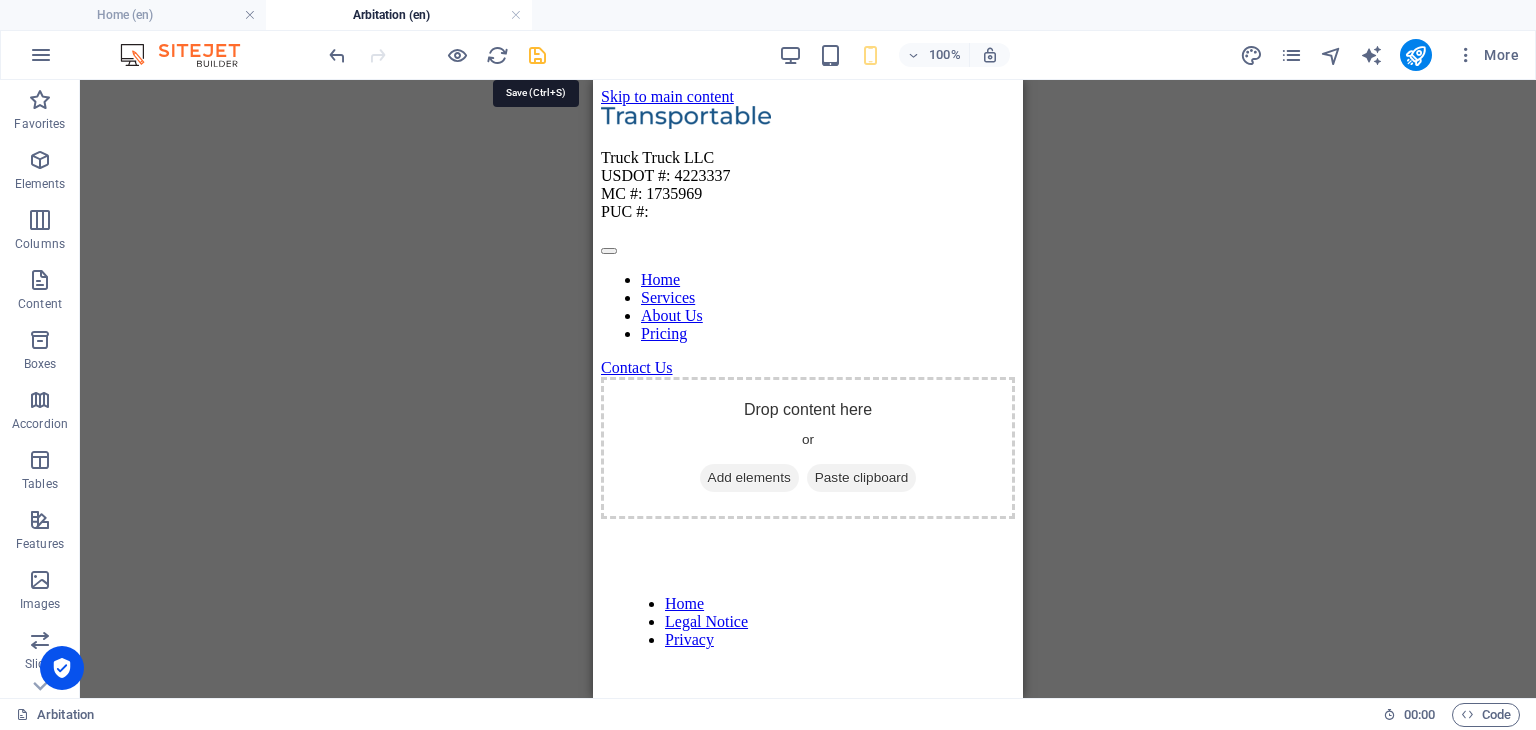 click at bounding box center (537, 55) 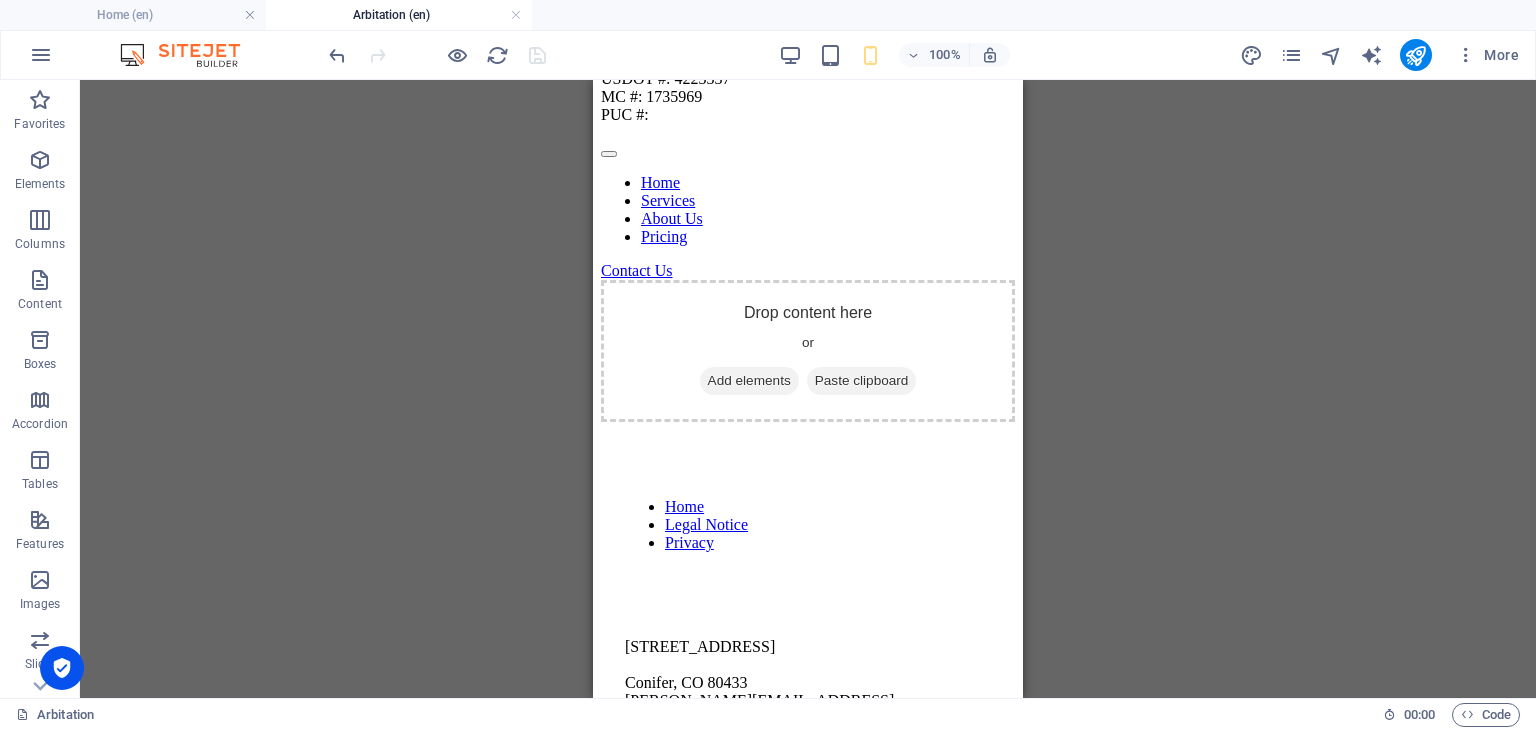 scroll, scrollTop: 0, scrollLeft: 0, axis: both 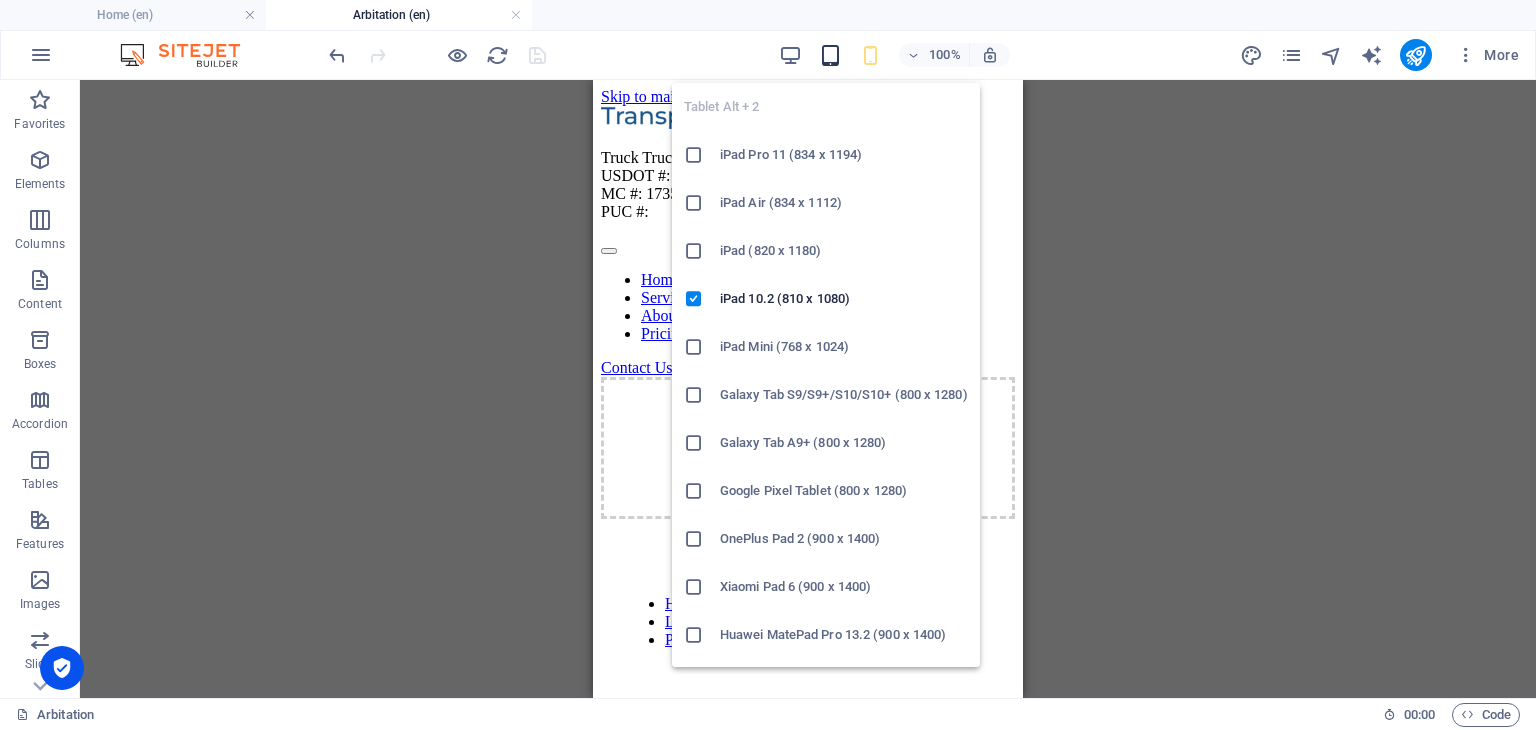 click at bounding box center [830, 55] 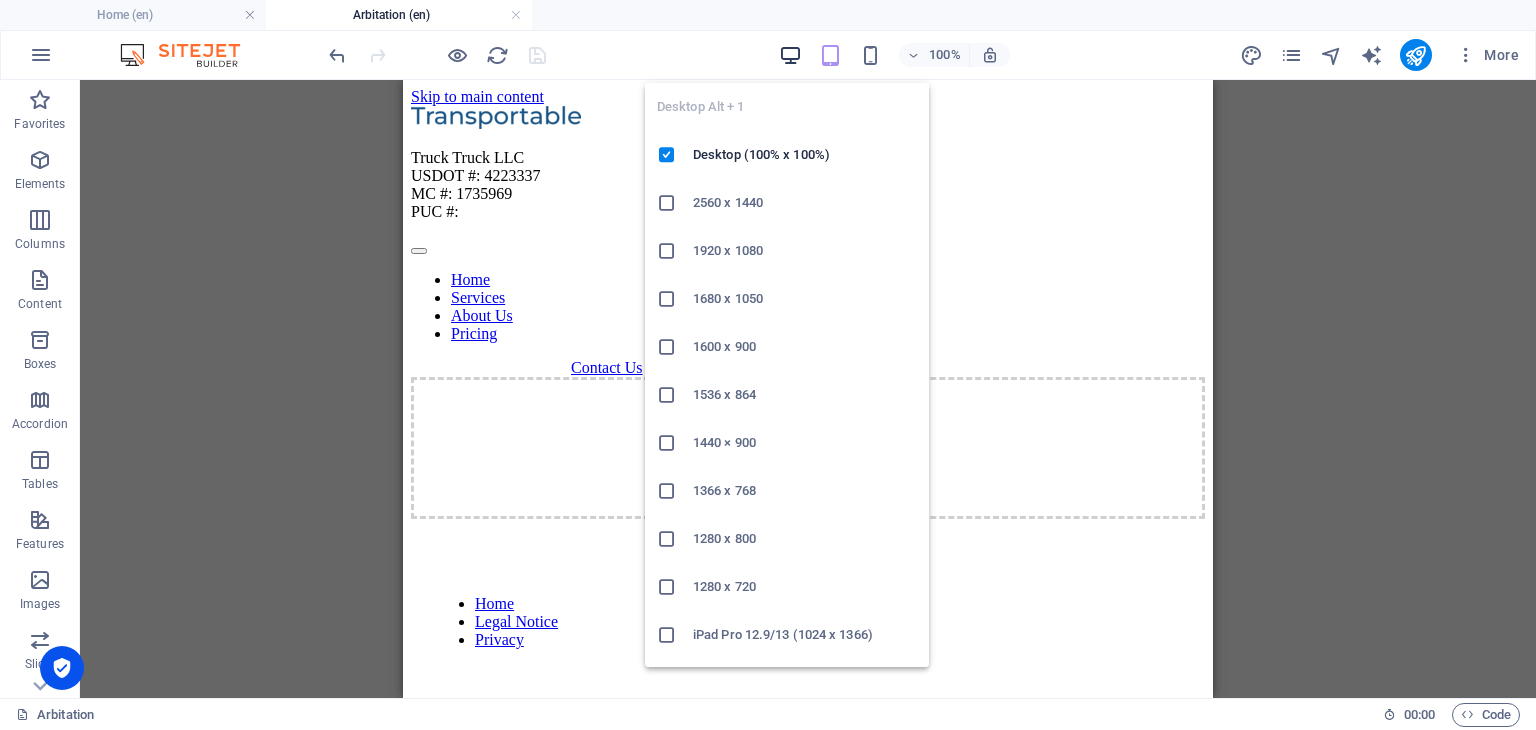 click at bounding box center (790, 55) 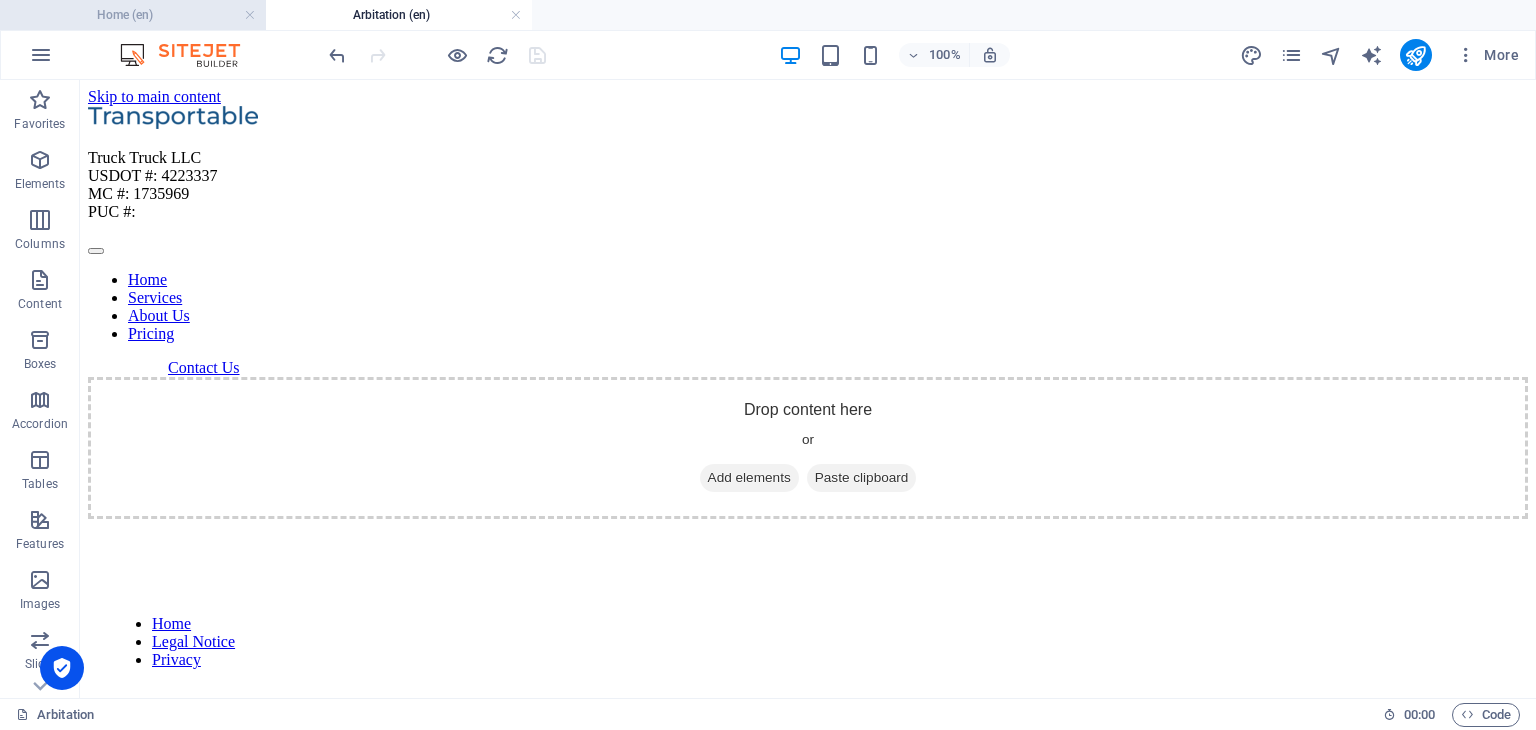 click on "Home (en)" at bounding box center [133, 15] 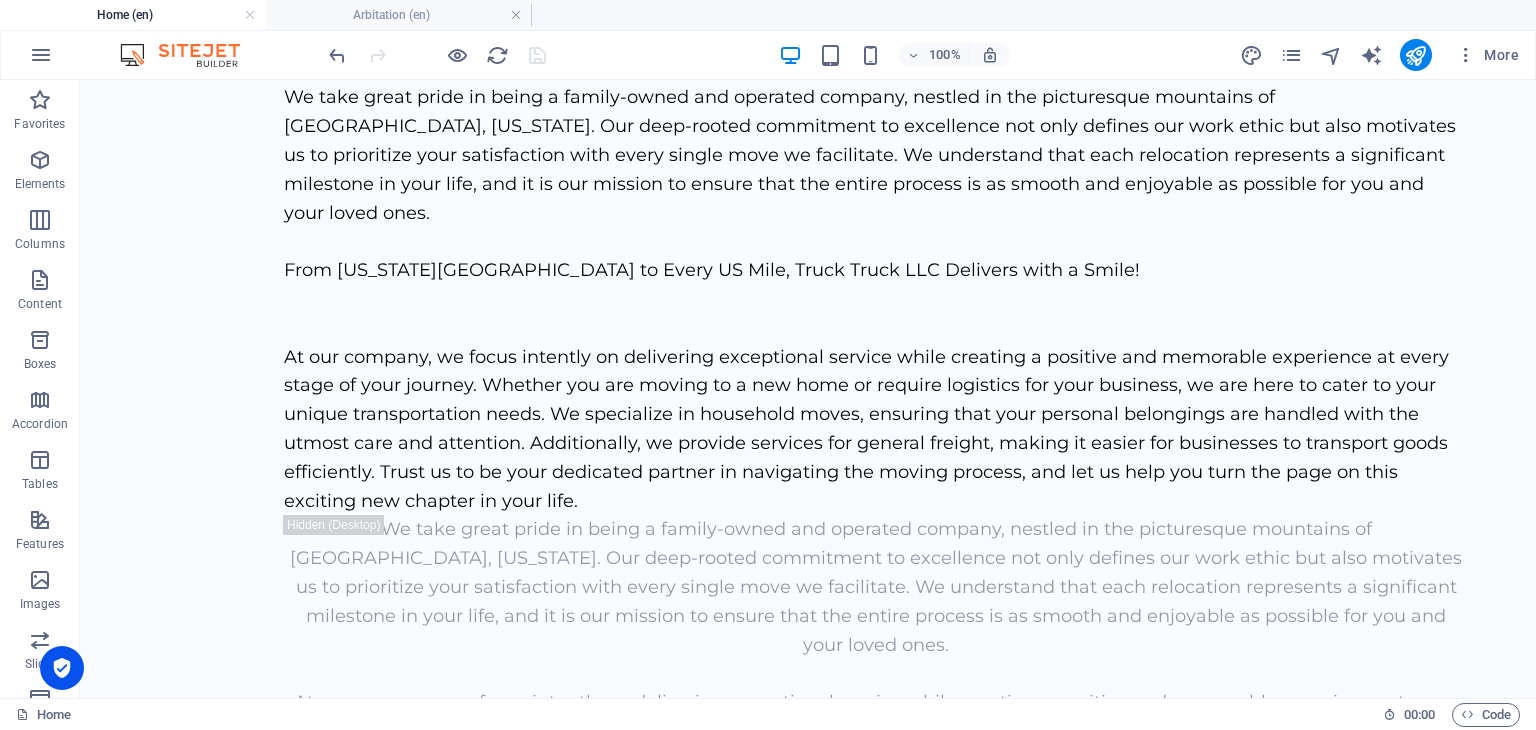 scroll, scrollTop: 7160, scrollLeft: 0, axis: vertical 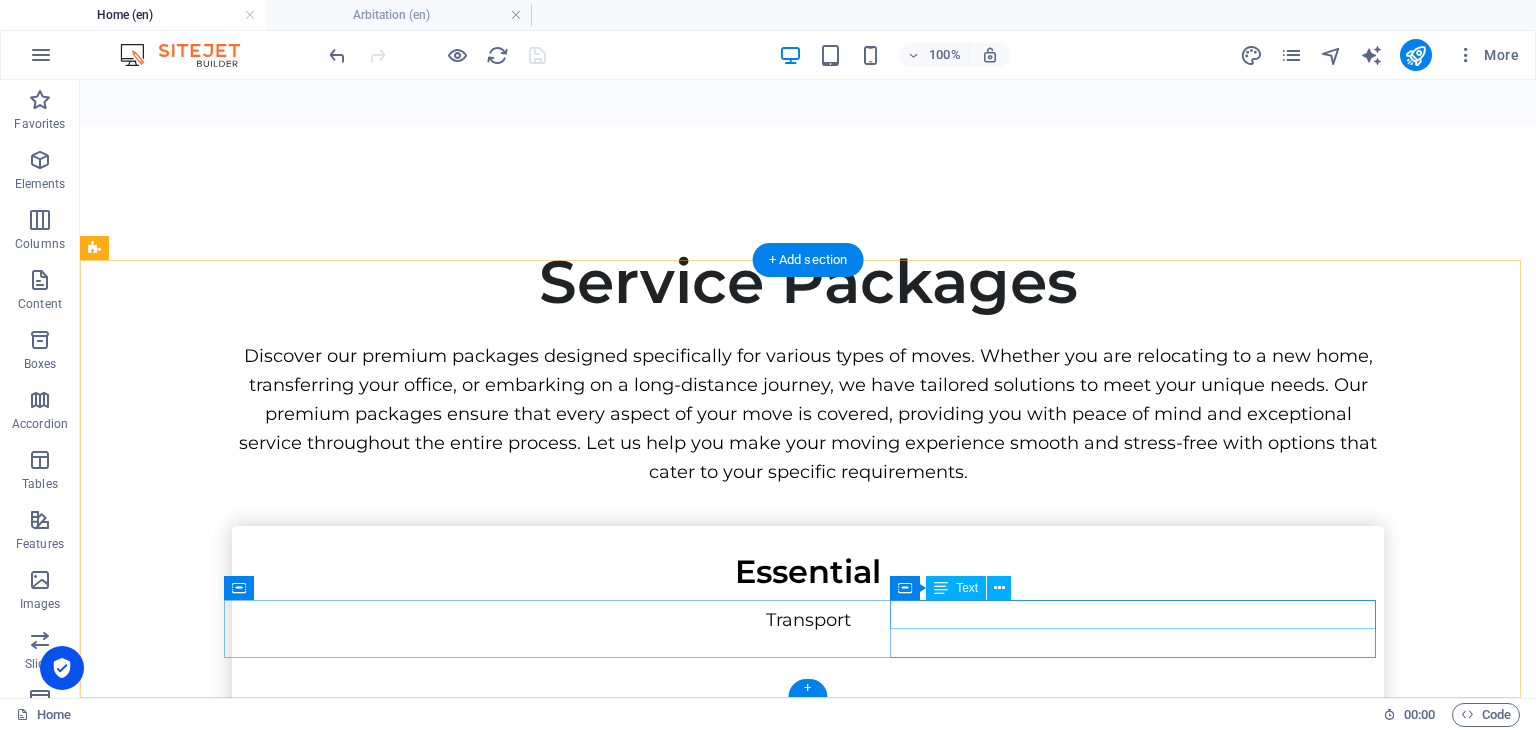 click on "Moving Tariff  |  Arbitration" at bounding box center [804, 4206] 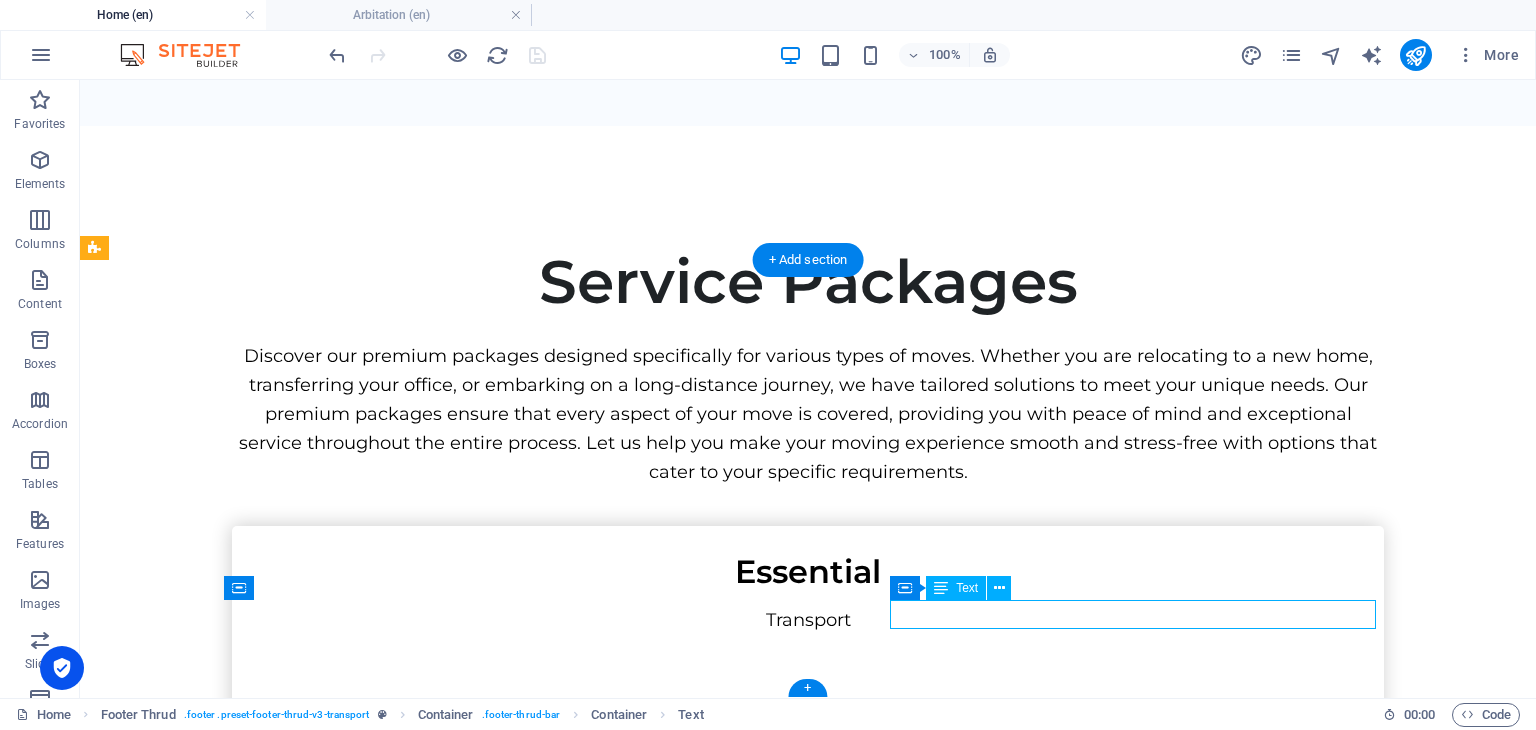 click on "Moving Tariff  |  Arbitration" at bounding box center [804, 4206] 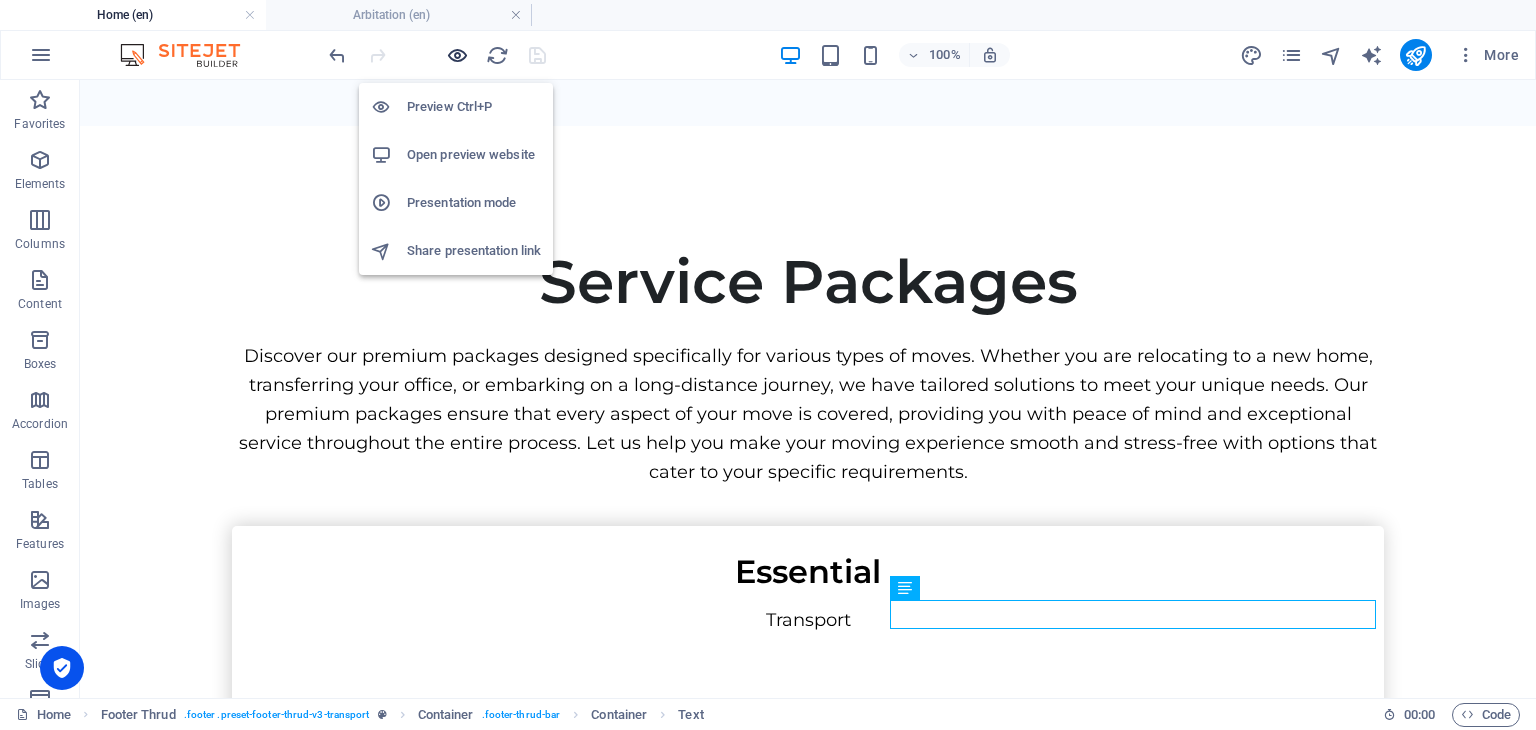 click at bounding box center (457, 55) 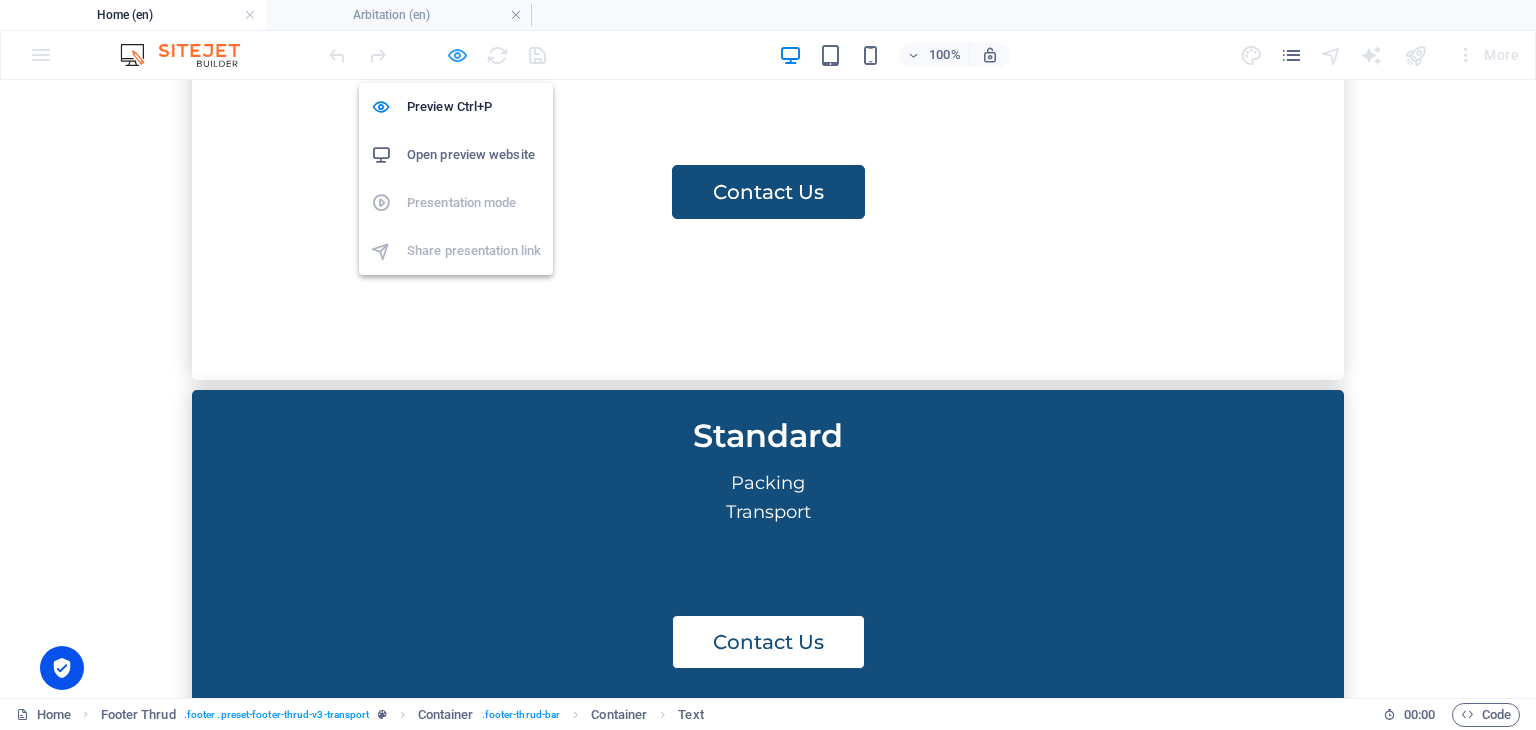 scroll, scrollTop: 6165, scrollLeft: 0, axis: vertical 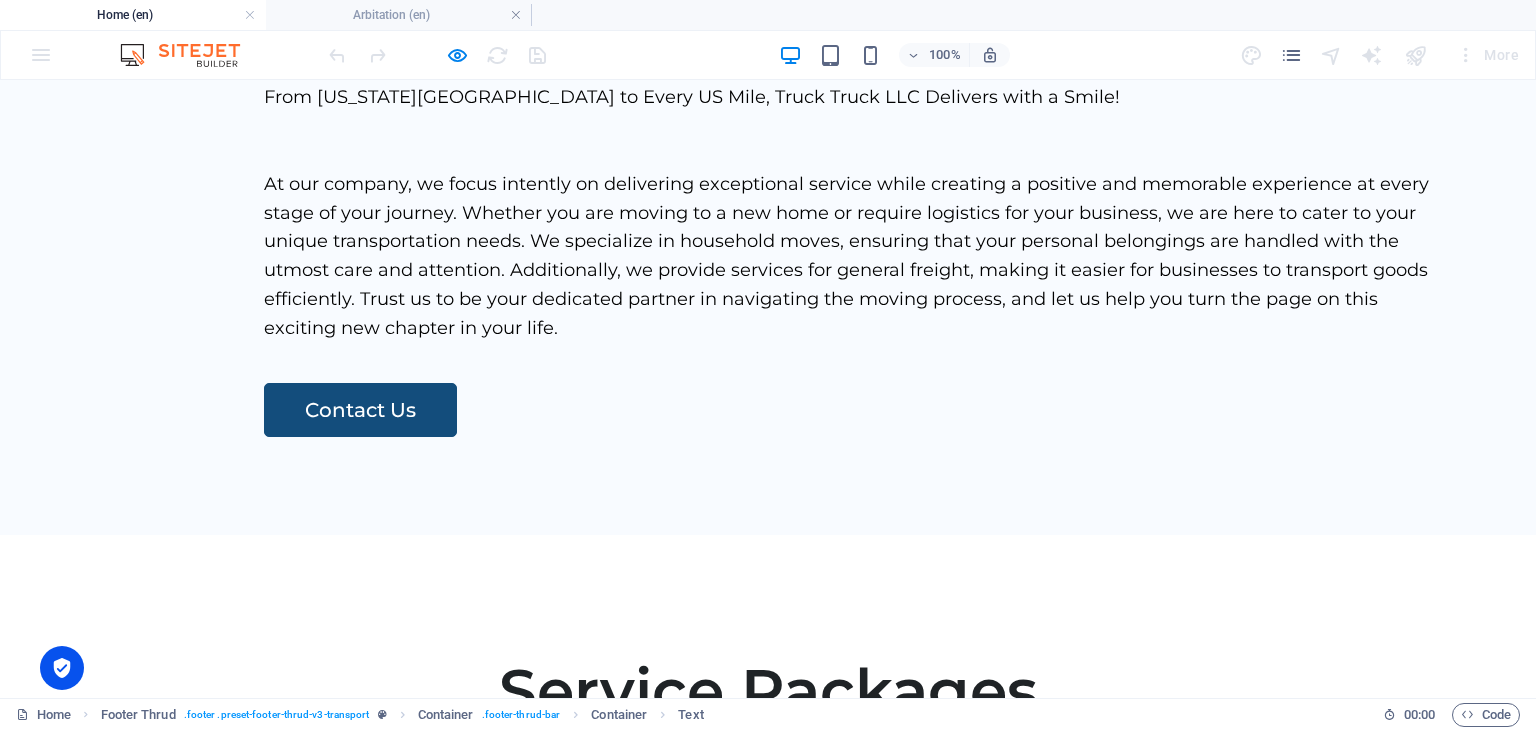 click on "Moving Tariff" at bounding box center (250, 4435) 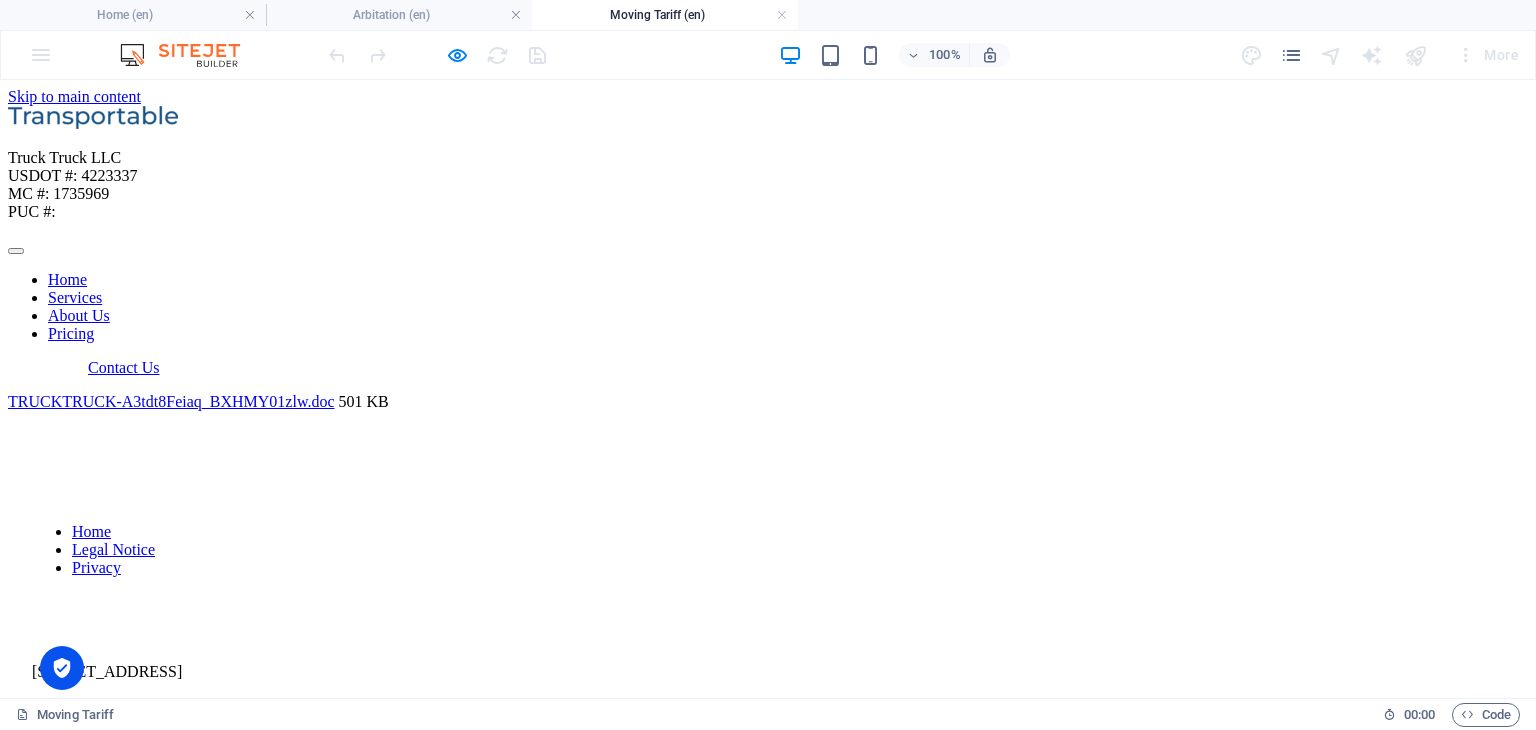 scroll, scrollTop: 0, scrollLeft: 0, axis: both 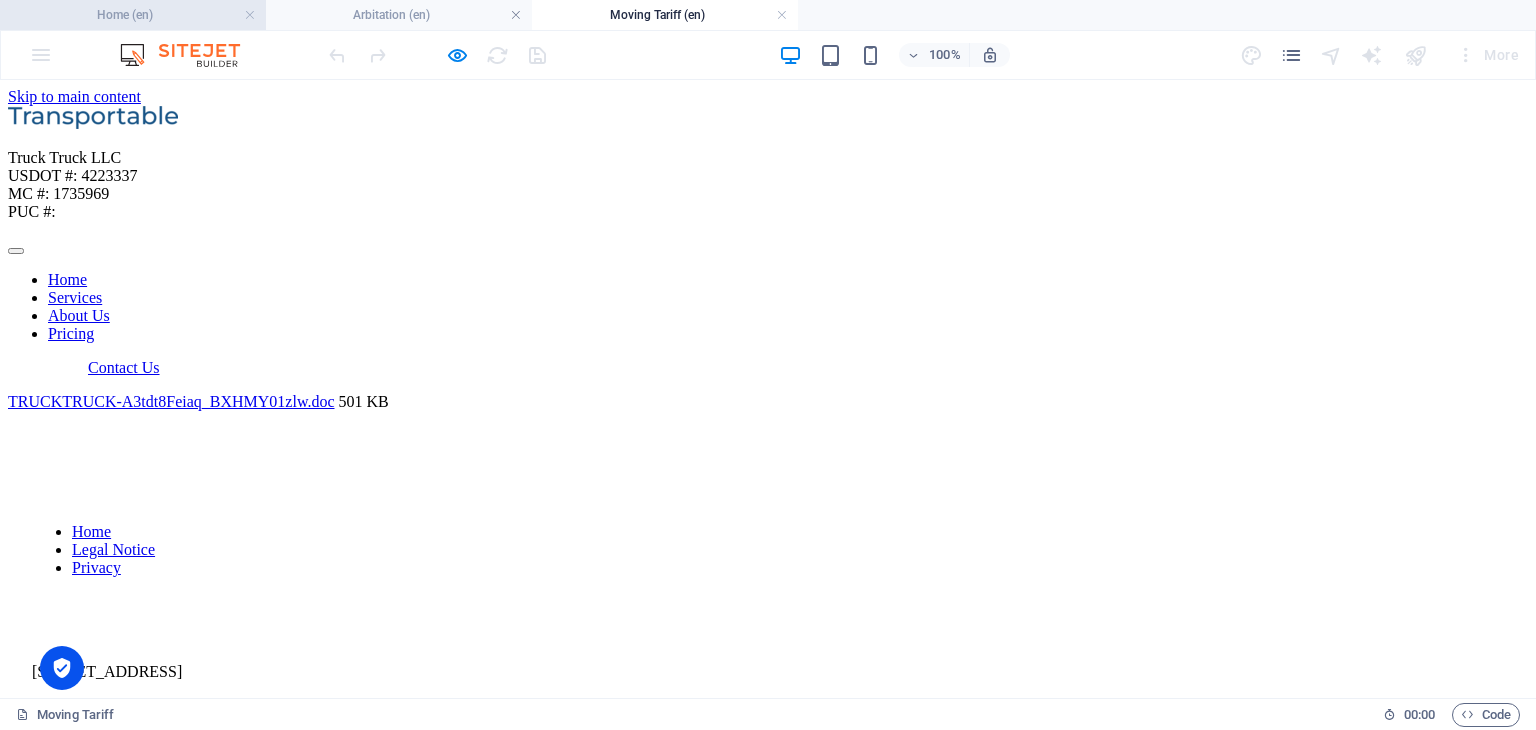 click on "Home (en)" at bounding box center [133, 15] 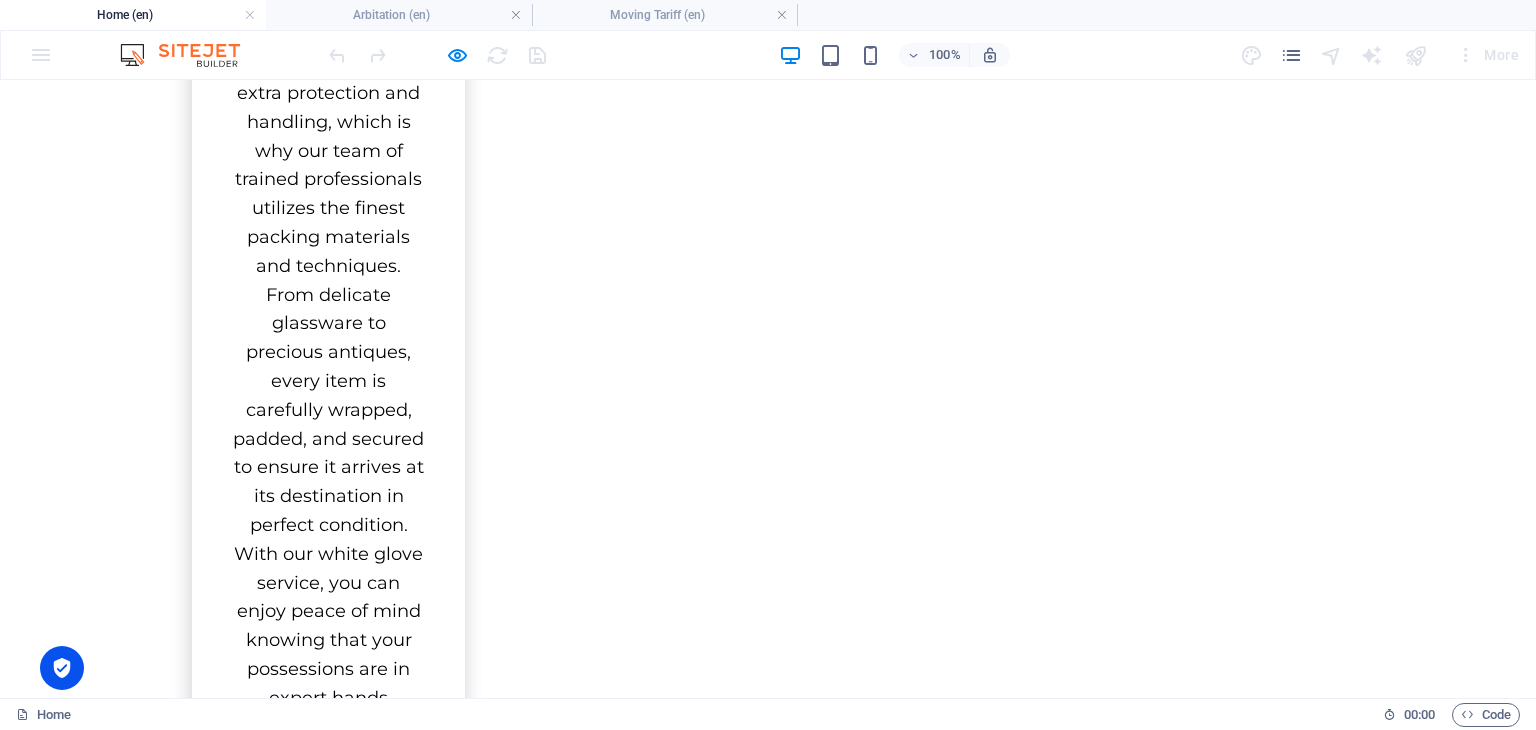 scroll, scrollTop: 1336, scrollLeft: 0, axis: vertical 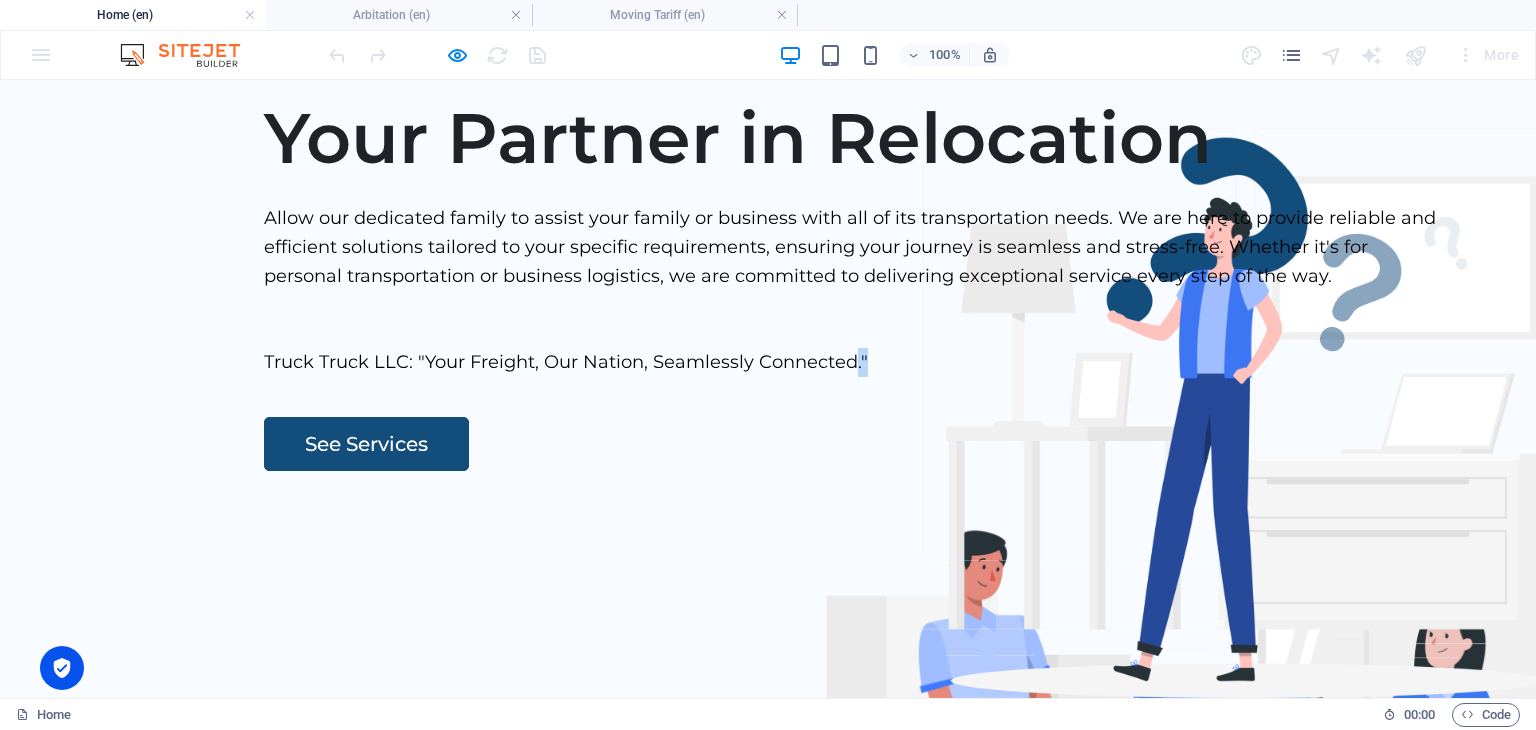 drag, startPoint x: 291, startPoint y: 627, endPoint x: 300, endPoint y: 634, distance: 11.401754 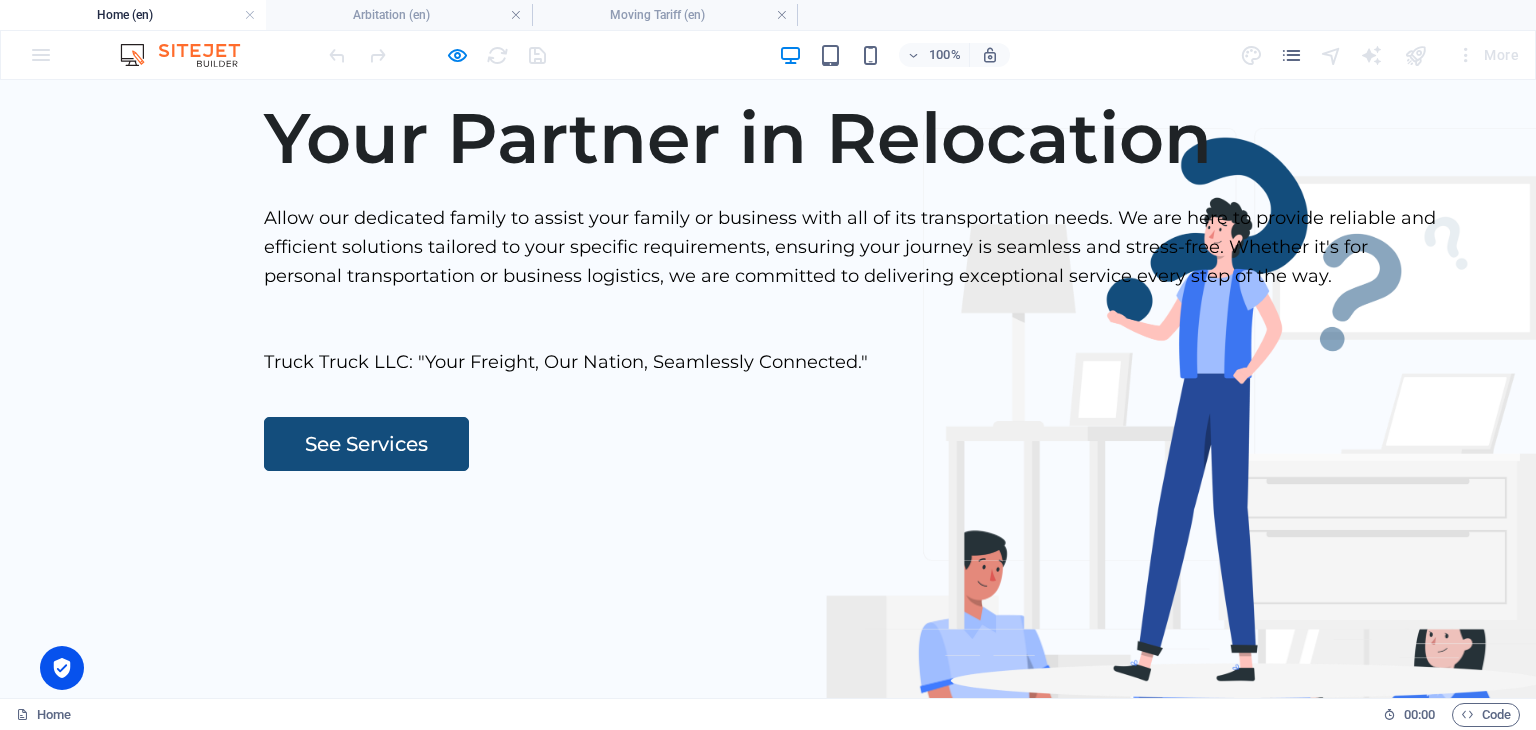 click at bounding box center [856, 397] 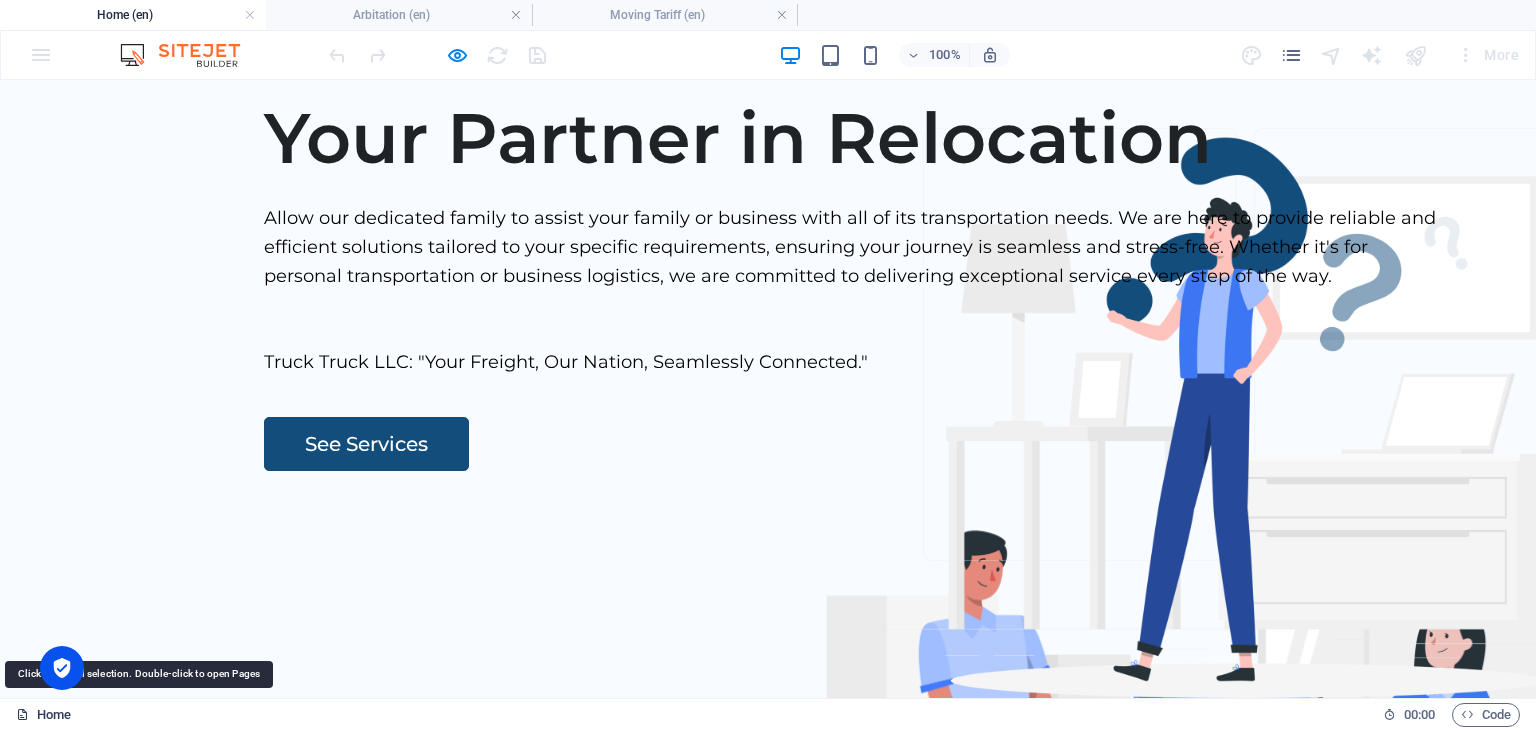 click on "Home" at bounding box center (43, 715) 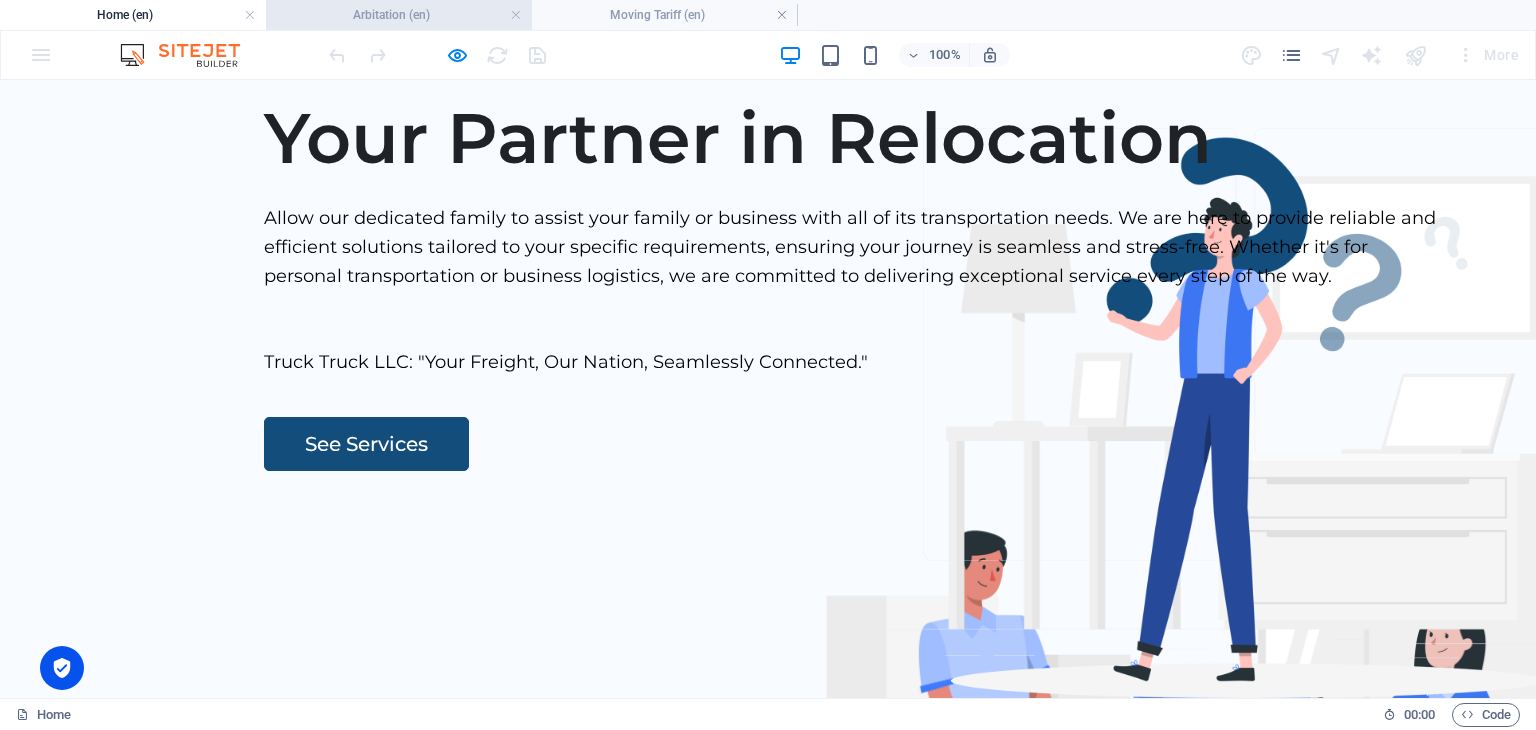 click on "Arbitation (en)" at bounding box center (399, 15) 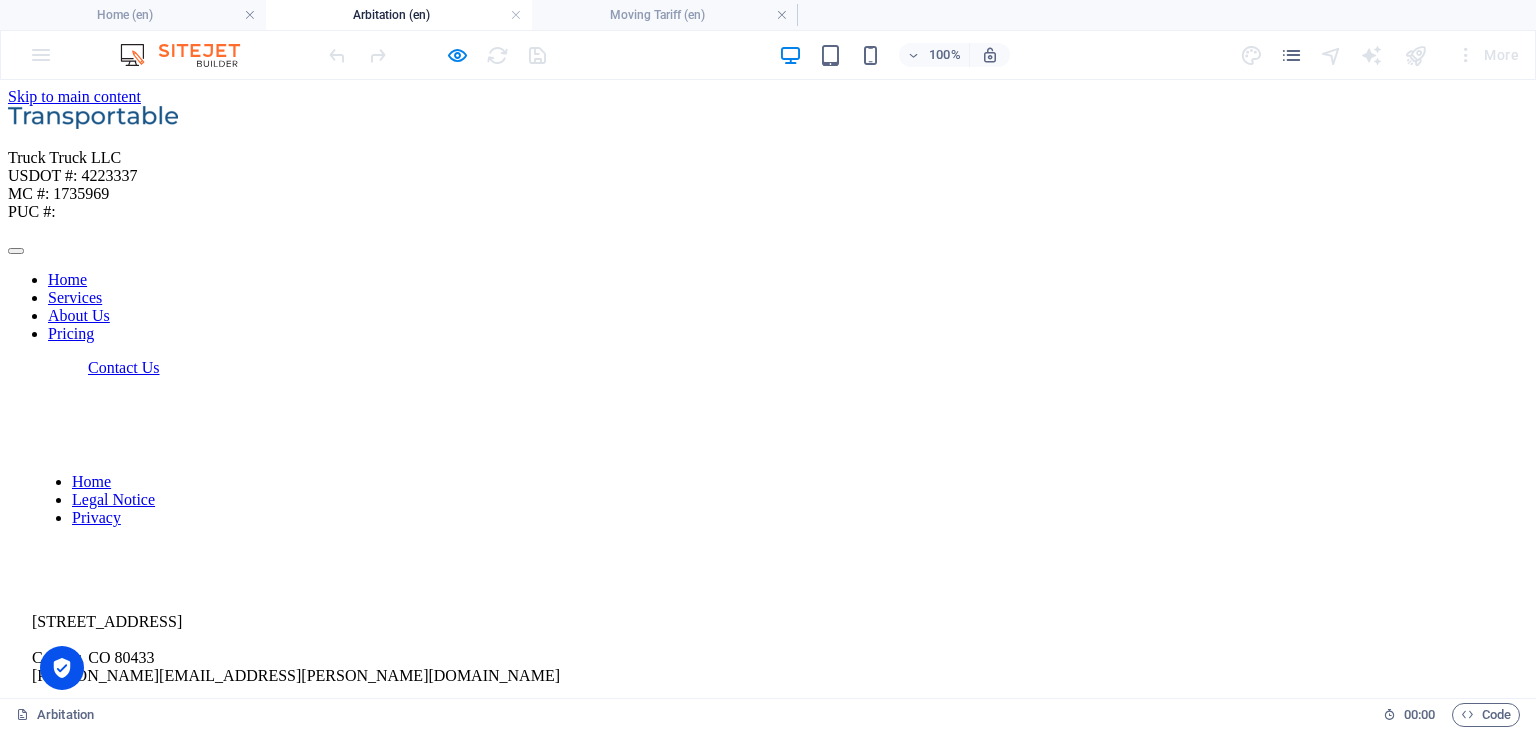 click on "Arbitation (en)" at bounding box center (399, 15) 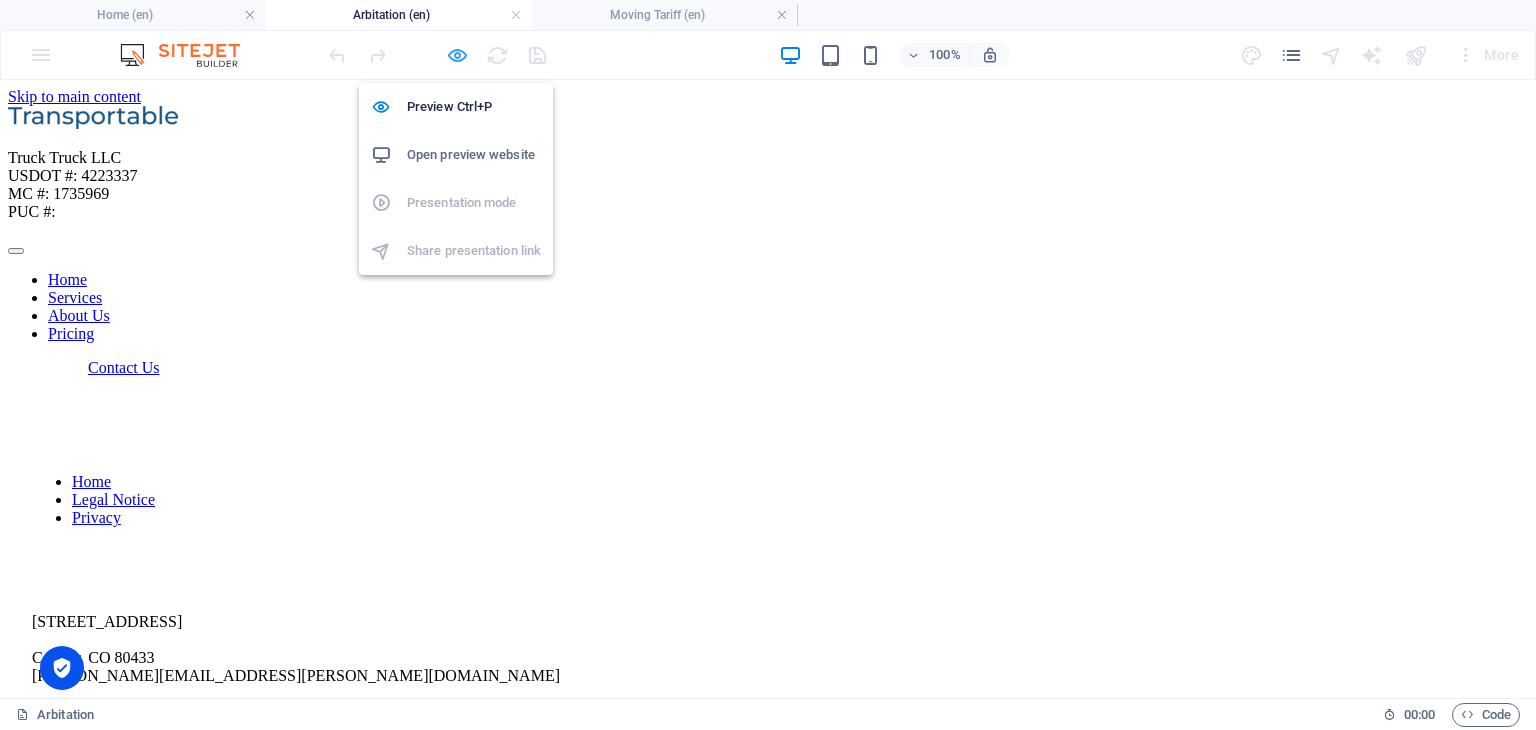 click at bounding box center (457, 55) 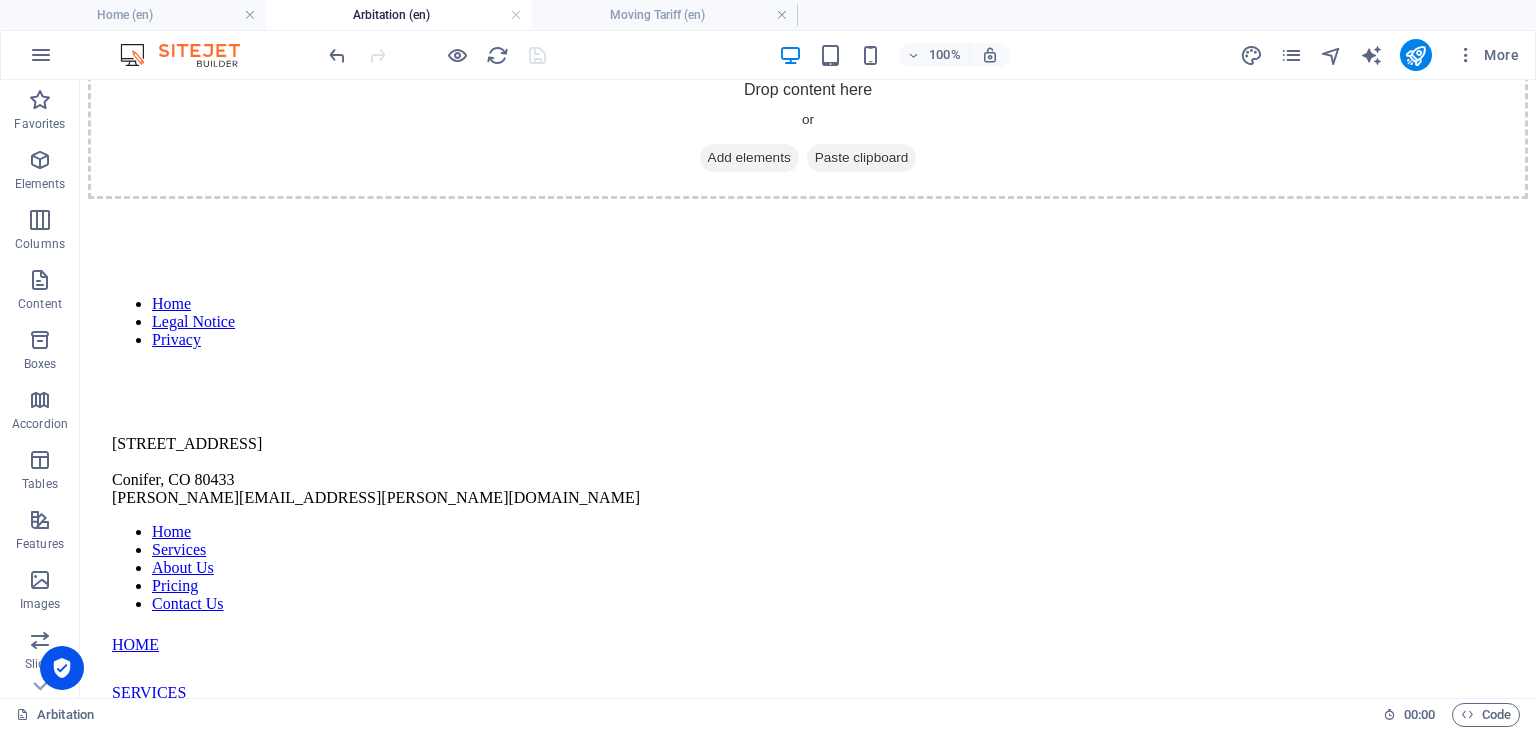 scroll, scrollTop: 333, scrollLeft: 0, axis: vertical 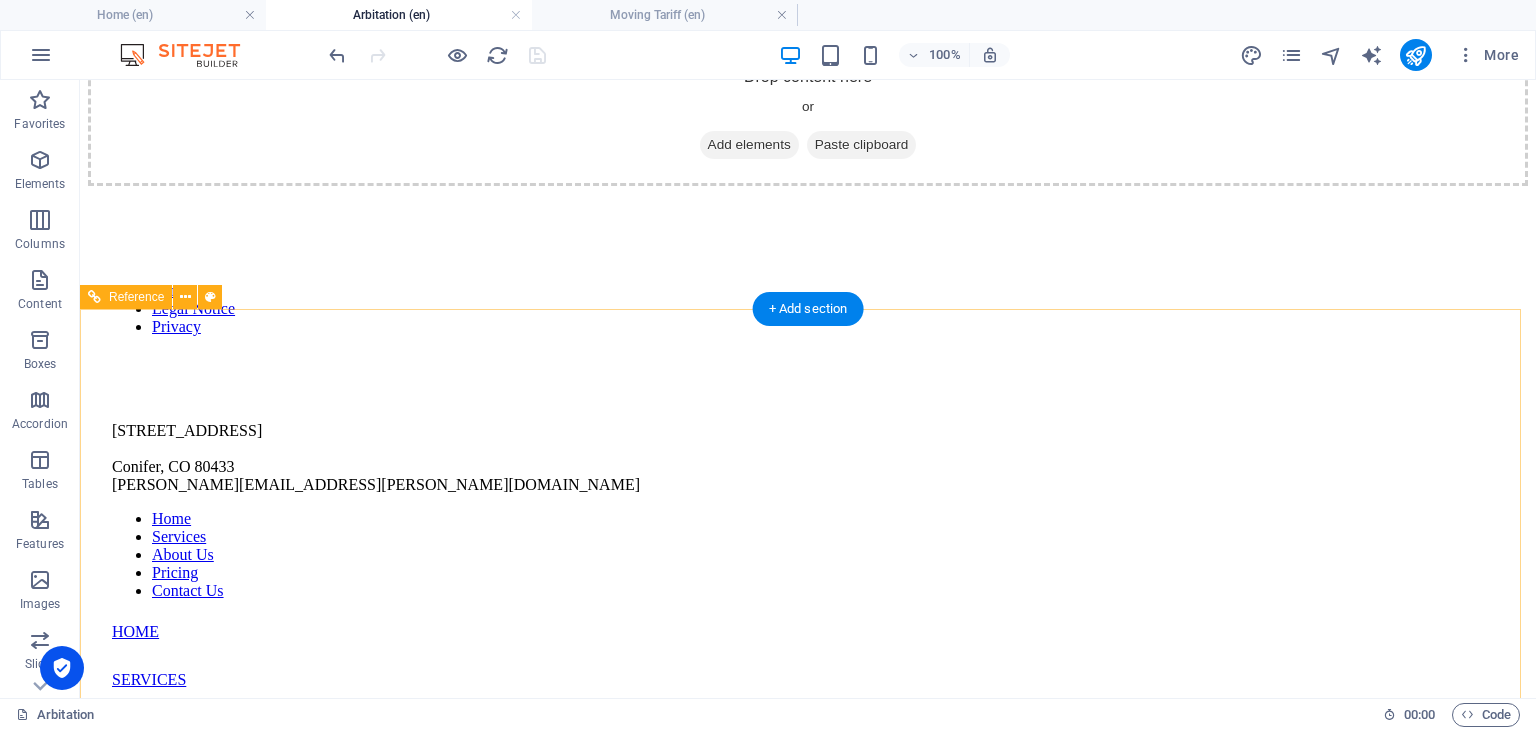 click on "Moving Tariff  |  Arbitration" at bounding box center (808, 950) 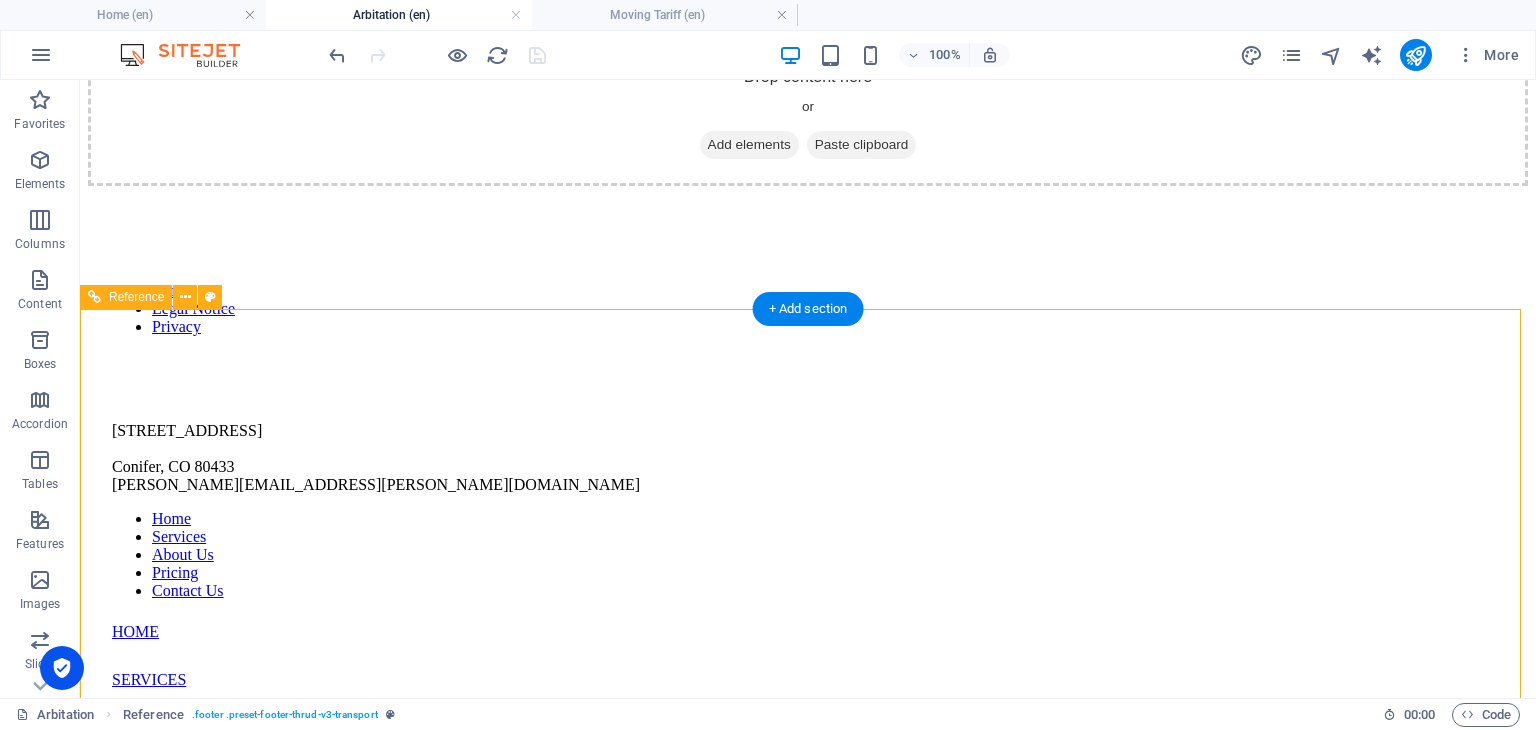 click on "Moving Tariff  |  Arbitration" at bounding box center (808, 950) 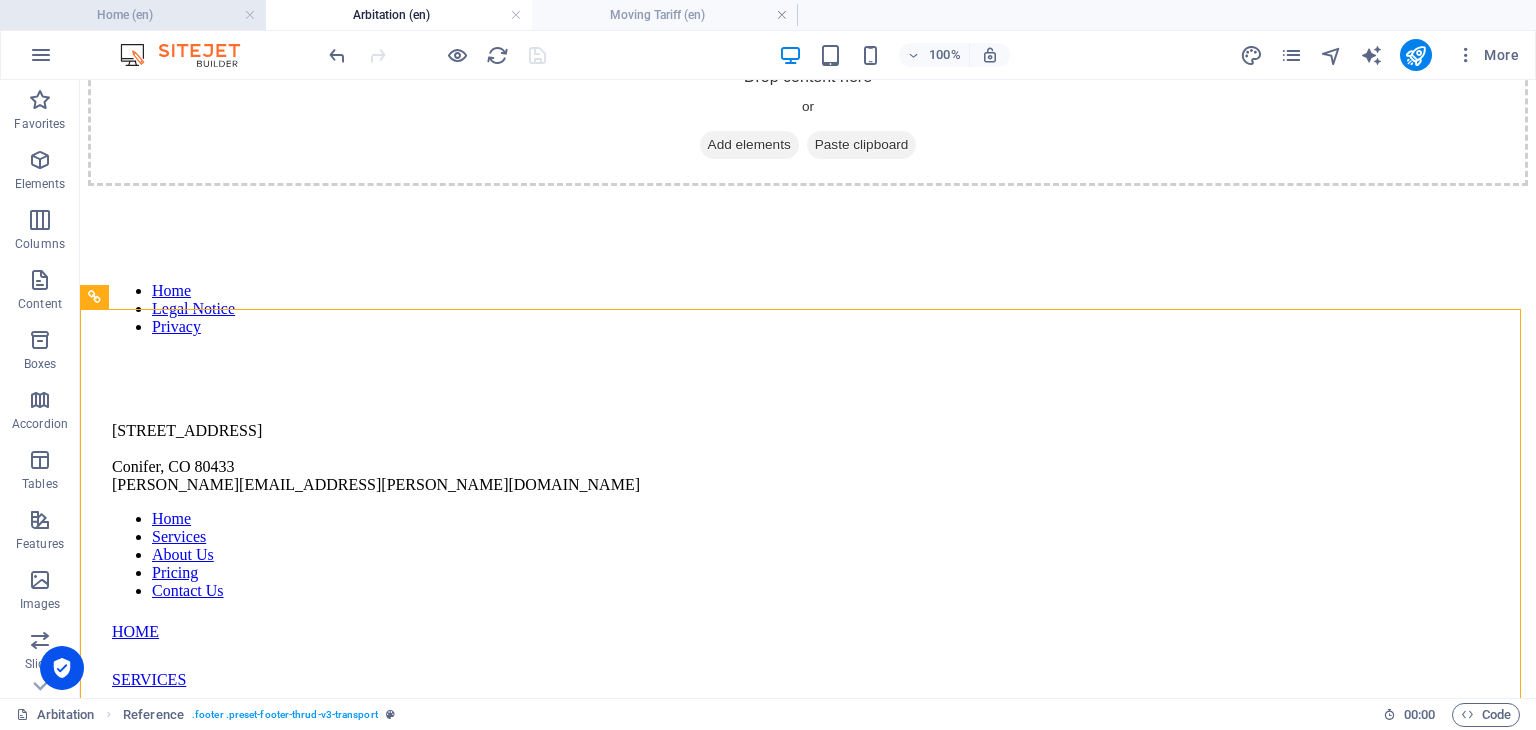 click on "Home (en)" at bounding box center [133, 15] 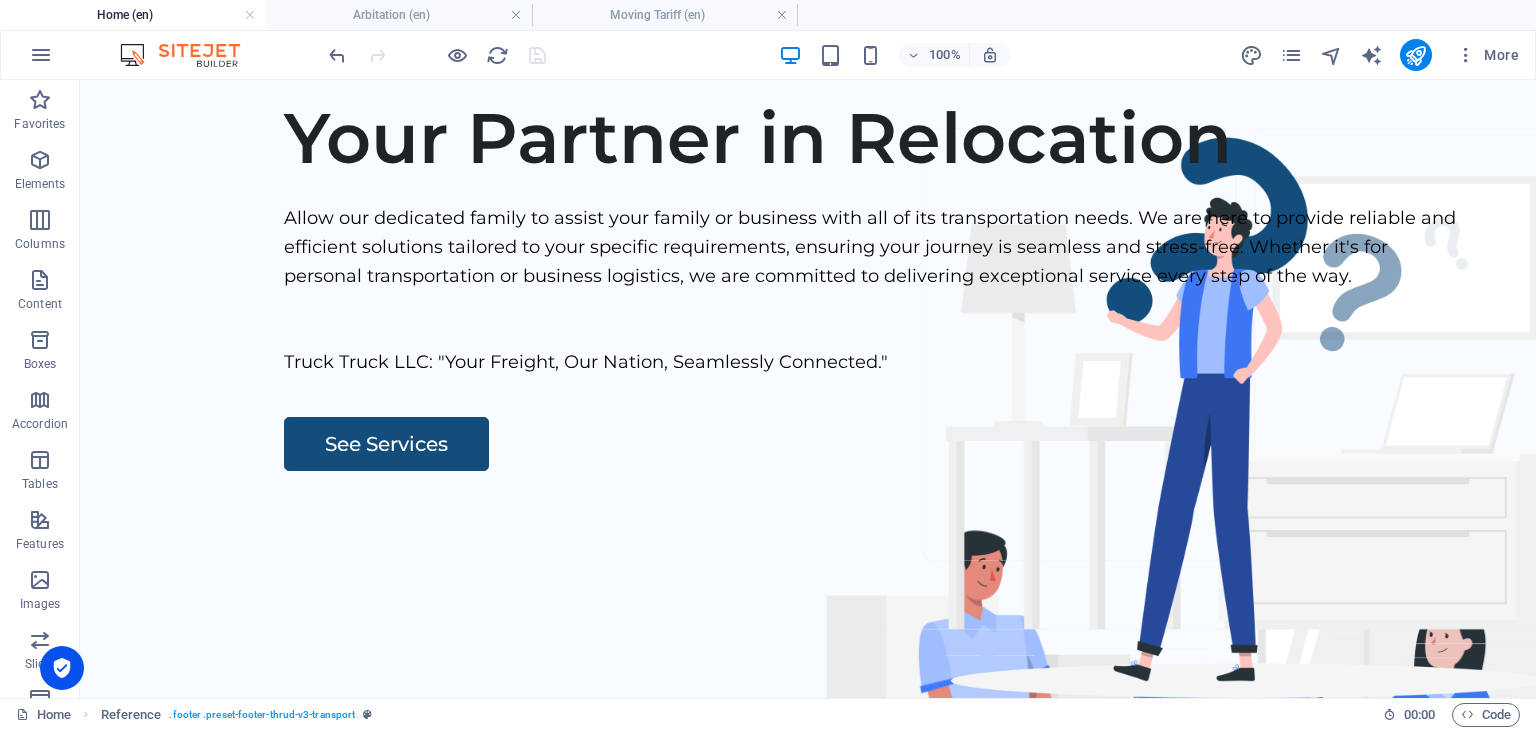 scroll, scrollTop: 0, scrollLeft: 0, axis: both 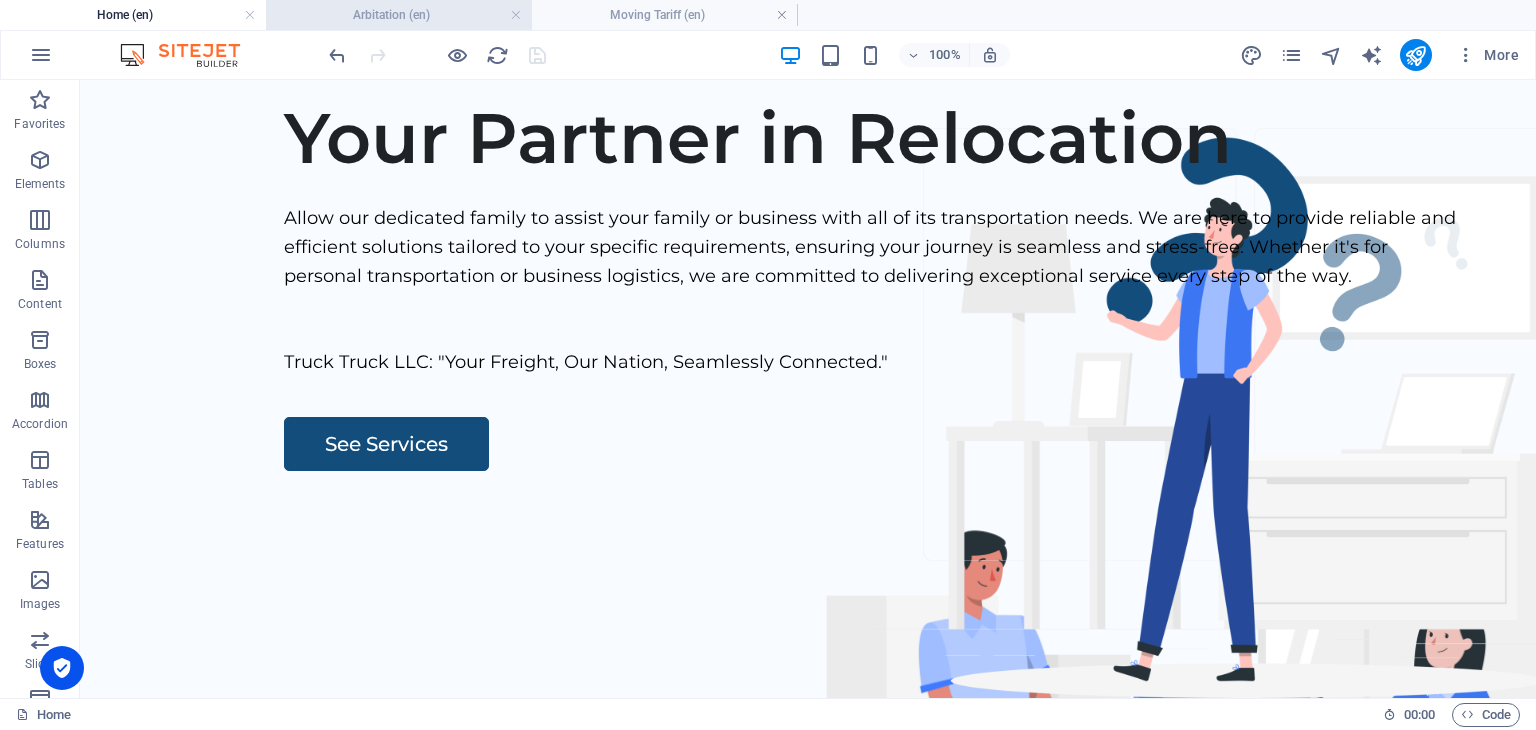 click on "Arbitation (en)" at bounding box center [399, 15] 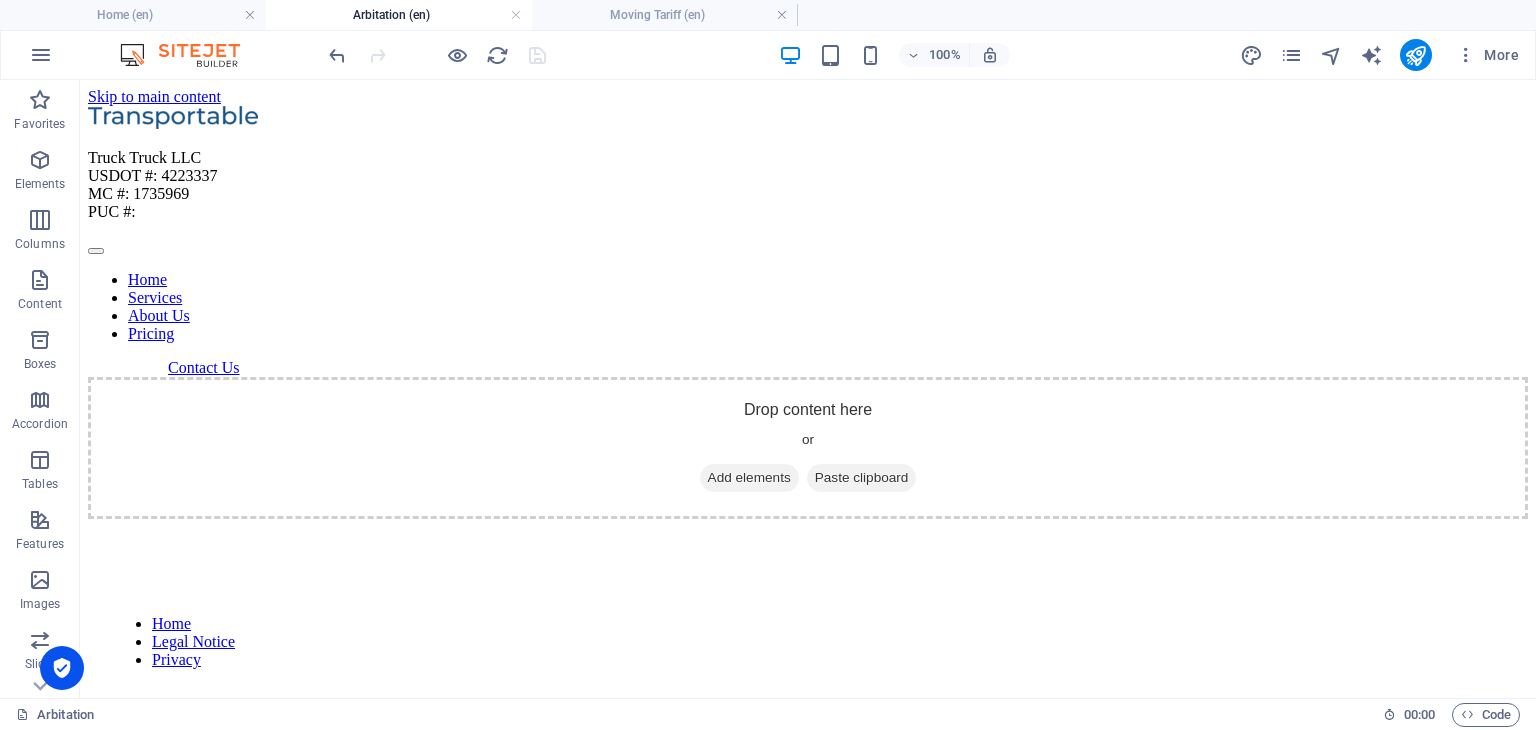 scroll, scrollTop: 333, scrollLeft: 0, axis: vertical 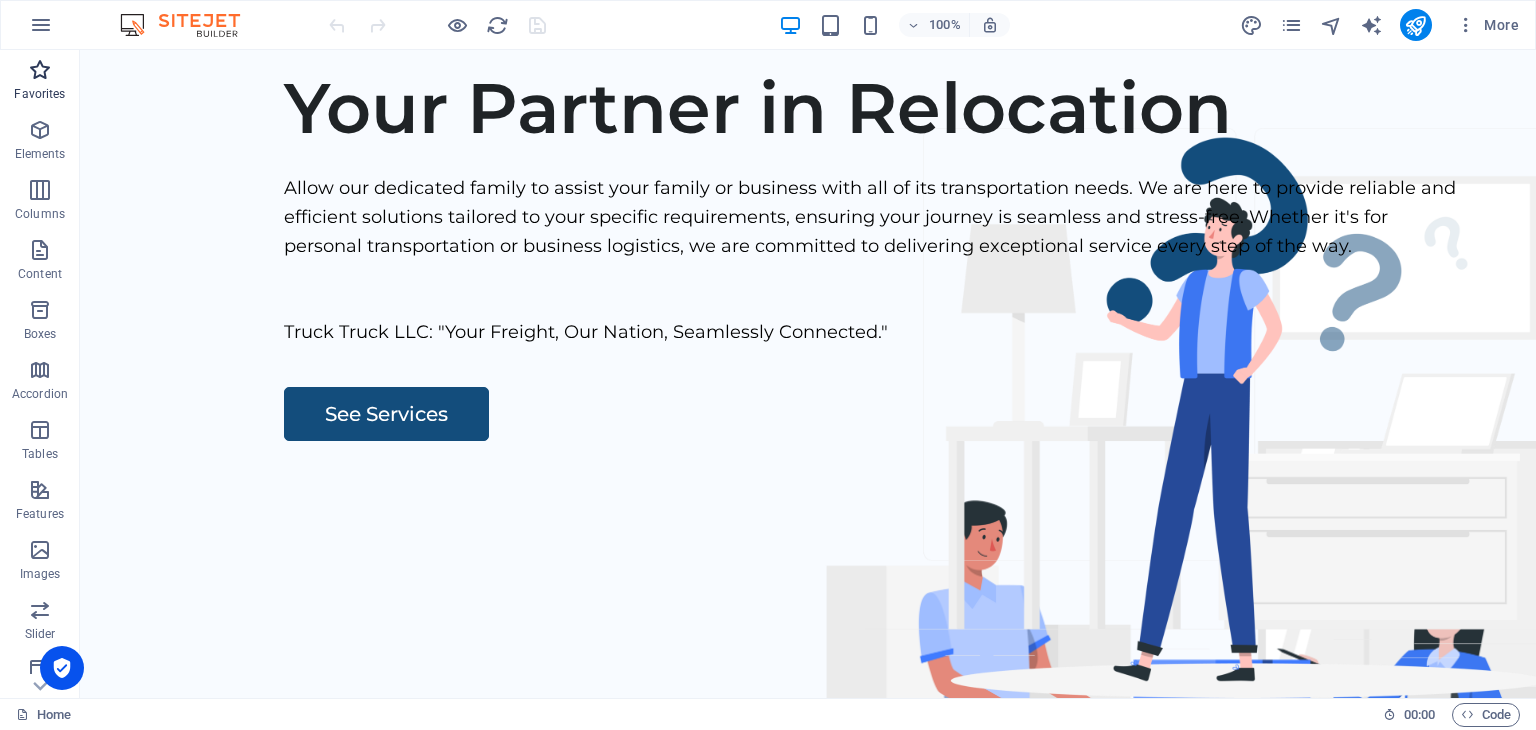 click on "Favorites" at bounding box center [39, 94] 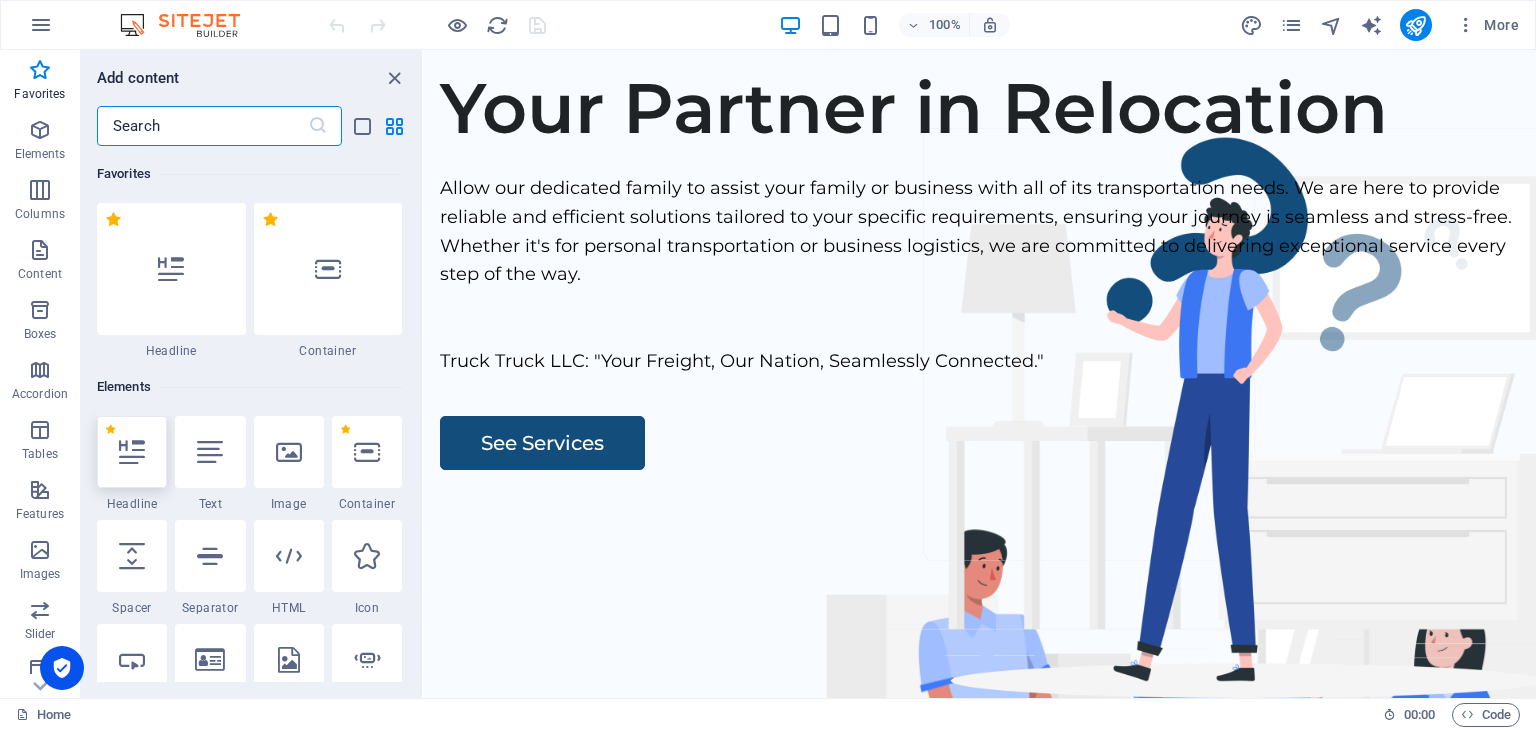click at bounding box center [132, 452] 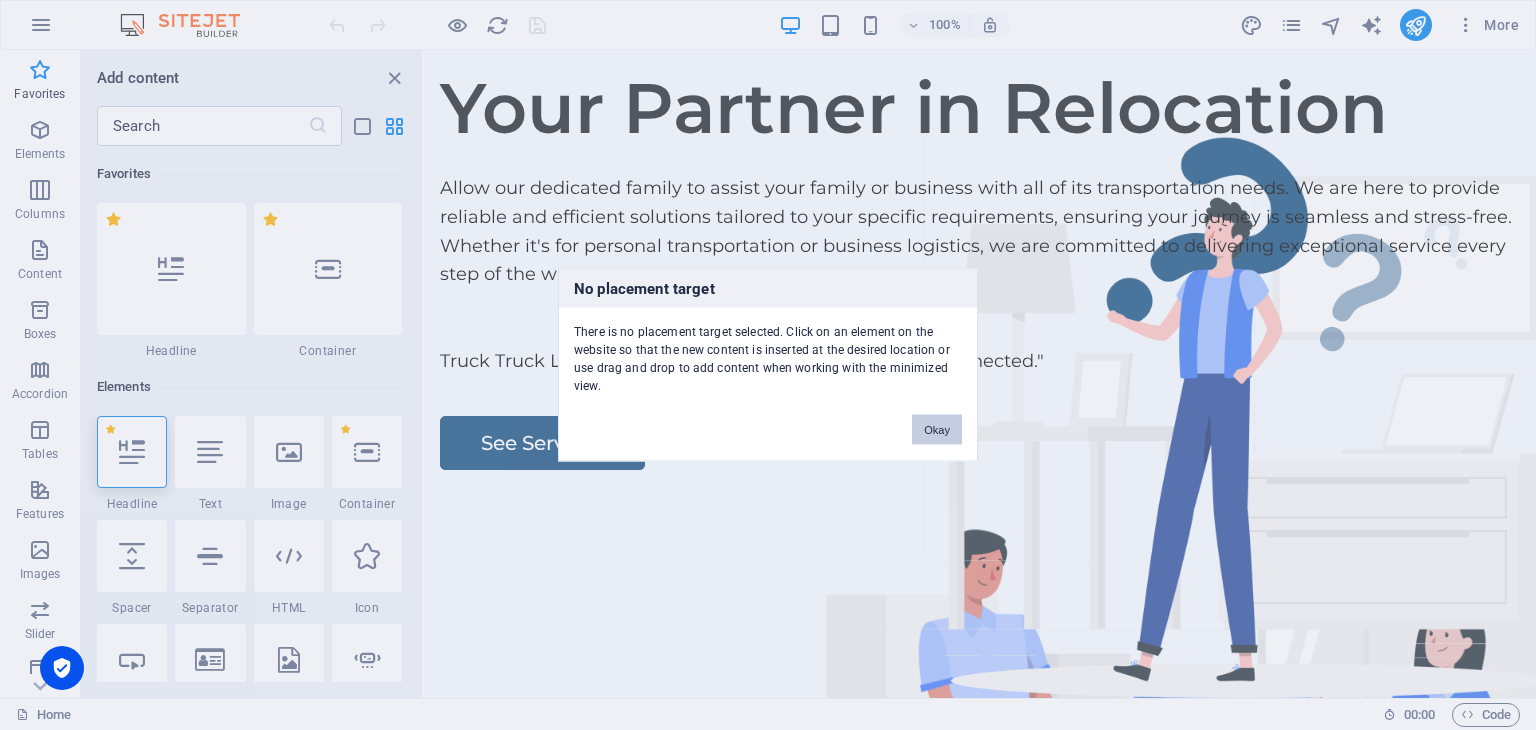 click on "Okay" at bounding box center (937, 430) 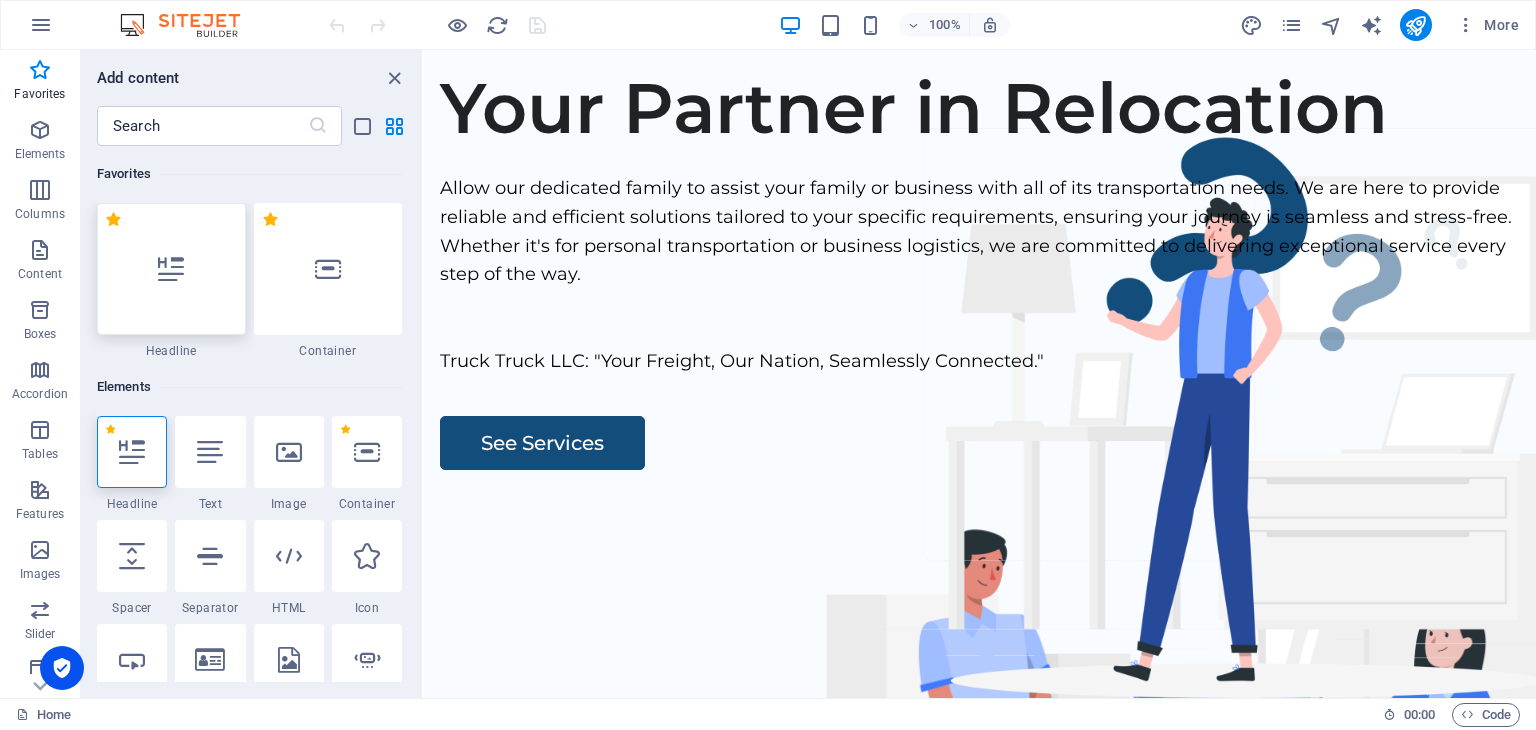 click at bounding box center [171, 269] 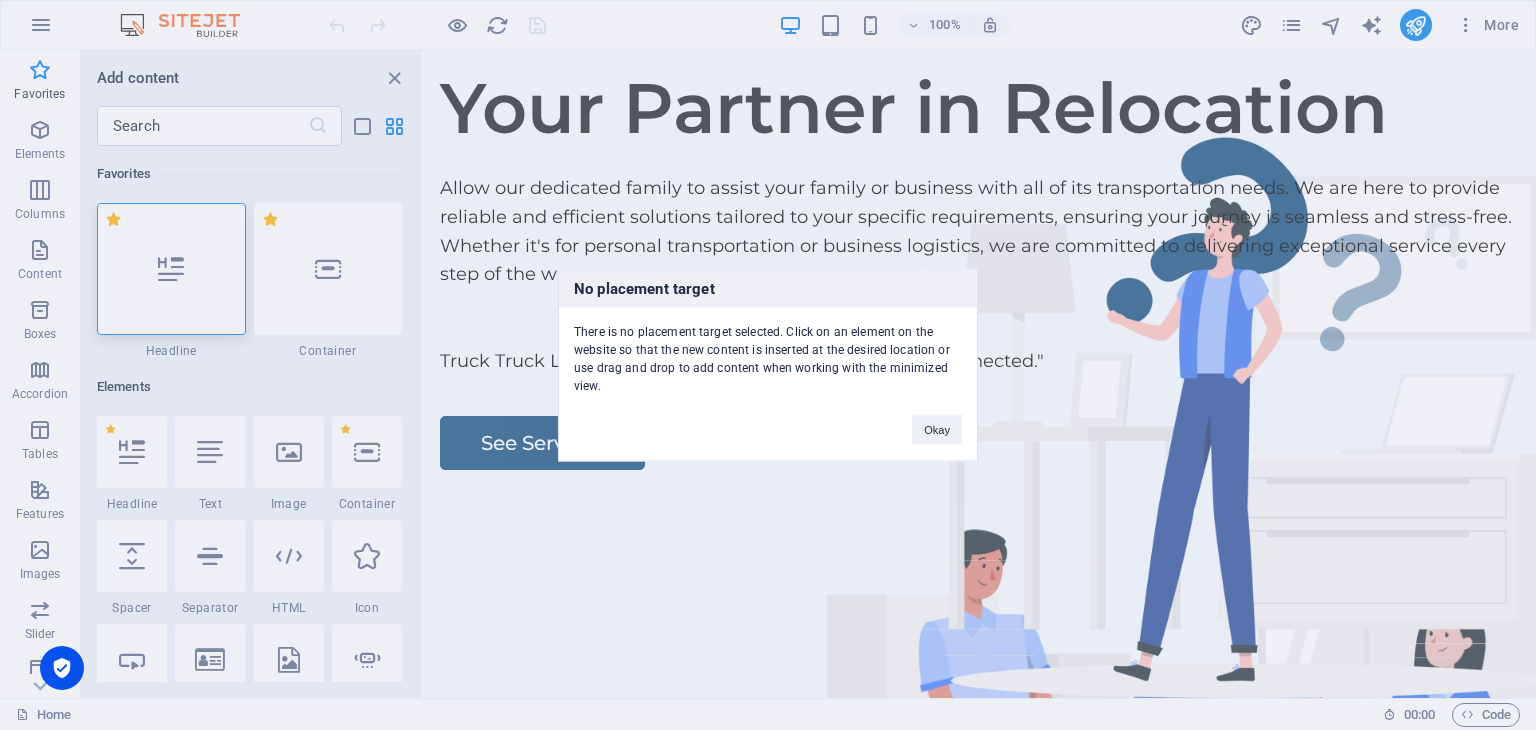 click on "No placement target There is no placement target selected. Click on an element on the website so that the new content is inserted at the desired location or use drag and drop to add content when working with the minimized view. Okay" at bounding box center (768, 365) 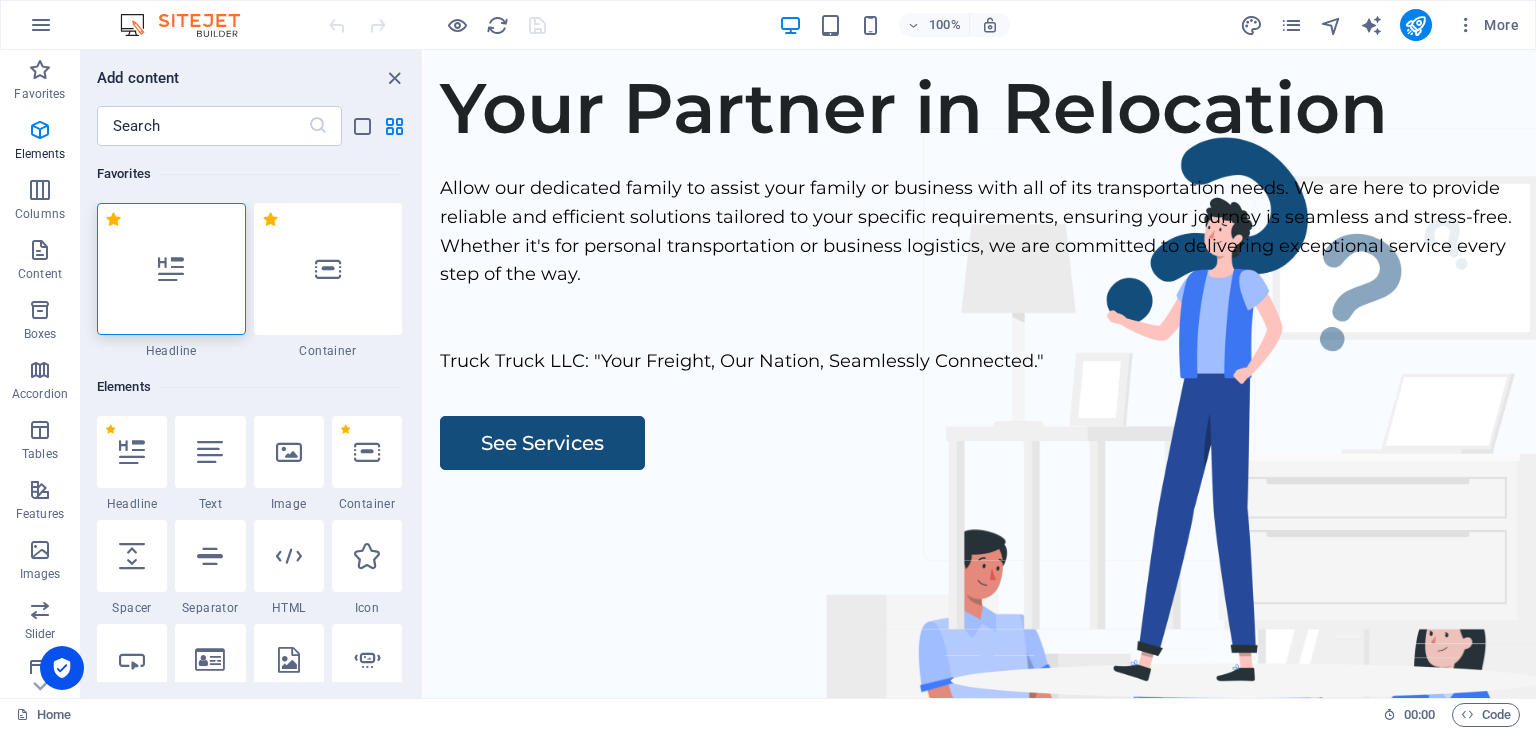 scroll, scrollTop: 468, scrollLeft: 0, axis: vertical 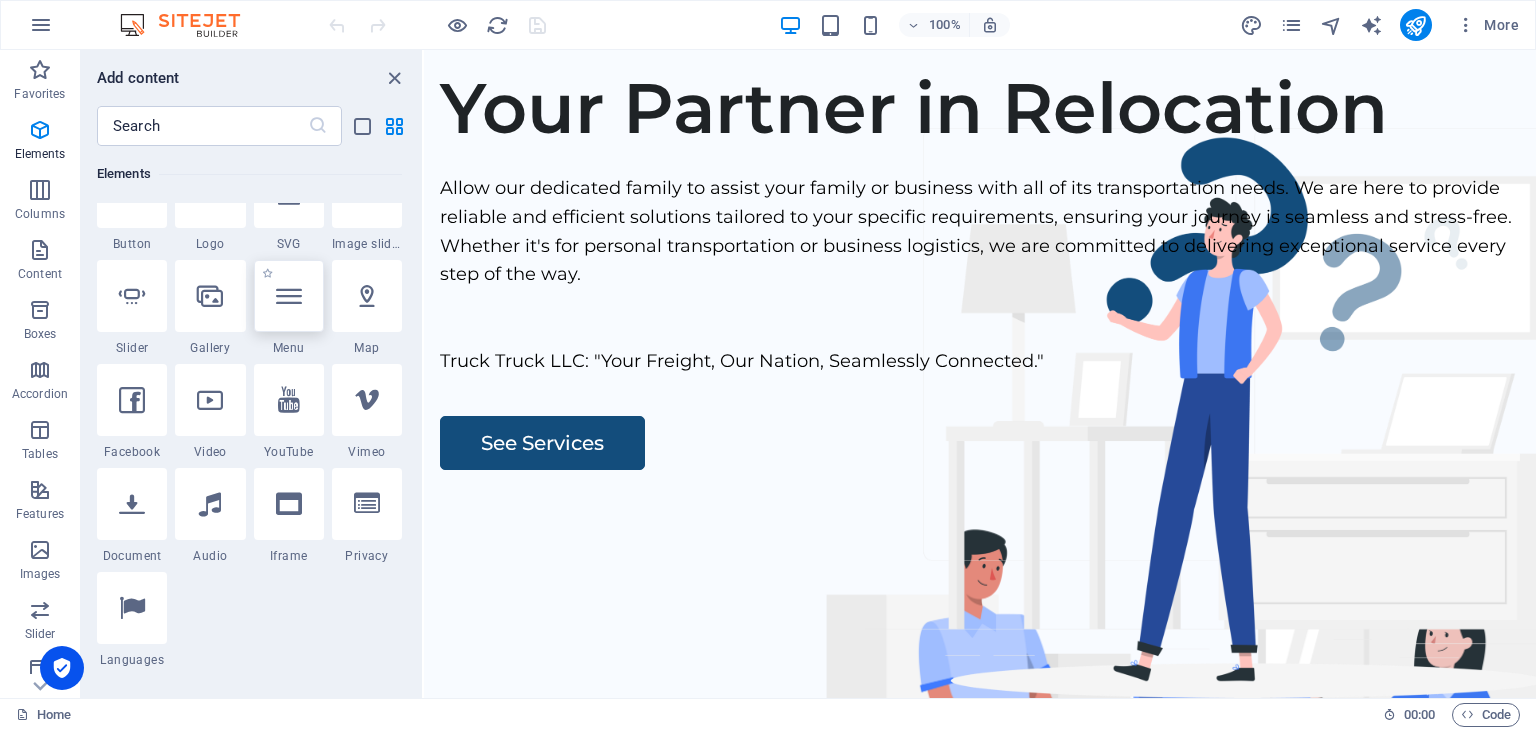 click at bounding box center (289, 296) 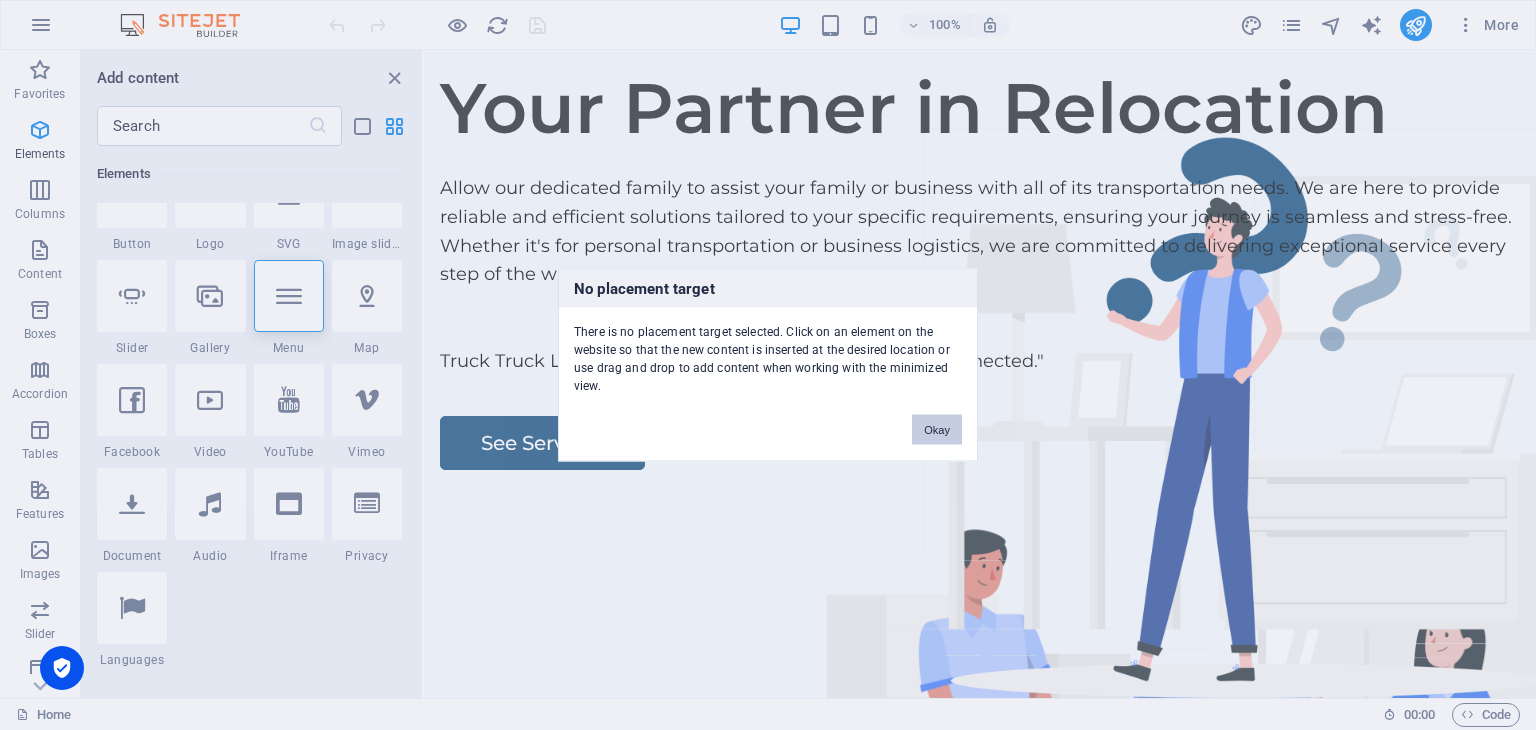 click on "Okay" at bounding box center [937, 430] 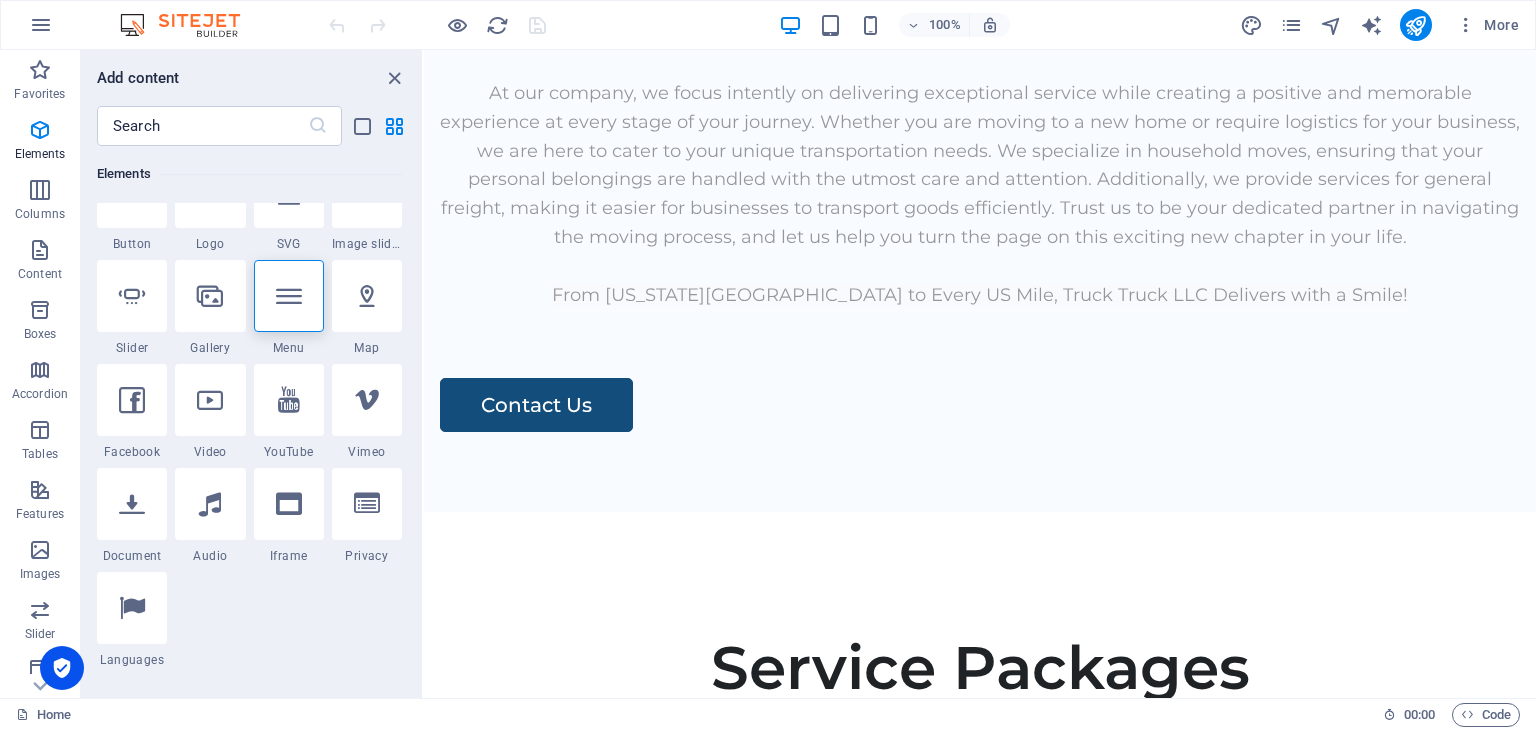 scroll, scrollTop: 7360, scrollLeft: 0, axis: vertical 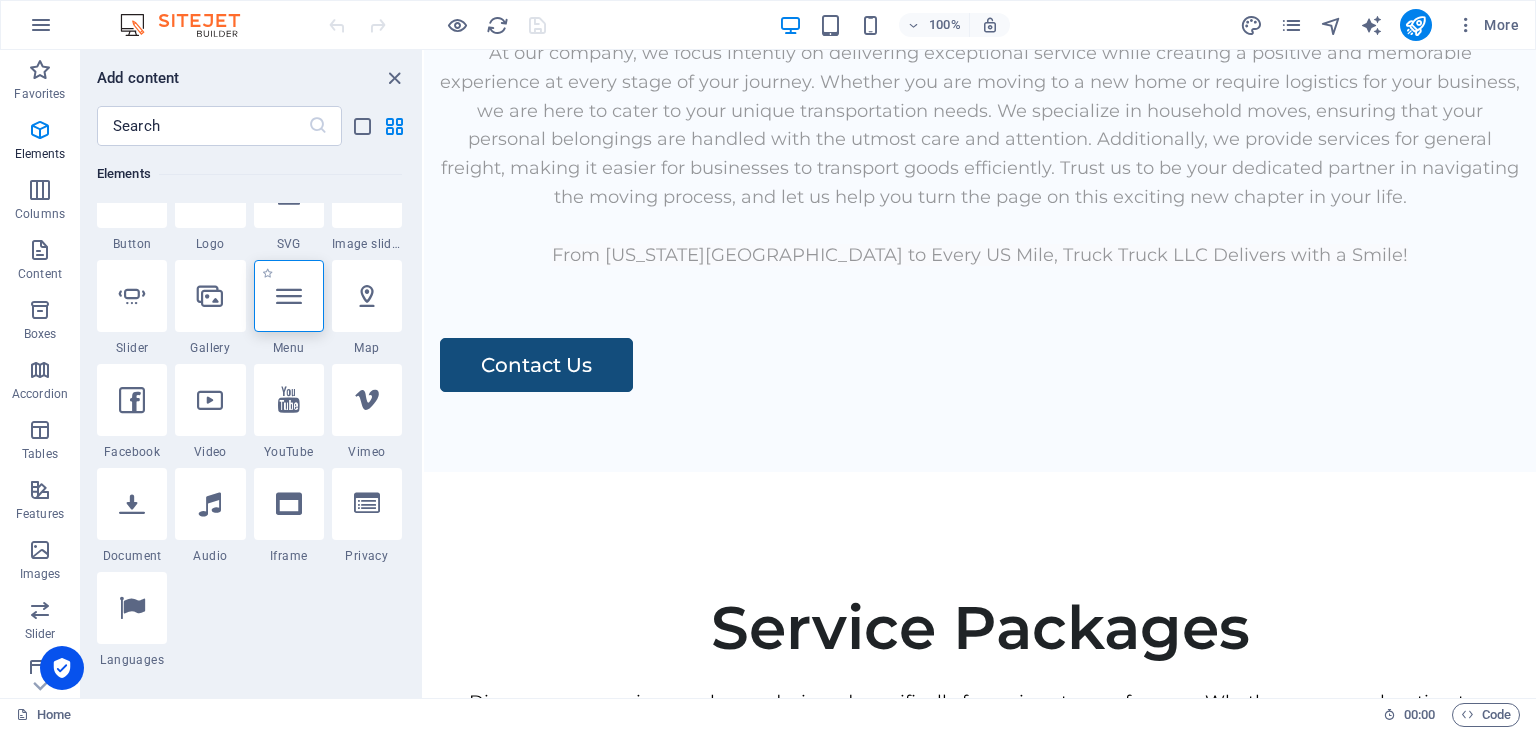 drag, startPoint x: 1104, startPoint y: 607, endPoint x: 294, endPoint y: 305, distance: 864.46747 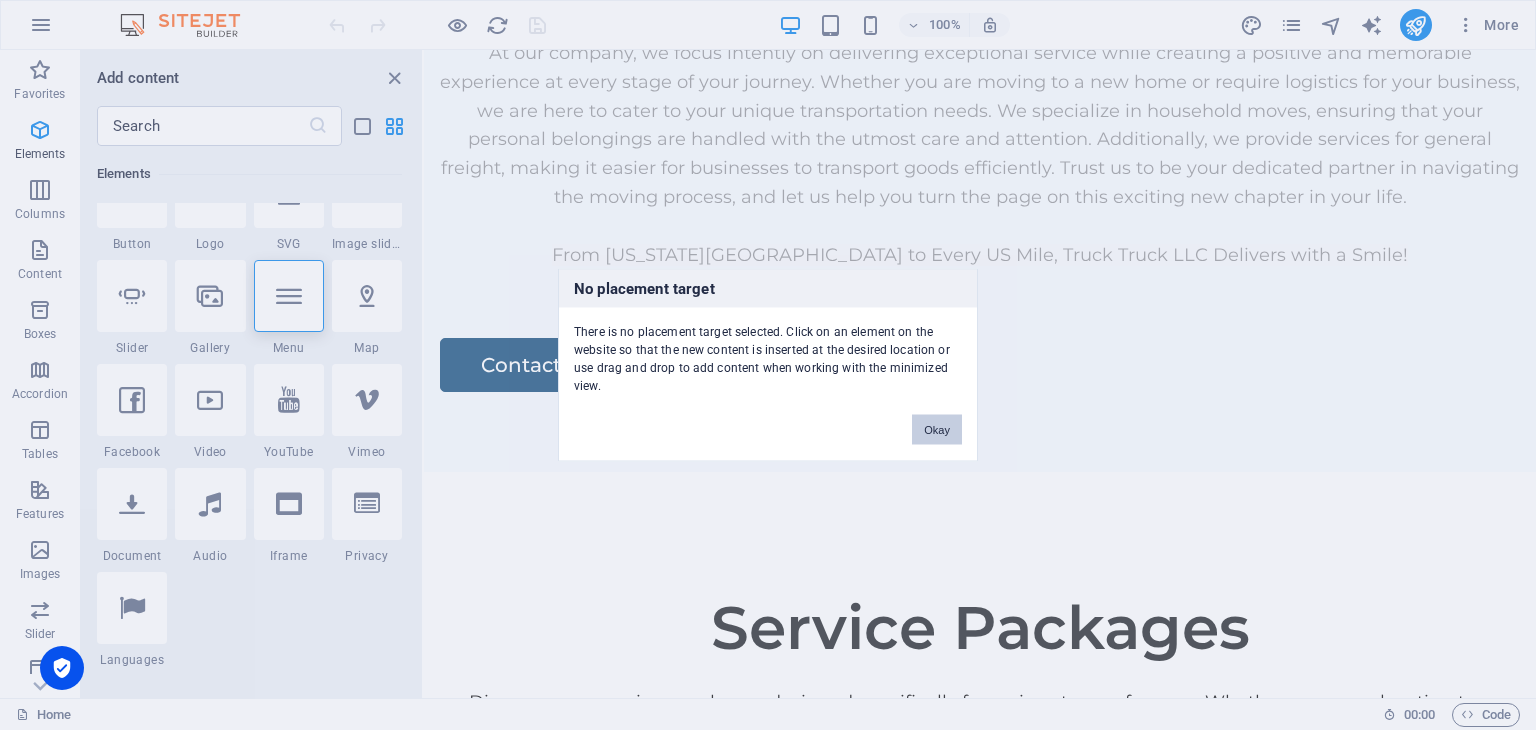 click on "Okay" at bounding box center [937, 430] 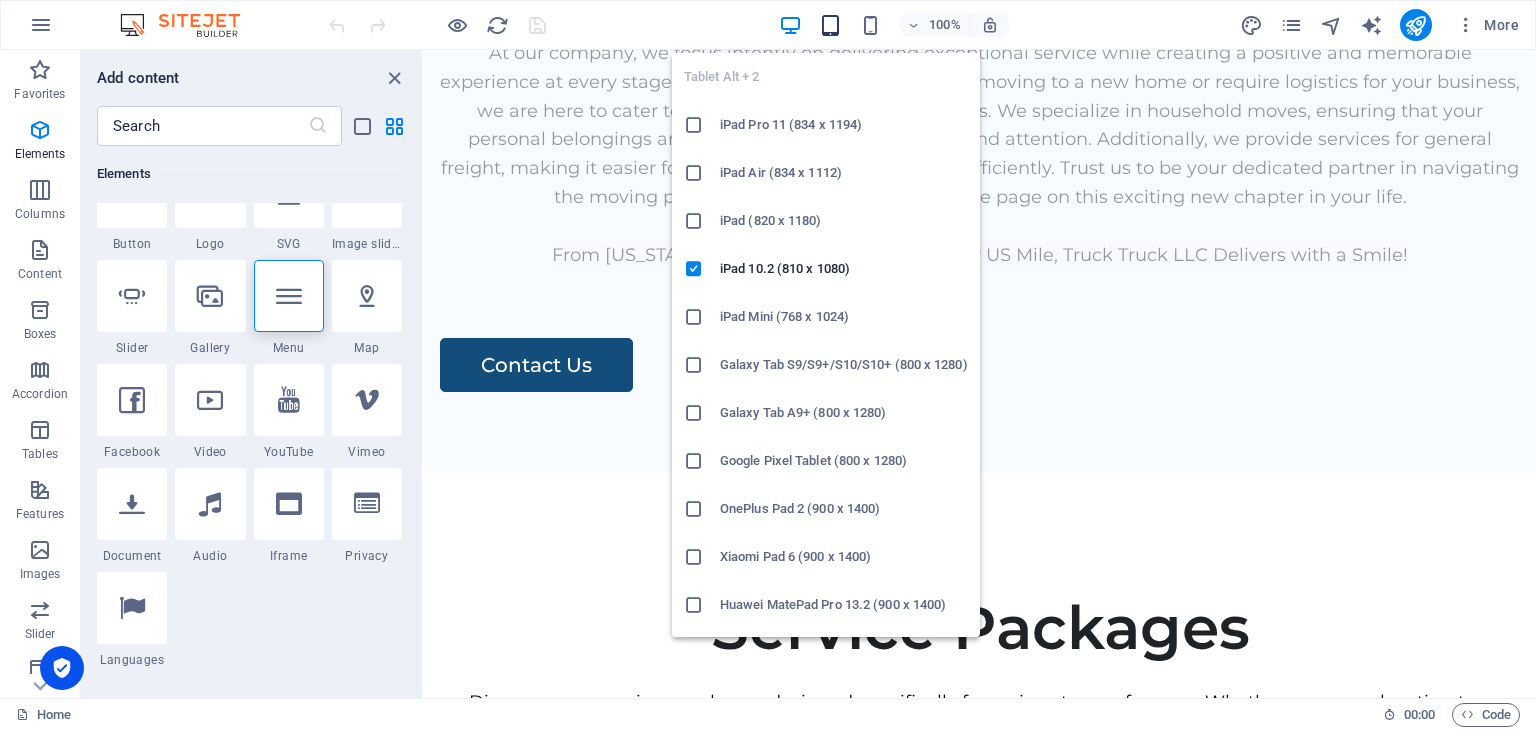 click at bounding box center (830, 25) 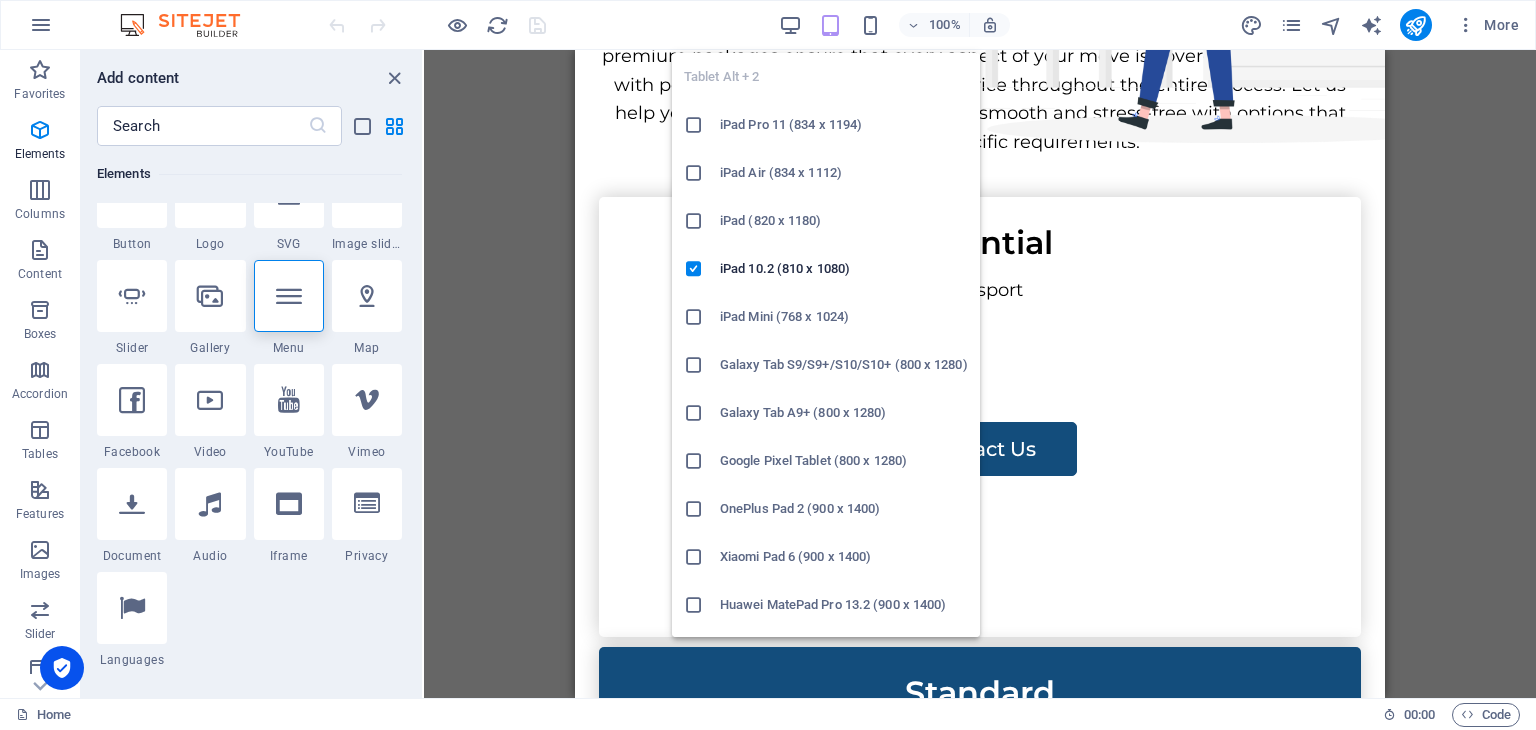 scroll, scrollTop: 9101, scrollLeft: 0, axis: vertical 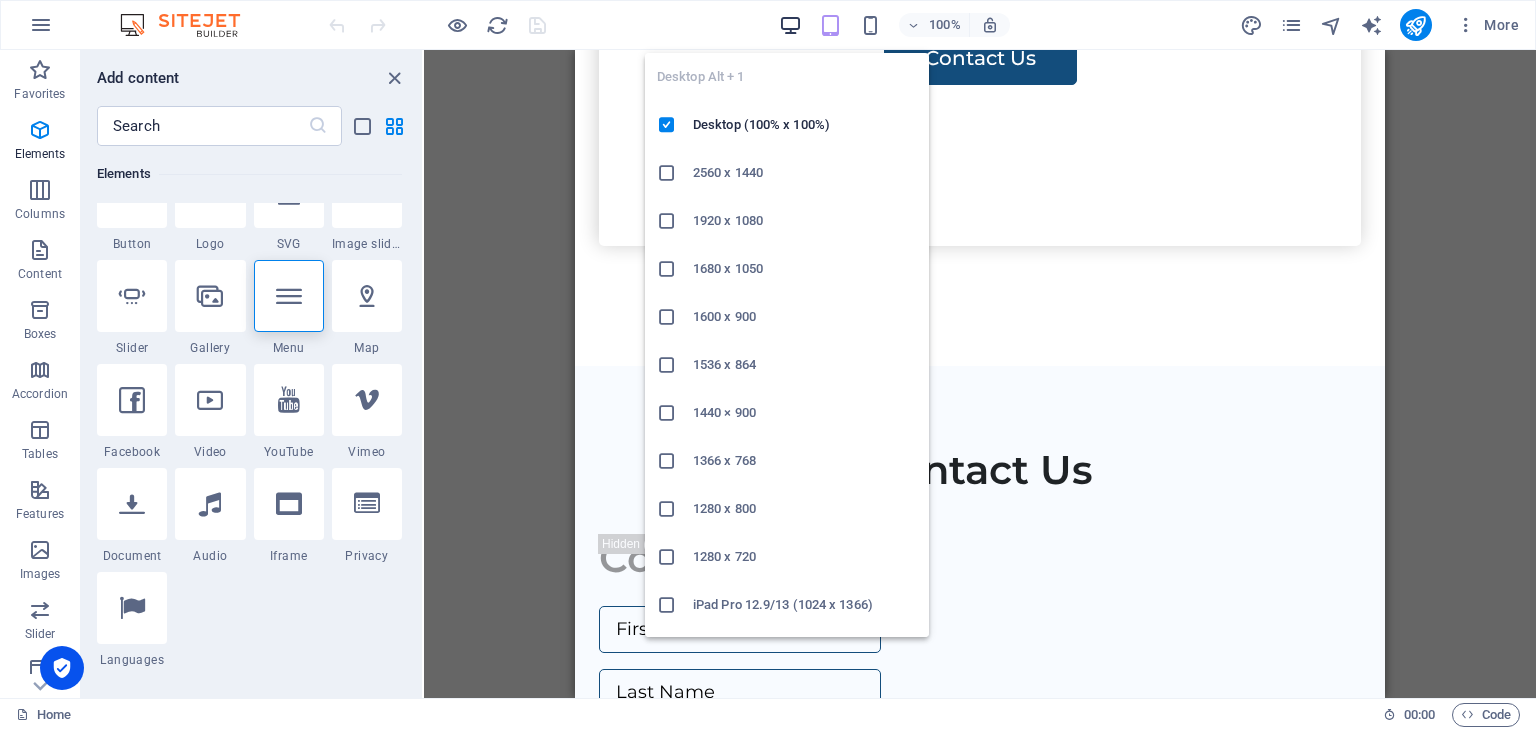 click at bounding box center (790, 25) 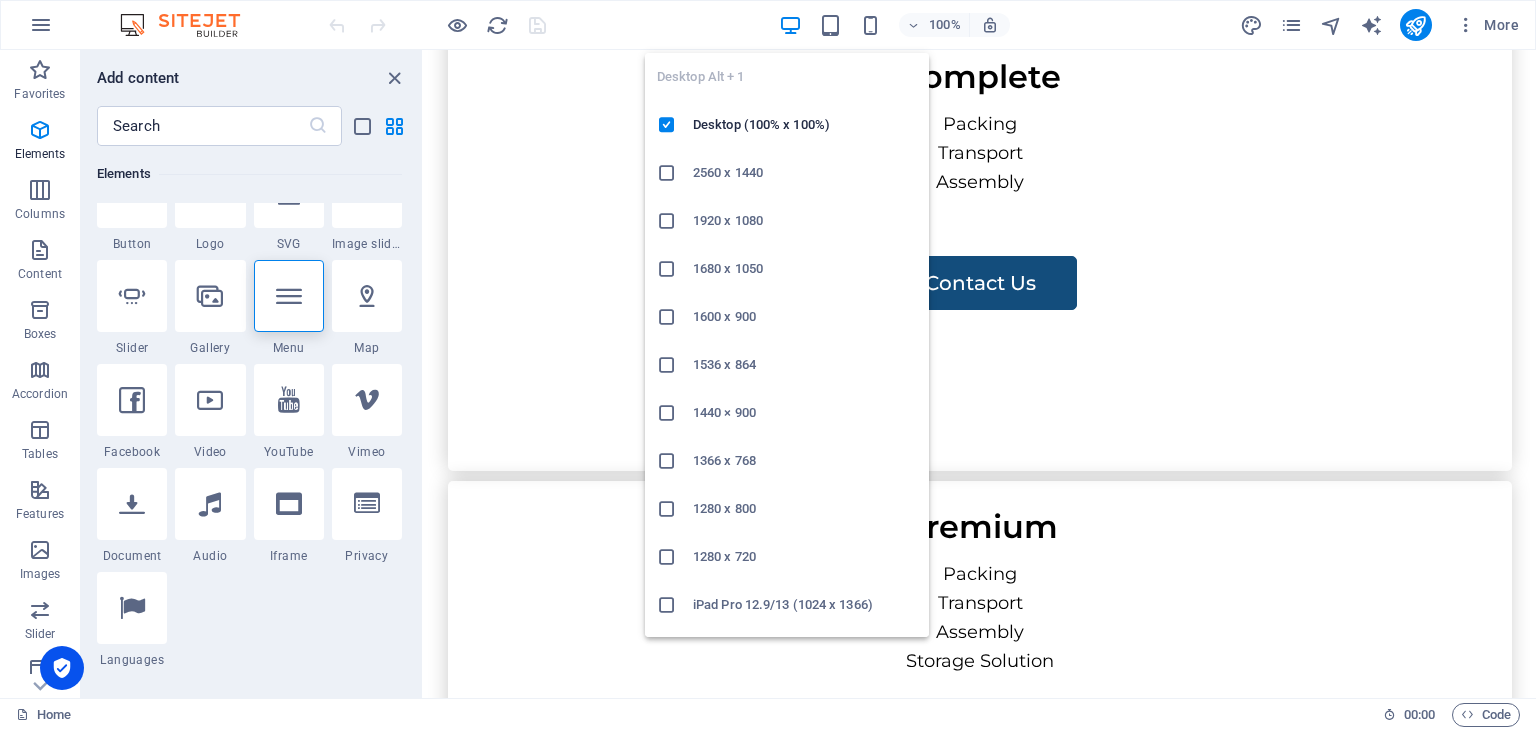 scroll, scrollTop: 7360, scrollLeft: 0, axis: vertical 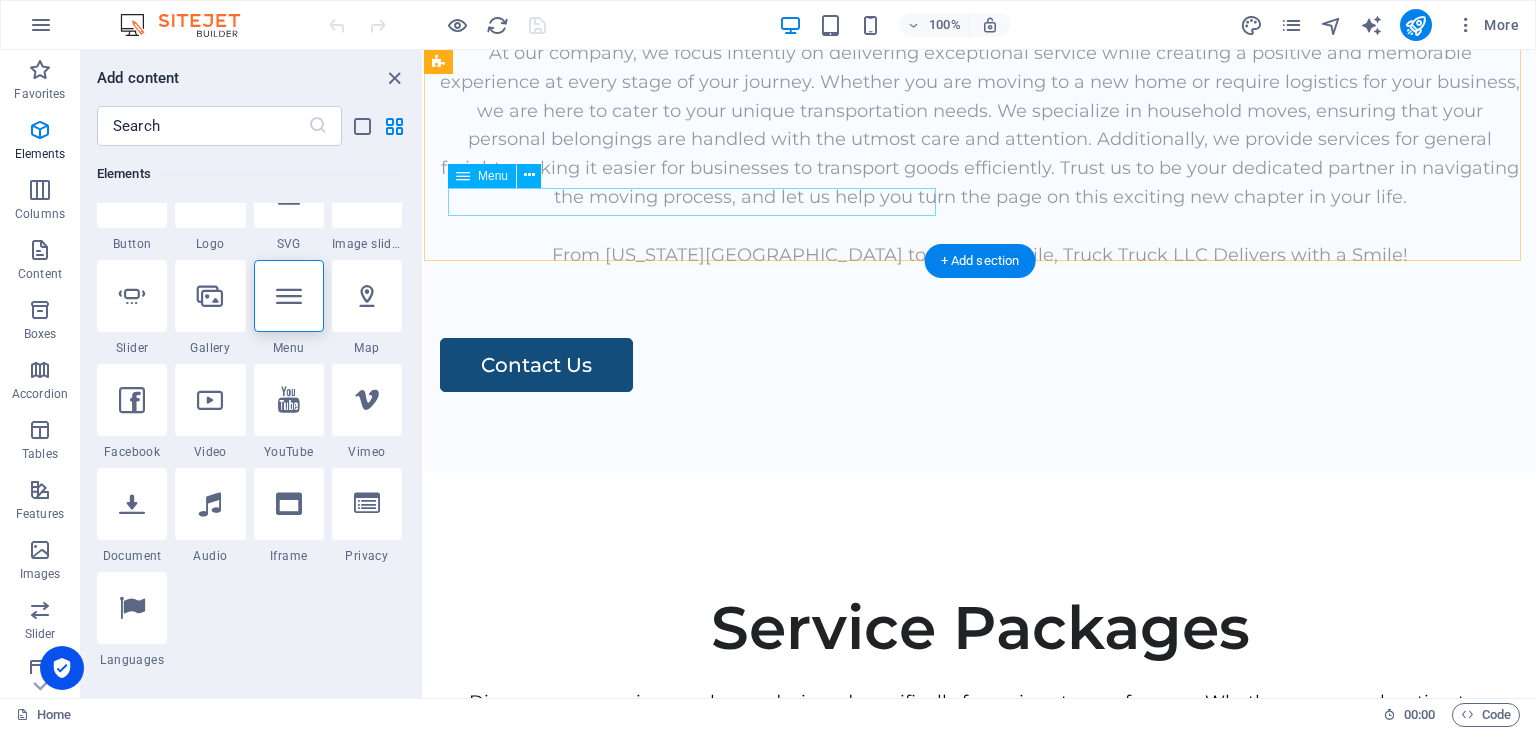 click on "Home Services About Us Pricing" at bounding box center (980, 3838) 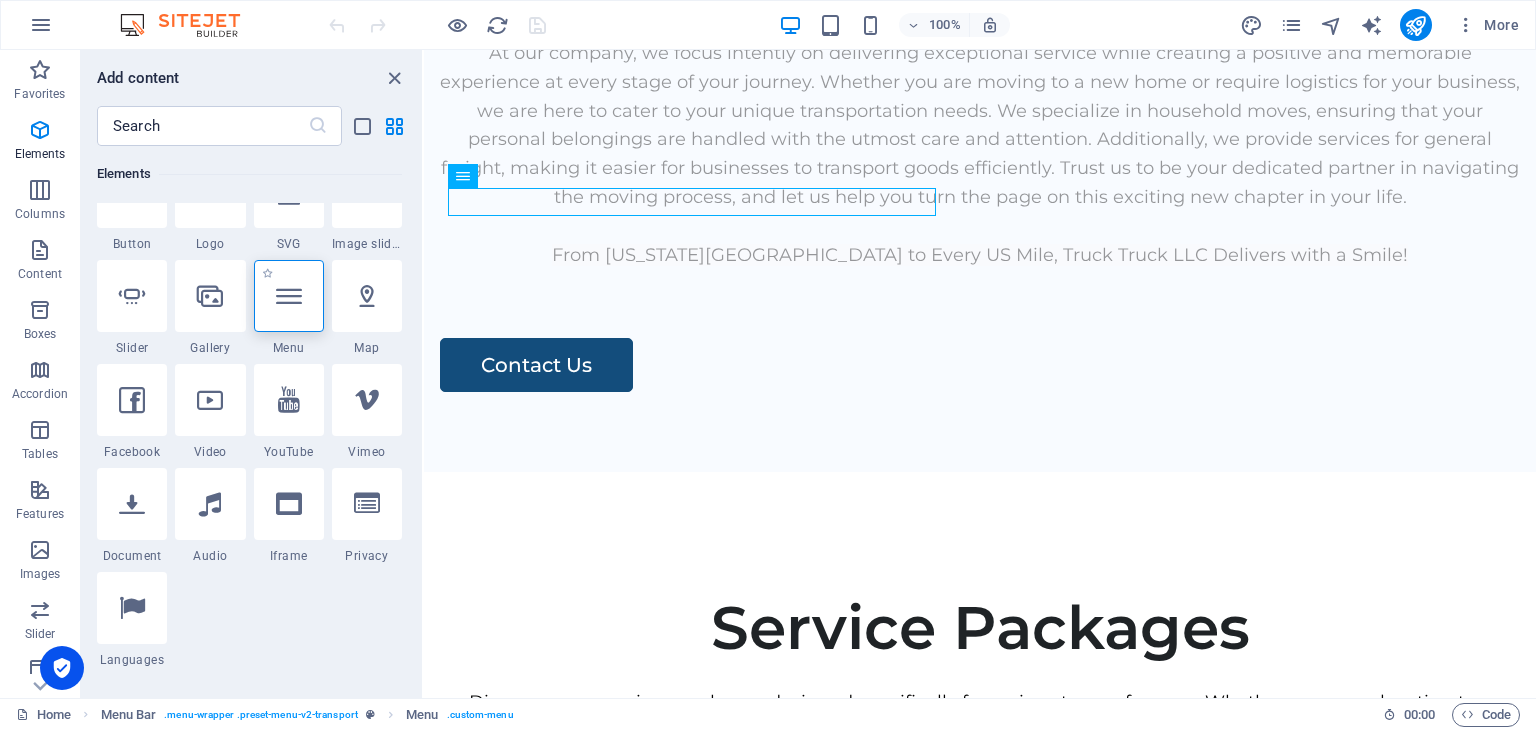 click at bounding box center (289, 296) 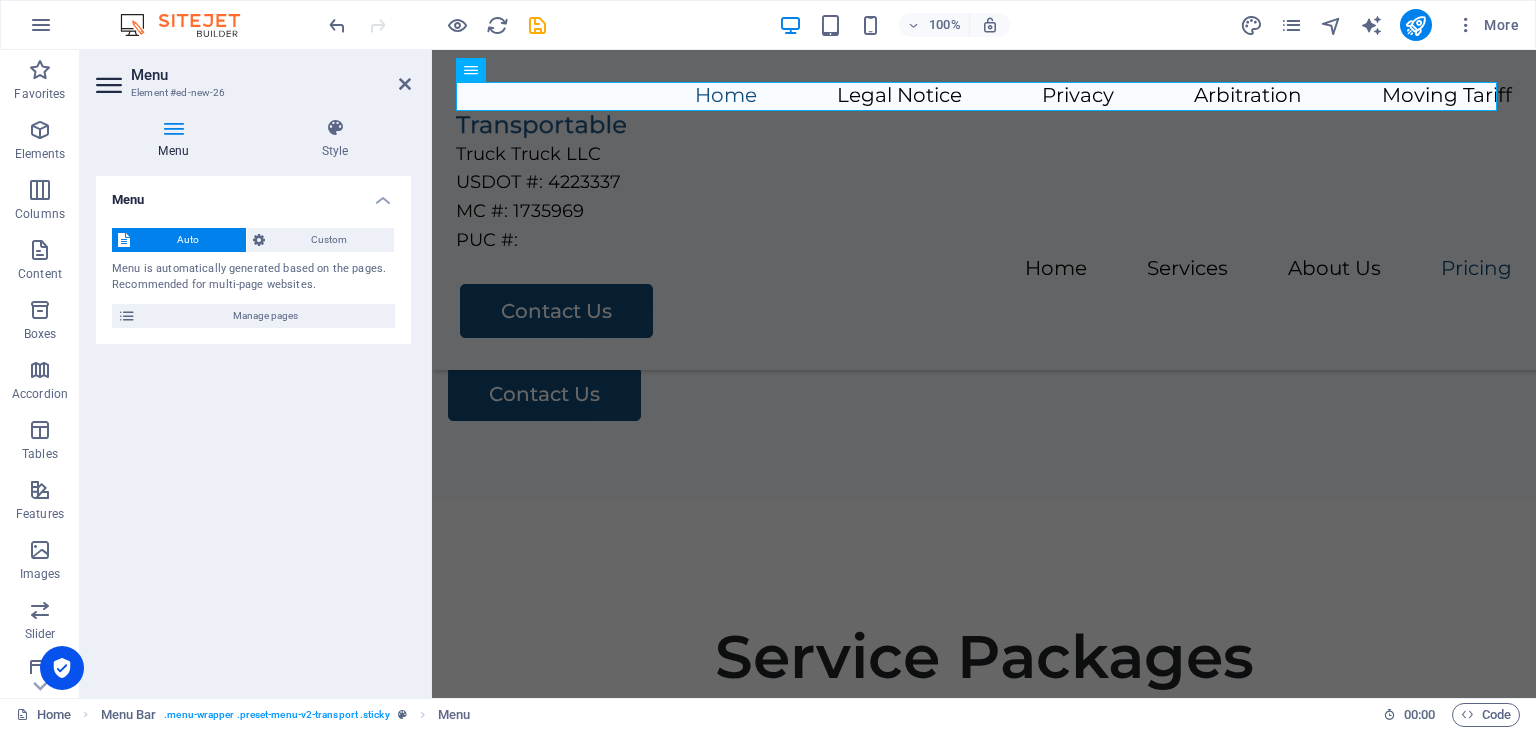 scroll, scrollTop: 7388, scrollLeft: 0, axis: vertical 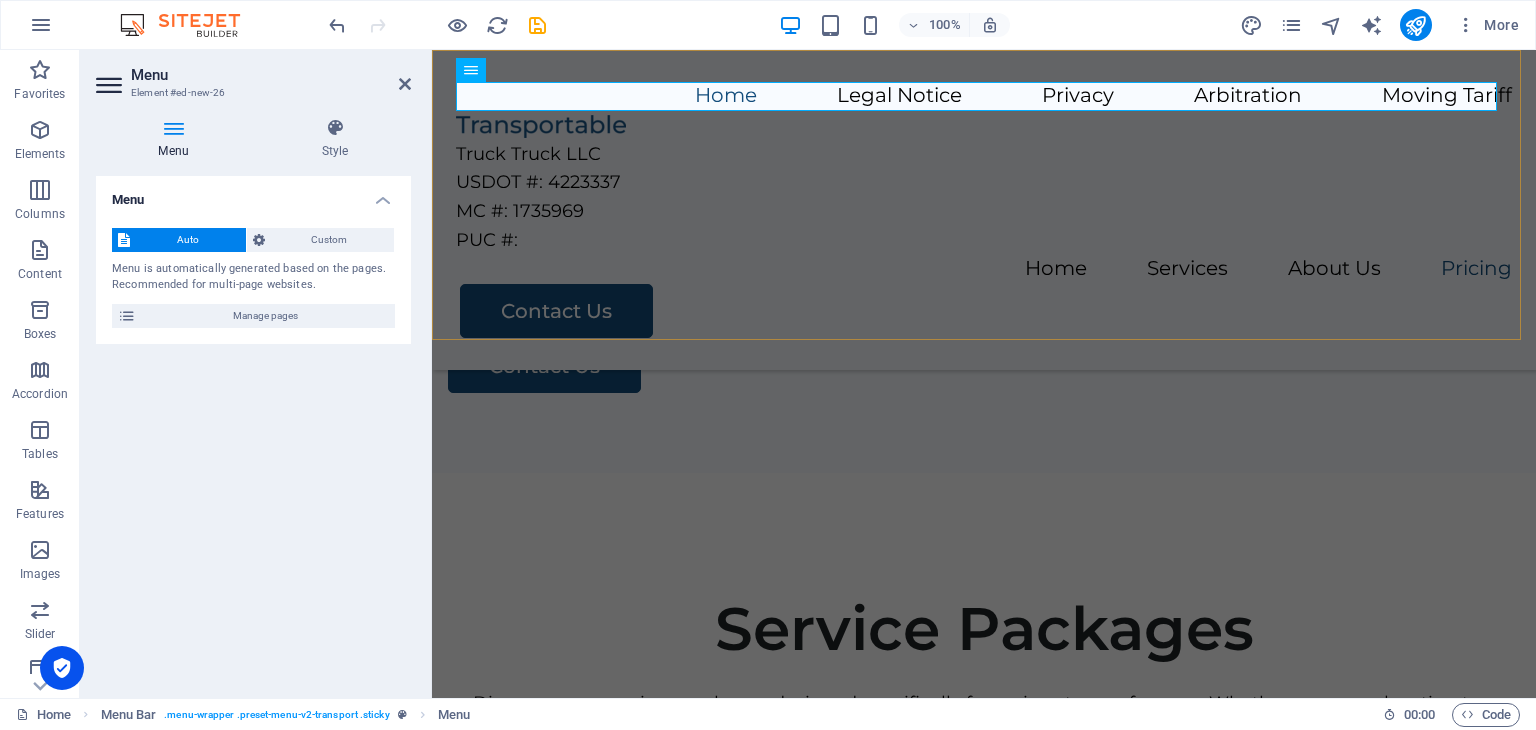 click on "Home Legal Notice Privacy Arbitration   Moving Tariff Truck Truck LLC   USDOT #: 4223337   MC #: 1735969   PUC #: Home Services About Us Pricing Contact Us" at bounding box center (984, 210) 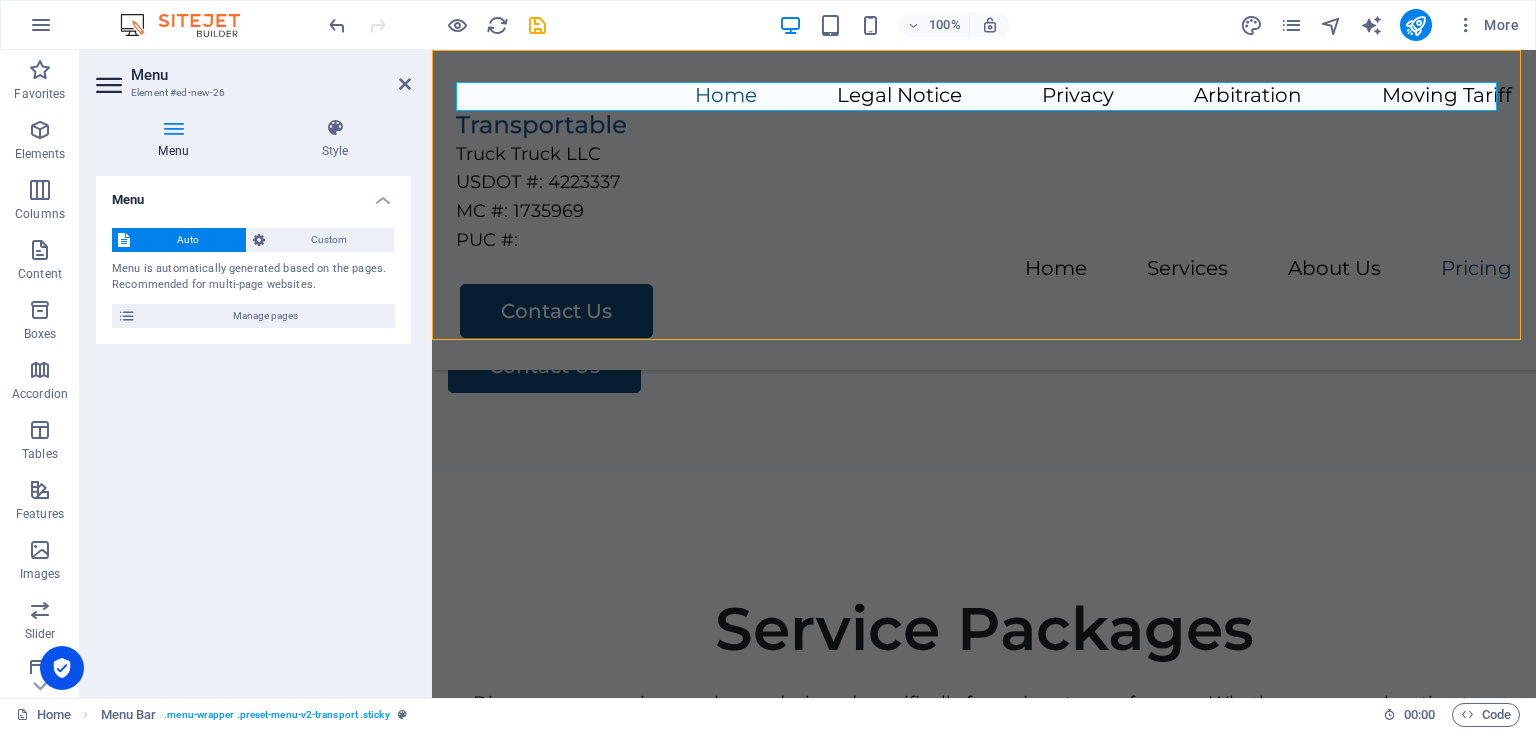 scroll, scrollTop: 7158, scrollLeft: 0, axis: vertical 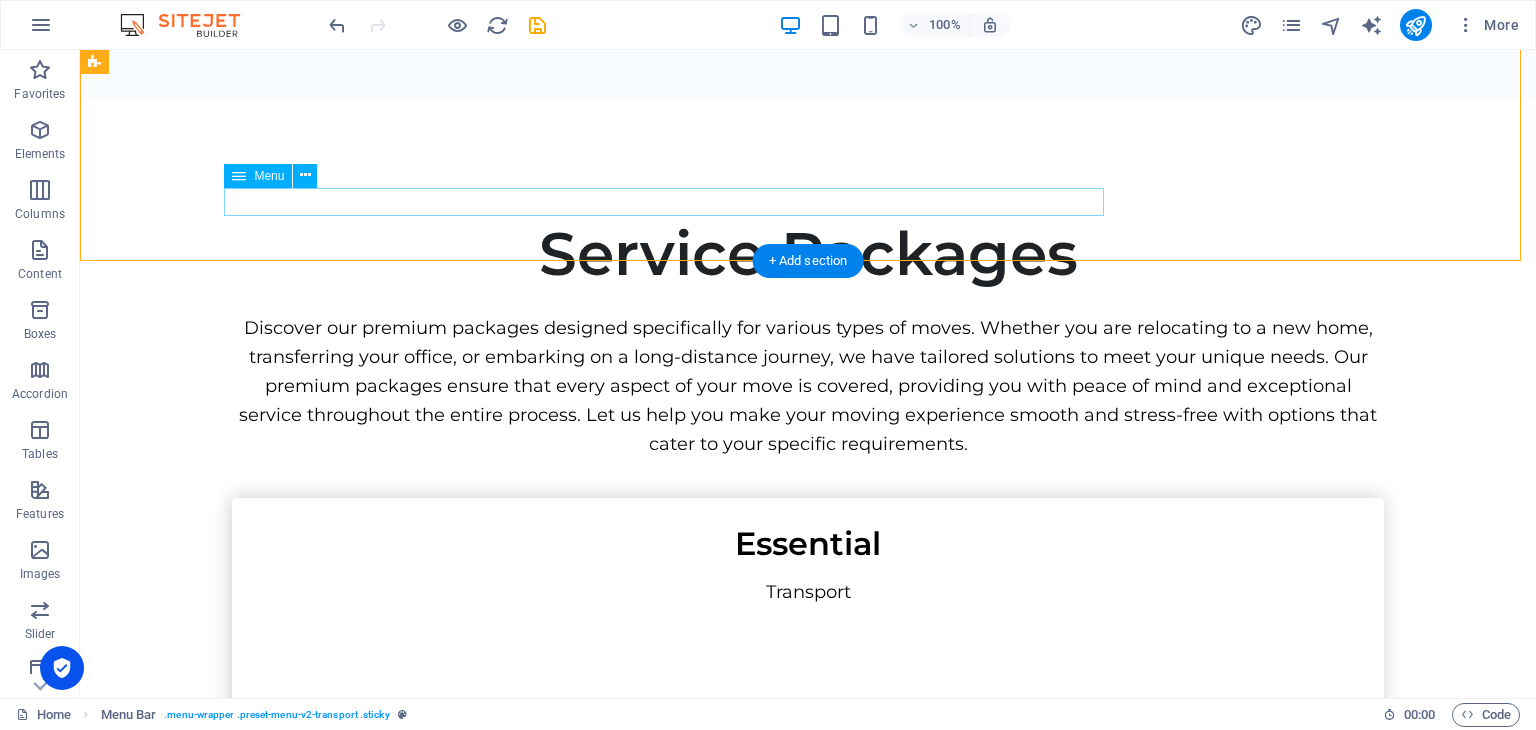 click on "Home Services About Us Pricing" at bounding box center [808, 3493] 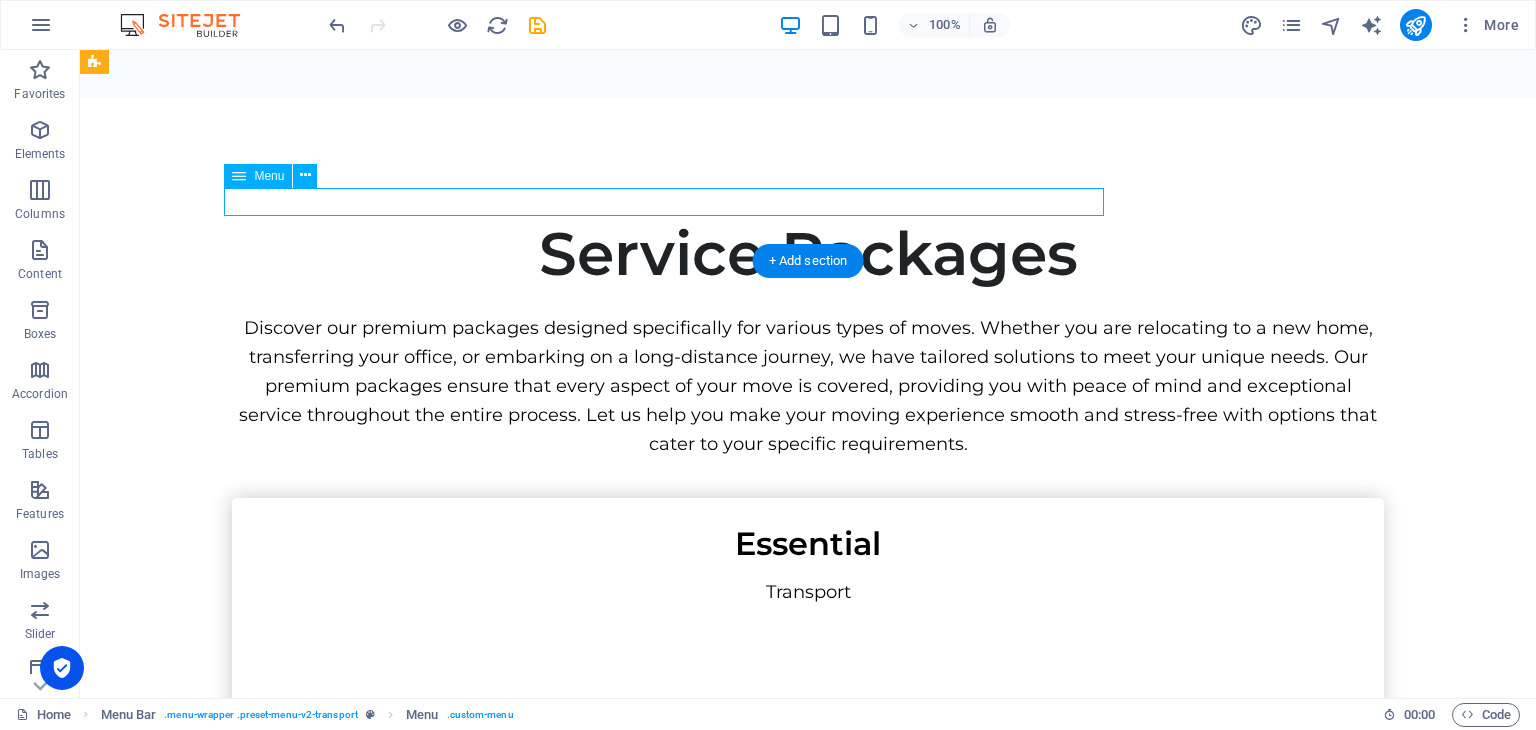 click on "Home Services About Us Pricing" at bounding box center (808, 3493) 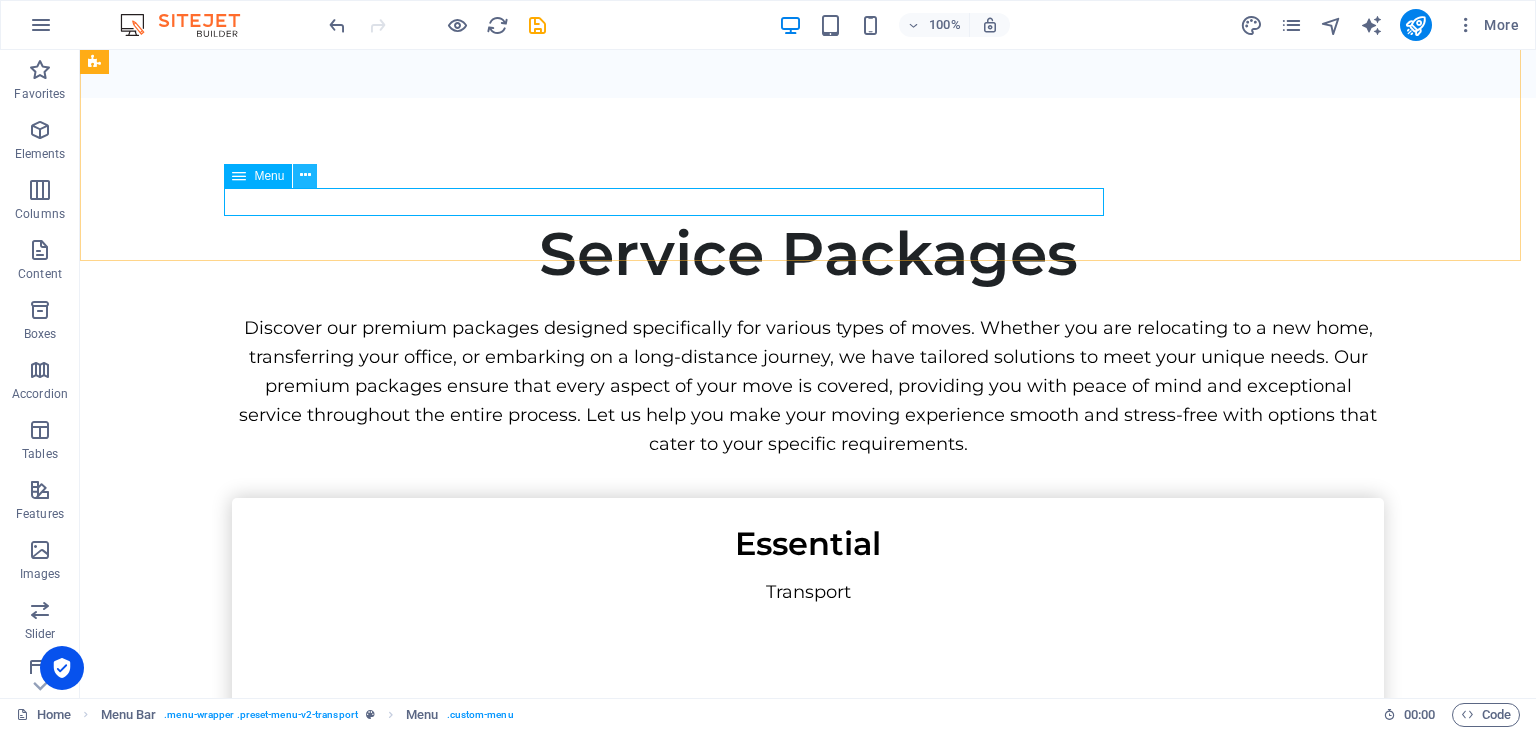 click at bounding box center [305, 175] 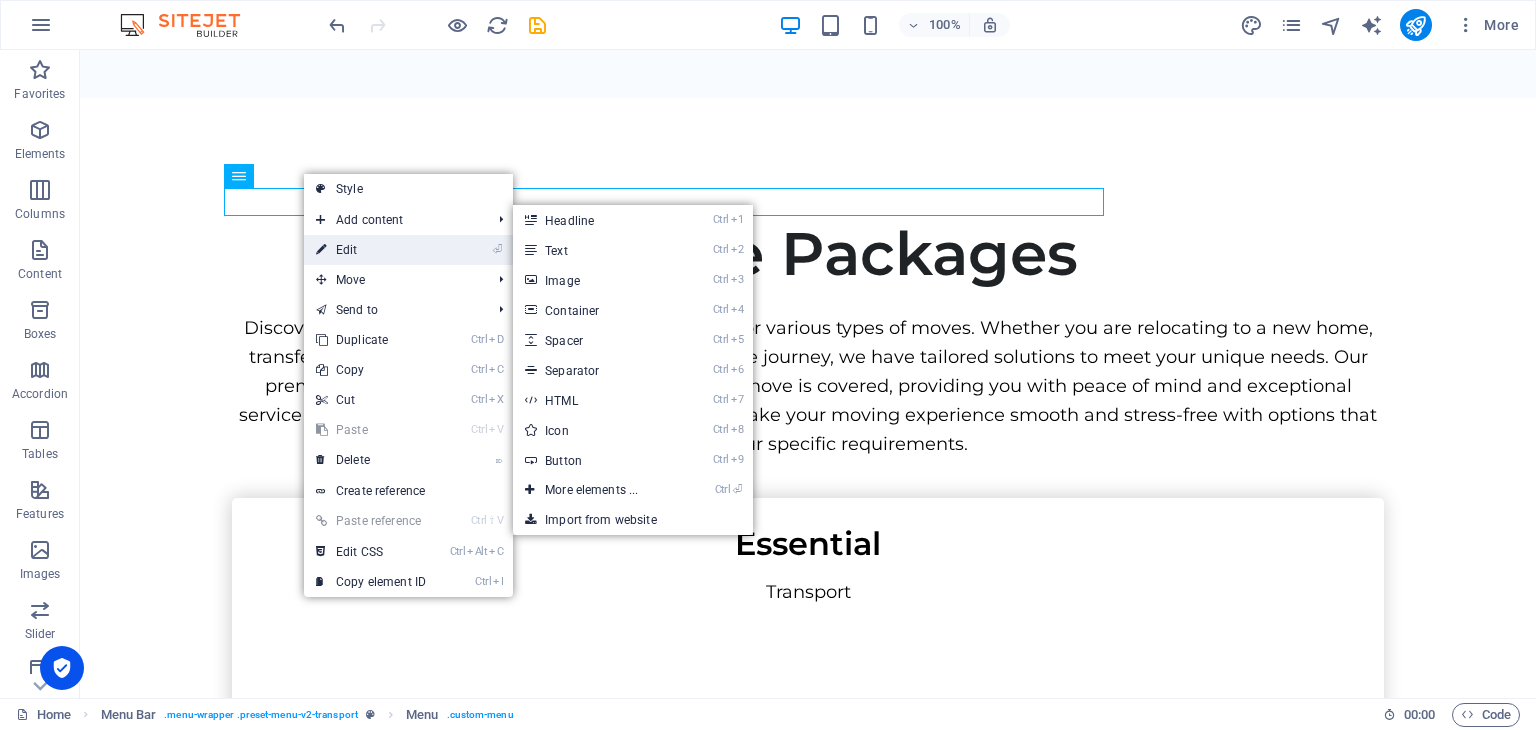 click on "⏎  Edit" at bounding box center [371, 250] 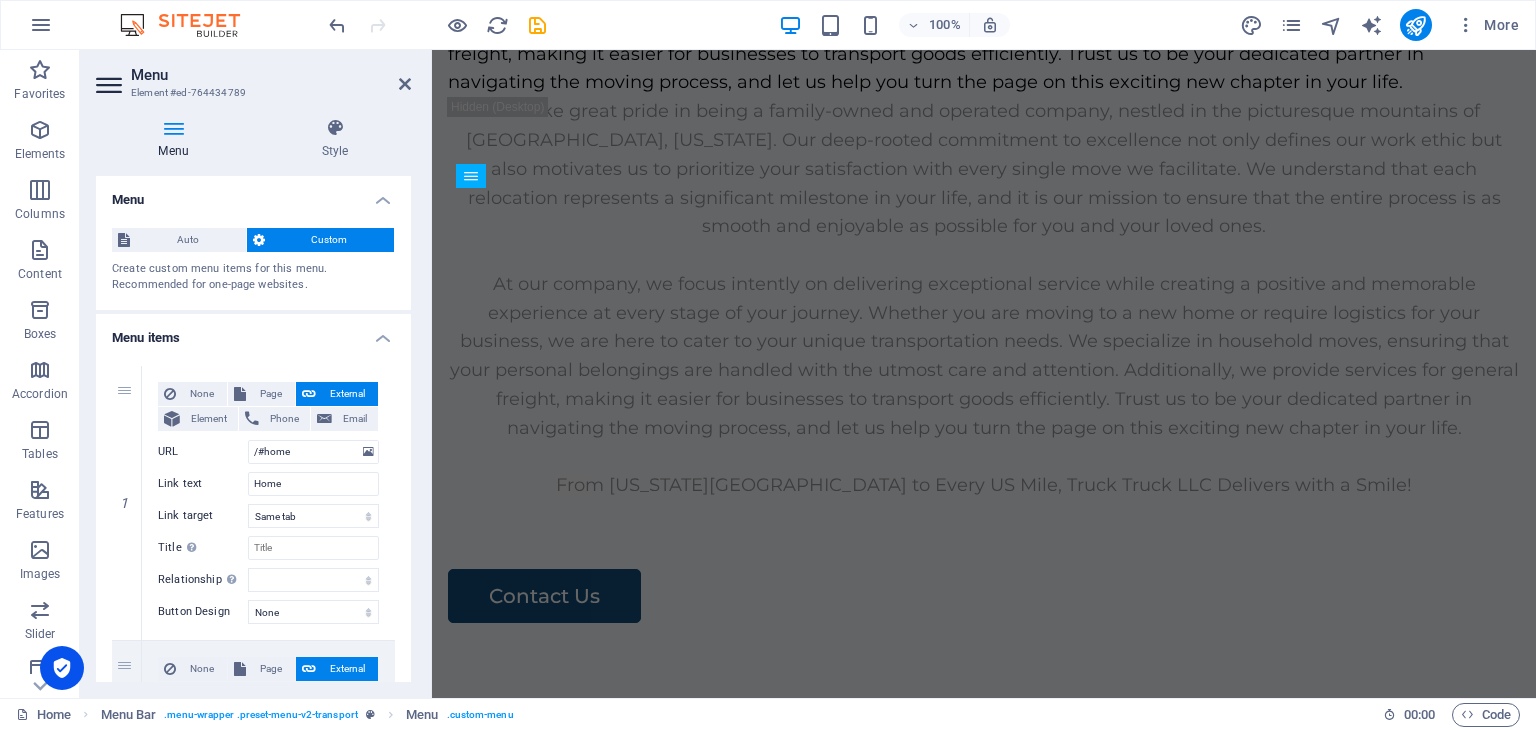 scroll, scrollTop: 7388, scrollLeft: 0, axis: vertical 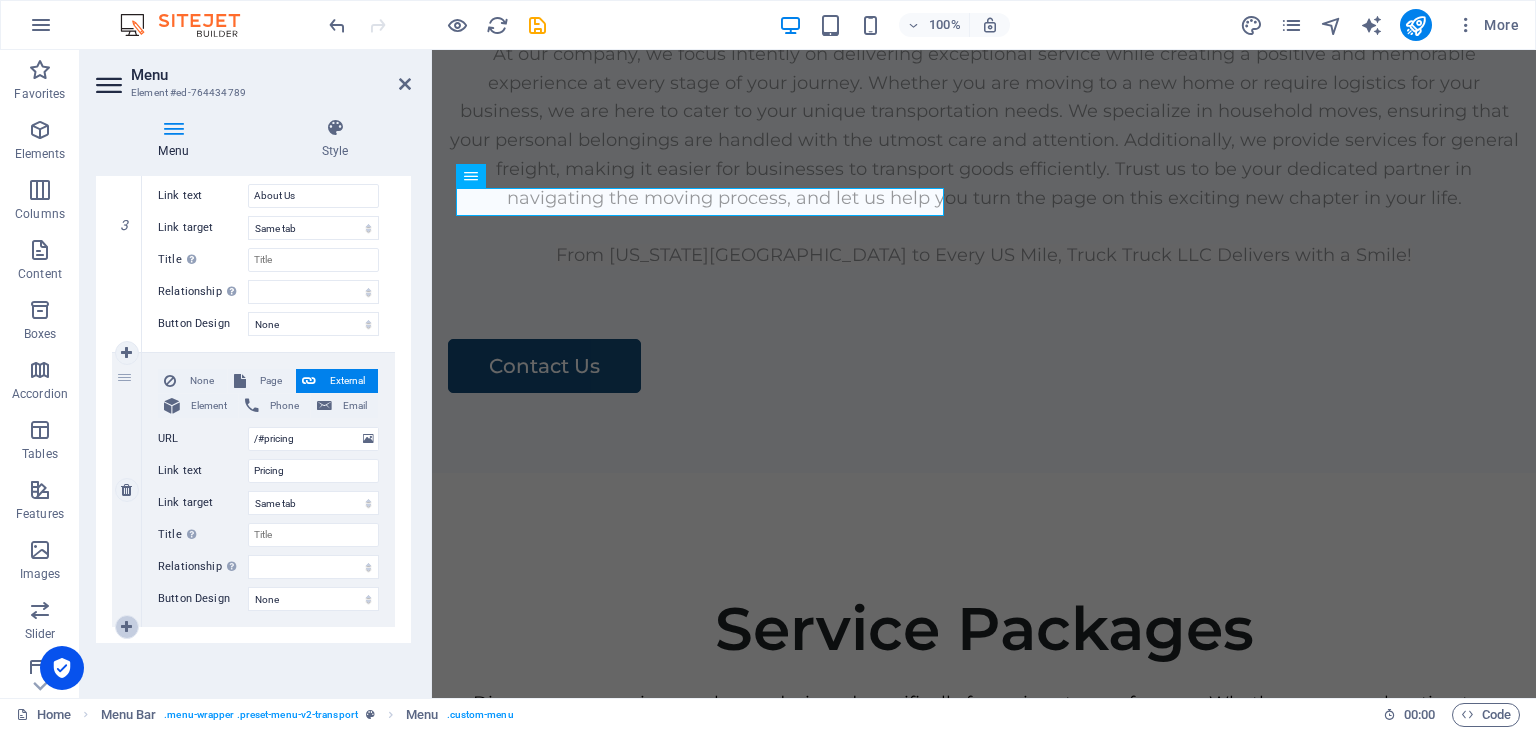 click at bounding box center [126, 627] 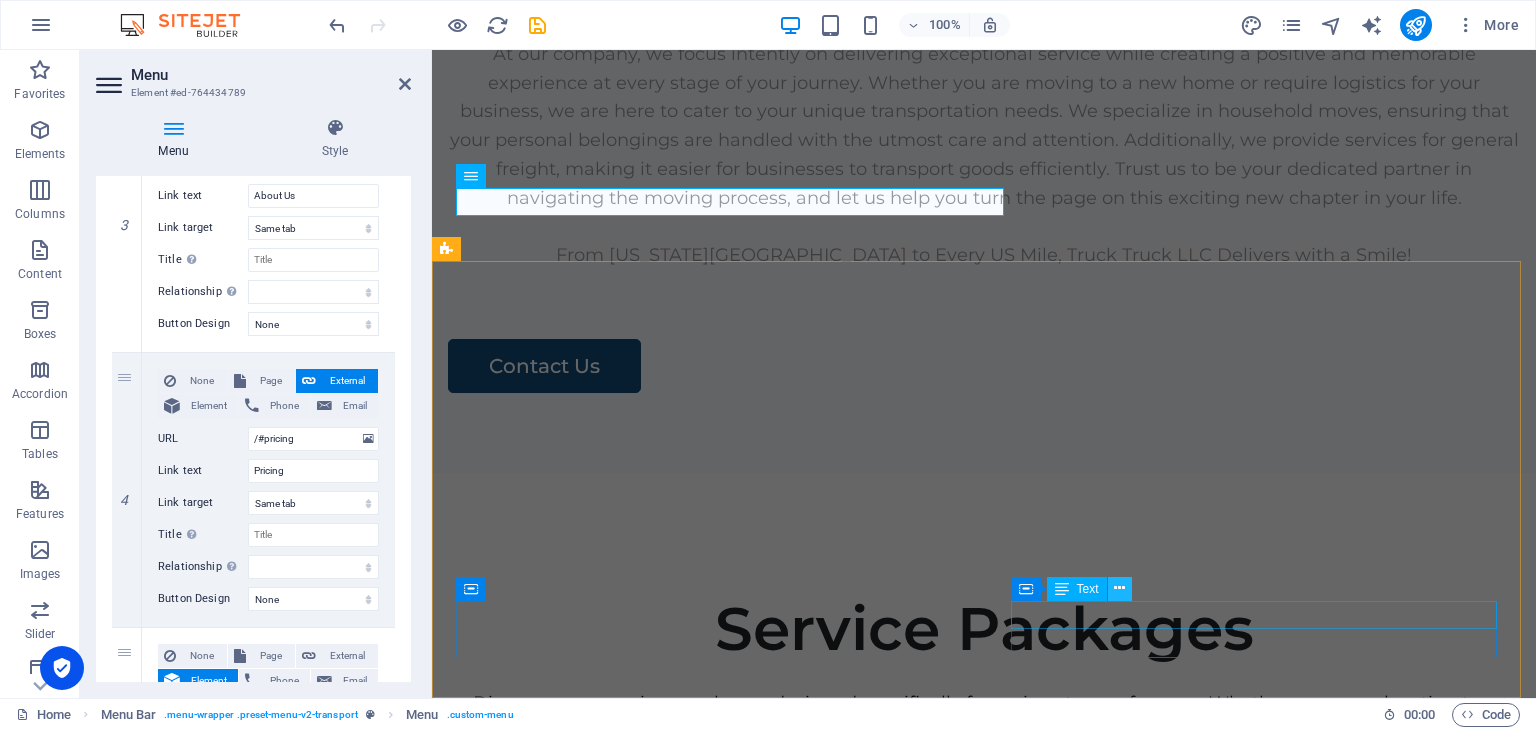 click at bounding box center [1119, 588] 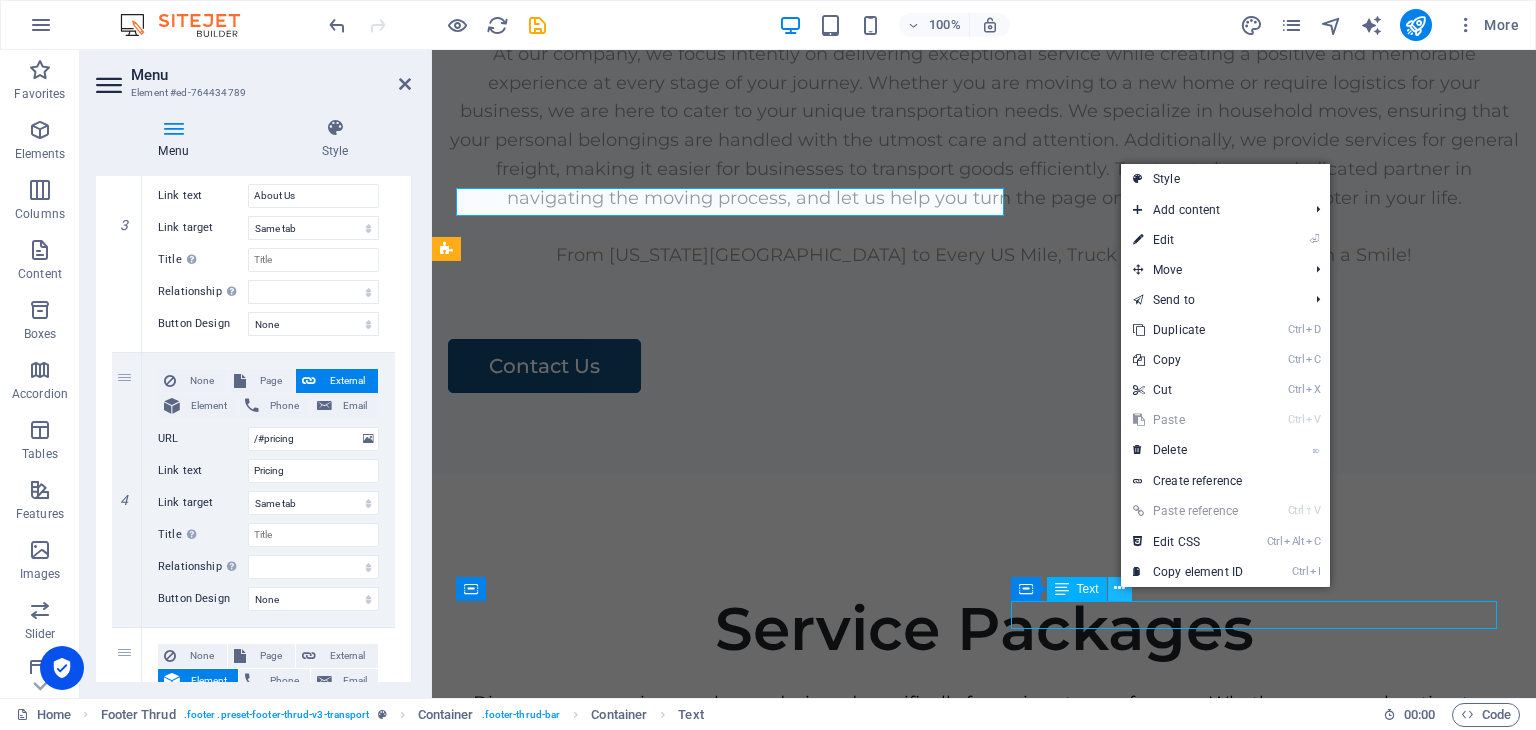 scroll, scrollTop: 7158, scrollLeft: 0, axis: vertical 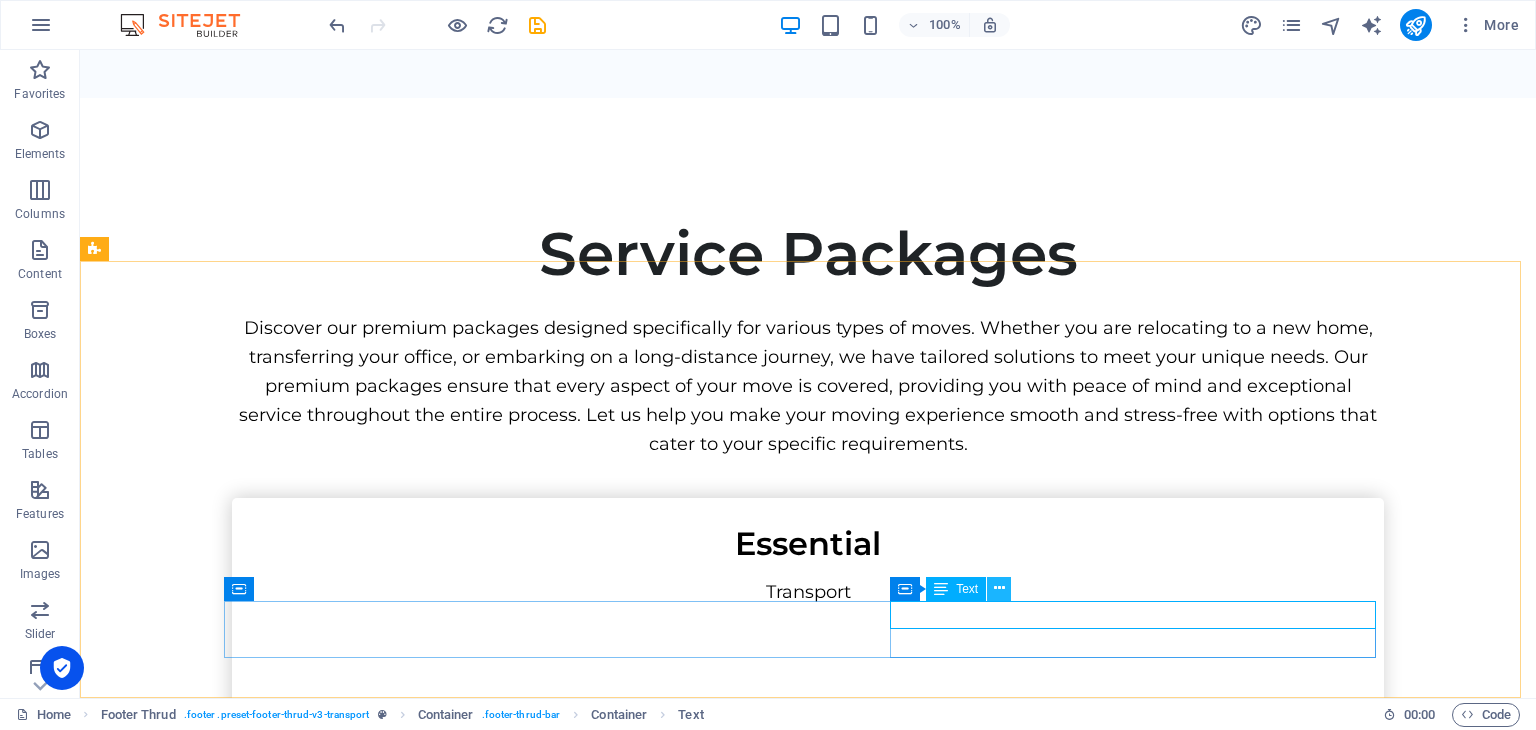 click at bounding box center [999, 589] 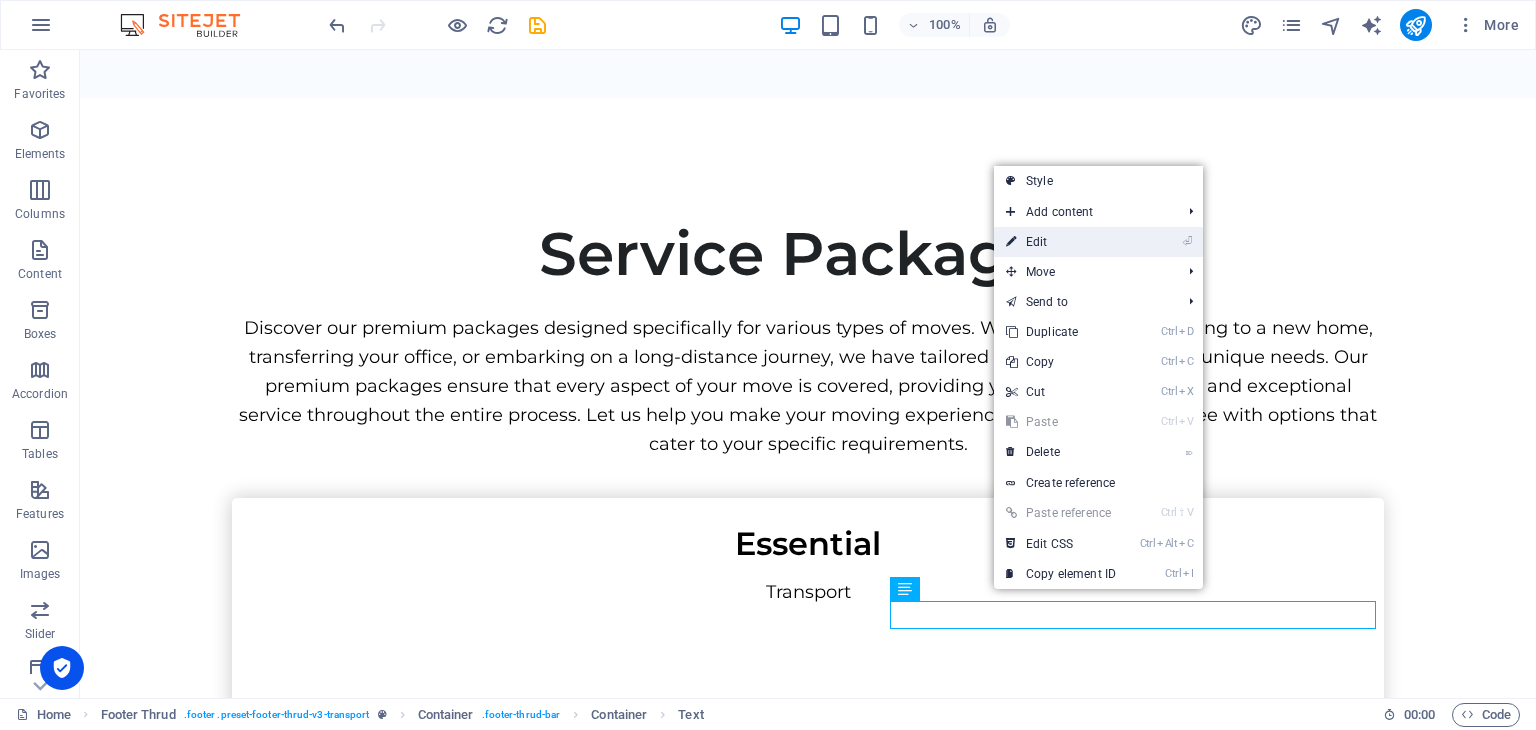click on "⏎  Edit" at bounding box center [1061, 242] 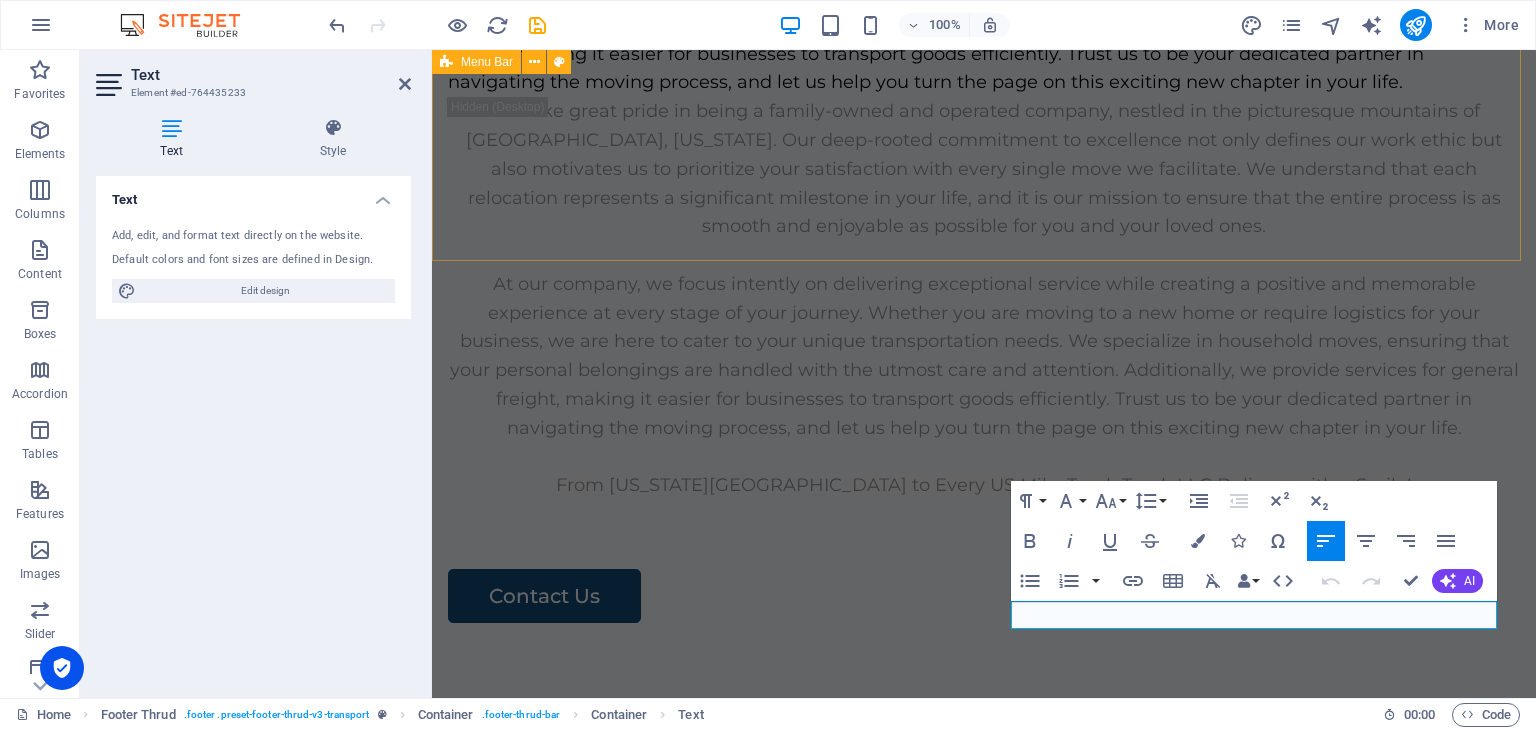 scroll, scrollTop: 7388, scrollLeft: 0, axis: vertical 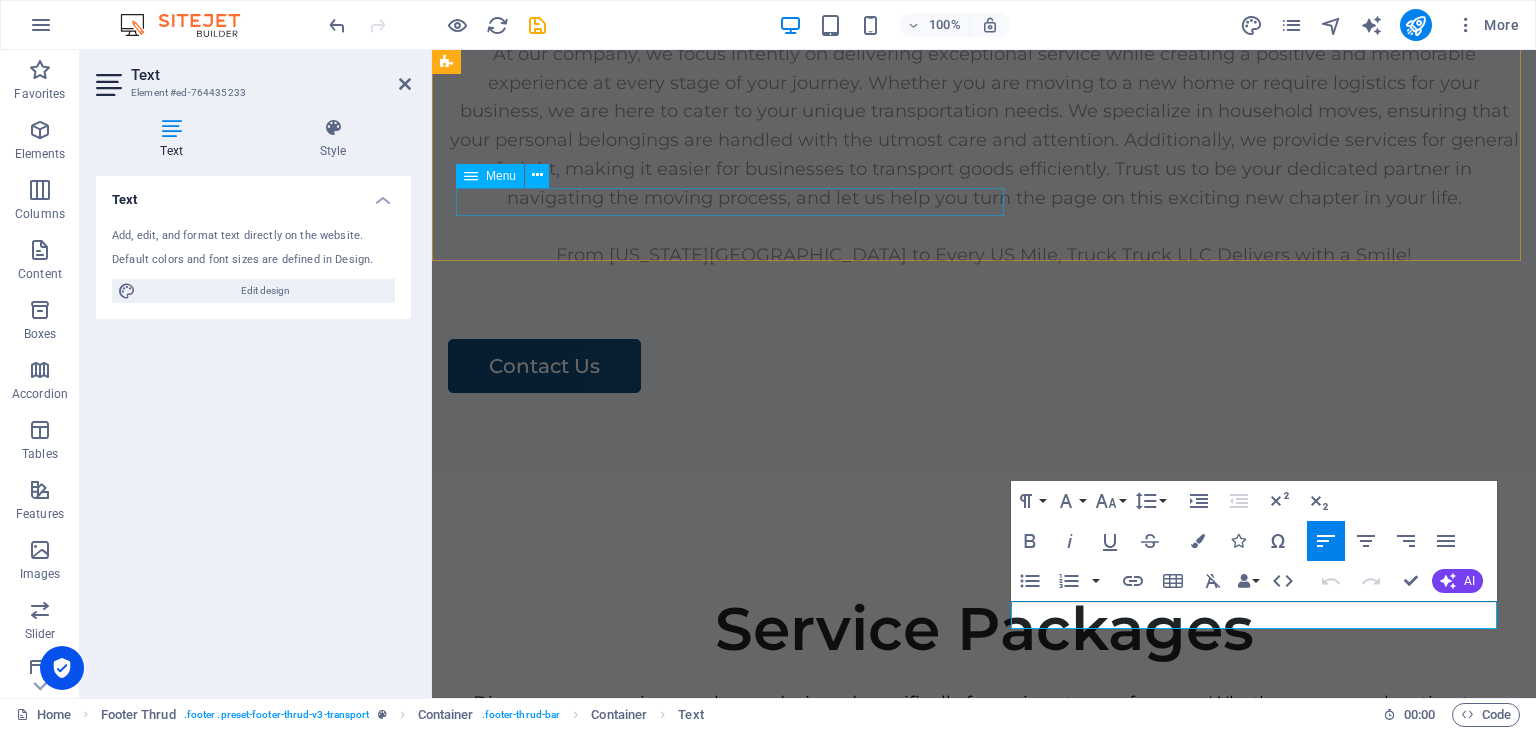 click on "Home Services About Us Pricing" at bounding box center (984, 3868) 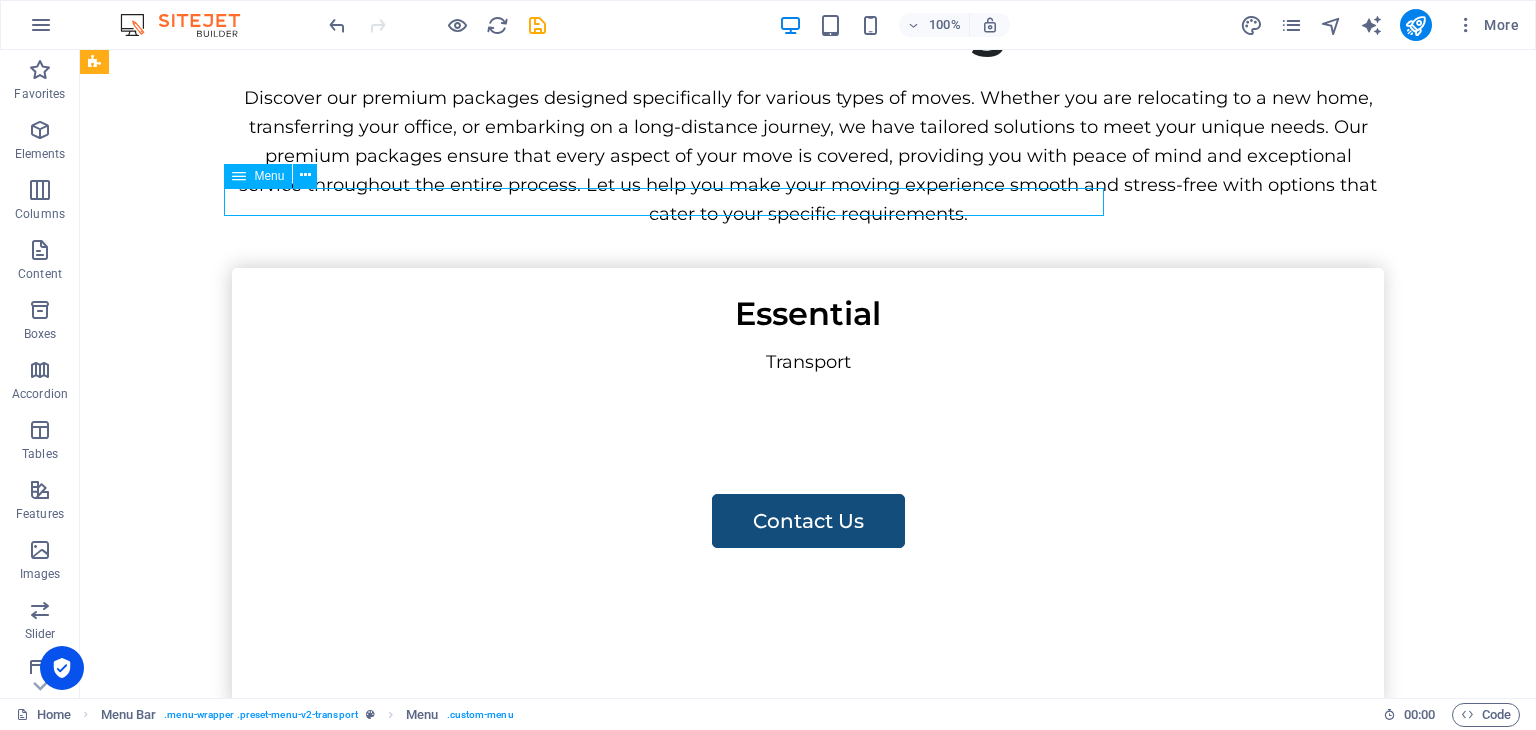 scroll, scrollTop: 7158, scrollLeft: 0, axis: vertical 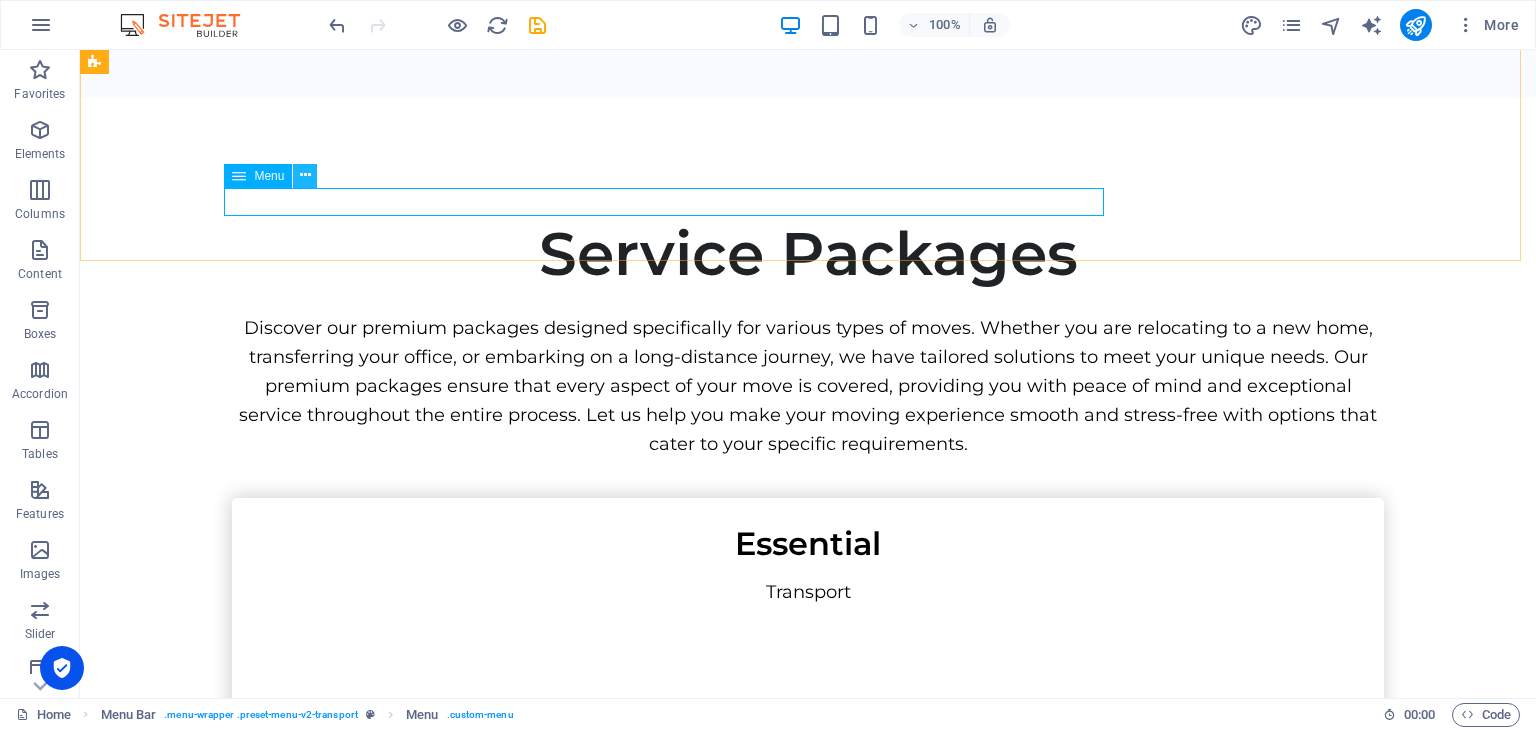 click at bounding box center (305, 175) 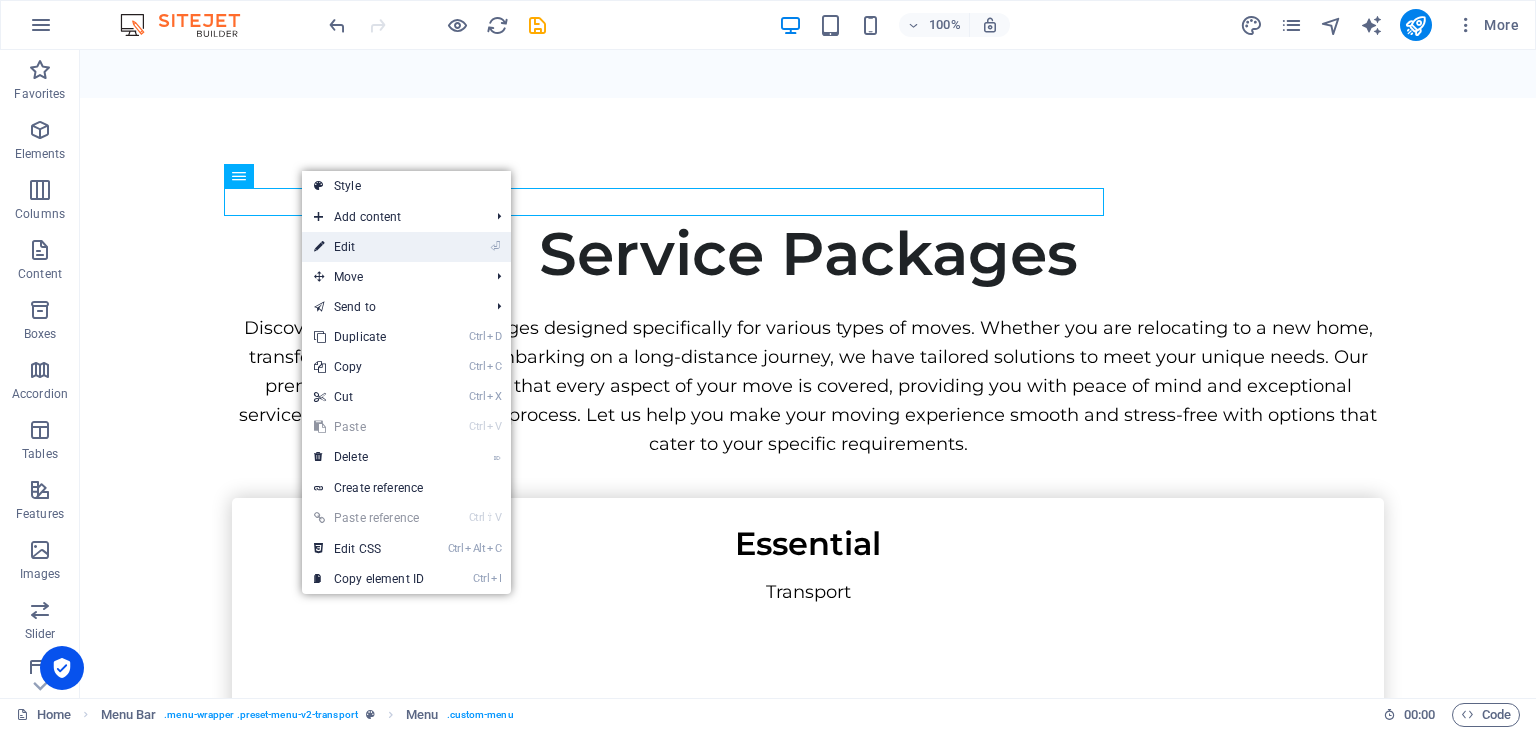click on "⏎  Edit" at bounding box center (369, 247) 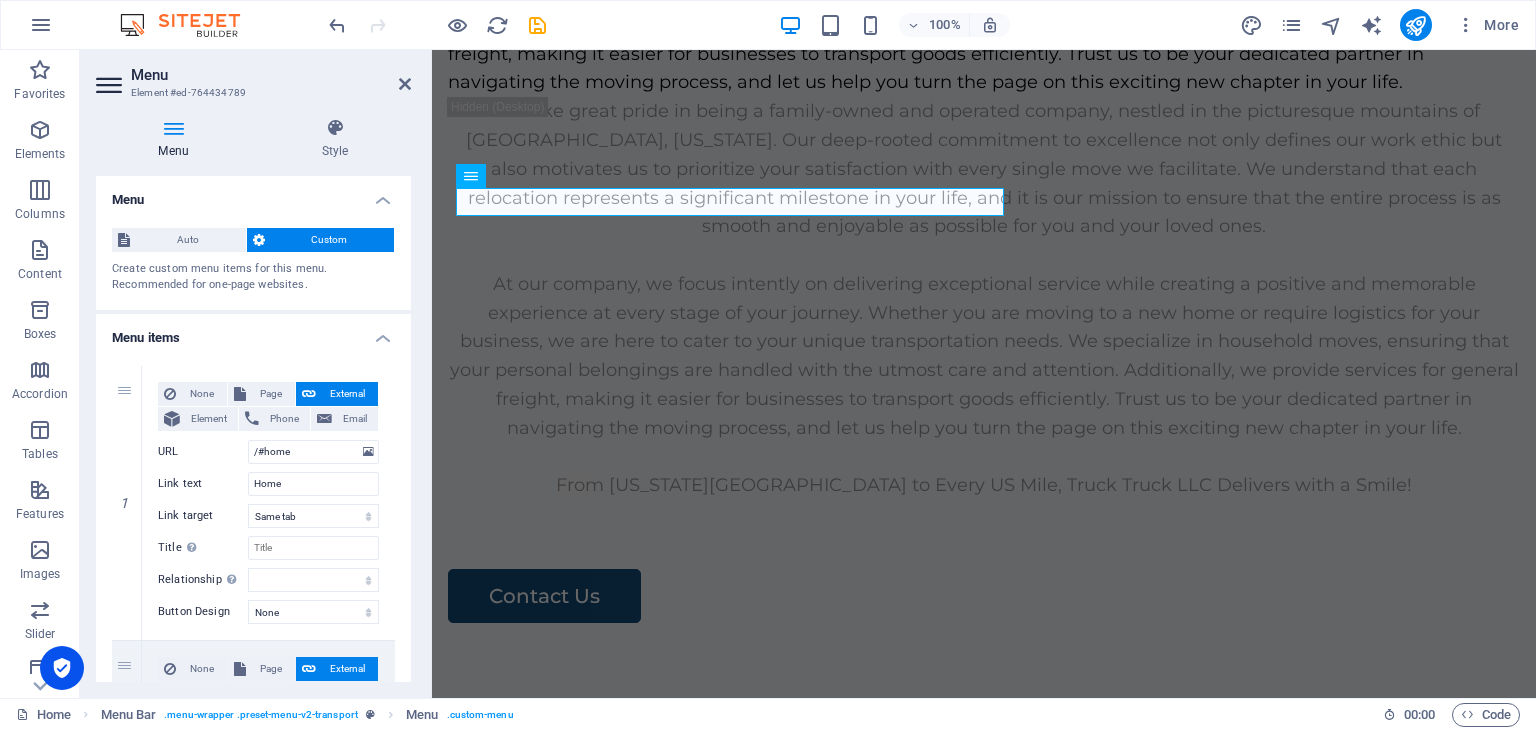 scroll, scrollTop: 7388, scrollLeft: 0, axis: vertical 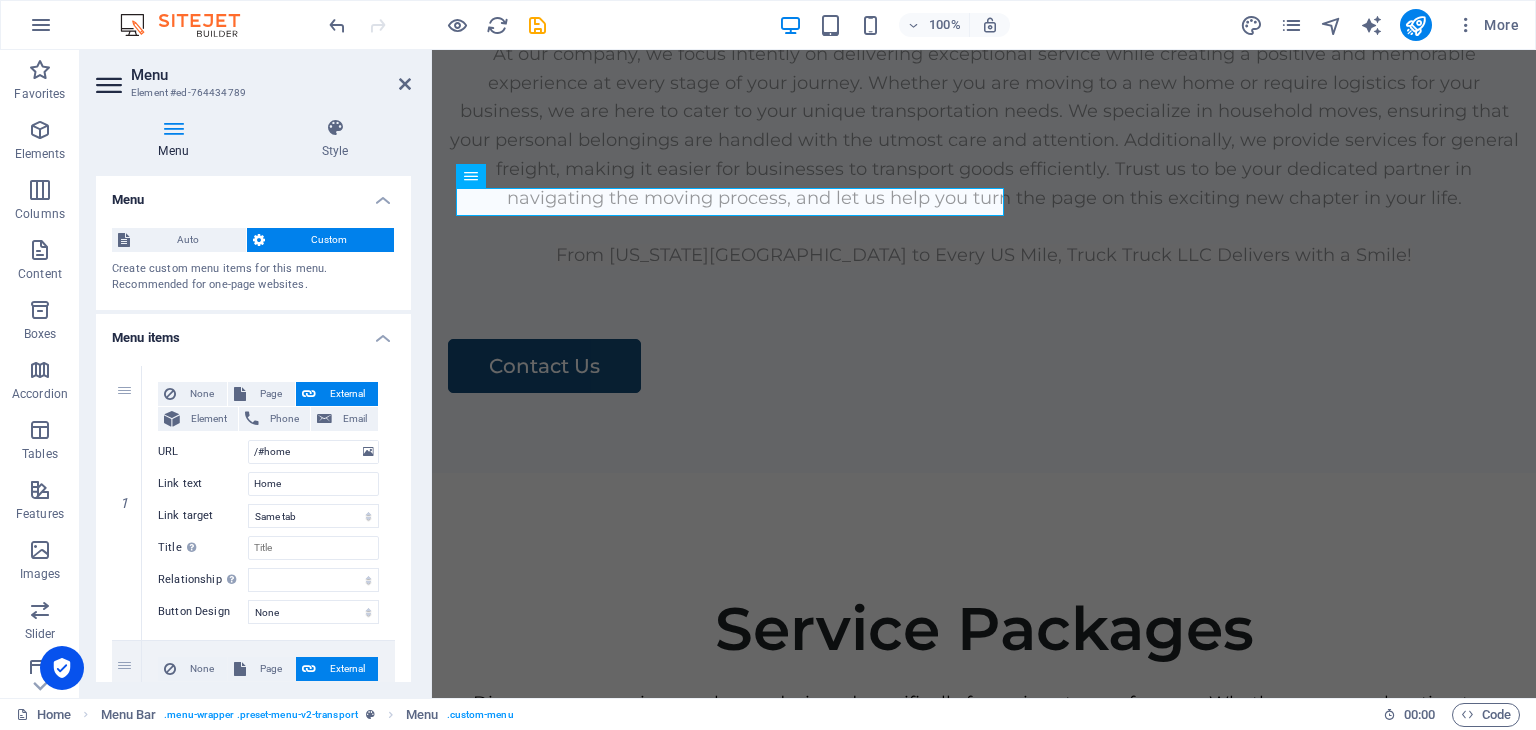 click on "Custom" at bounding box center [330, 240] 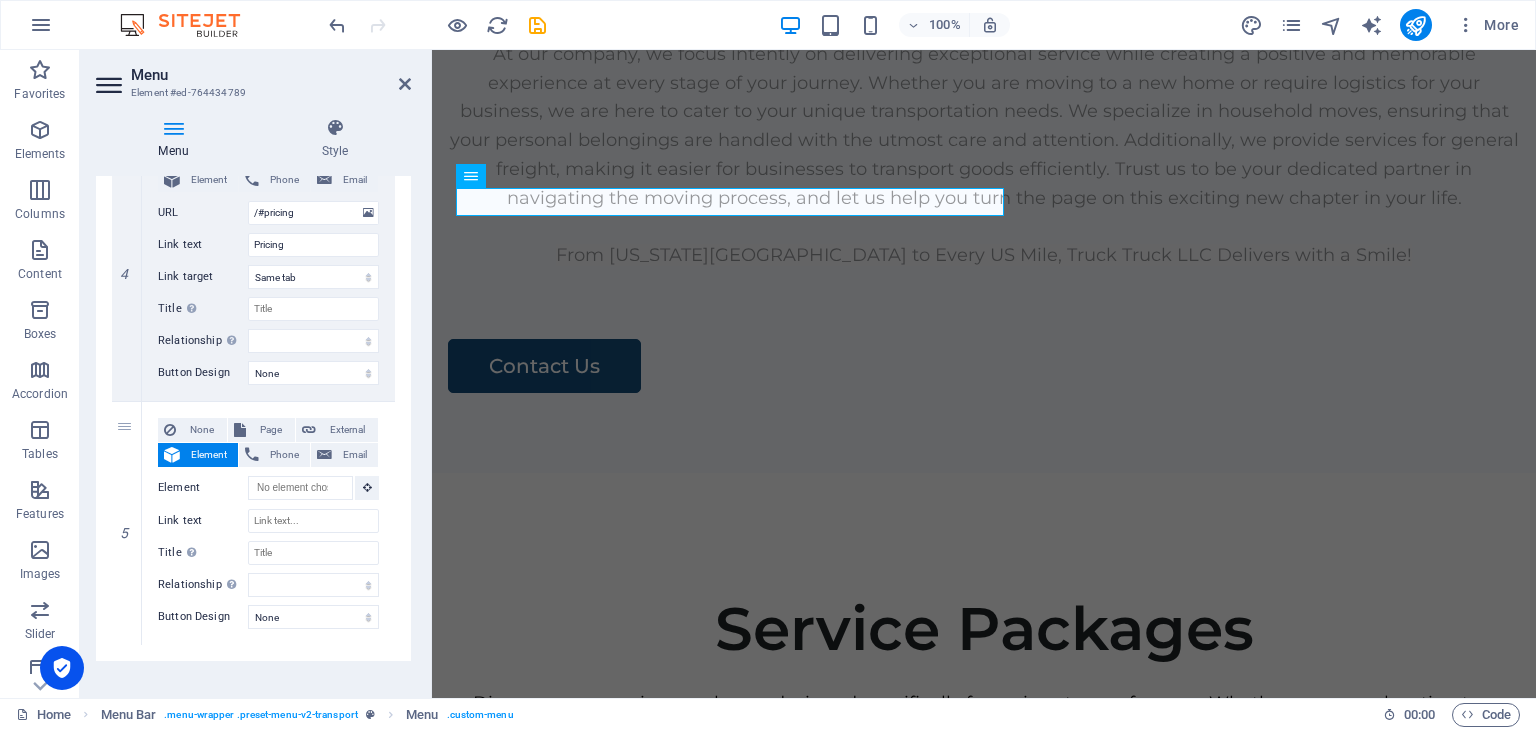scroll, scrollTop: 1082, scrollLeft: 0, axis: vertical 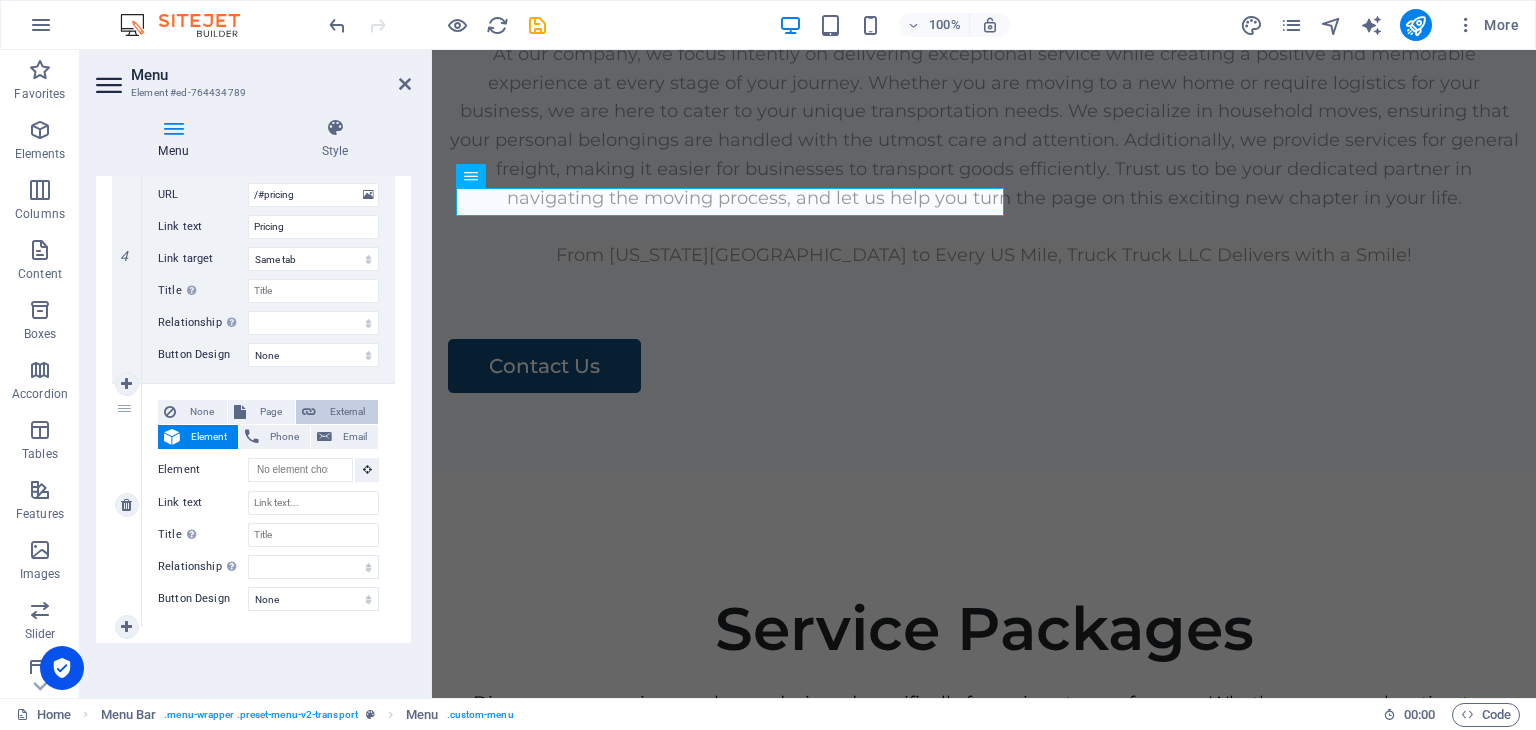 click on "External" at bounding box center (347, 412) 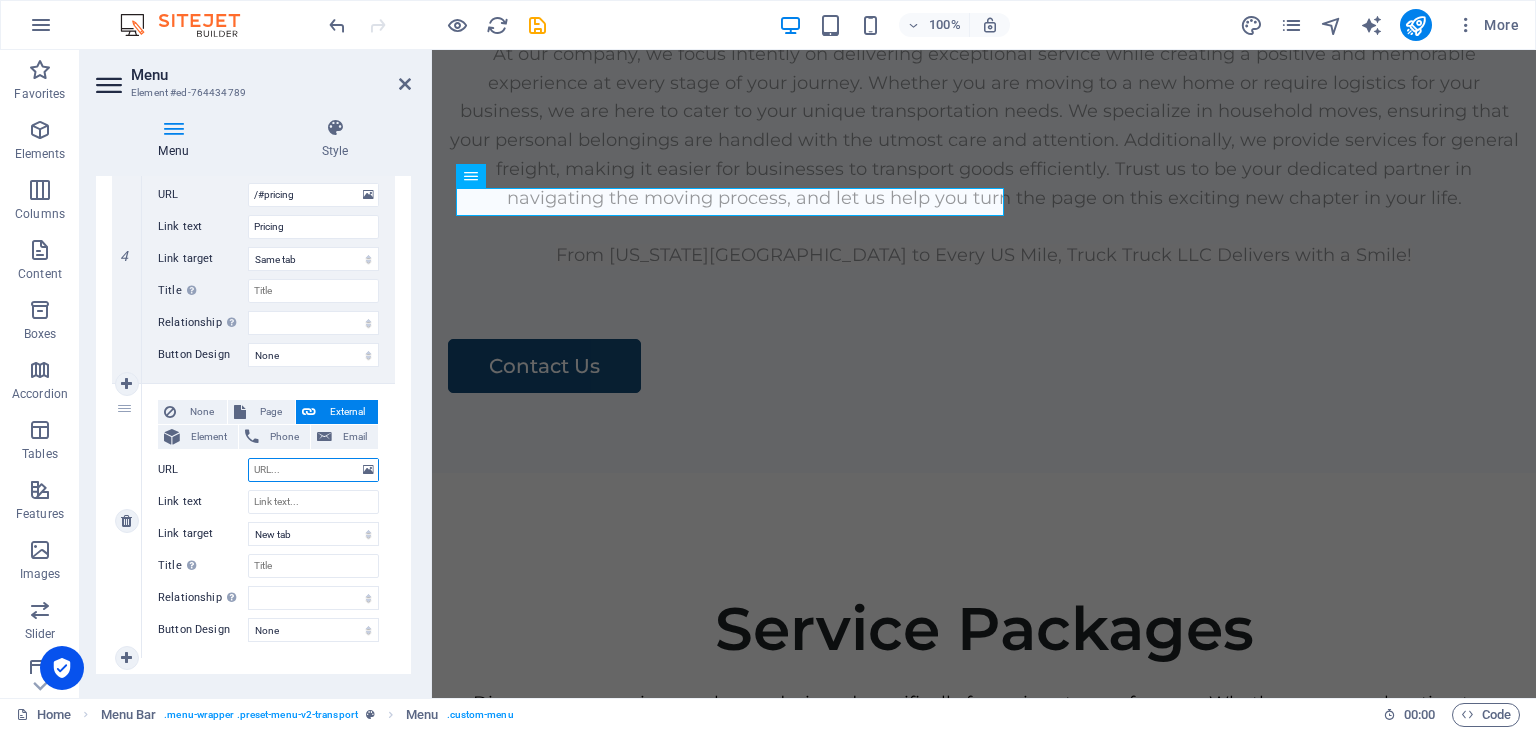 click on "URL" at bounding box center [313, 470] 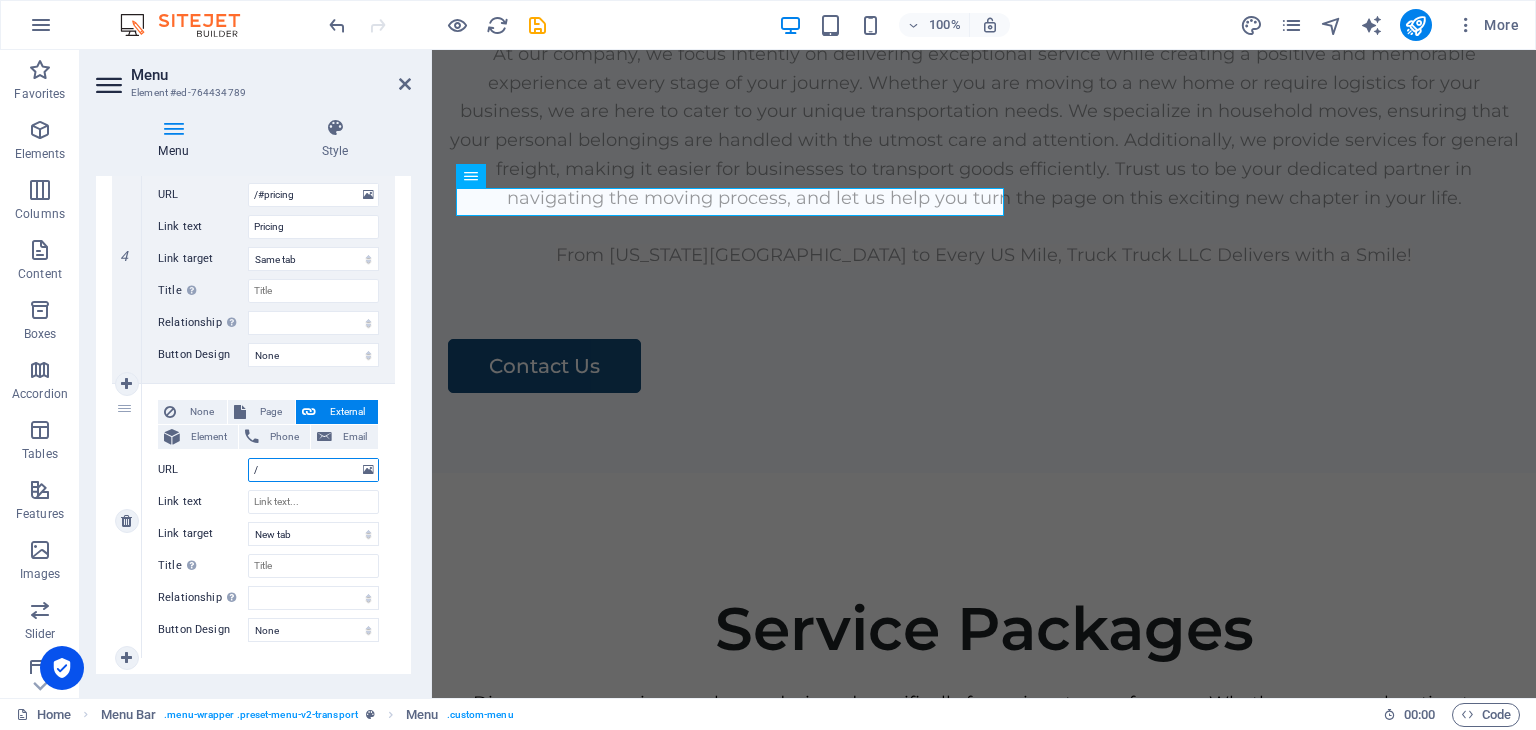 select 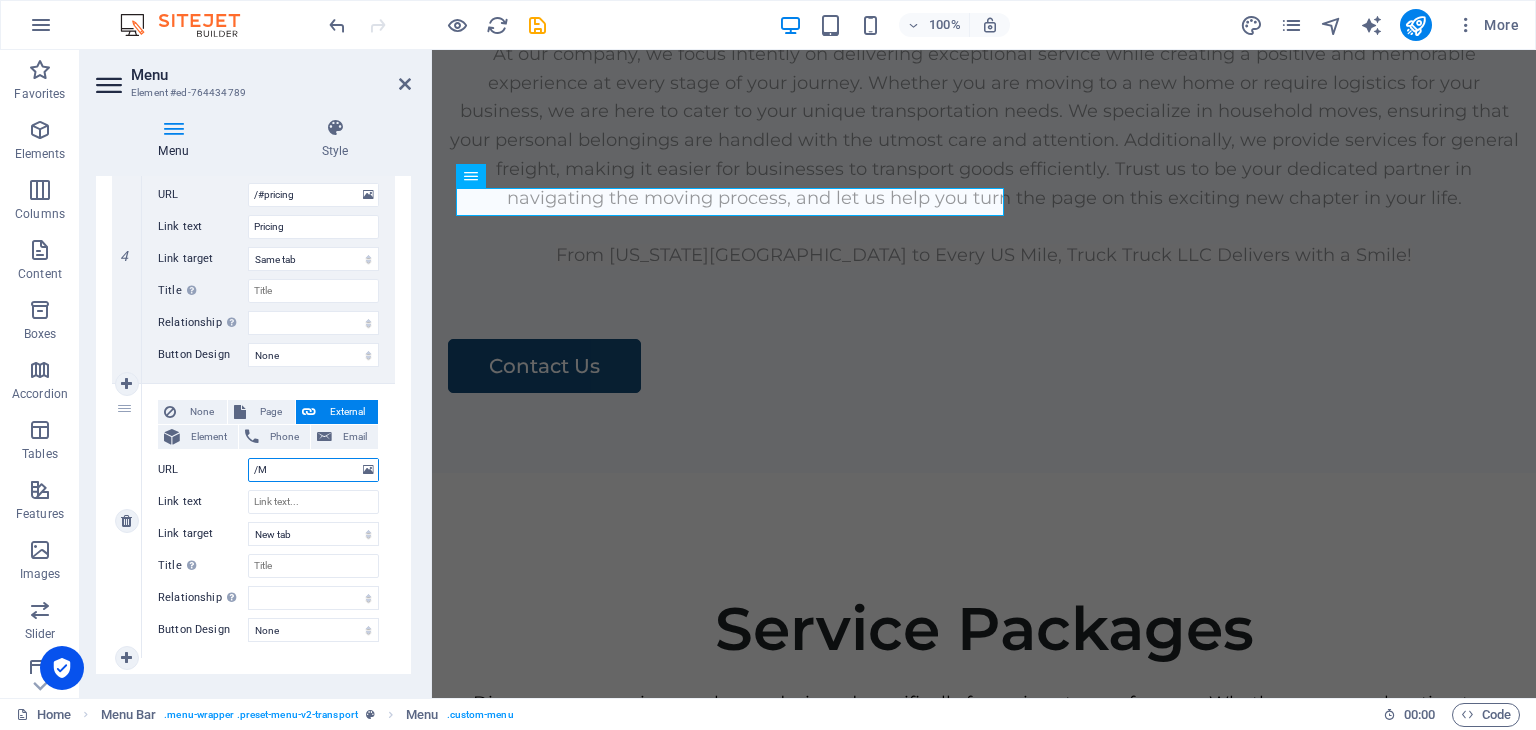 select 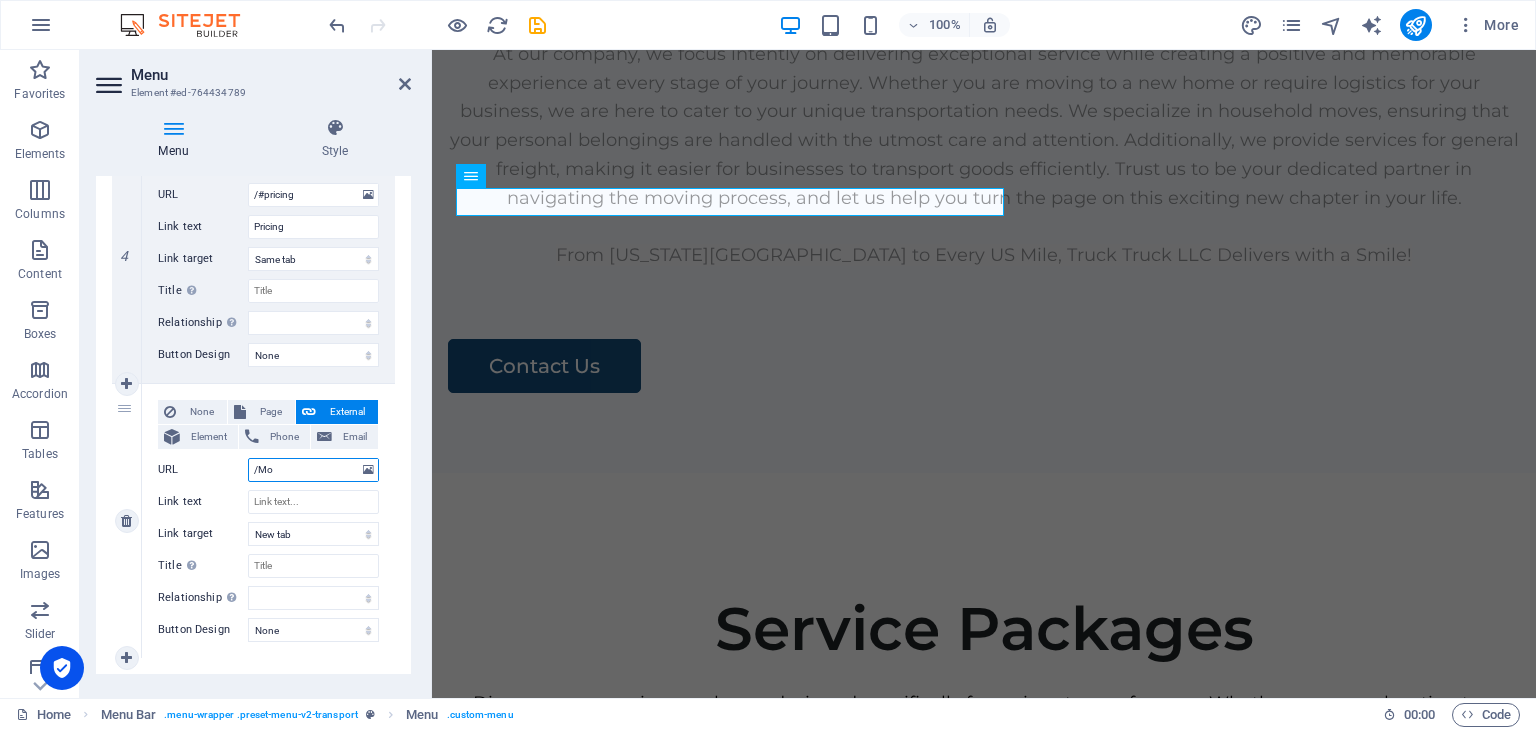 select 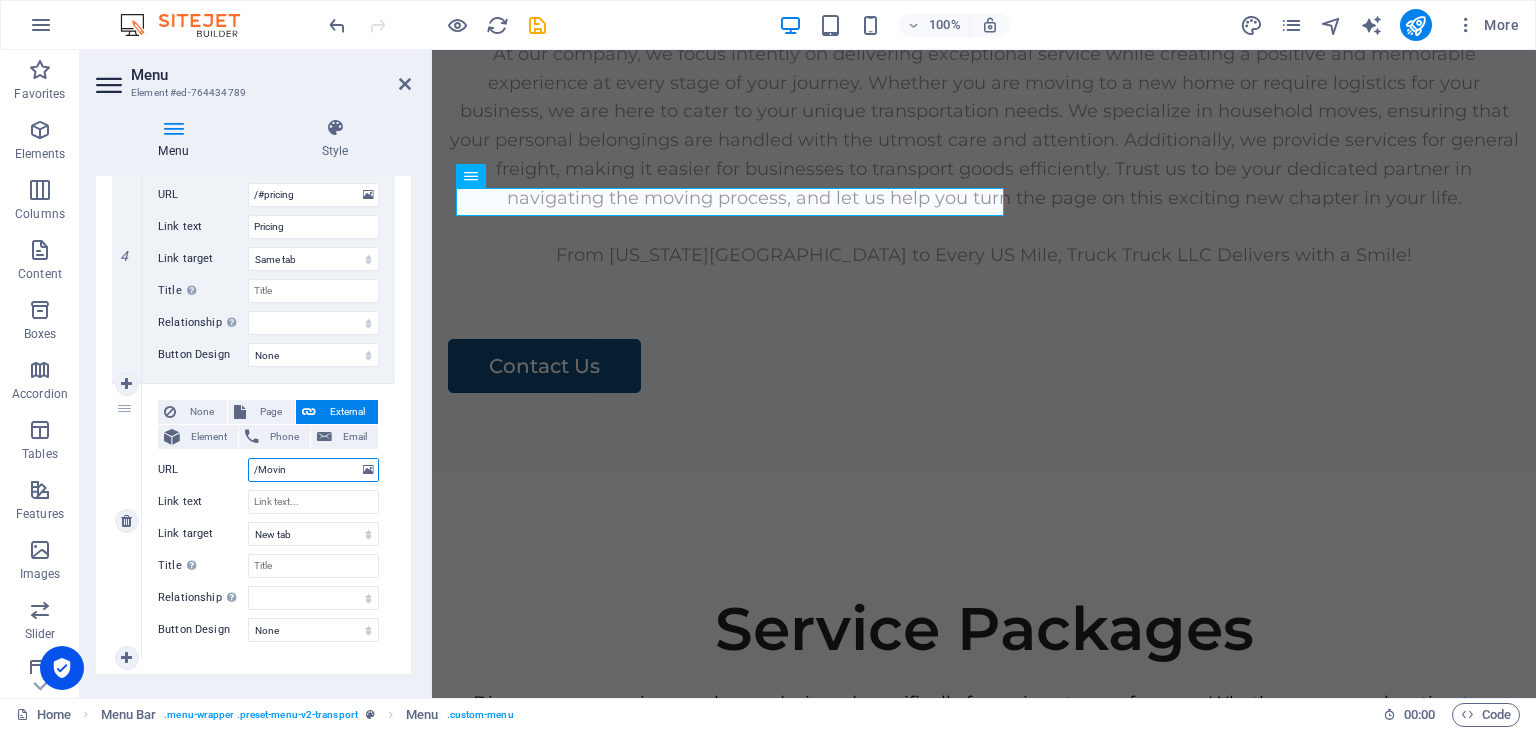type on "/Moving" 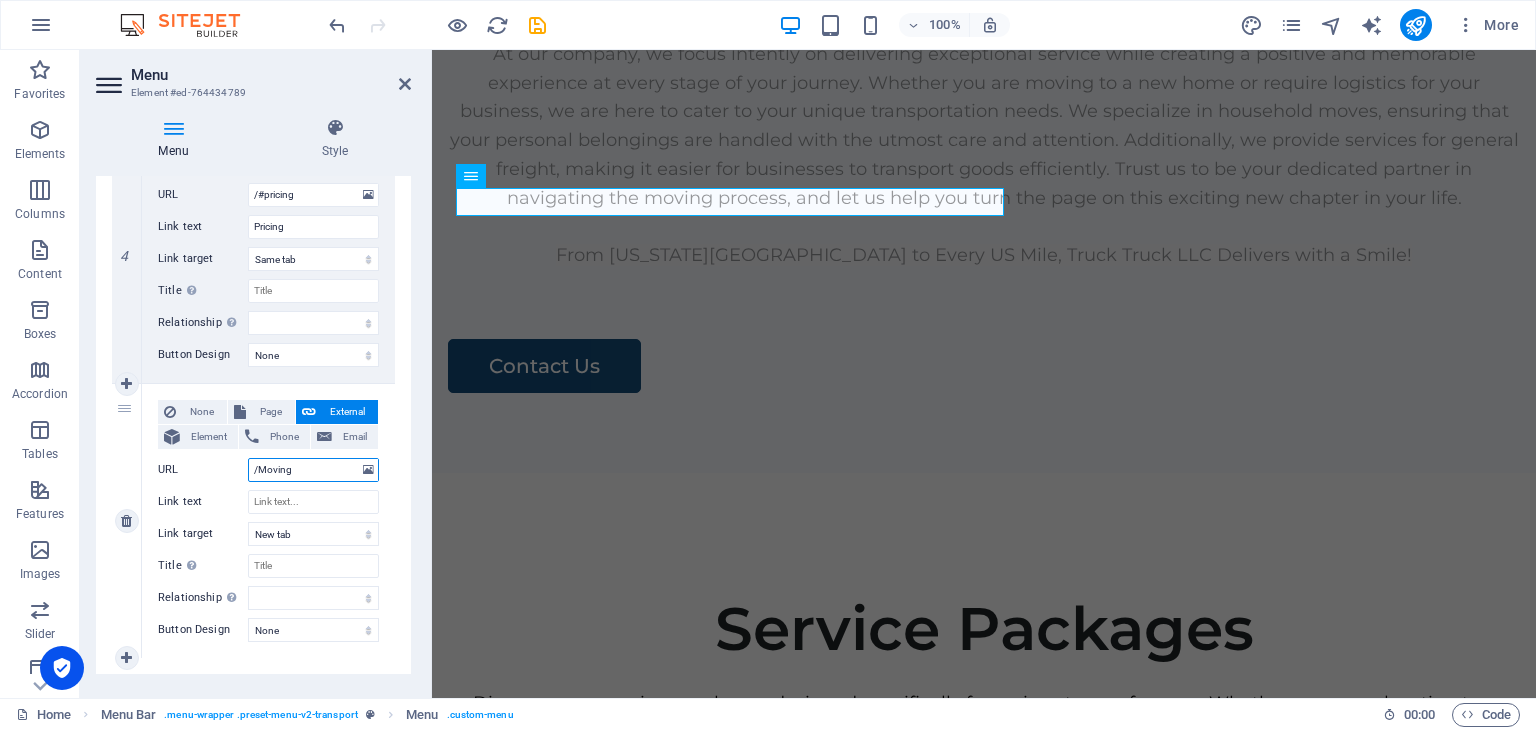 select 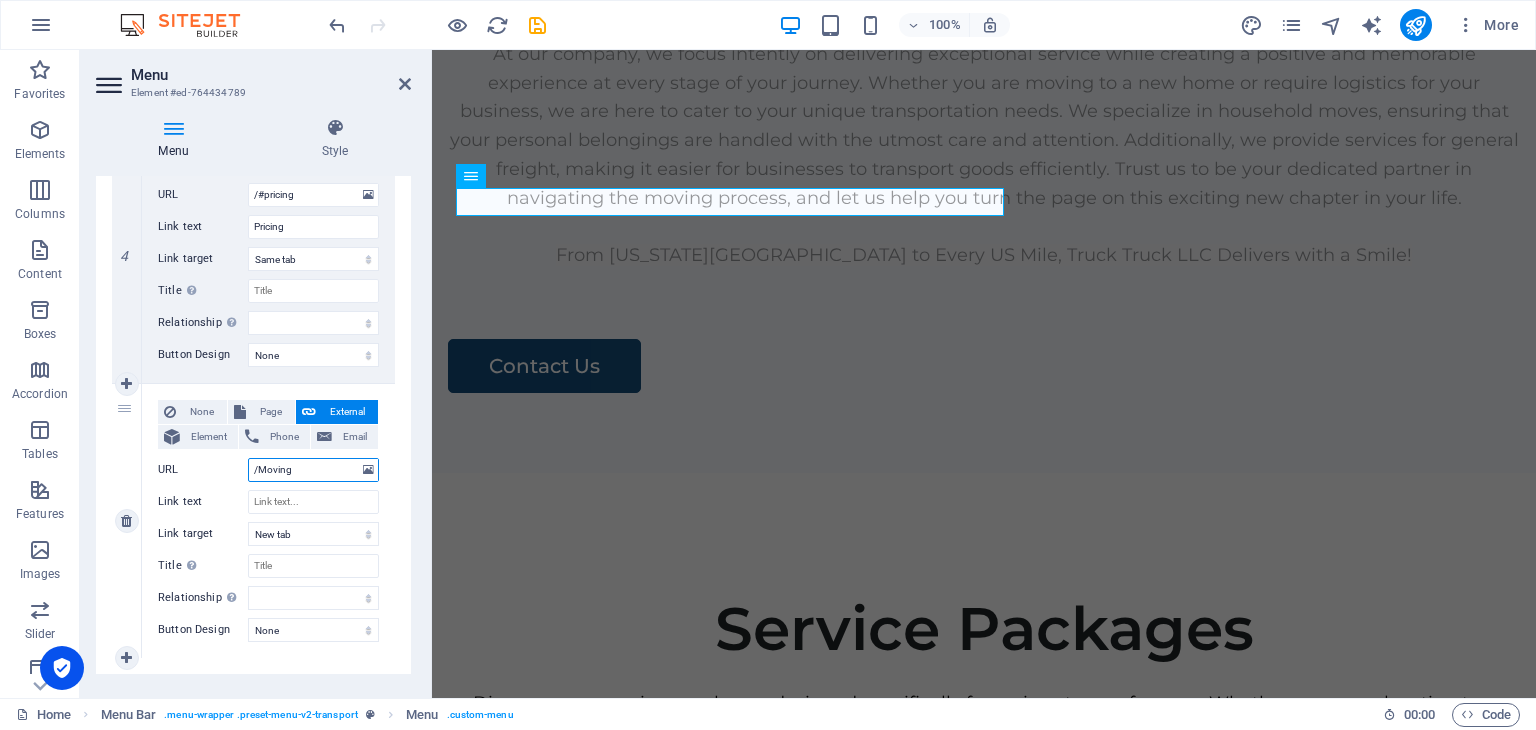 select 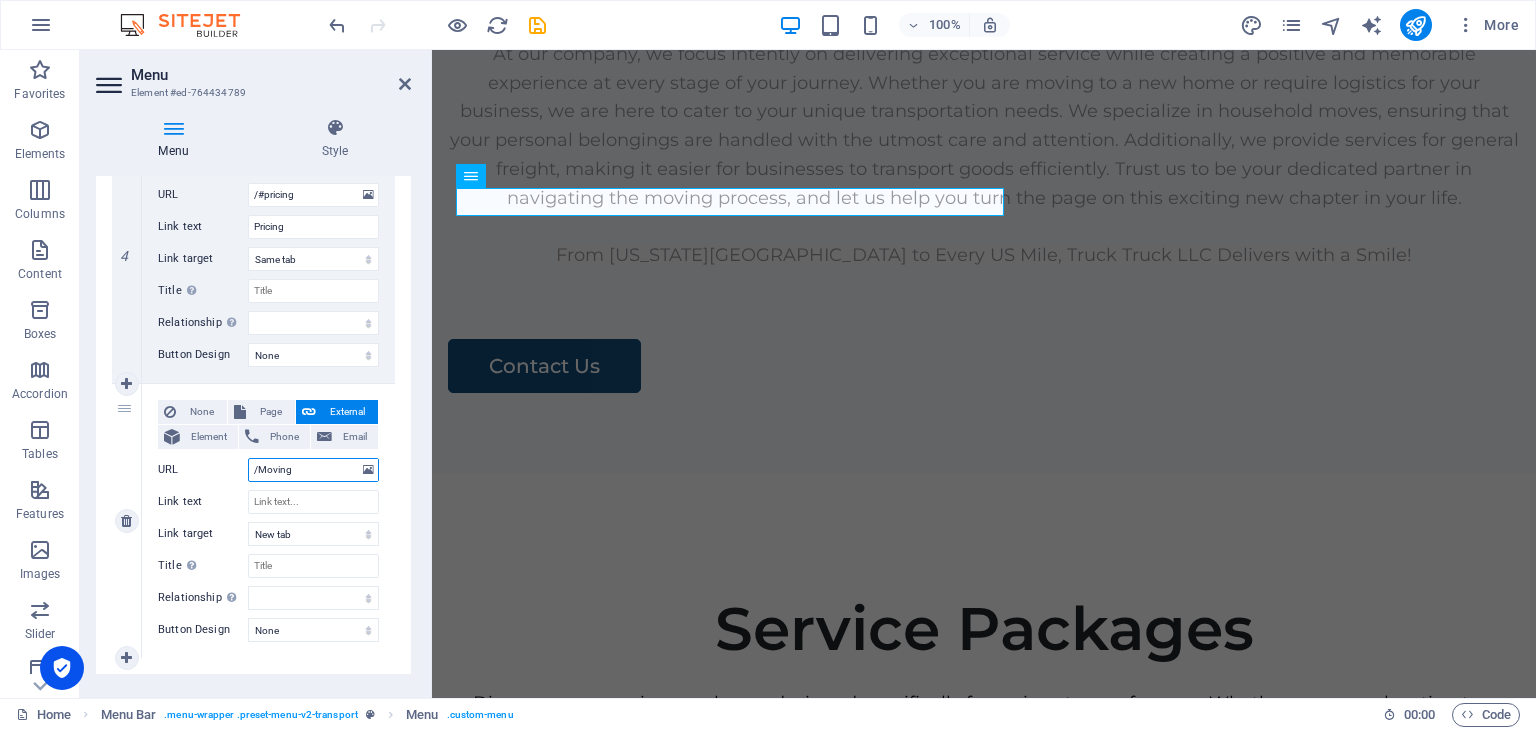type on "/Moving" 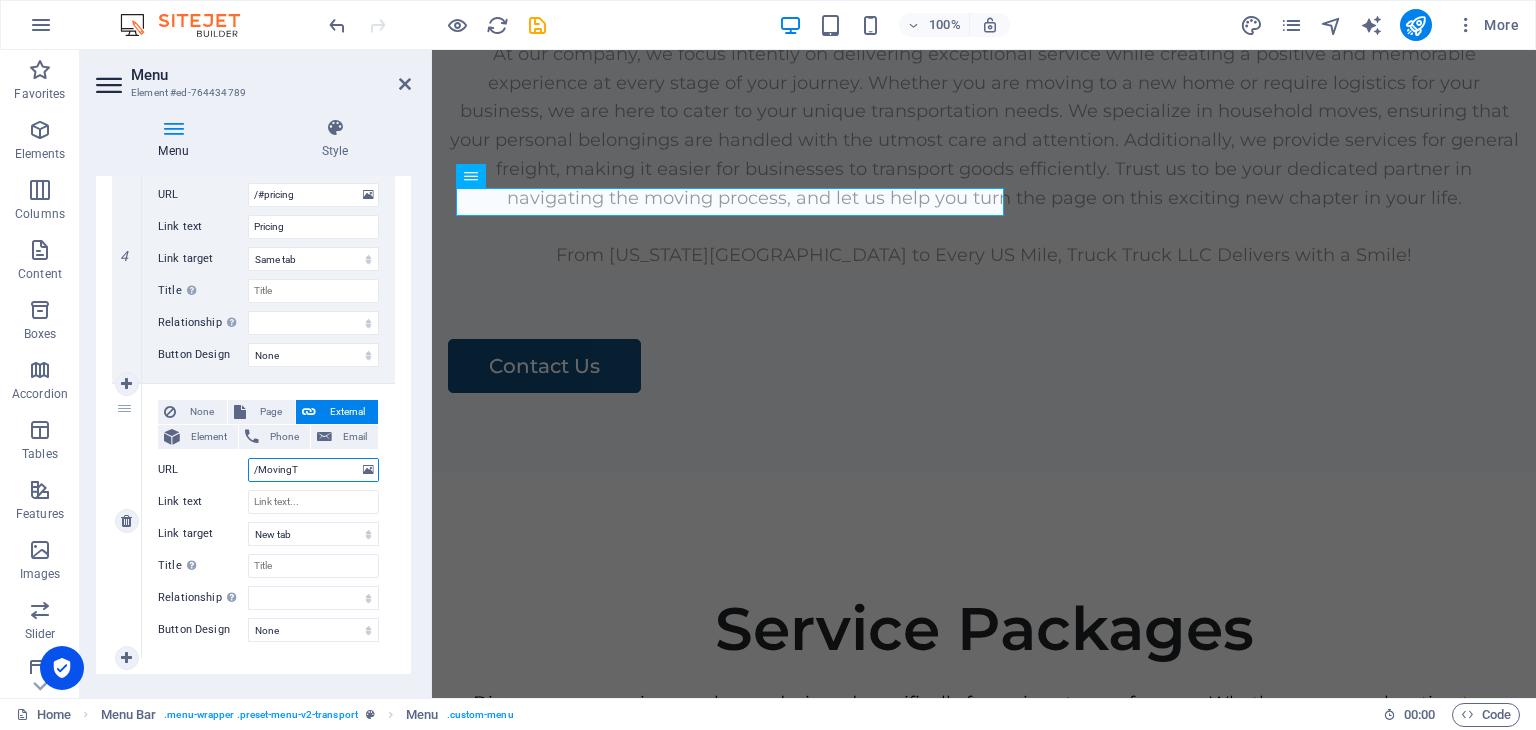 select 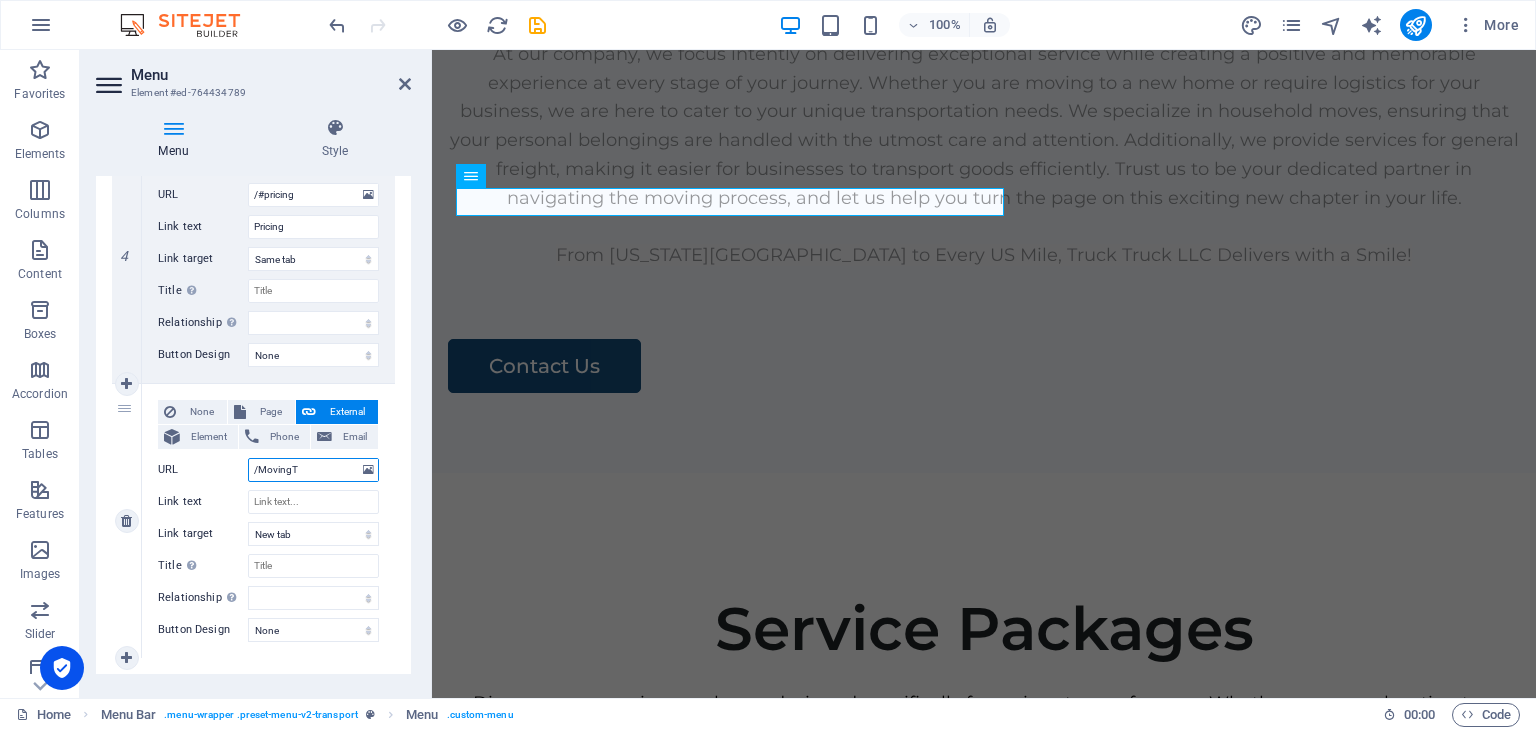 type on "/MovingTa" 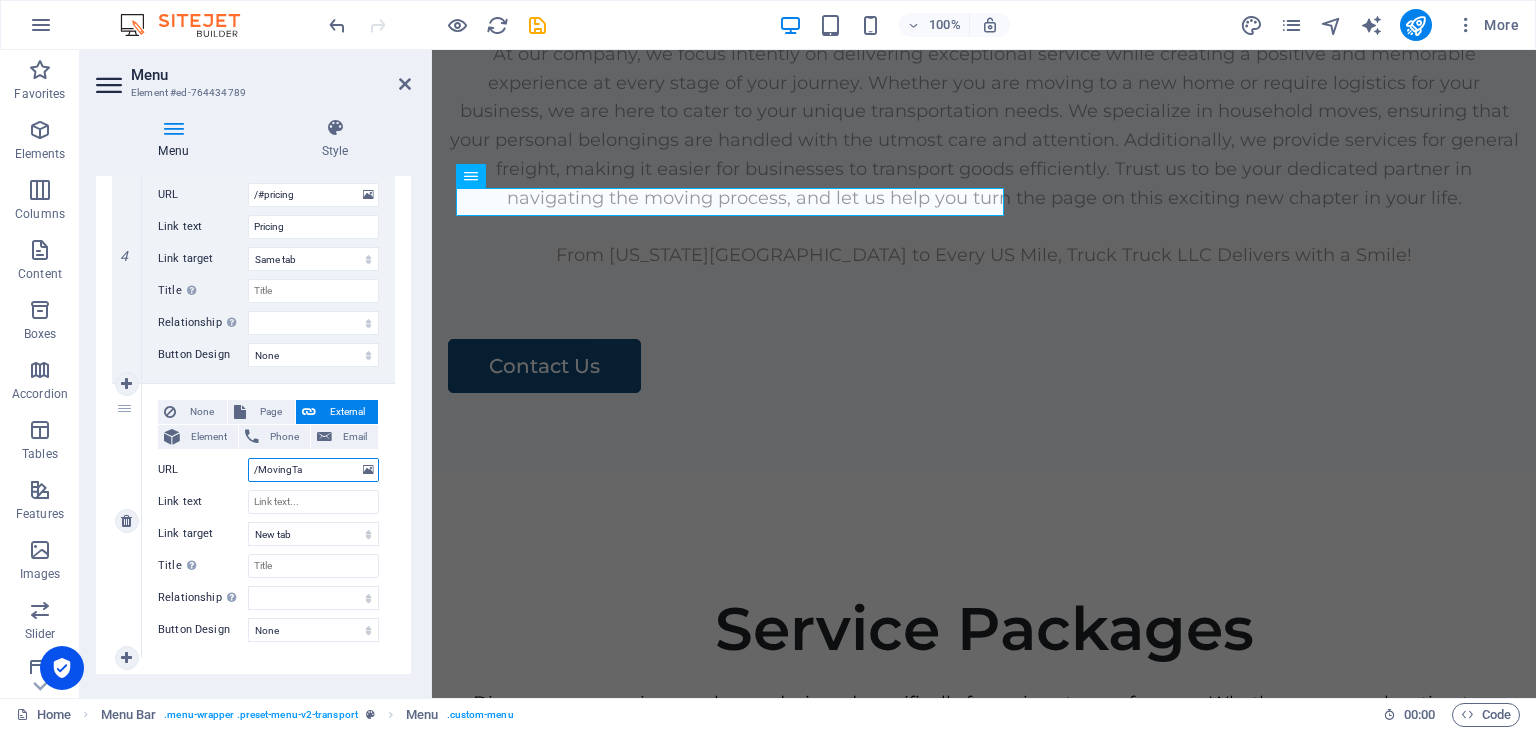 select 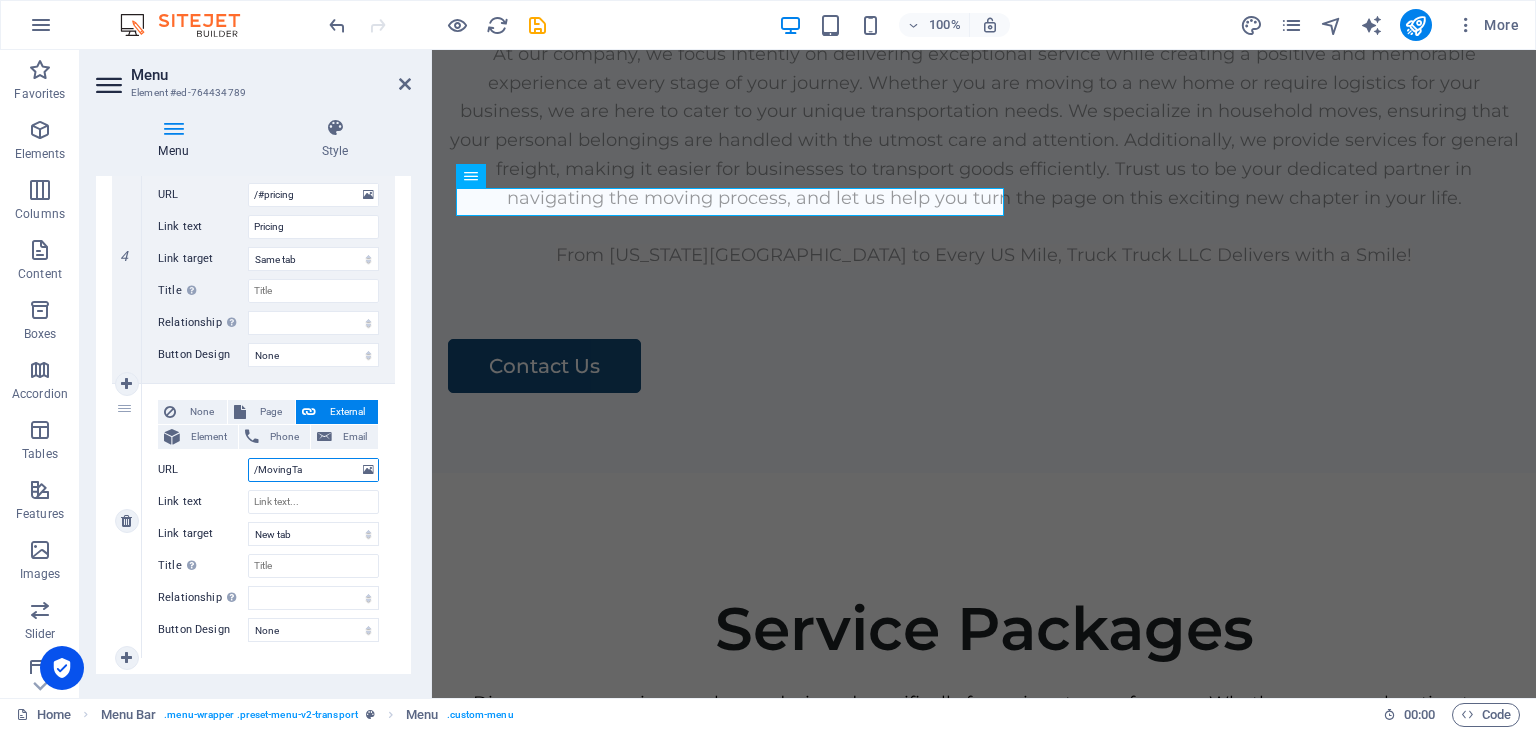 select 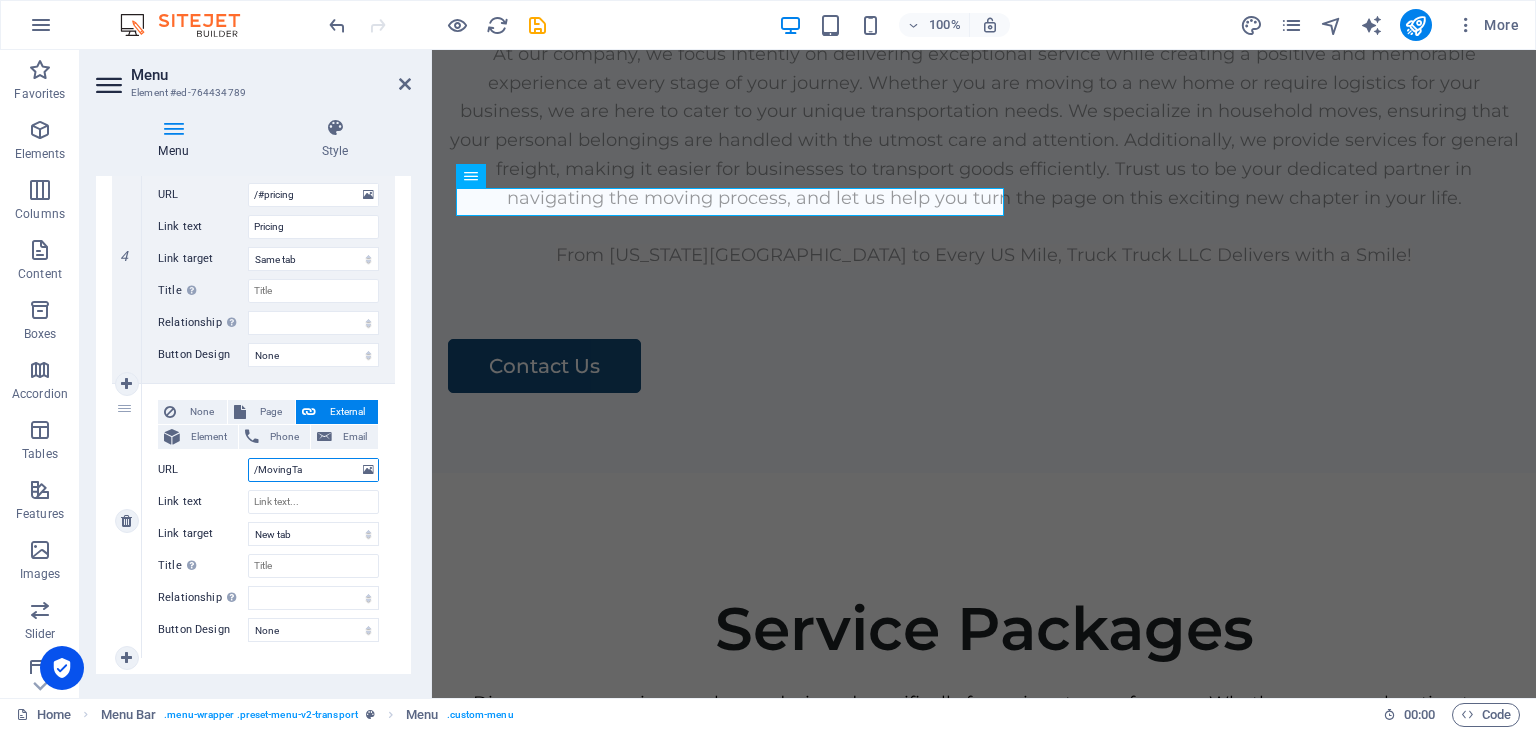 type on "/MovingTar" 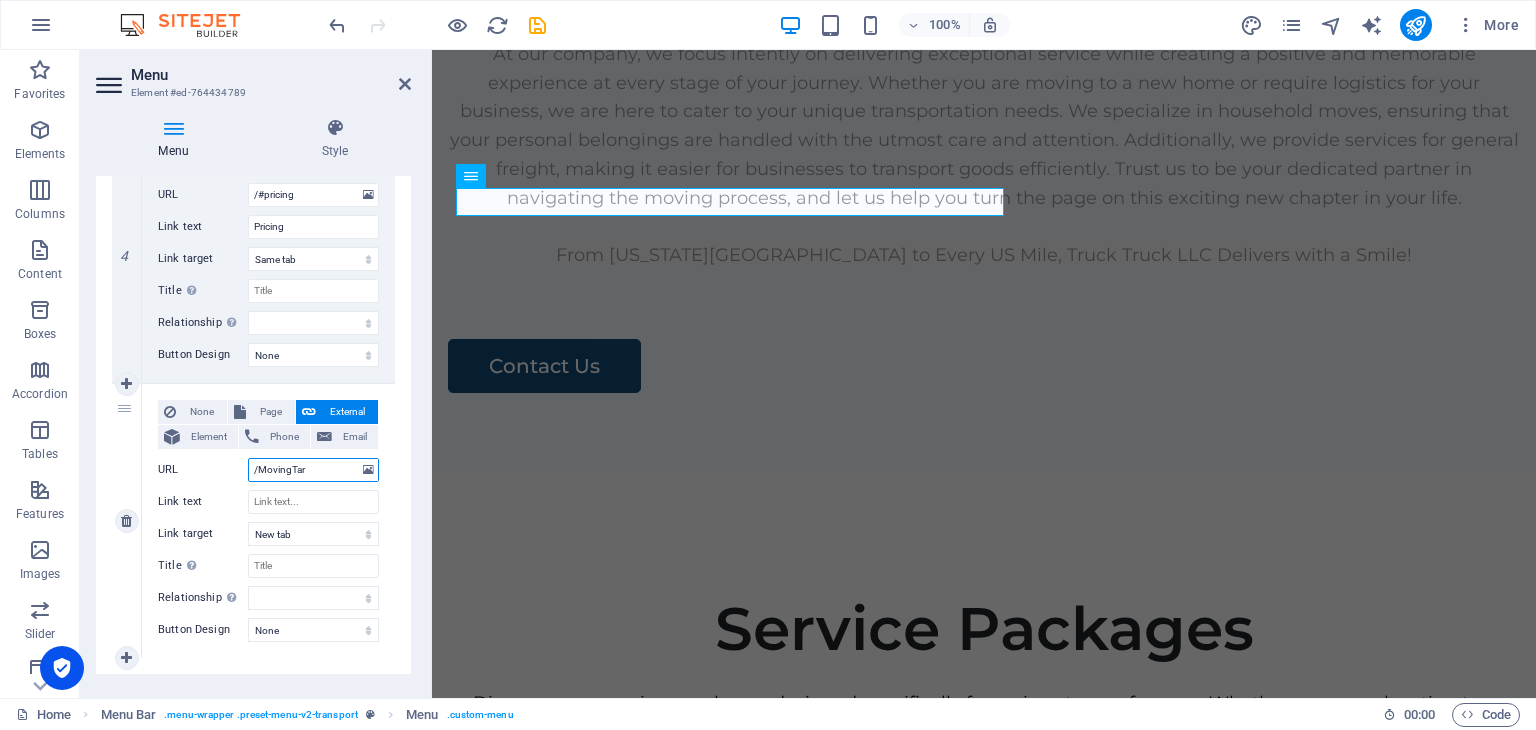select 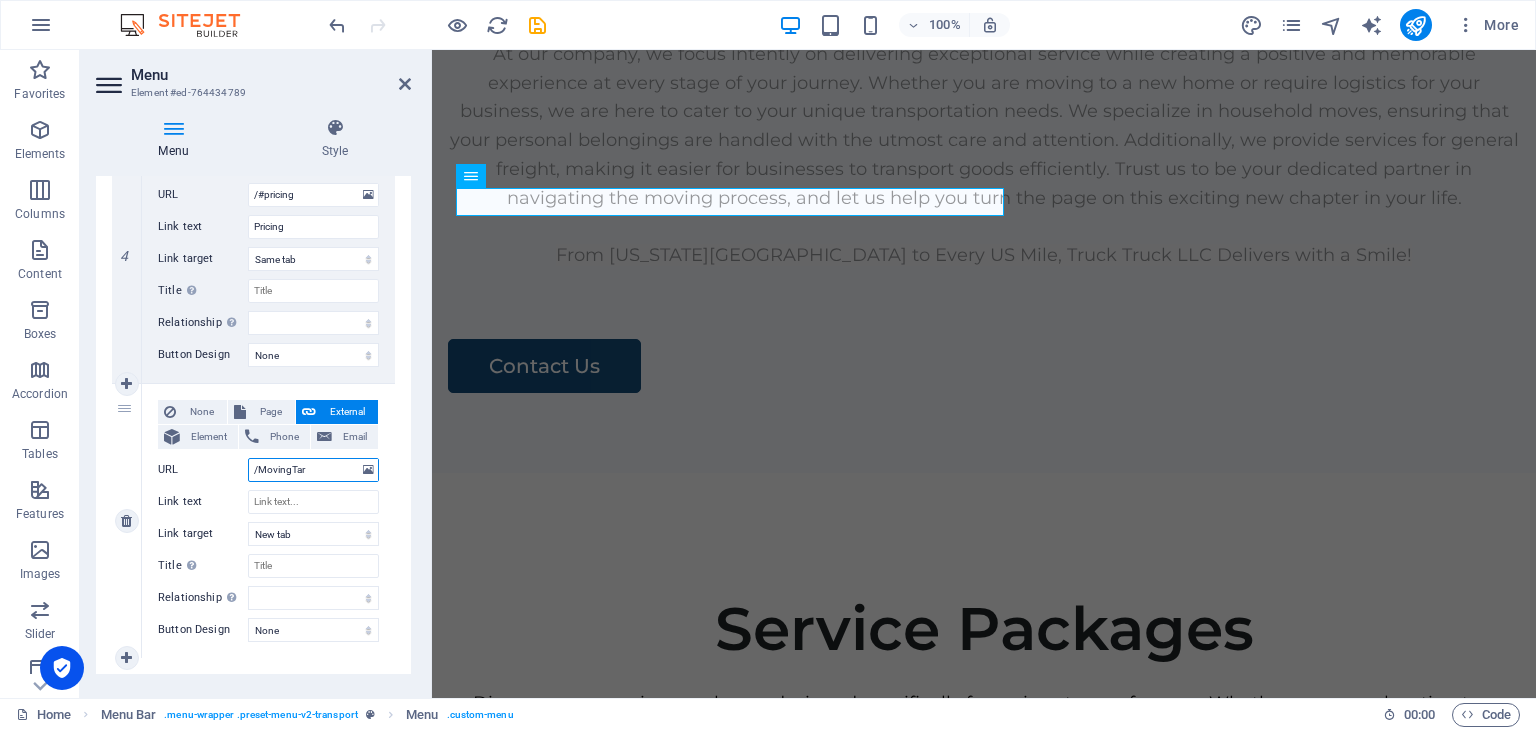 select 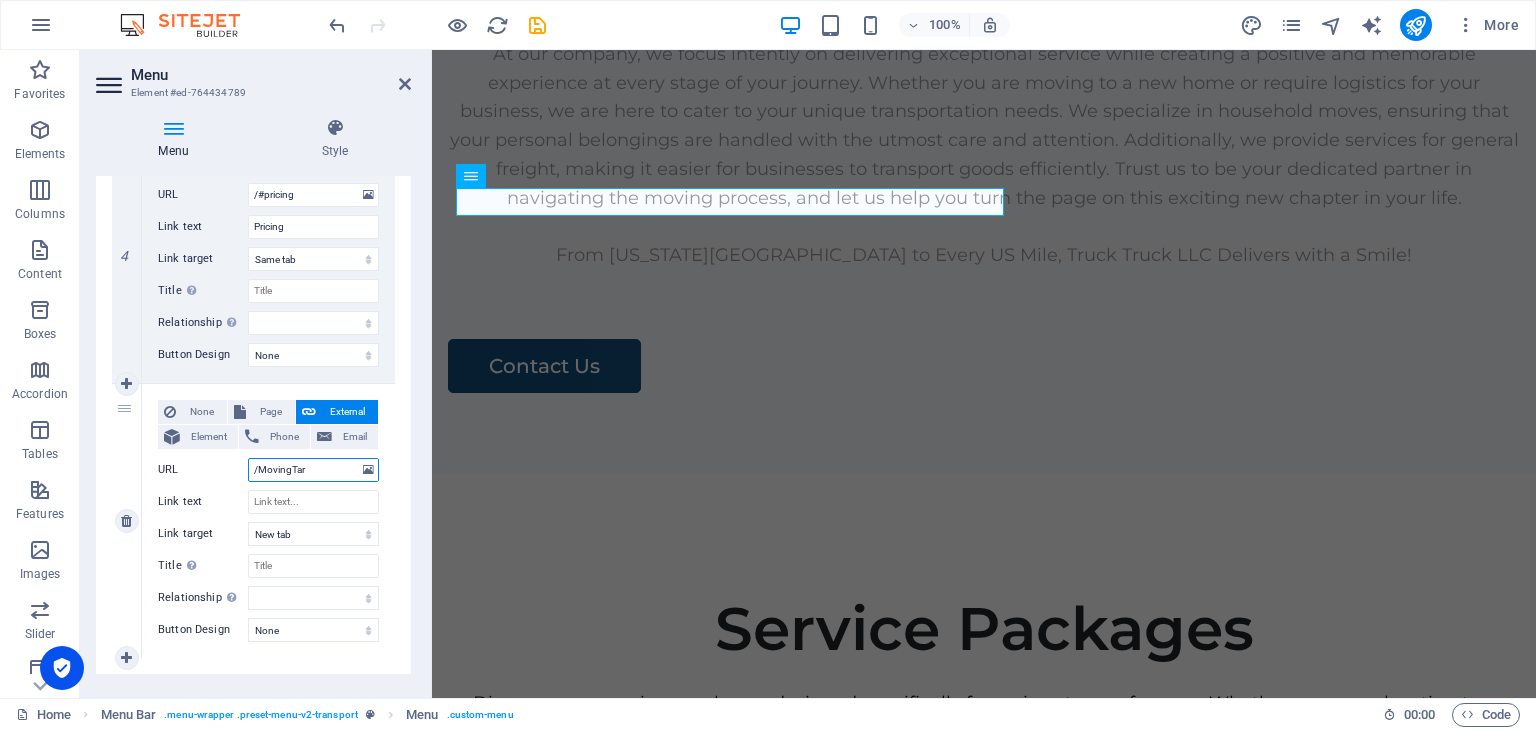 select 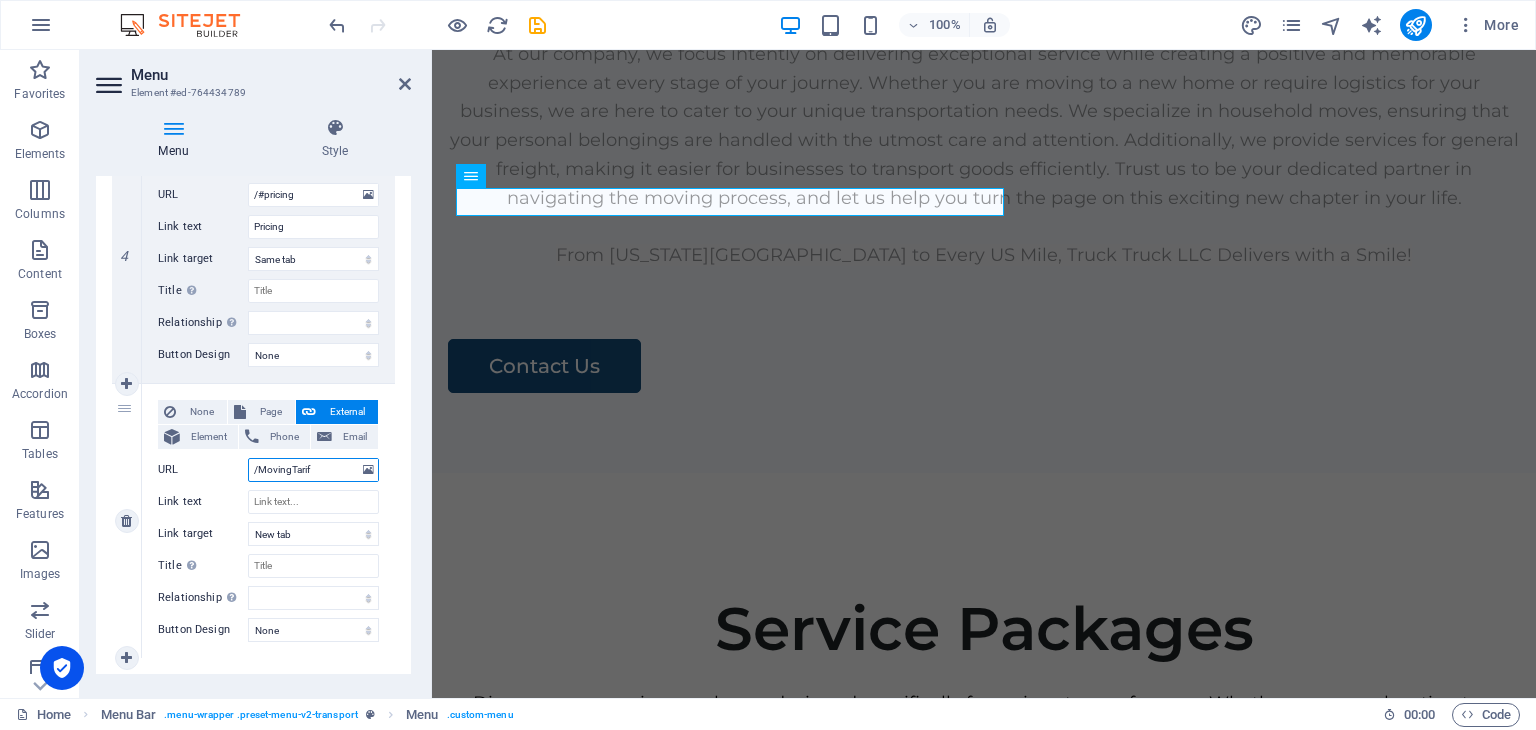 type on "/MovingTariff" 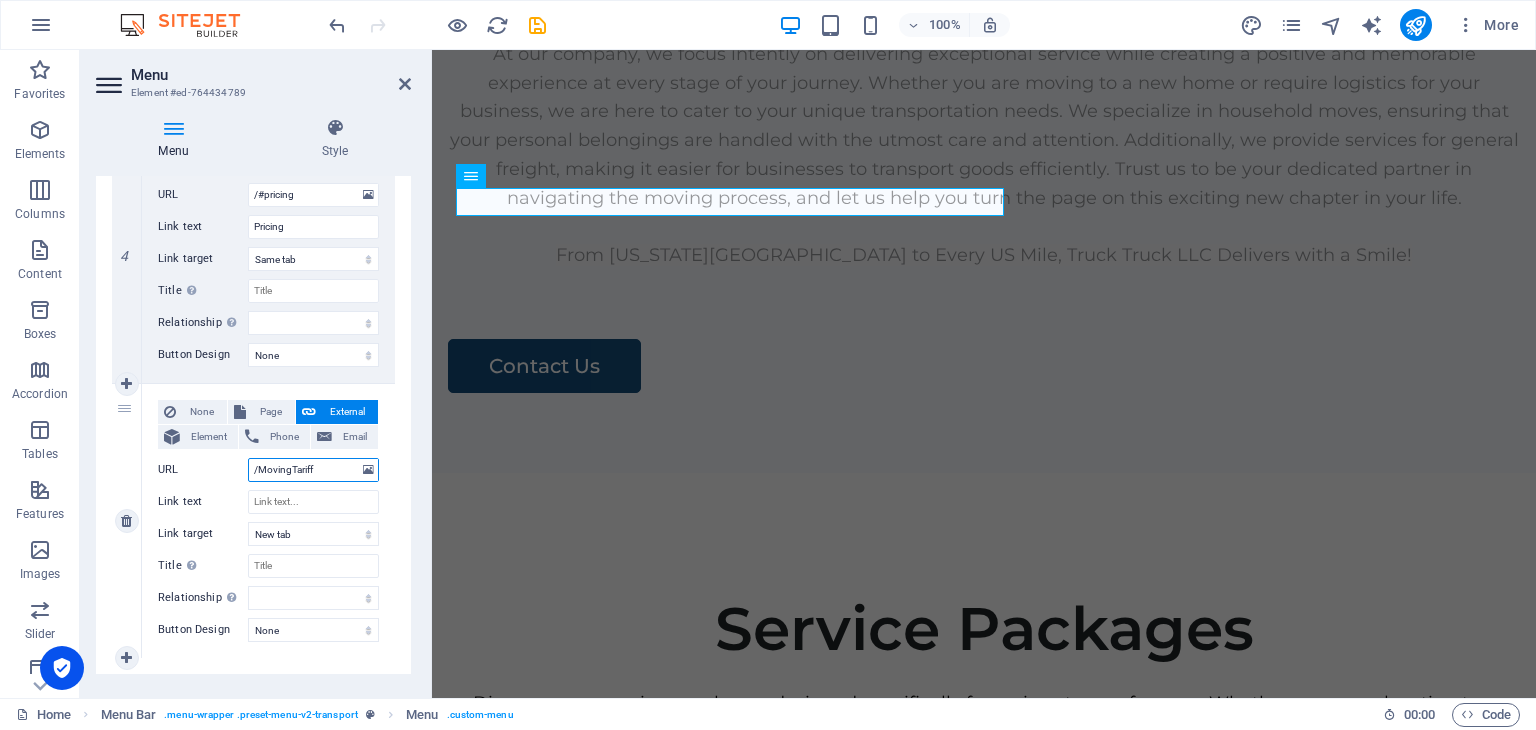 select 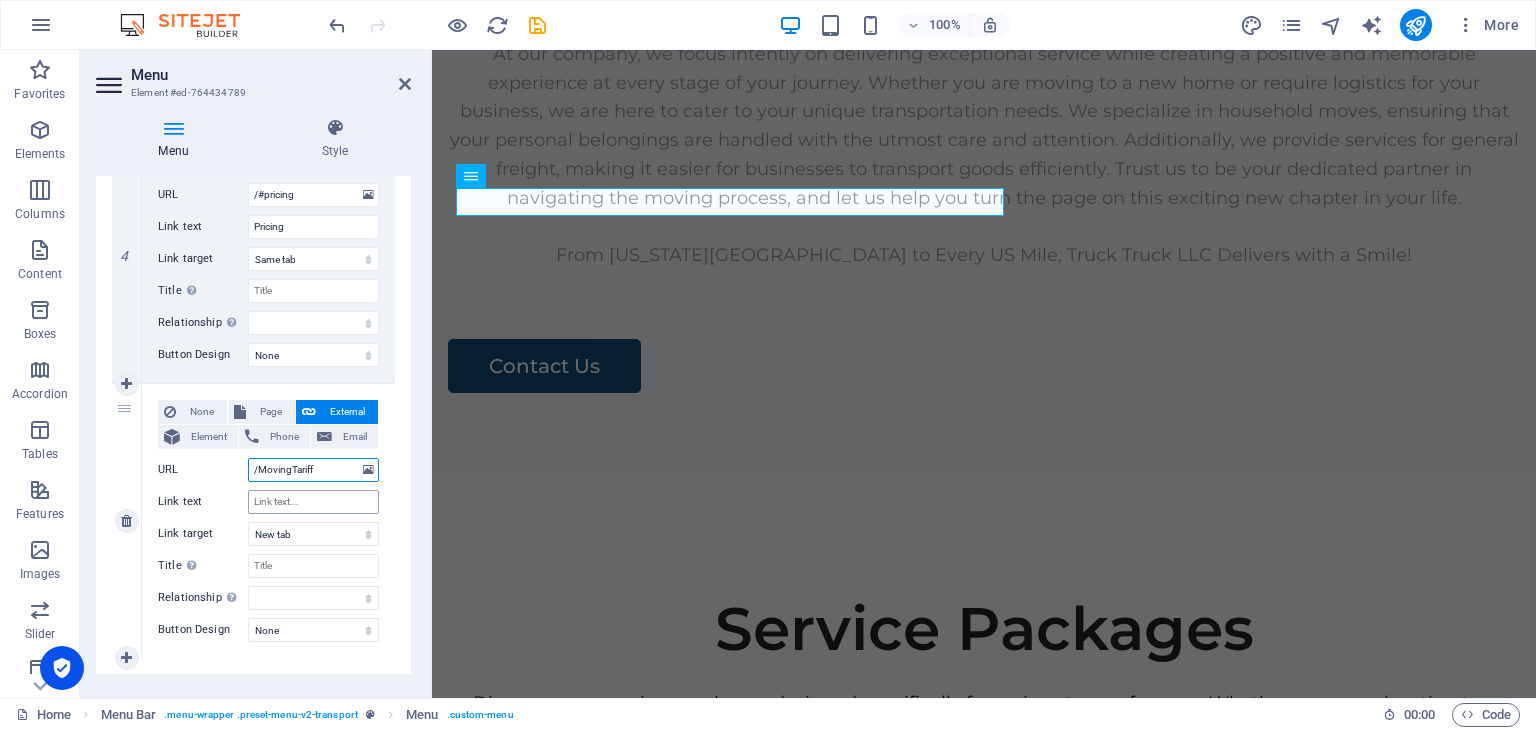 type on "/MovingTariff" 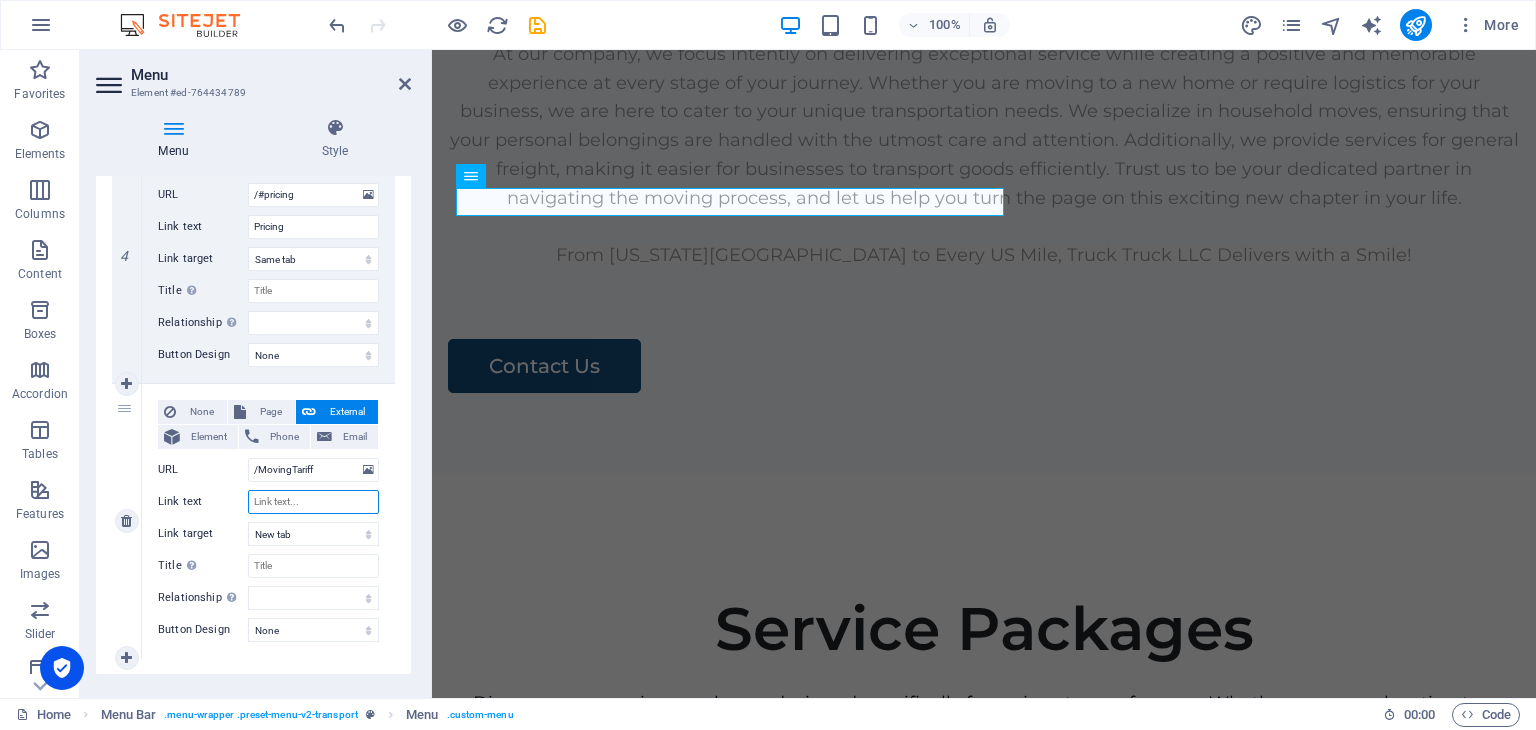 click on "Link text" at bounding box center [313, 502] 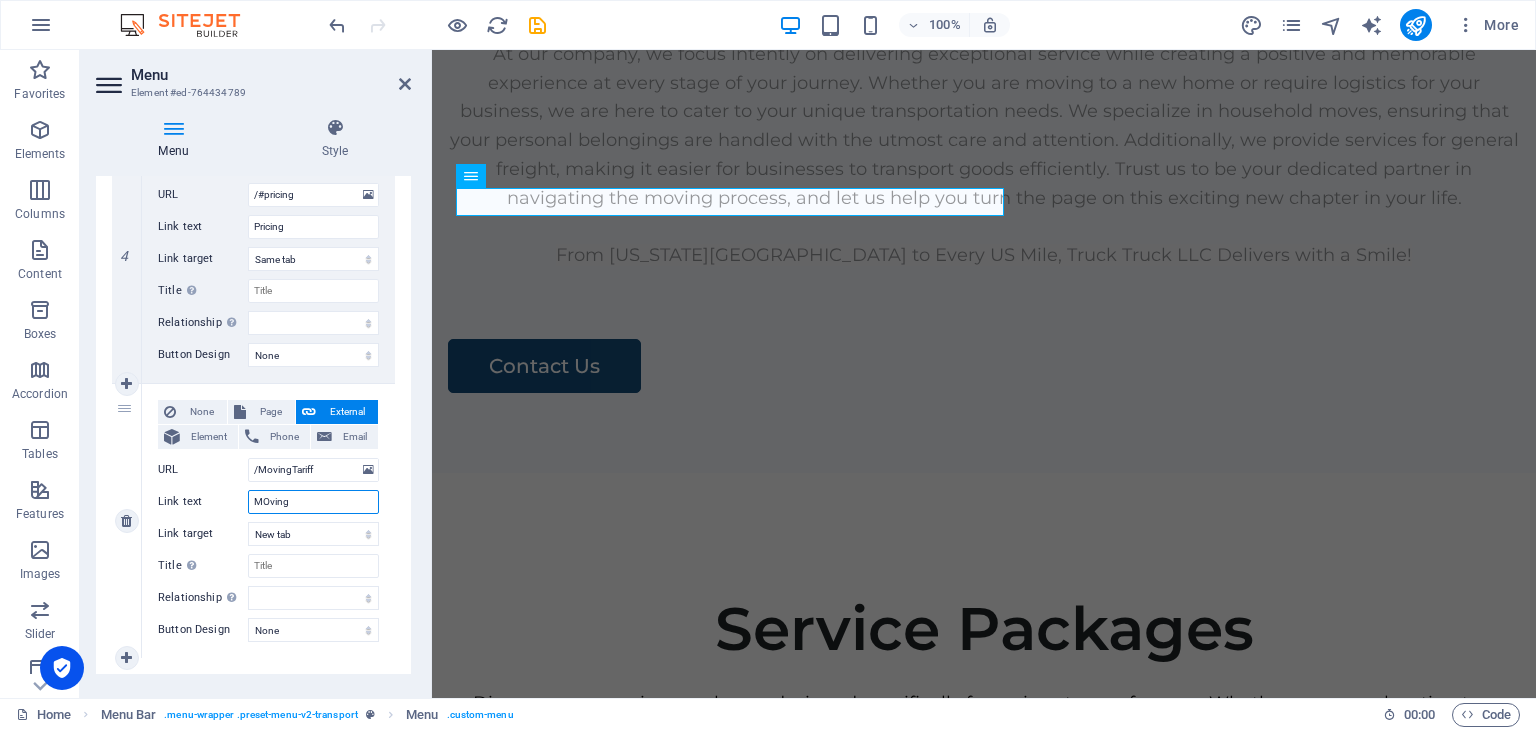 type on "MOving" 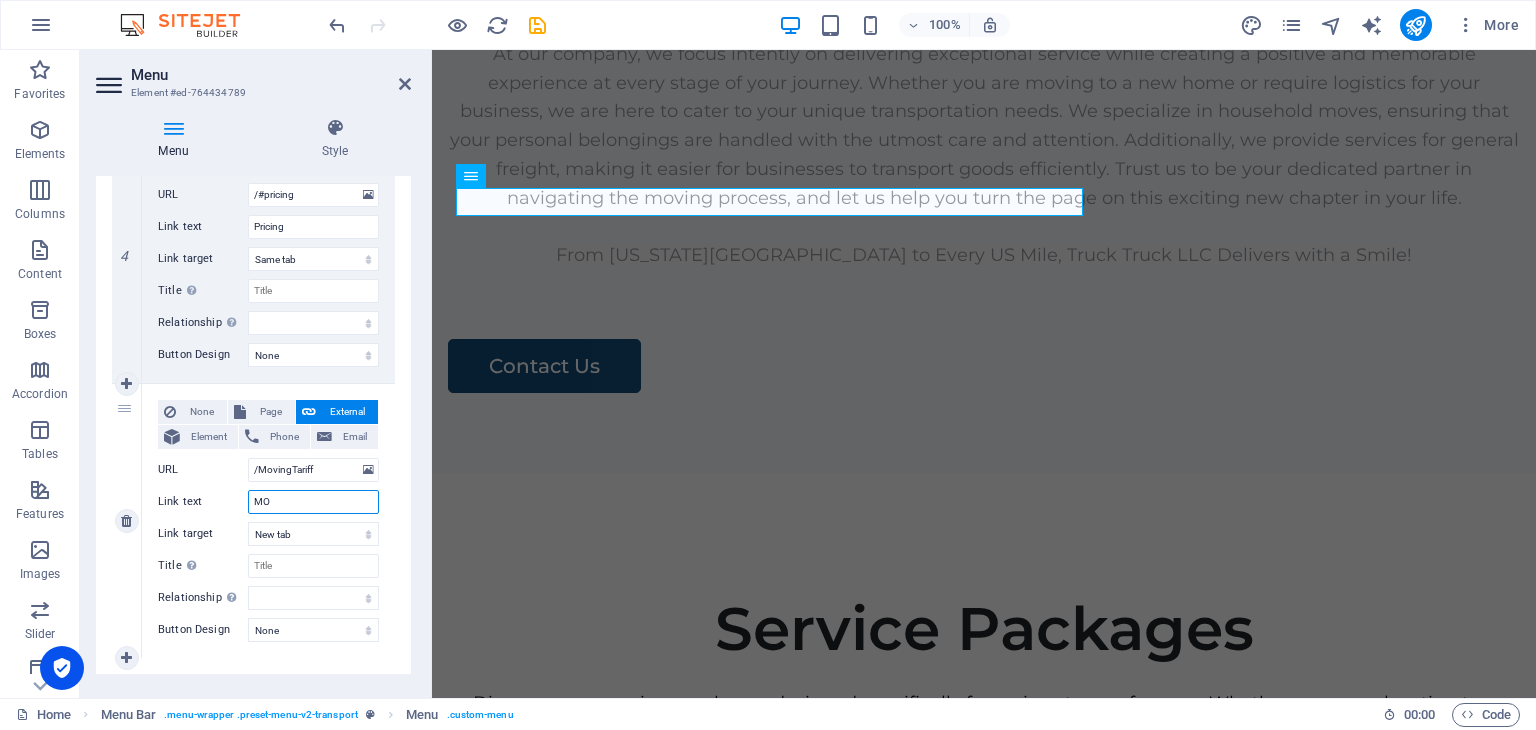 type on "M" 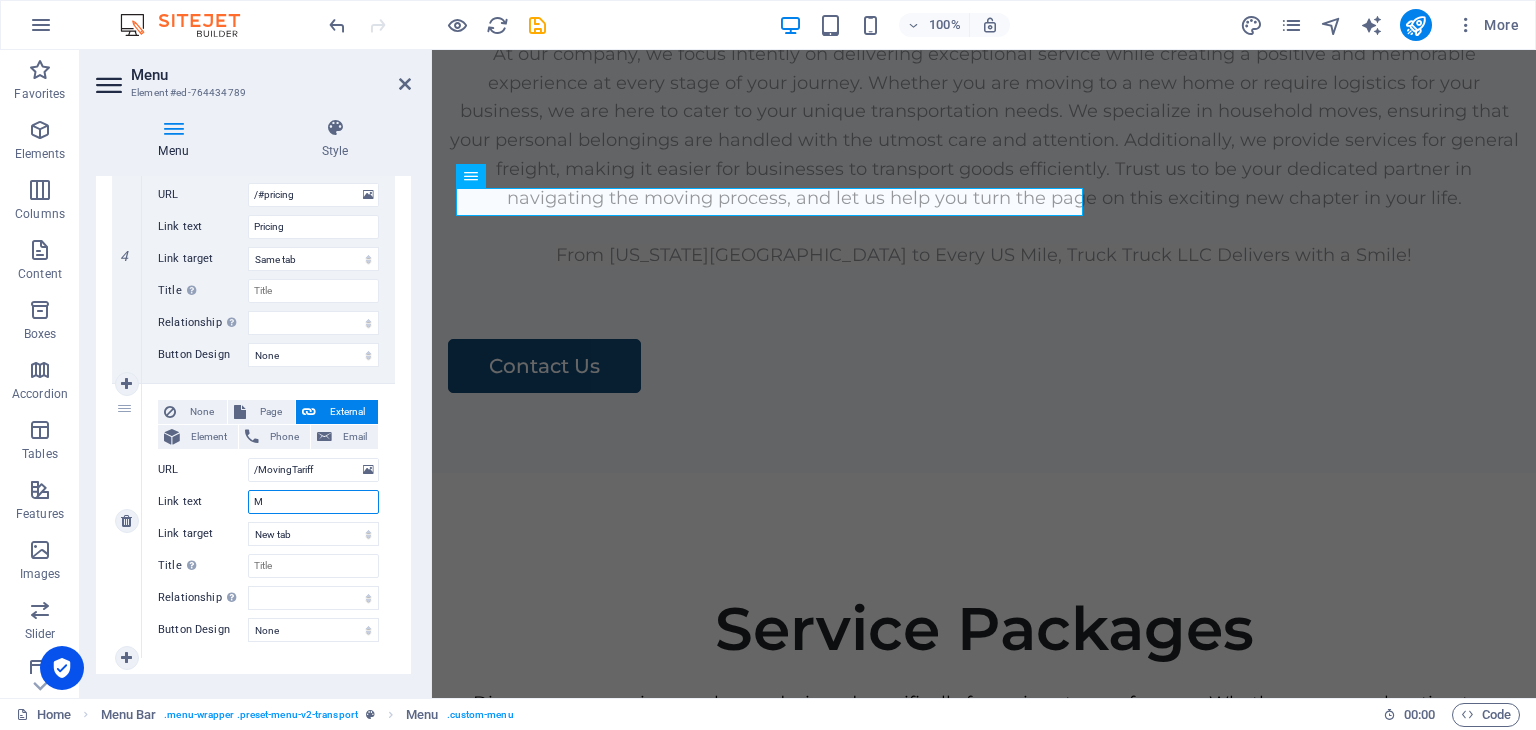 select 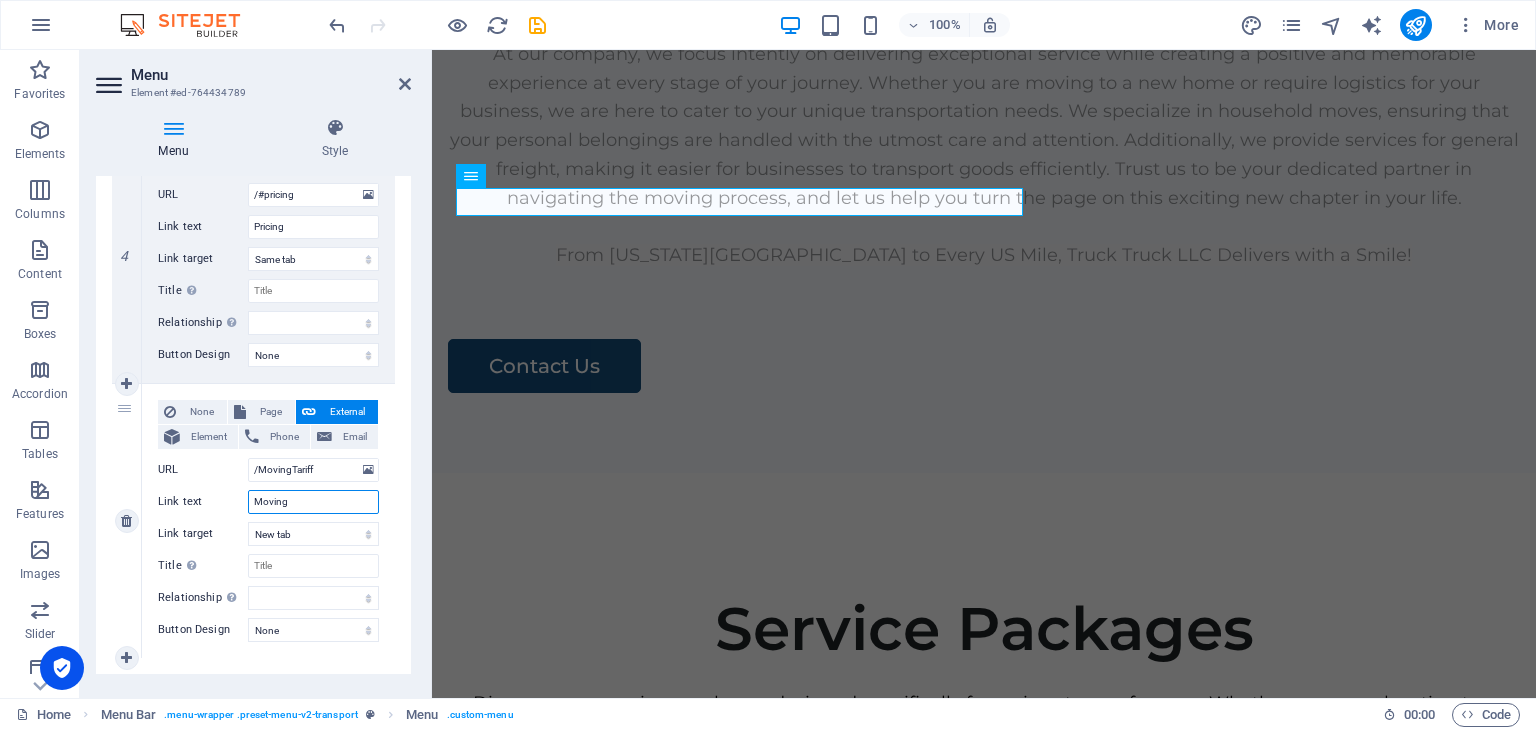 type on "Moving" 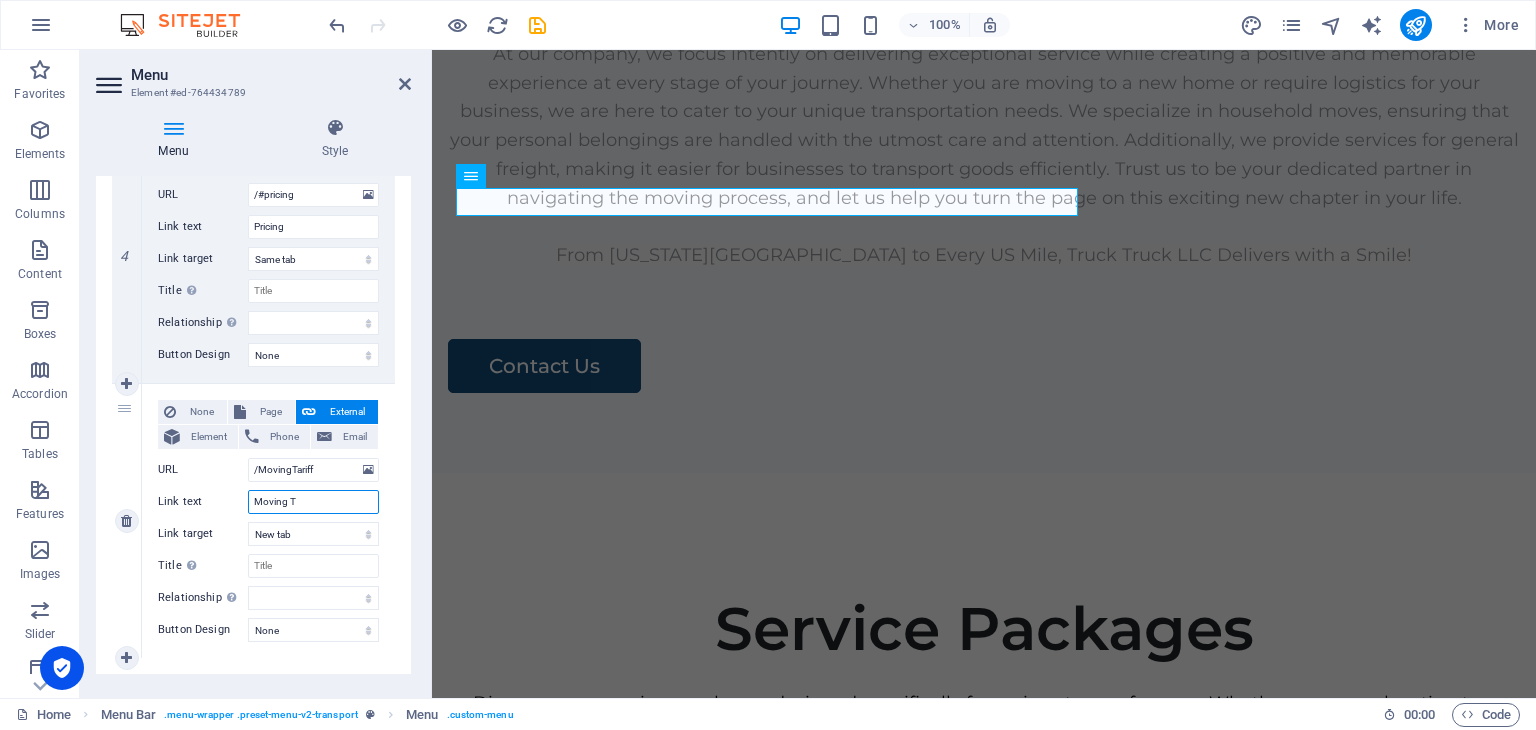 type on "Moving Ta" 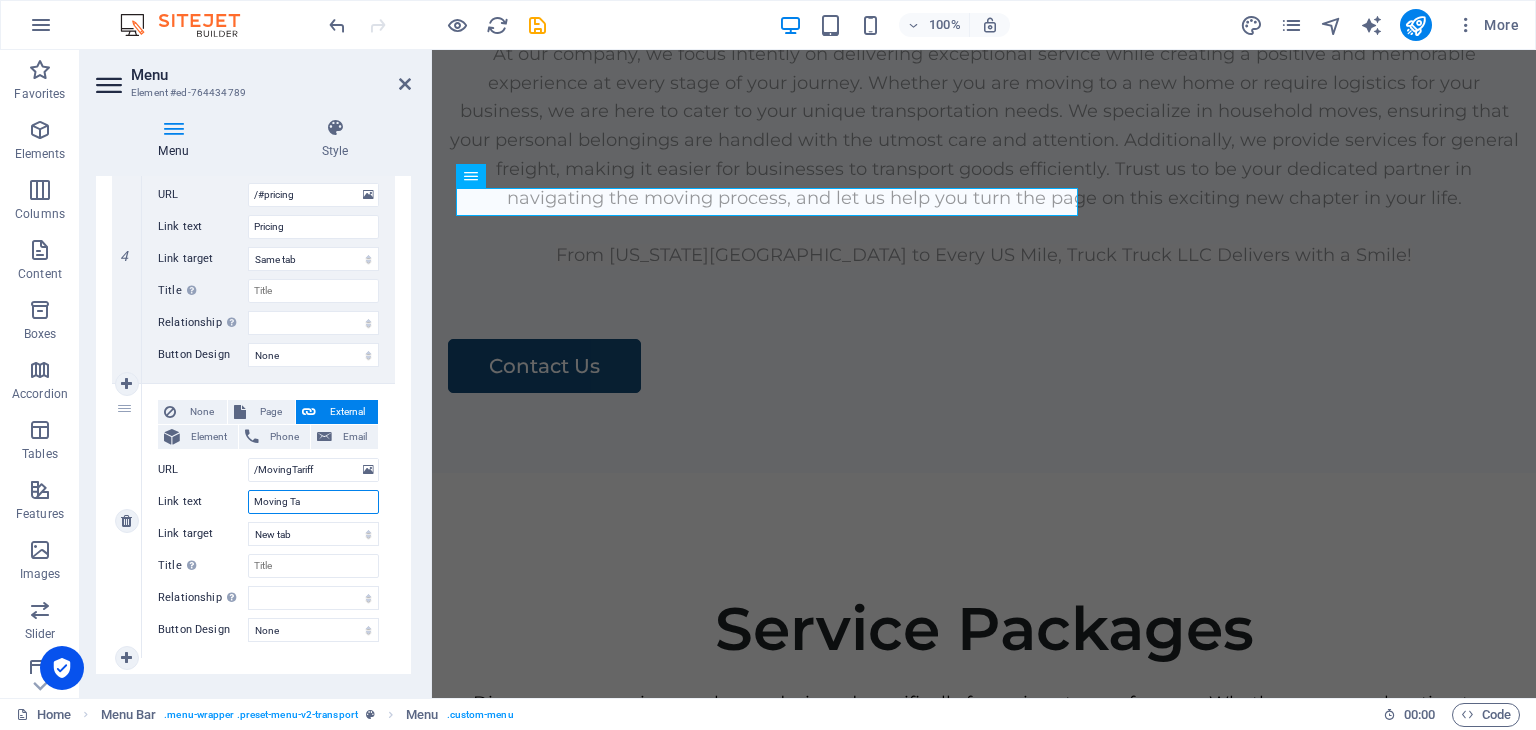select 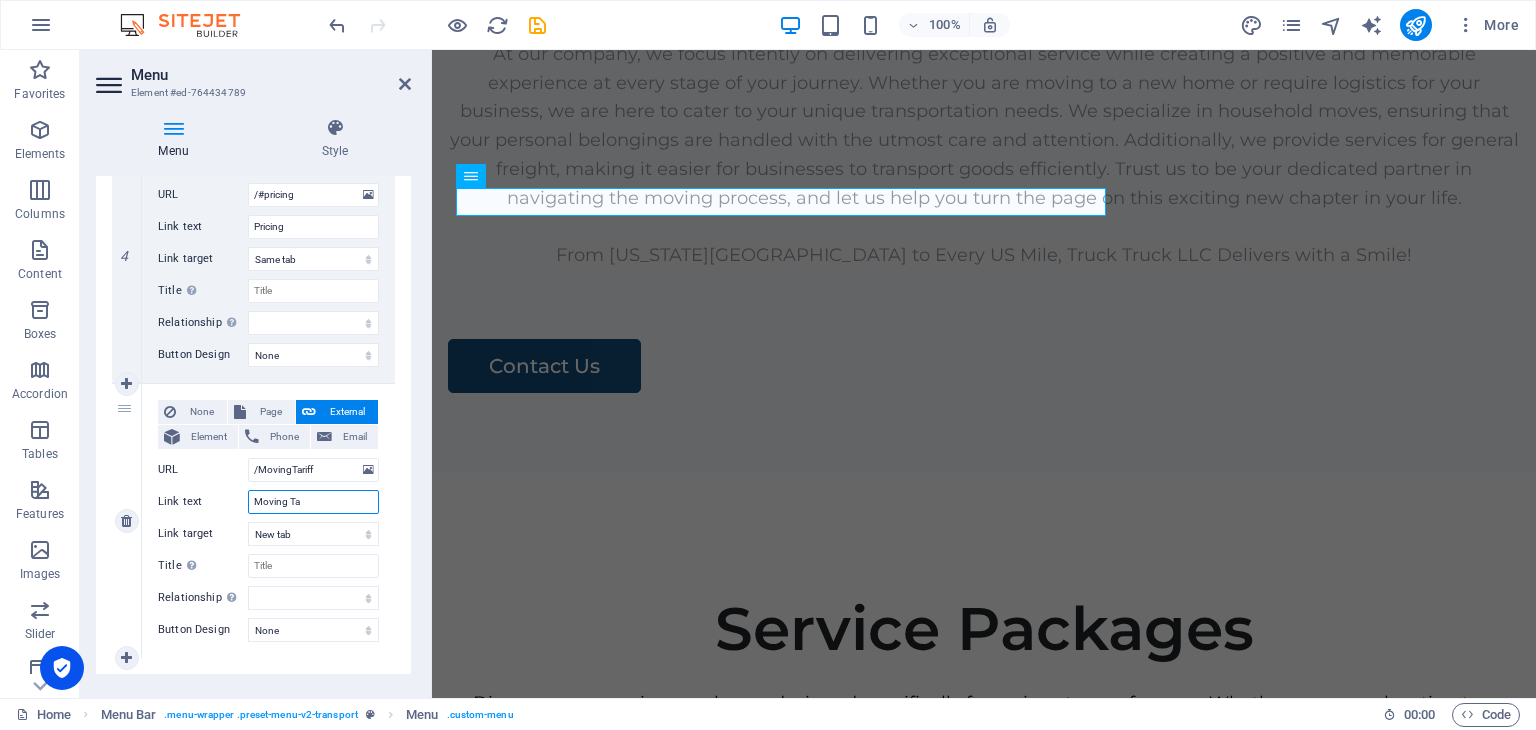type on "Moving Tar" 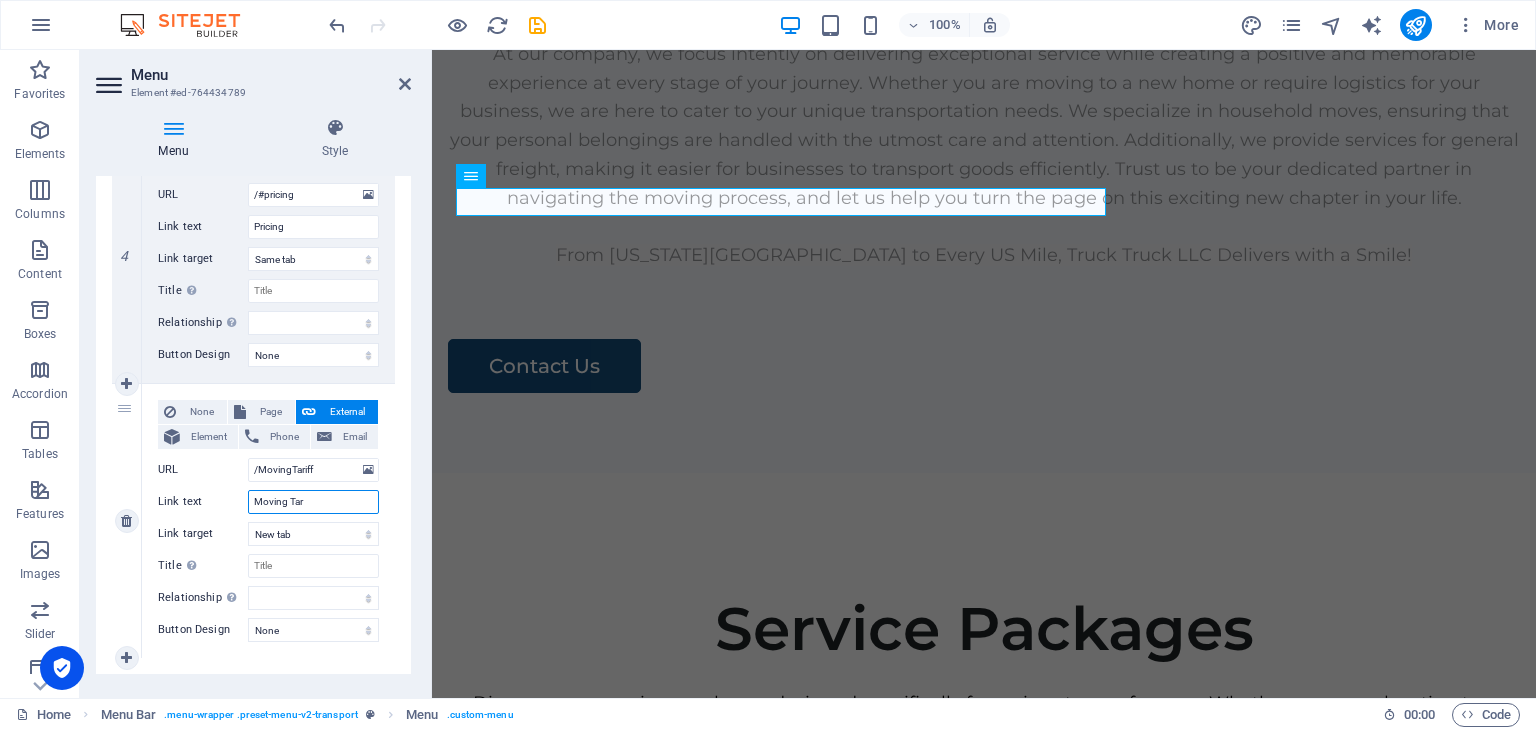 select 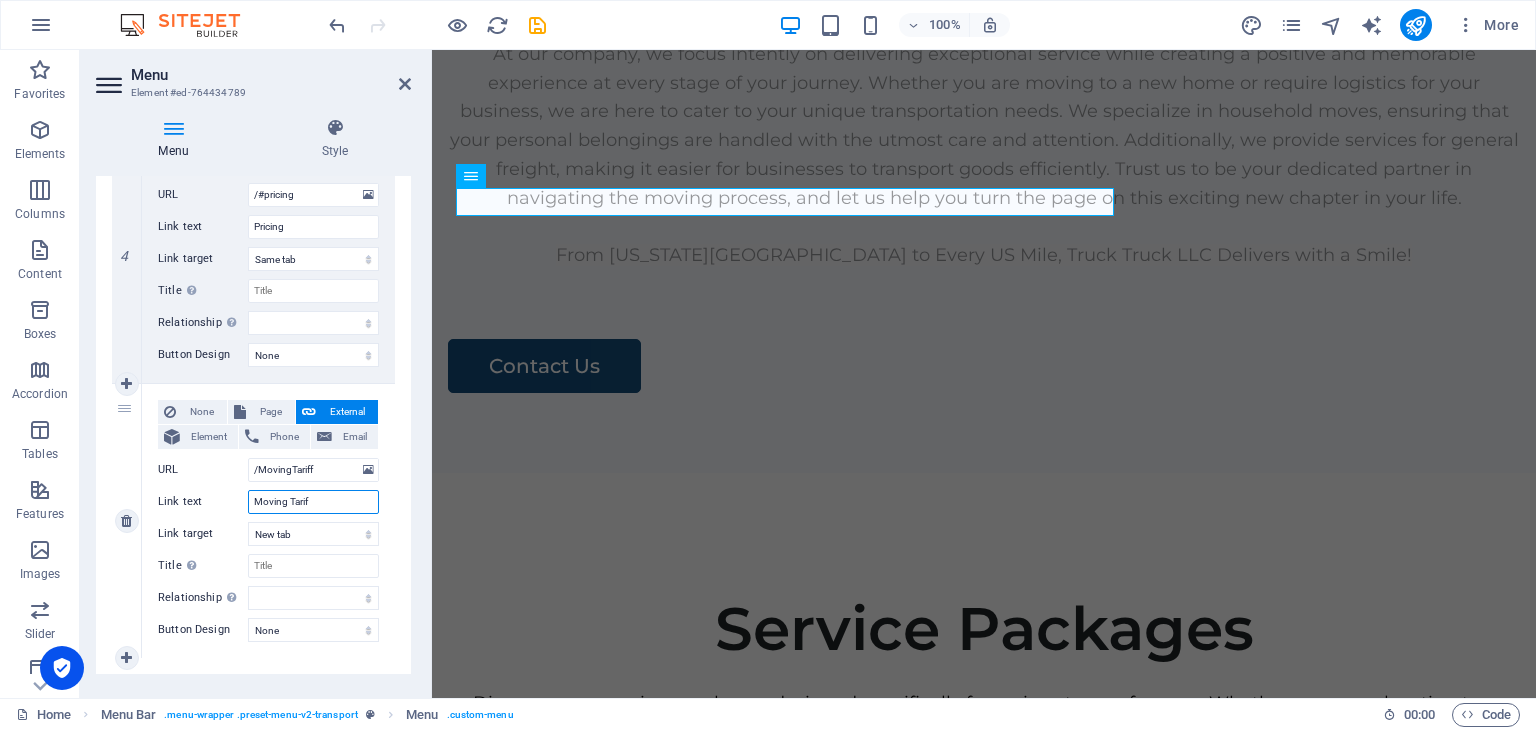 type on "Moving Tariff" 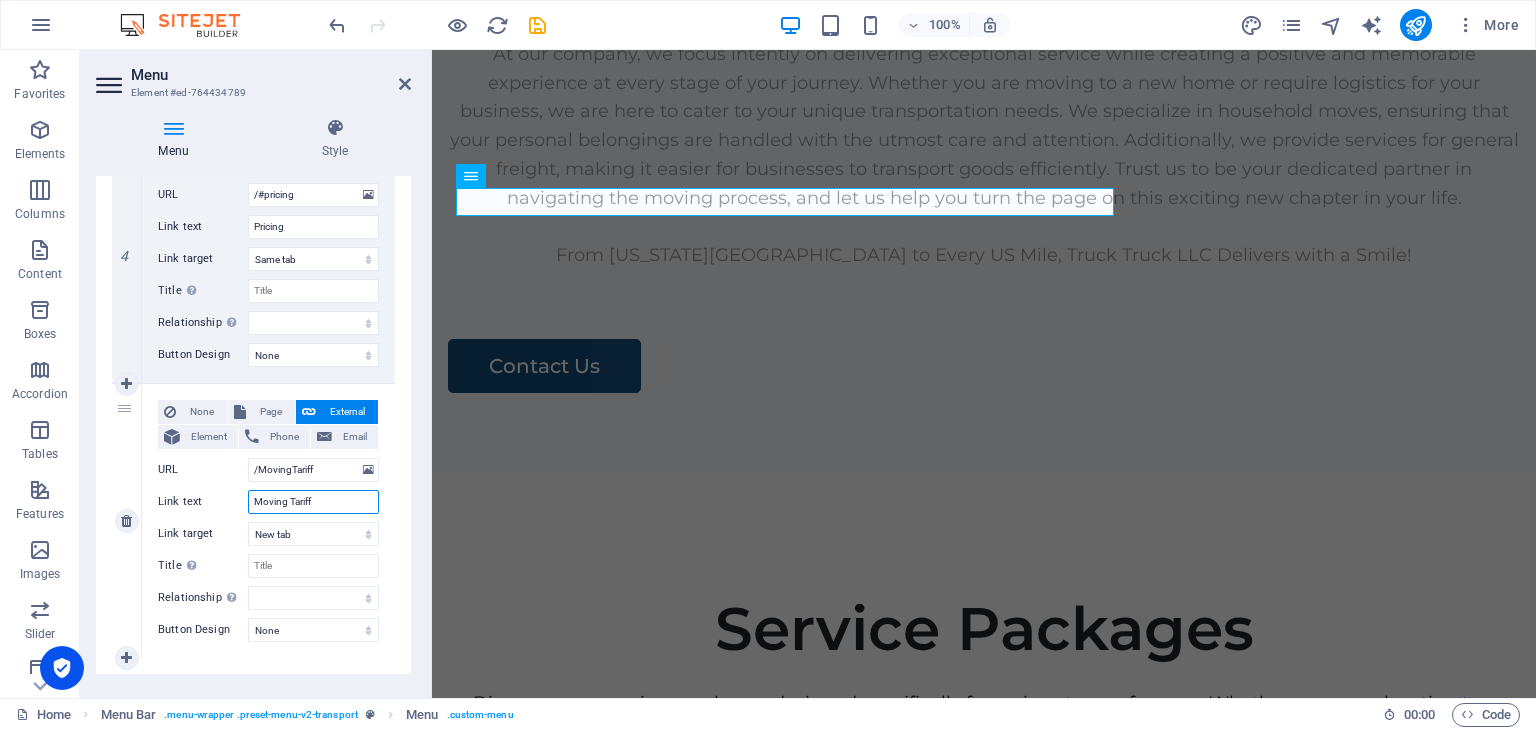 select 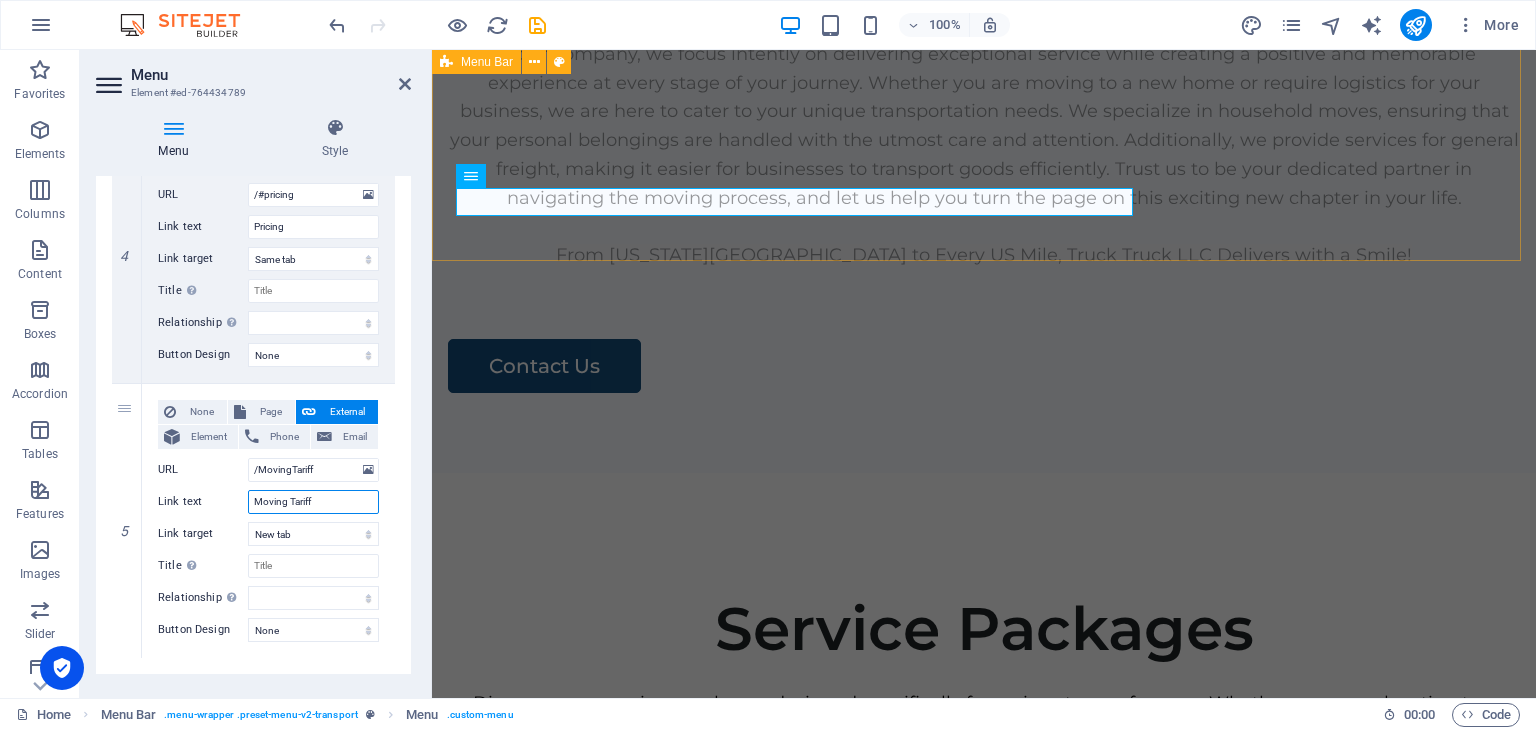 type on "Moving Tariff" 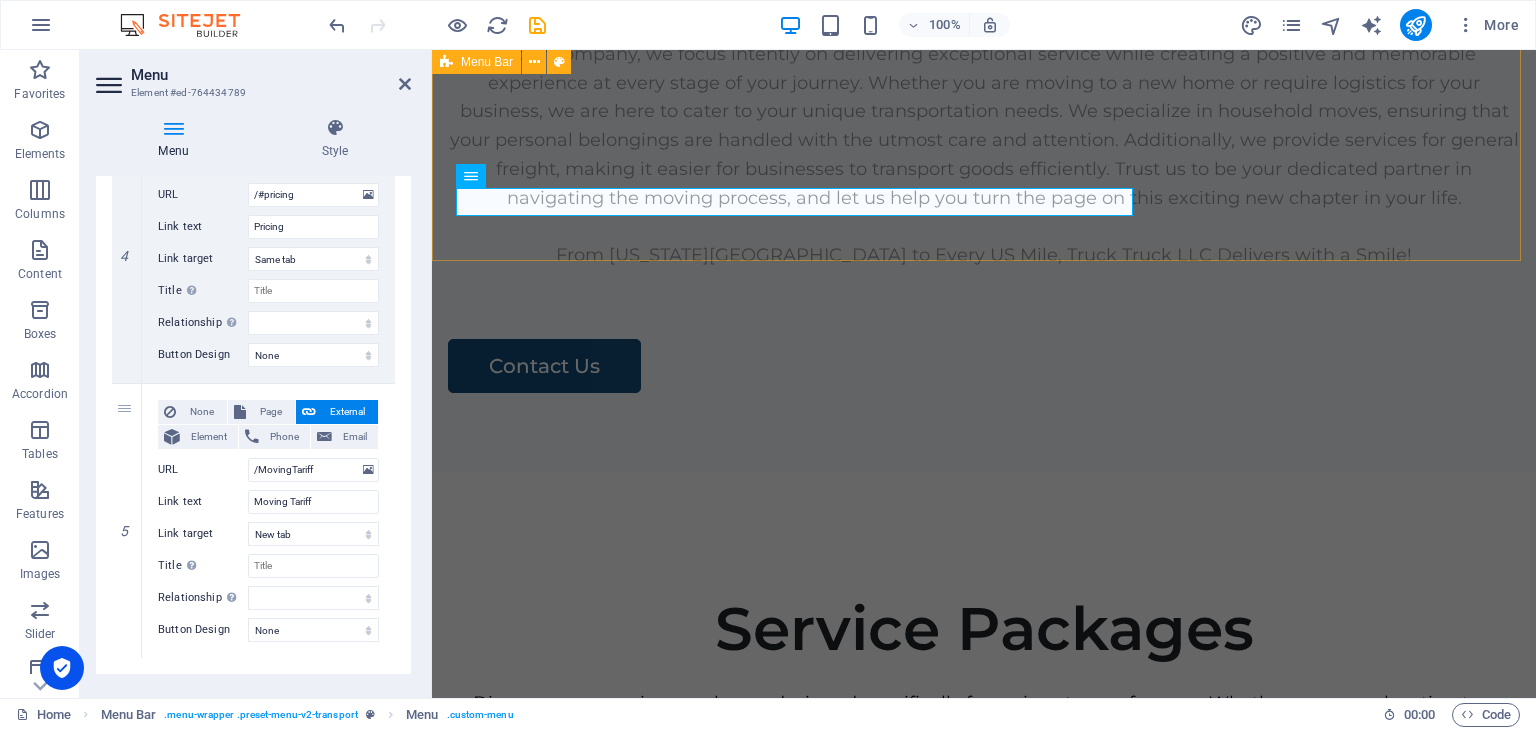click on "Home Legal Notice Privacy Arbitration   Moving Tariff Truck Truck LLC   USDOT #: 4223337   MC #: 1735969   PUC #: Home Services About Us Pricing Moving Tariff Contact Us" at bounding box center (984, 3809) 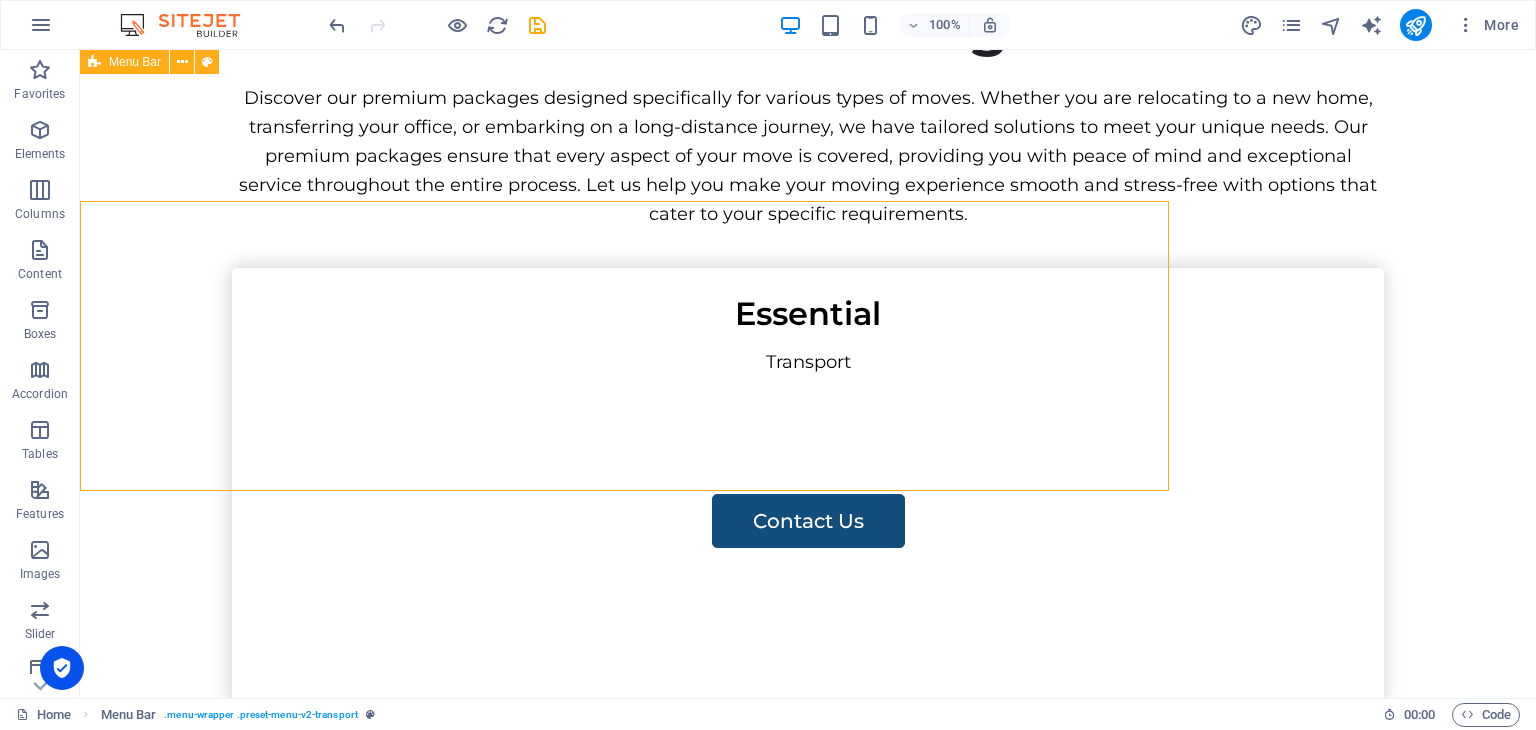 scroll, scrollTop: 7158, scrollLeft: 0, axis: vertical 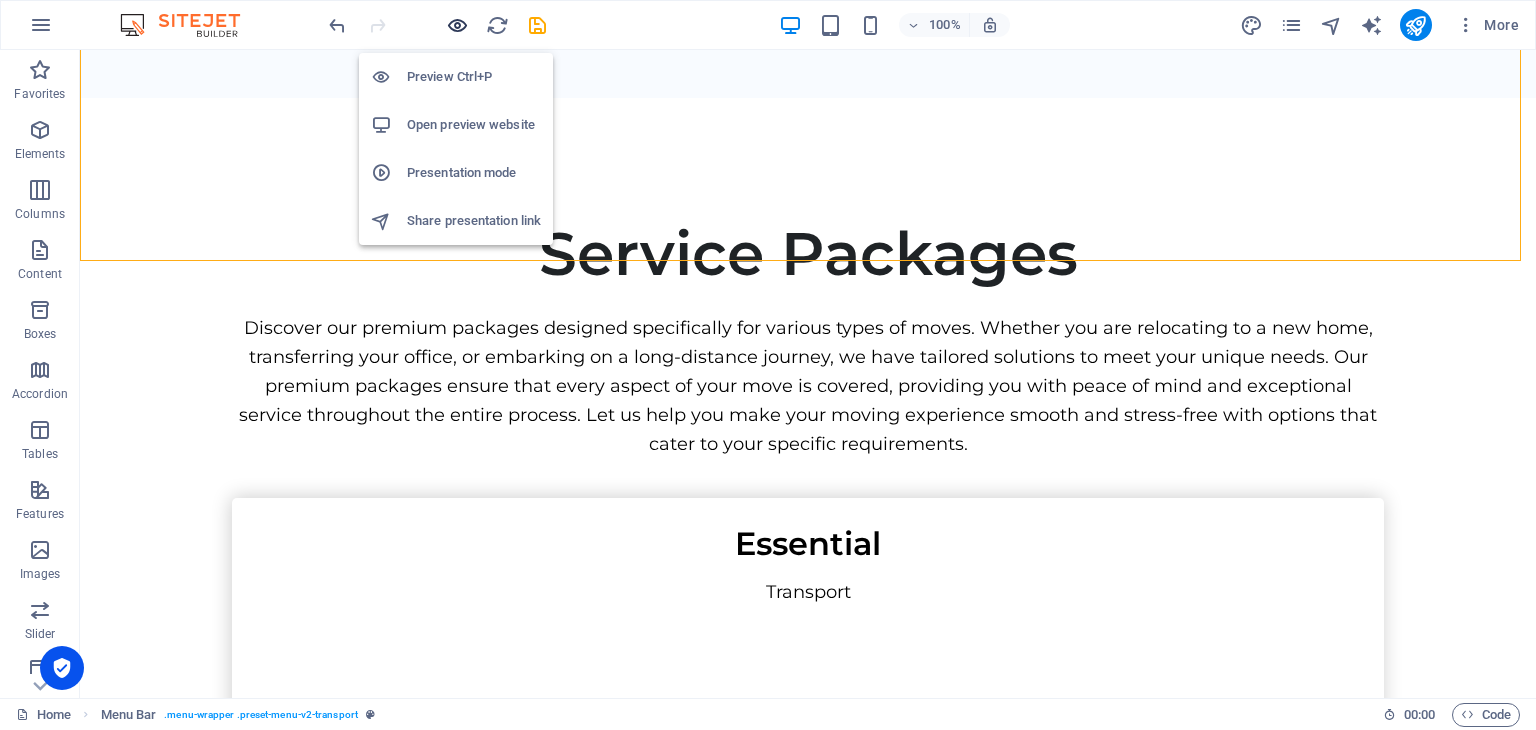 click at bounding box center (457, 25) 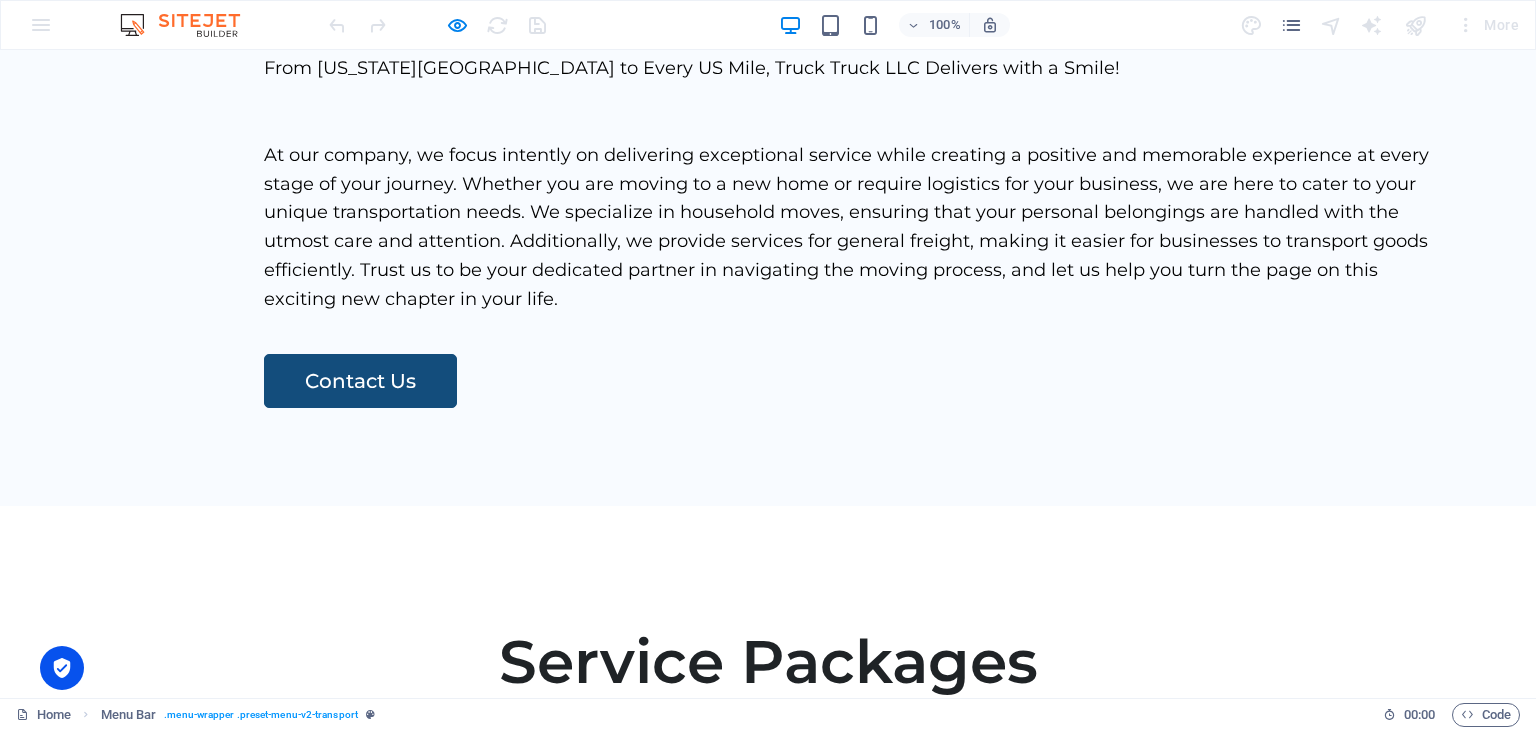 click on "Moving Tariff" at bounding box center [1279, 3899] 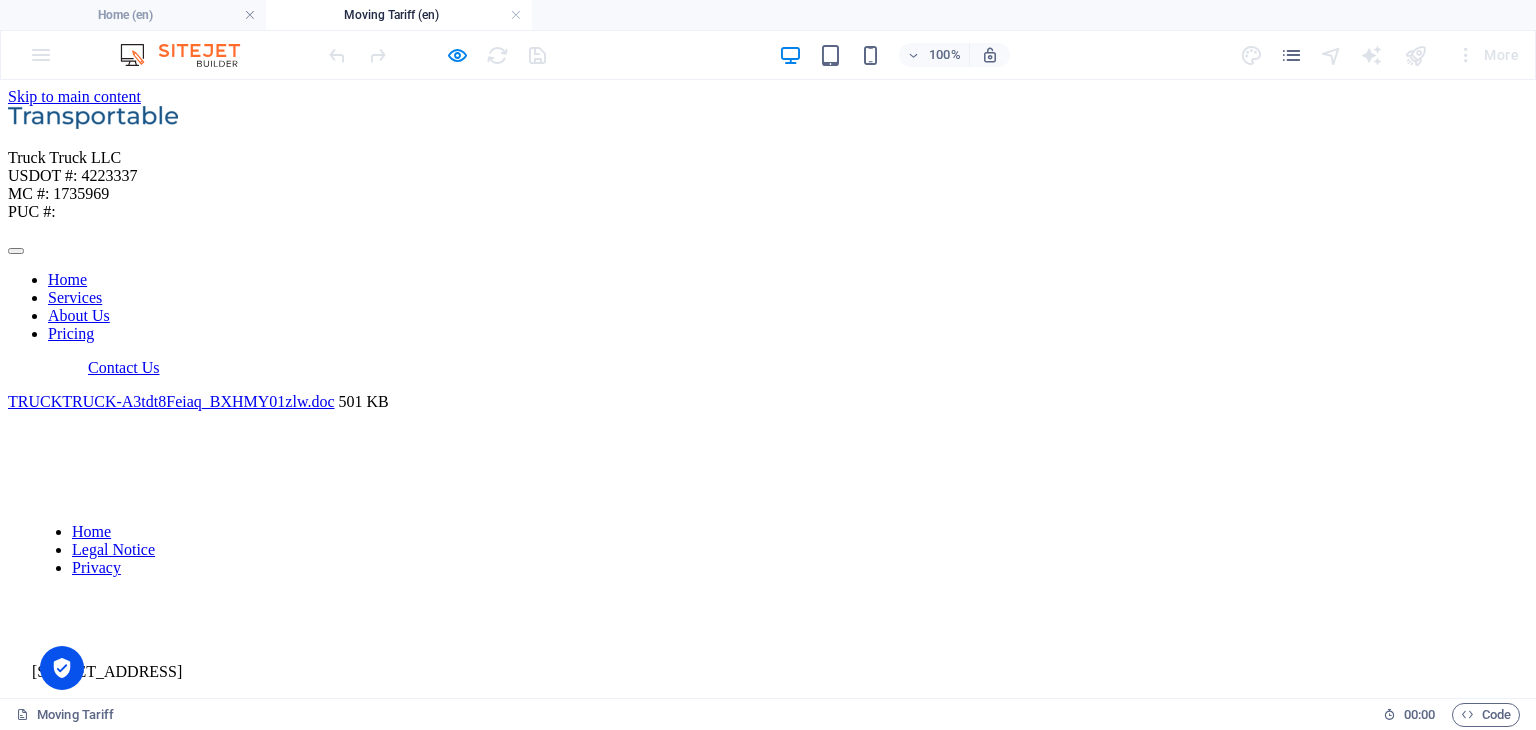 scroll, scrollTop: 0, scrollLeft: 0, axis: both 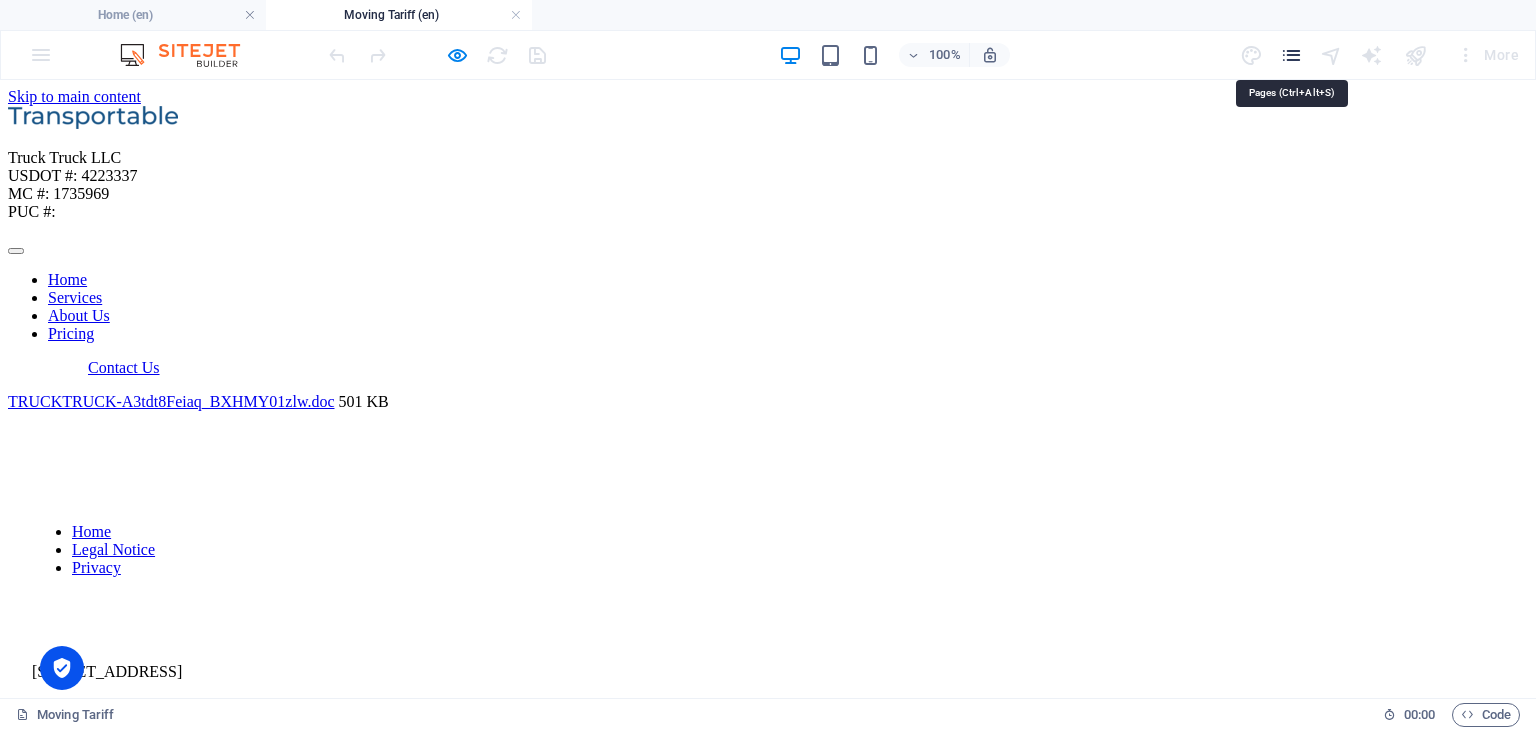 click at bounding box center [1291, 55] 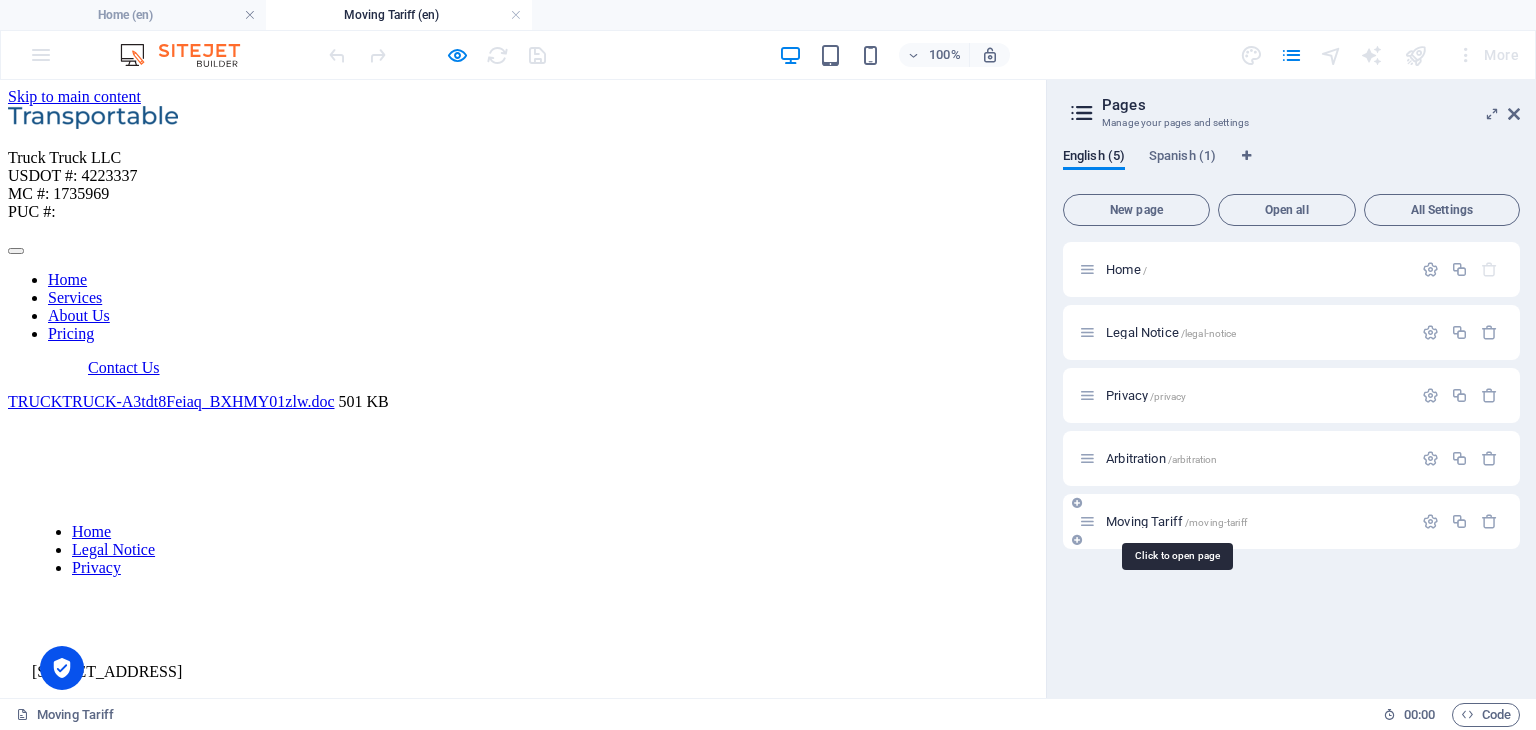 click on "Moving Tariff /moving-tariff" at bounding box center (1176, 521) 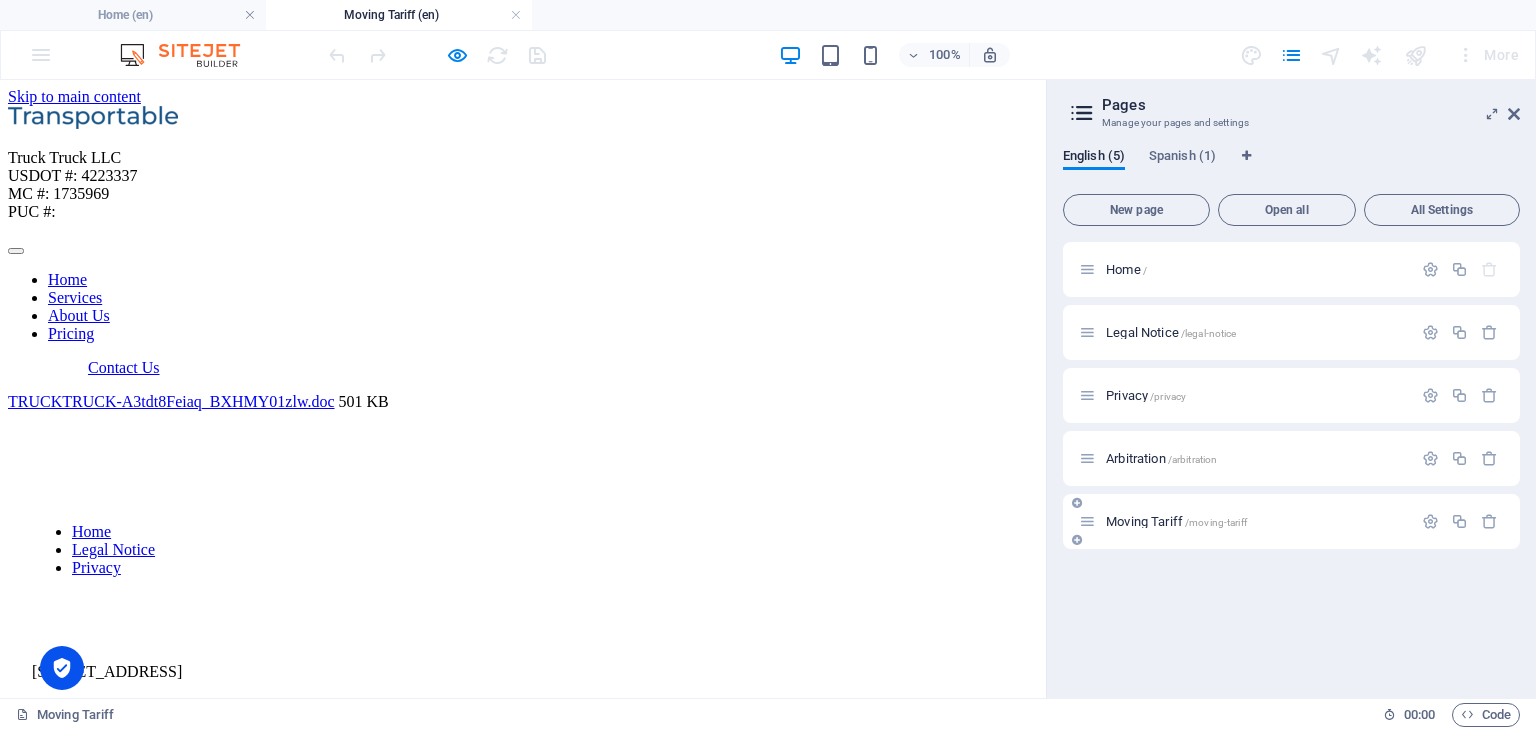 click at bounding box center (1087, 521) 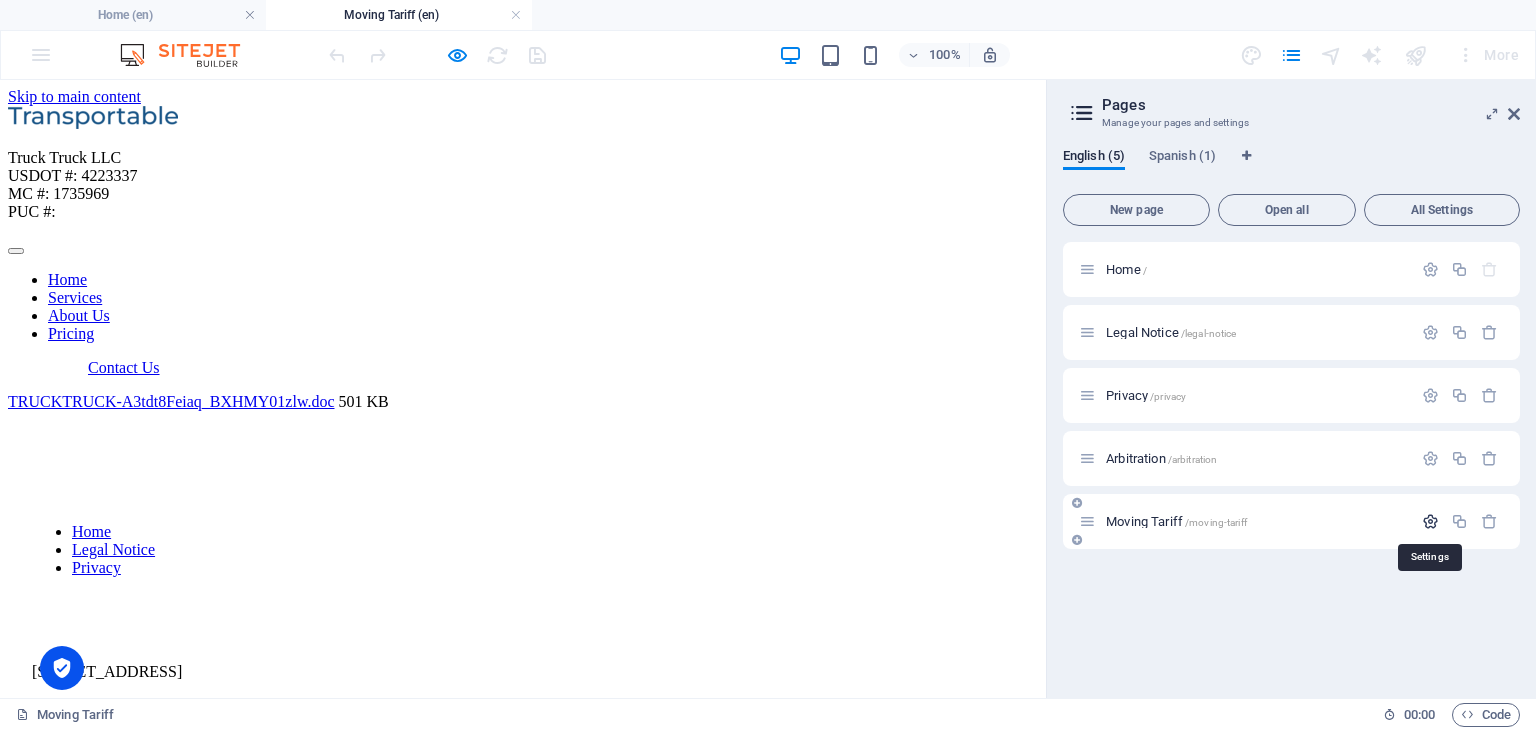 click at bounding box center (1430, 521) 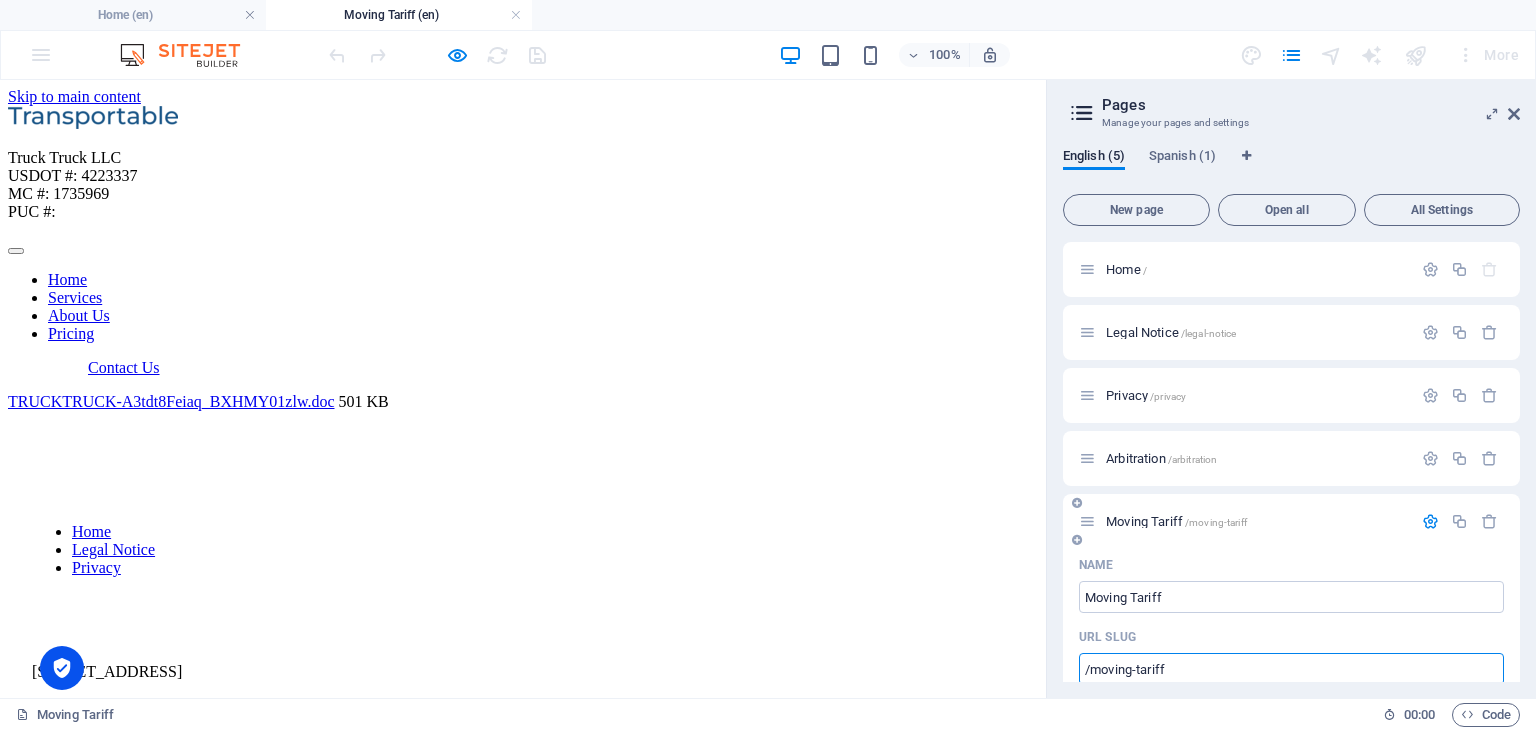 scroll, scrollTop: 4, scrollLeft: 0, axis: vertical 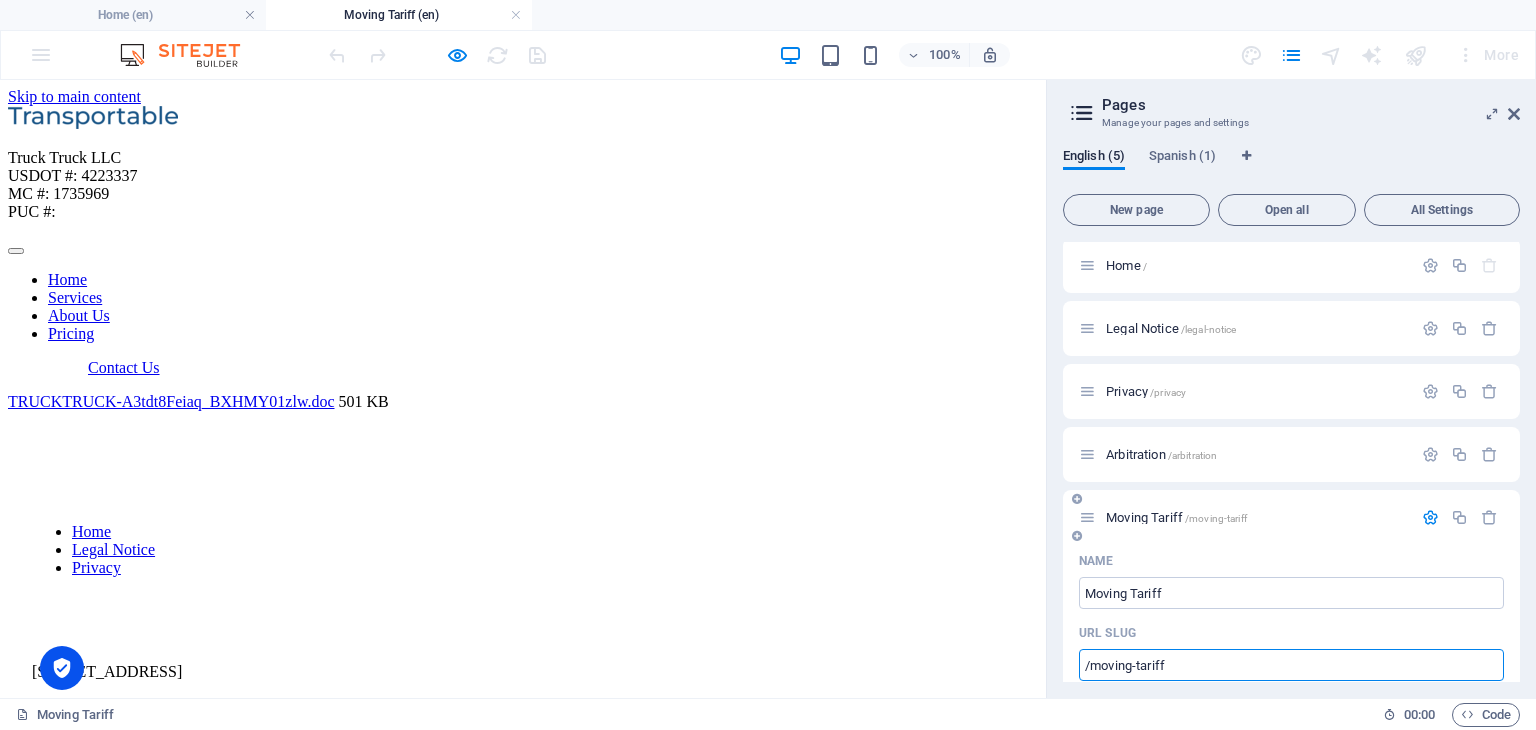 drag, startPoint x: 1166, startPoint y: 668, endPoint x: 1084, endPoint y: 664, distance: 82.0975 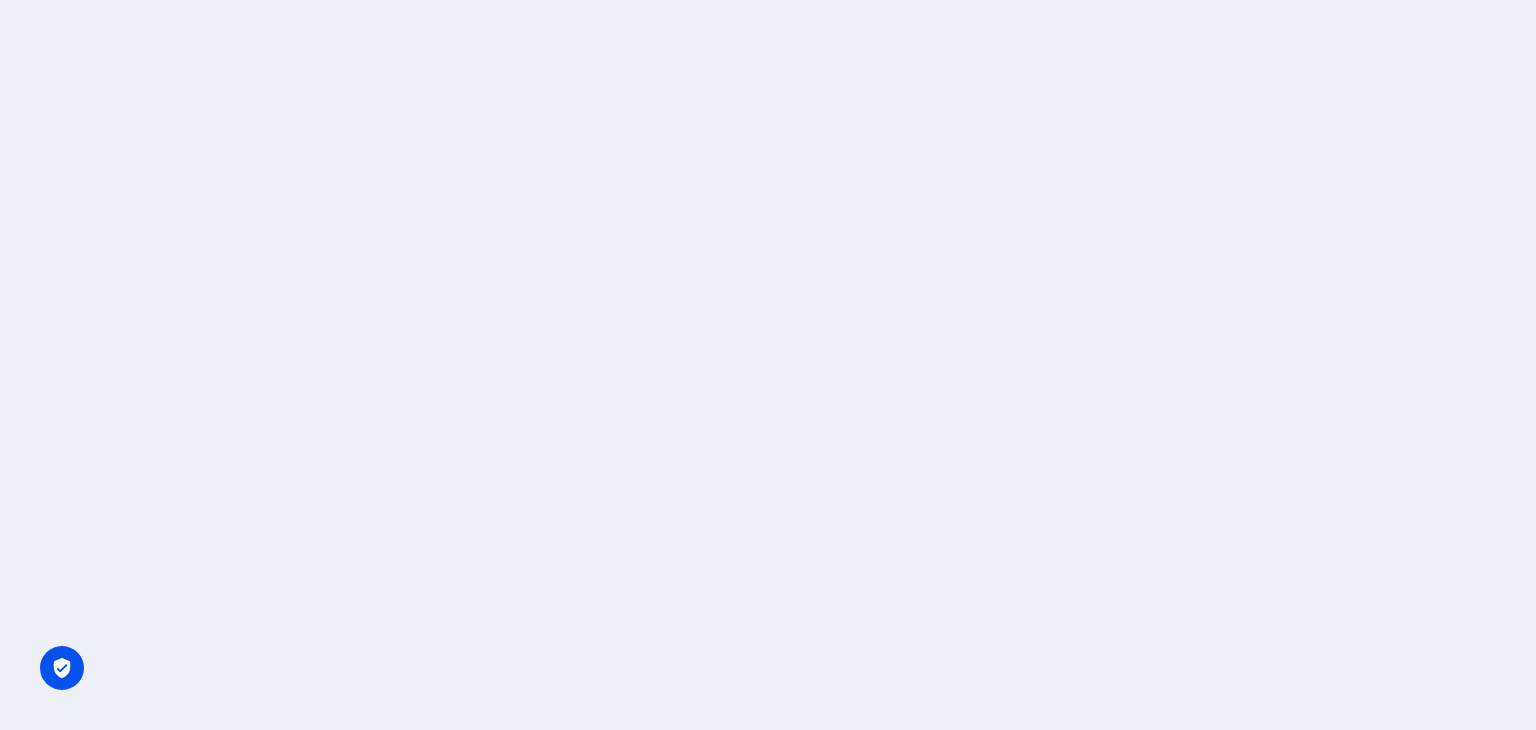 scroll, scrollTop: 0, scrollLeft: 0, axis: both 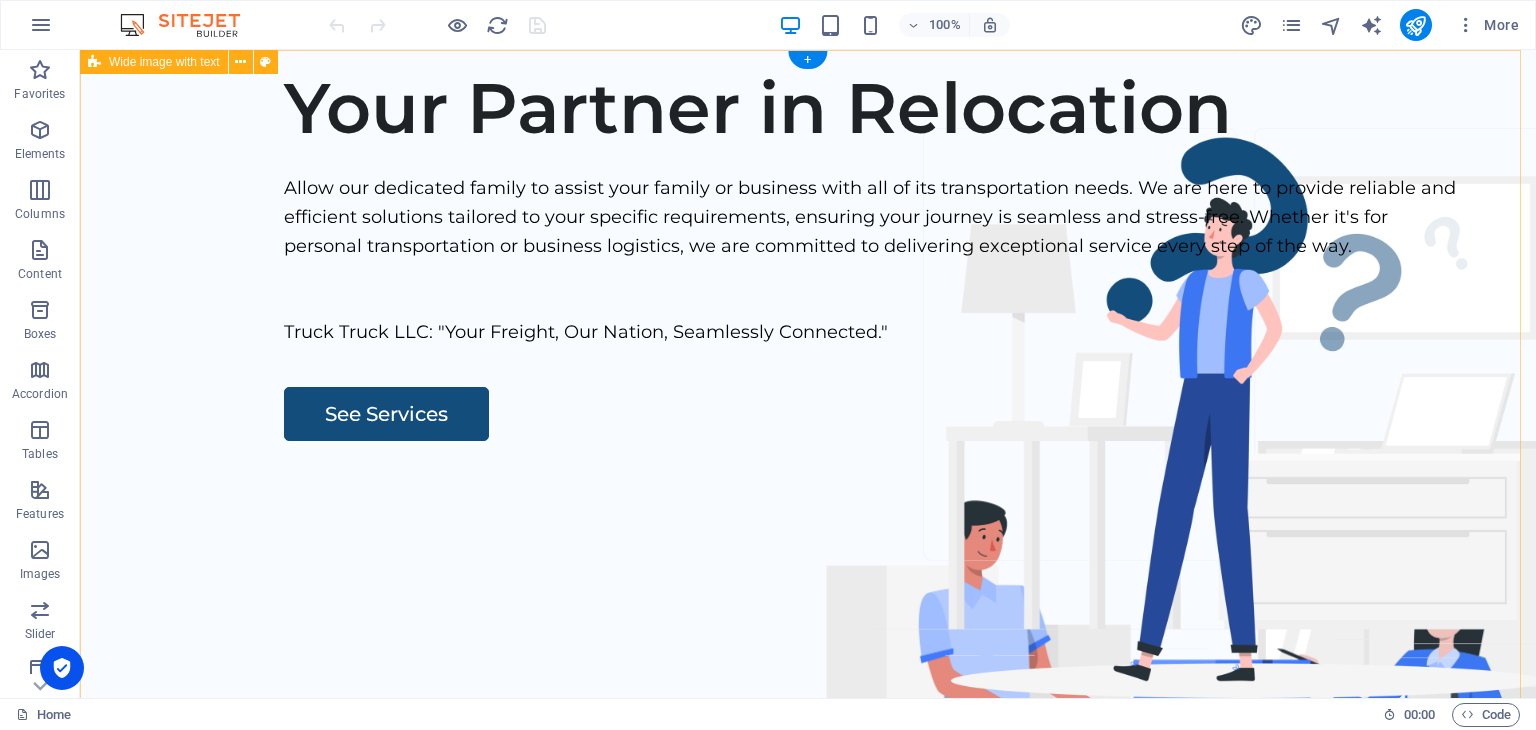 click on "Your Partner in Relocation Allow our dedicated family to assist your family or business with all of its transportation needs. We are here to provide reliable and efficient solutions tailored to your specific requirements, ensuring your journey is seamless and stress-free. Whether it's for personal transportation or business logistics, we are committed to delivering exceptional service every step of the way. Truck Truck LLC: "Your Freight, Our Nation, Seamlessly Connected." See Services" at bounding box center [808, 433] 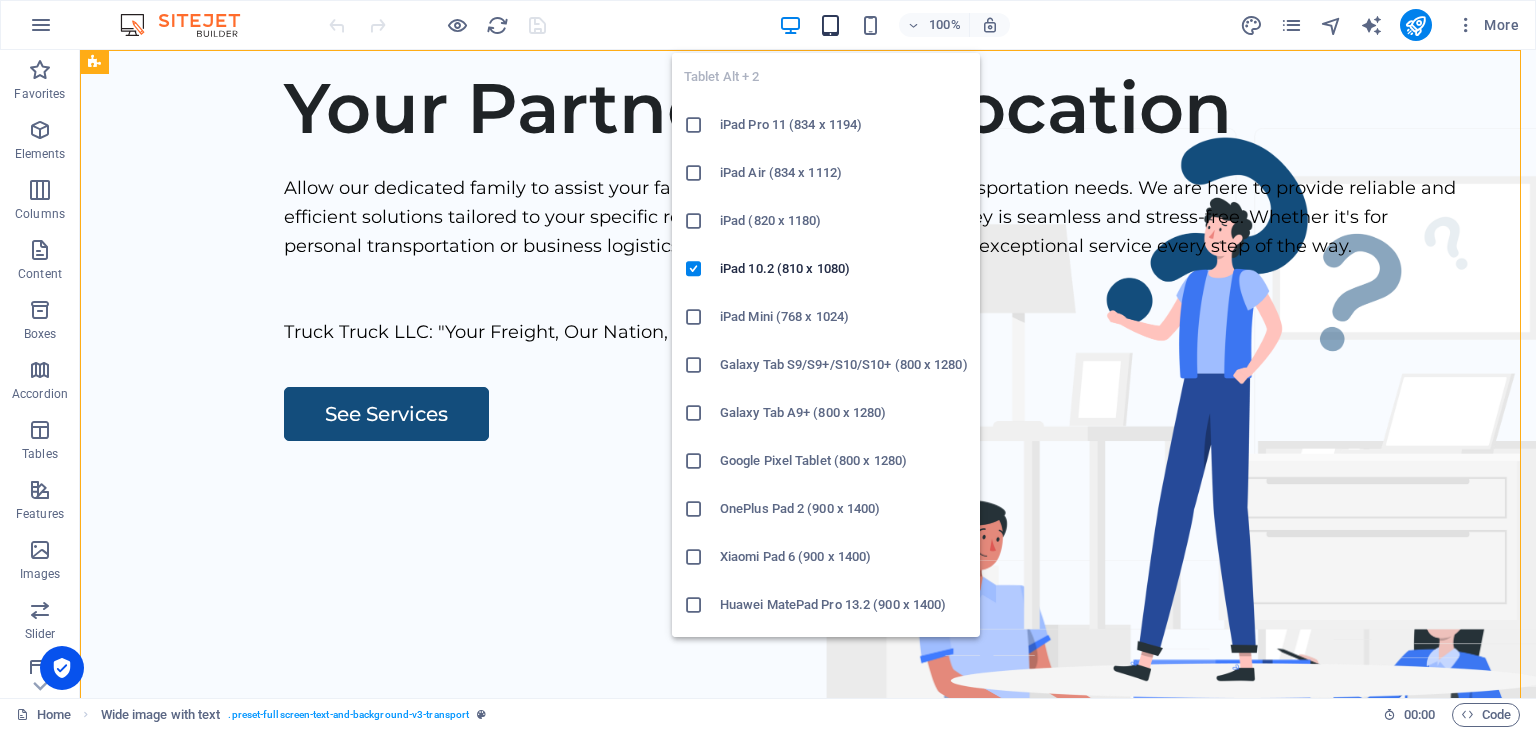 click at bounding box center (830, 25) 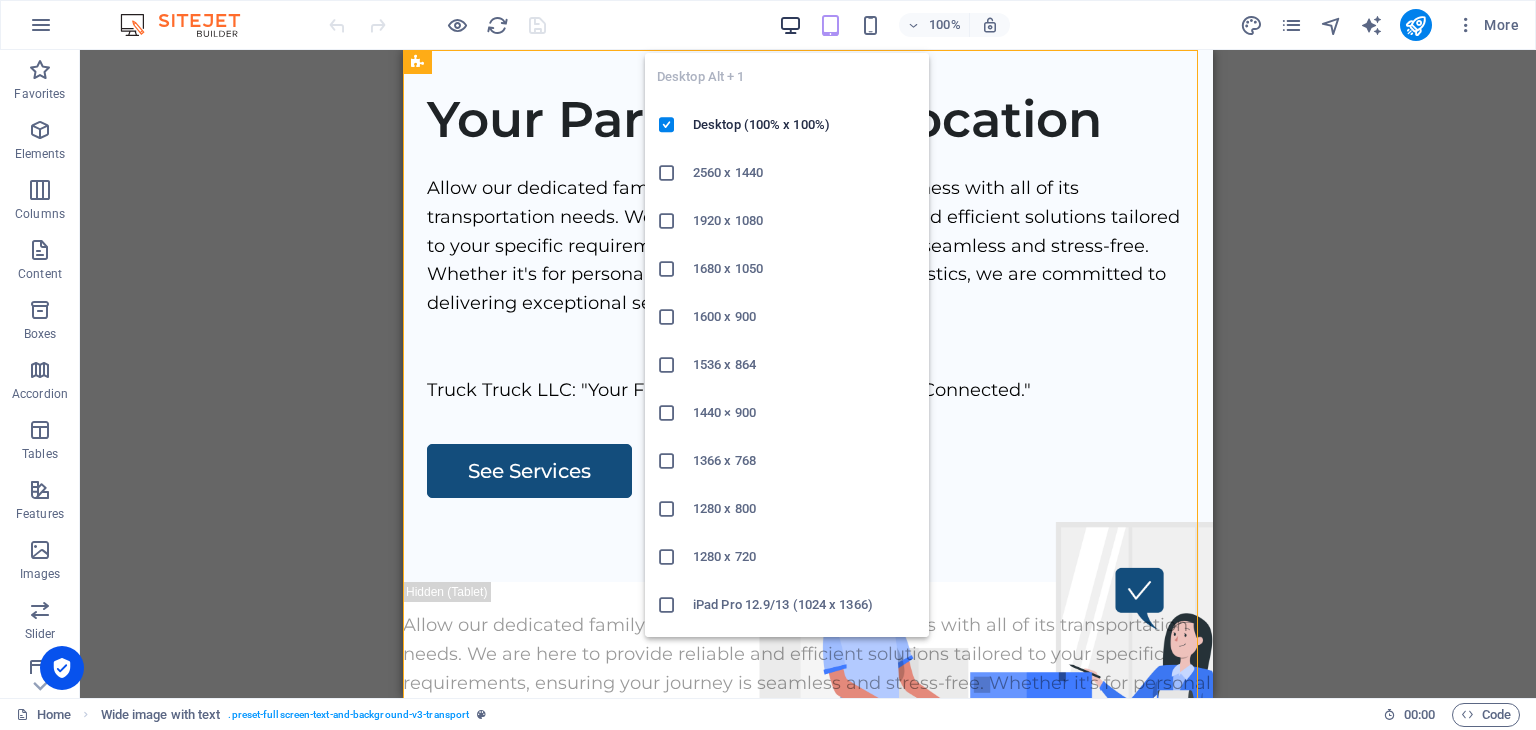 click at bounding box center (790, 25) 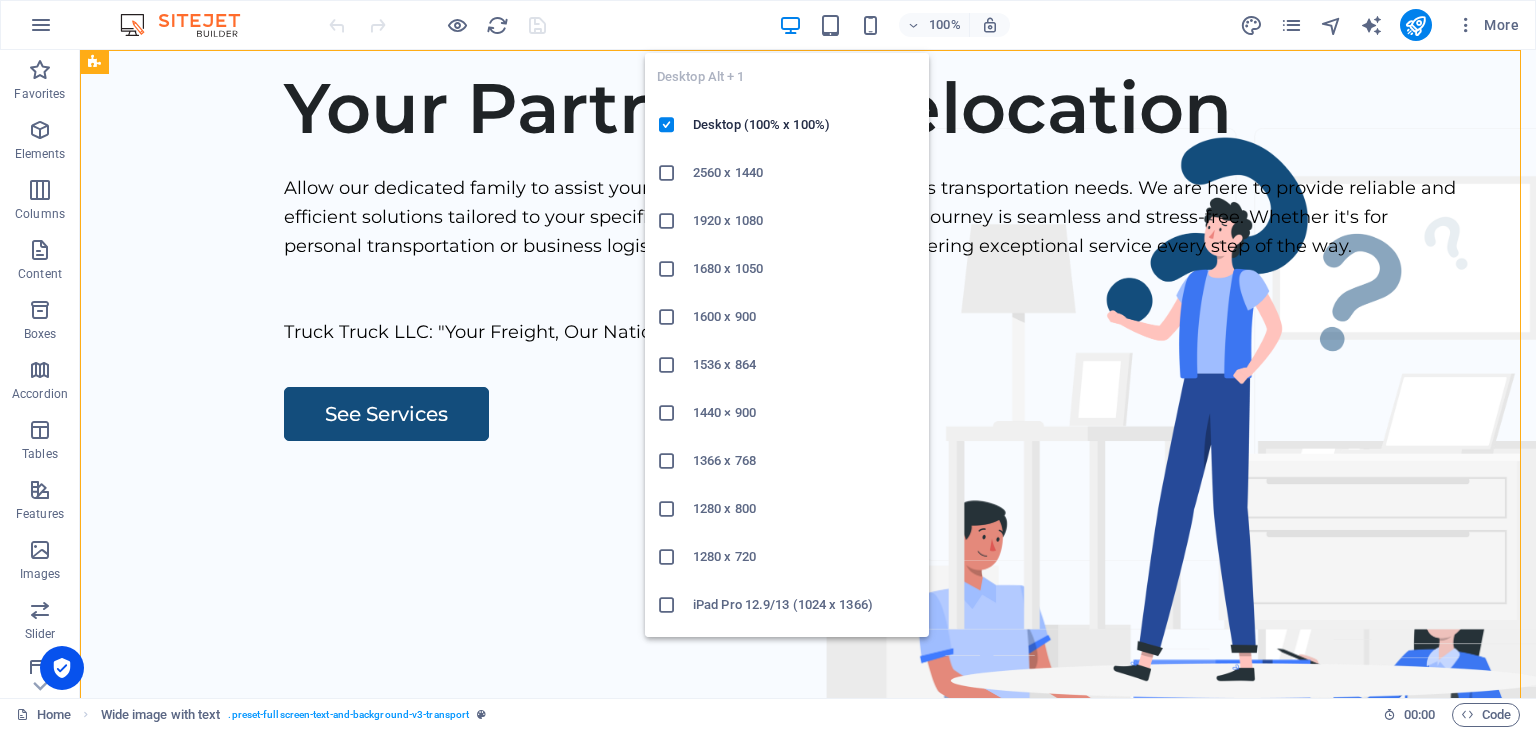 click at bounding box center [790, 25] 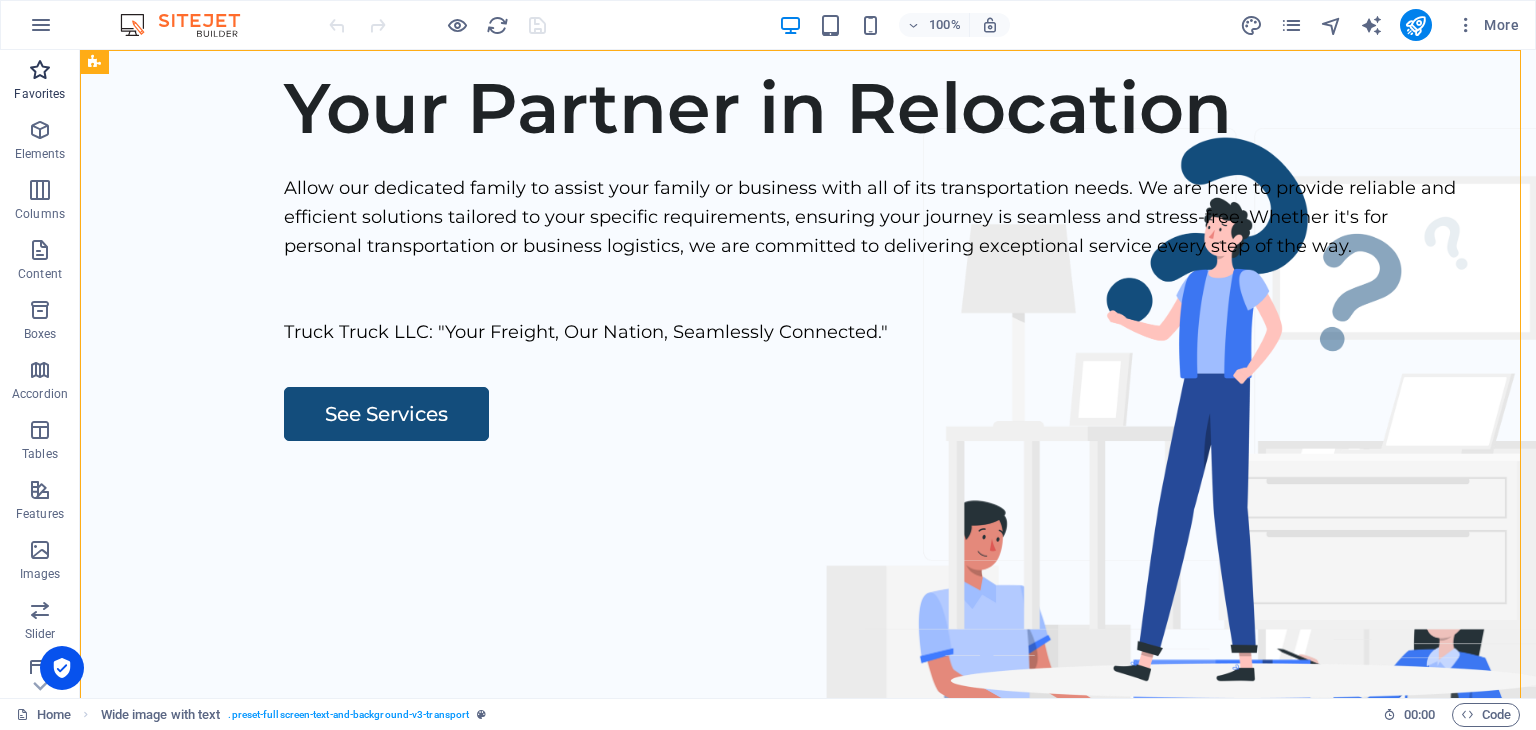 click at bounding box center (40, 70) 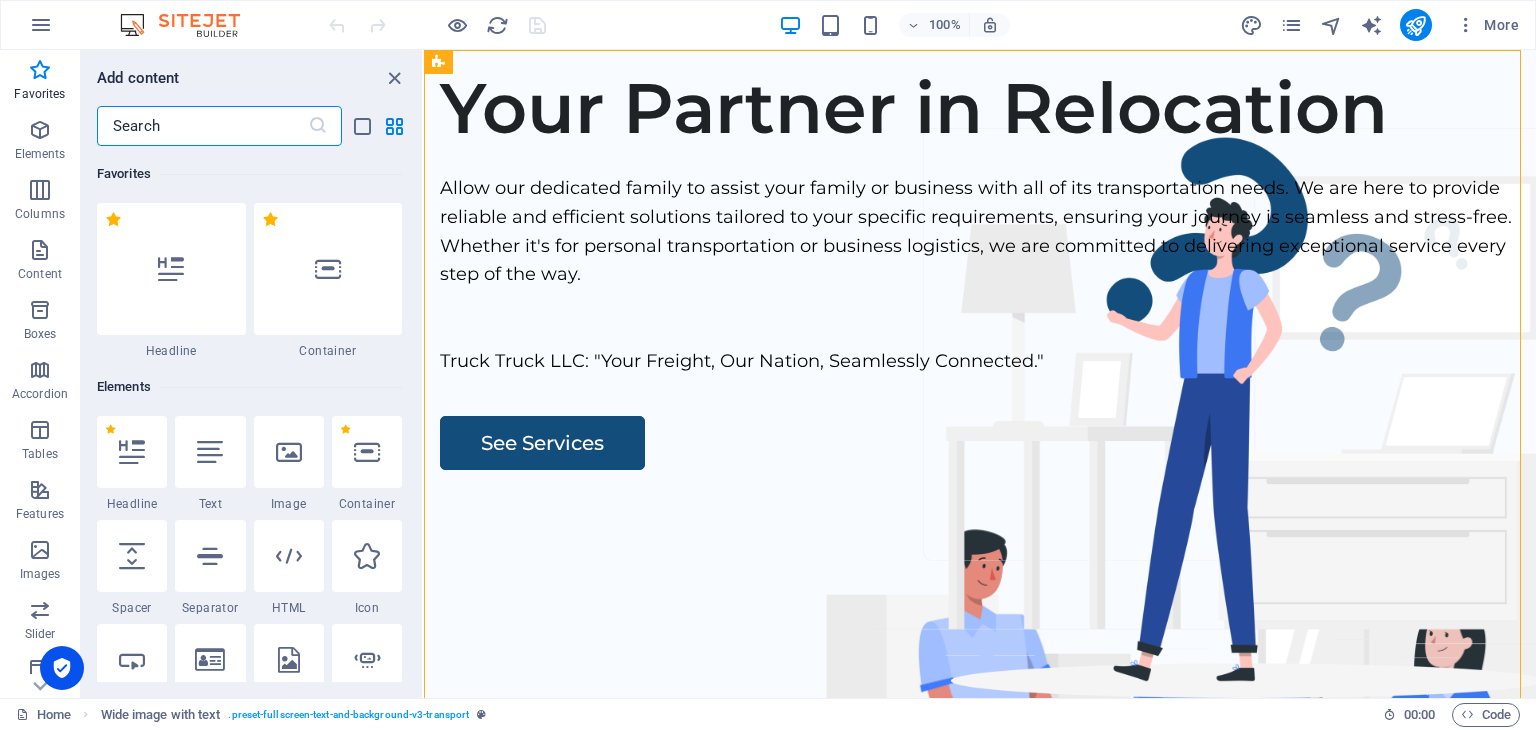 scroll, scrollTop: 468, scrollLeft: 0, axis: vertical 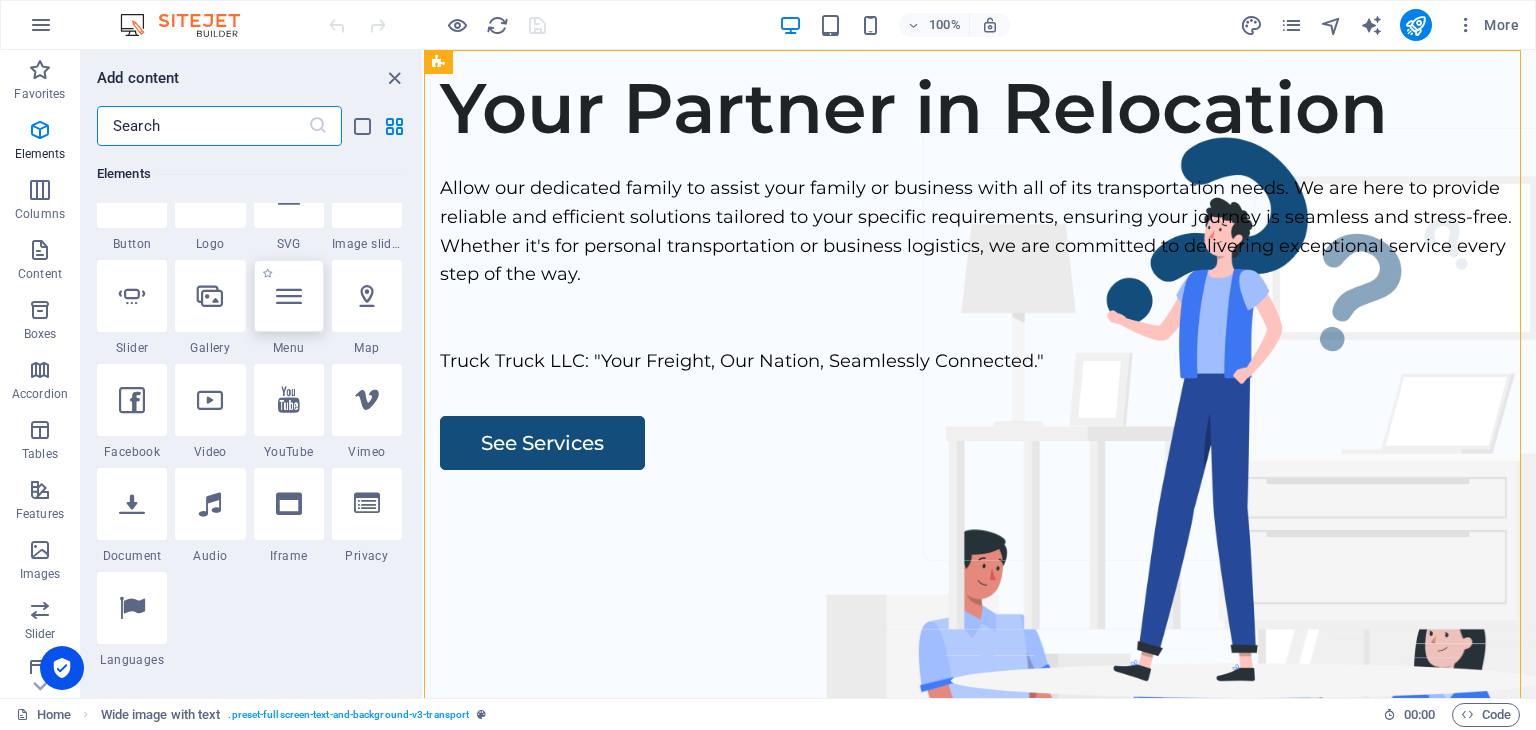 click at bounding box center (289, 296) 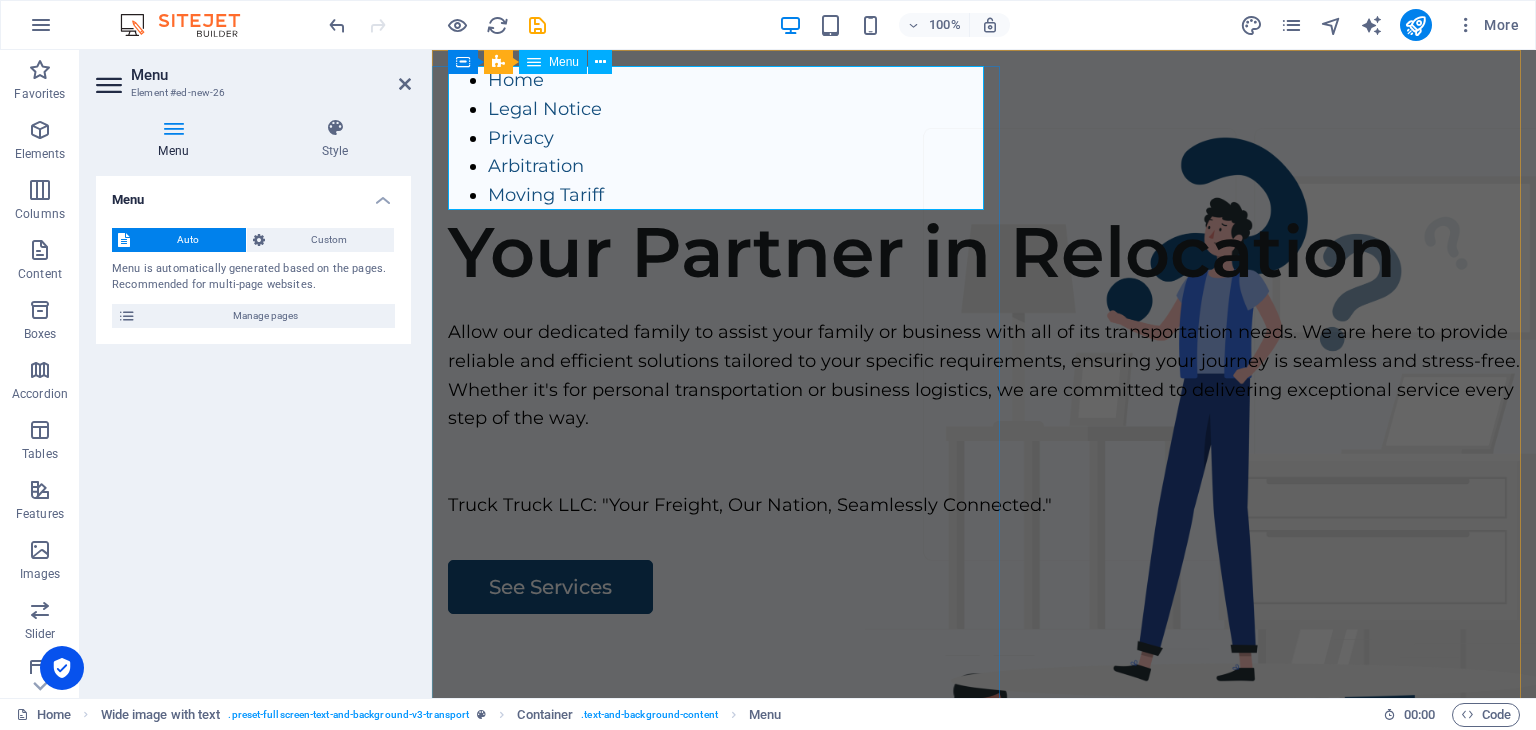 click on "Home Legal Notice Privacy Arbitration   Moving Tariff" at bounding box center [984, 138] 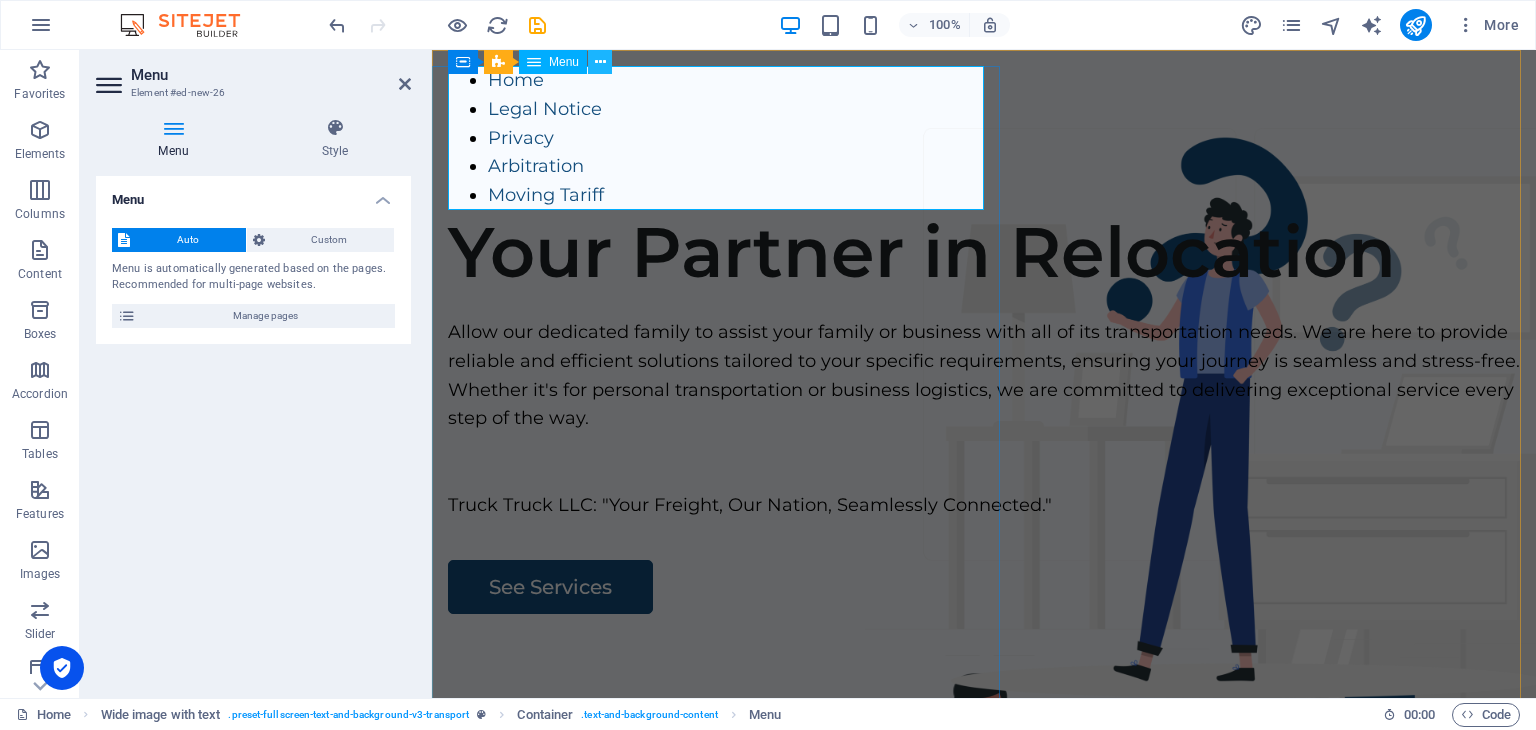click at bounding box center (600, 62) 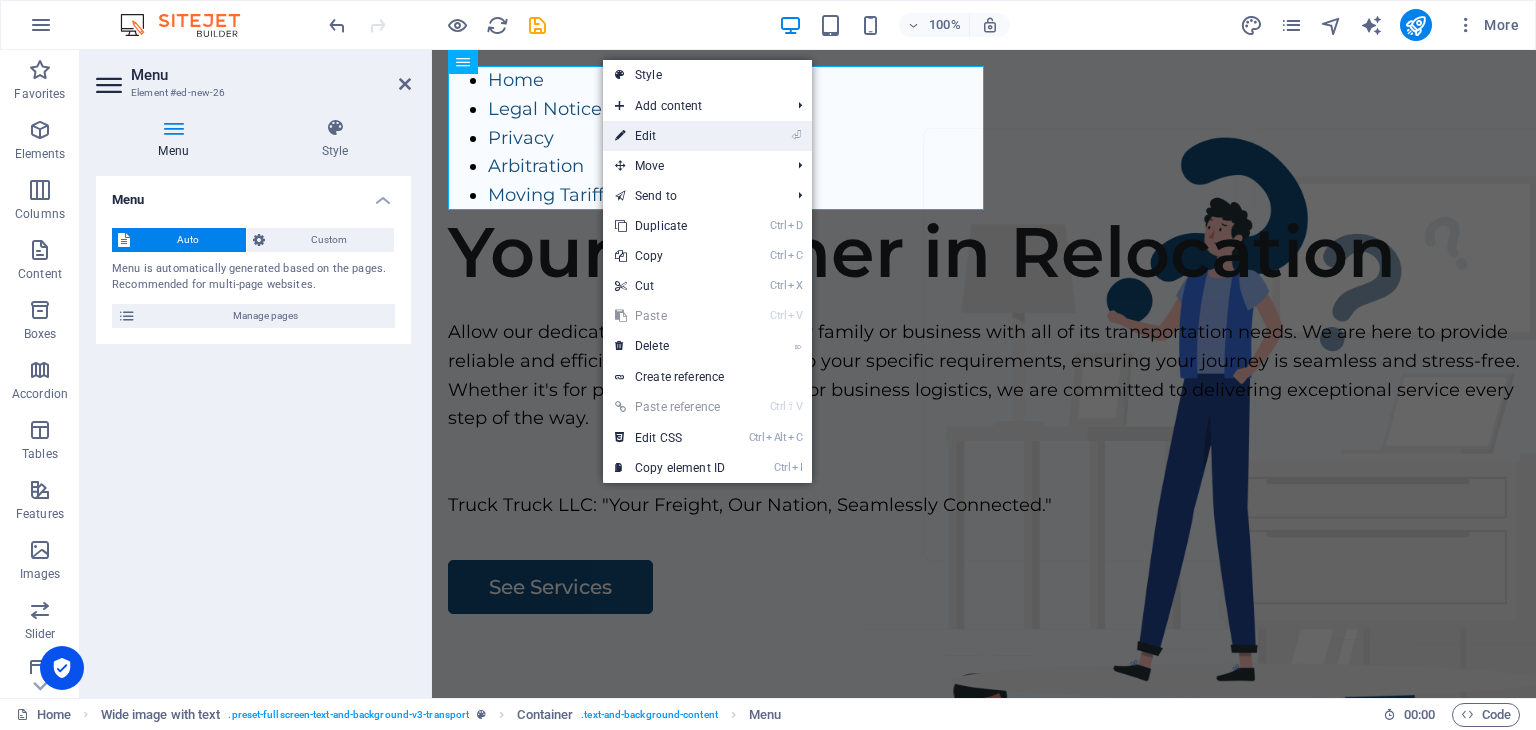 click on "⏎  Edit" at bounding box center (670, 136) 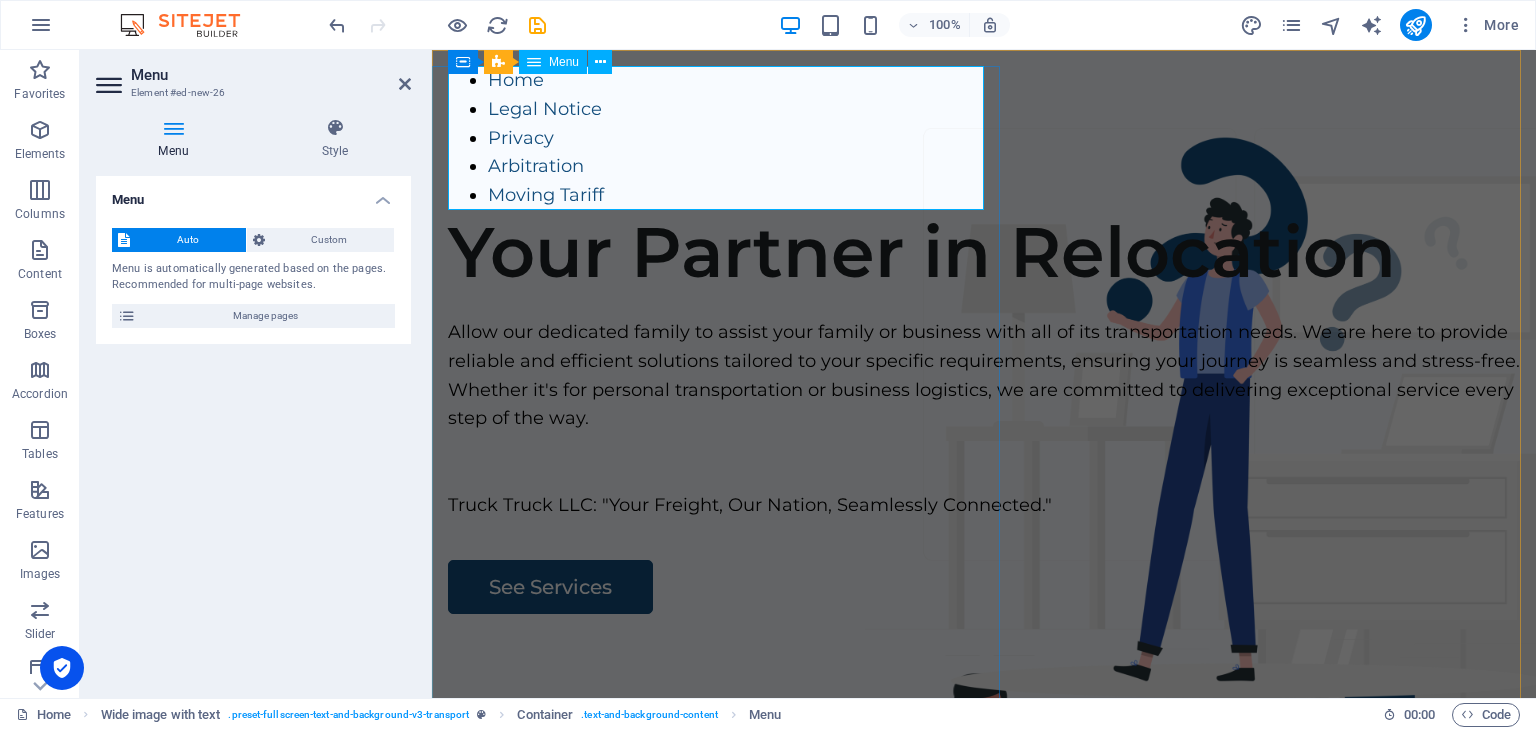 click on "Home Legal Notice Privacy Arbitration   Moving Tariff" at bounding box center [984, 138] 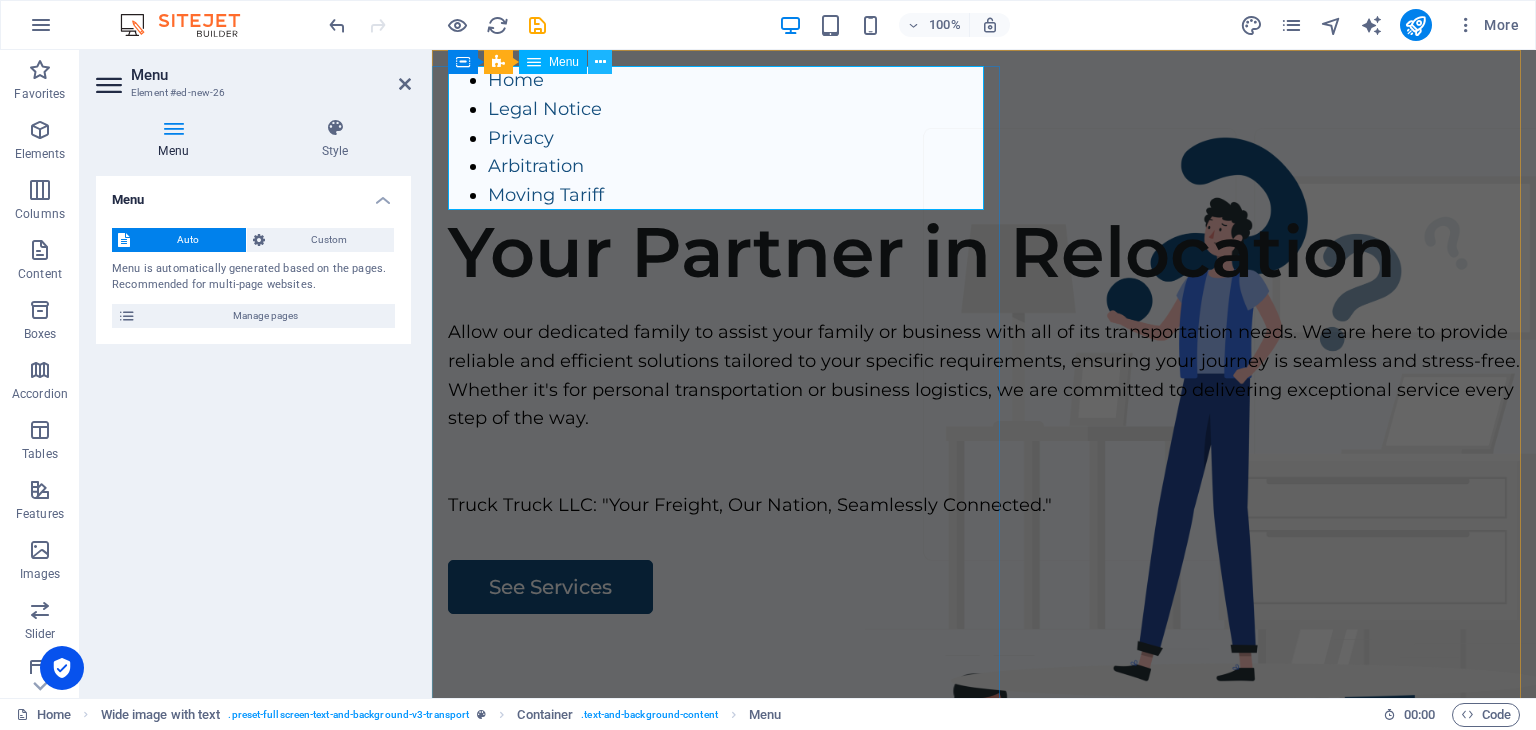 click at bounding box center [600, 62] 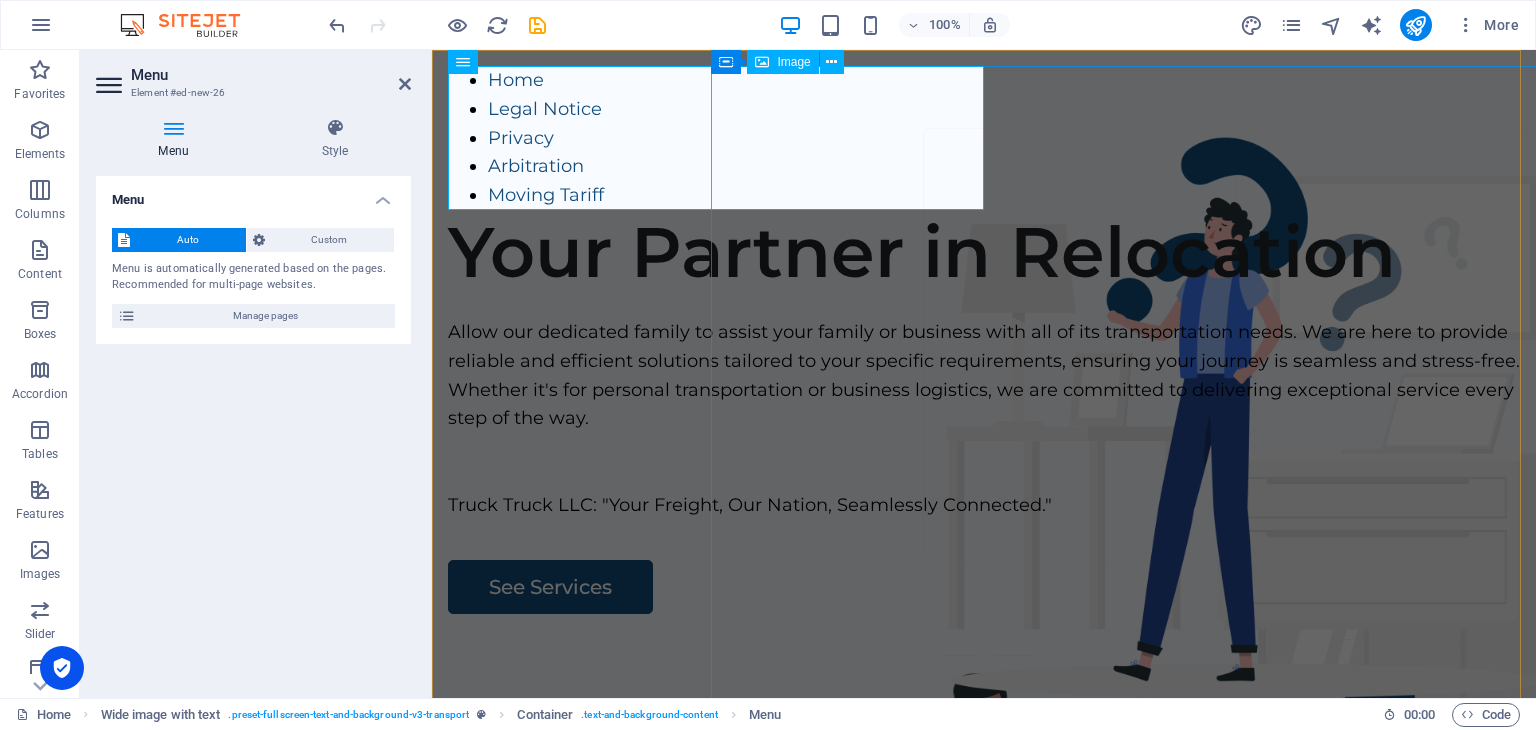 click at bounding box center [1201, 949] 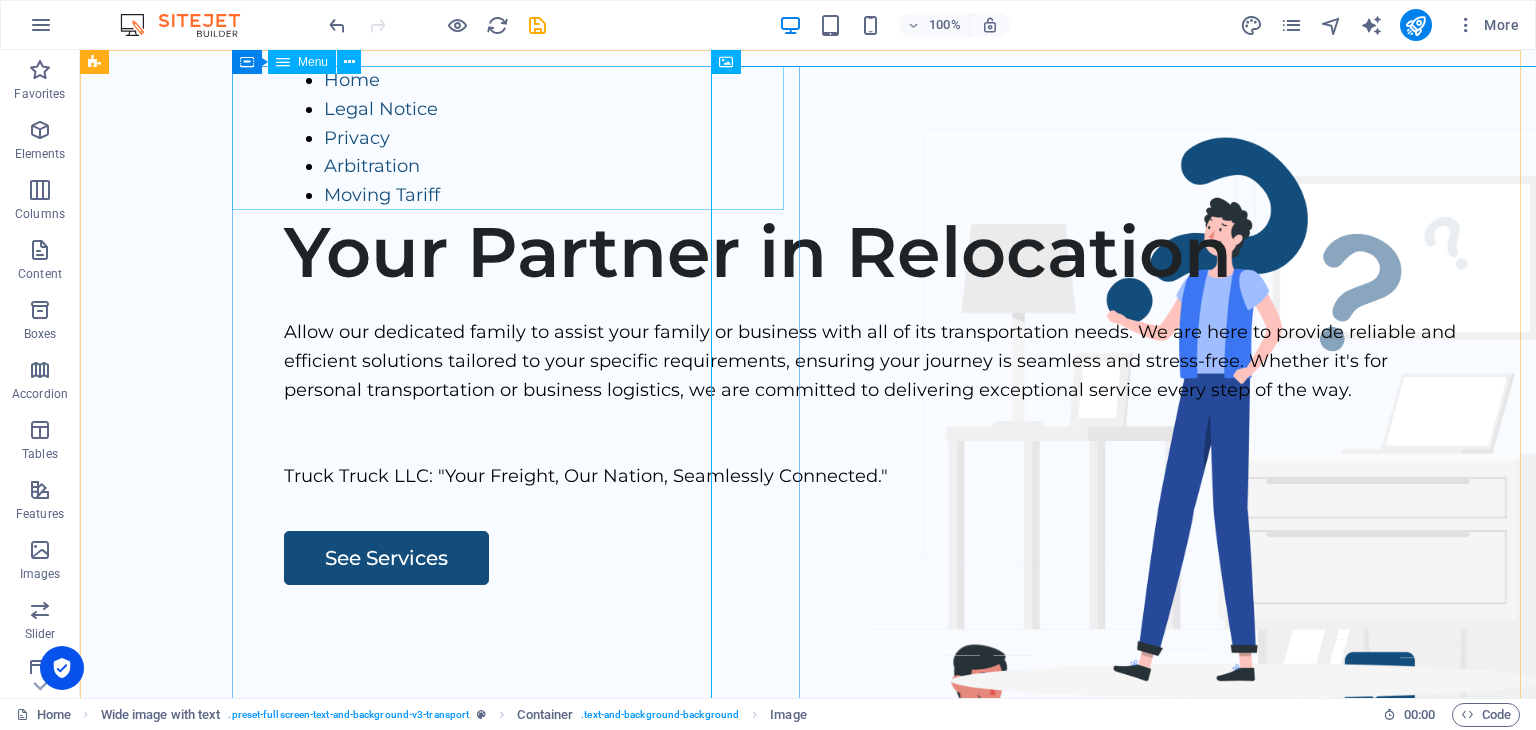 click on "Menu" at bounding box center (313, 62) 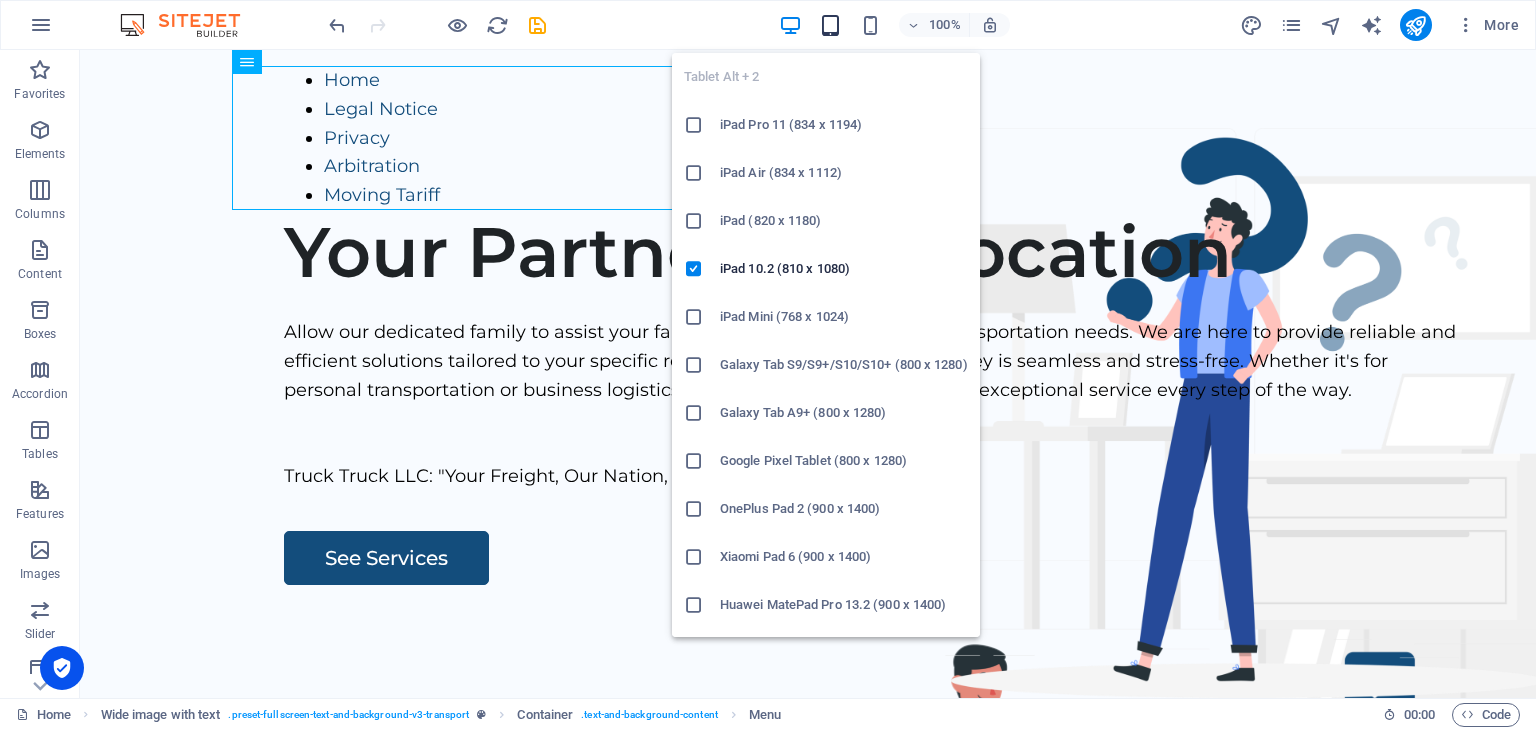 click at bounding box center [830, 25] 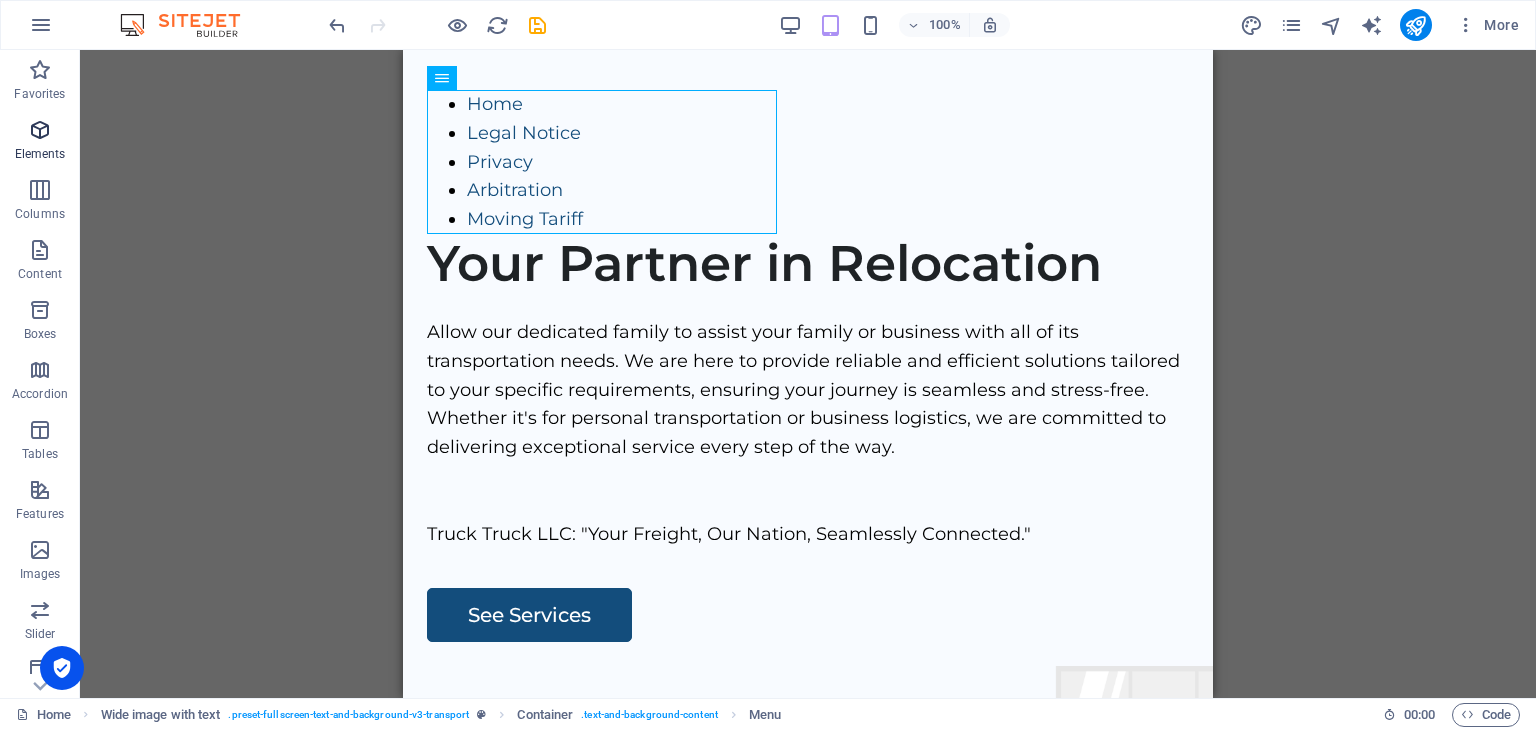 click at bounding box center [40, 130] 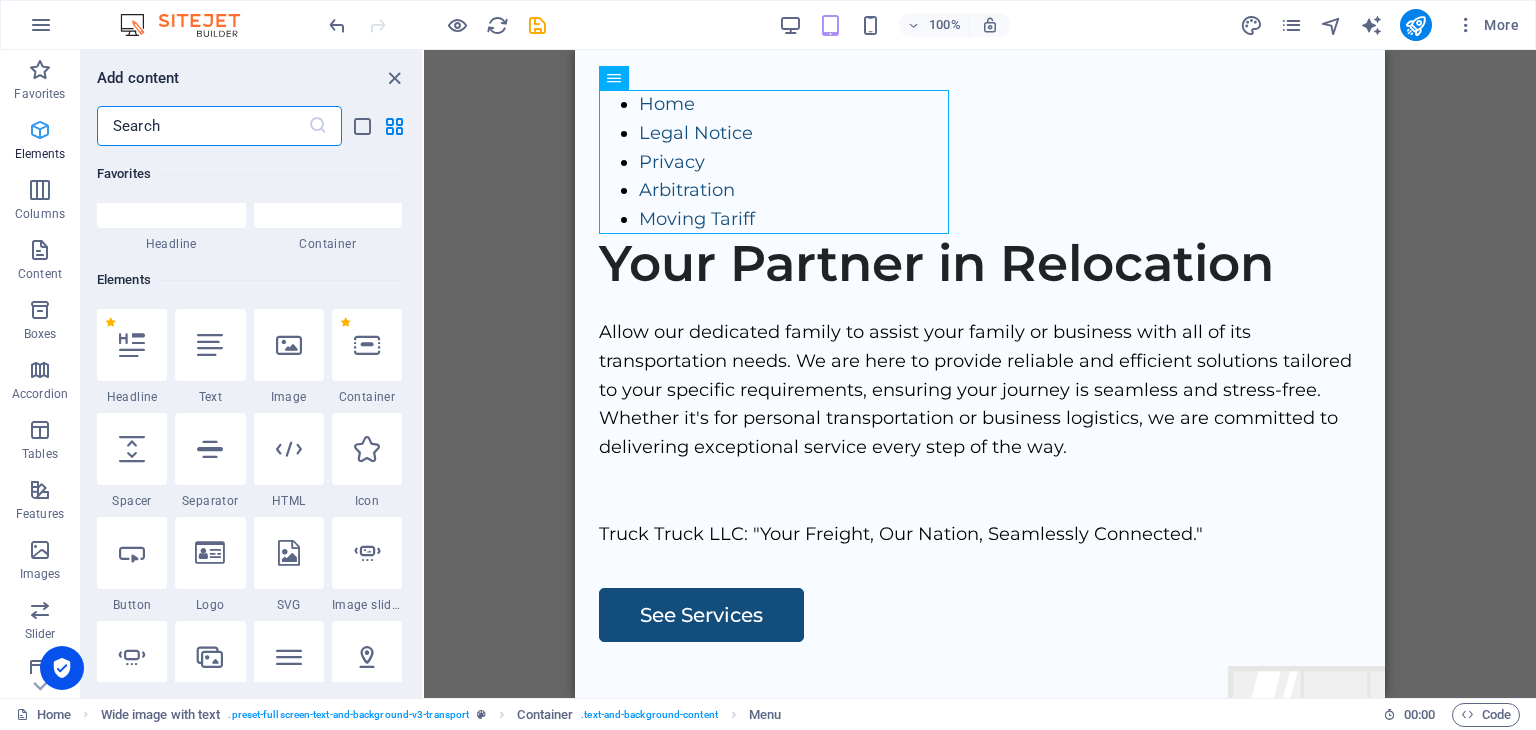 scroll, scrollTop: 212, scrollLeft: 0, axis: vertical 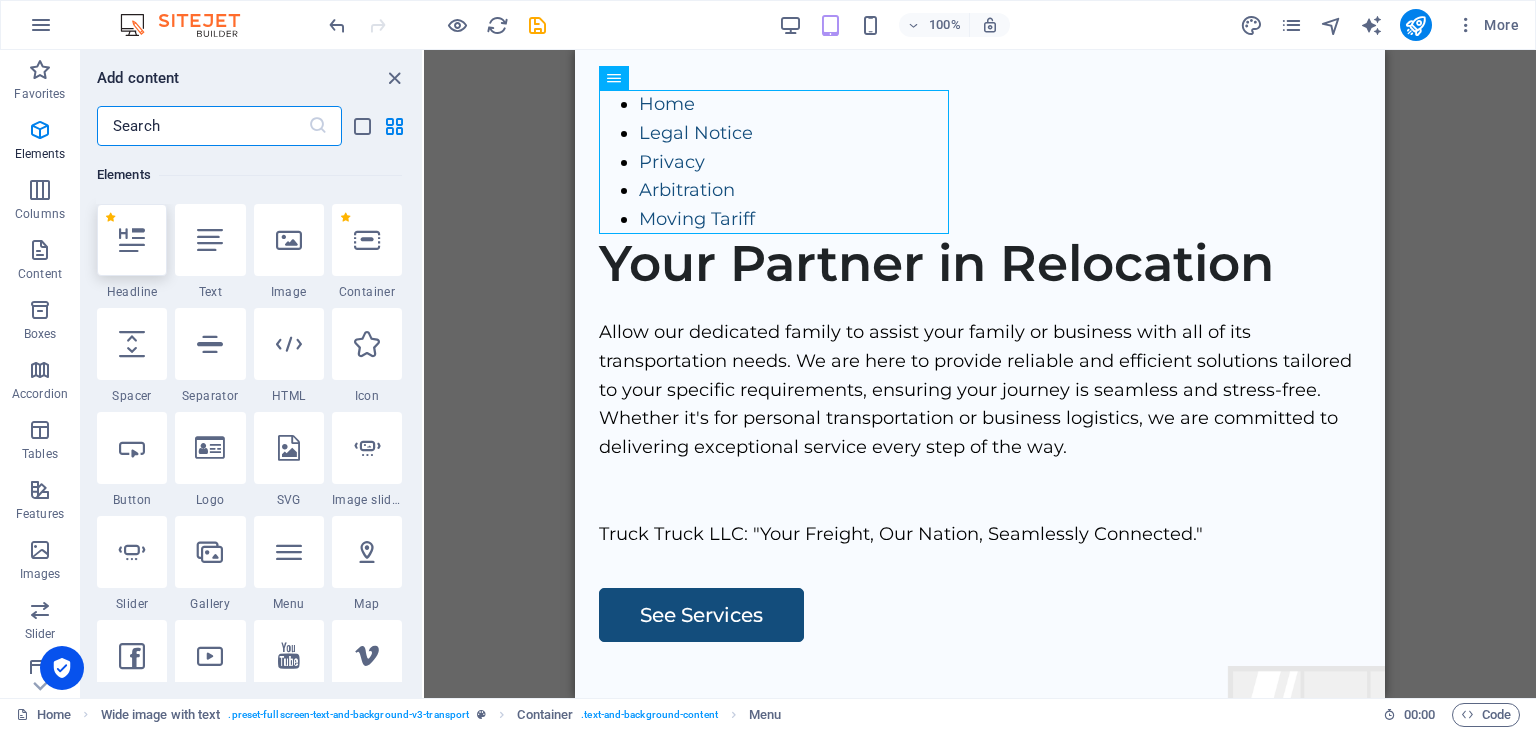 click at bounding box center [132, 240] 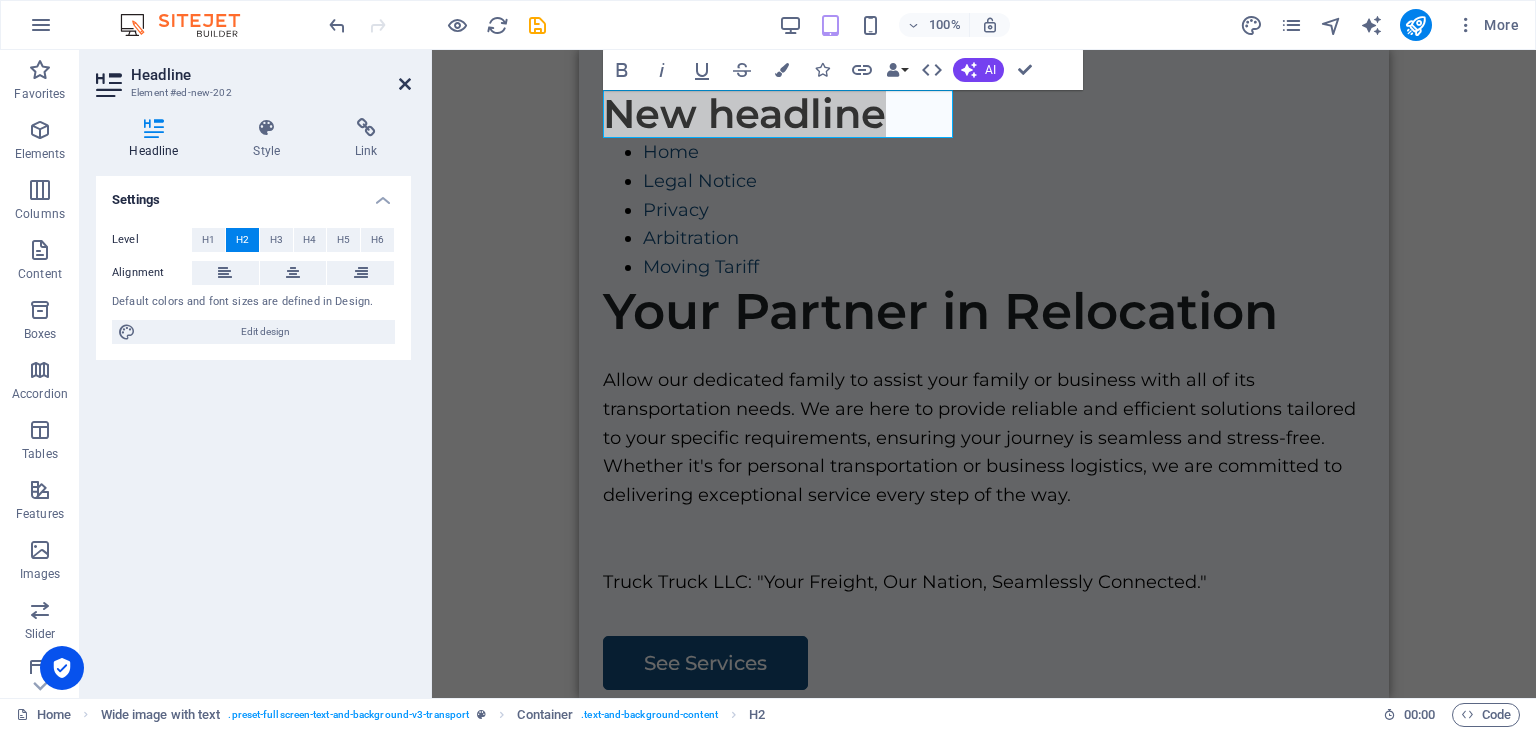 click at bounding box center (405, 84) 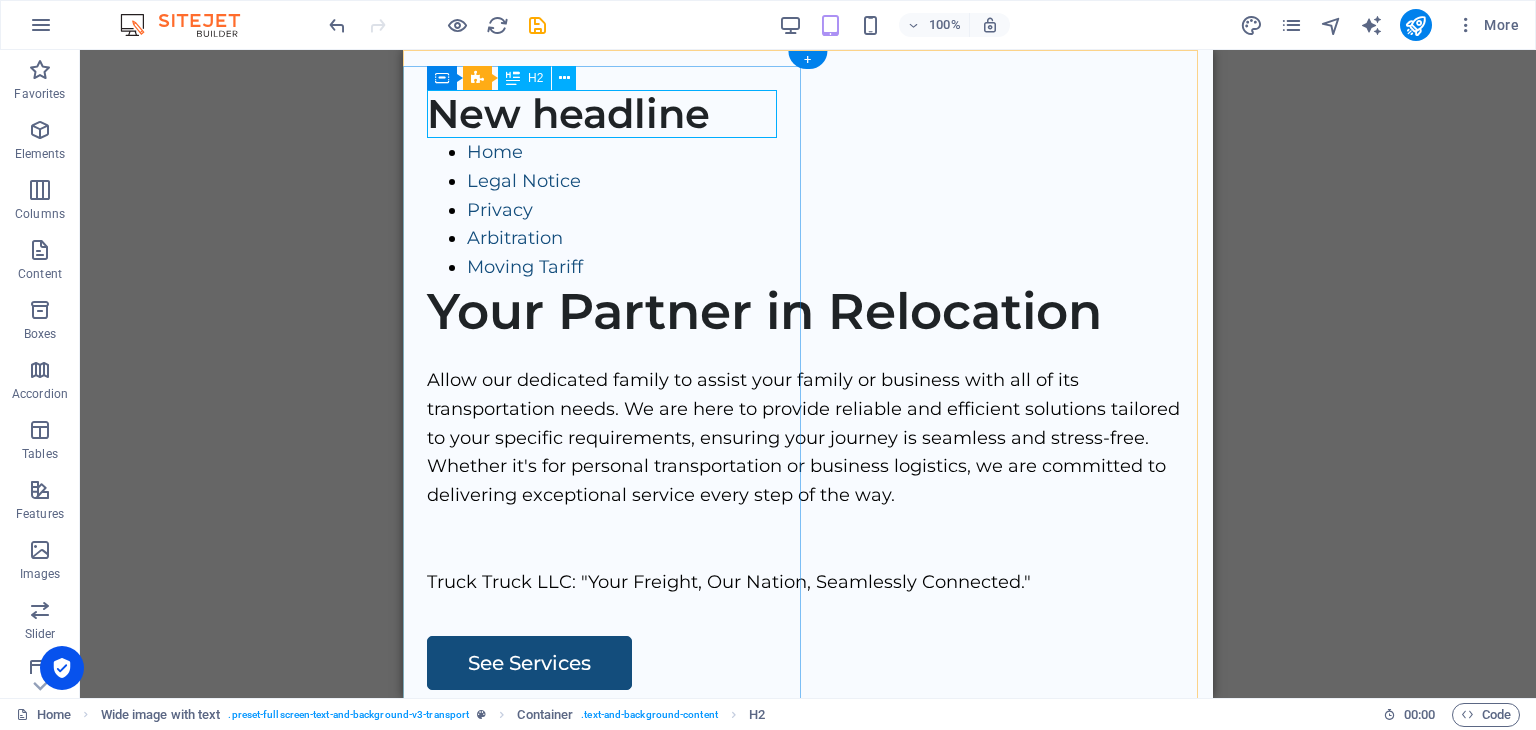 click on "New headline" at bounding box center (808, 114) 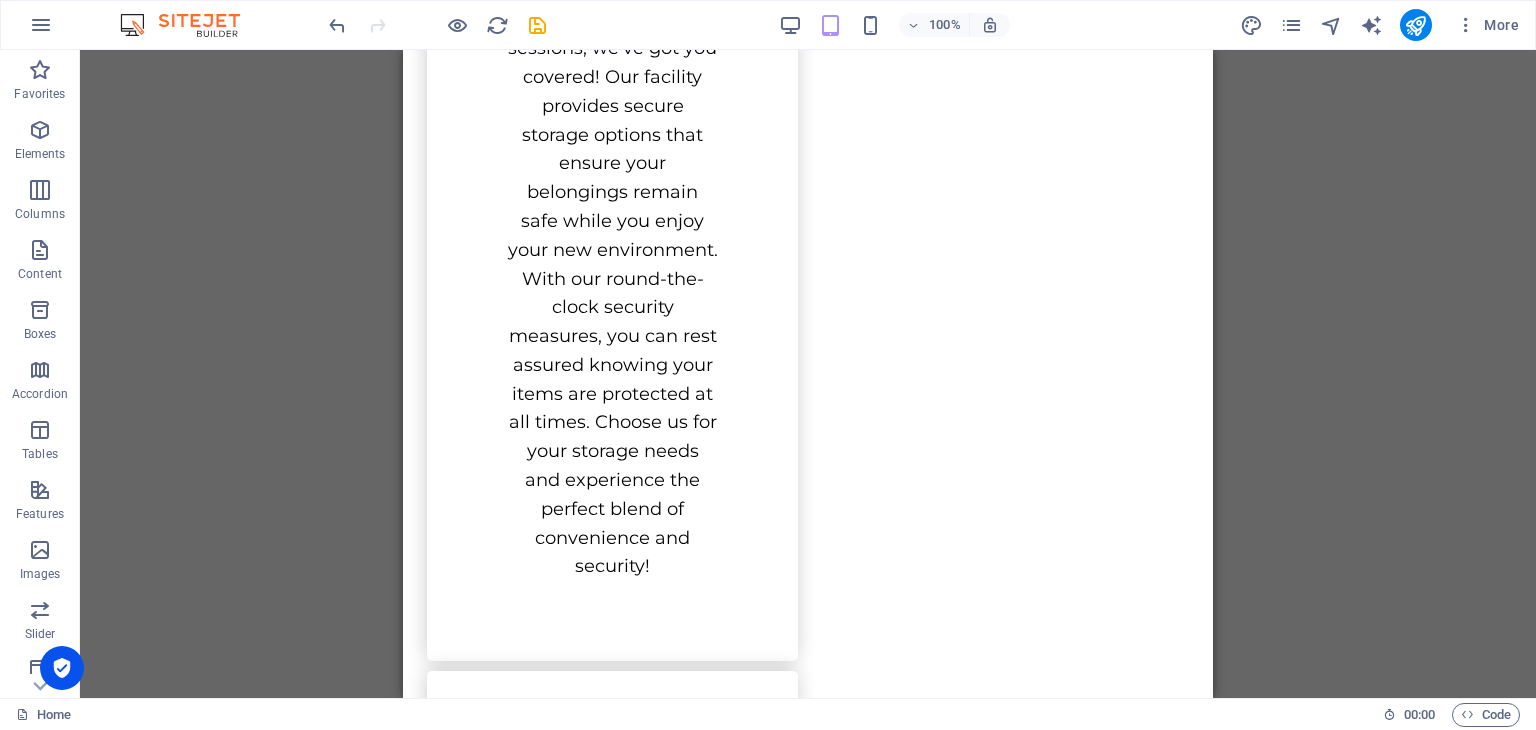scroll, scrollTop: 4308, scrollLeft: 0, axis: vertical 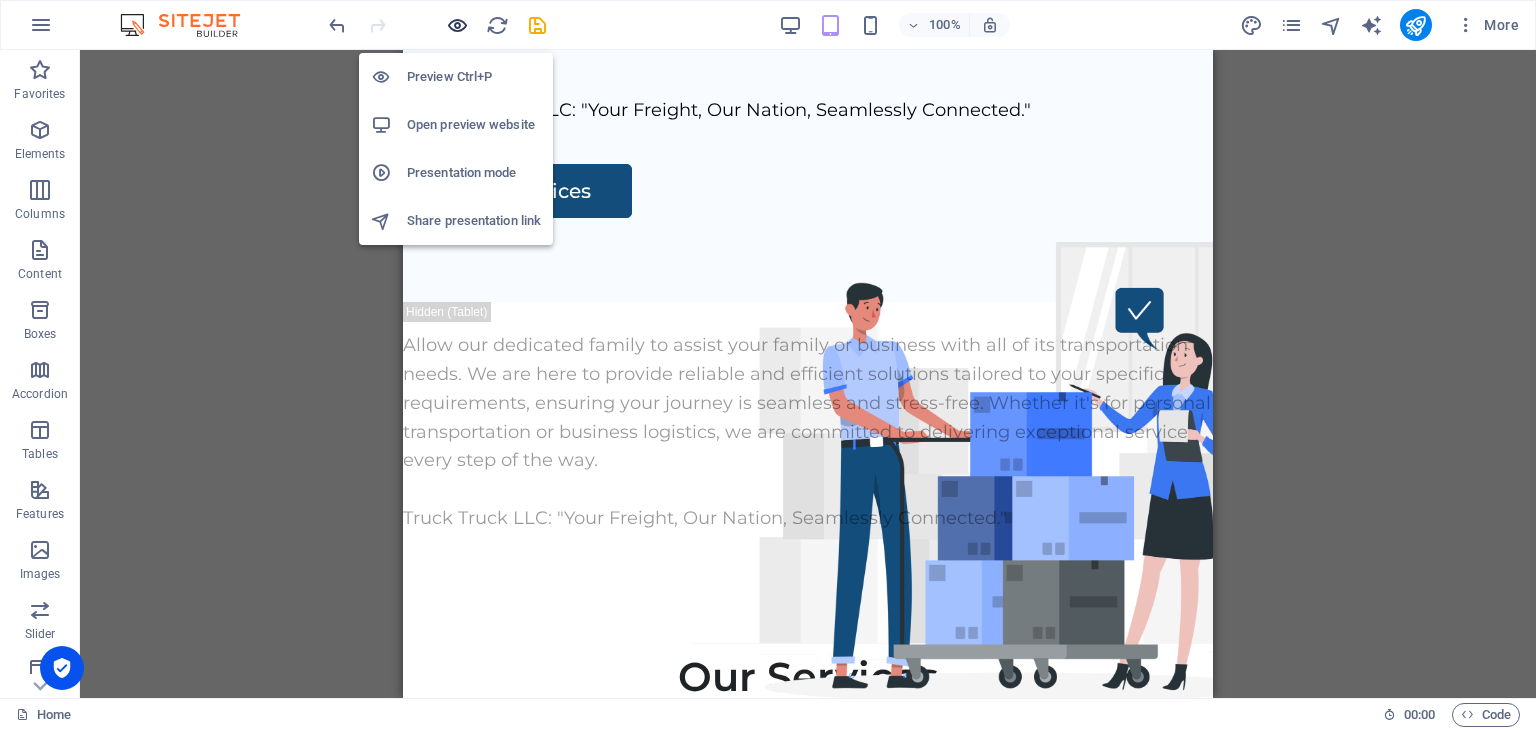 click at bounding box center (457, 25) 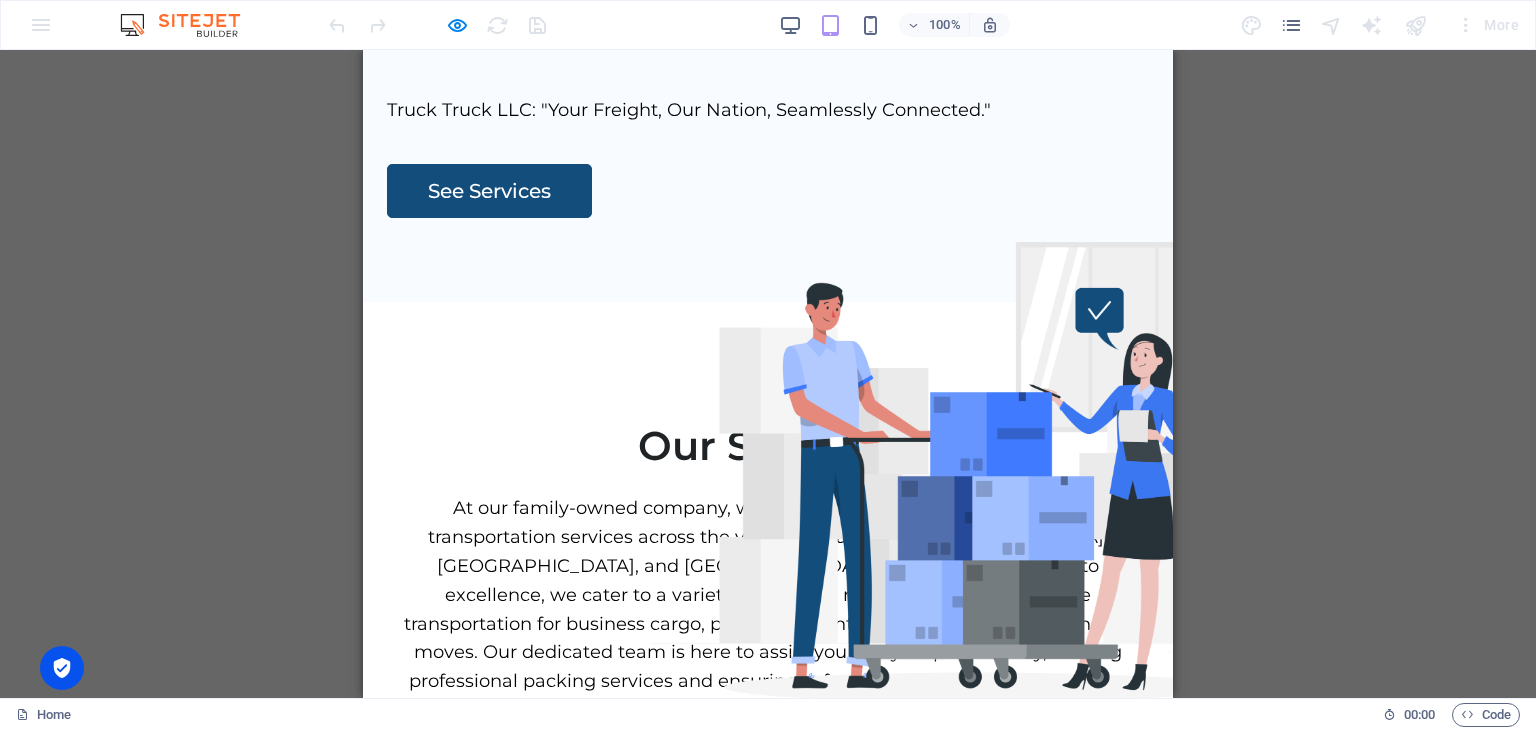 scroll, scrollTop: 0, scrollLeft: 0, axis: both 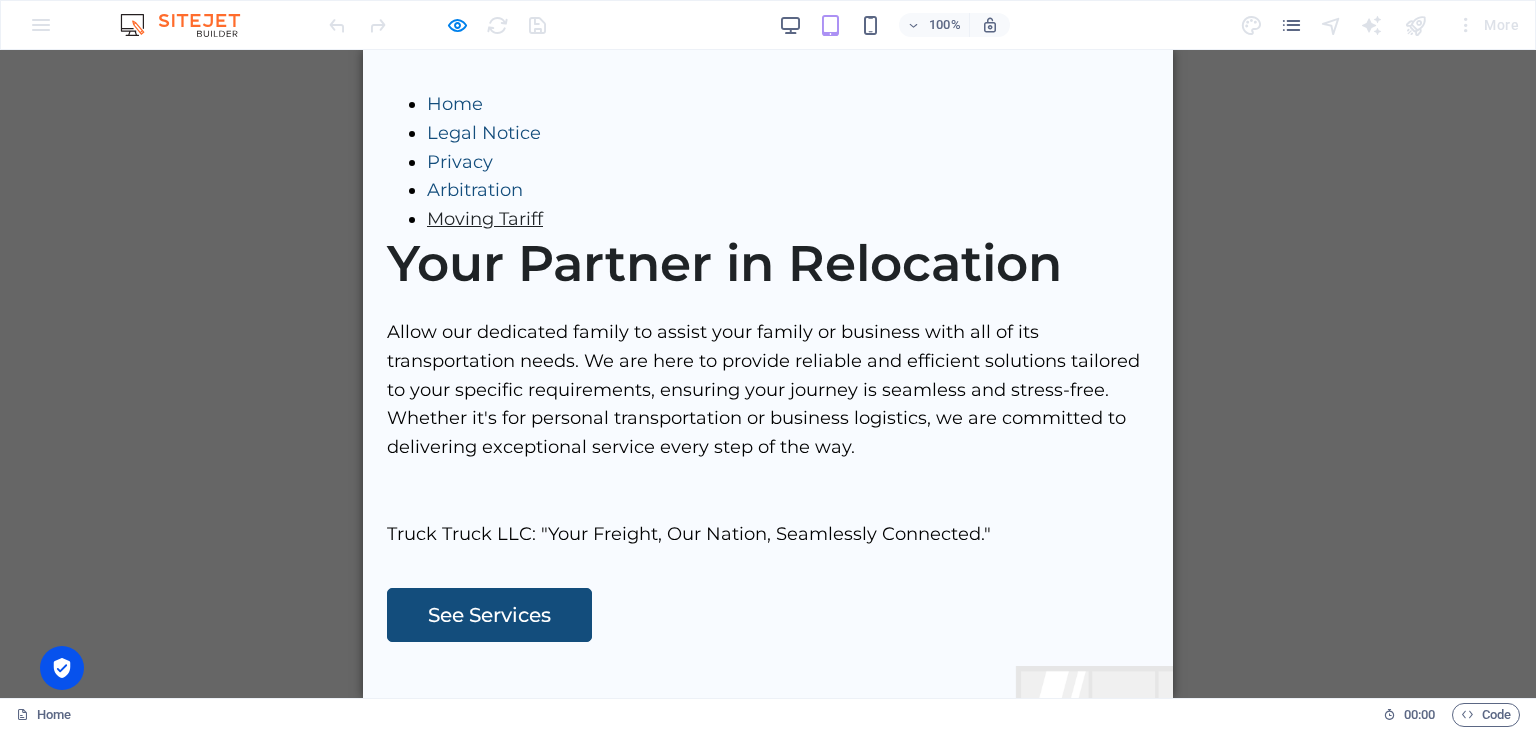 click on "Moving Tariff" at bounding box center (485, 219) 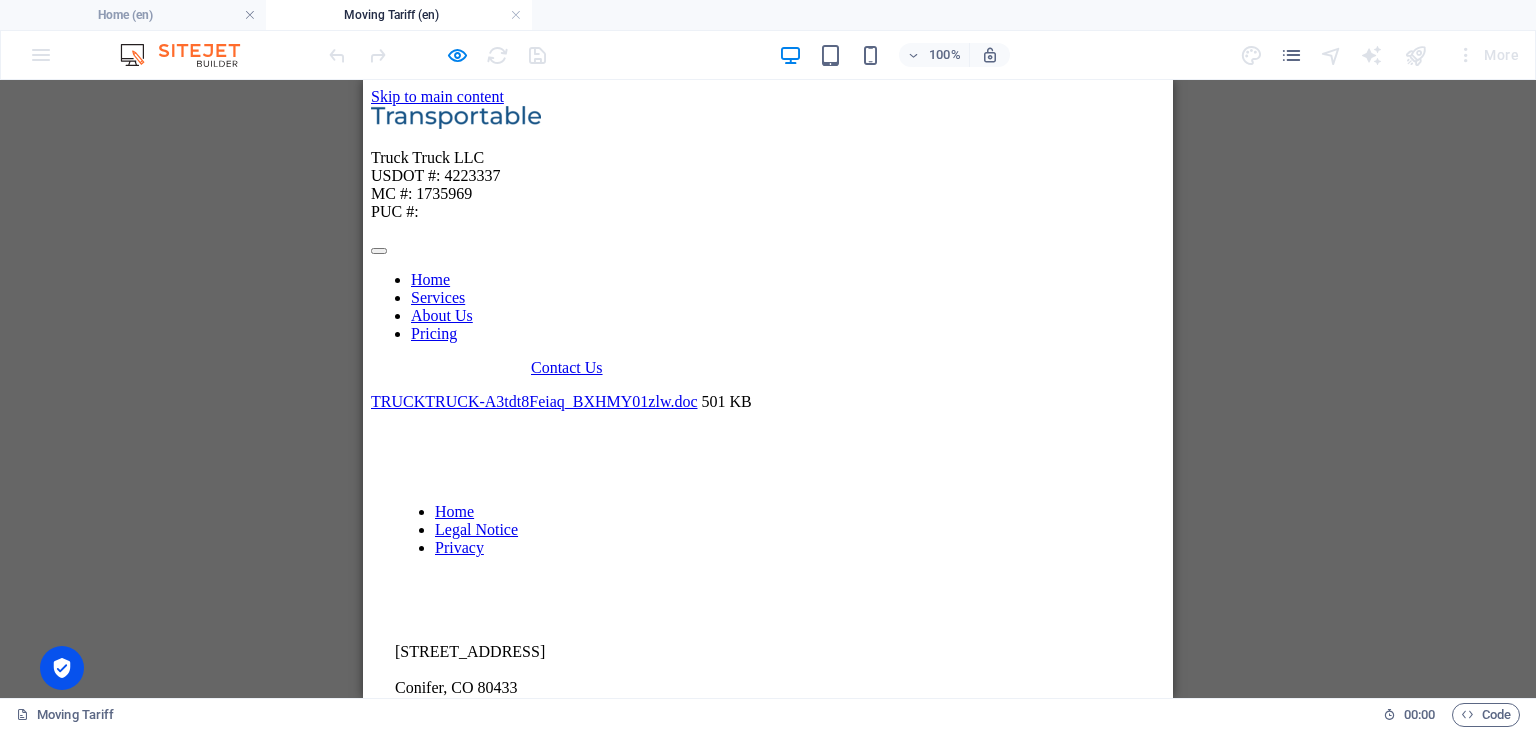 scroll, scrollTop: 0, scrollLeft: 0, axis: both 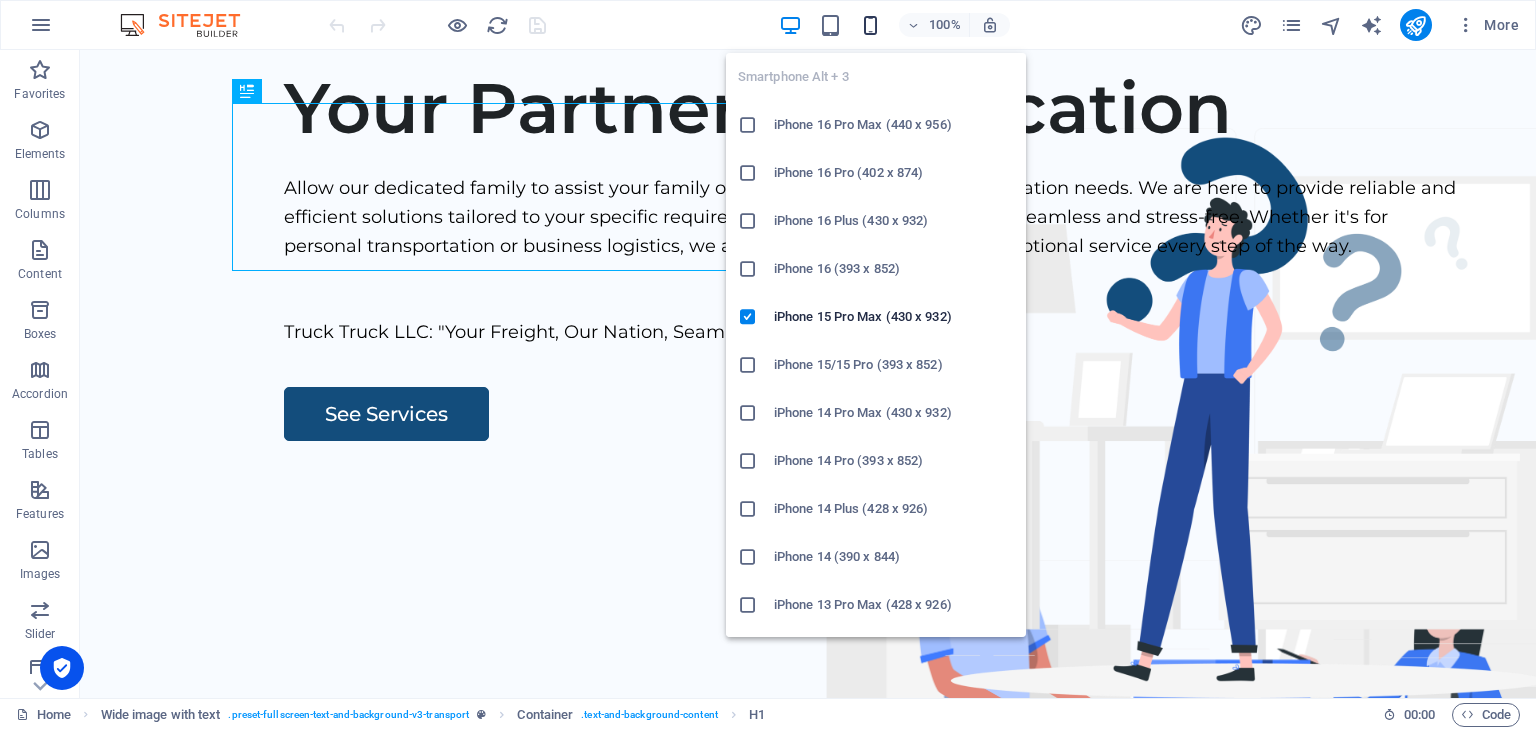 click at bounding box center (870, 25) 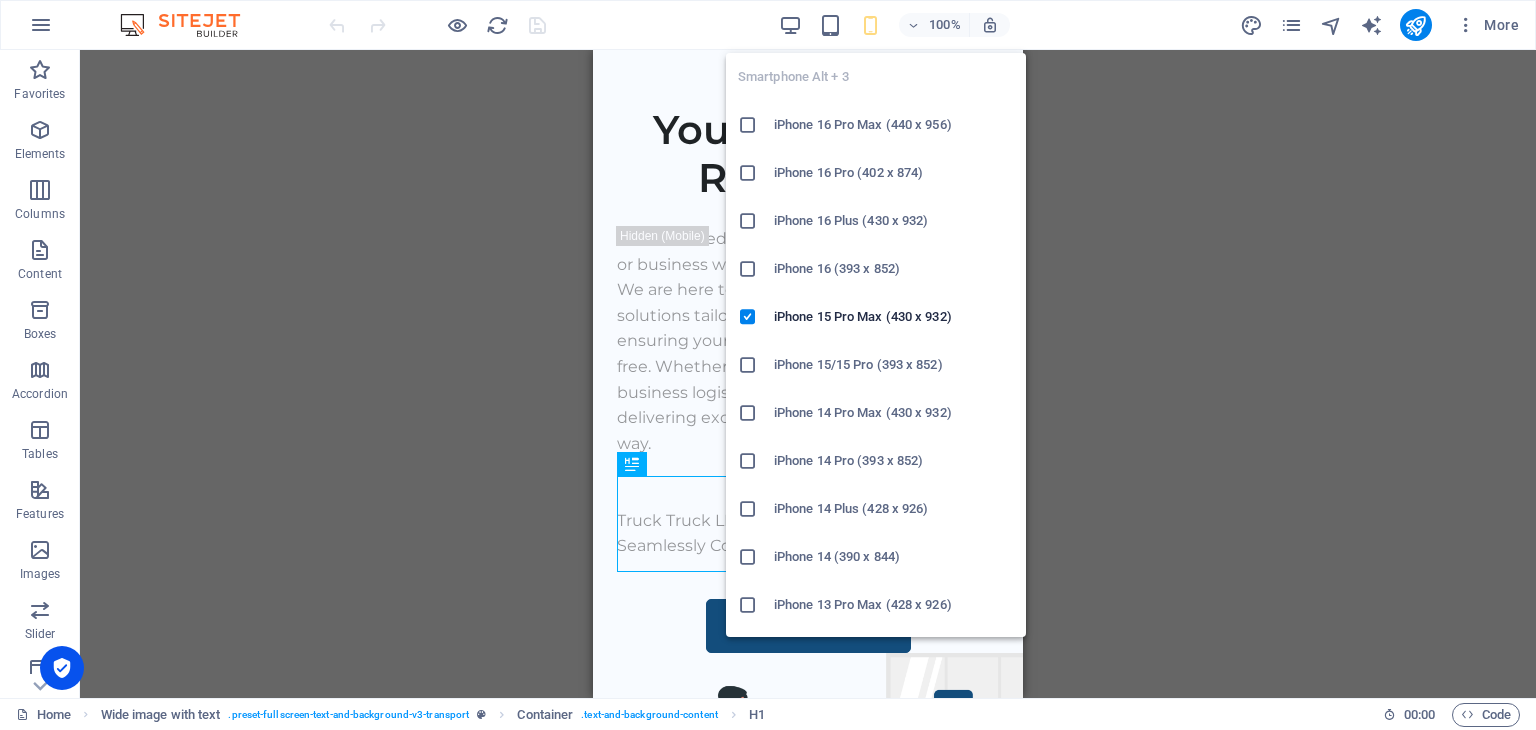 click at bounding box center (870, 25) 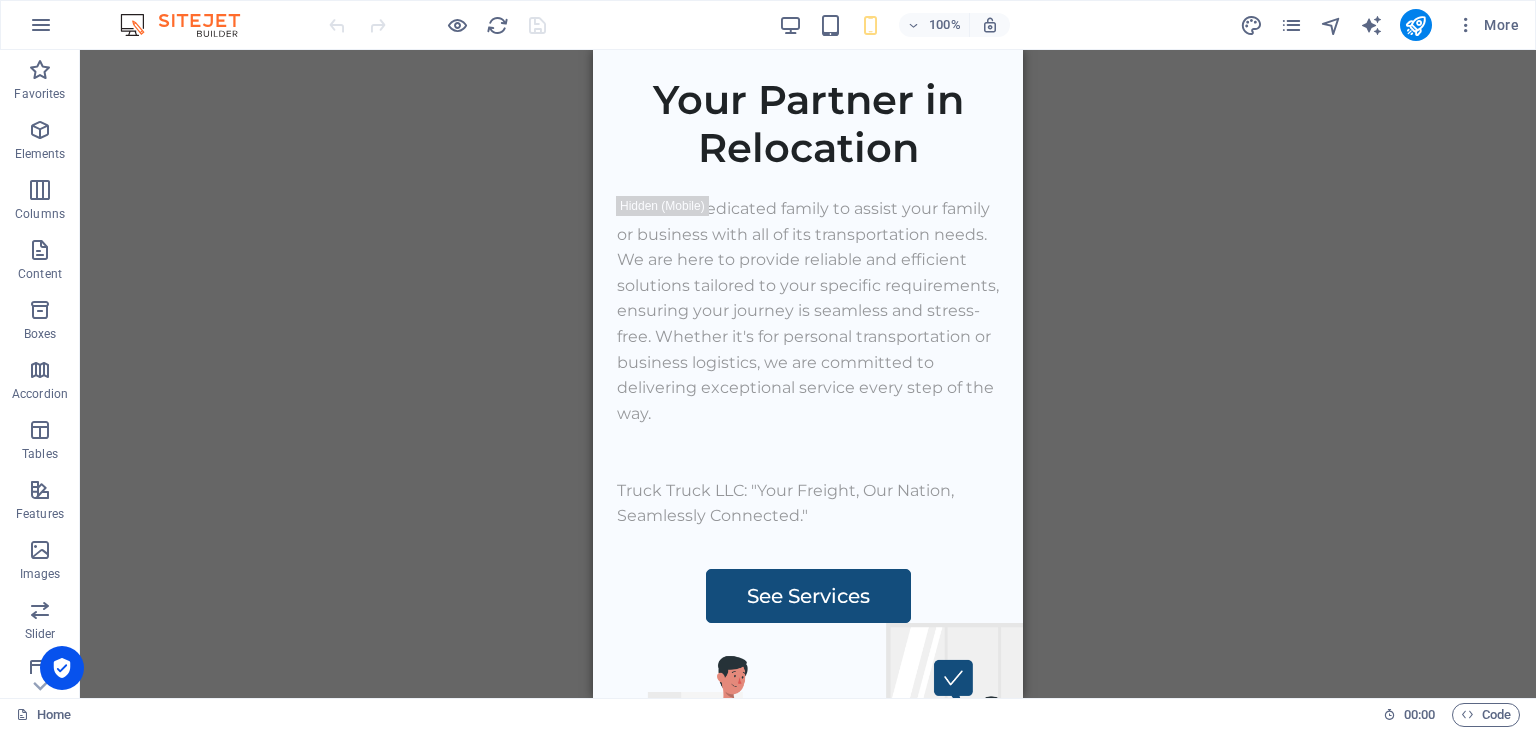 scroll, scrollTop: 0, scrollLeft: 0, axis: both 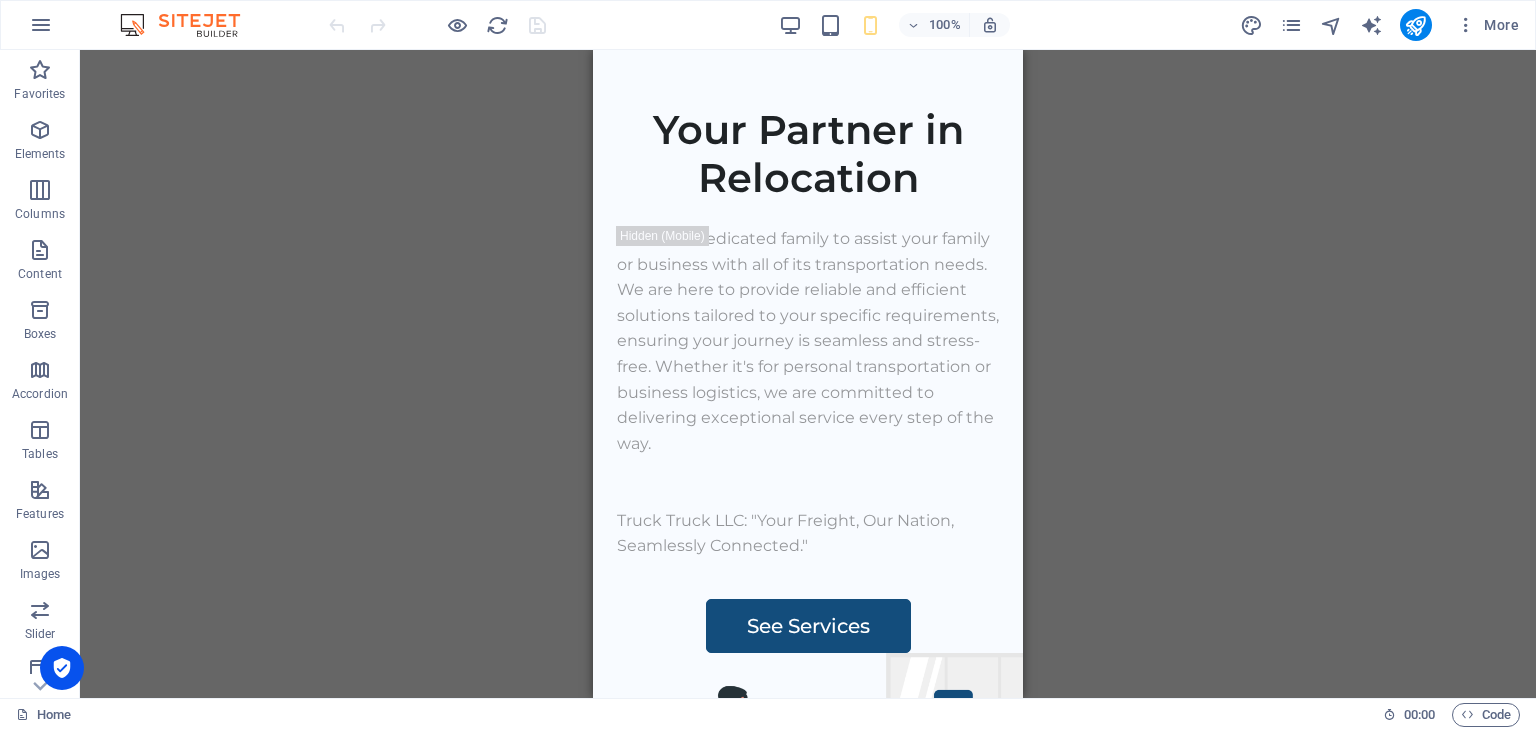 drag, startPoint x: 1020, startPoint y: 85, endPoint x: 1561, endPoint y: 50, distance: 542.131 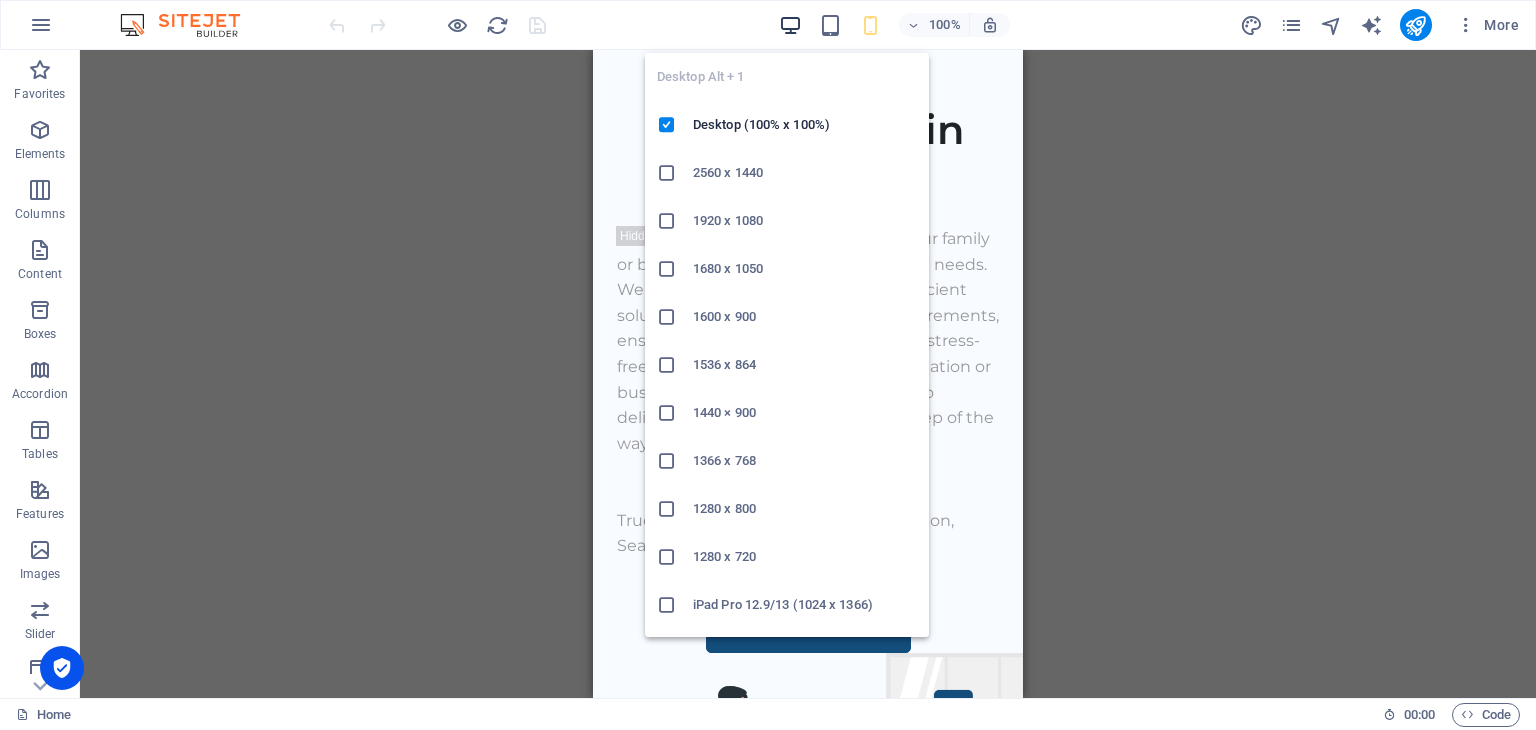 click at bounding box center (790, 25) 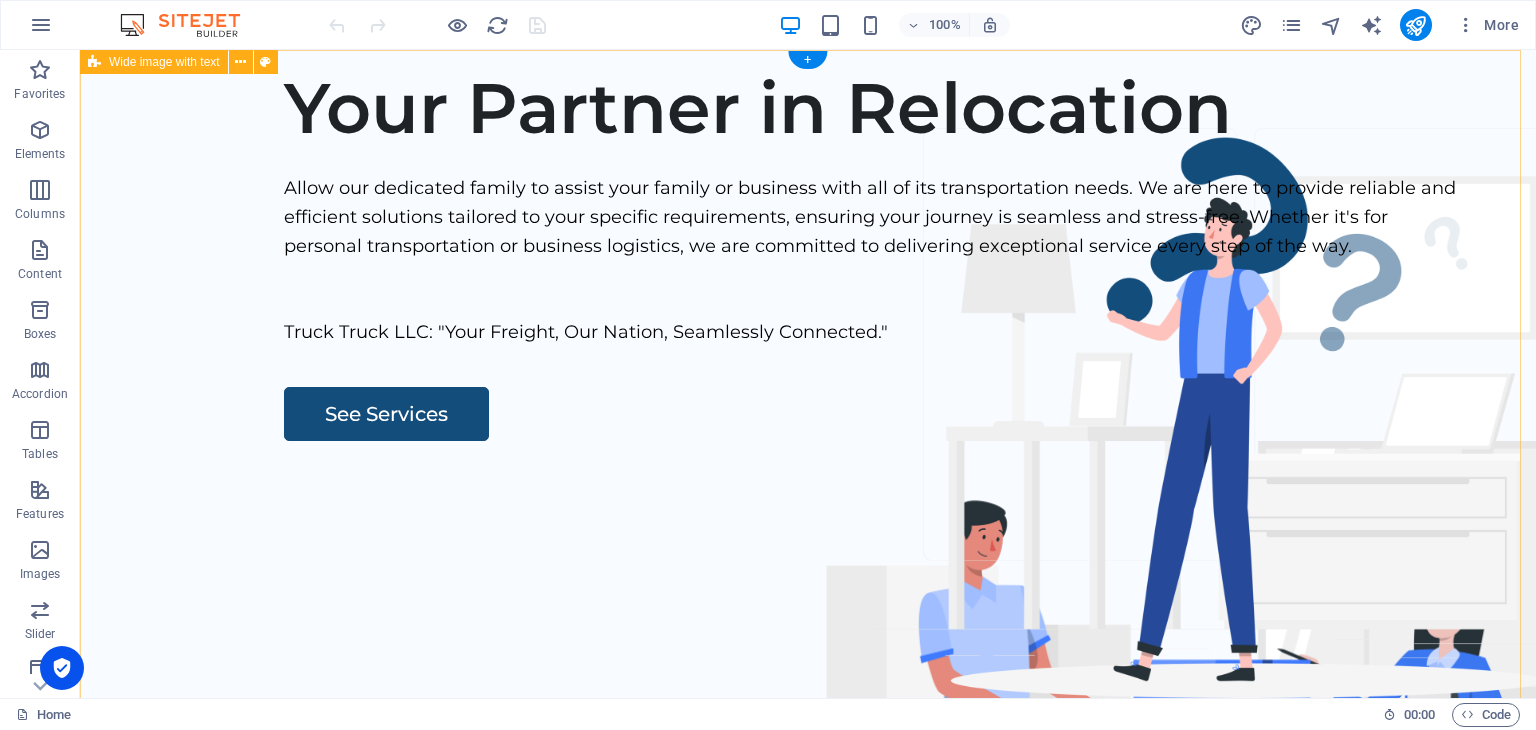 click on "Your Partner in Relocation Allow our dedicated family to assist your family or business with all of its transportation needs. We are here to provide reliable and efficient solutions tailored to your specific requirements, ensuring your journey is seamless and stress-free. Whether it's for personal transportation or business logistics, we are committed to delivering exceptional service every step of the way. Truck Truck LLC: "Your Freight, Our Nation, Seamlessly Connected." See Services" at bounding box center (808, 433) 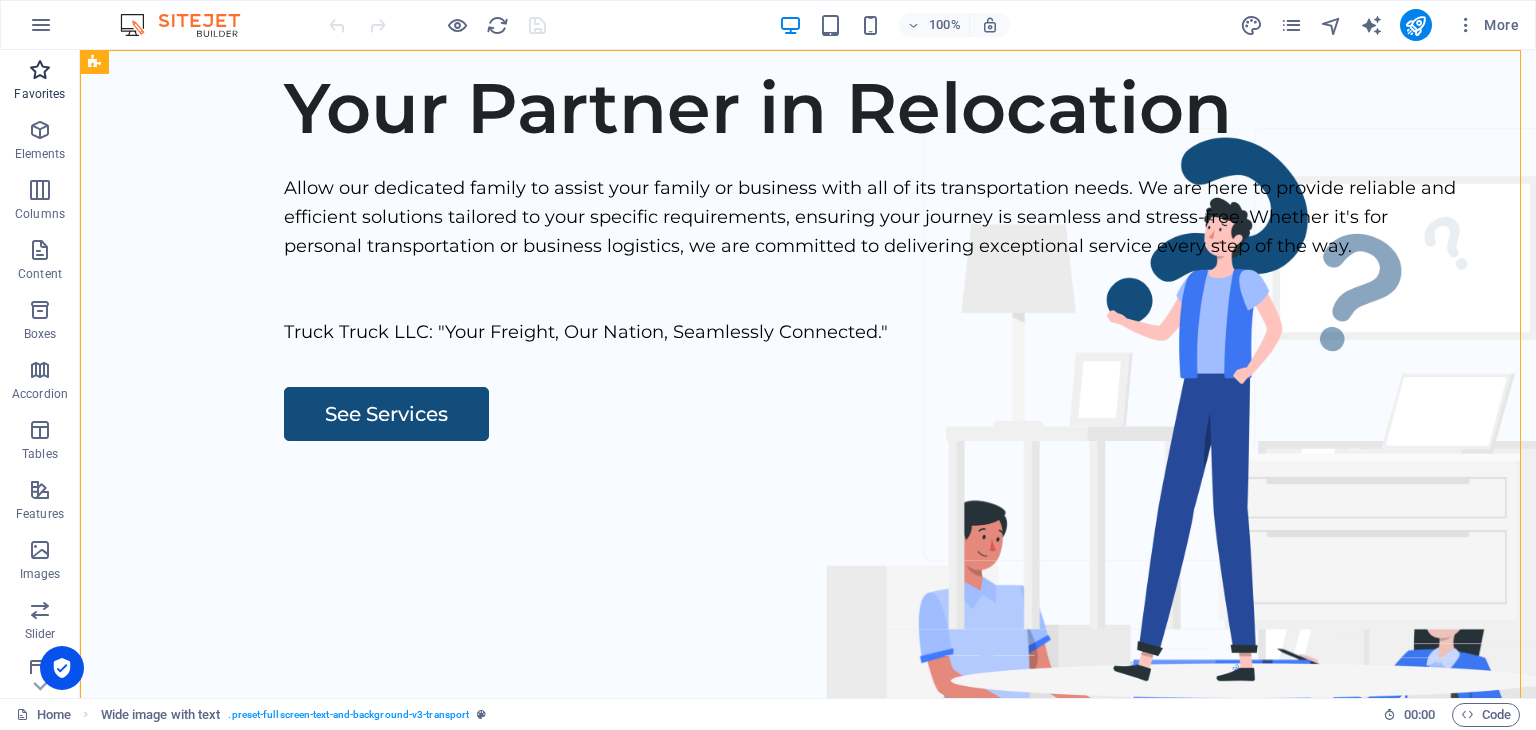 click at bounding box center (40, 70) 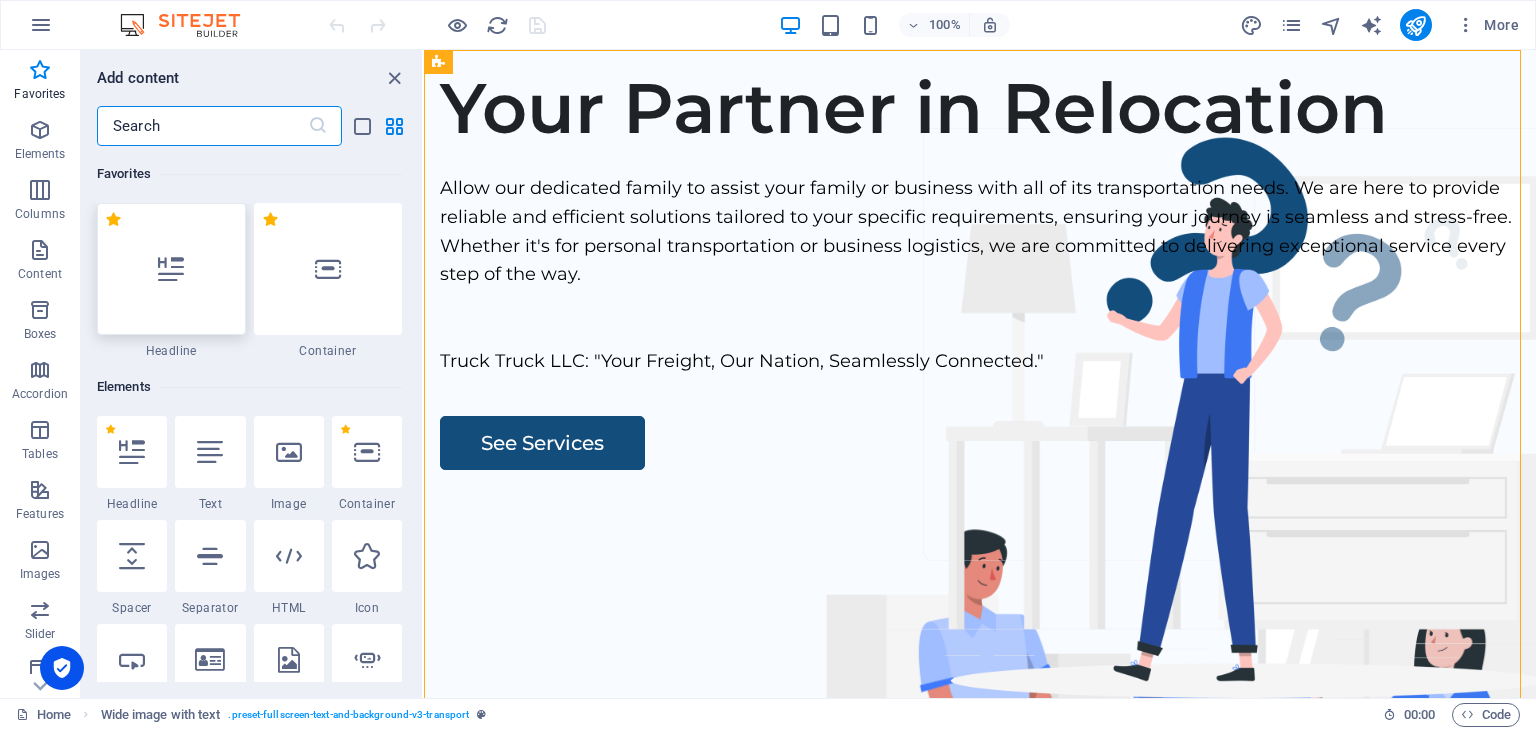 click at bounding box center (171, 269) 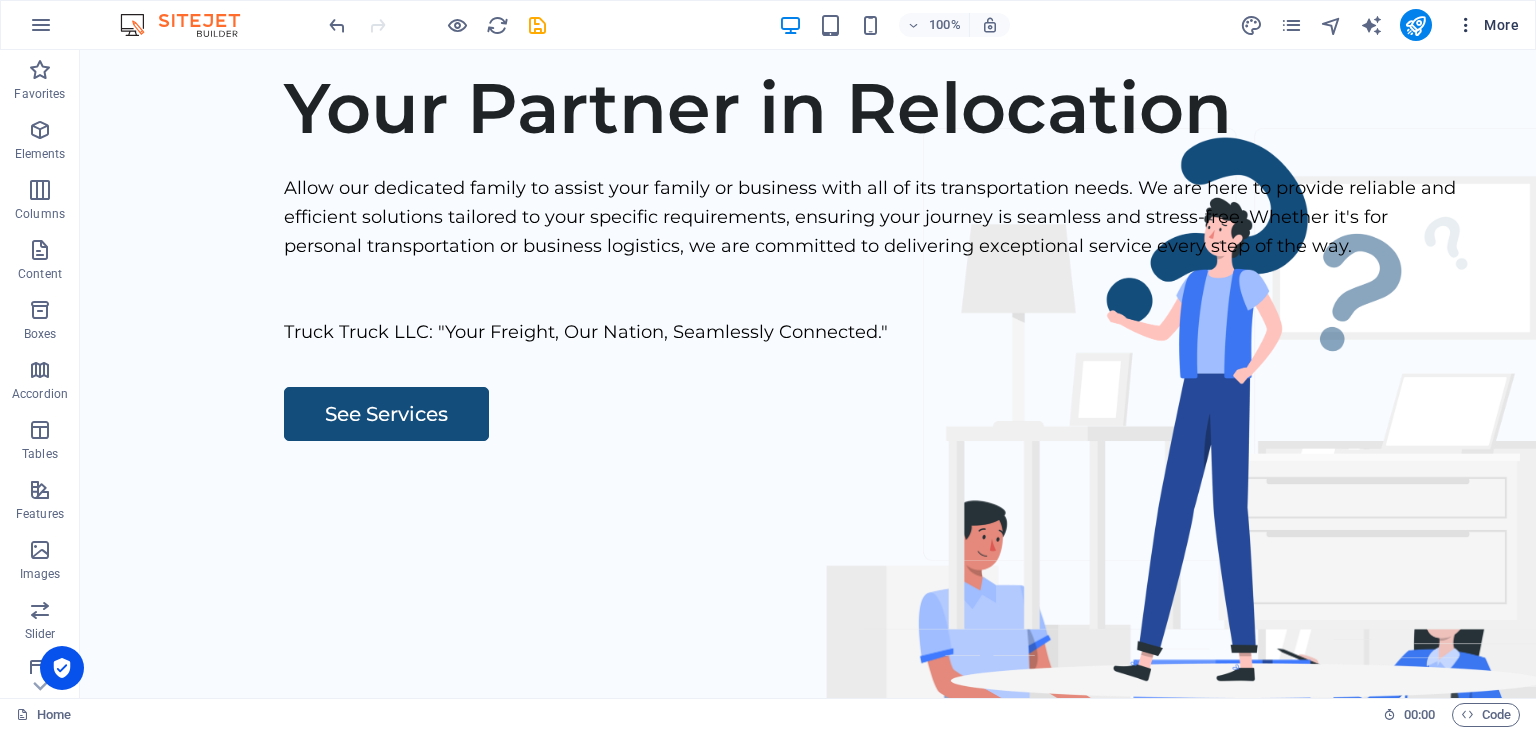 click at bounding box center (1466, 25) 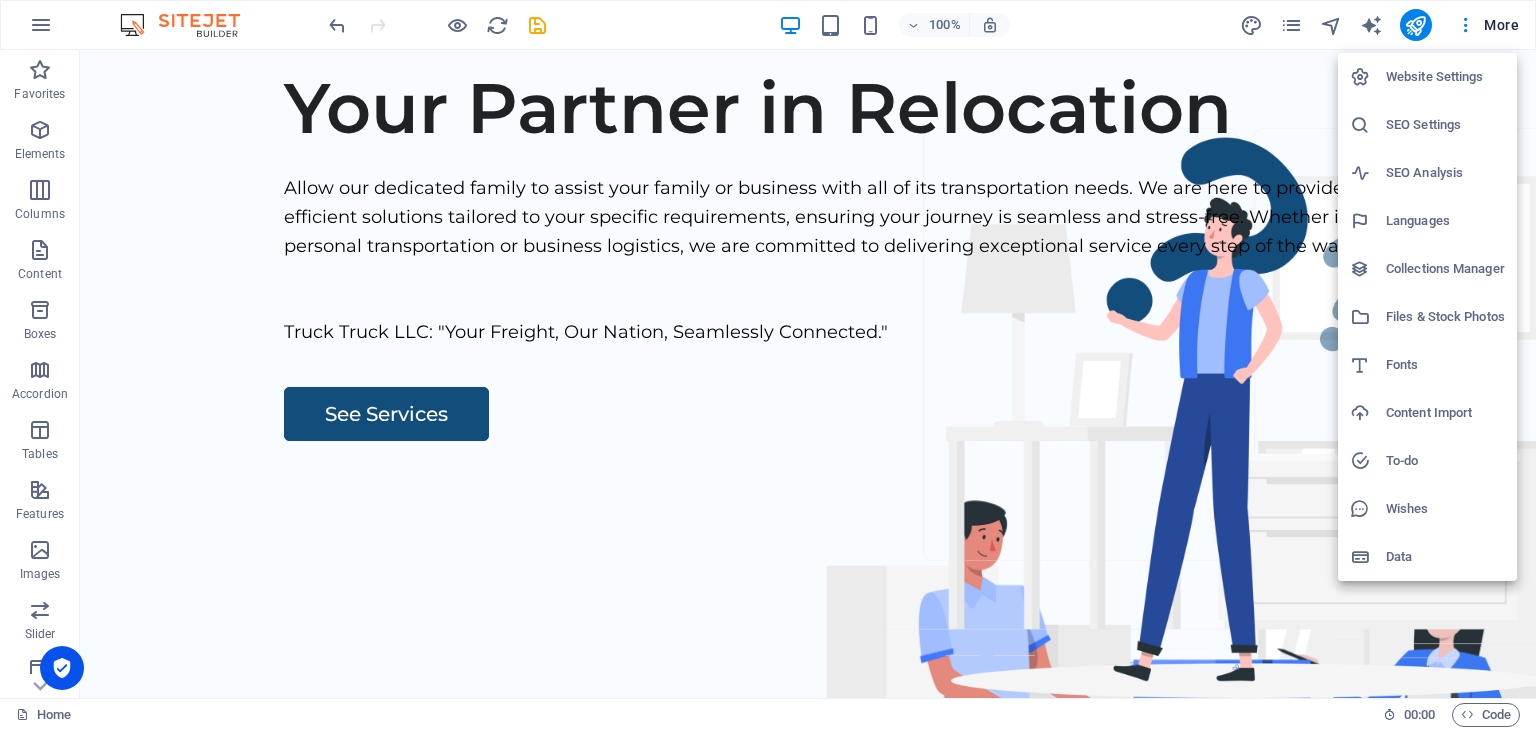 click on "Website Settings" at bounding box center (1445, 77) 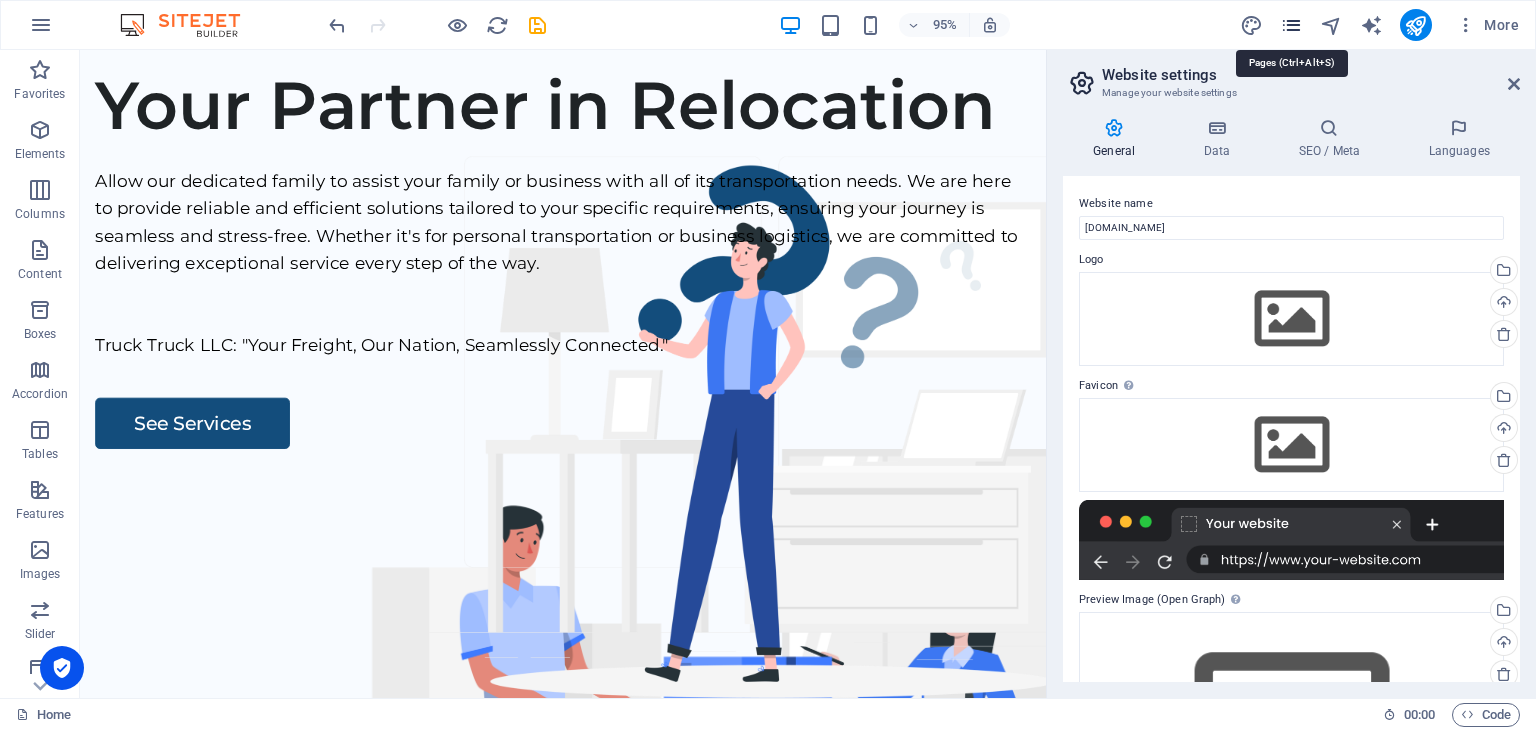click at bounding box center [1291, 25] 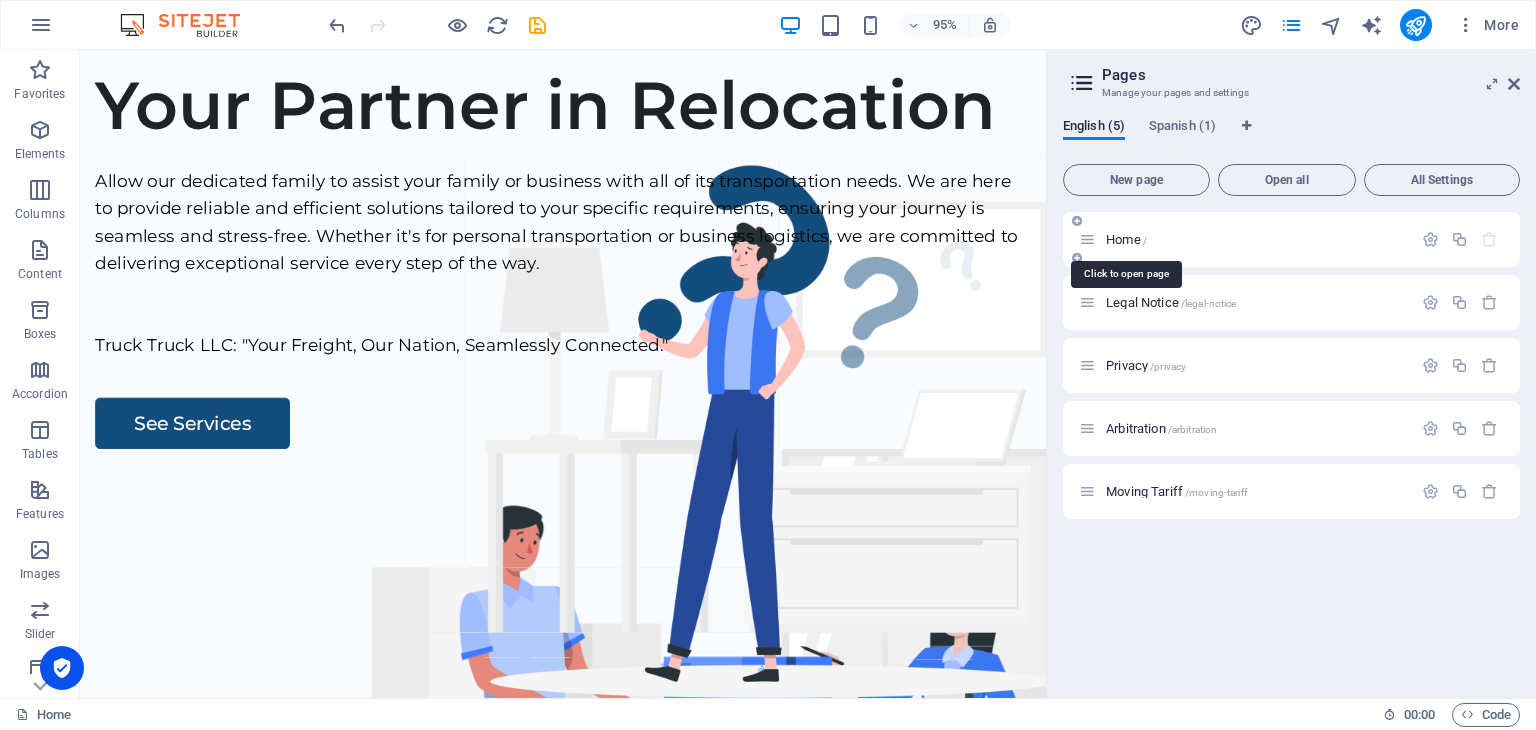 click on "Home /" at bounding box center [1126, 239] 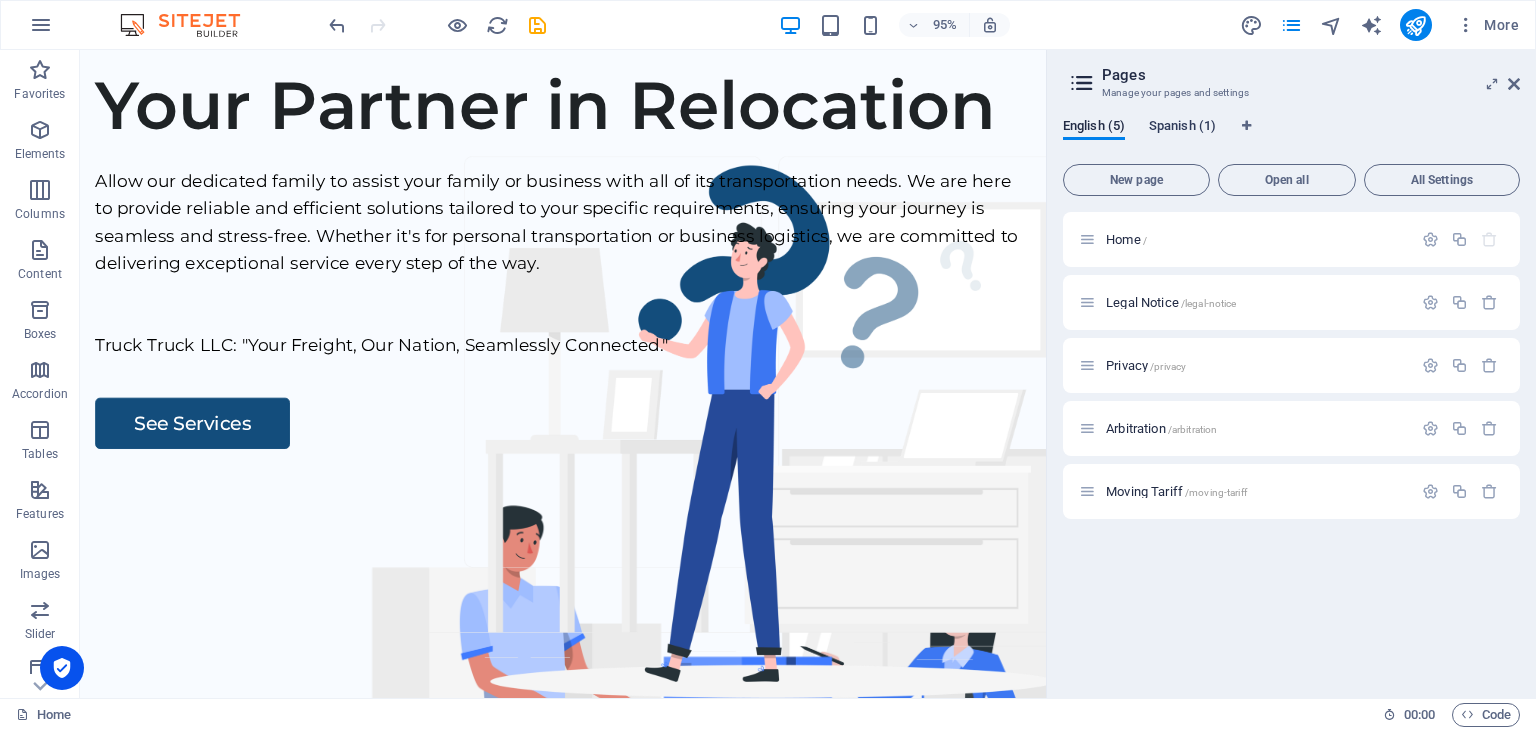 click on "Spanish (1)" at bounding box center (1182, 128) 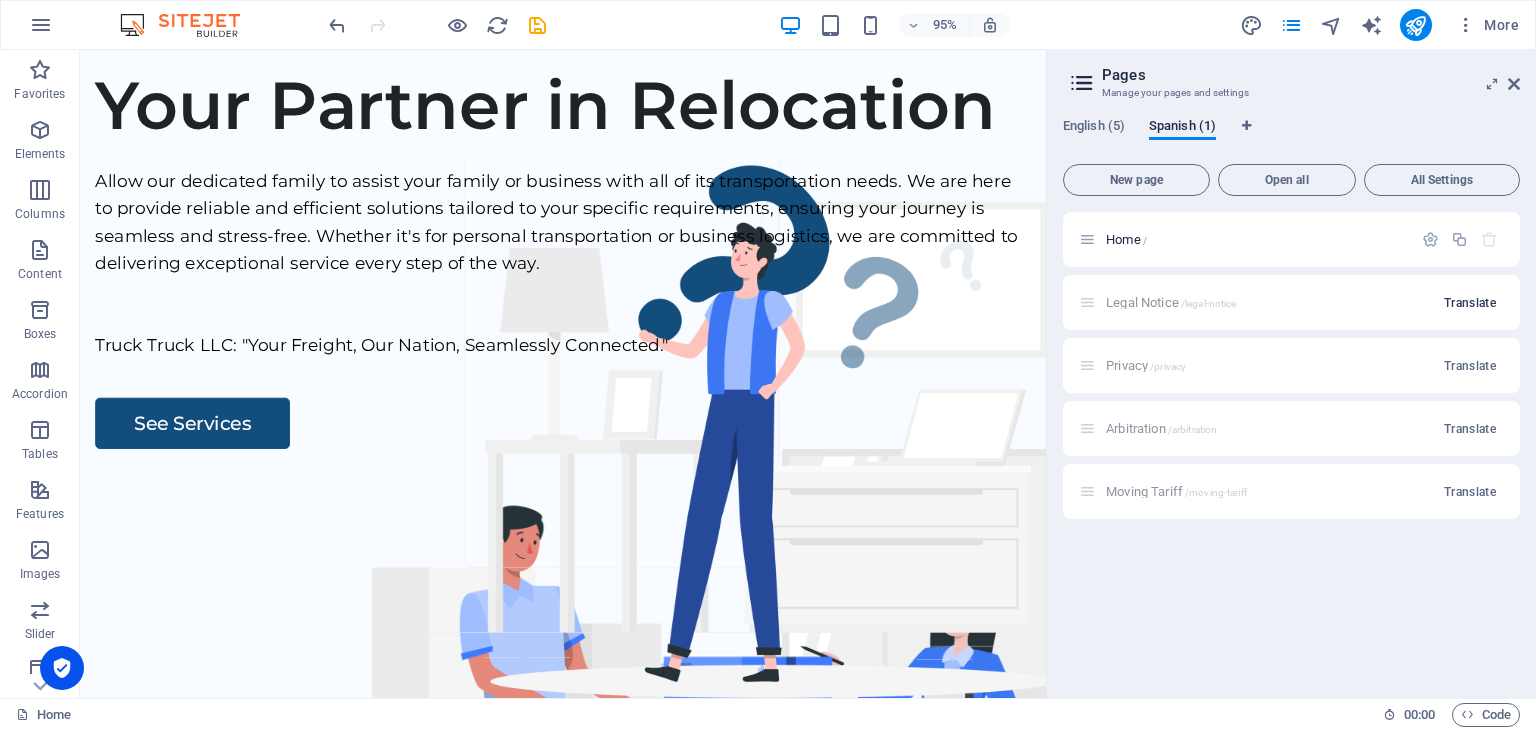 click on "Translate" at bounding box center (1470, 303) 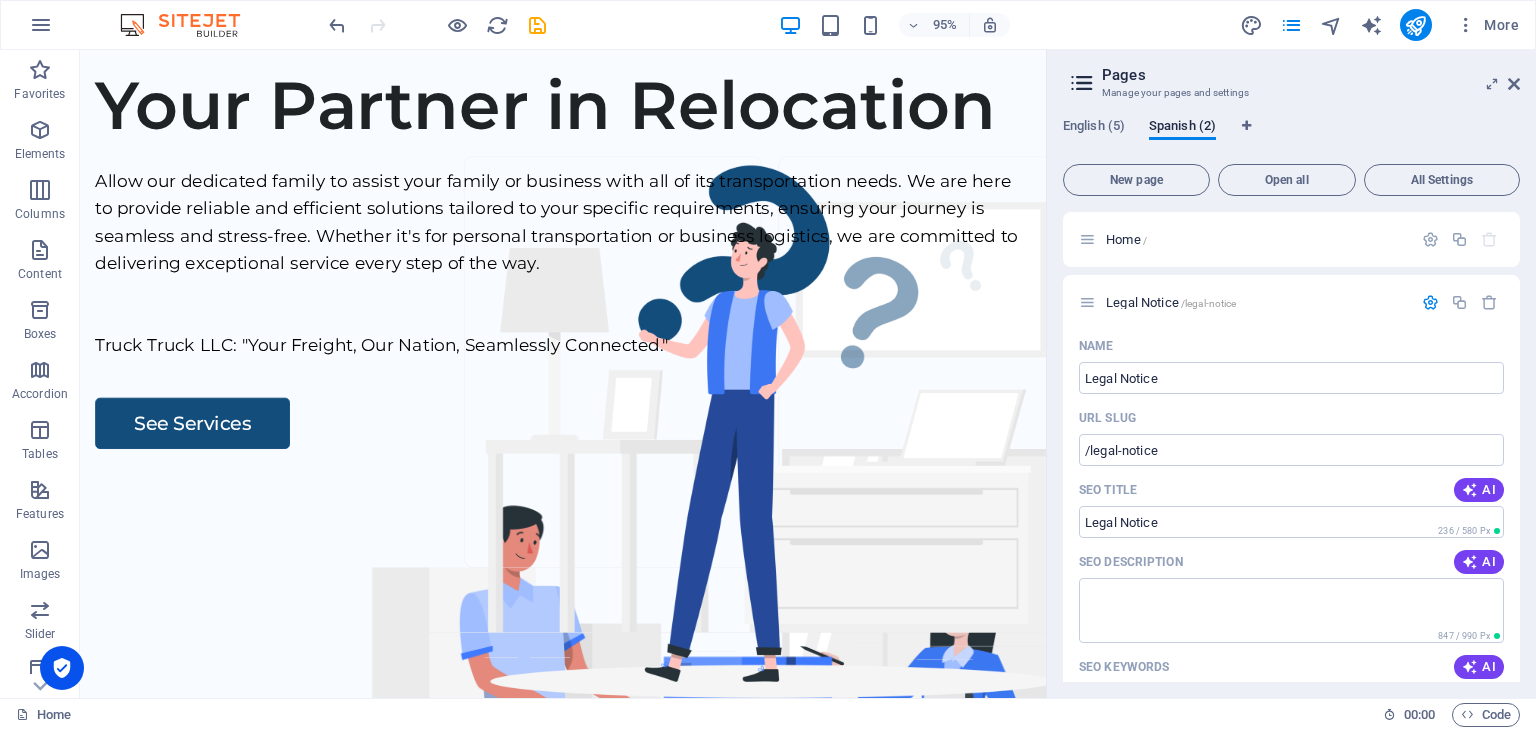 drag, startPoint x: 1515, startPoint y: 383, endPoint x: 1519, endPoint y: 436, distance: 53.15073 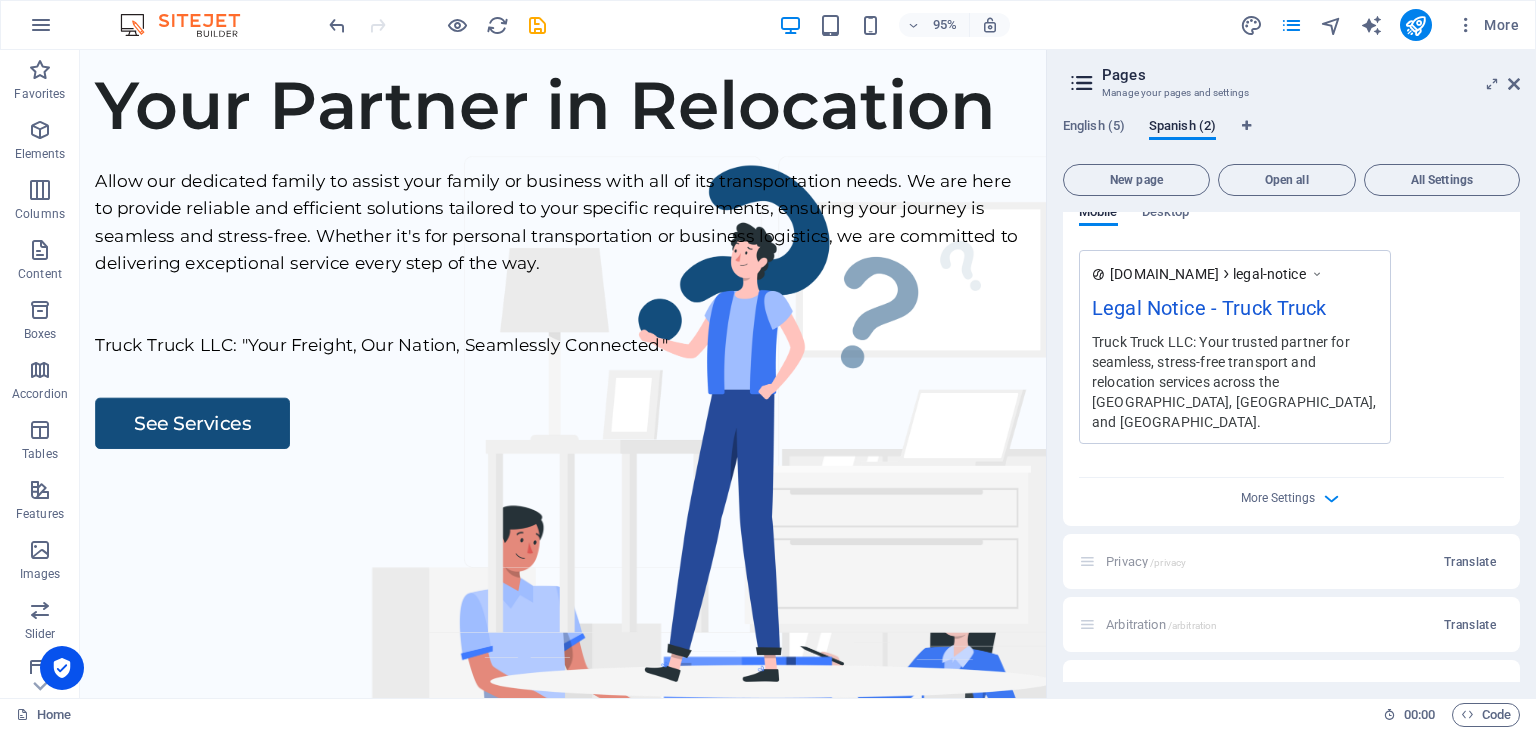 scroll, scrollTop: 650, scrollLeft: 0, axis: vertical 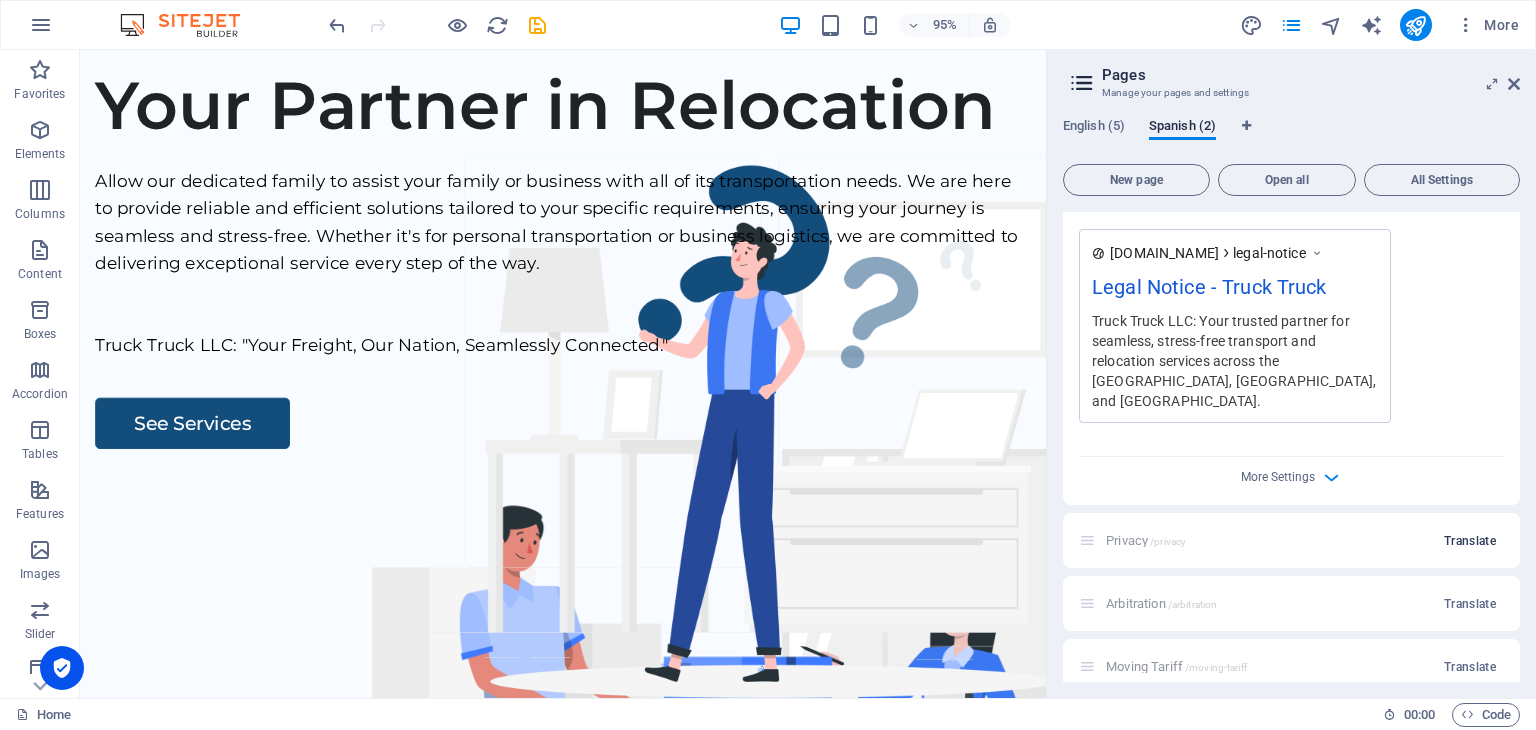 click on "Translate" at bounding box center (1470, 541) 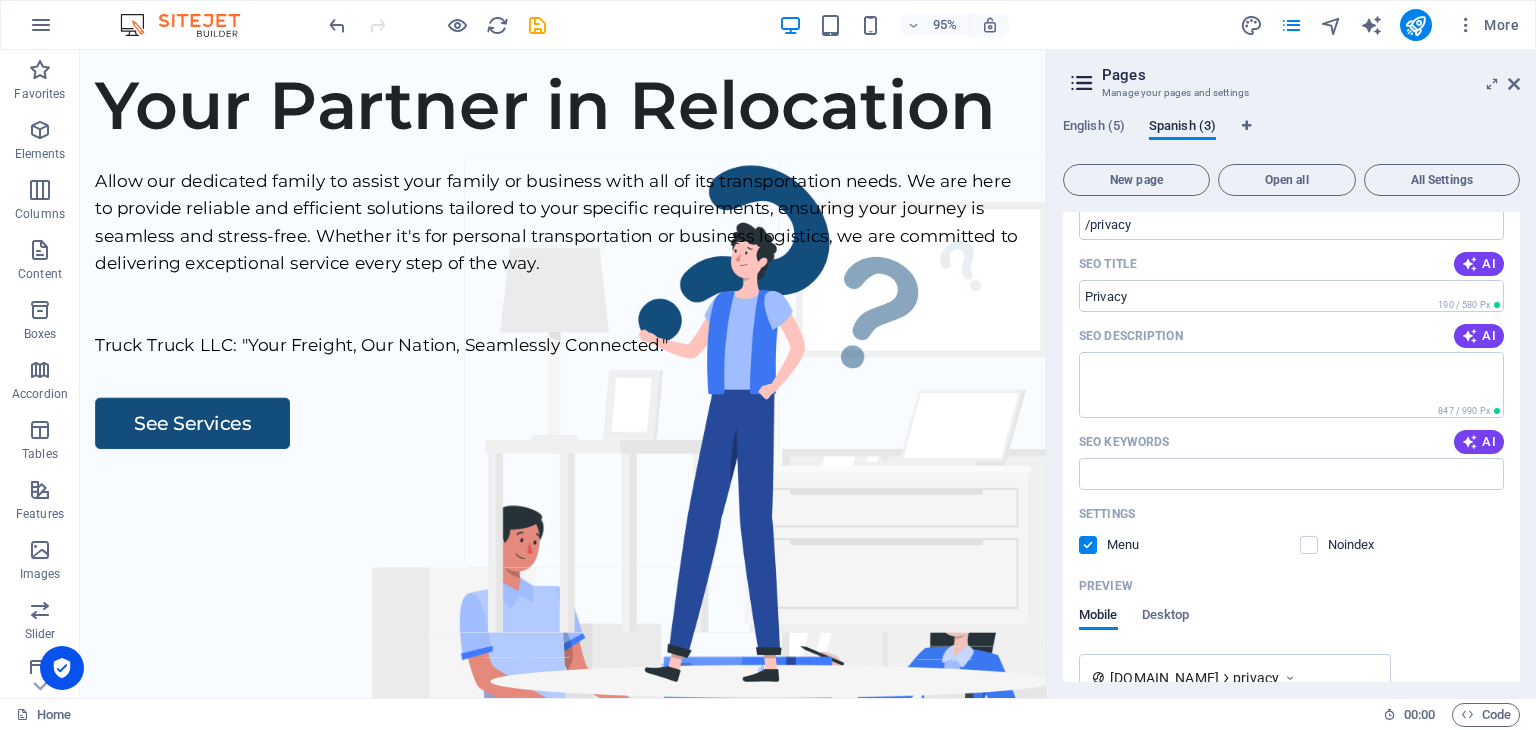 scroll, scrollTop: 1117, scrollLeft: 0, axis: vertical 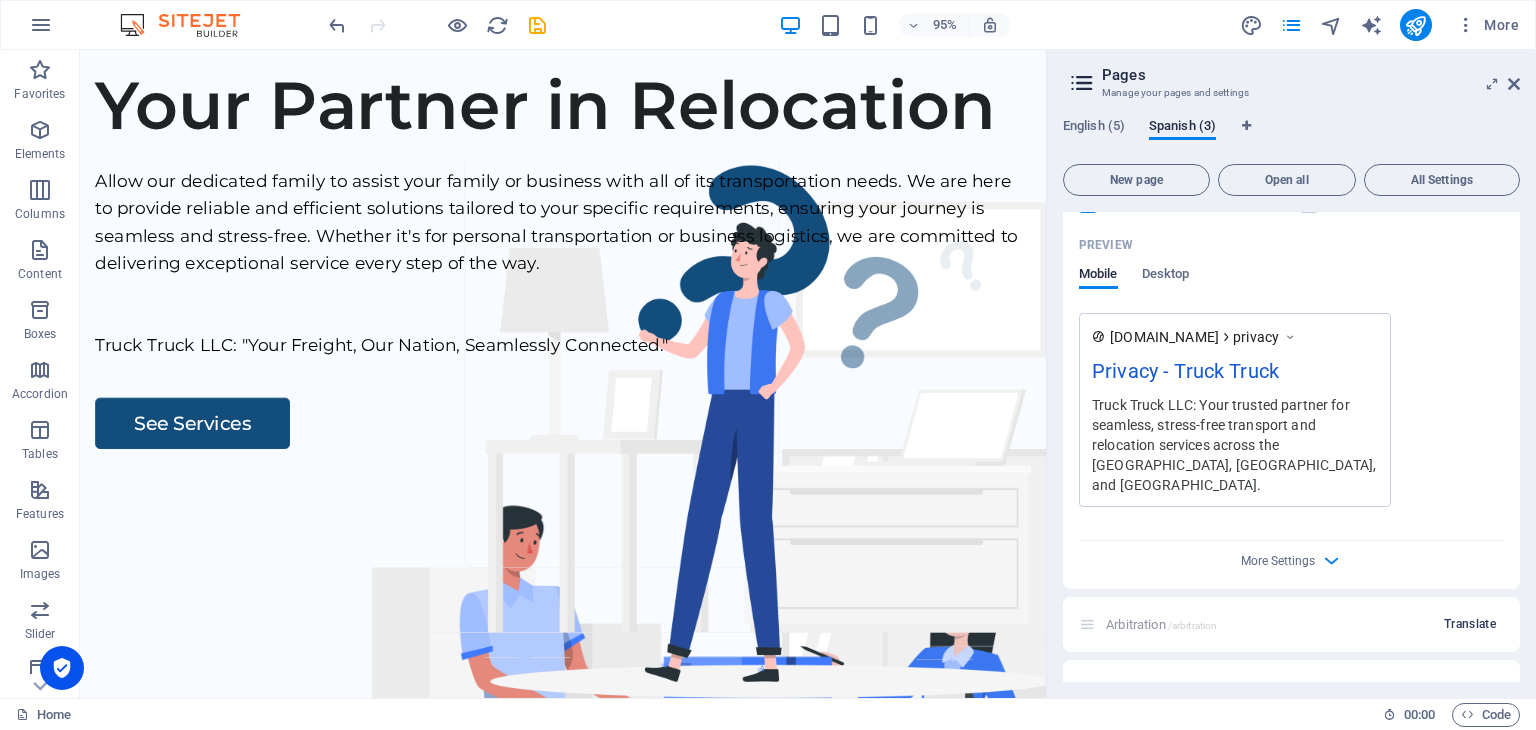 click on "Translate" at bounding box center [1470, 624] 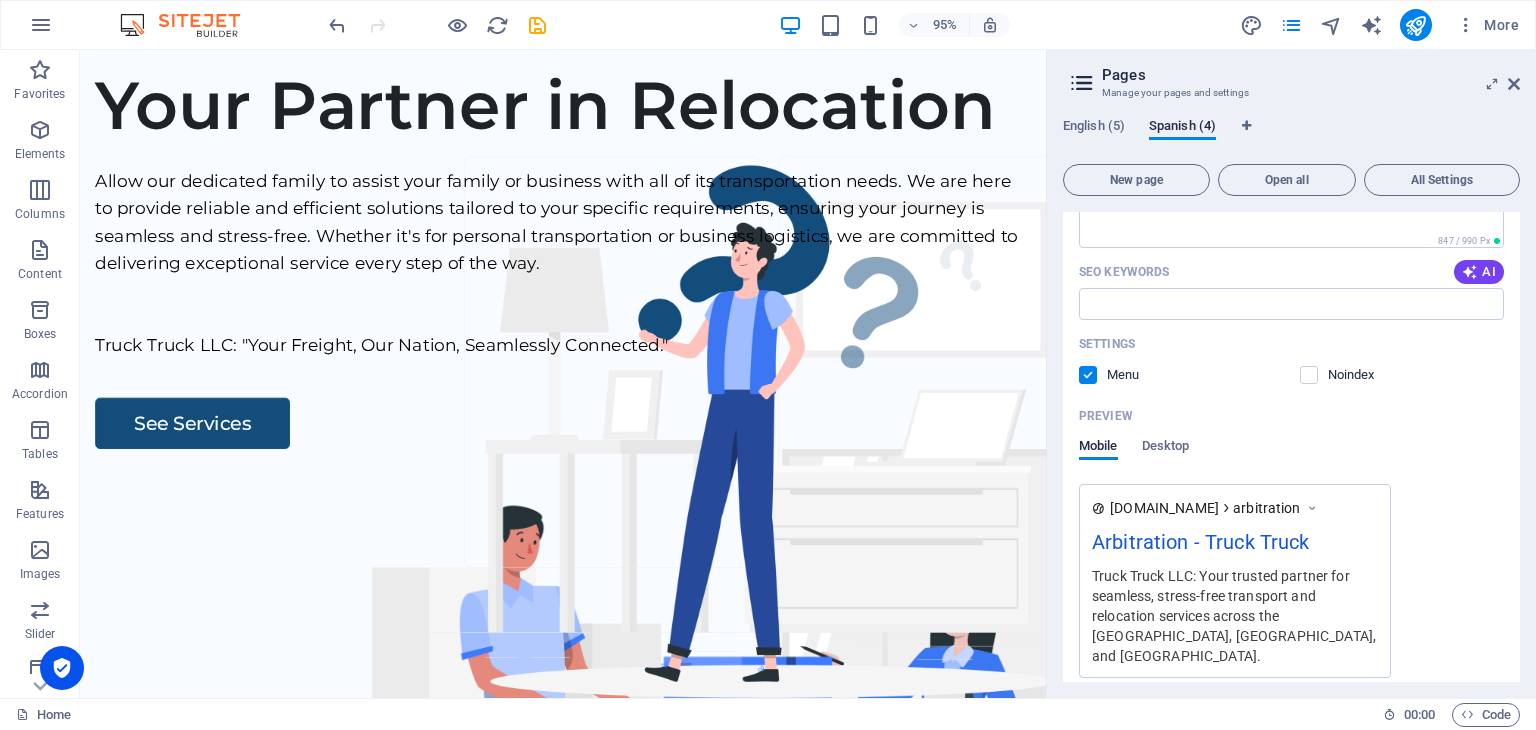 scroll, scrollTop: 2260, scrollLeft: 0, axis: vertical 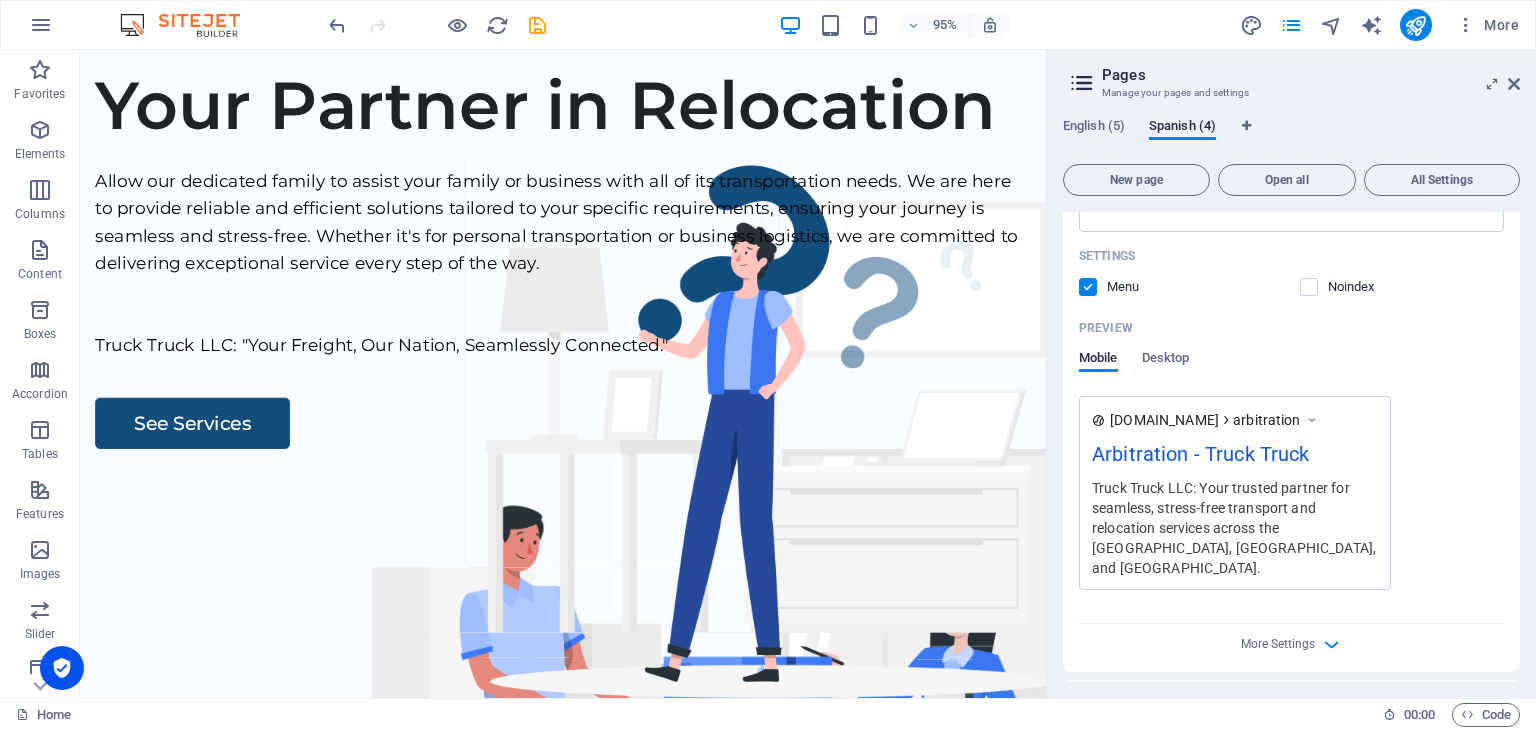 click on "Translate" at bounding box center (1470, 708) 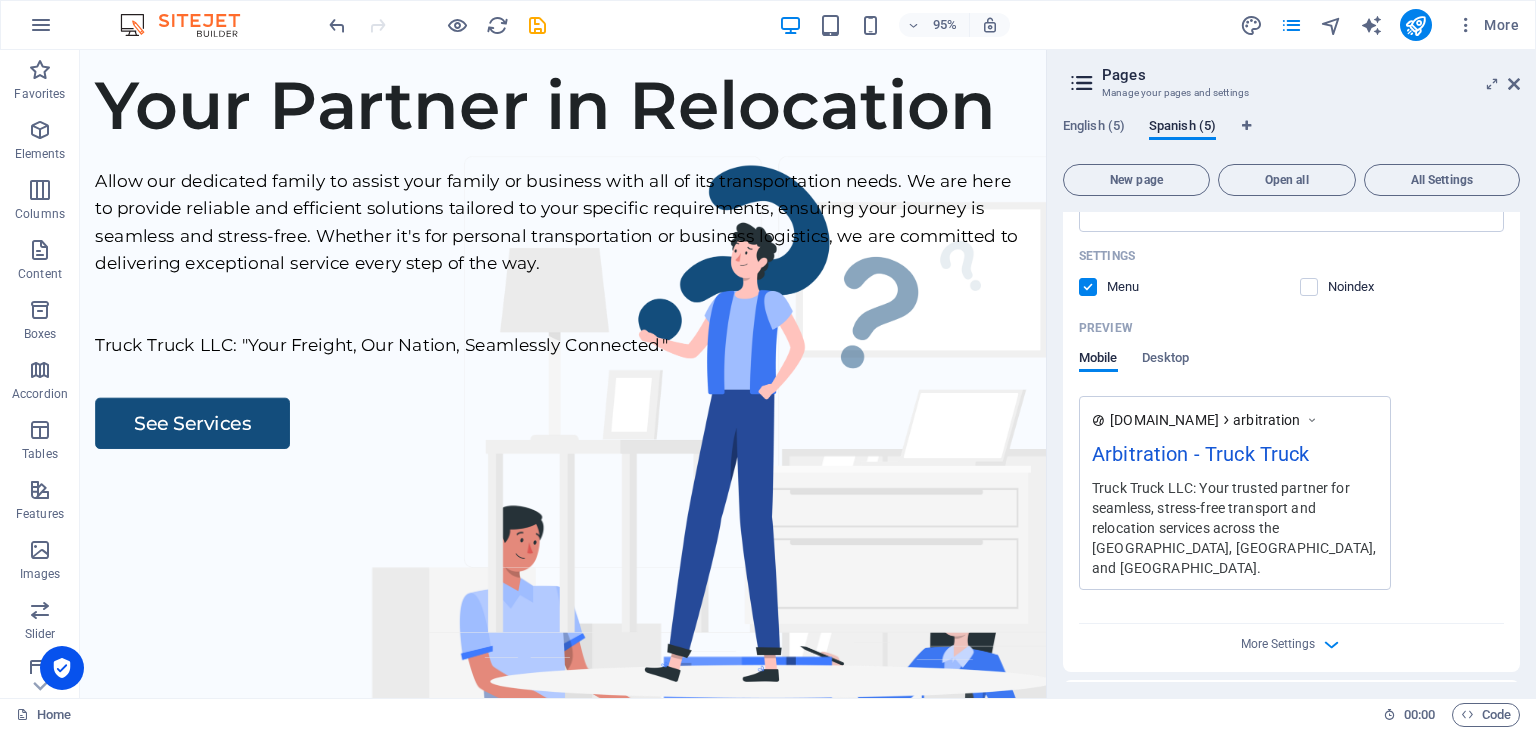 scroll, scrollTop: 2535, scrollLeft: 0, axis: vertical 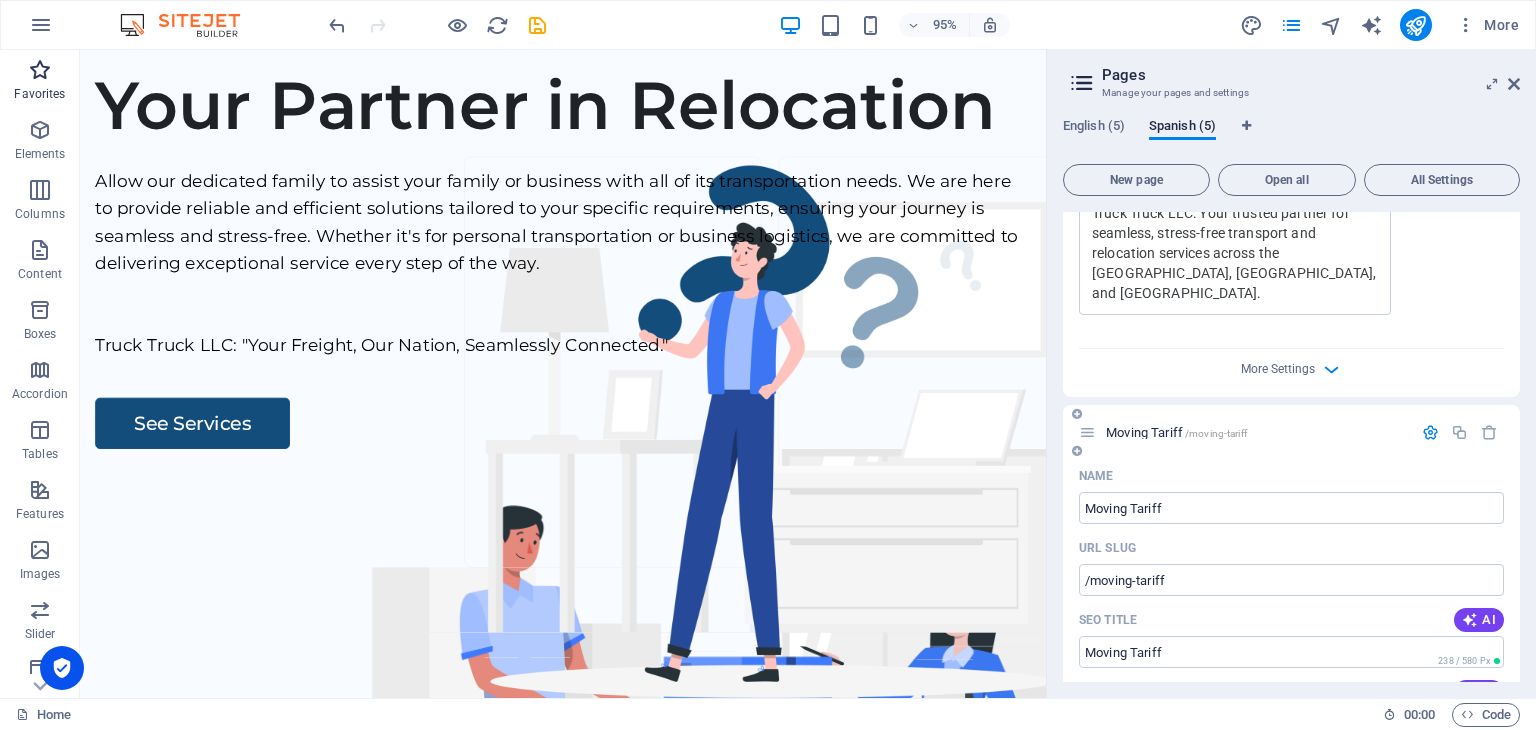 click at bounding box center (40, 70) 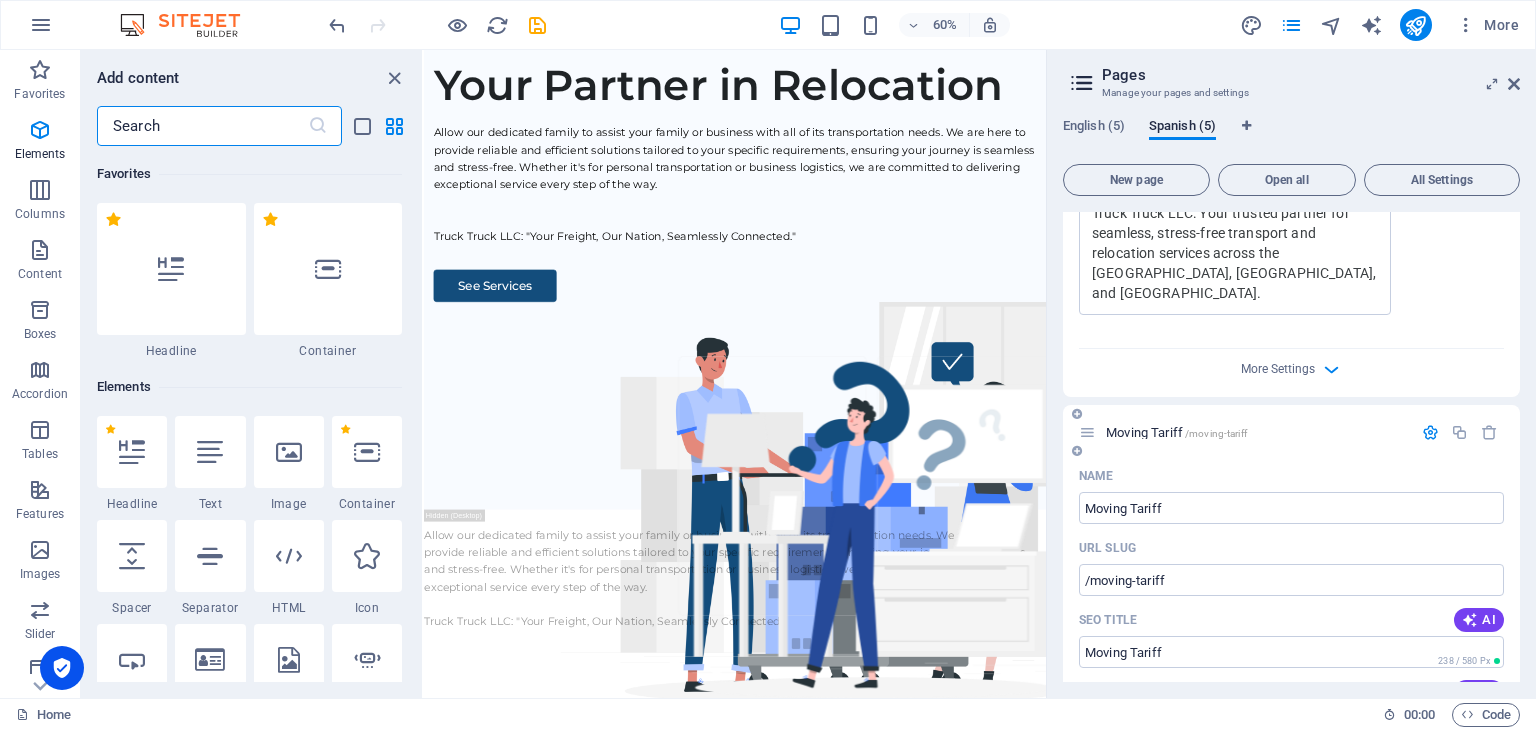 scroll, scrollTop: 468, scrollLeft: 0, axis: vertical 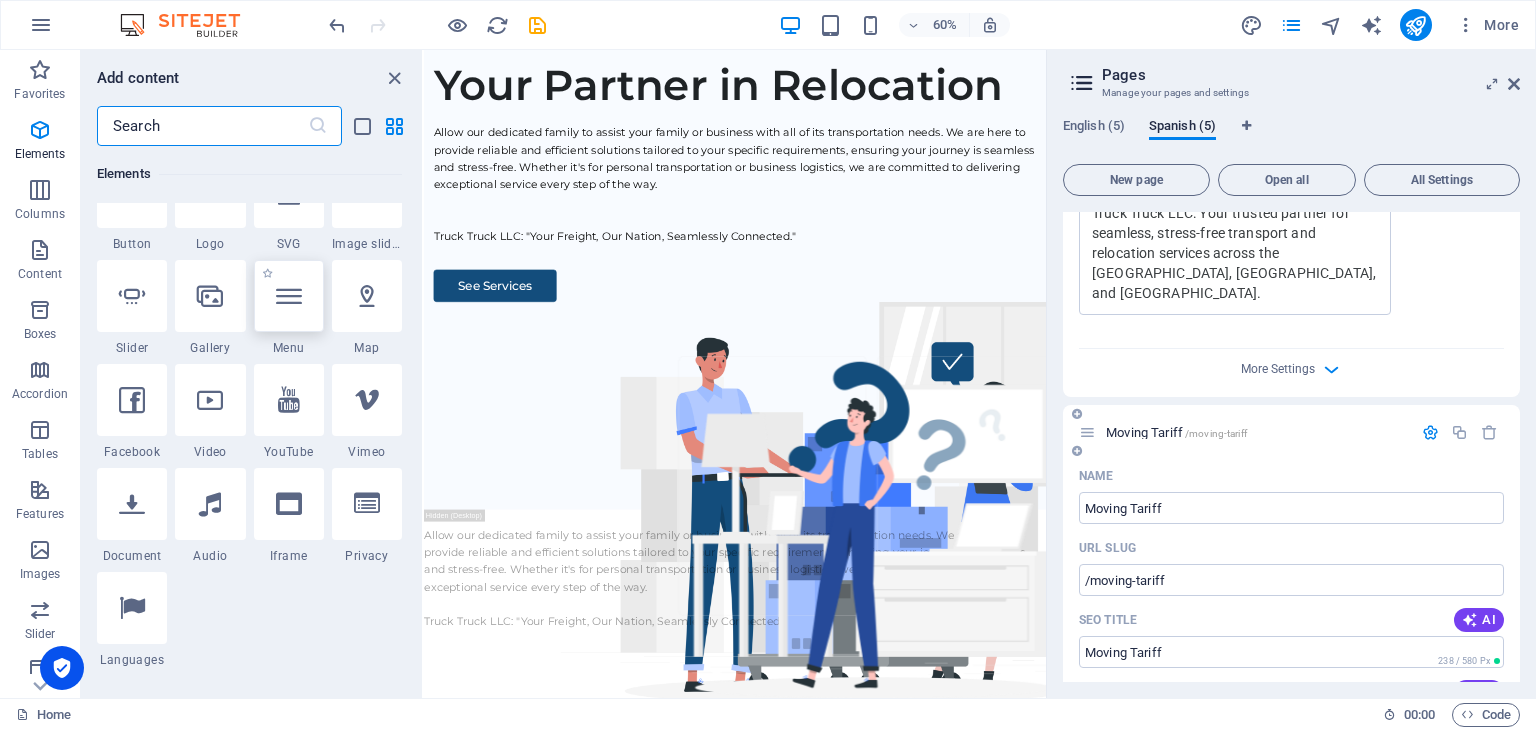 click at bounding box center [289, 296] 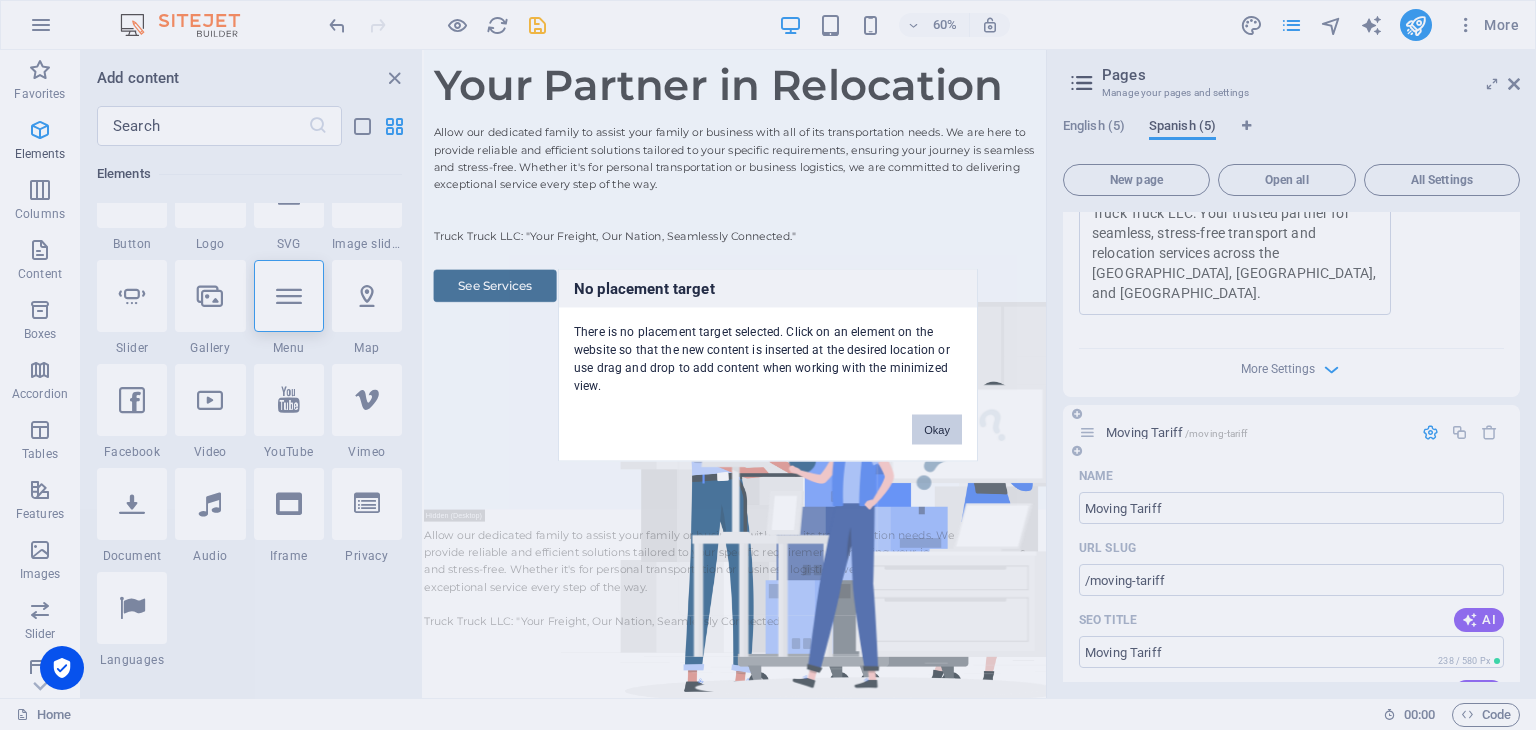 click on "Okay" at bounding box center (937, 430) 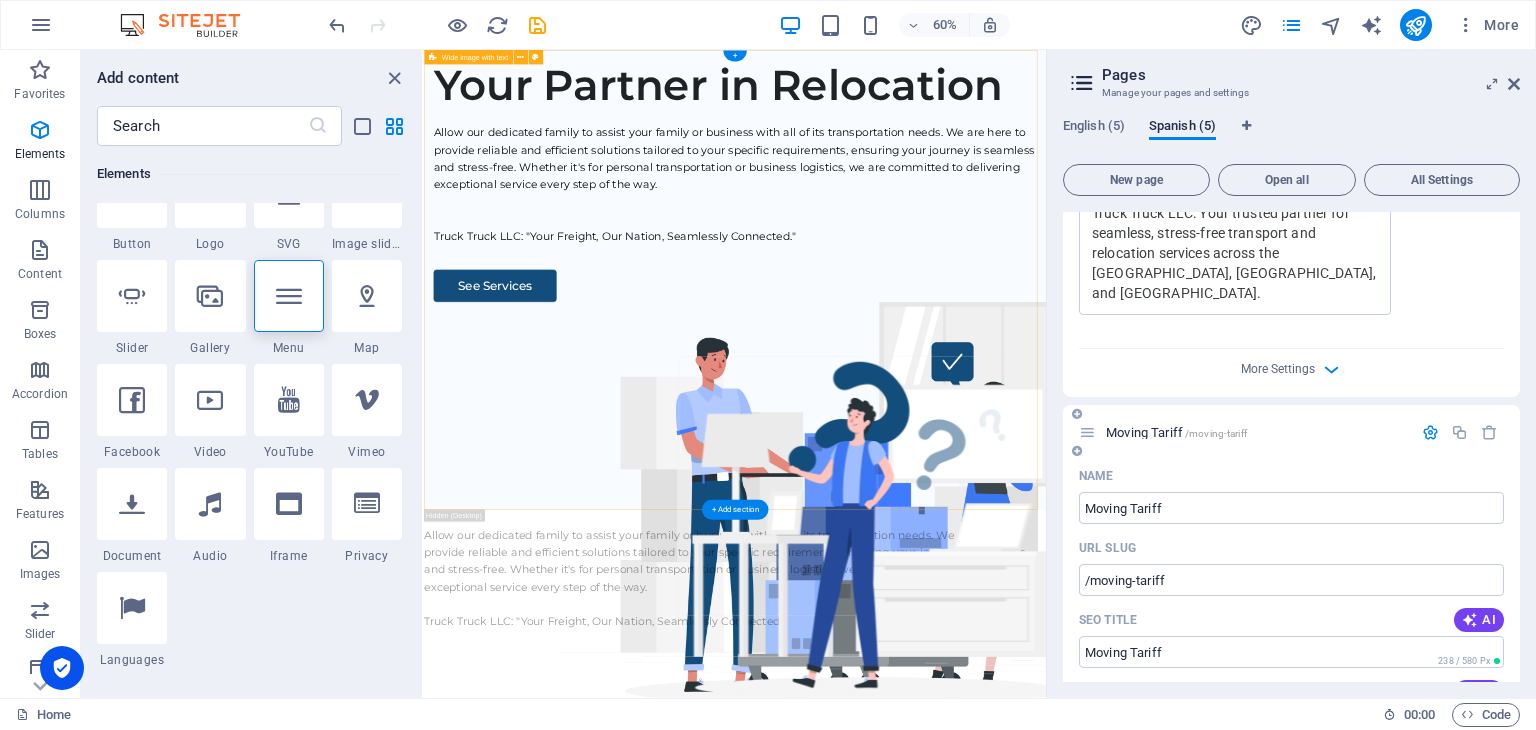 click on "Your Partner in Relocation Allow our dedicated family to assist your family or business with all of its transportation needs. We are here to provide reliable and efficient solutions tailored to your specific requirements, ensuring your journey is seamless and stress-free. Whether it's for personal transportation or business logistics, we are committed to delivering exceptional service every step of the way. Truck Truck LLC: "Your Freight, Our Nation, Seamlessly Connected." See Services" at bounding box center (942, 433) 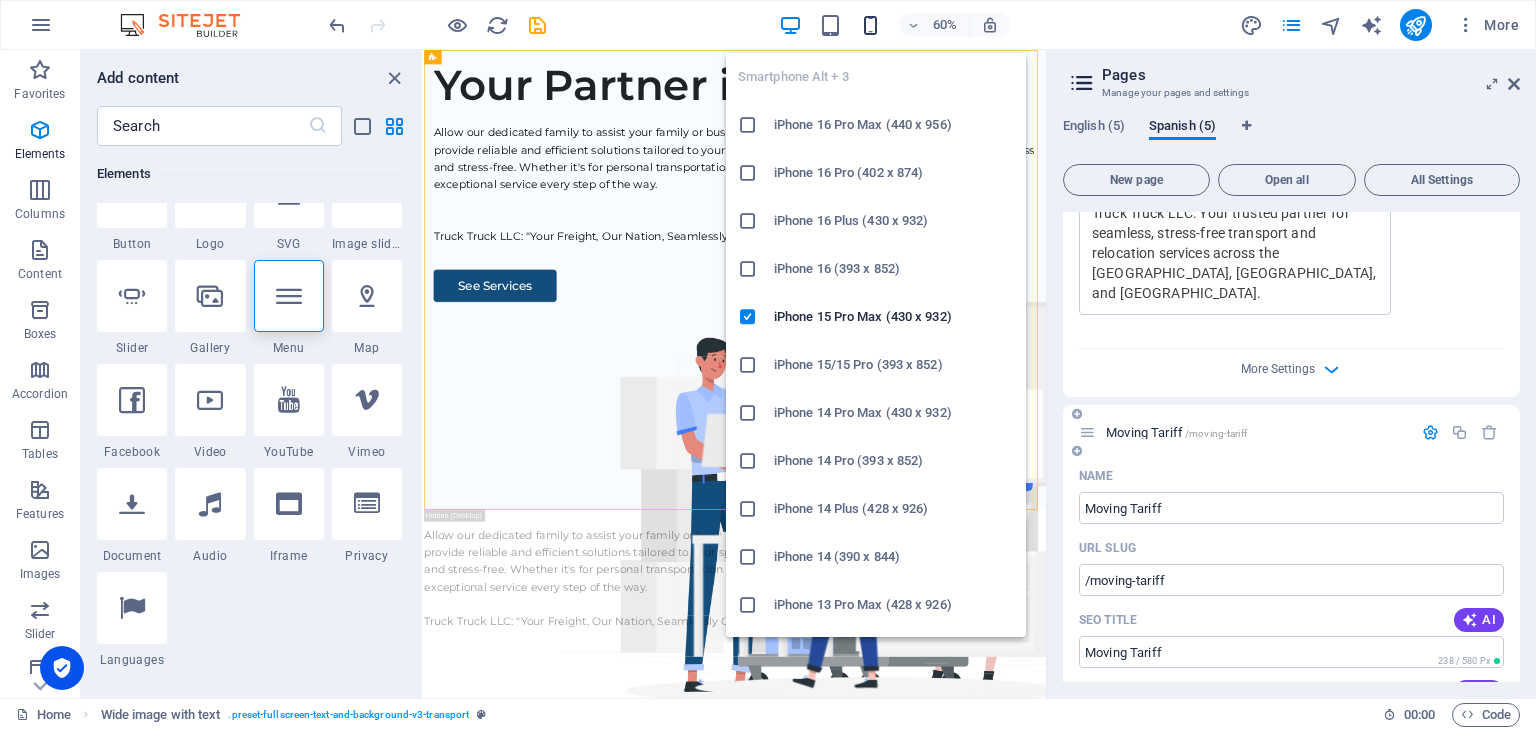 click at bounding box center [870, 25] 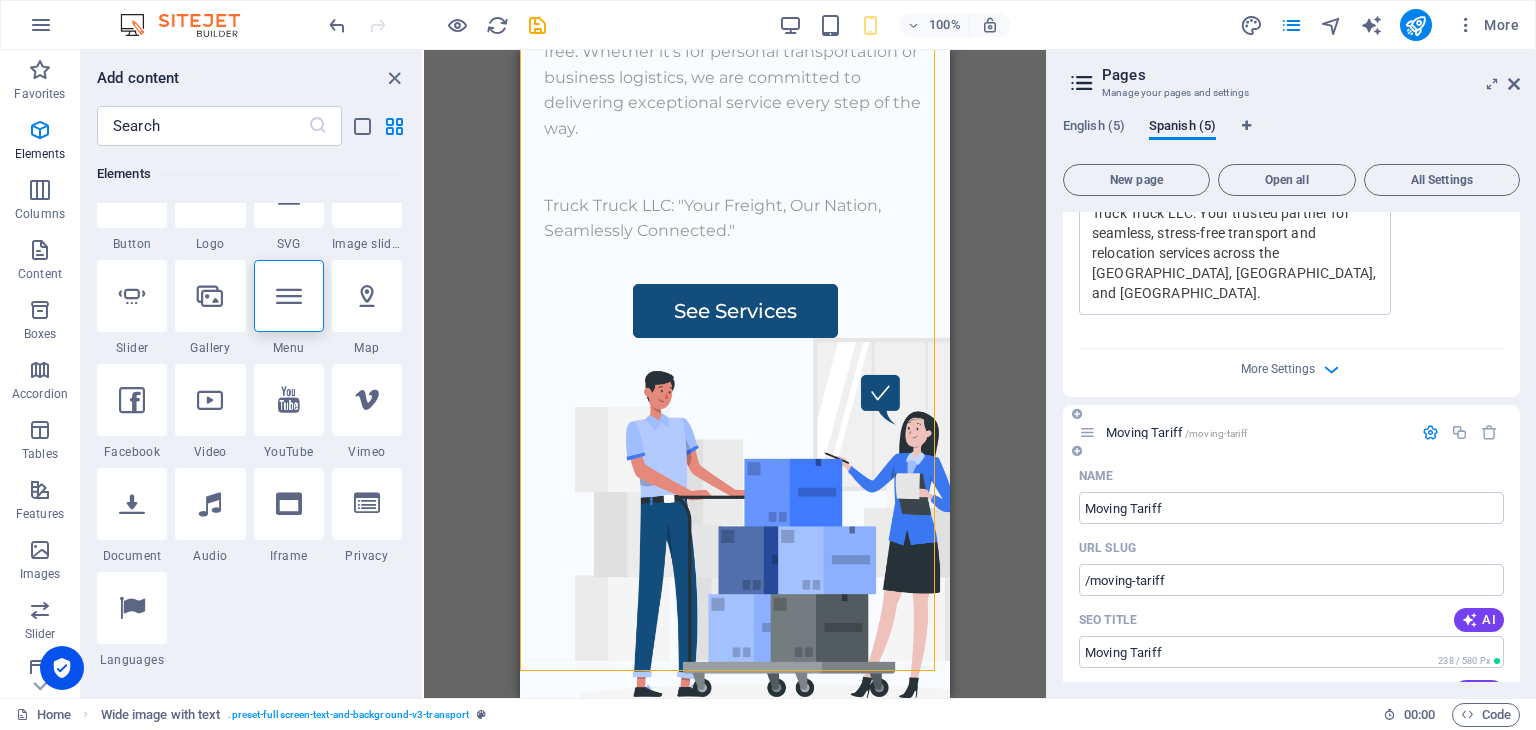 scroll, scrollTop: 0, scrollLeft: 0, axis: both 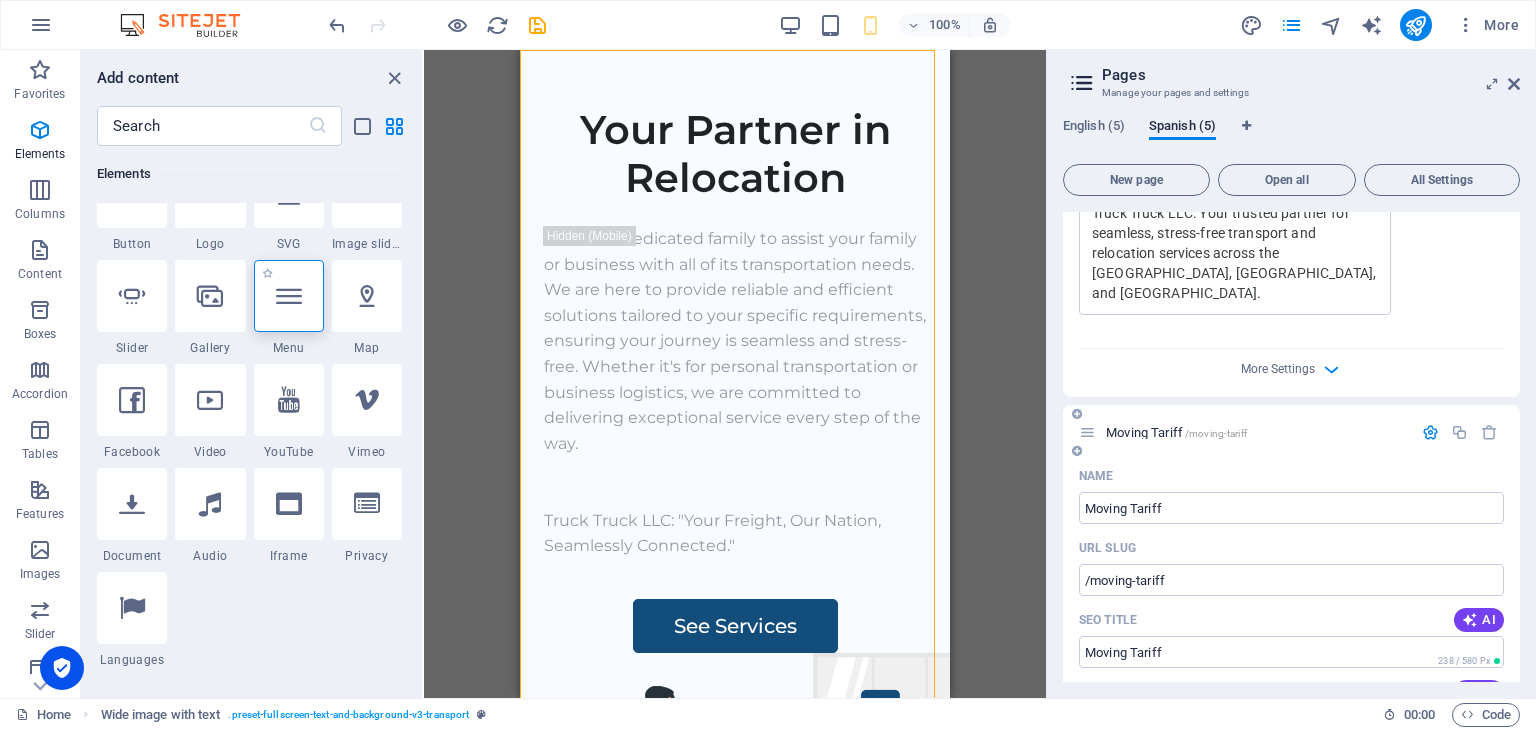 click at bounding box center [289, 296] 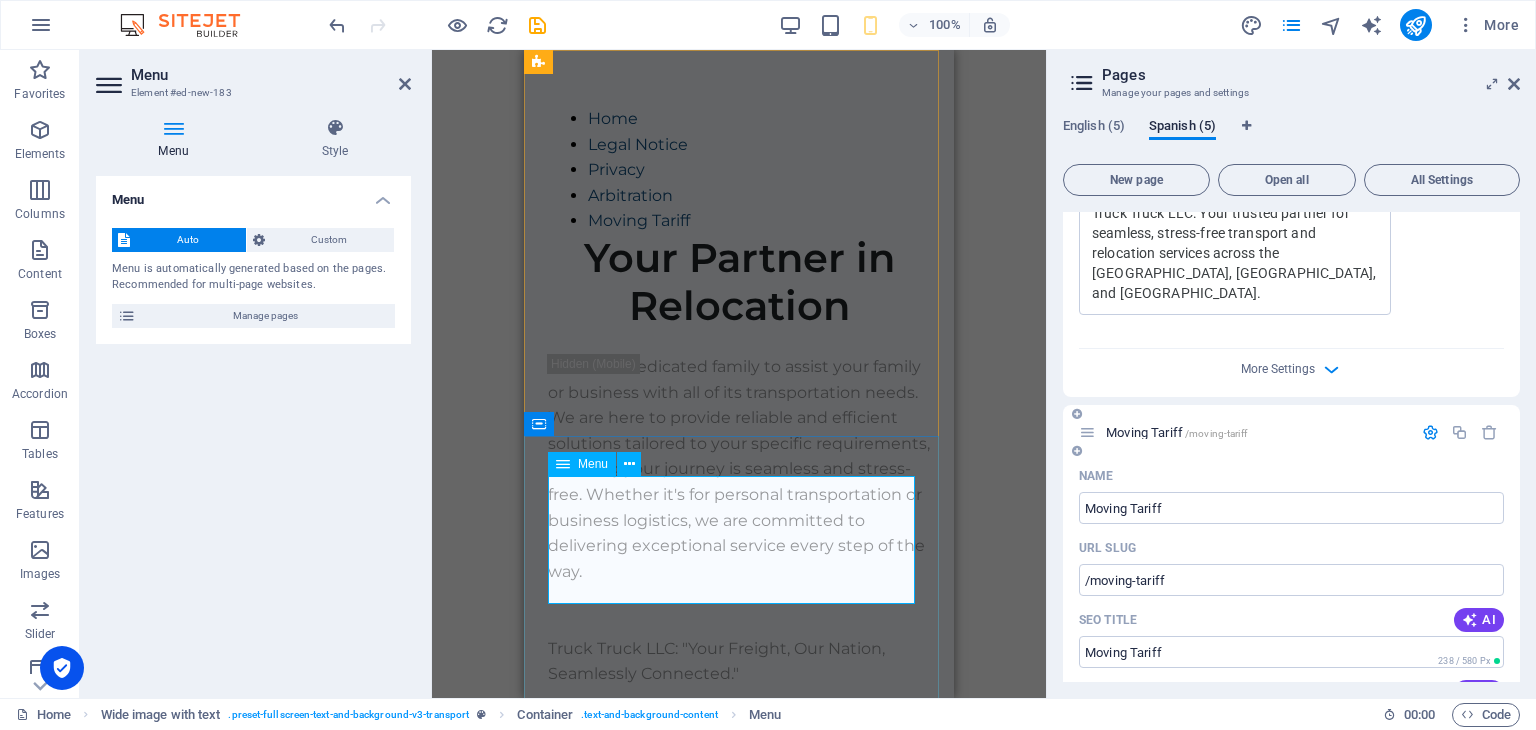 click on "Home Legal Notice Privacy Arbitration   Moving Tariff" at bounding box center [739, 170] 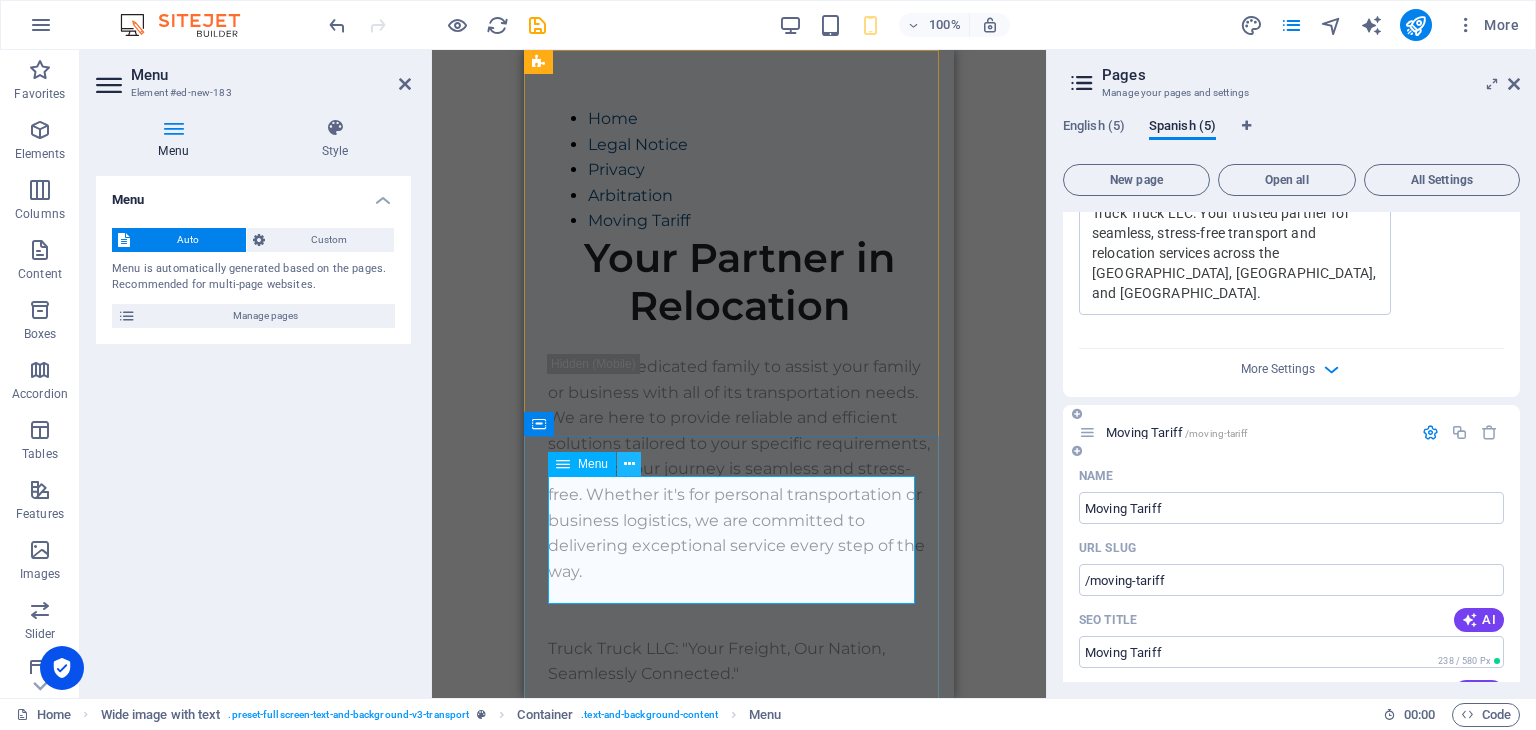 click at bounding box center [629, 464] 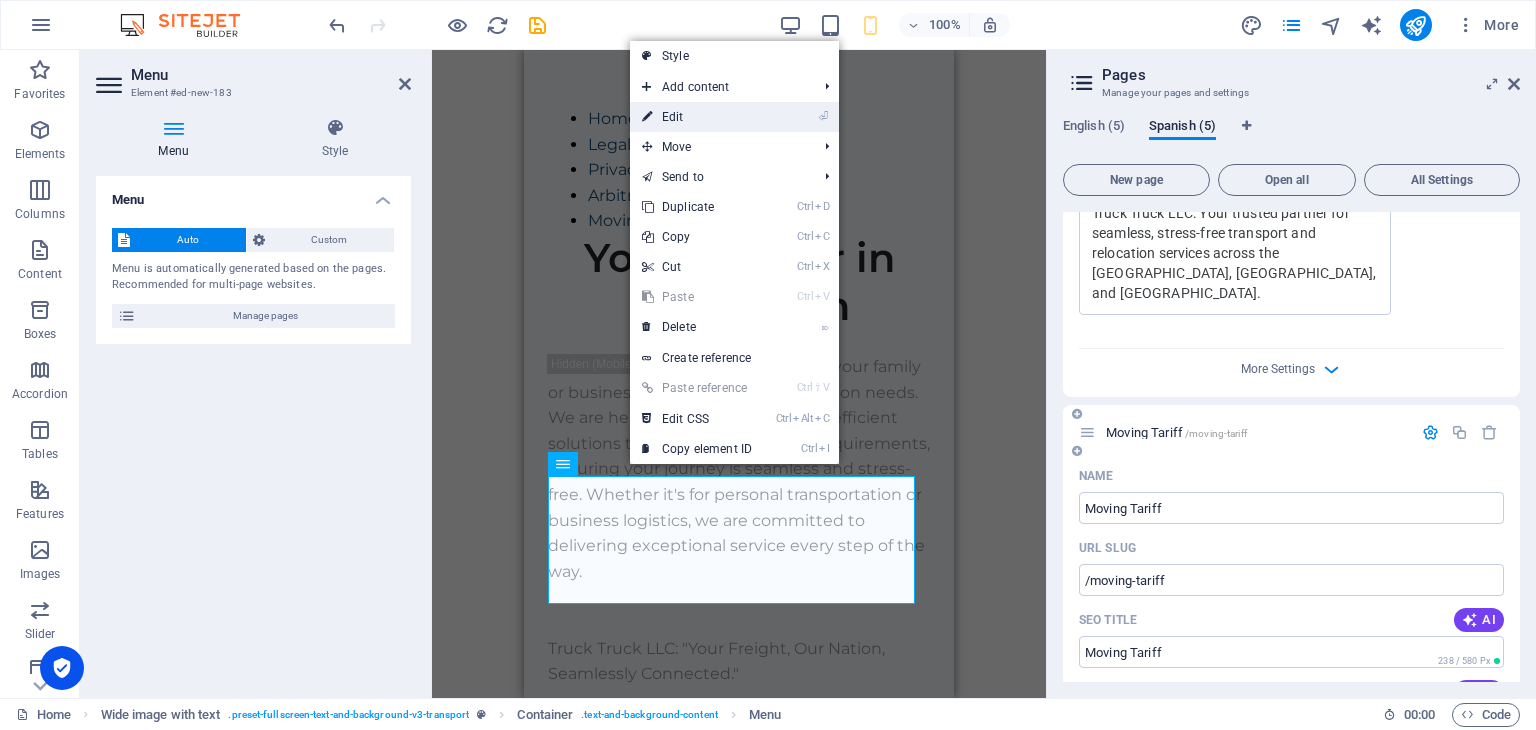 click on "⏎  Edit" at bounding box center (697, 117) 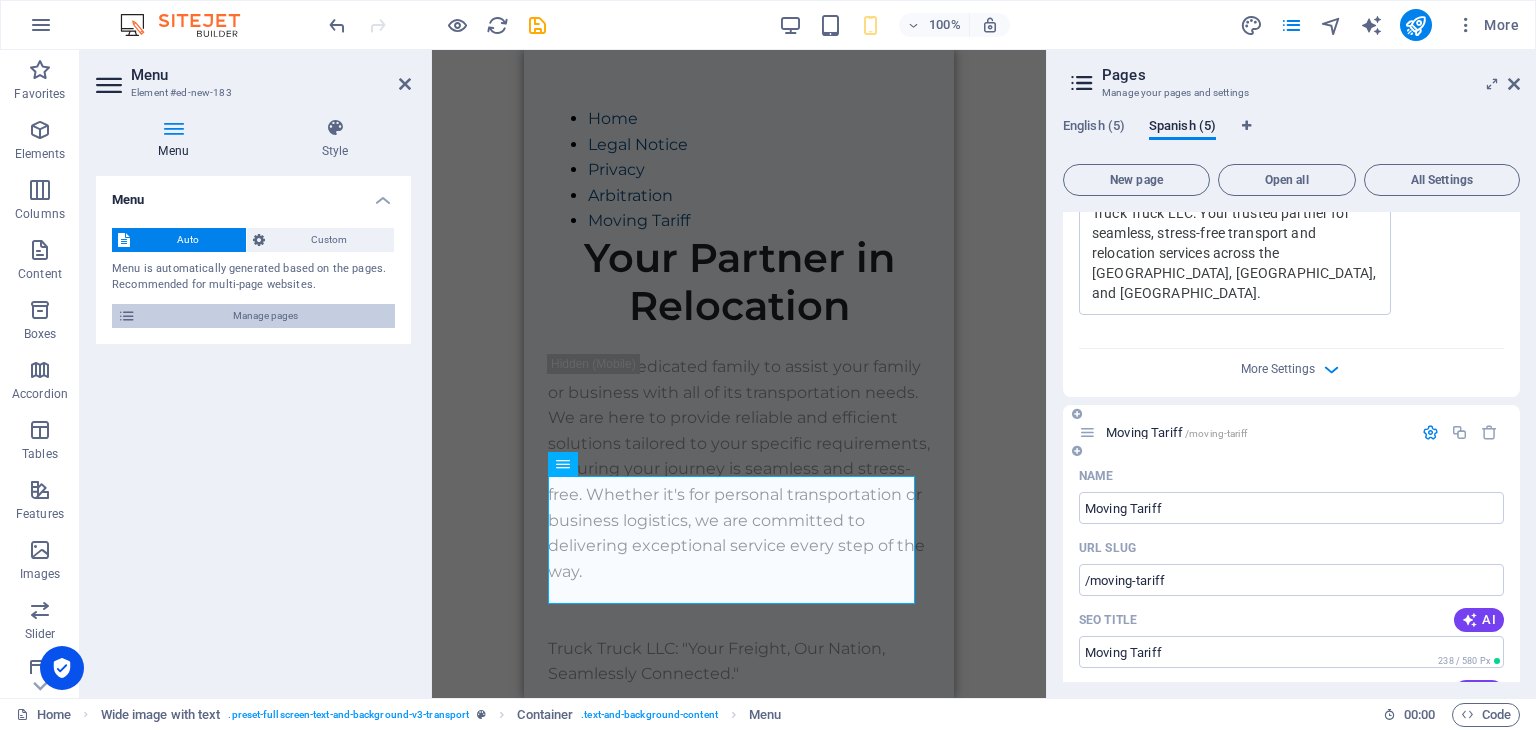 click on "Manage pages" at bounding box center (265, 316) 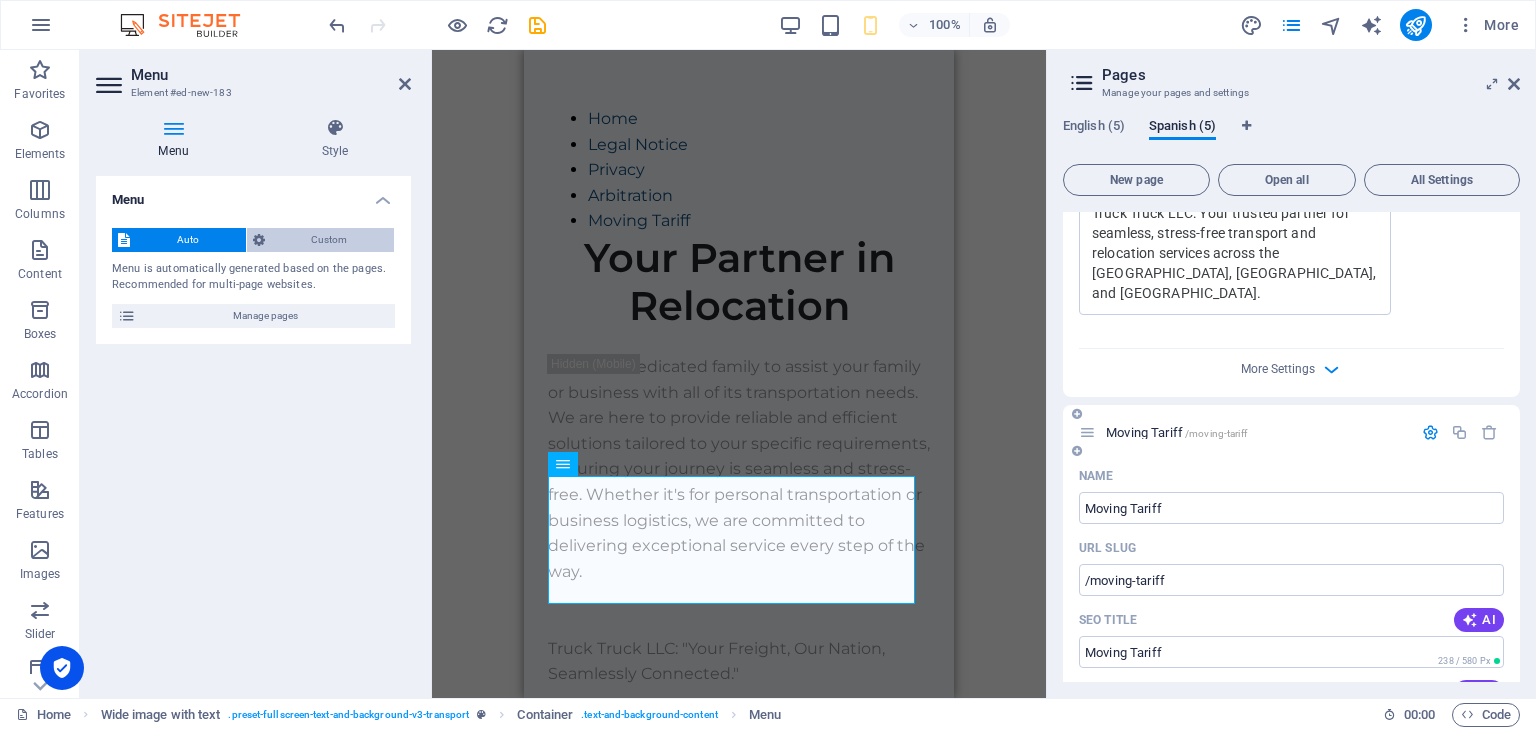 drag, startPoint x: 270, startPoint y: 308, endPoint x: 301, endPoint y: 236, distance: 78.39005 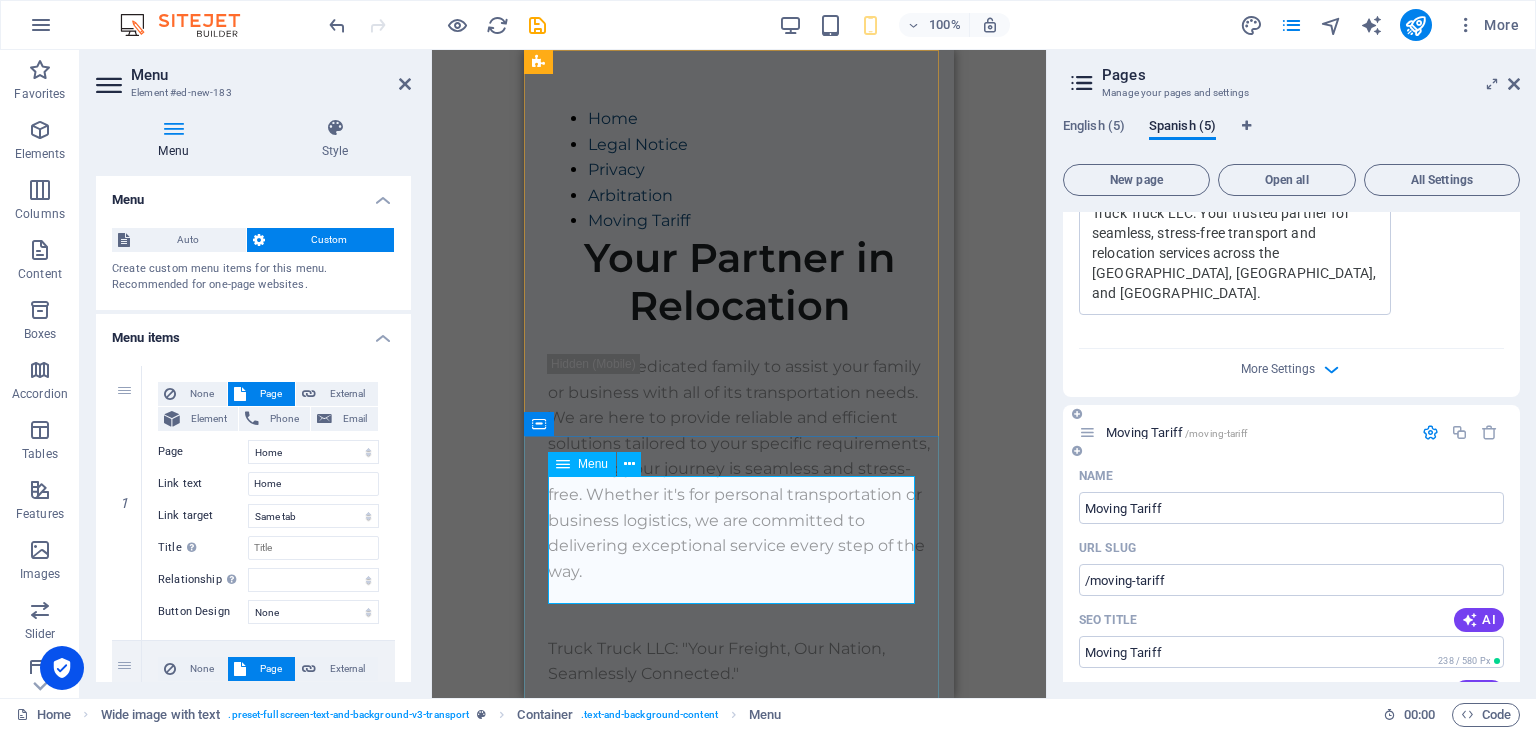 click on "Home Legal Notice Privacy Arbitration   Moving Tariff" at bounding box center (739, 170) 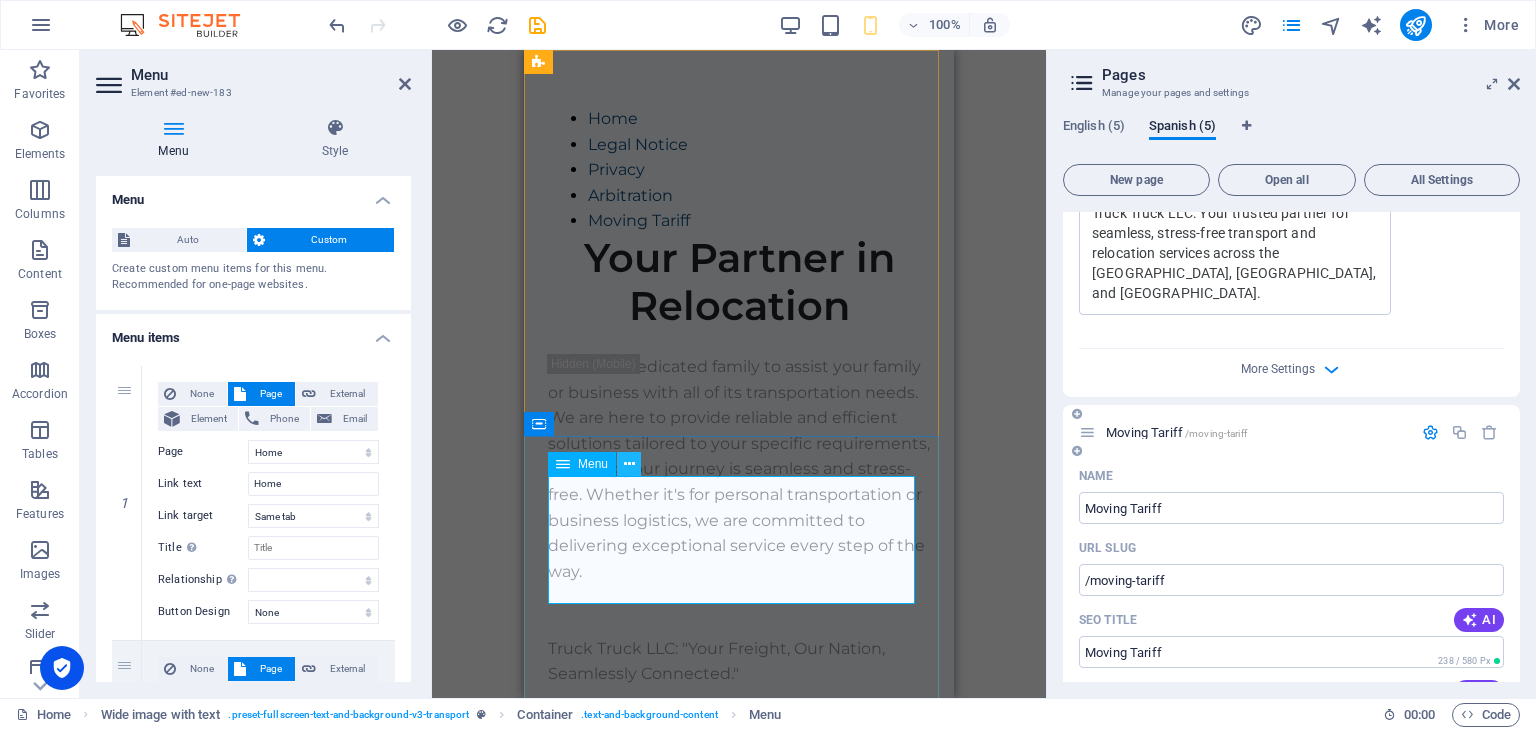 click at bounding box center (629, 464) 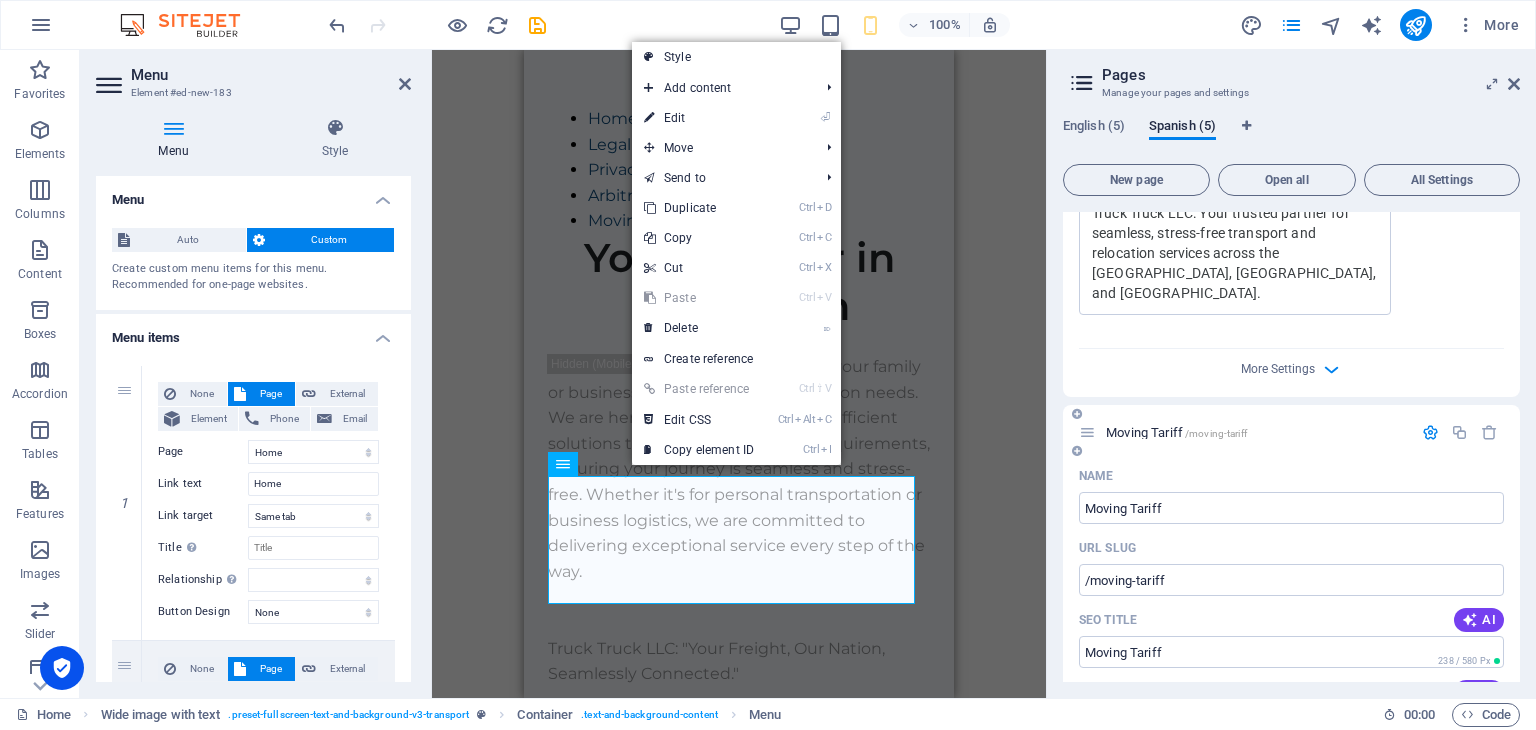 click on "1 None Page External Element Phone Email Page Home Legal Notice Privacy Arbitration   Moving Tariff Home Legal Notice Privacy Arbitration   Moving Tariff Element
URL /en Phone Email Link text Home Link target New tab Same tab Overlay Title Additional link description, should not be the same as the link text. The title is most often shown as a tooltip text when the mouse moves over the element. Leave empty if uncertain. Relationship Sets the  relationship of this link to the link target . For example, the value "nofollow" instructs search engines not to follow the link. Can be left empty. alternate author bookmark external help license next nofollow noreferrer noopener prev search tag Button Design None Default Primary Secondary 2 None Page External Element Phone Email Page Home Legal Notice Privacy Arbitration   Moving Tariff Home Legal Notice Privacy Arbitration   Moving Tariff Element
URL /en/legal-notice Phone Email Link text Legal Notice Link target New tab" at bounding box center (253, 1053) 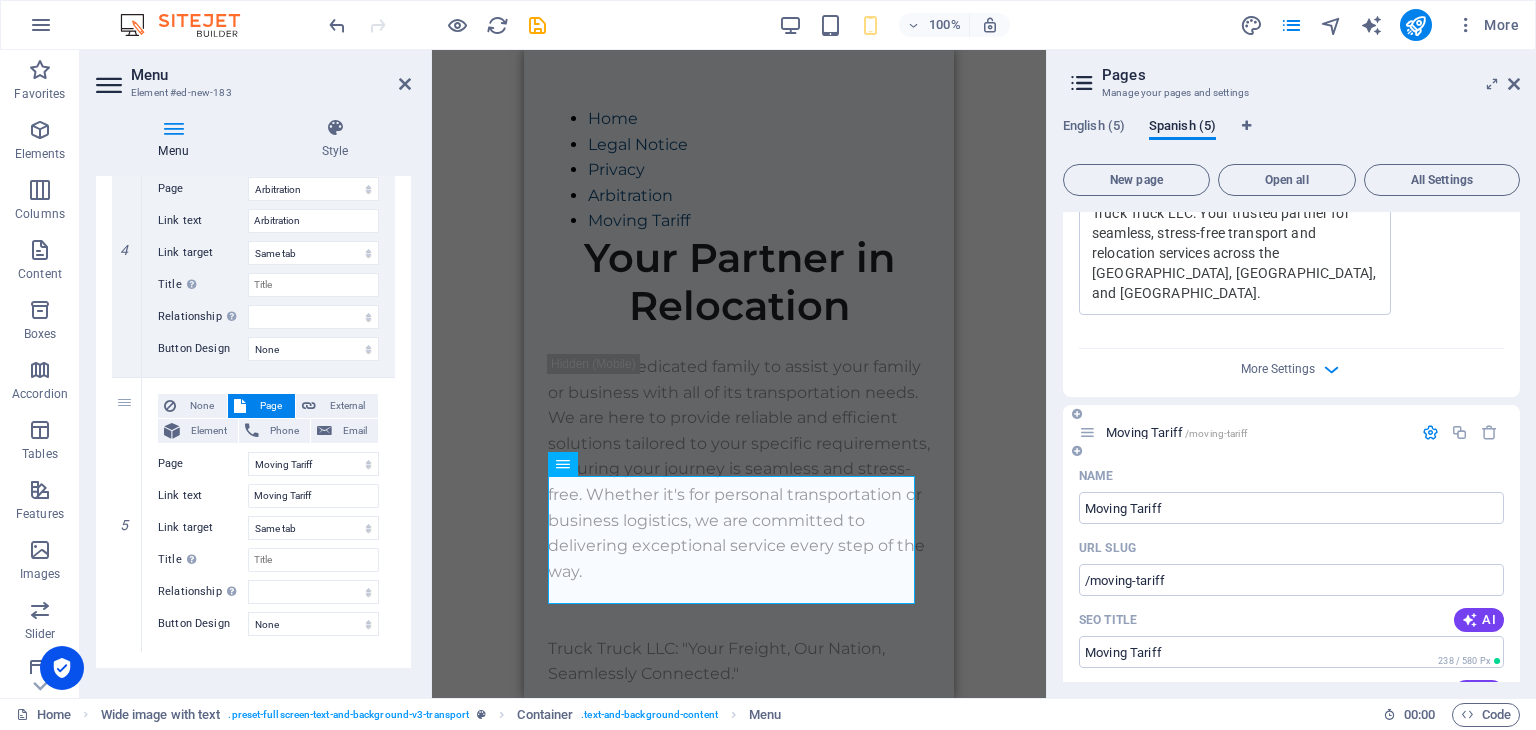 scroll, scrollTop: 1113, scrollLeft: 0, axis: vertical 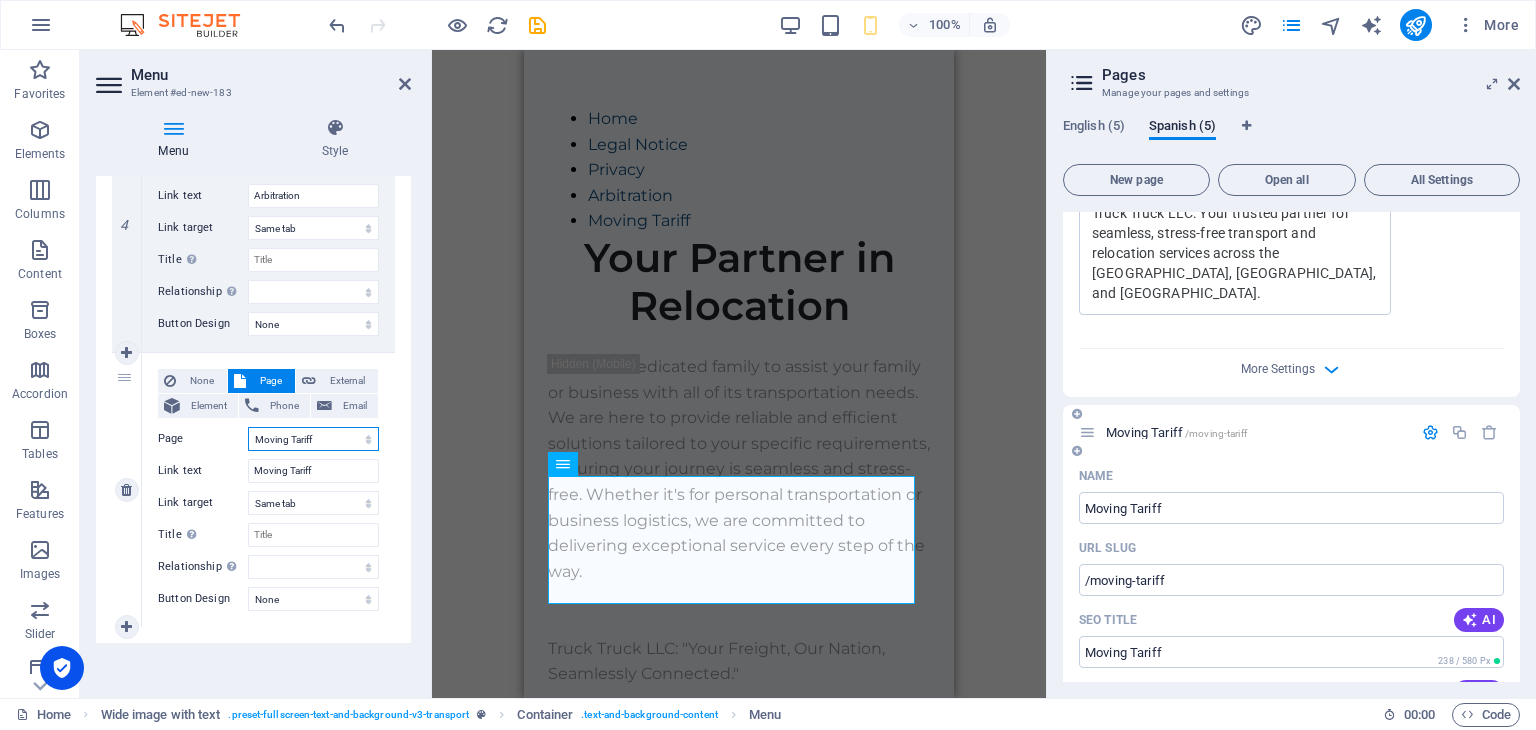 click on "Home Legal Notice Privacy Arbitration   Moving Tariff Home Legal Notice Privacy Arbitration   Moving Tariff" at bounding box center (313, 439) 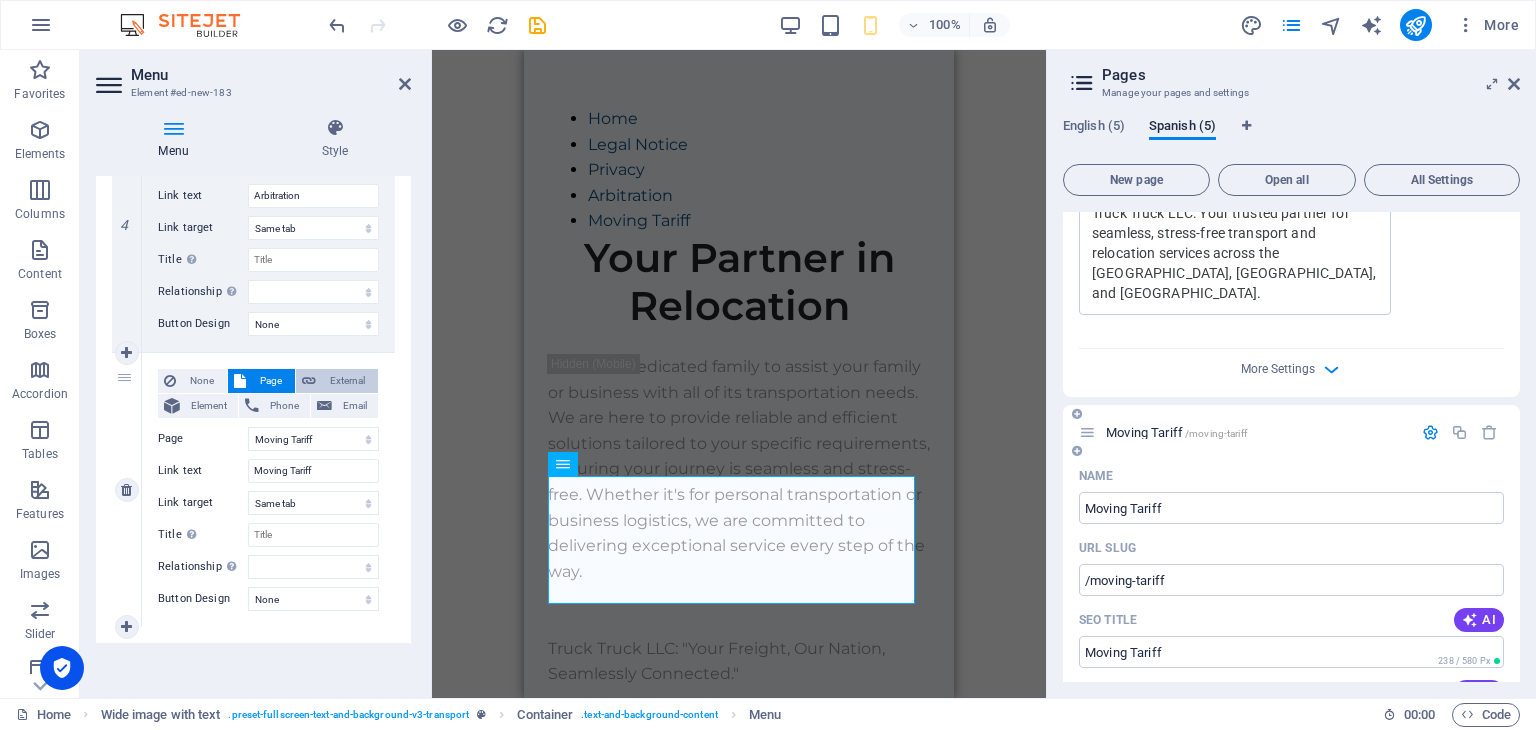 click on "External" at bounding box center [347, 381] 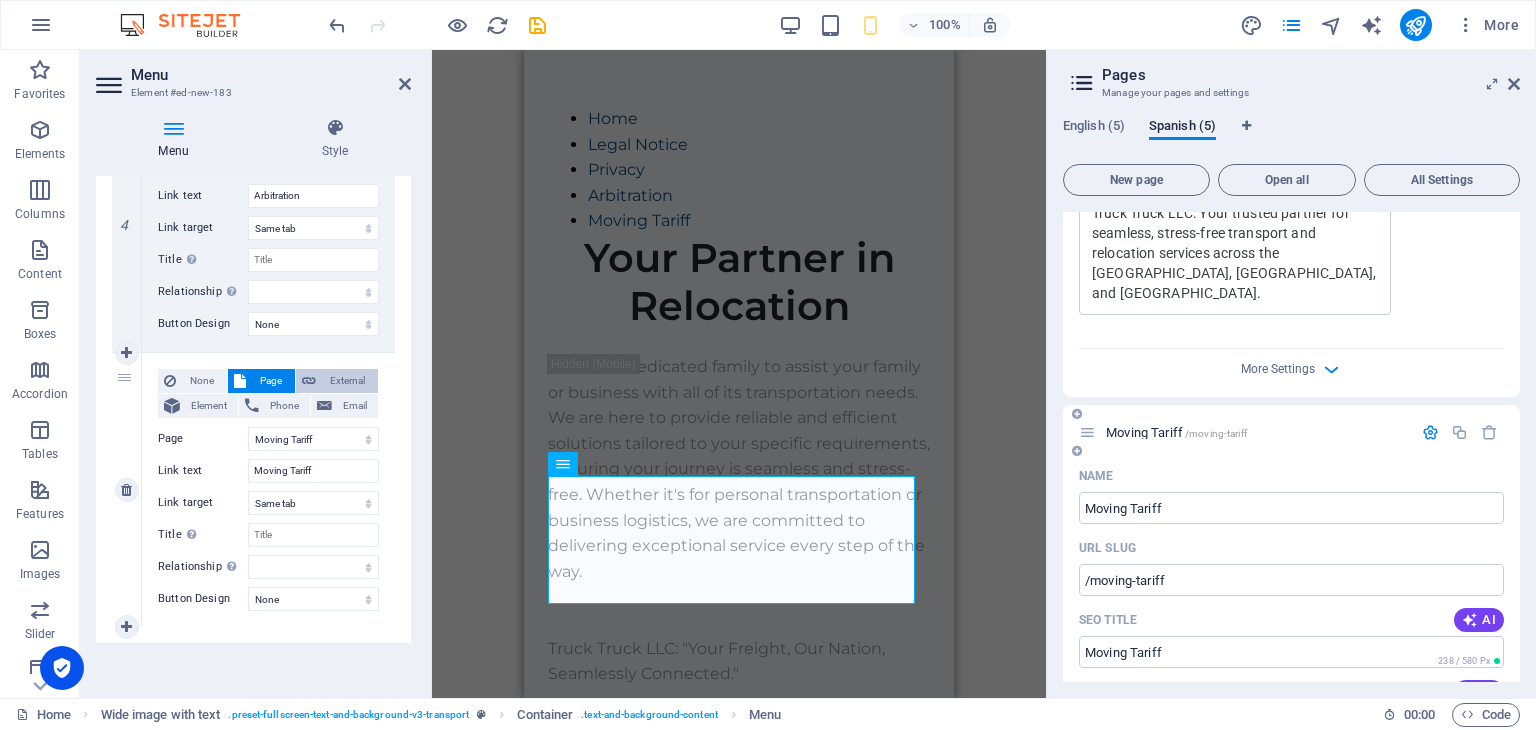 select 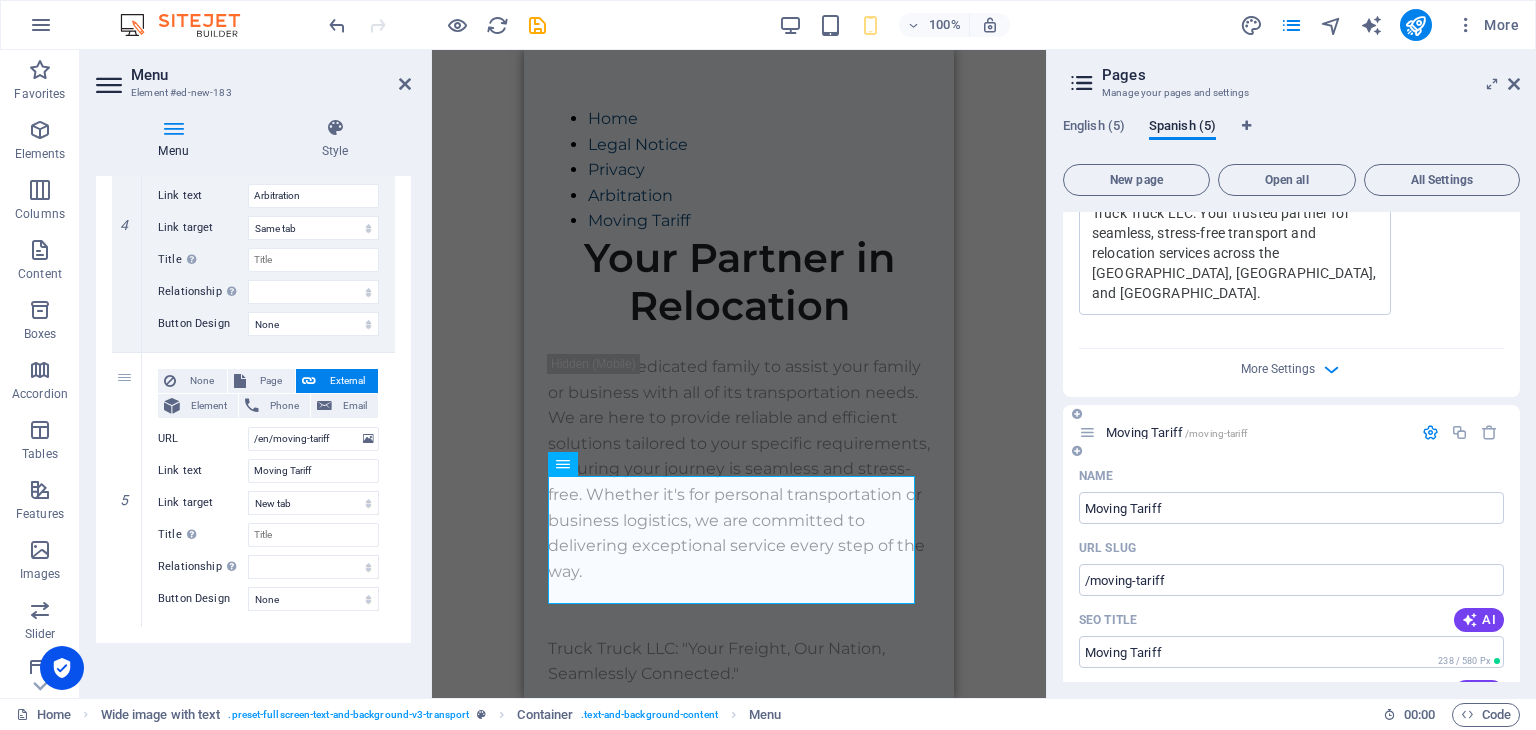 click at bounding box center (111, 85) 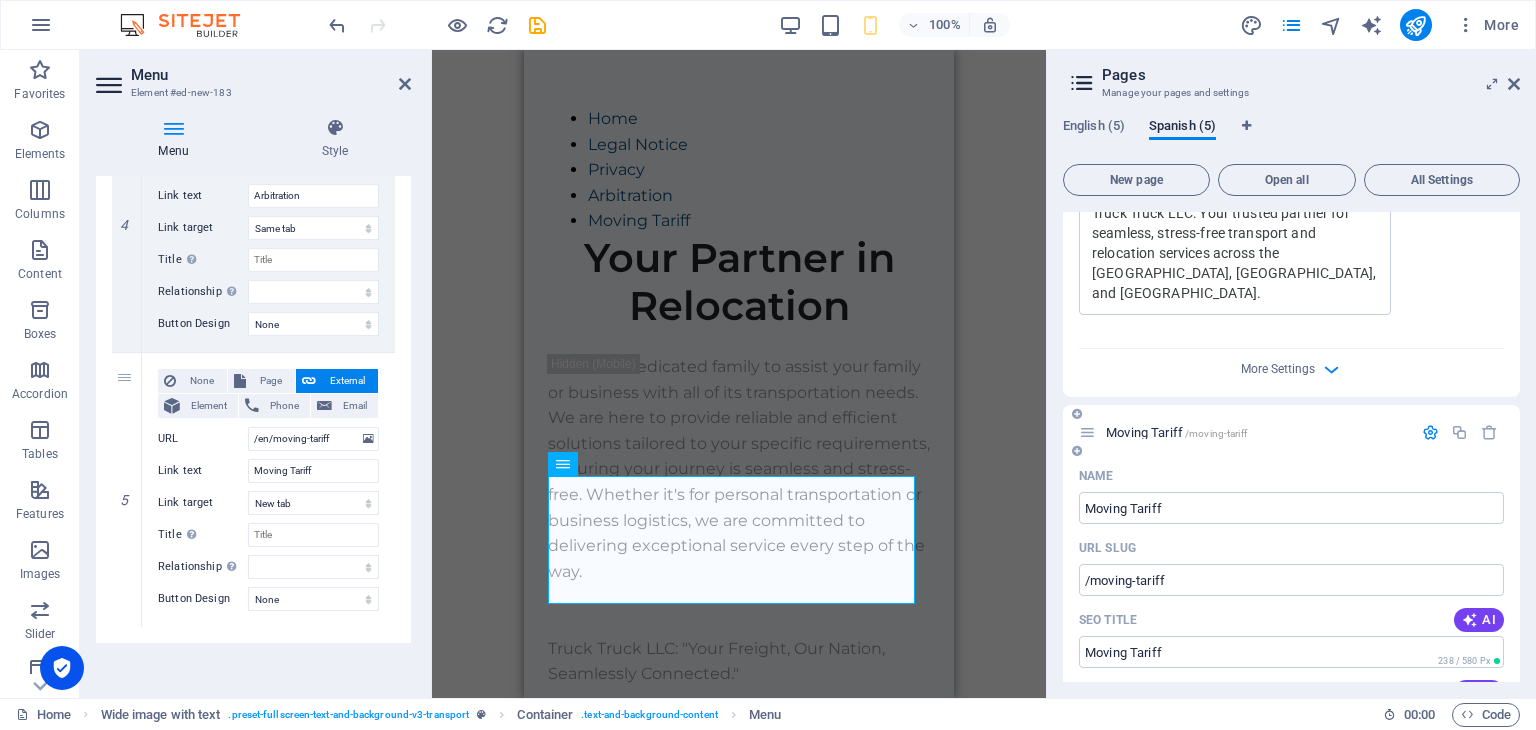 drag, startPoint x: 406, startPoint y: 540, endPoint x: 408, endPoint y: 250, distance: 290.0069 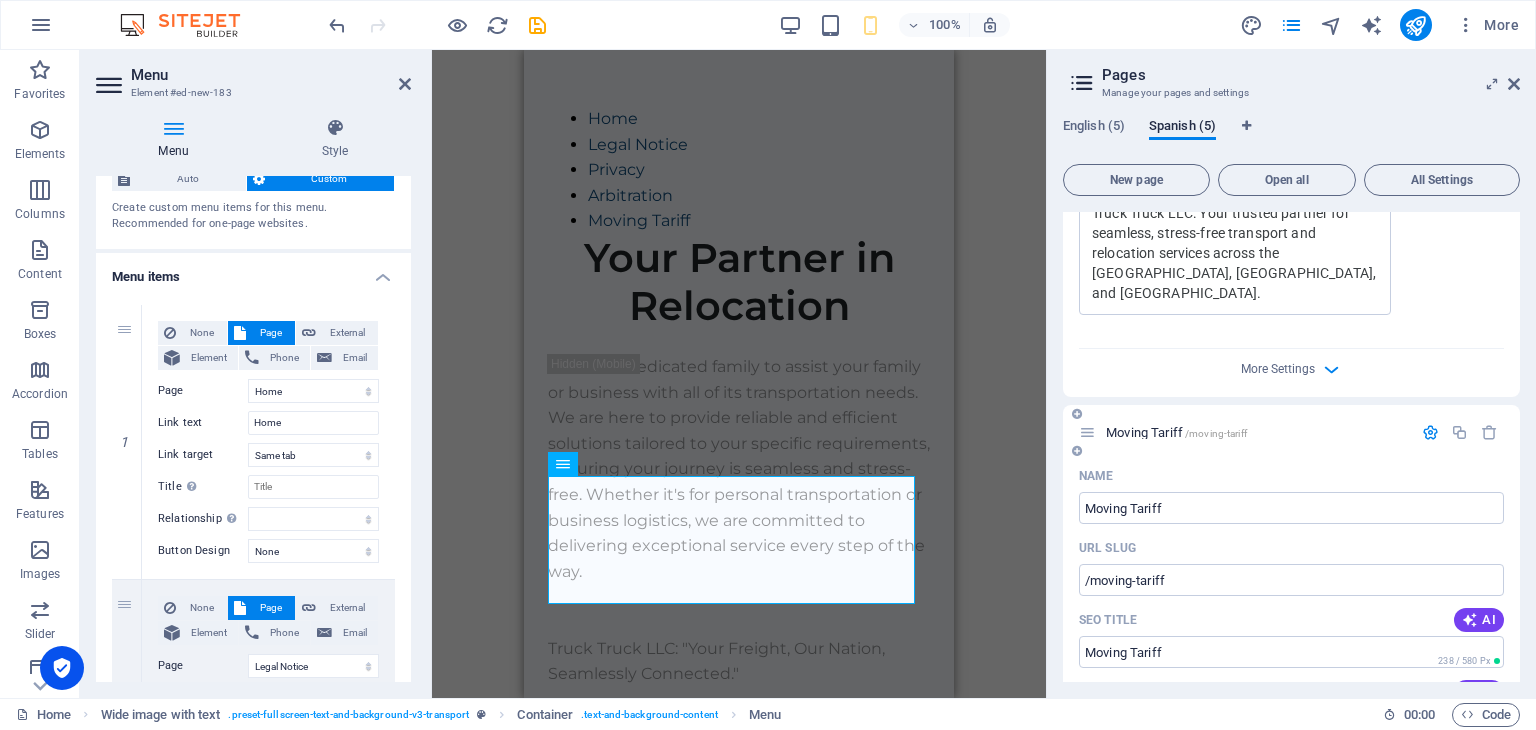 scroll, scrollTop: 0, scrollLeft: 0, axis: both 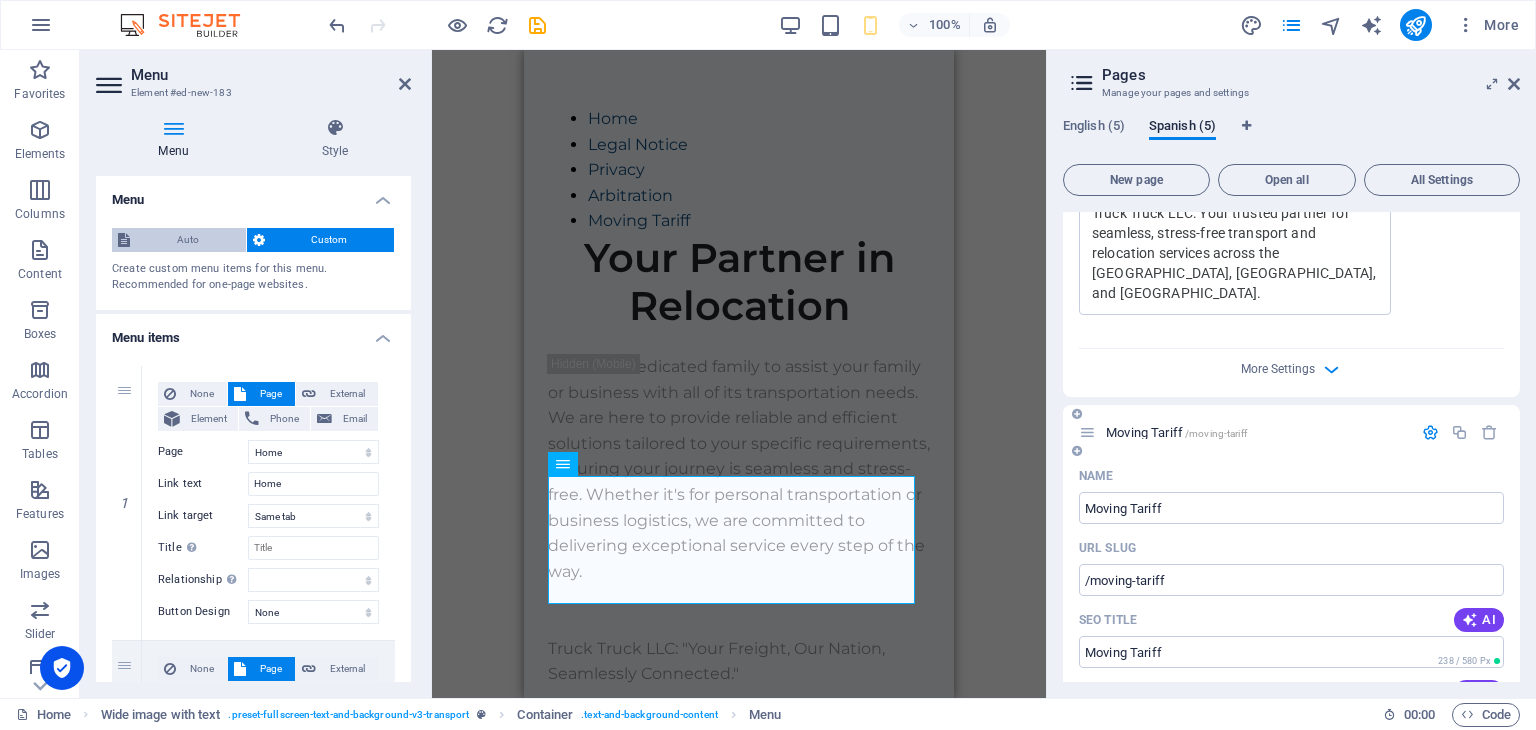 click on "Auto" at bounding box center [188, 240] 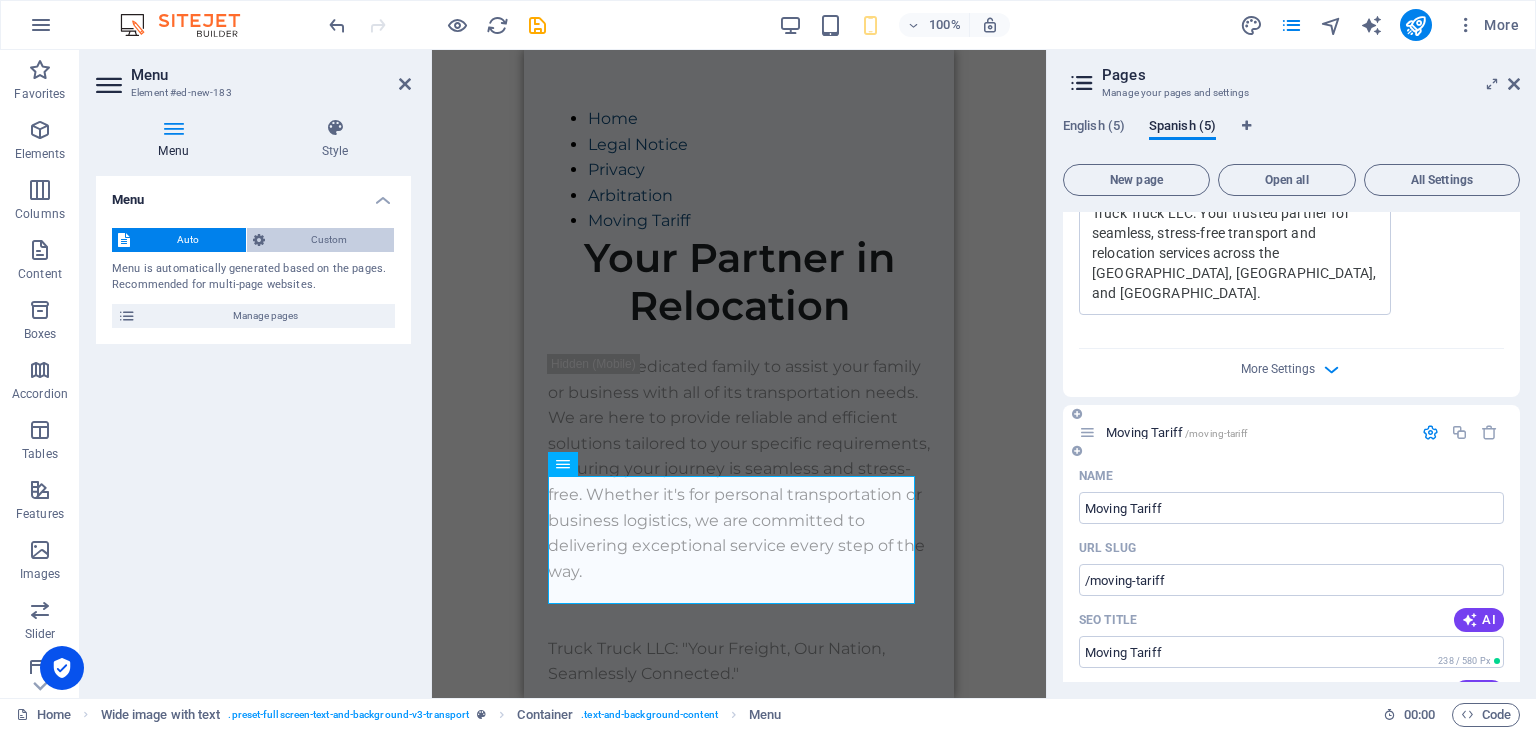 click on "Custom" at bounding box center (330, 240) 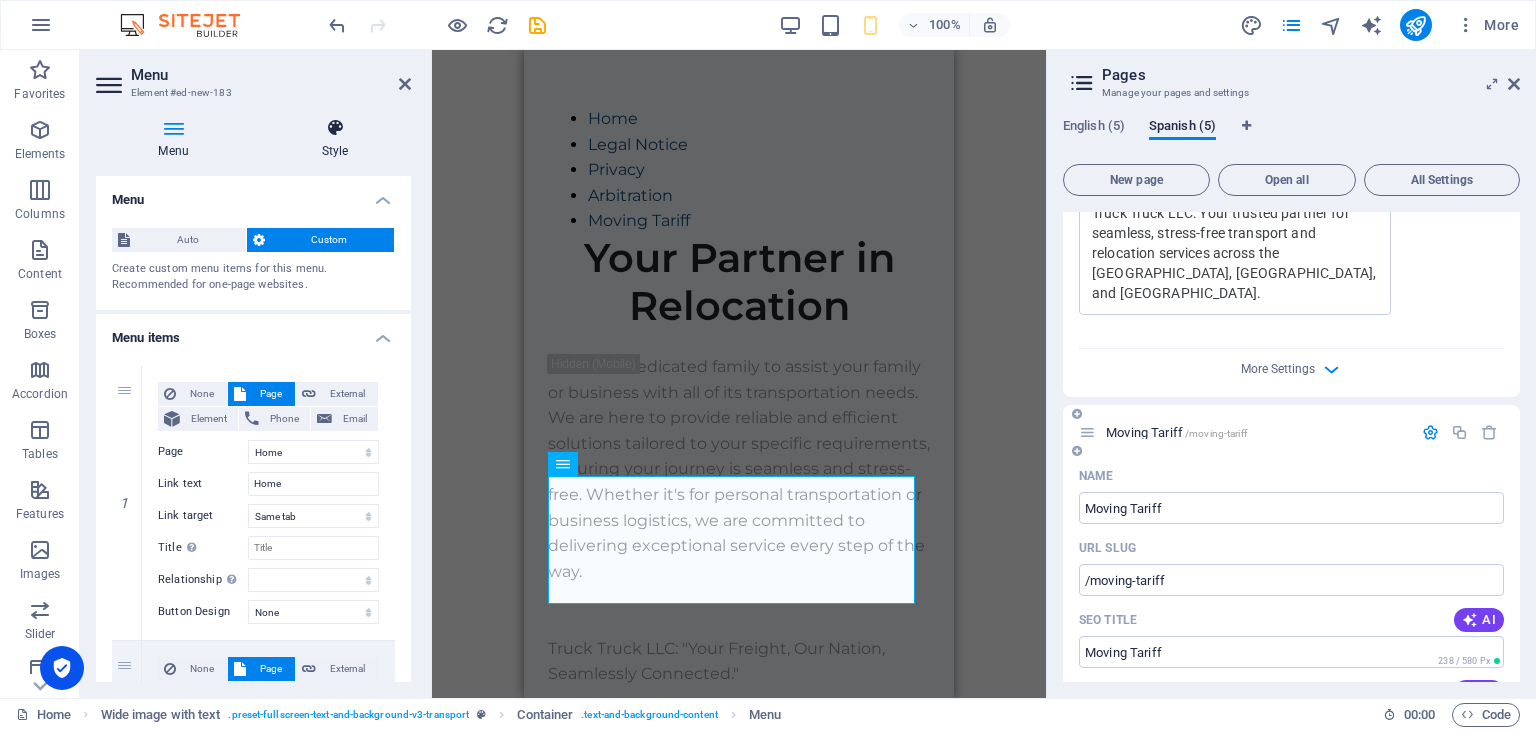 click at bounding box center (335, 128) 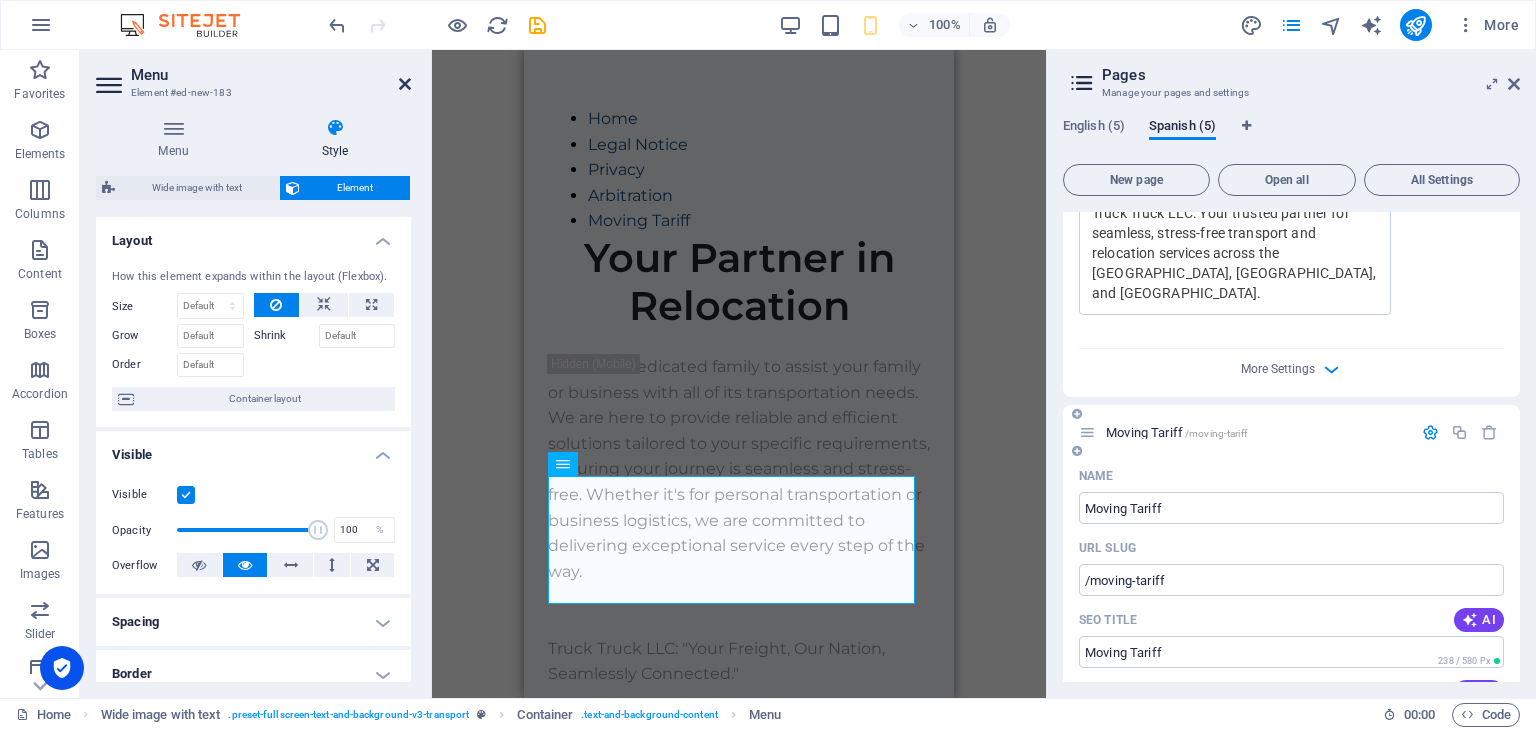click at bounding box center [405, 84] 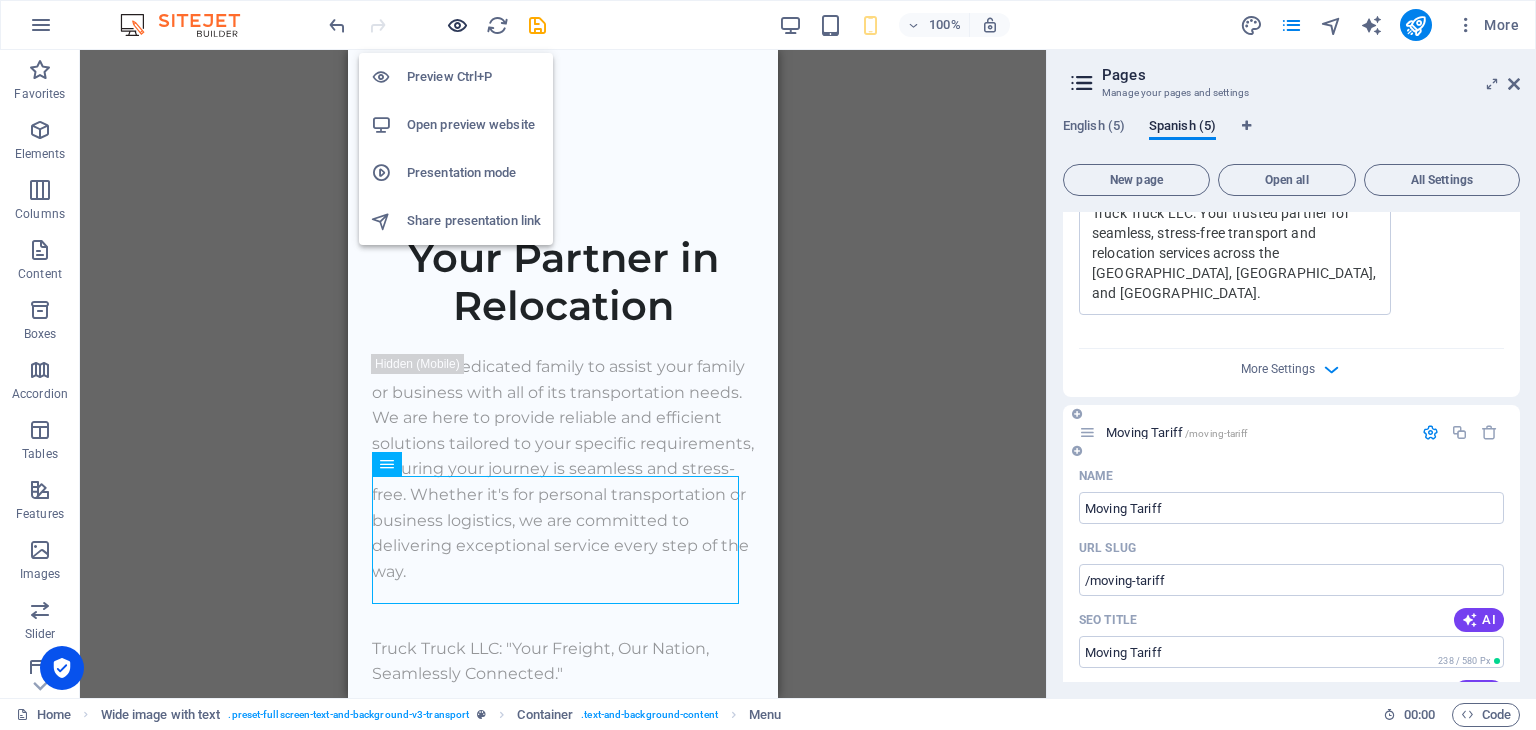 click at bounding box center [457, 25] 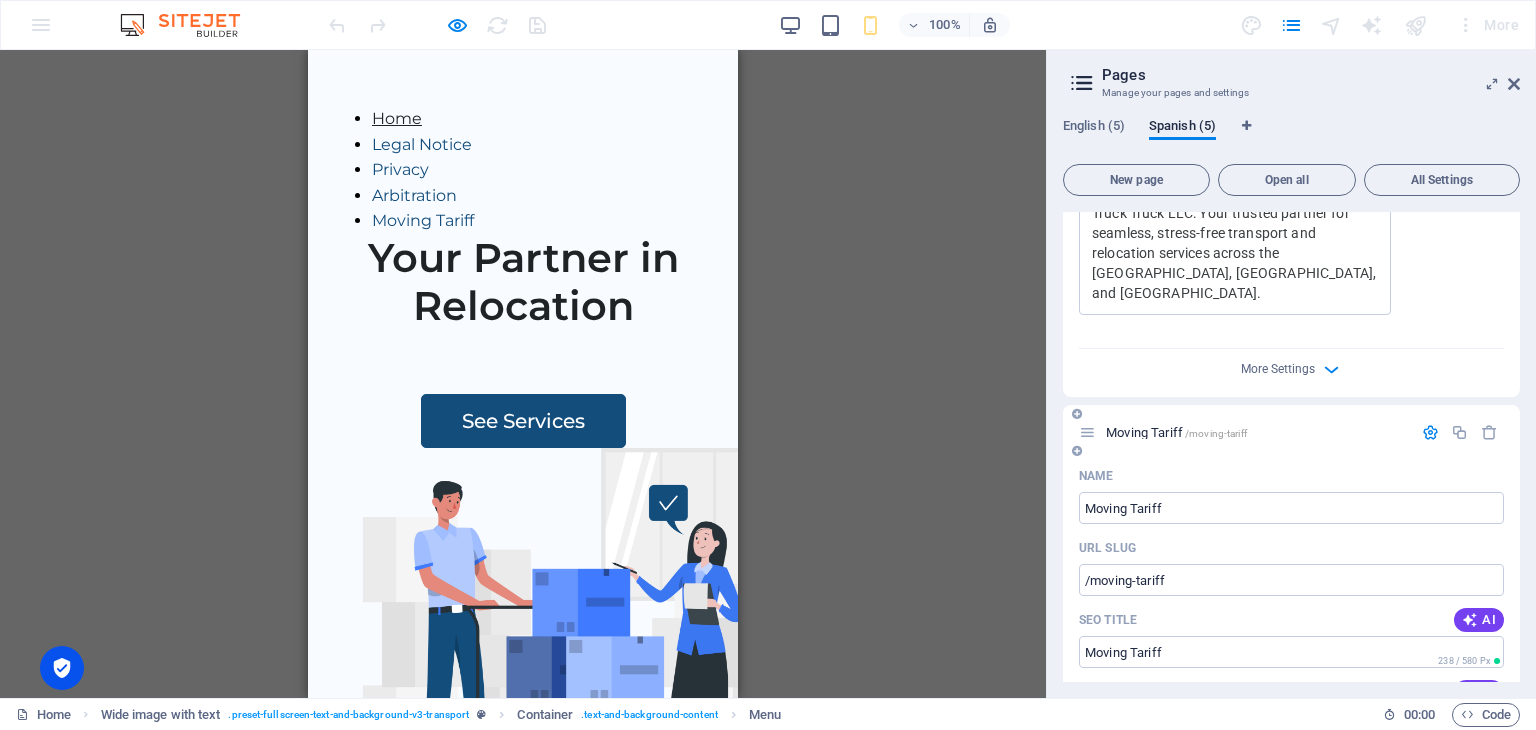 click on "Home" at bounding box center (397, 118) 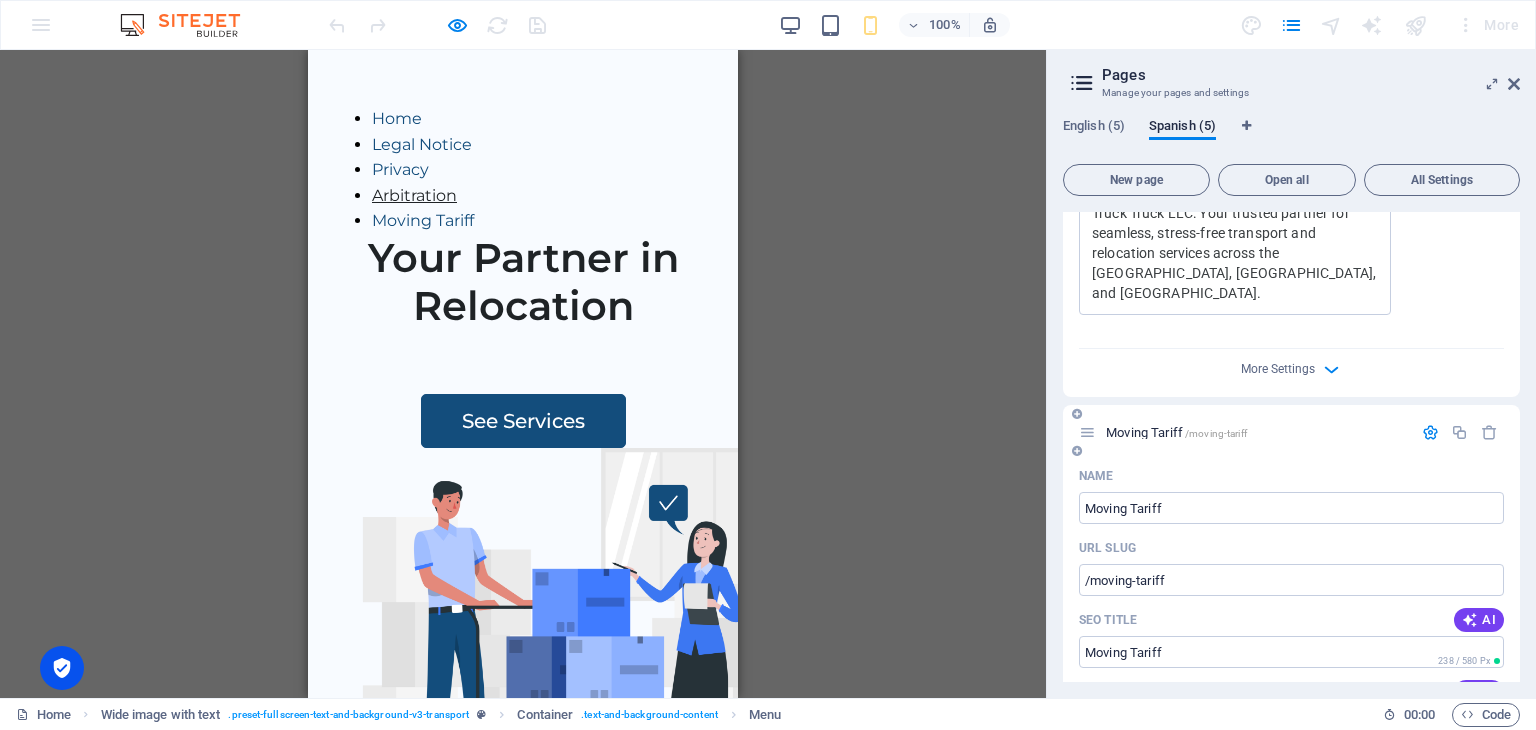 click on "Arbitration" at bounding box center (414, 195) 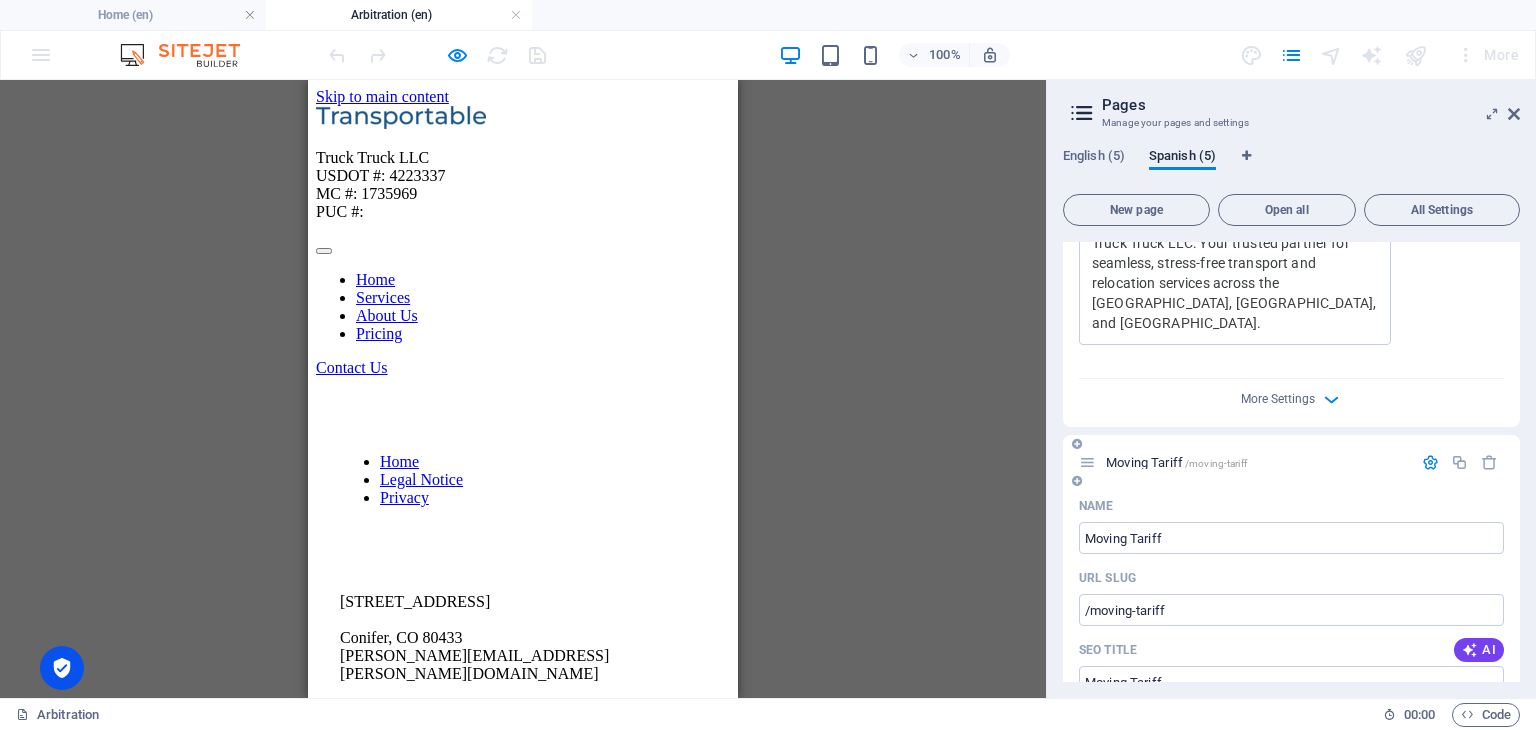 scroll, scrollTop: 0, scrollLeft: 0, axis: both 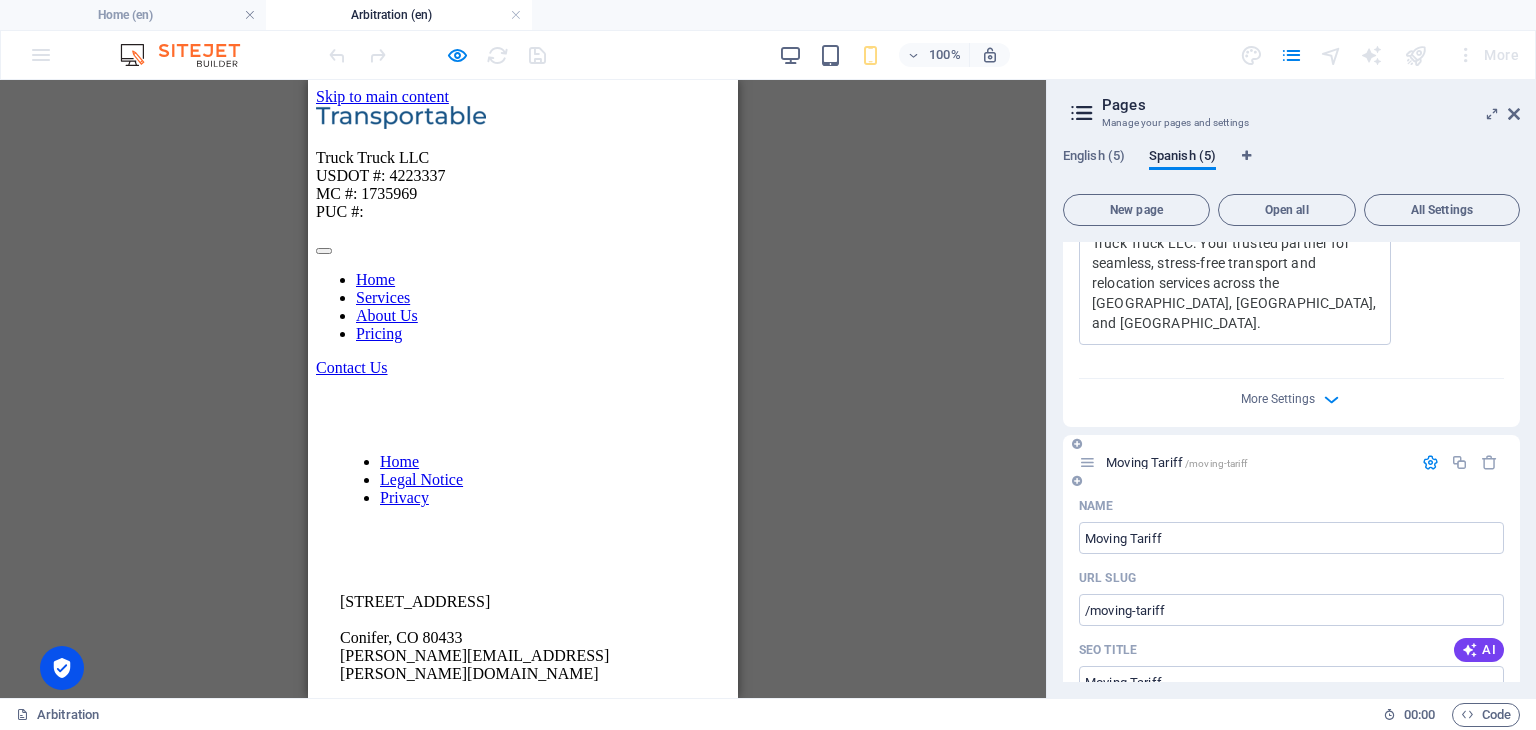 click at bounding box center [523, 246] 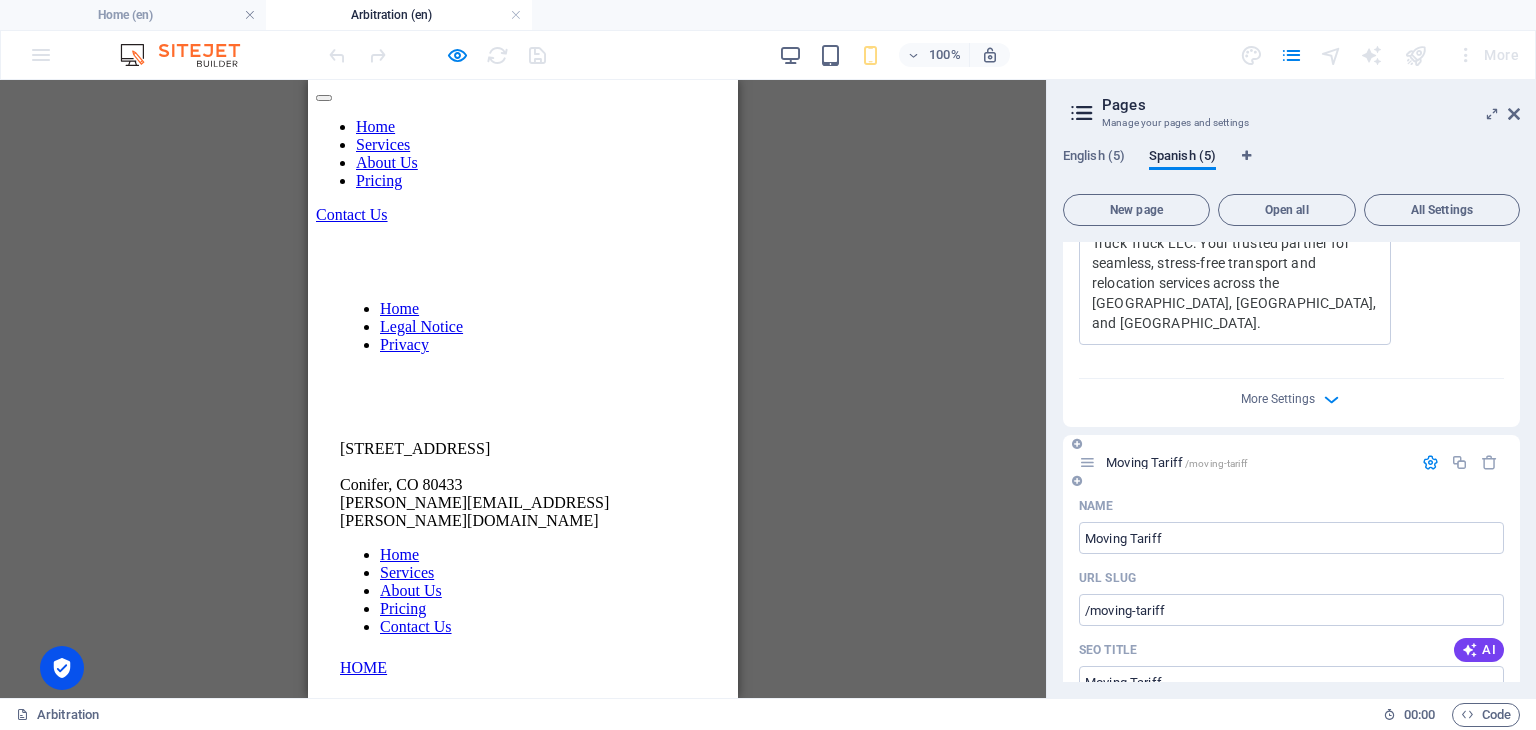 scroll, scrollTop: 0, scrollLeft: 0, axis: both 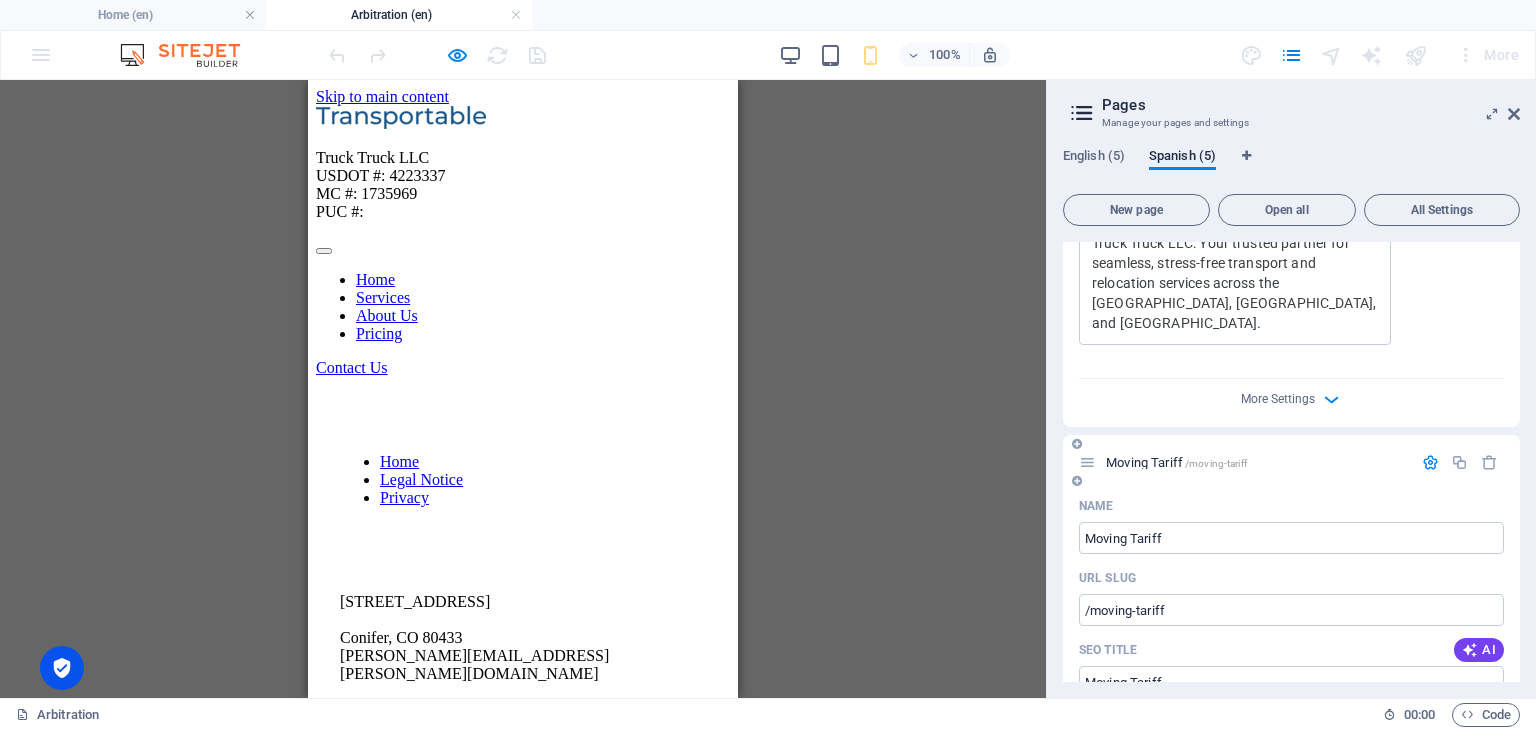 click at bounding box center (523, 246) 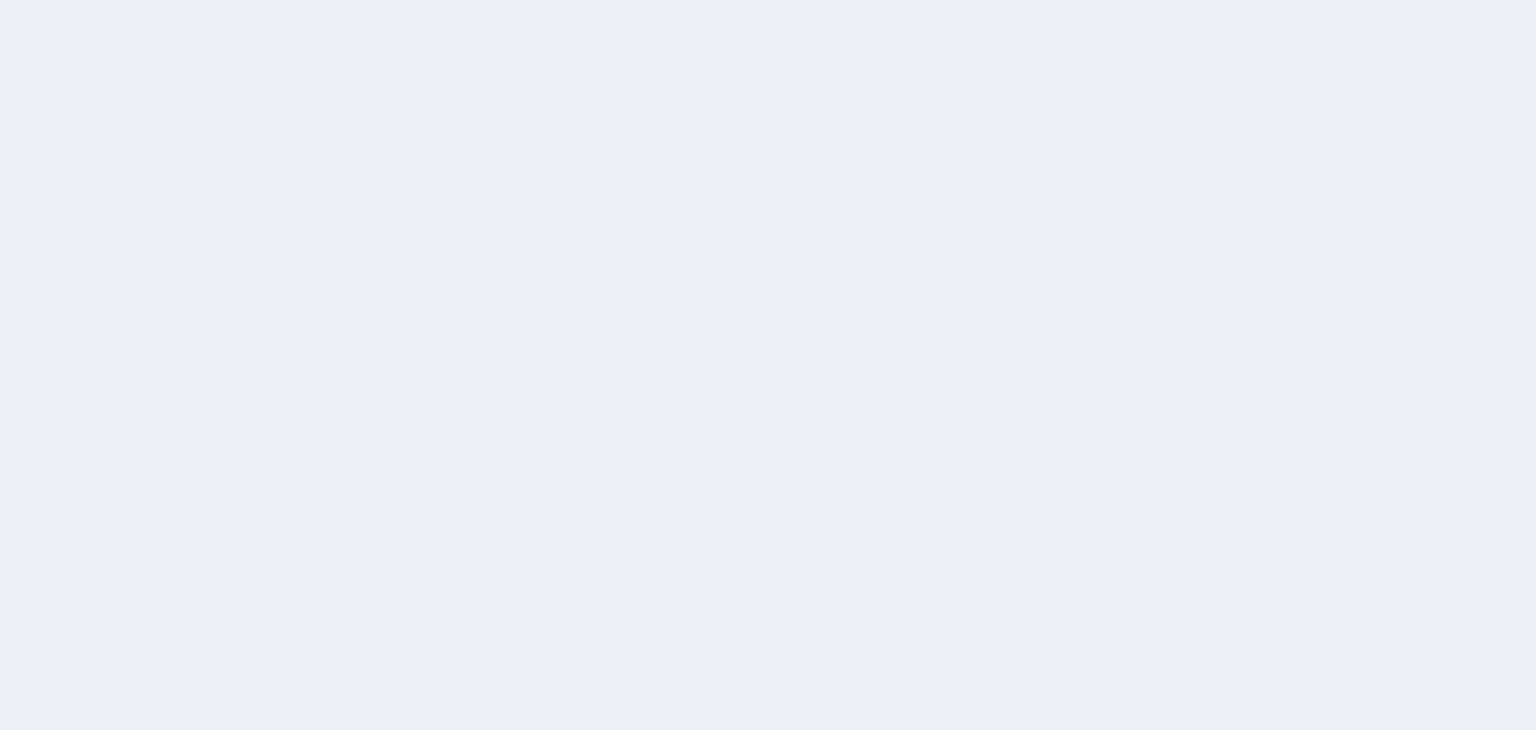 scroll, scrollTop: 0, scrollLeft: 0, axis: both 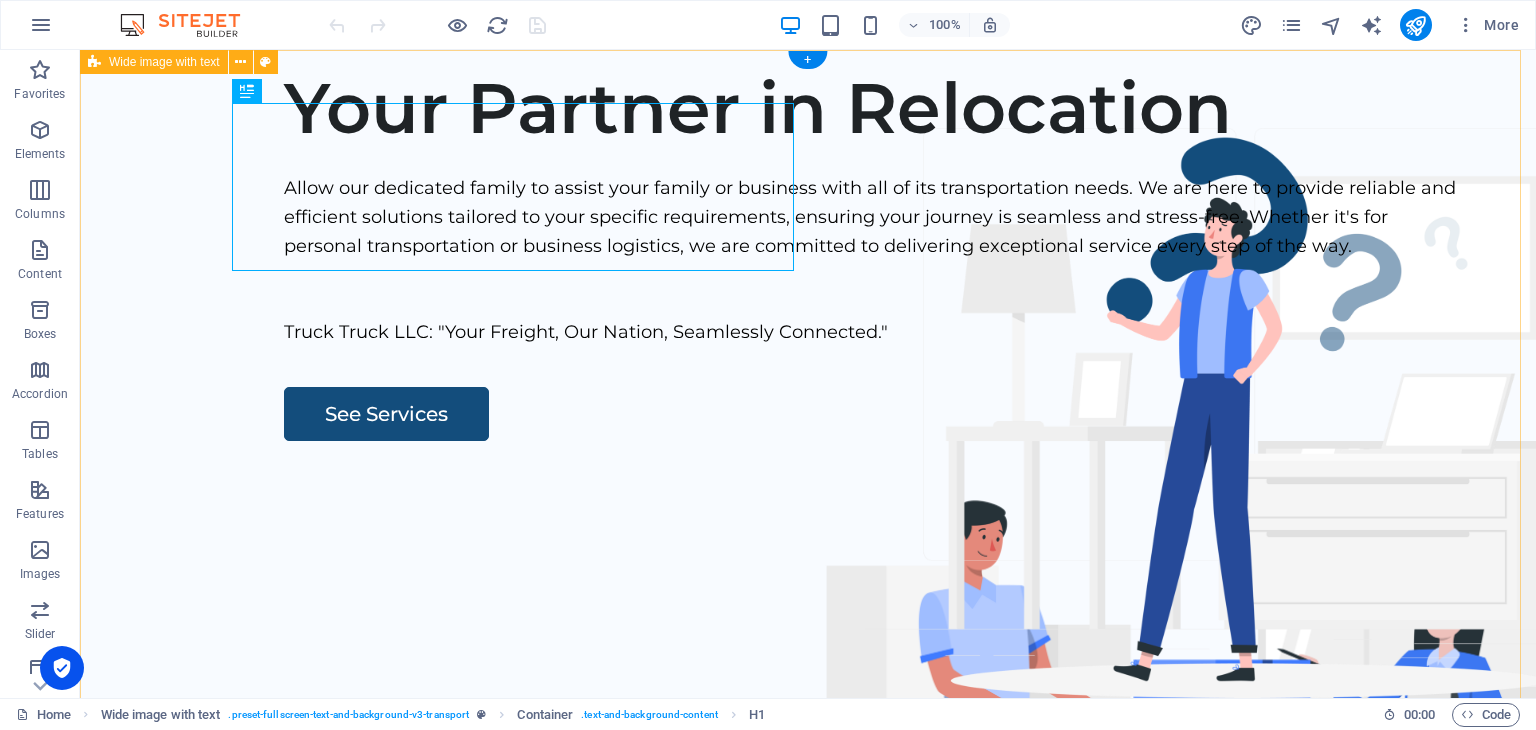 click on "Your Partner in Relocation Allow our dedicated family to assist your family or business with all of its transportation needs. We are here to provide reliable and efficient solutions tailored to your specific requirements, ensuring your journey is seamless and stress-free. Whether it's for personal transportation or business logistics, we are committed to delivering exceptional service every step of the way. Truck Truck LLC: "Your Freight, Our Nation, Seamlessly Connected." See Services" at bounding box center [808, 433] 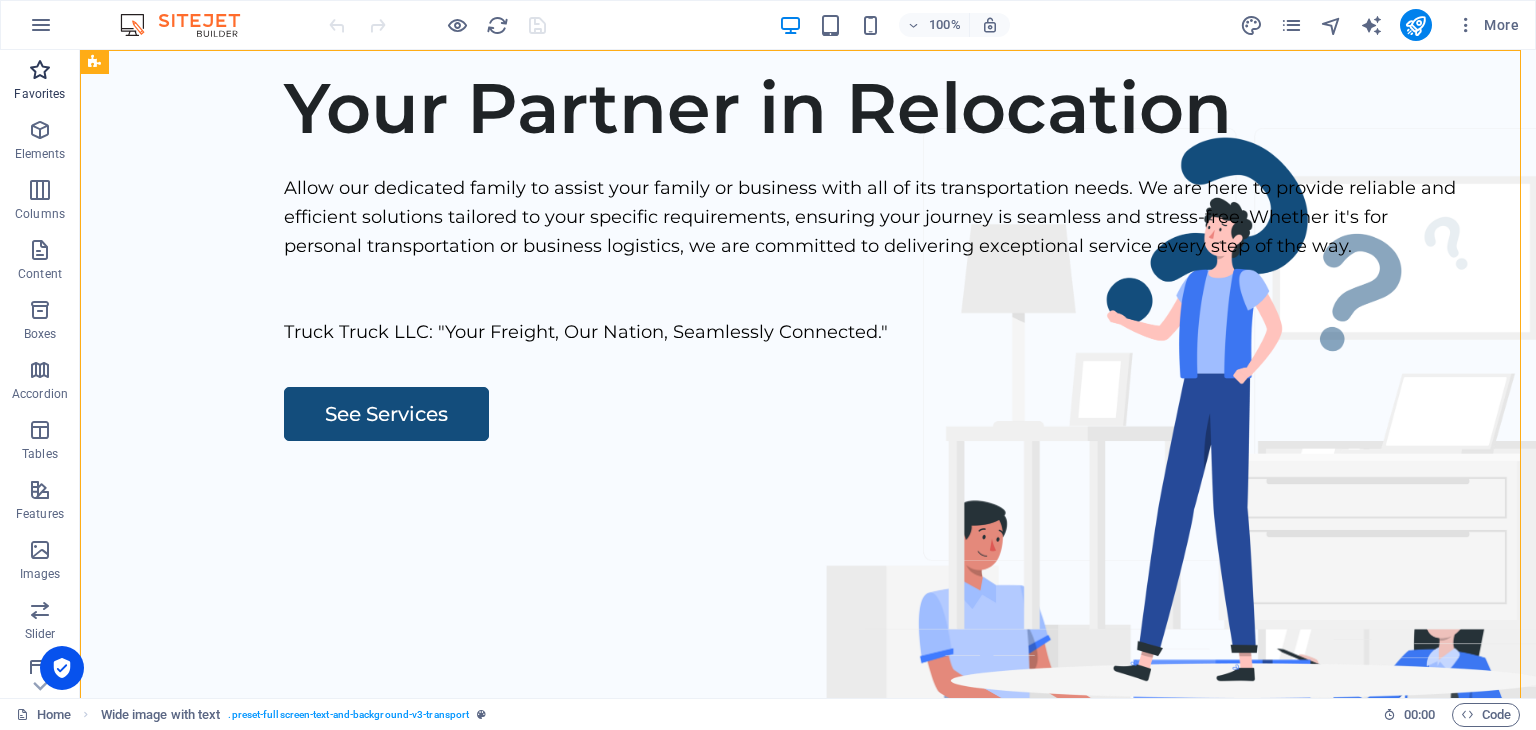 click on "Favorites" at bounding box center [40, 82] 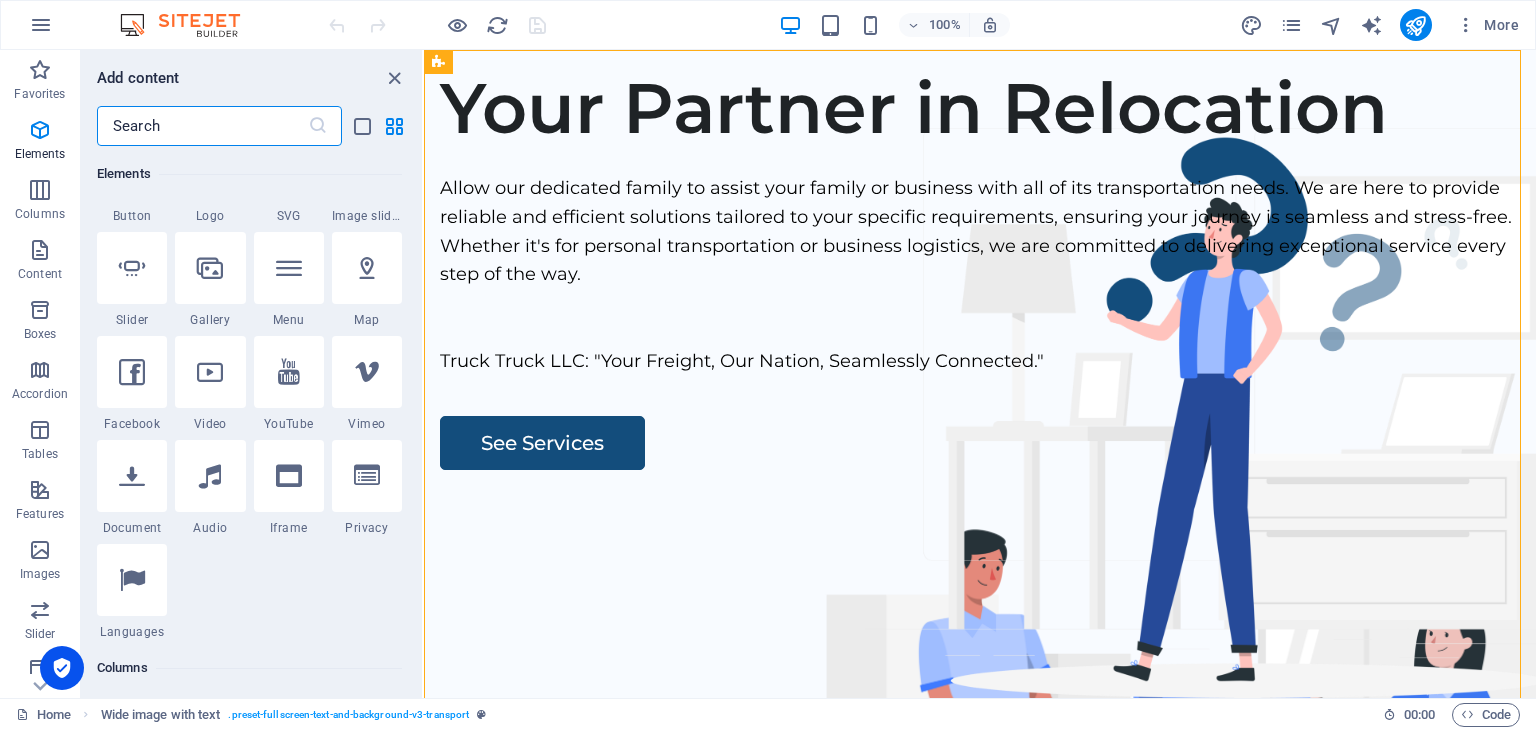 scroll, scrollTop: 438, scrollLeft: 0, axis: vertical 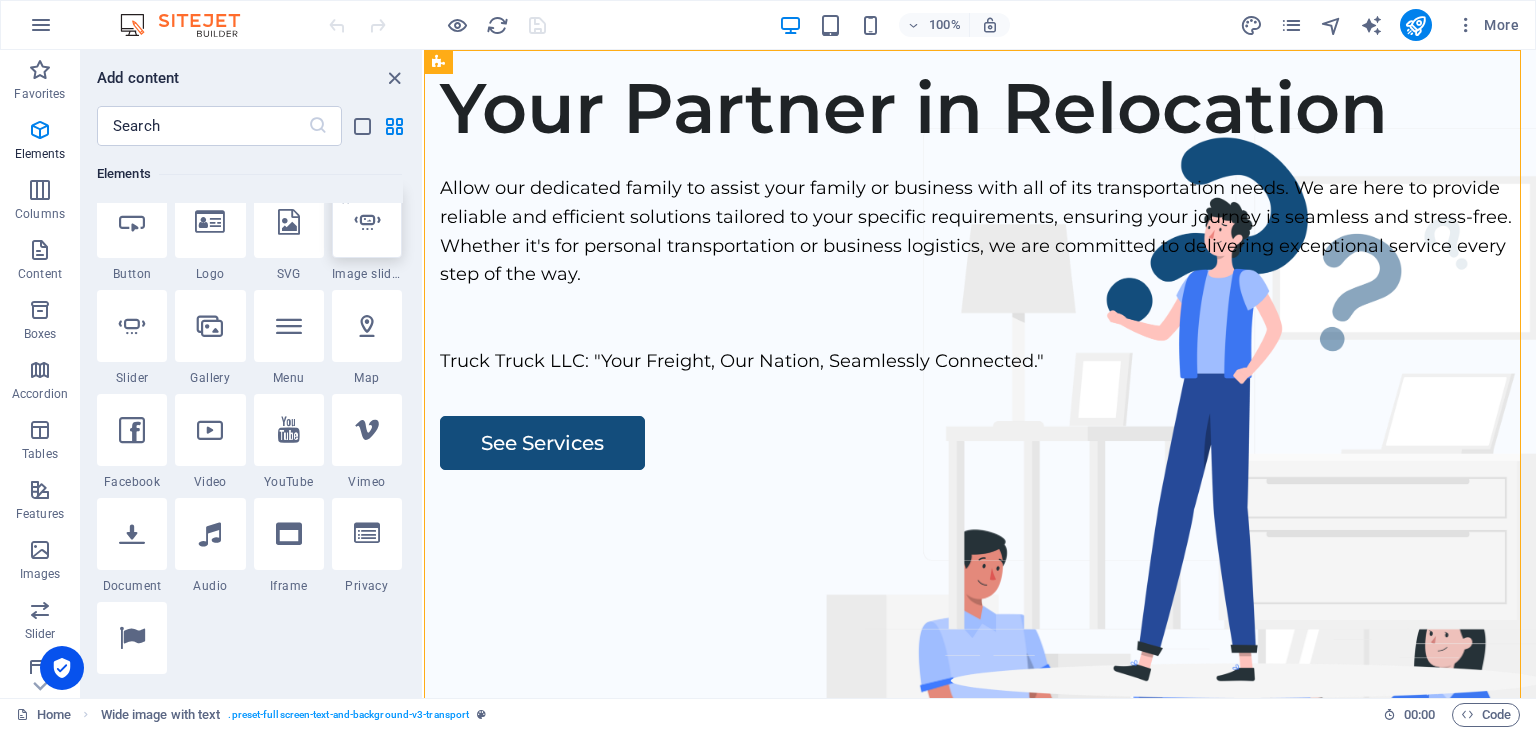 click at bounding box center [367, 222] 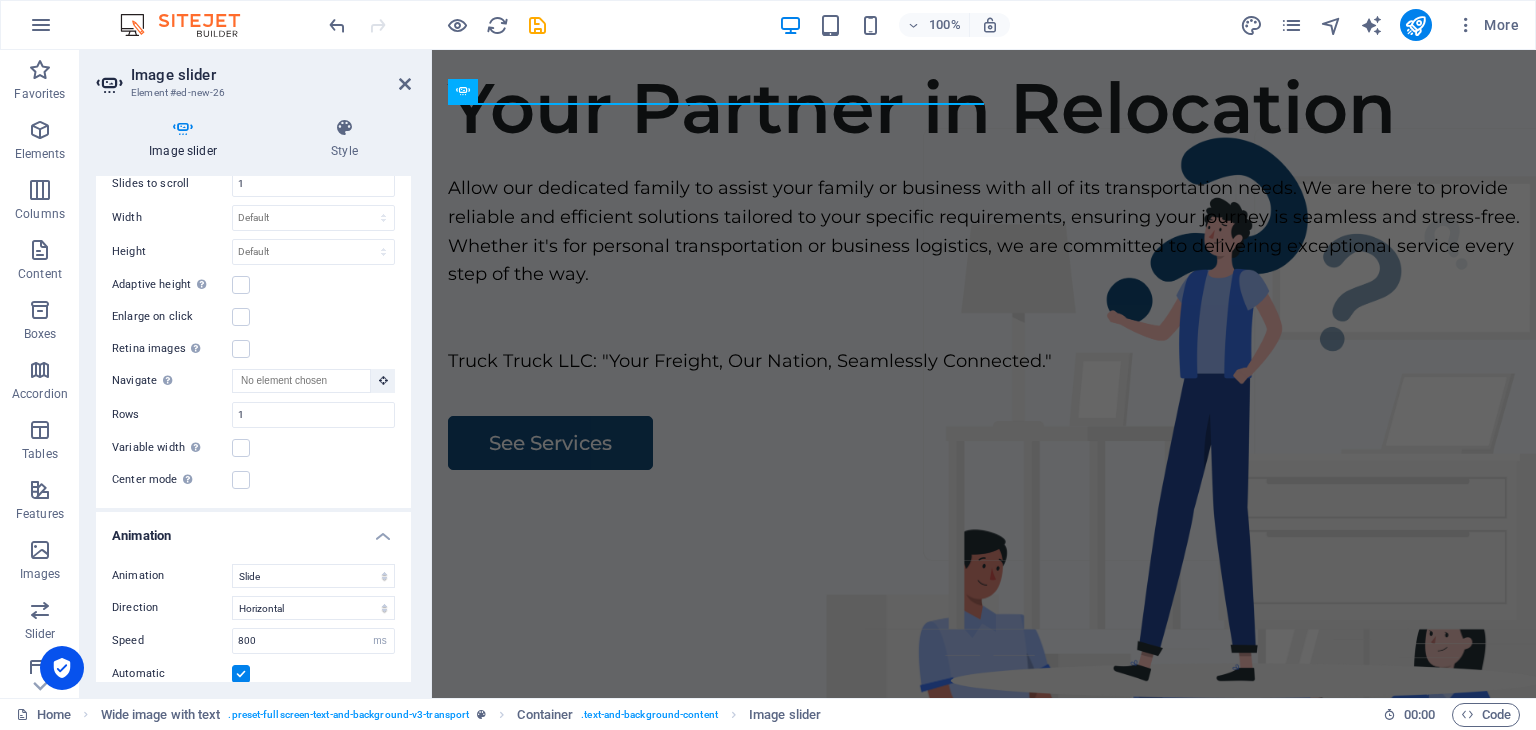 scroll, scrollTop: 0, scrollLeft: 0, axis: both 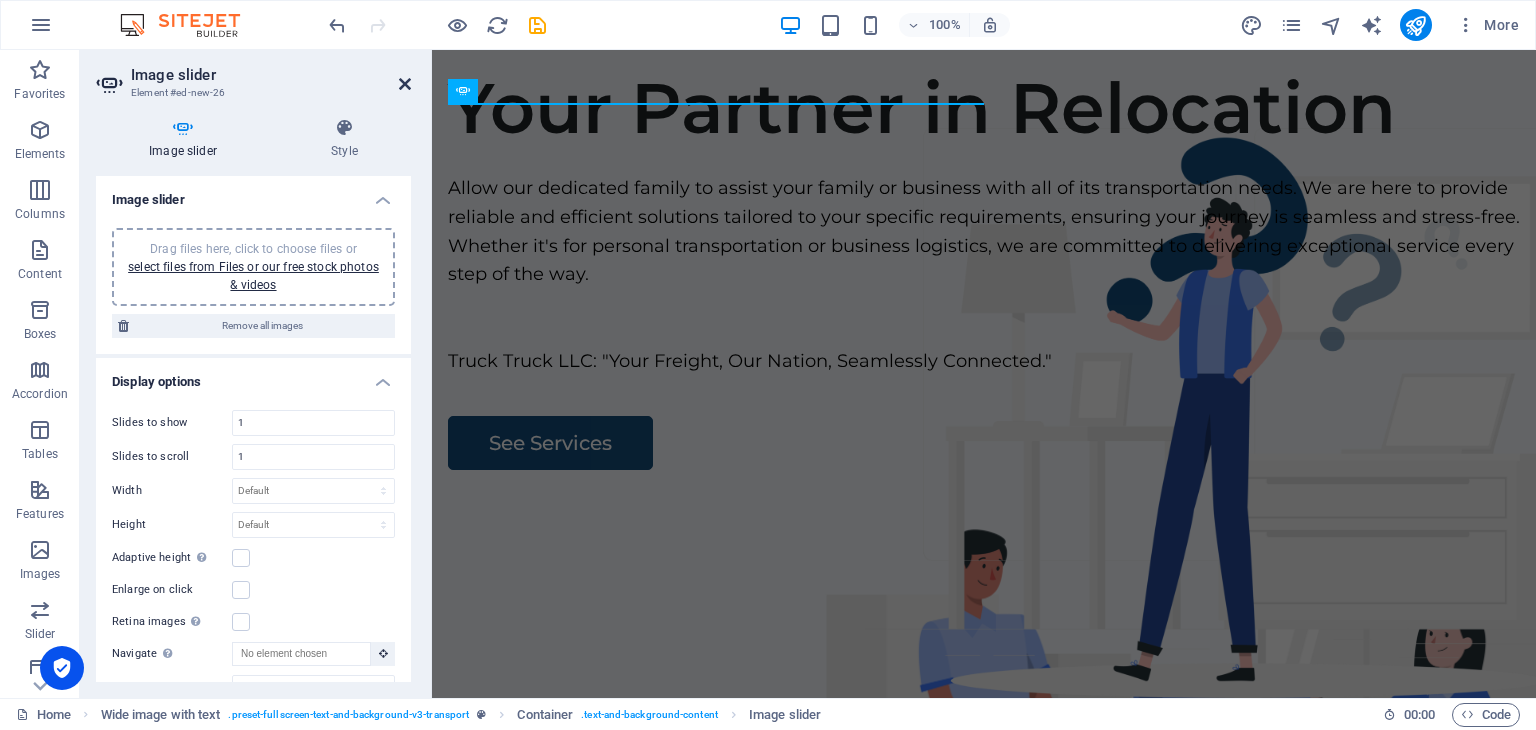 click at bounding box center [405, 84] 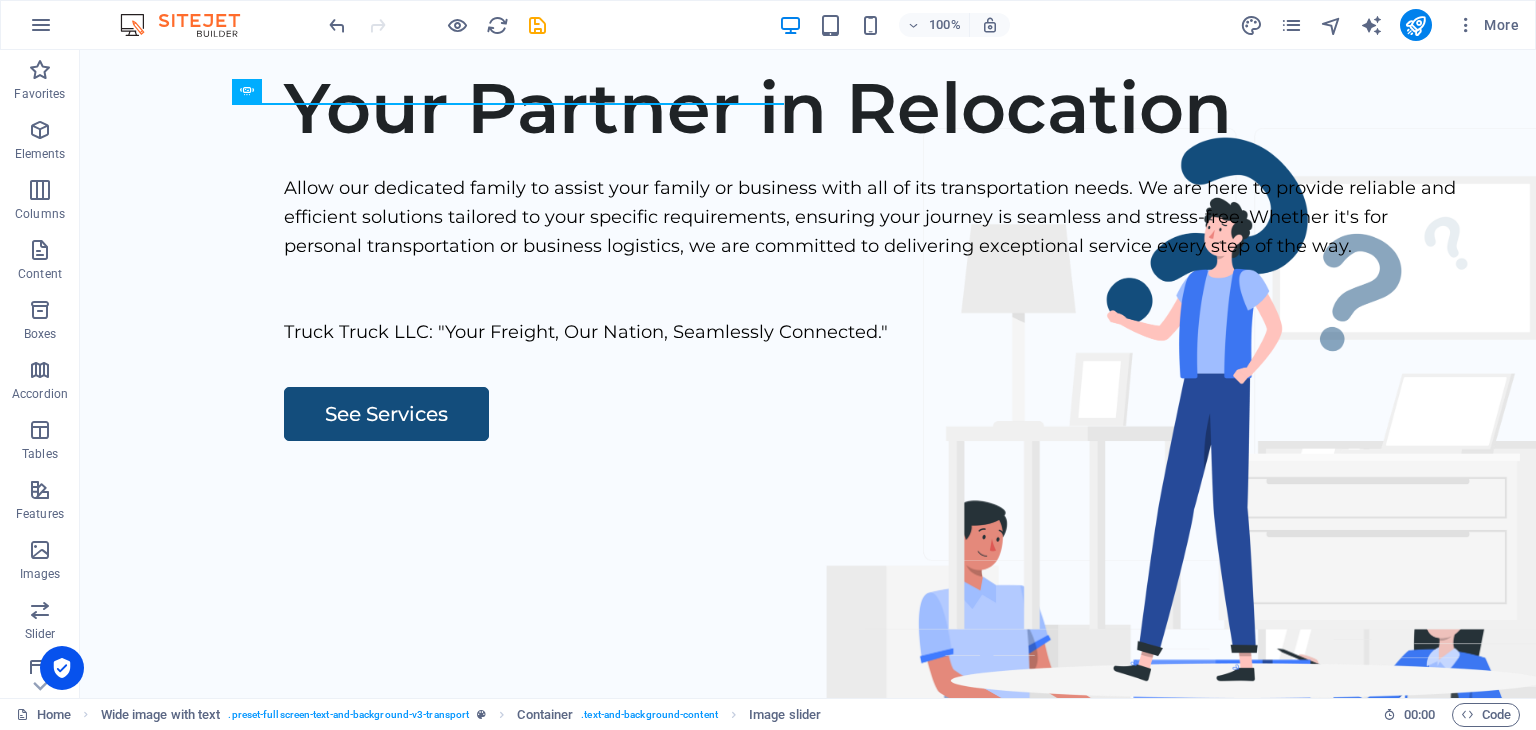 click at bounding box center [808, 374] 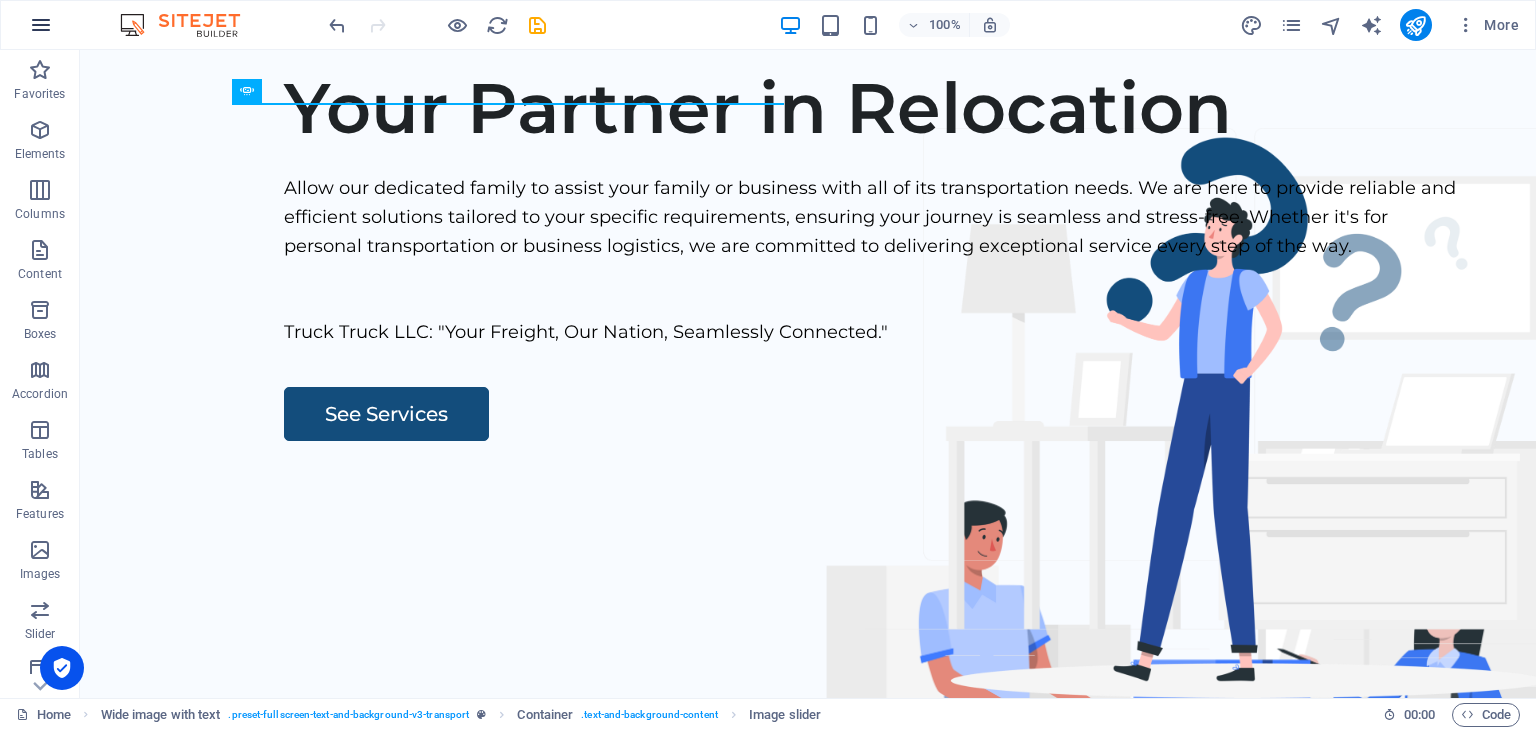 click at bounding box center [41, 25] 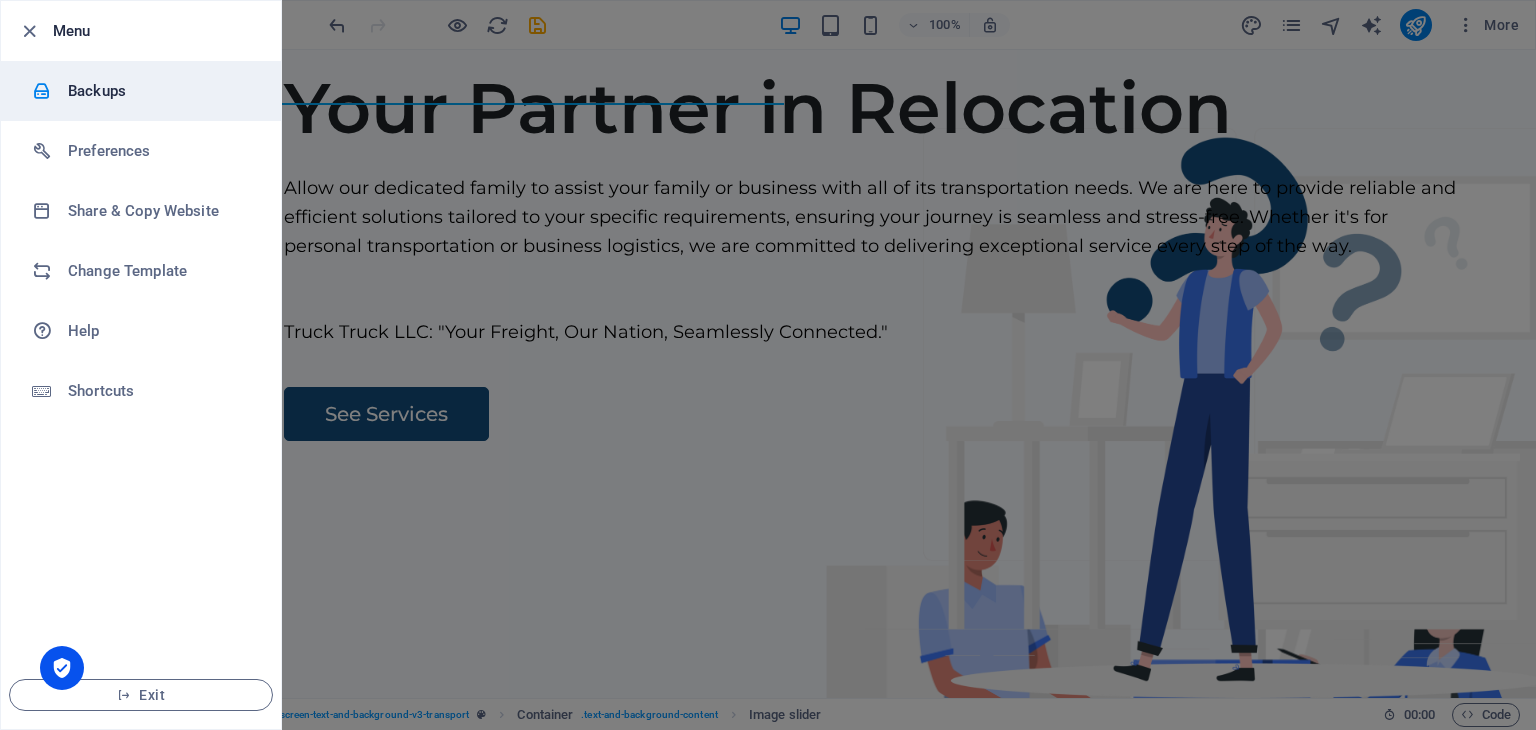 click on "Backups" at bounding box center [160, 91] 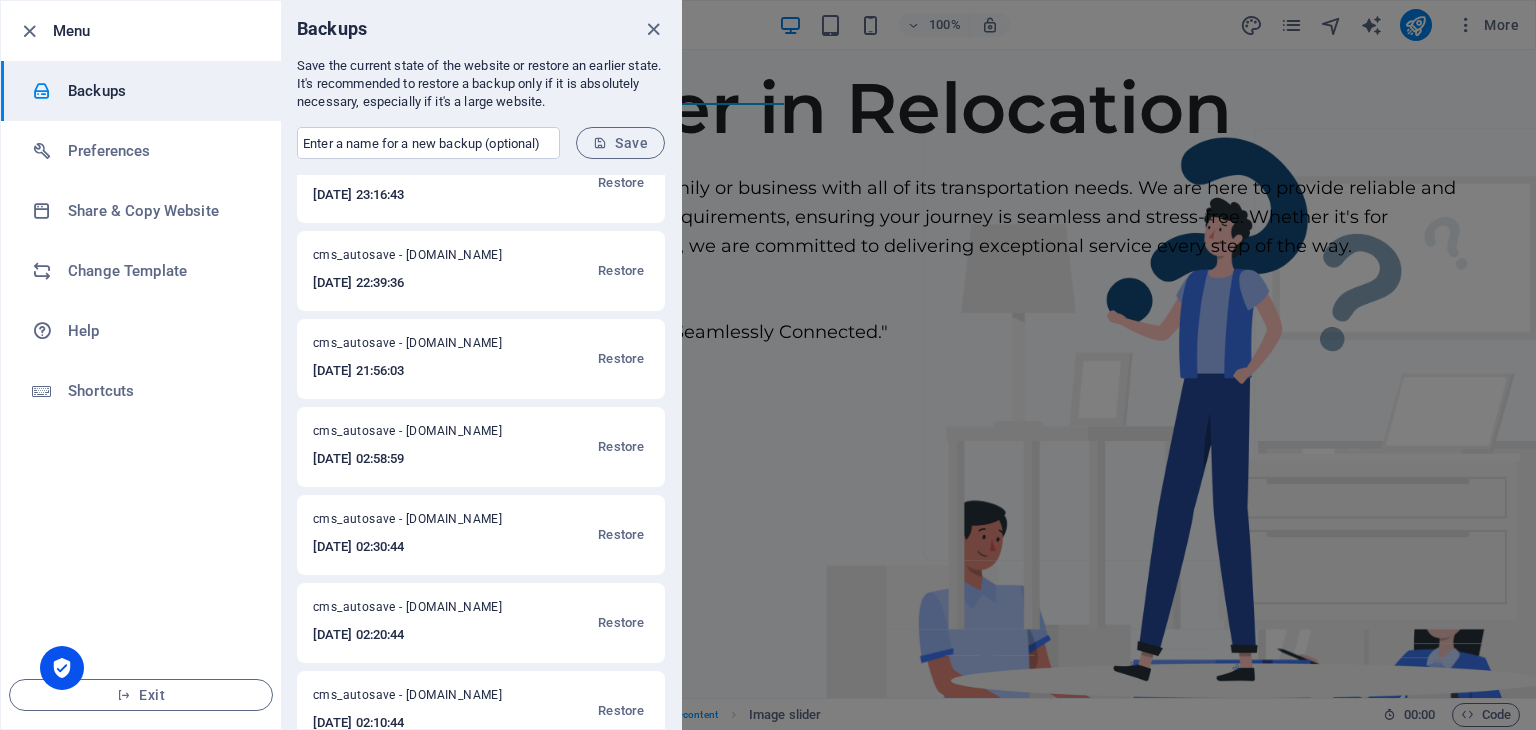scroll, scrollTop: 157, scrollLeft: 0, axis: vertical 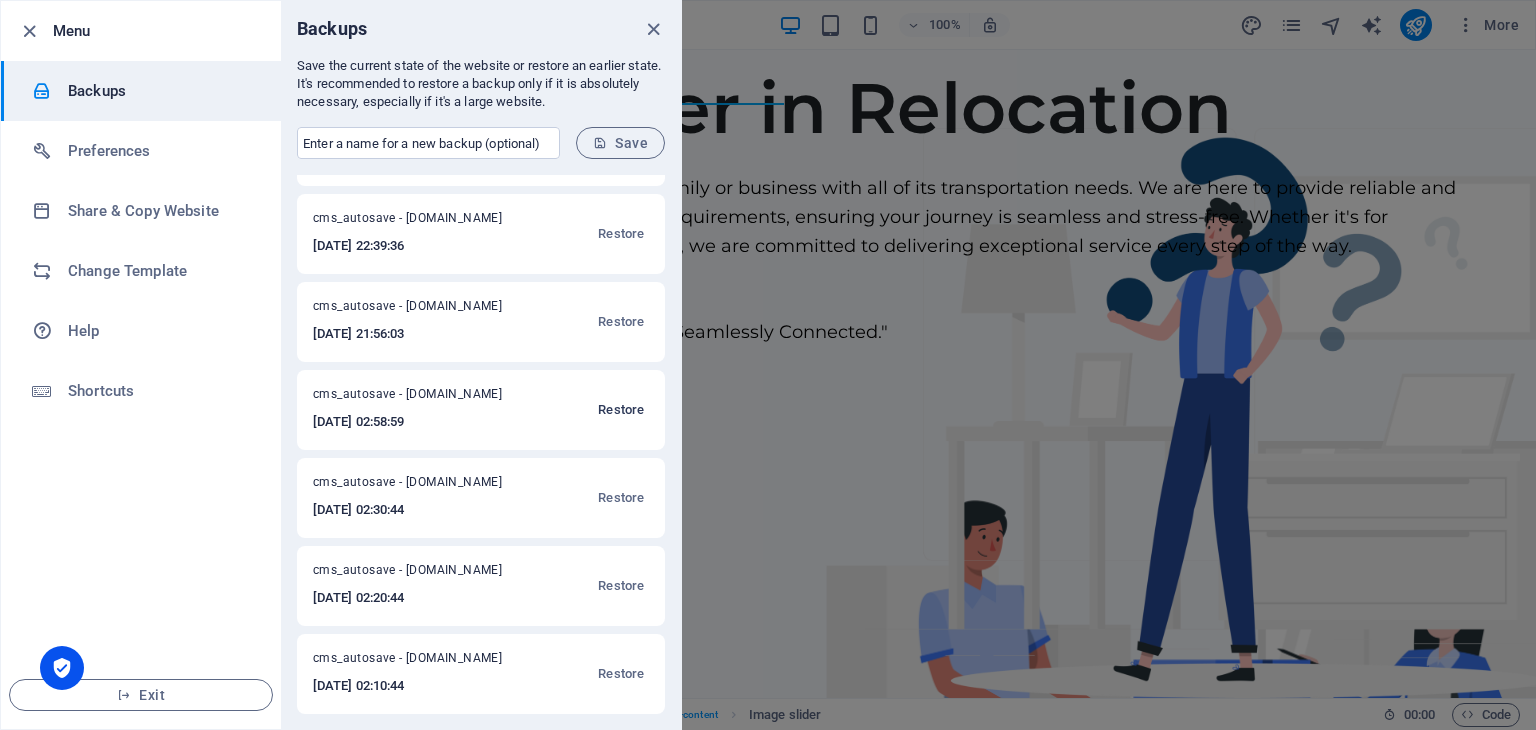 click on "Restore" at bounding box center (621, 410) 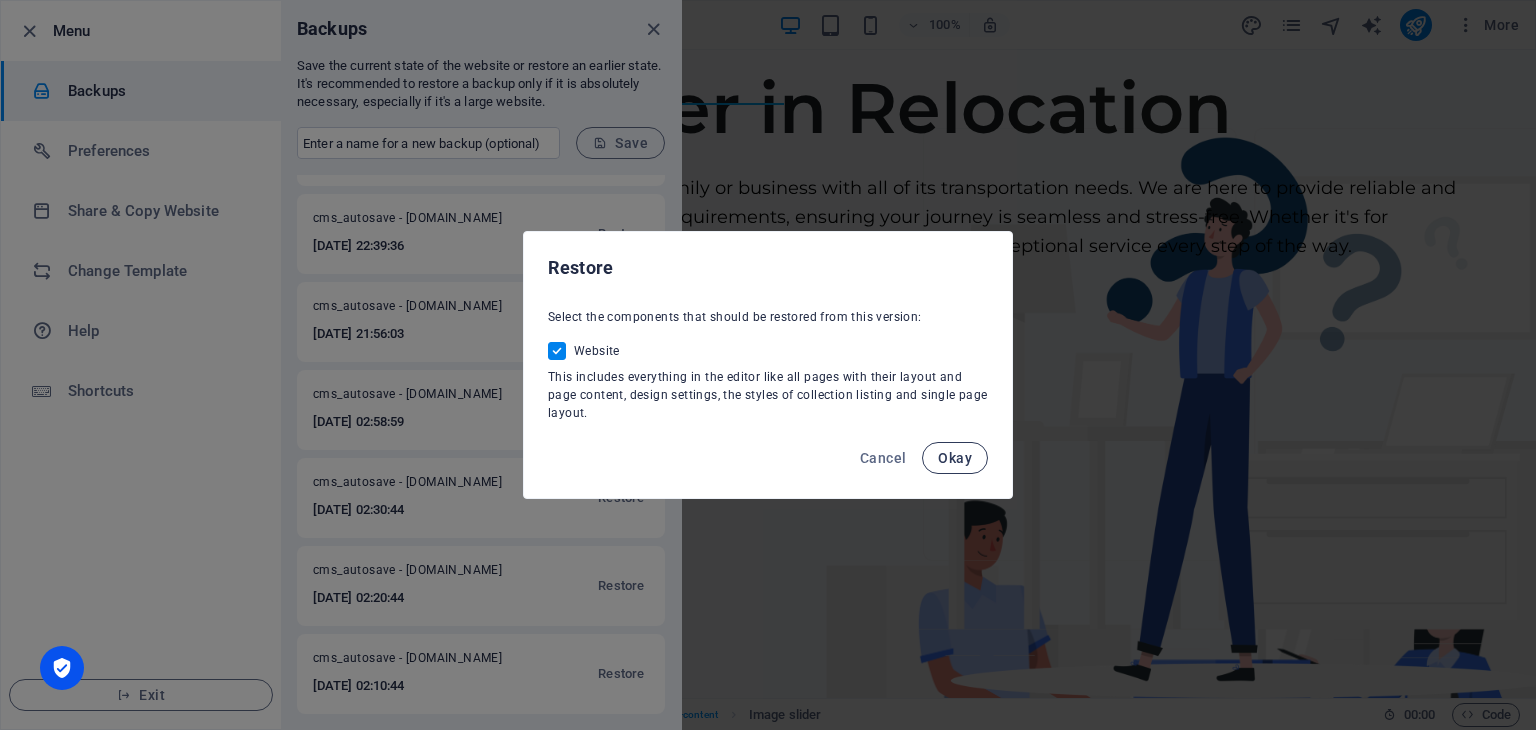 click on "Okay" at bounding box center (955, 458) 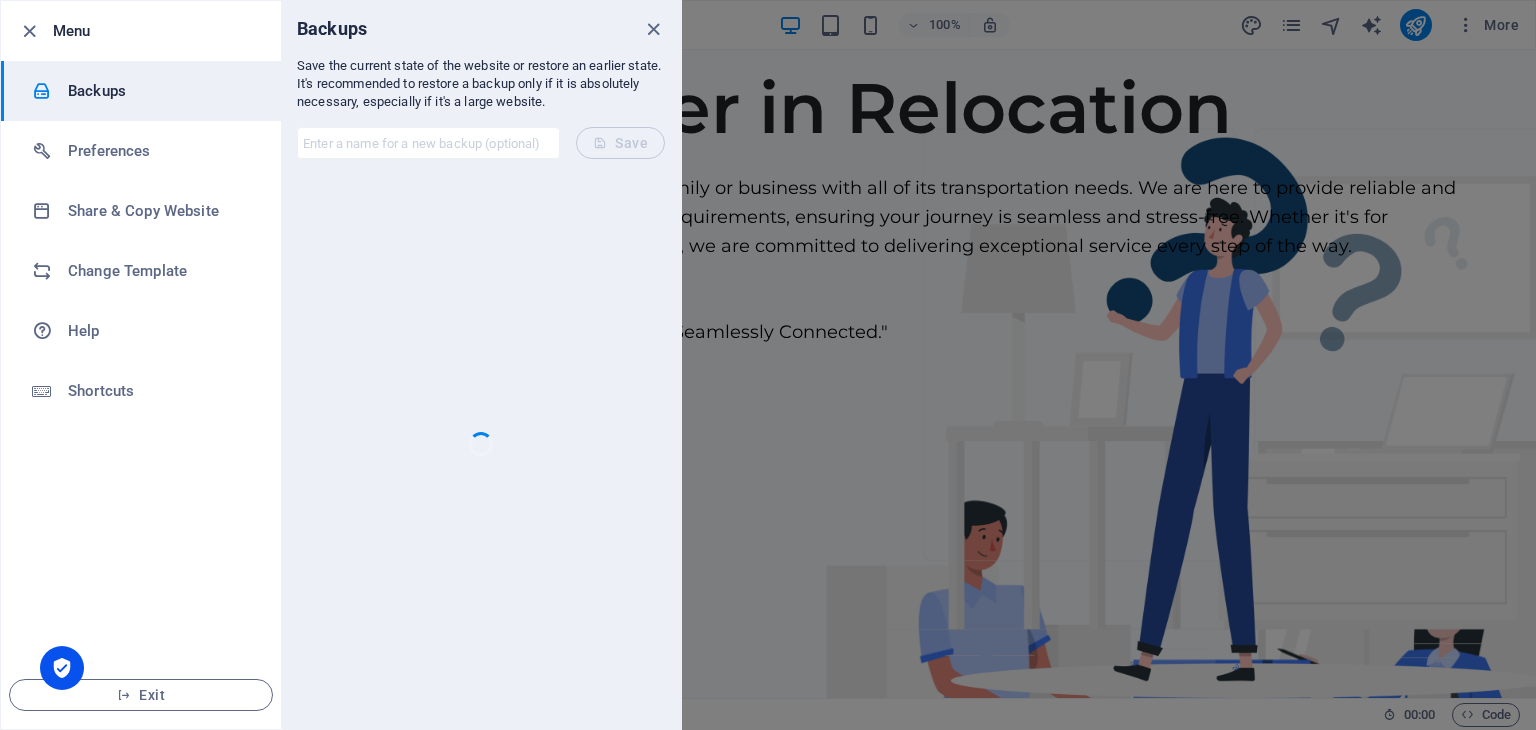 scroll, scrollTop: 0, scrollLeft: 0, axis: both 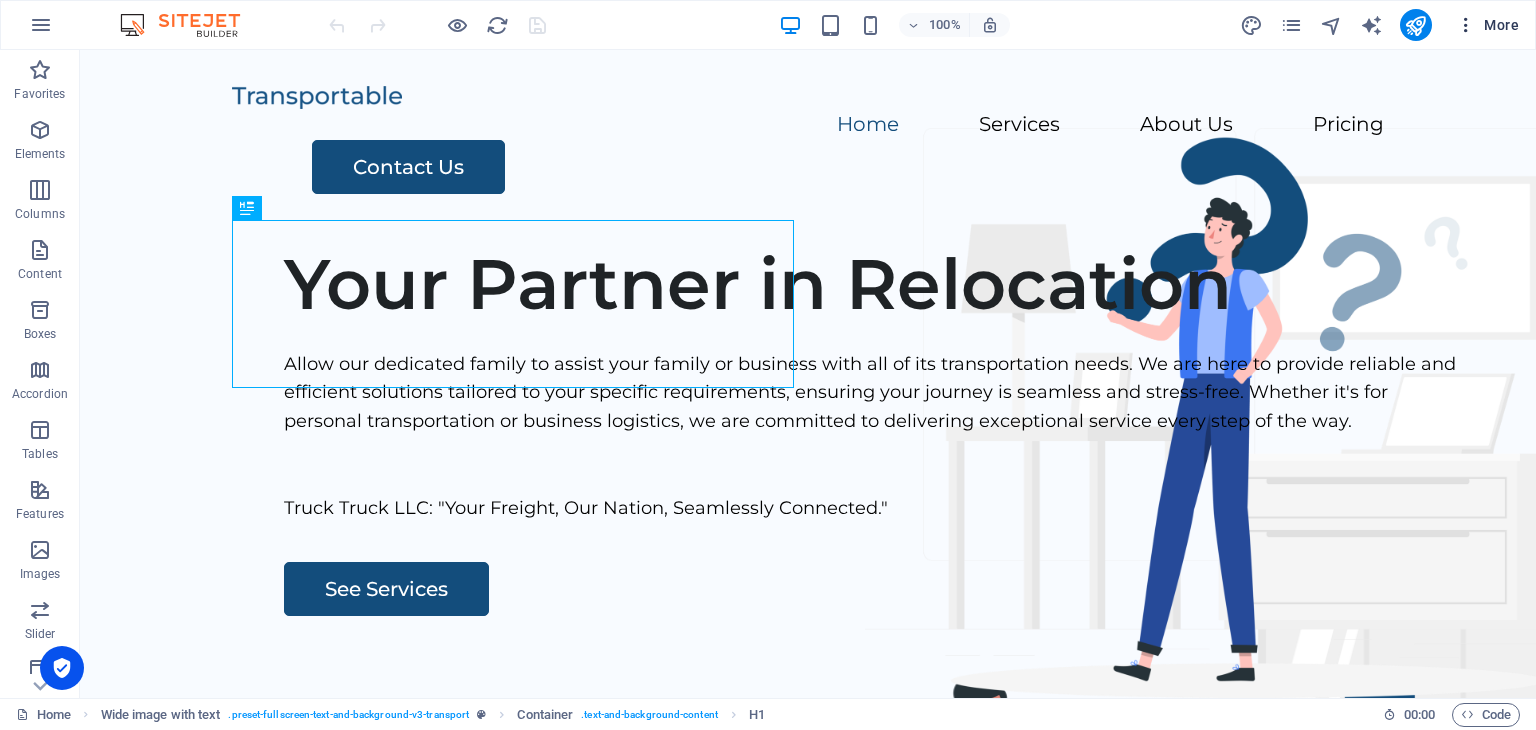 click at bounding box center (1466, 25) 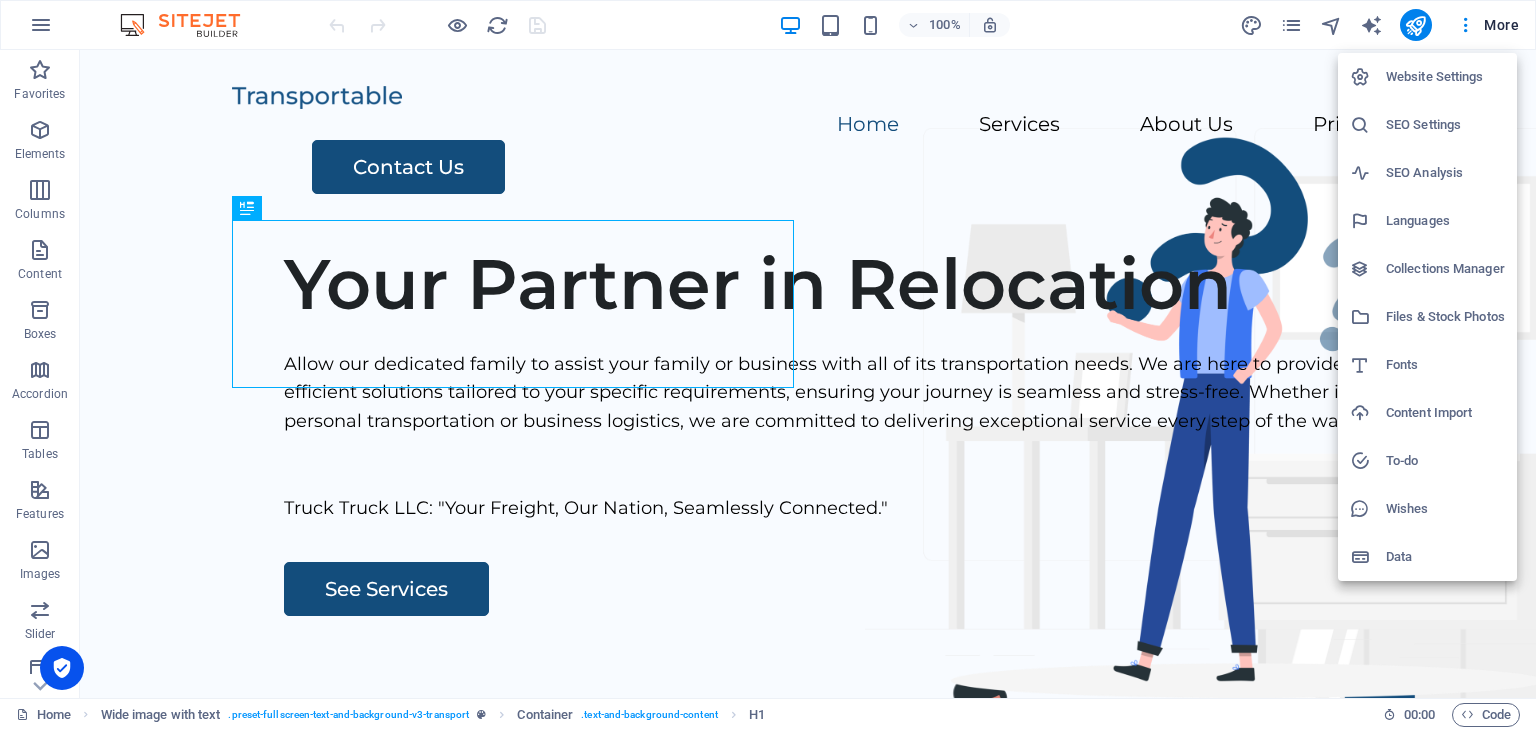 click at bounding box center [768, 365] 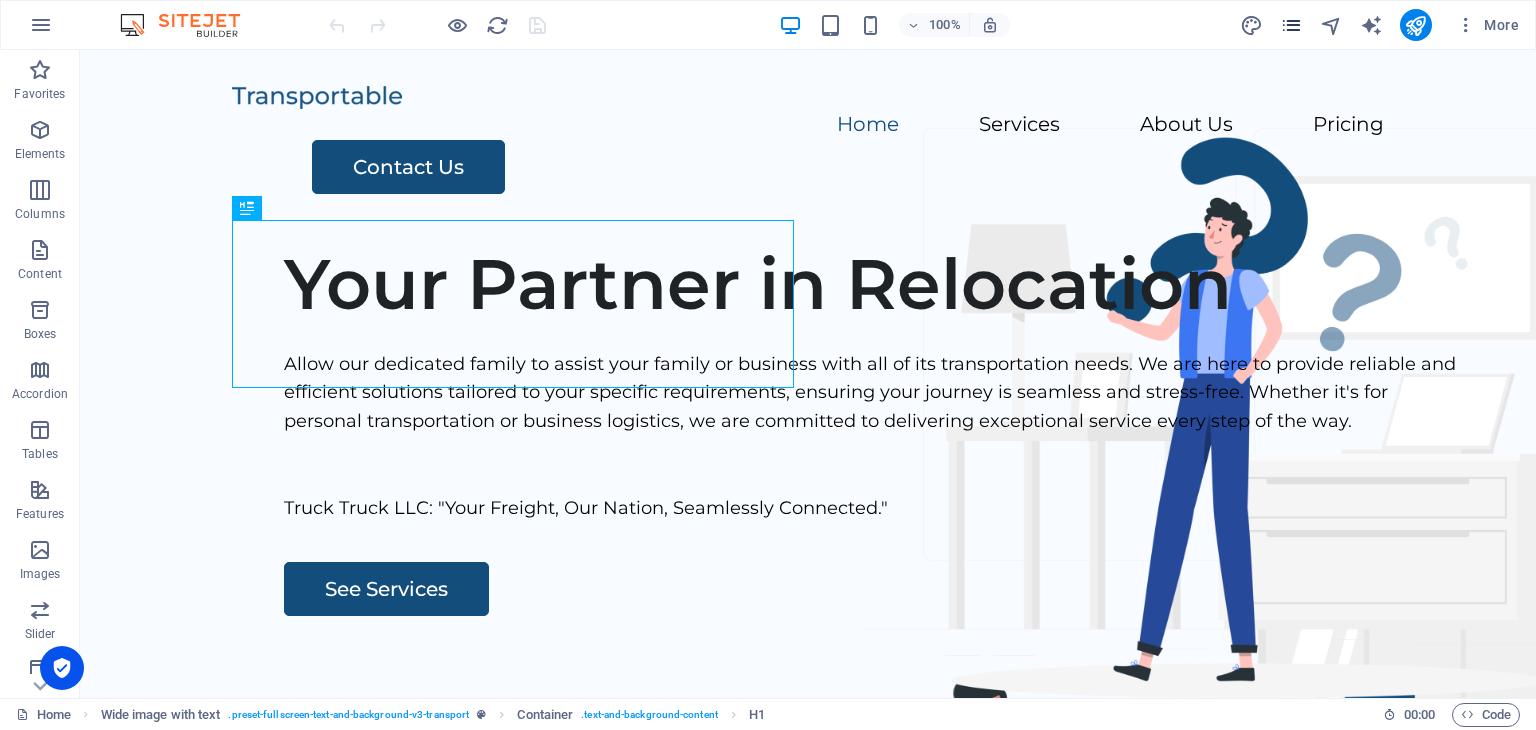 click at bounding box center [1291, 25] 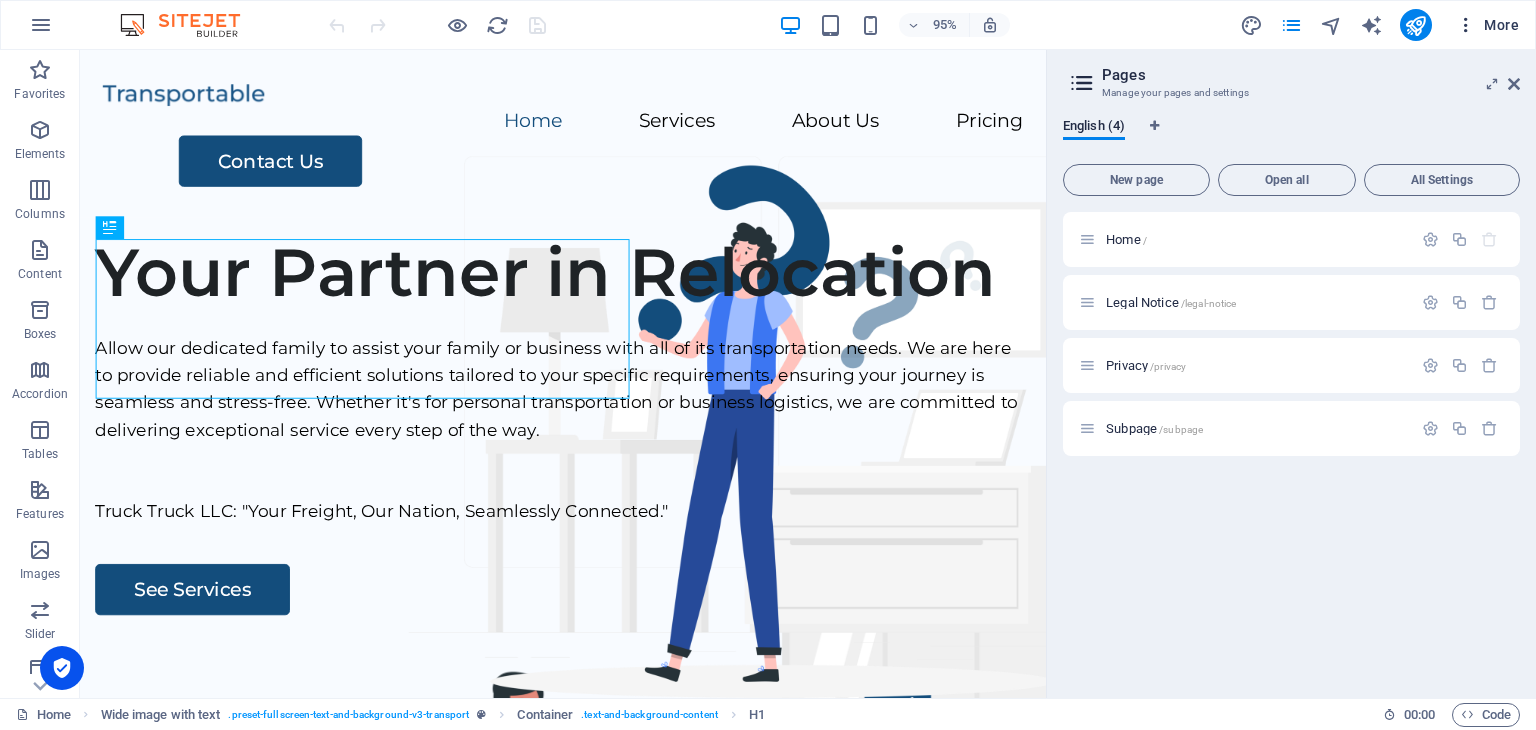 click at bounding box center [1466, 25] 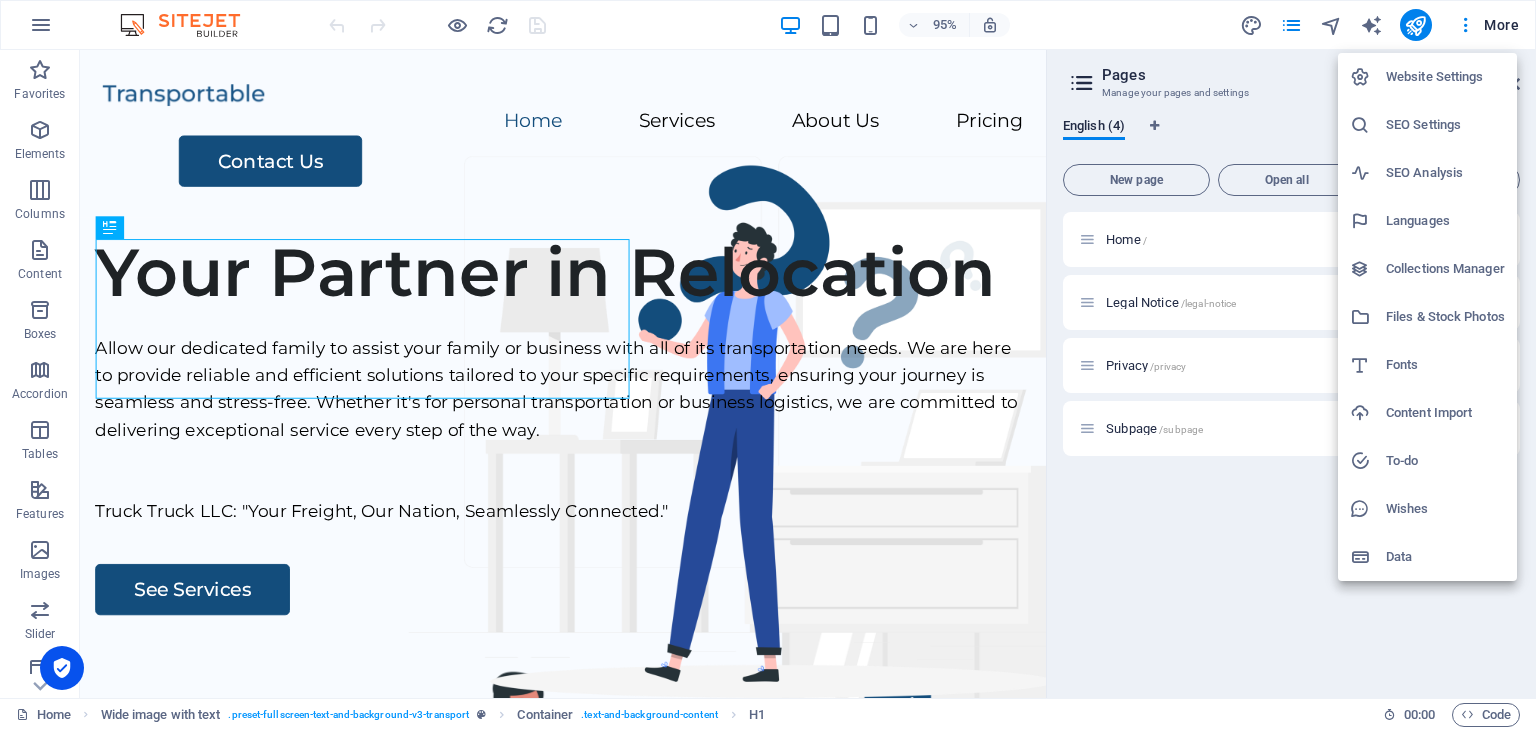 click at bounding box center (768, 365) 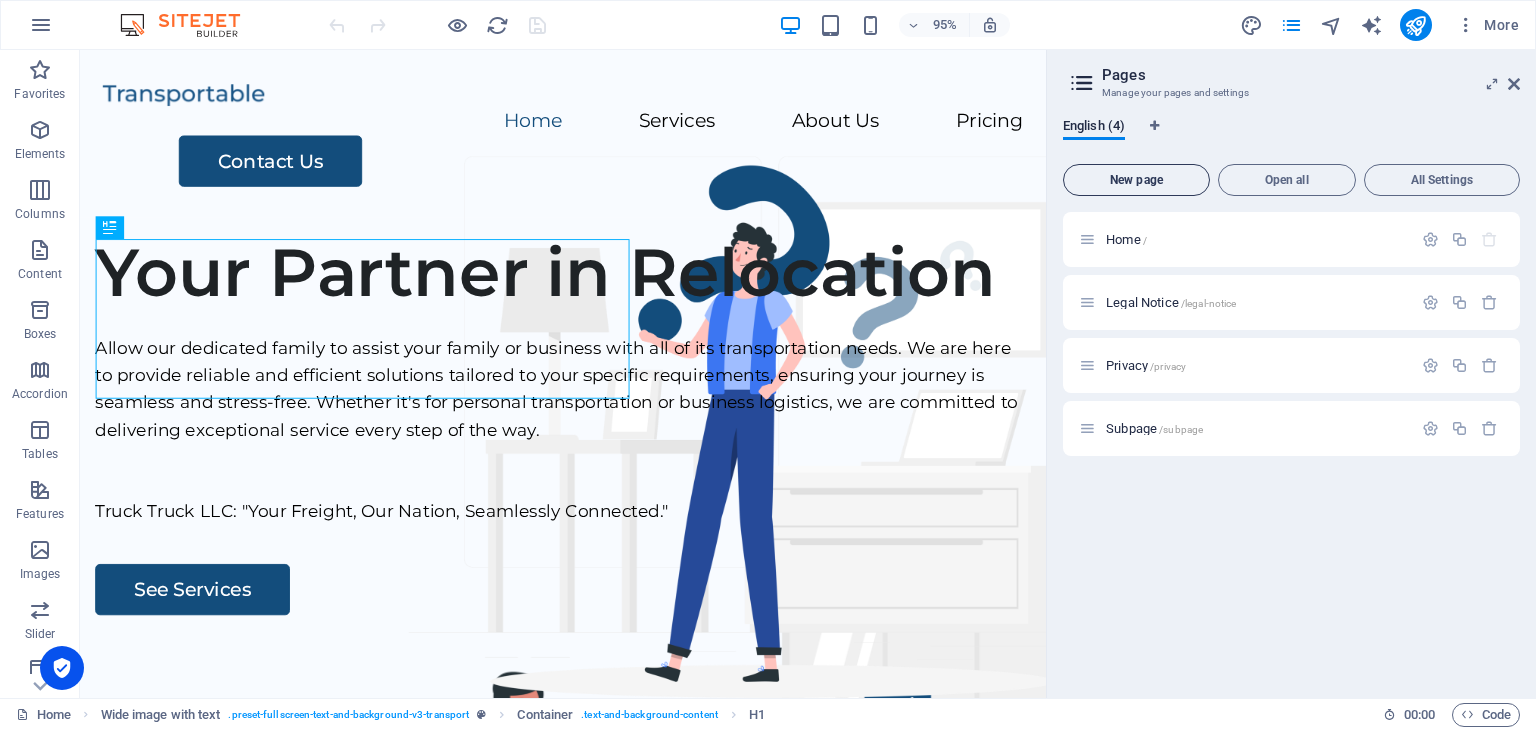 click on "New page" at bounding box center [1136, 180] 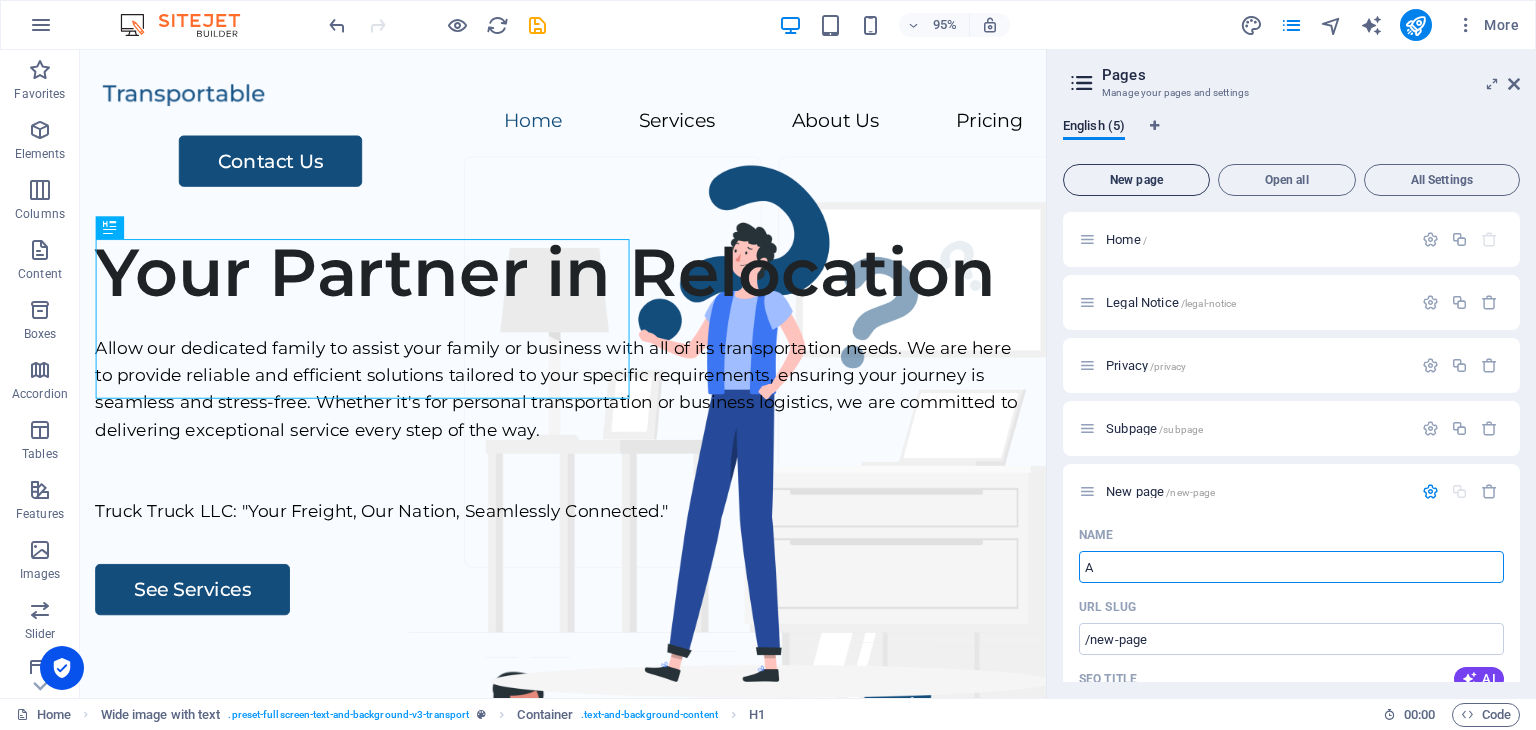 type on "Ar" 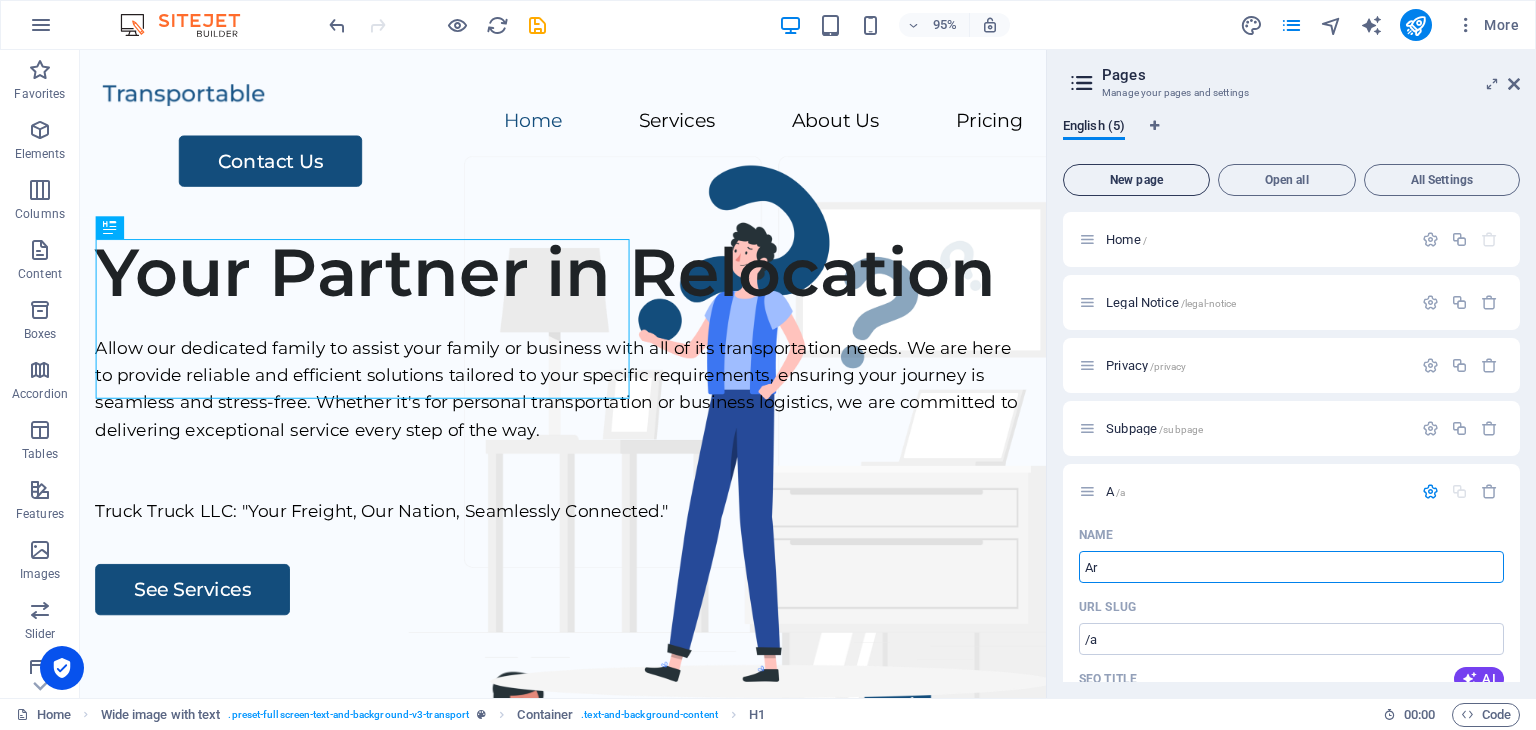 type on "/a" 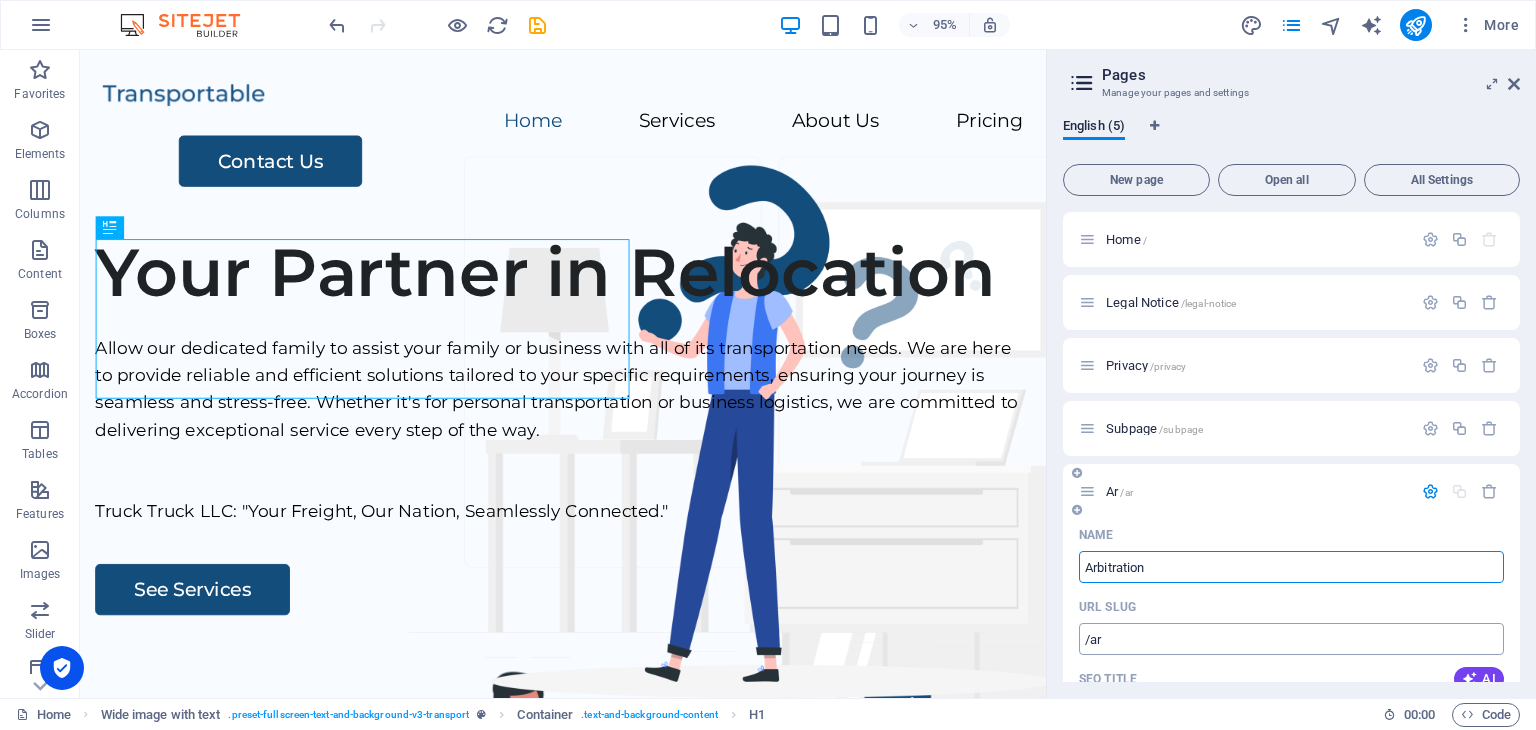 type on "Arbitration" 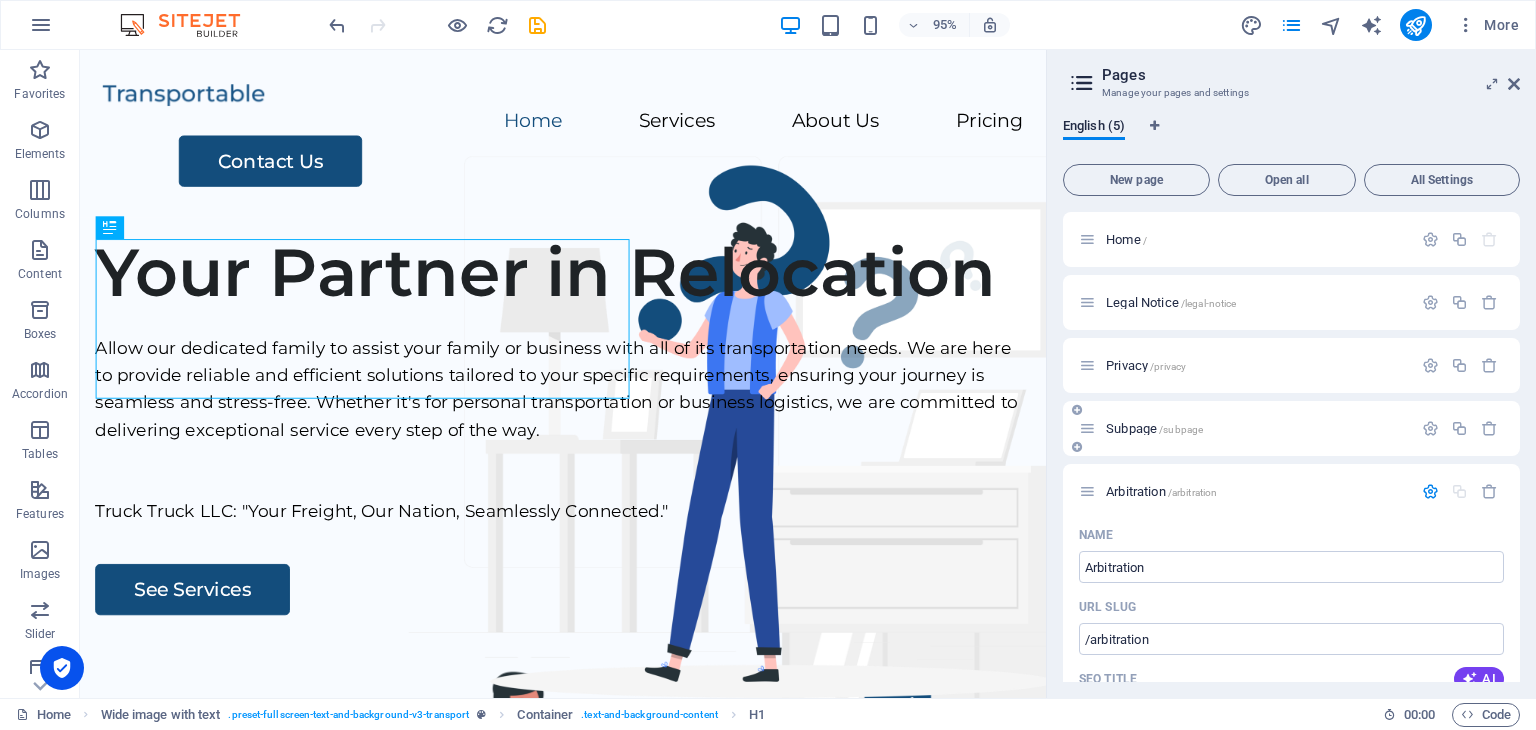 click on "Subpage /subpage" at bounding box center (1291, 428) 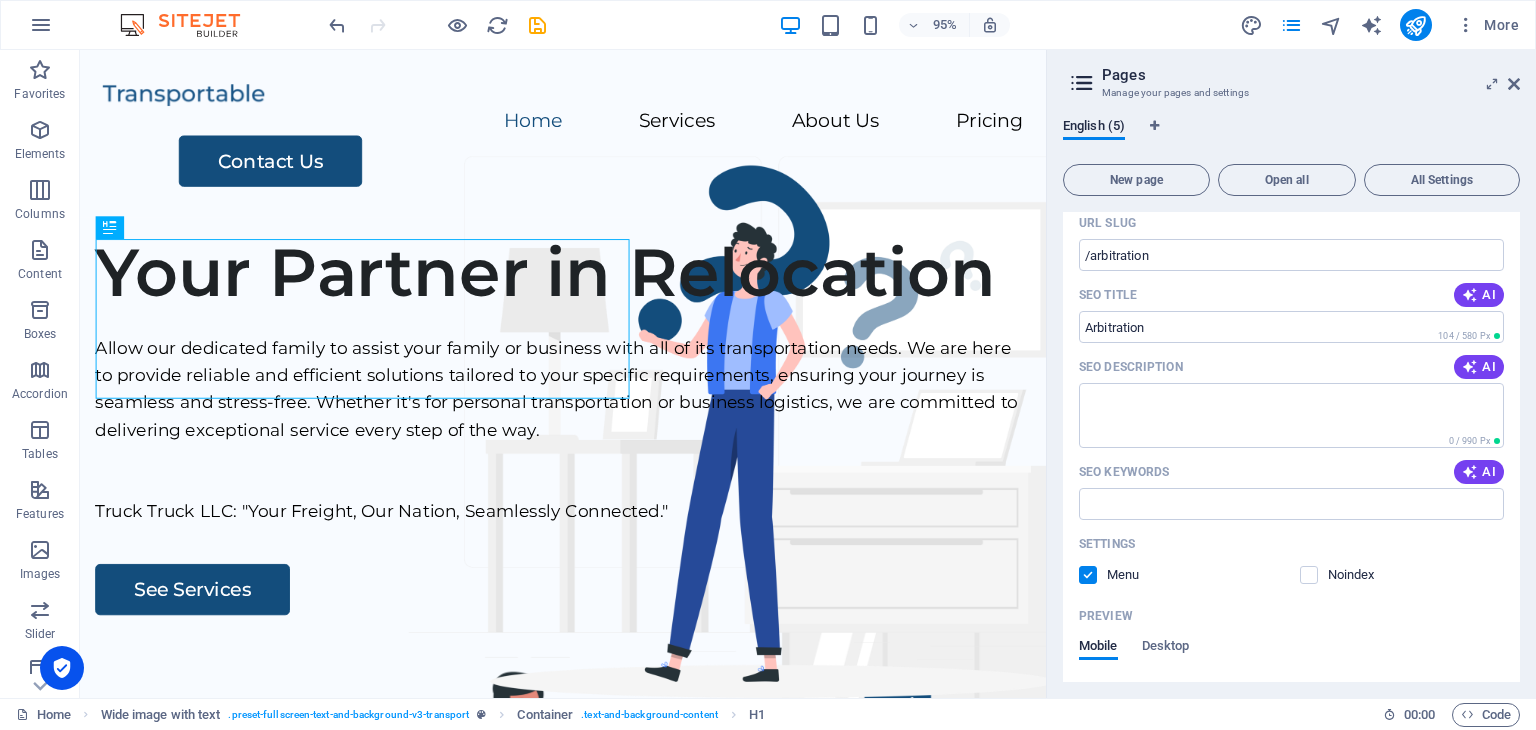 scroll, scrollTop: 0, scrollLeft: 0, axis: both 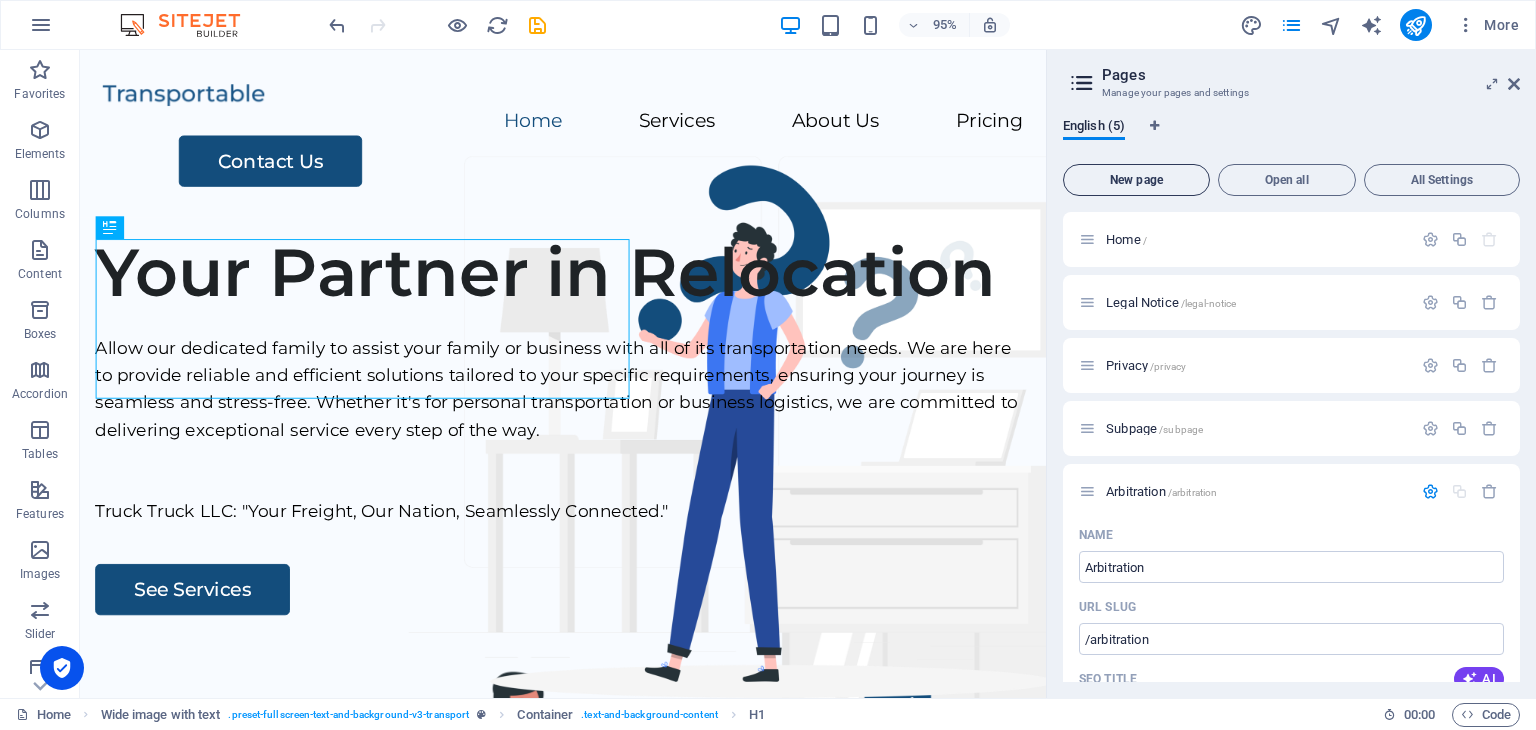click on "New page" at bounding box center [1136, 180] 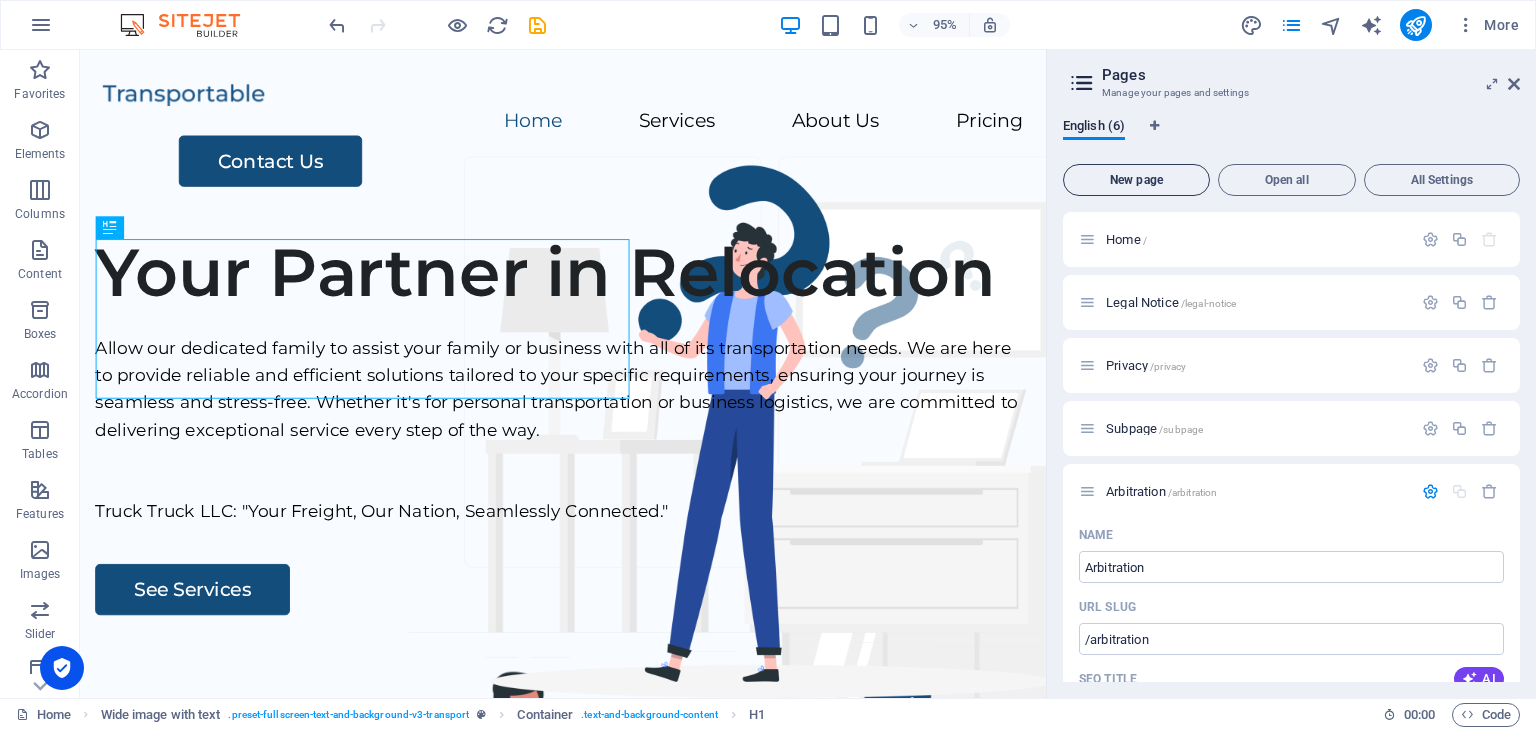 scroll, scrollTop: 880, scrollLeft: 0, axis: vertical 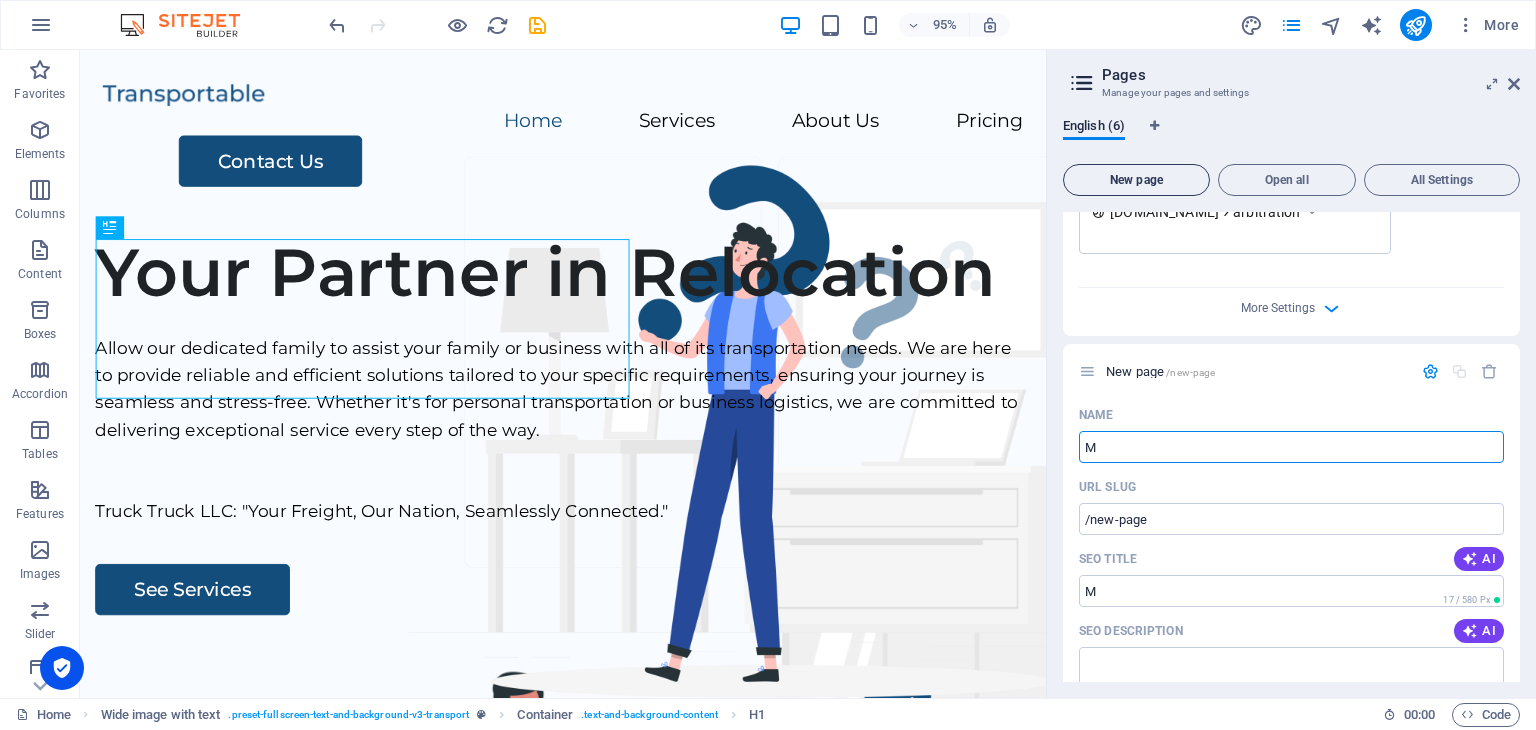 type on "M" 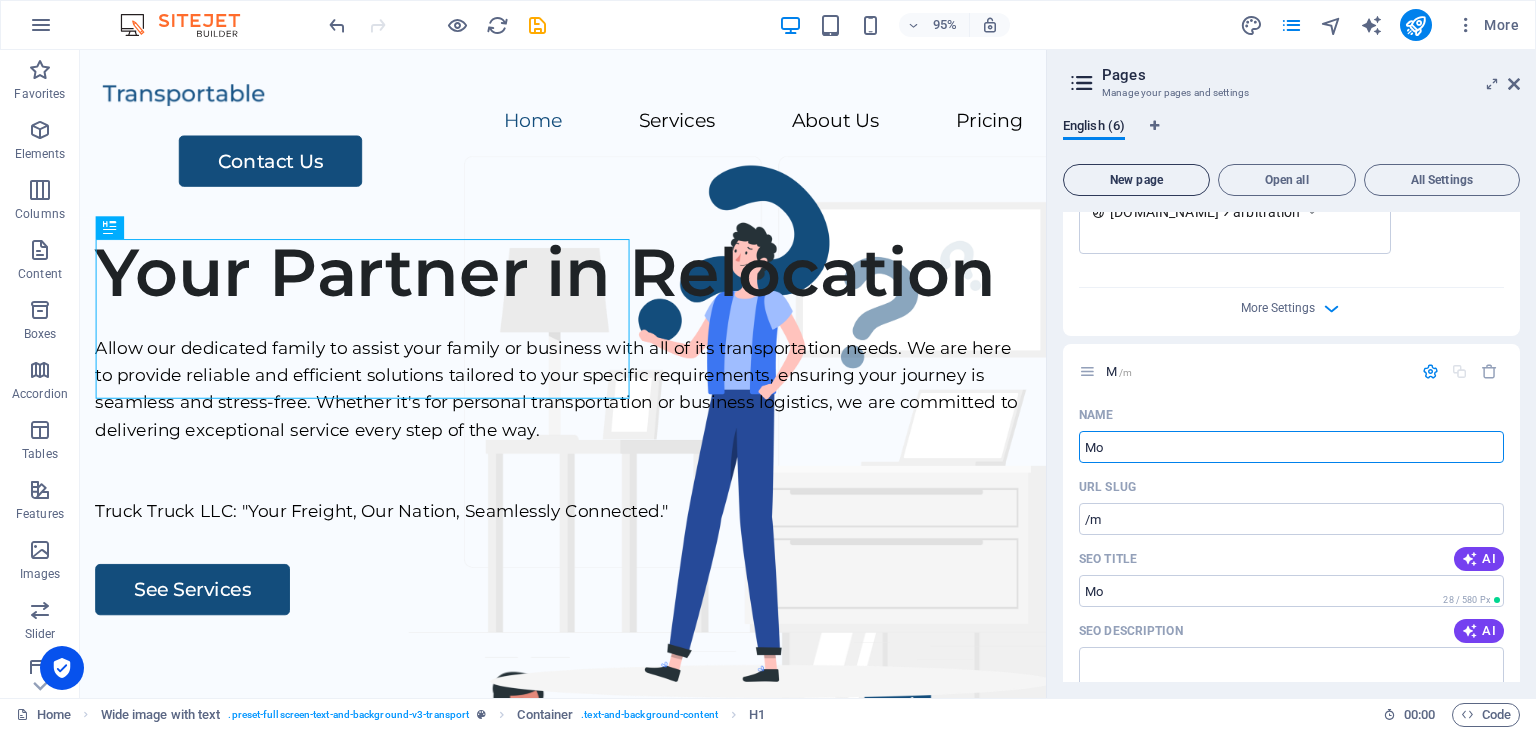 type on "Mo" 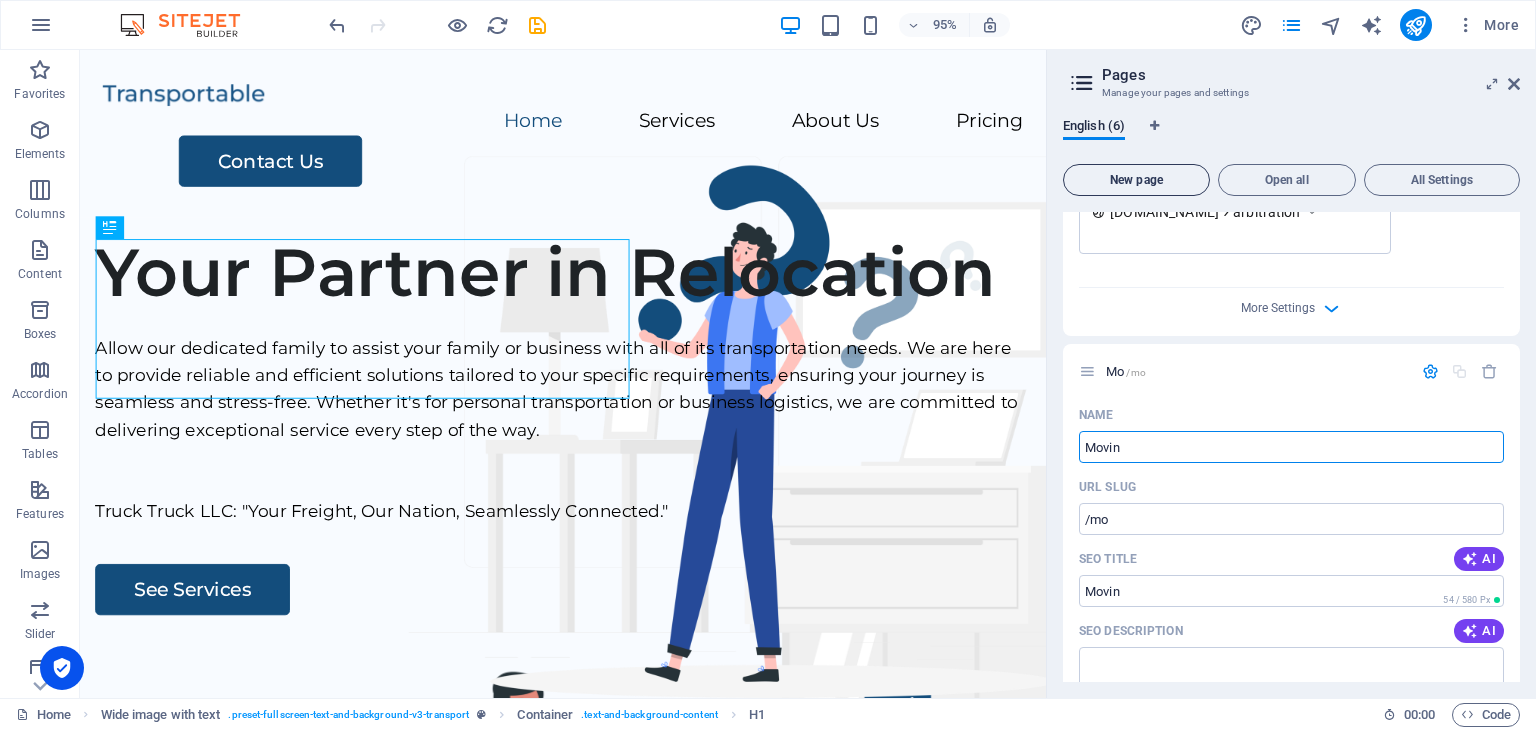 type on "Moving" 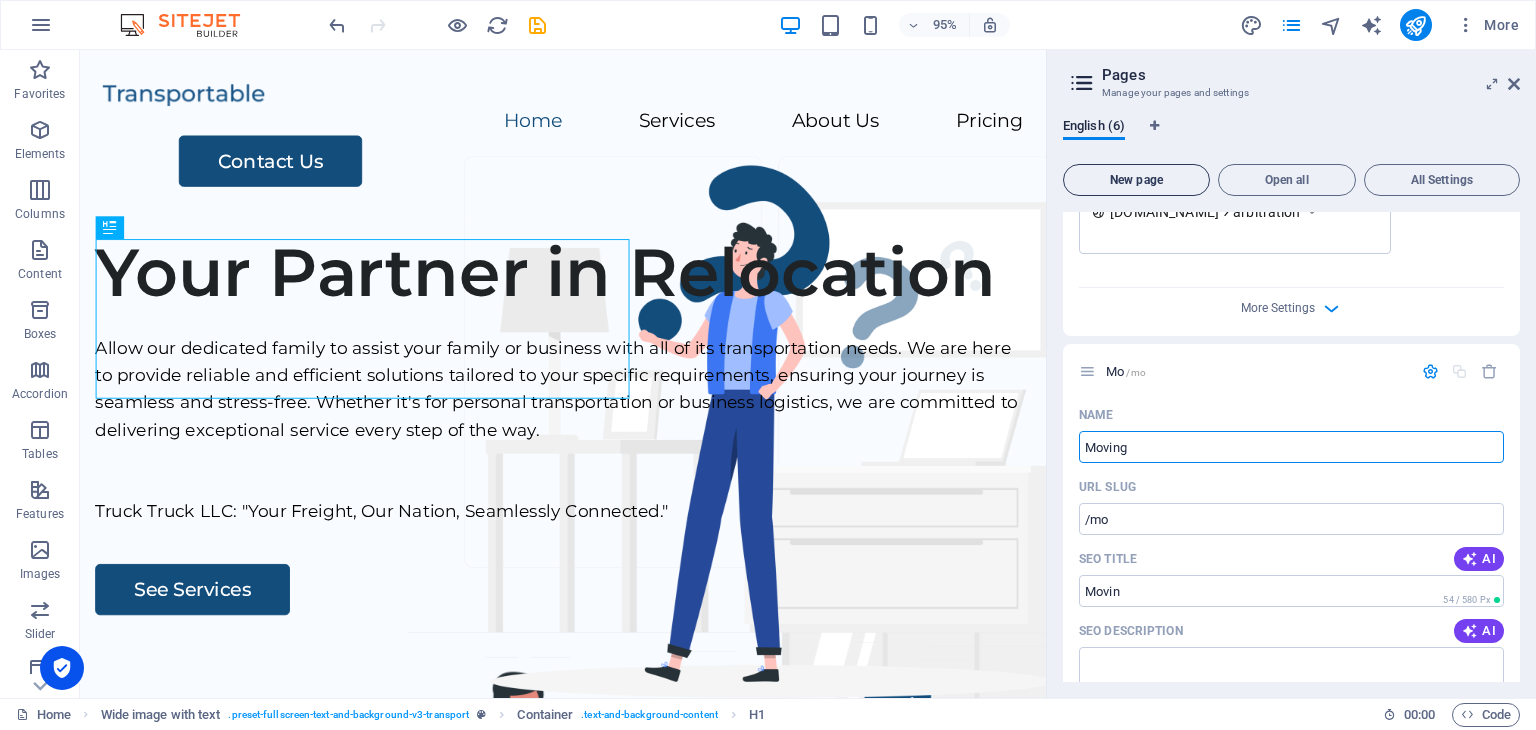 type on "/movin" 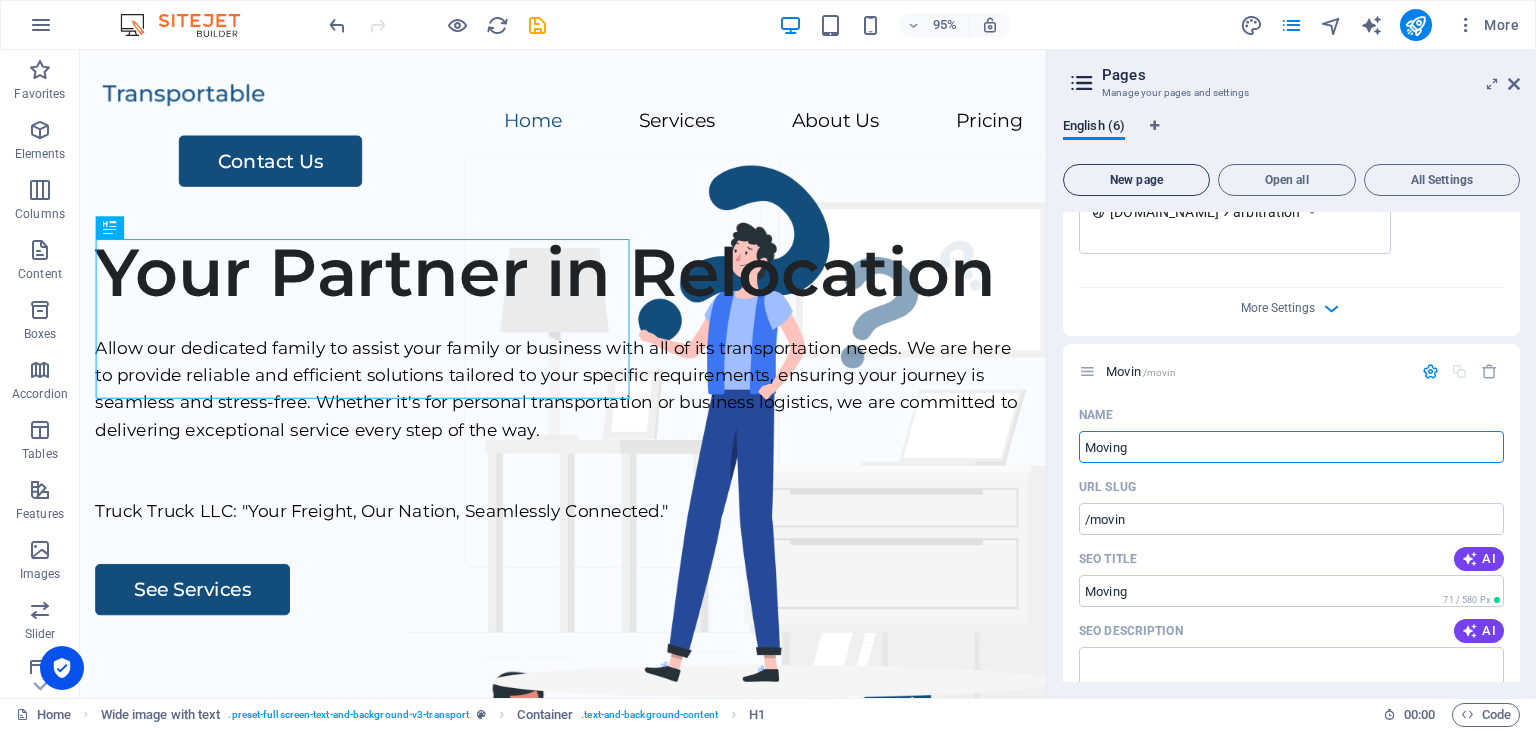 type on "Moving" 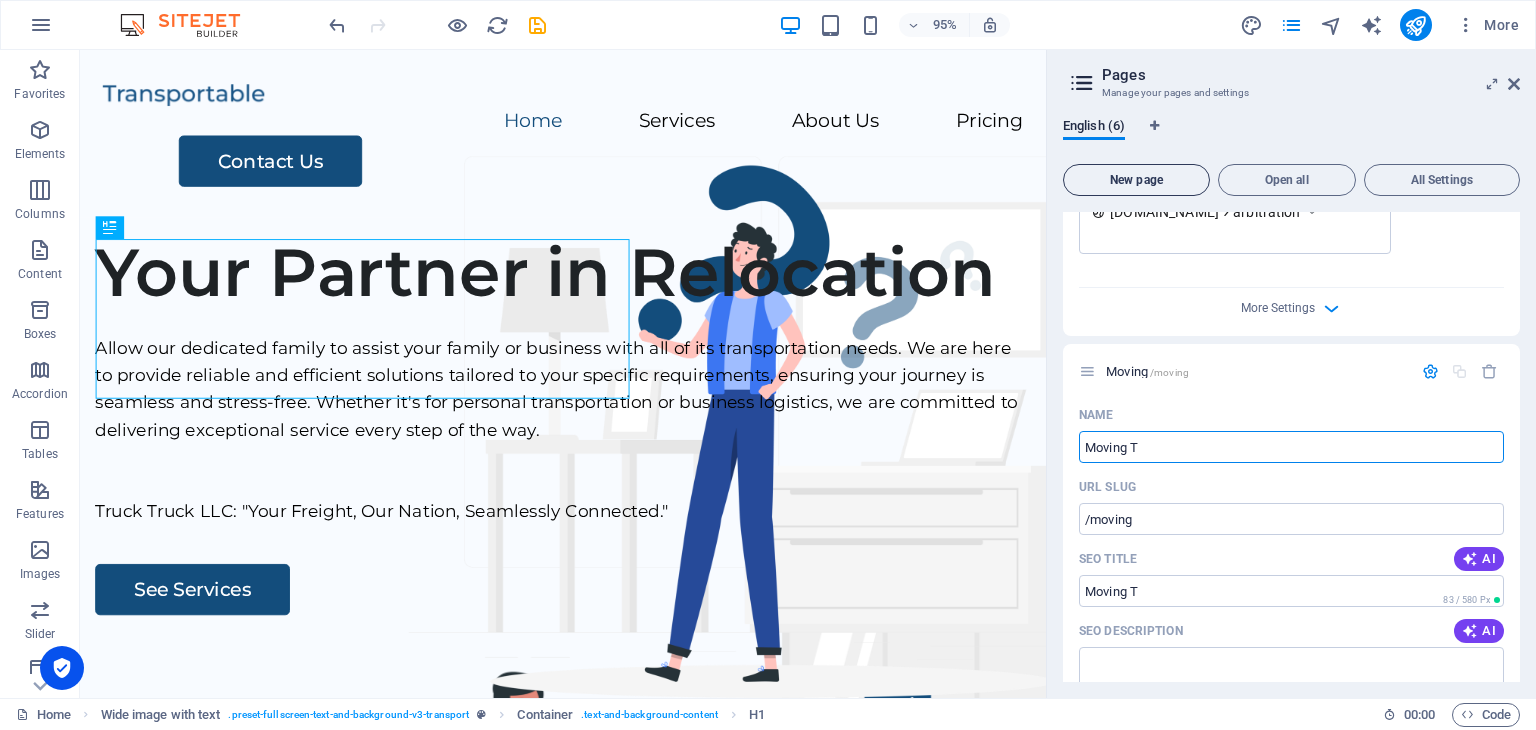 type on "Moving Ta" 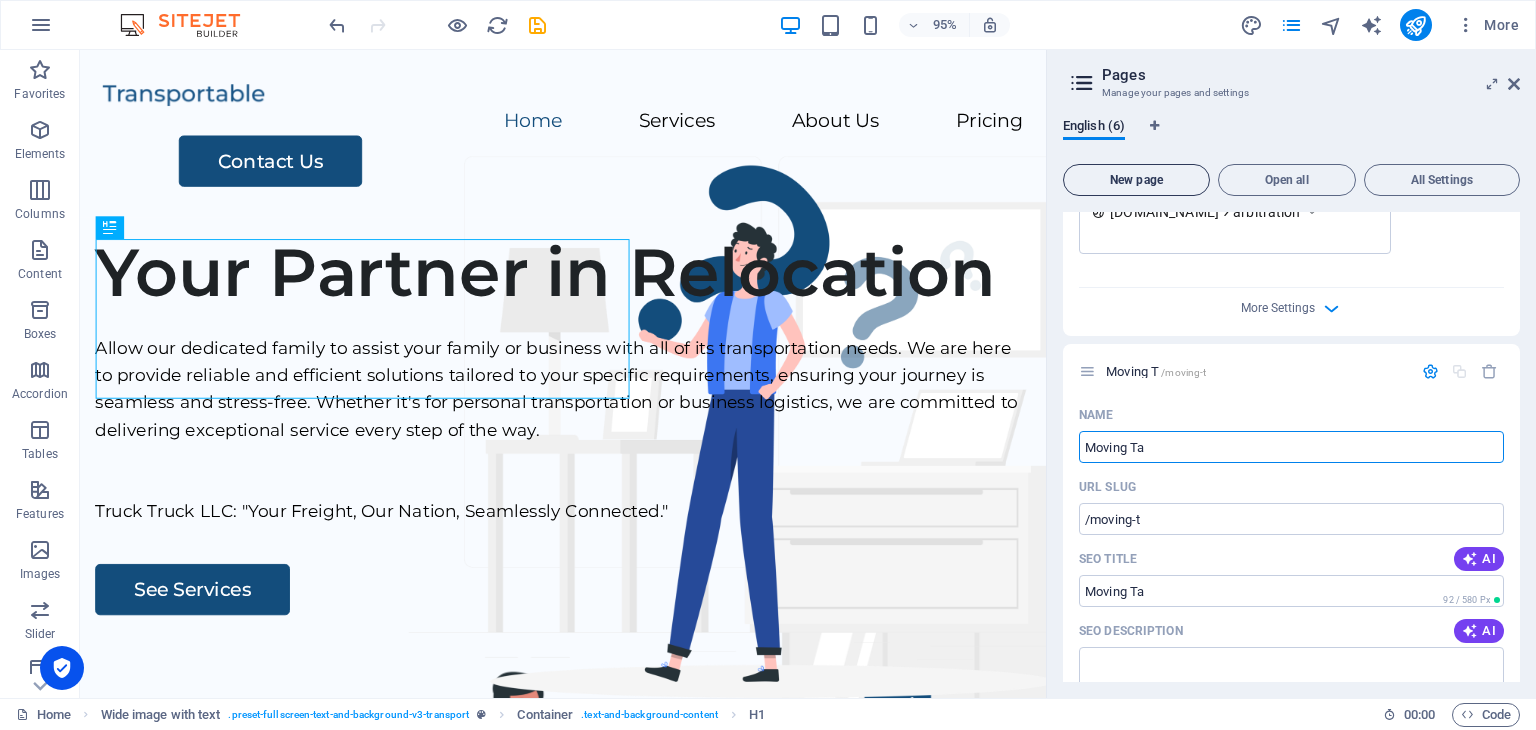 type on "Moving Tar" 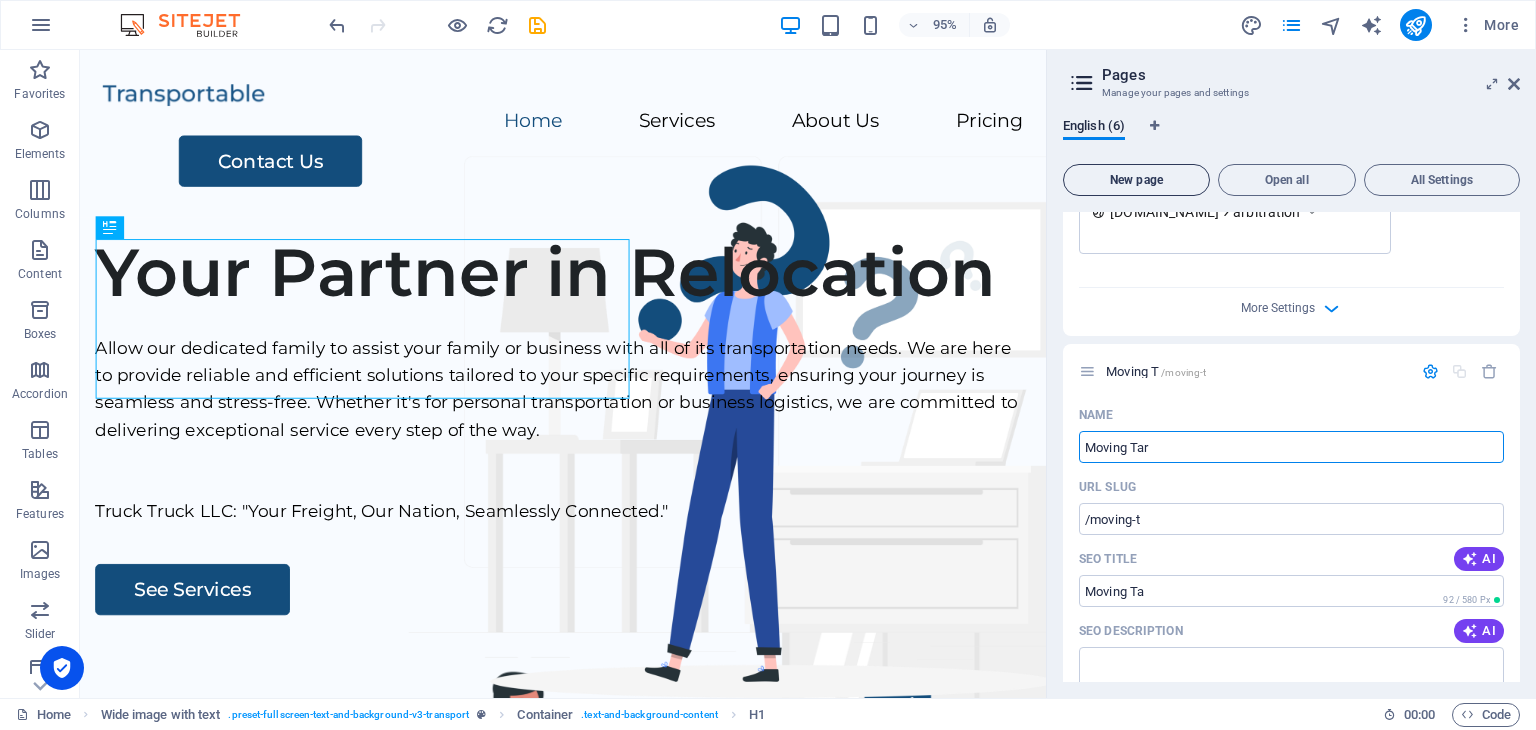 type on "/moving-ta" 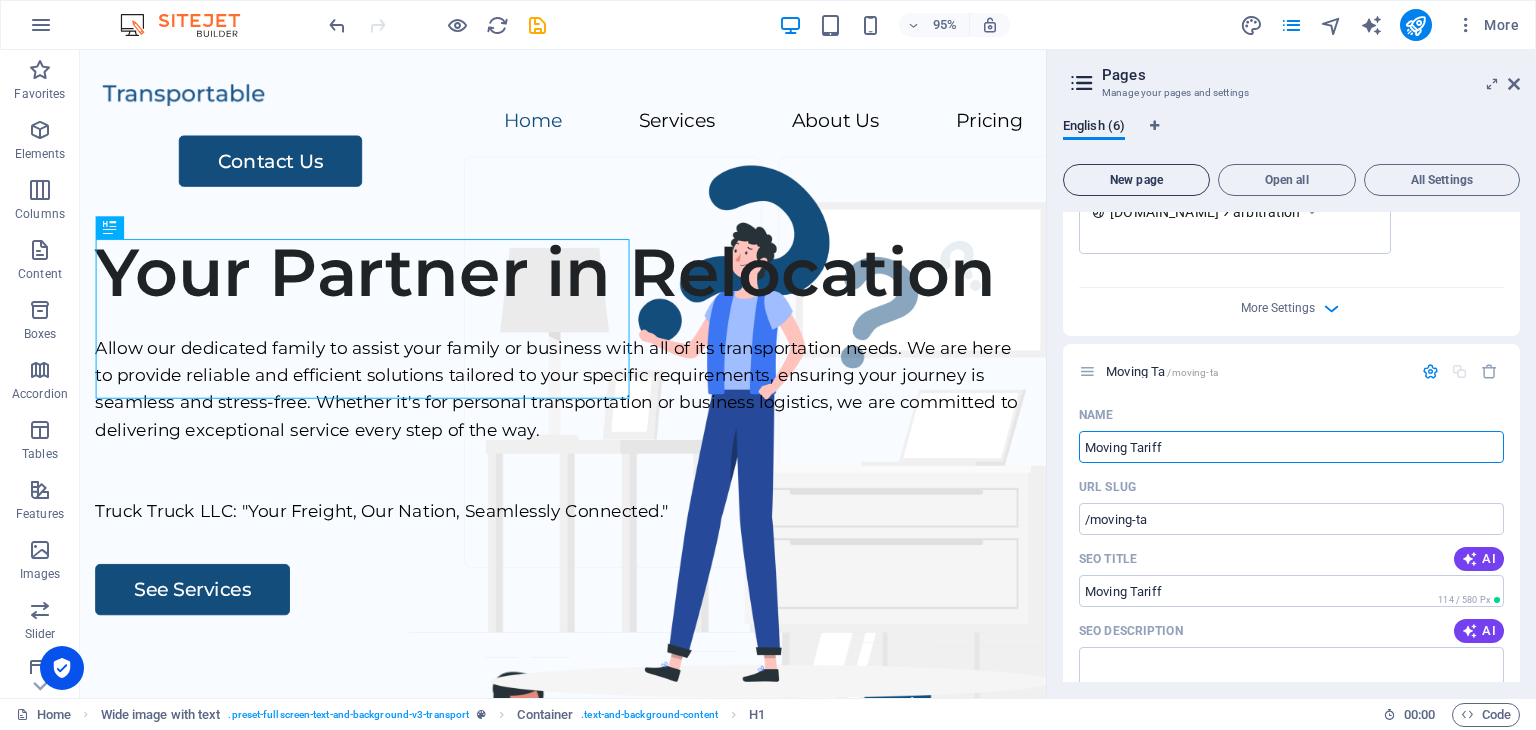 type on "Moving Tariff" 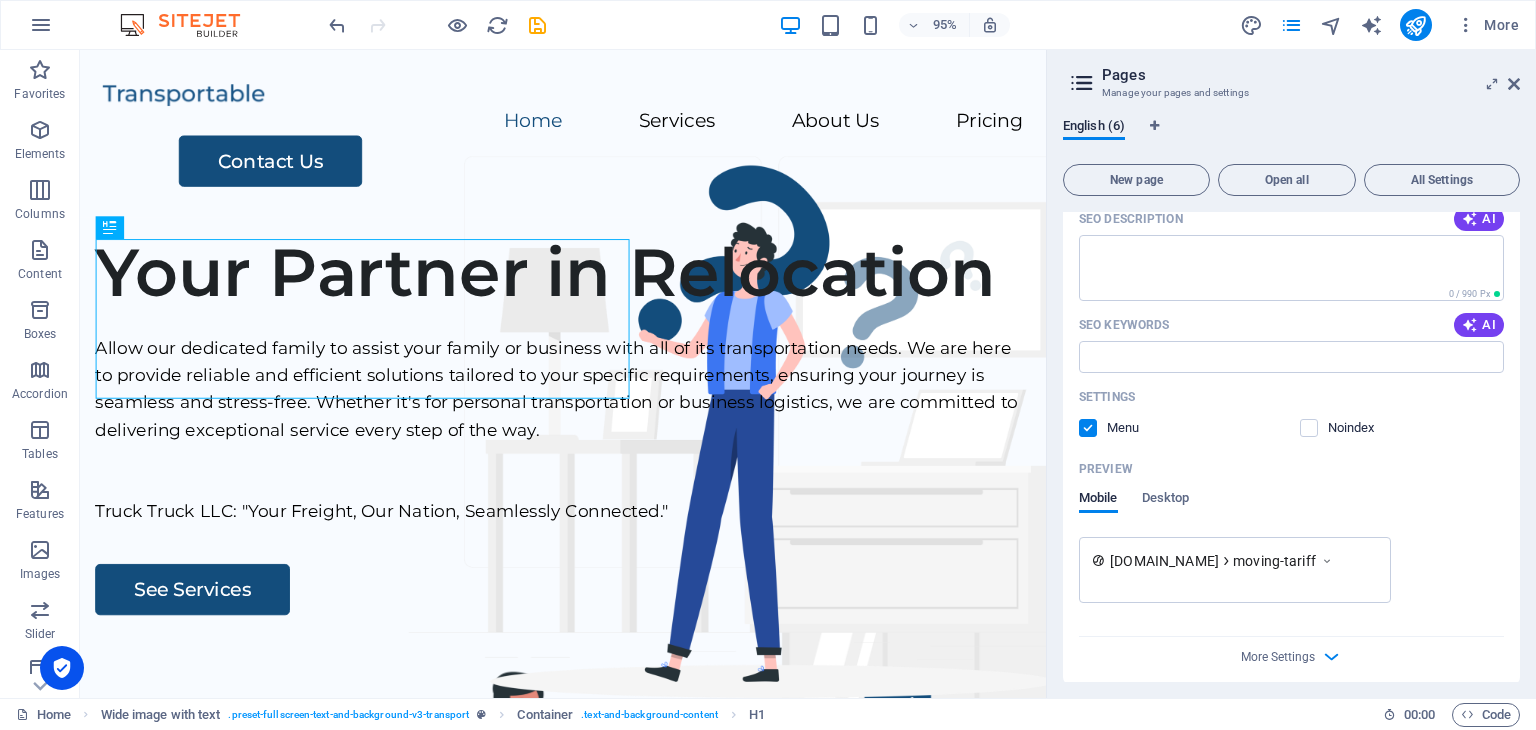 scroll, scrollTop: 1302, scrollLeft: 0, axis: vertical 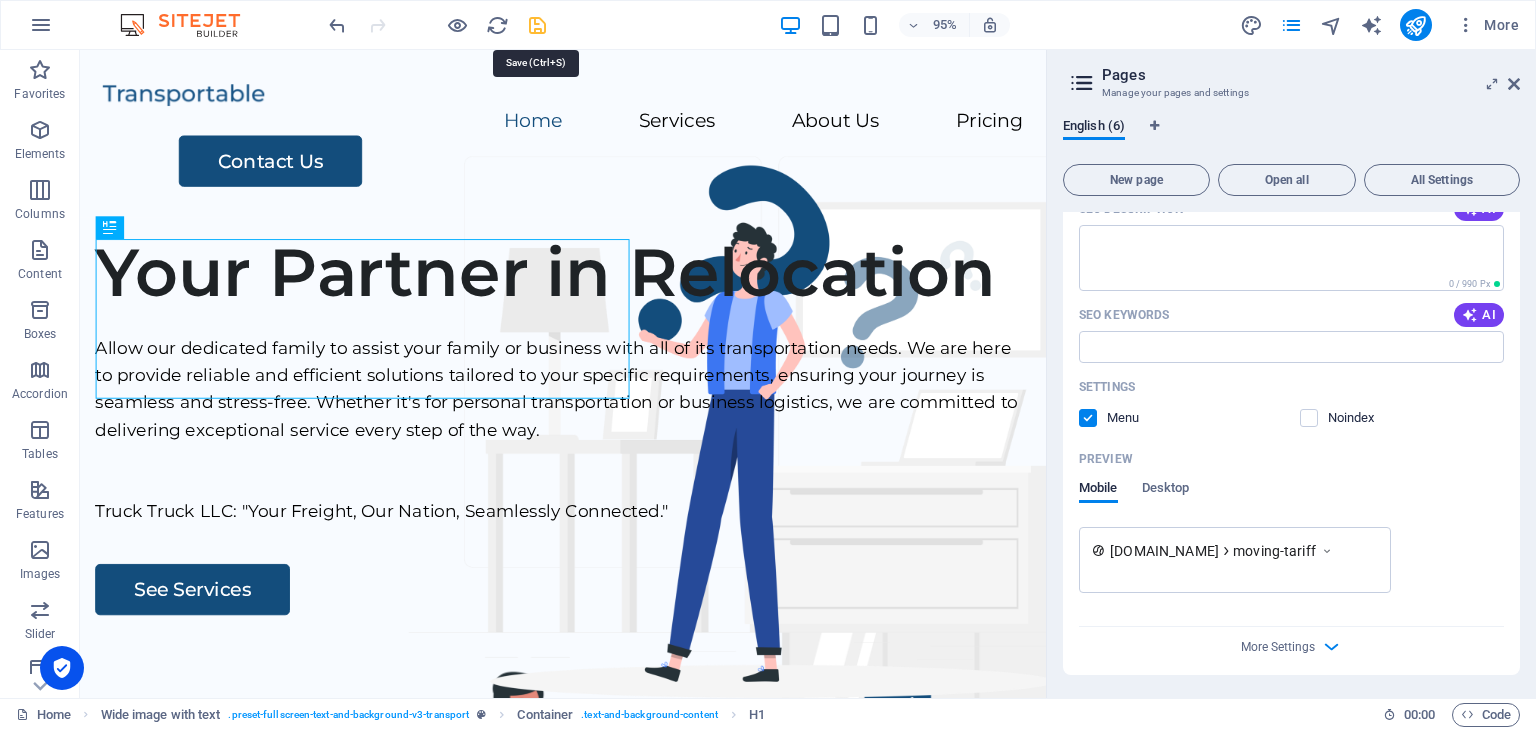 type on "Moving Tariff" 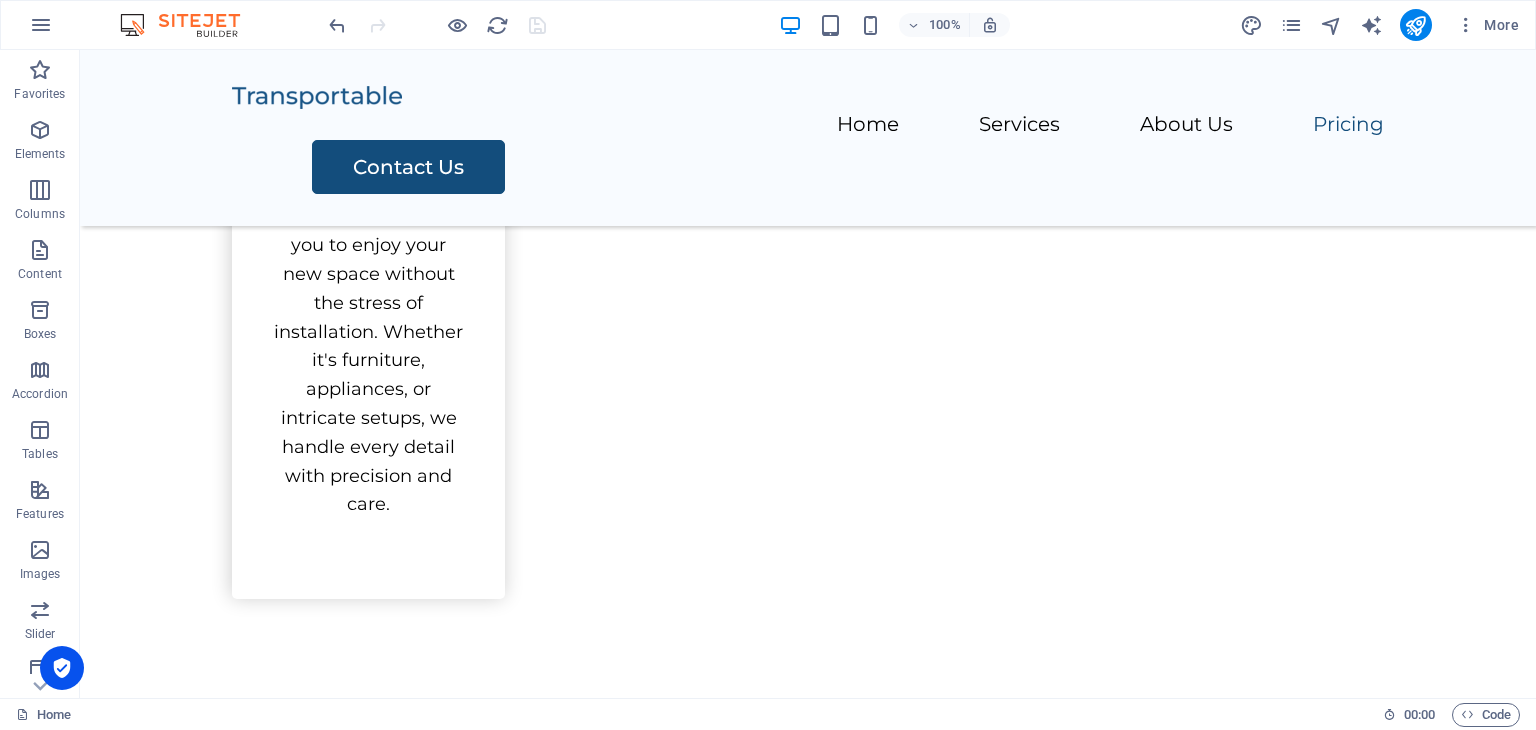 scroll, scrollTop: 6956, scrollLeft: 0, axis: vertical 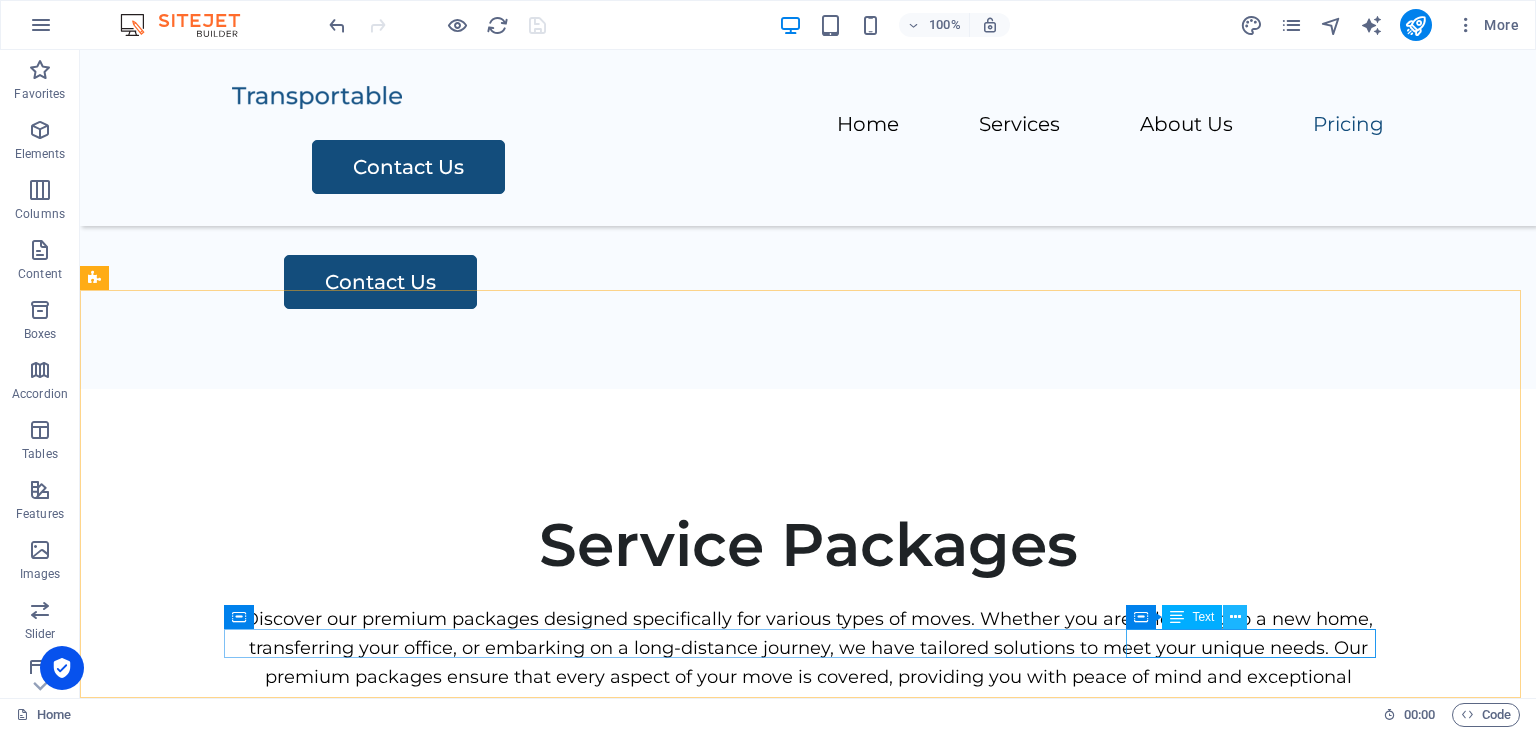 click at bounding box center (1235, 617) 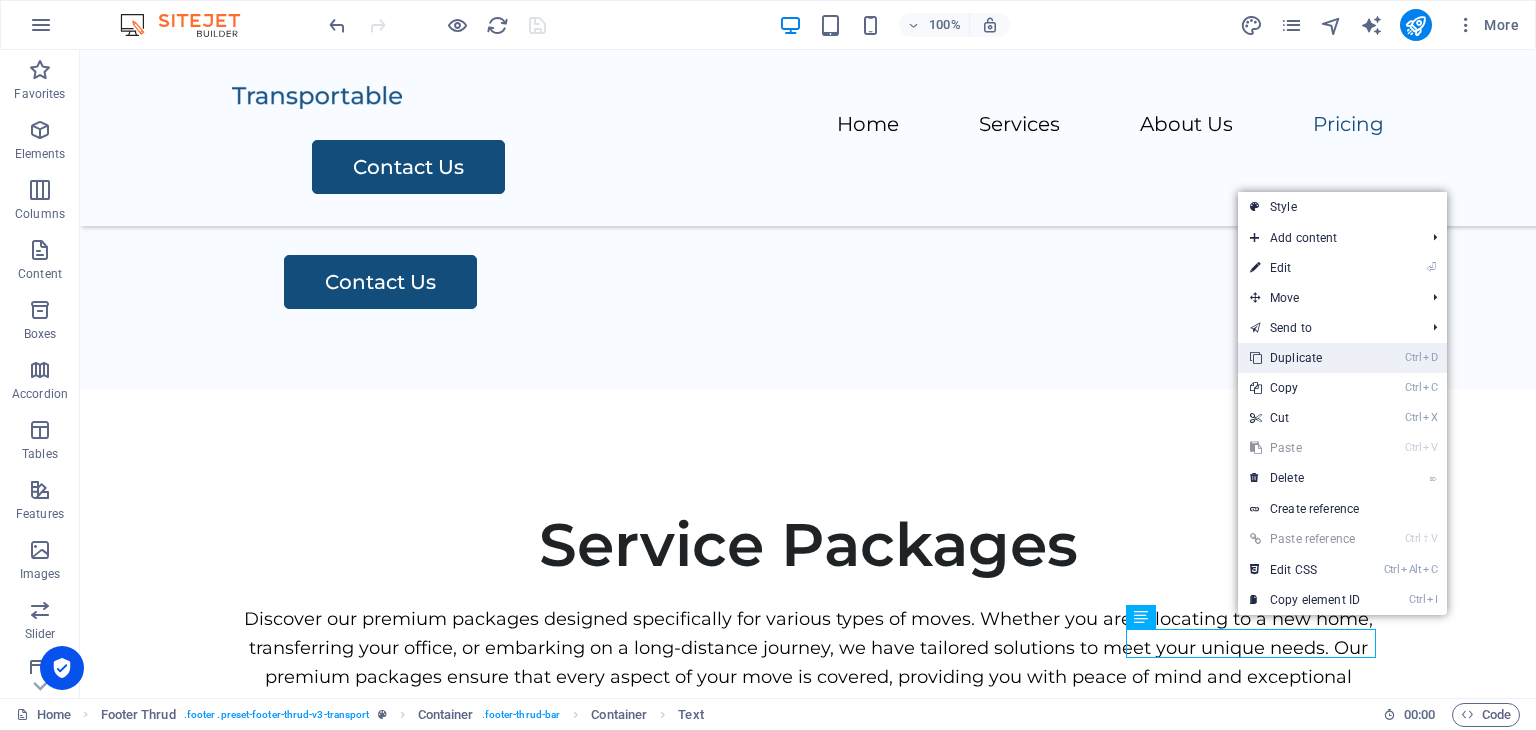 click on "Ctrl D  Duplicate" at bounding box center (1305, 358) 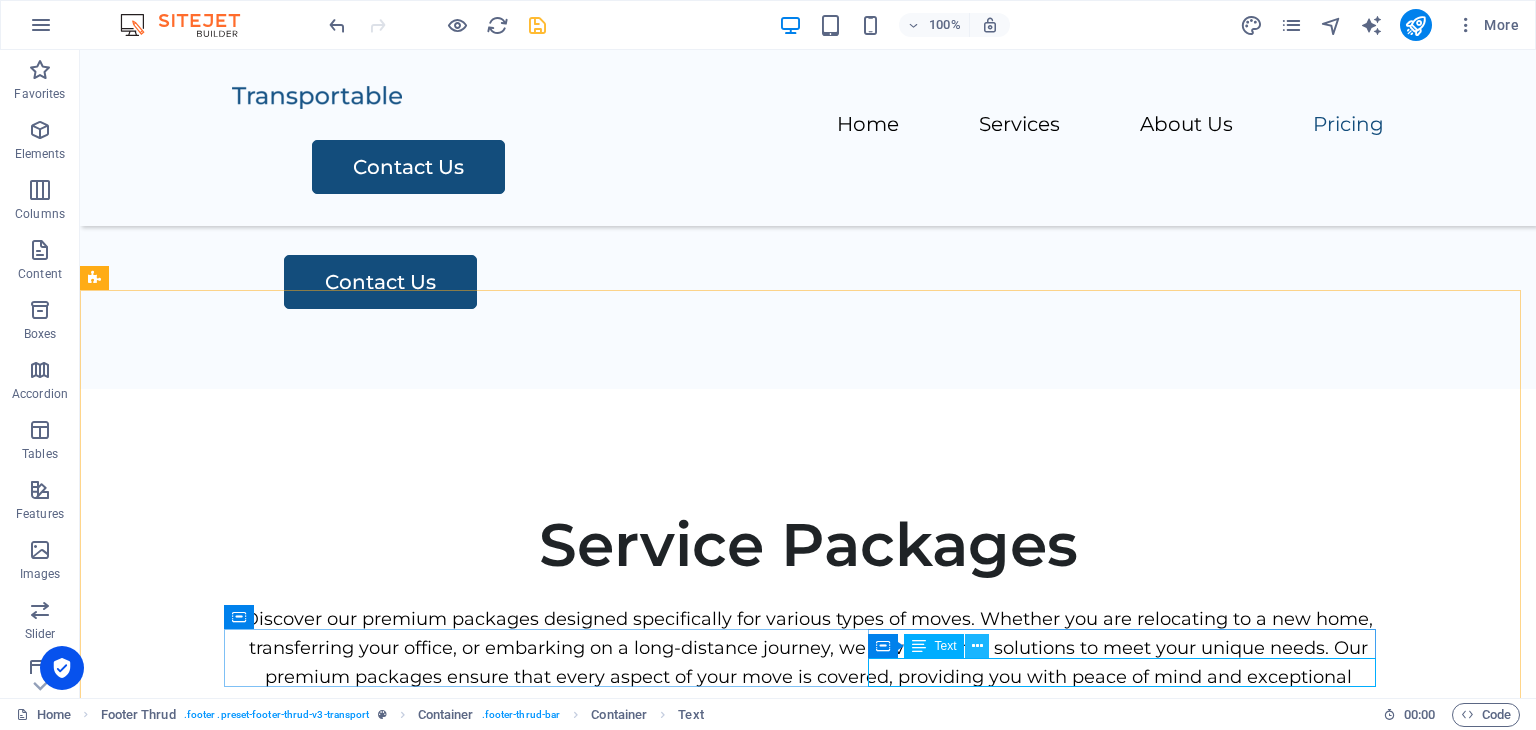 click at bounding box center [977, 646] 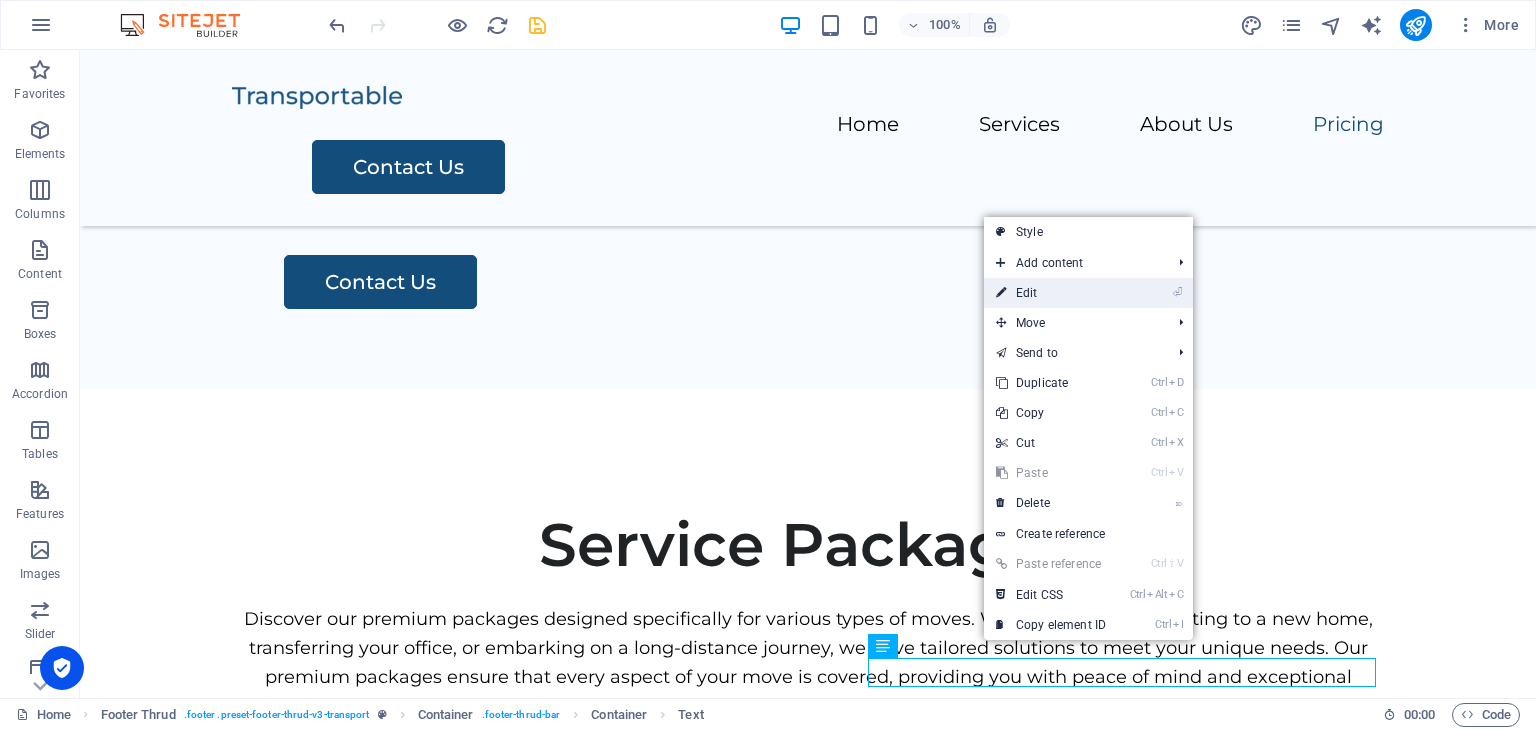 click on "⏎  Edit" at bounding box center (1051, 293) 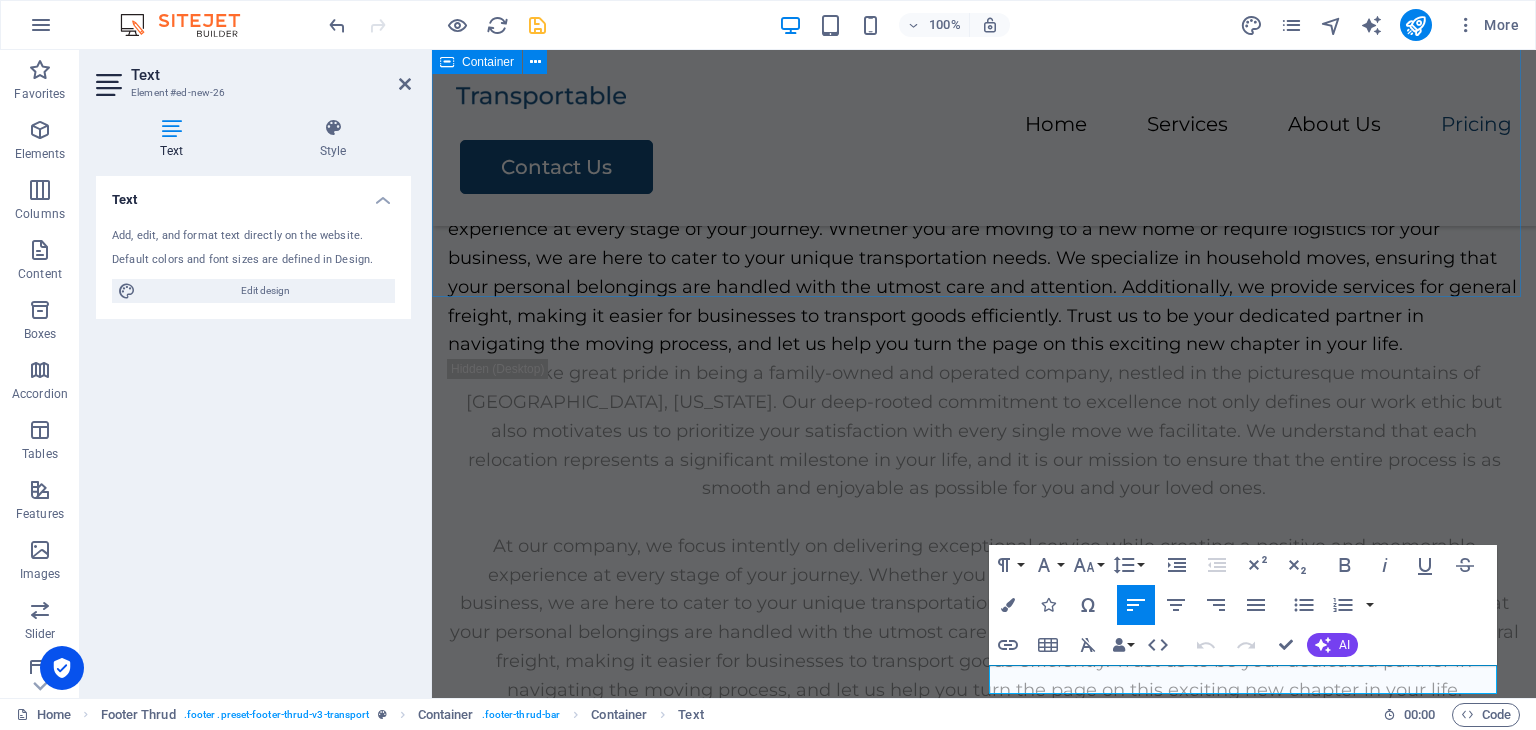 scroll, scrollTop: 7180, scrollLeft: 0, axis: vertical 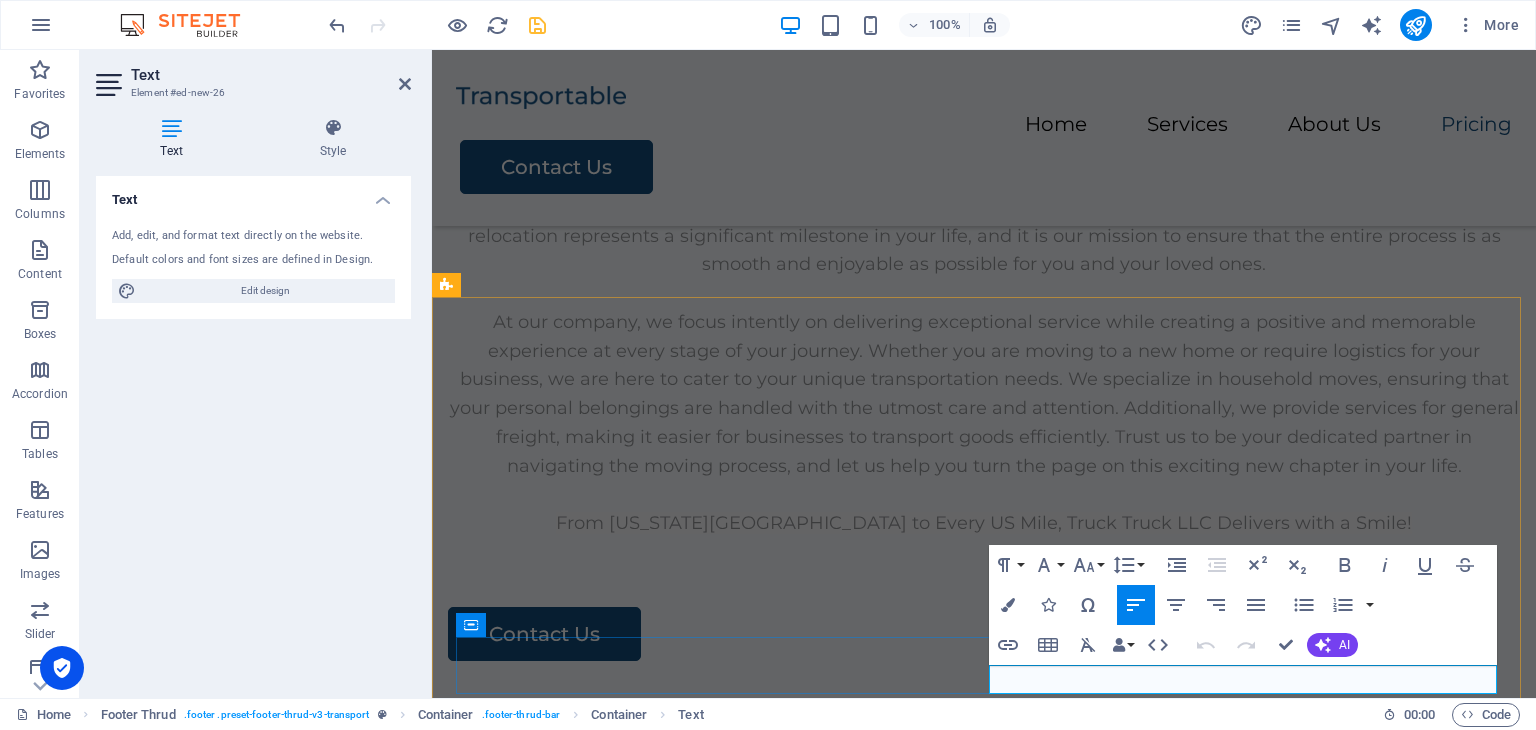 click on "Legal Notice" at bounding box center (513, 4530) 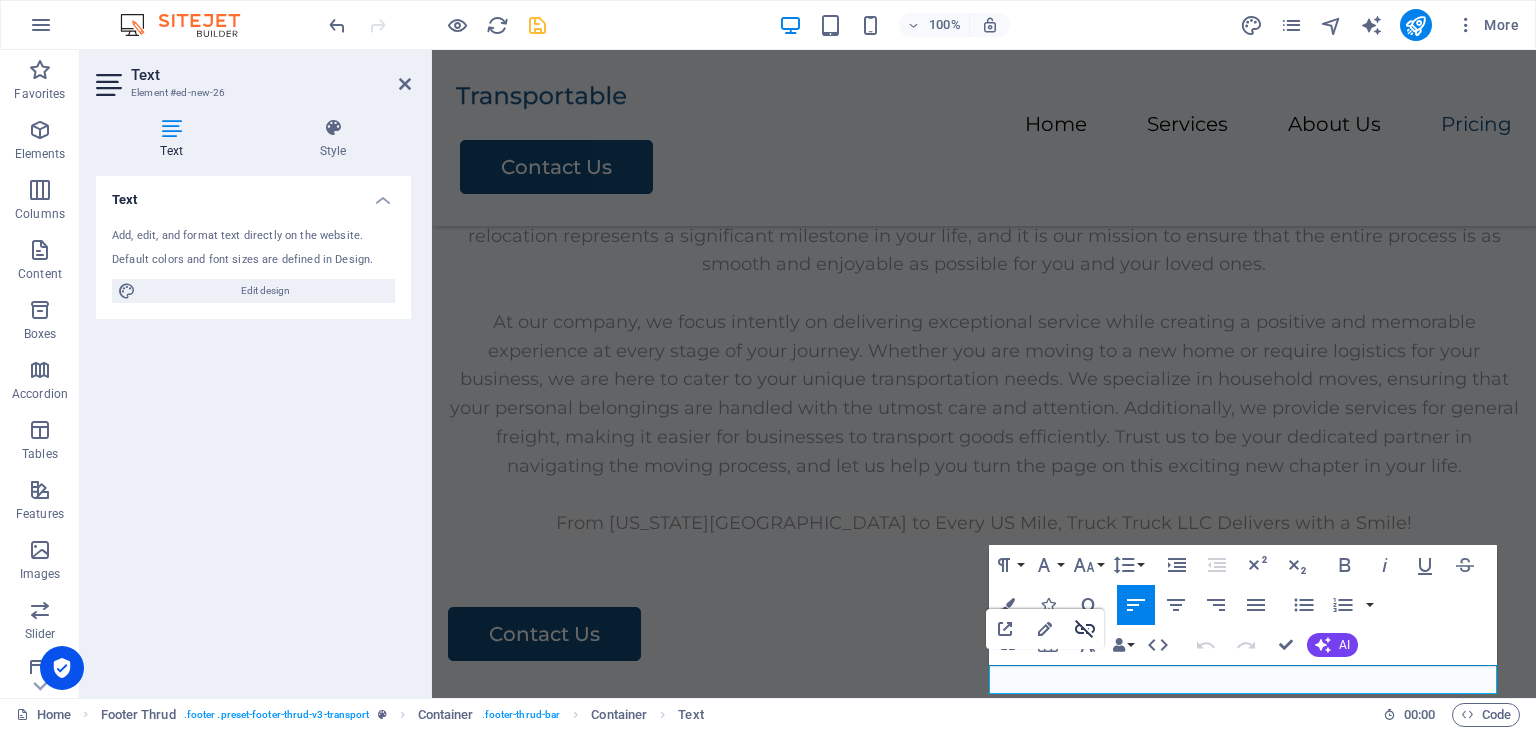 click 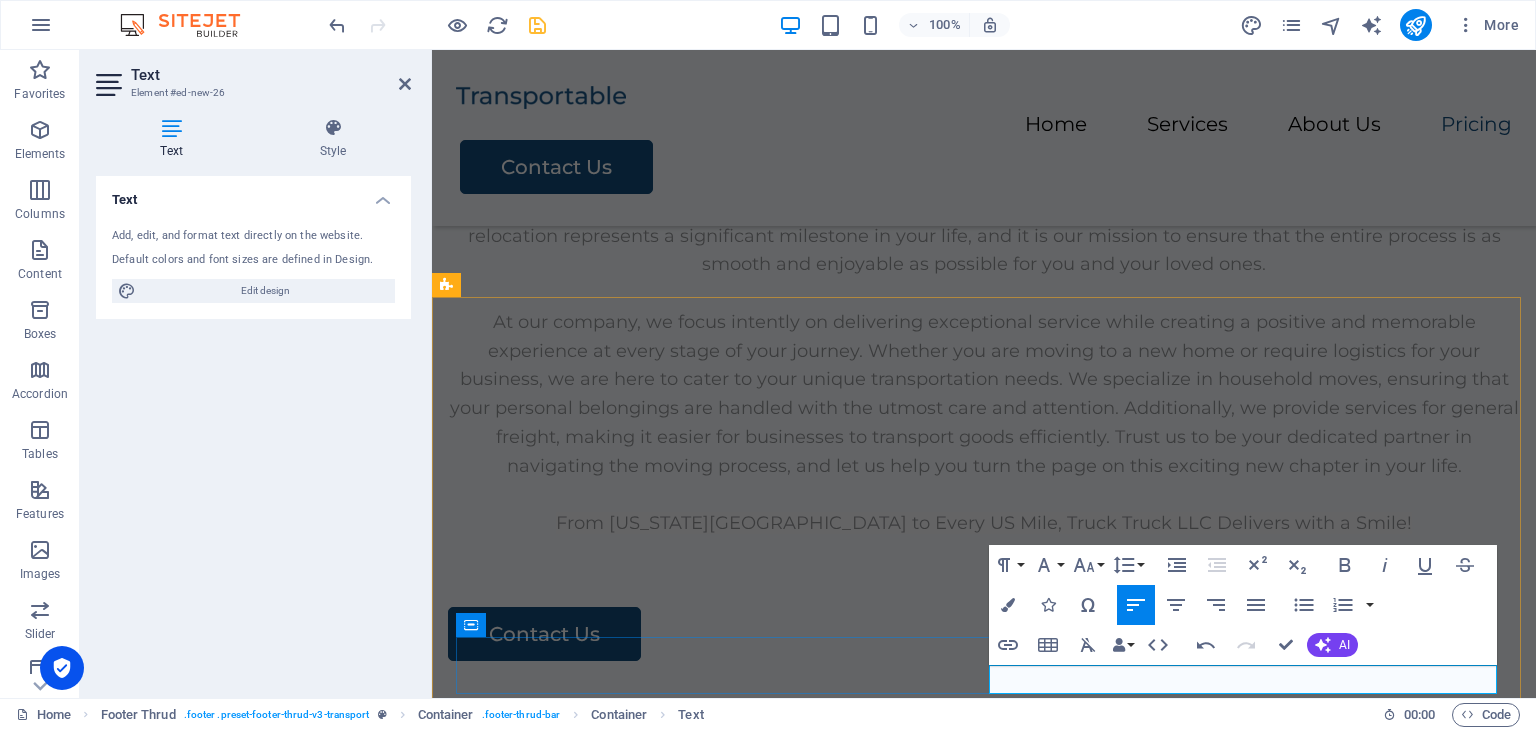 click on "Legal Notice |  Privacy Policy" at bounding box center [984, 4530] 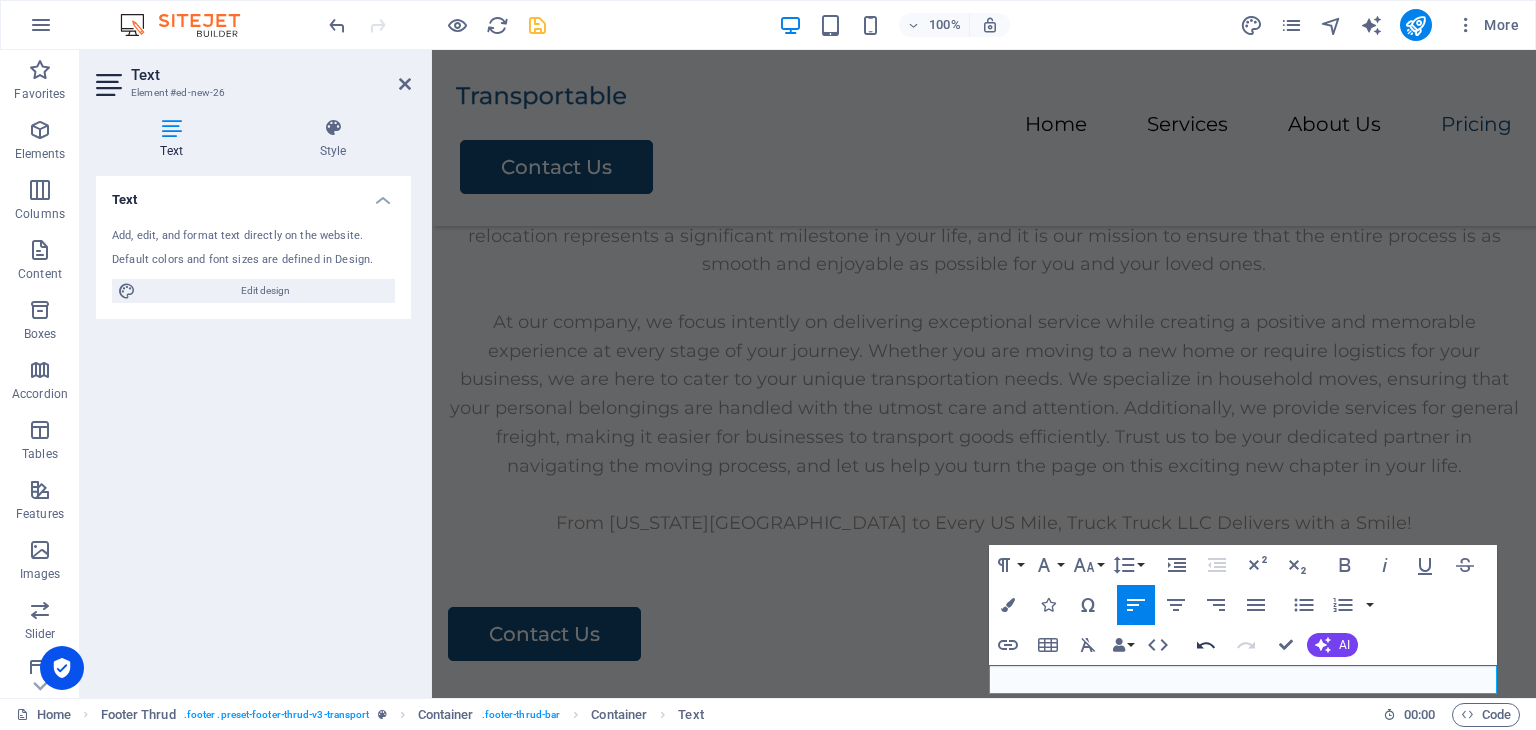 click 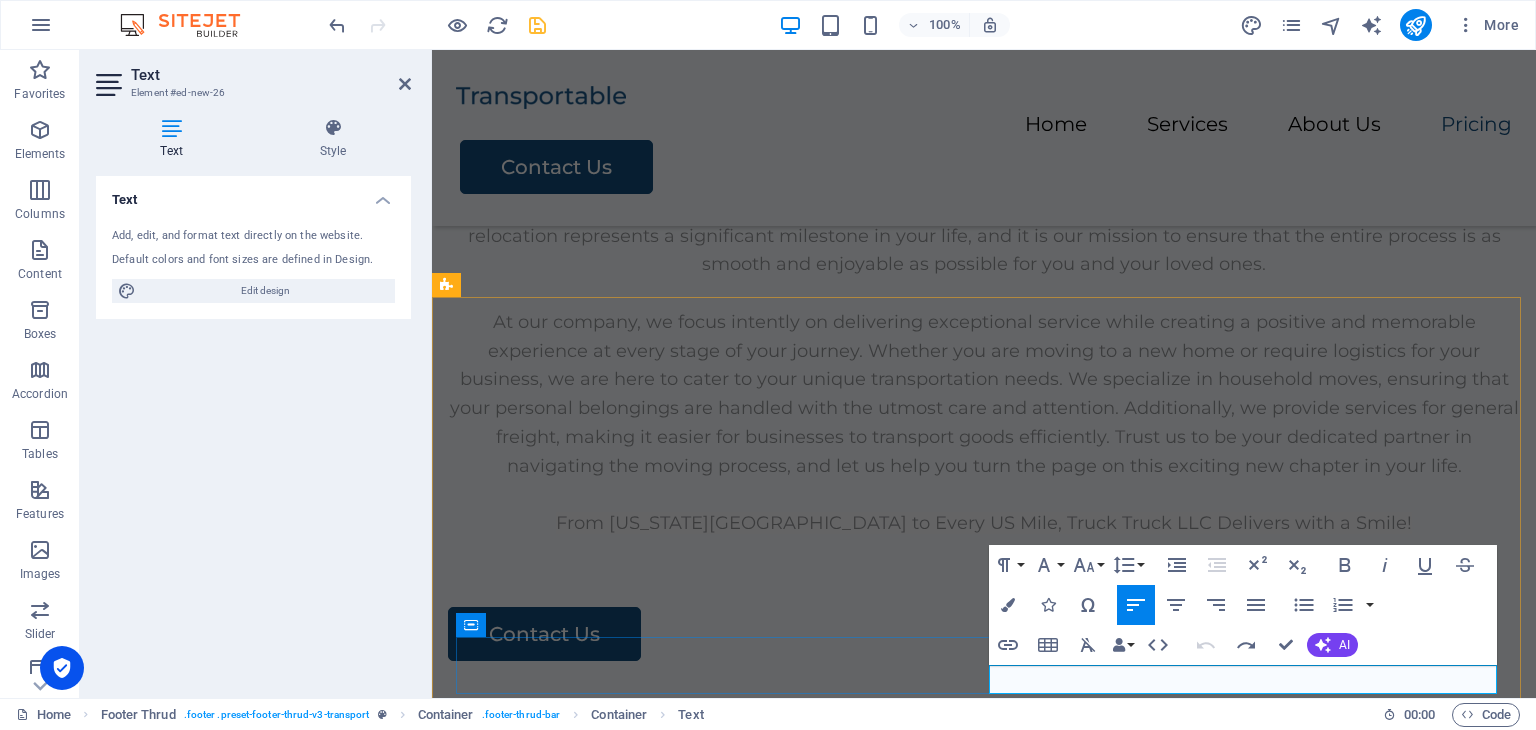 click on "Legal Notice" at bounding box center [513, 4530] 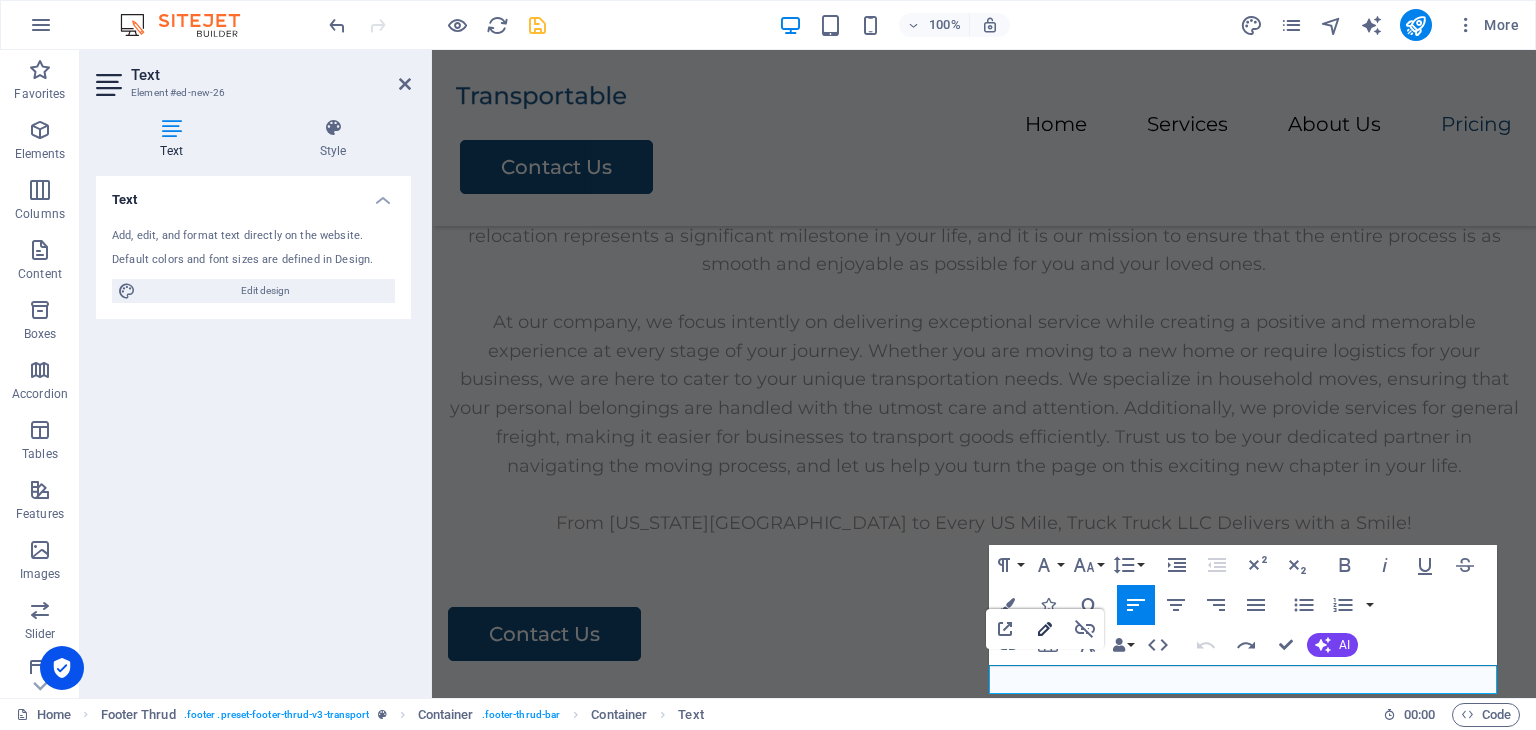 click 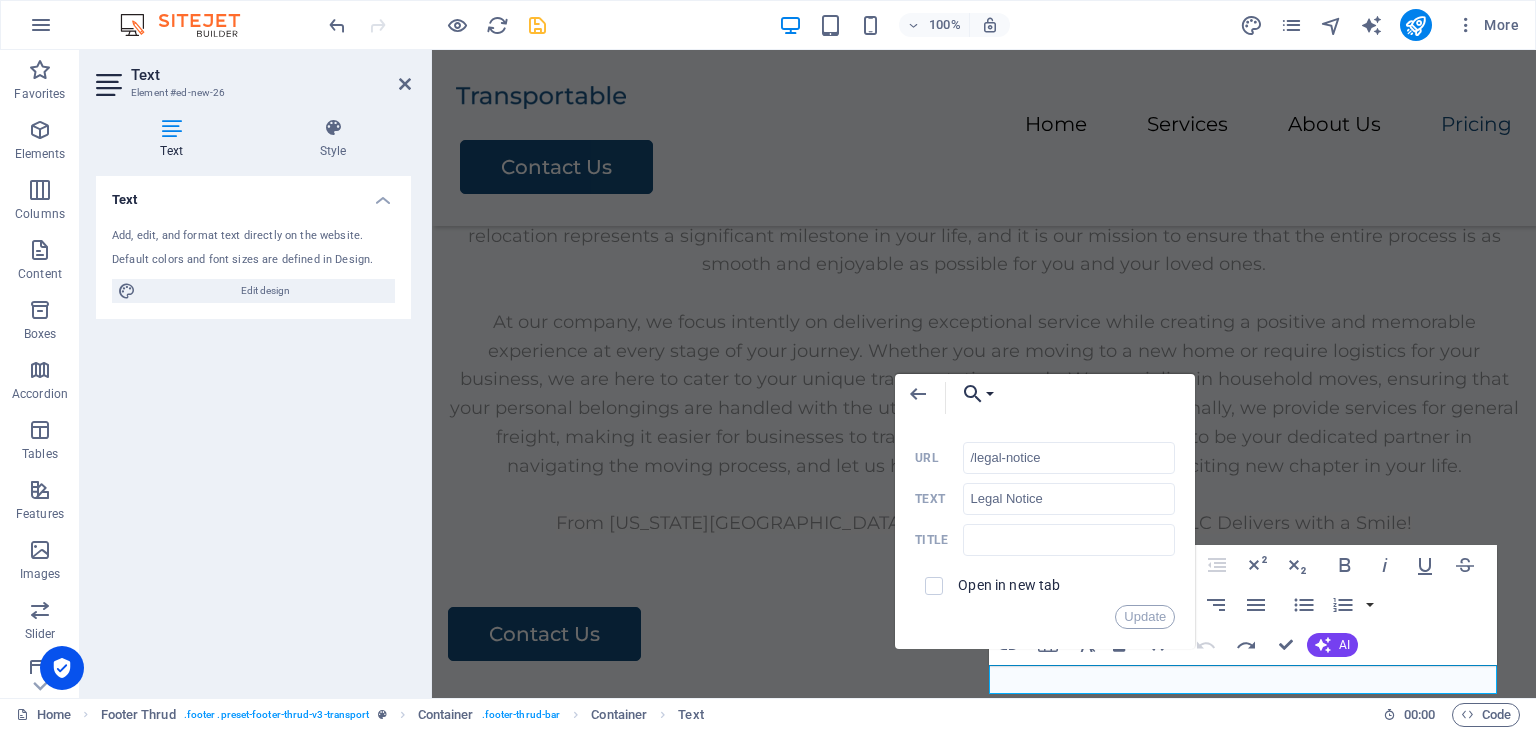 click on "Choose Link" at bounding box center [973, 394] 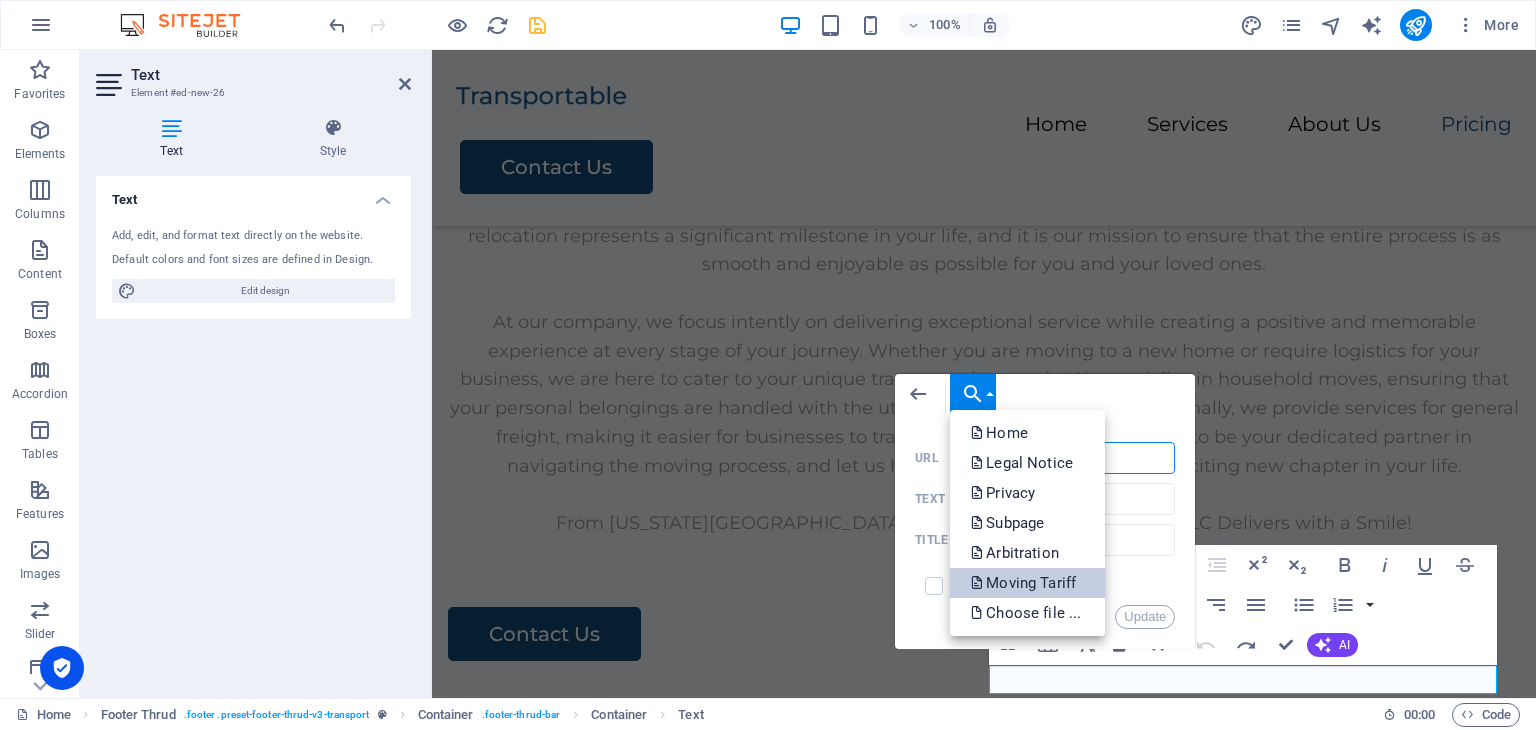 click on "Moving Tariff" at bounding box center [1025, 583] 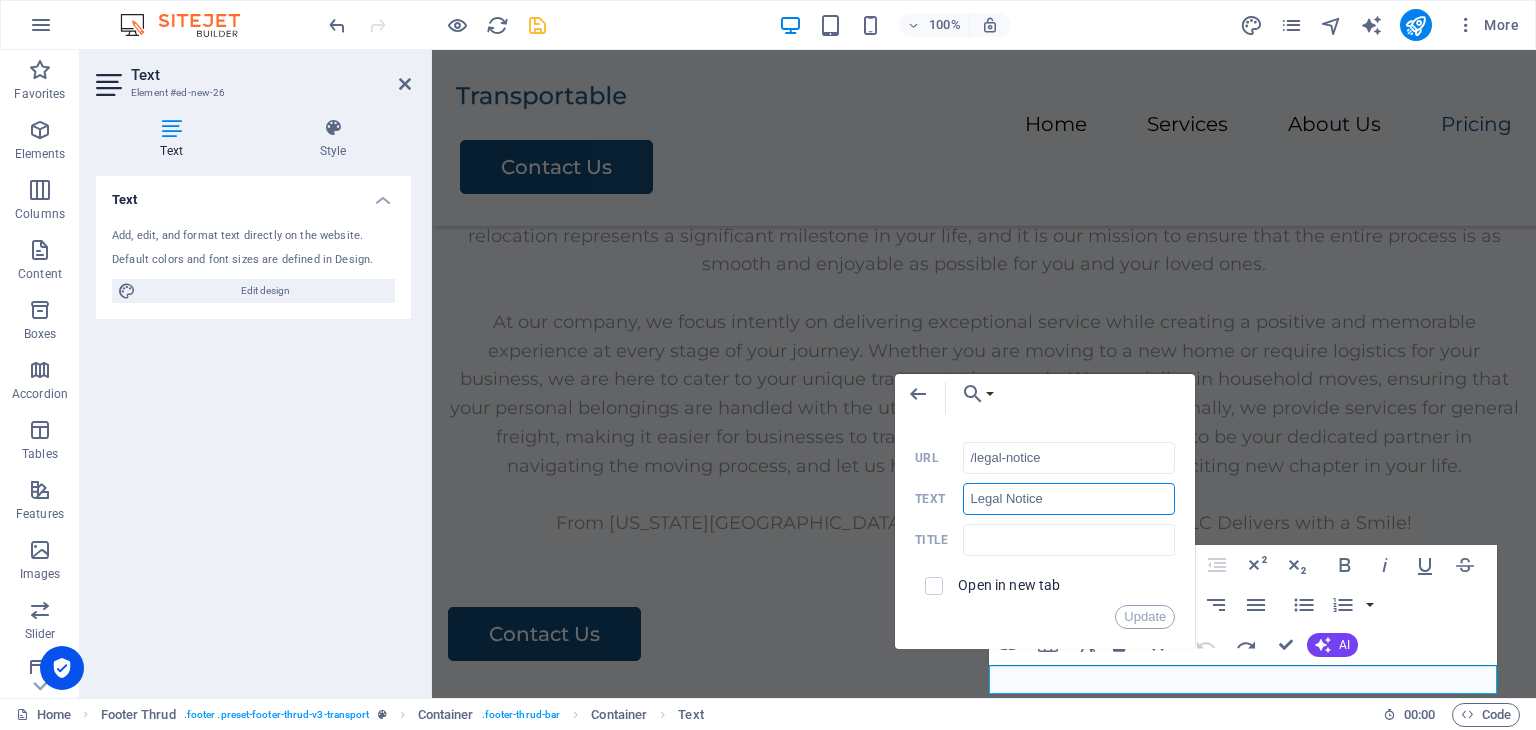 click on "Legal Notice" at bounding box center (1069, 499) 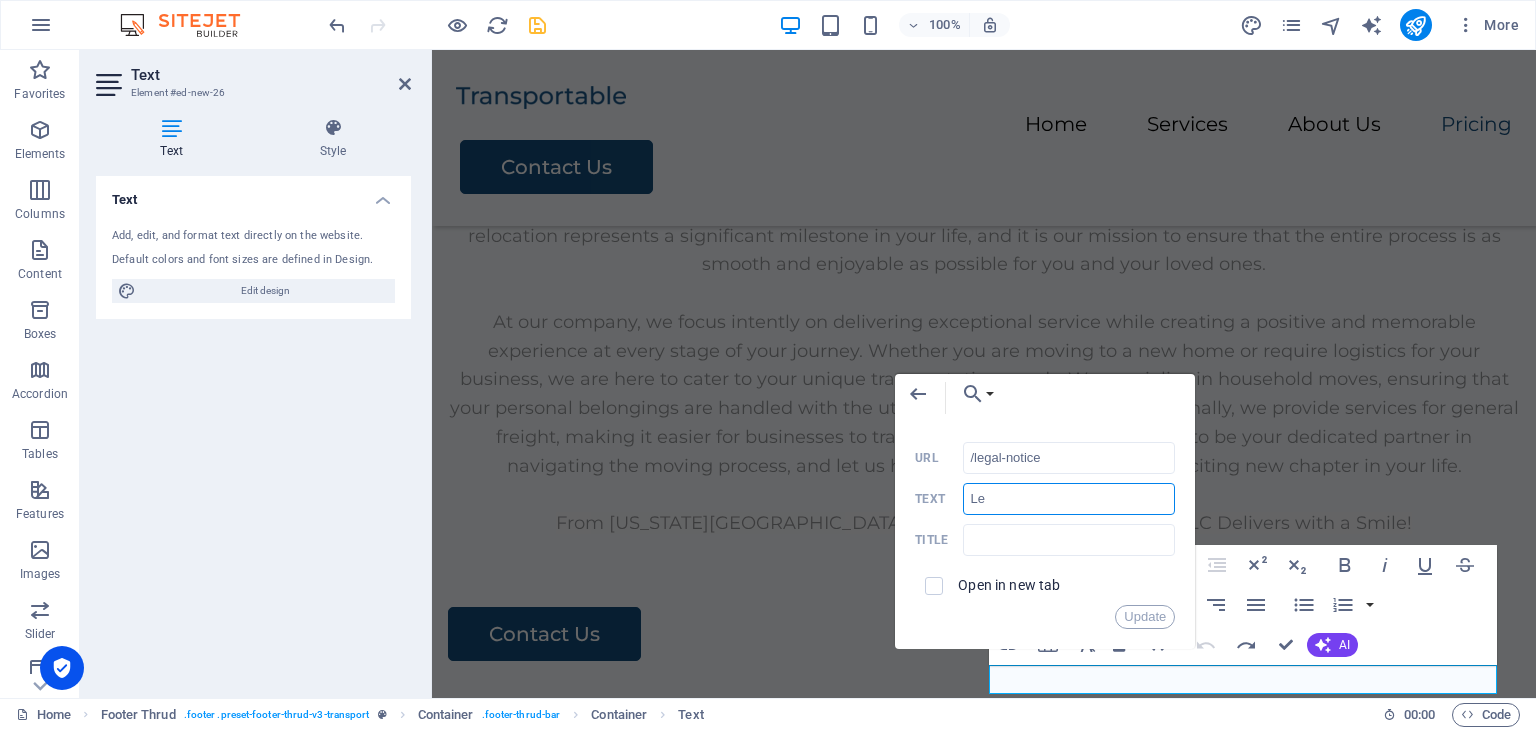 type on "L" 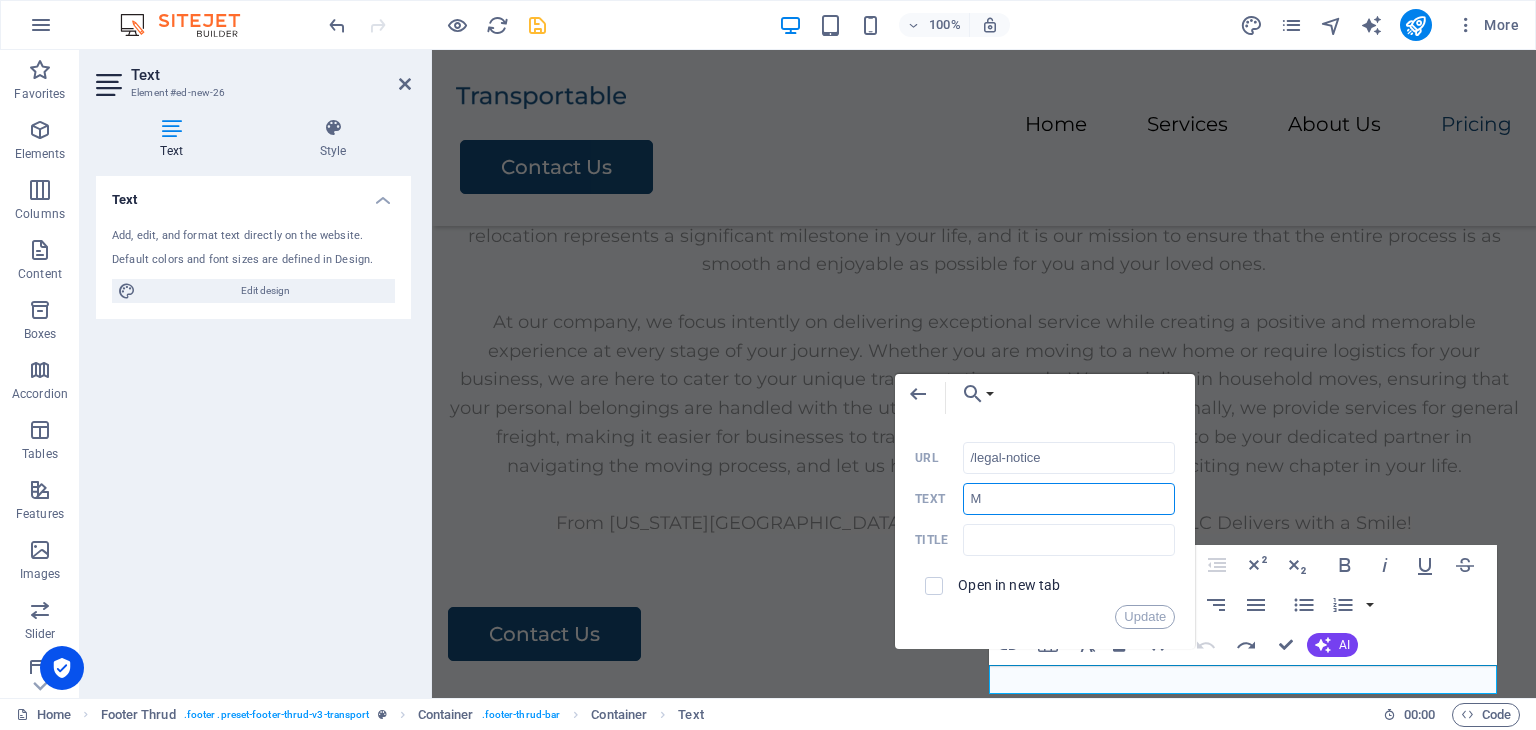 type on "Moving Tariff" 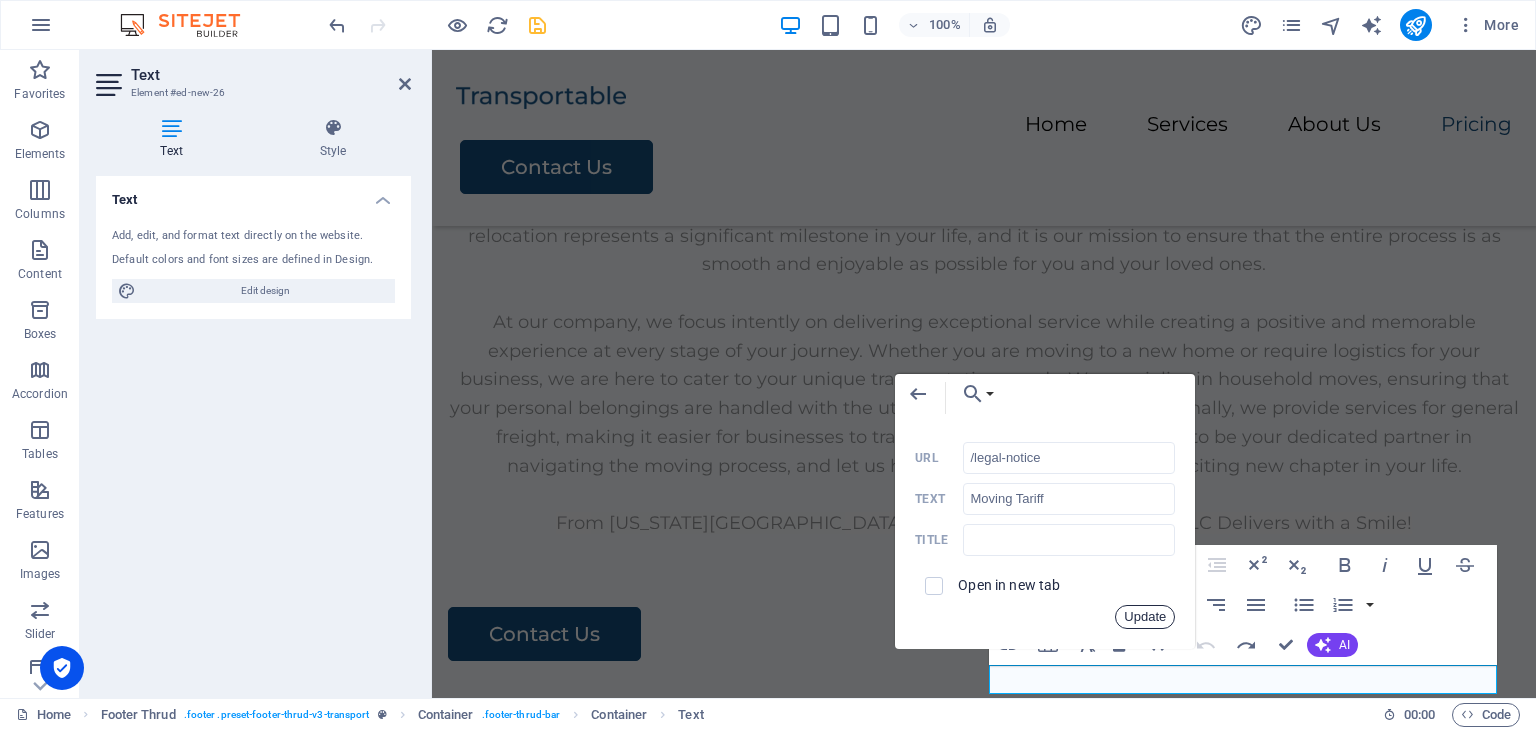 click on "Update" at bounding box center (1145, 617) 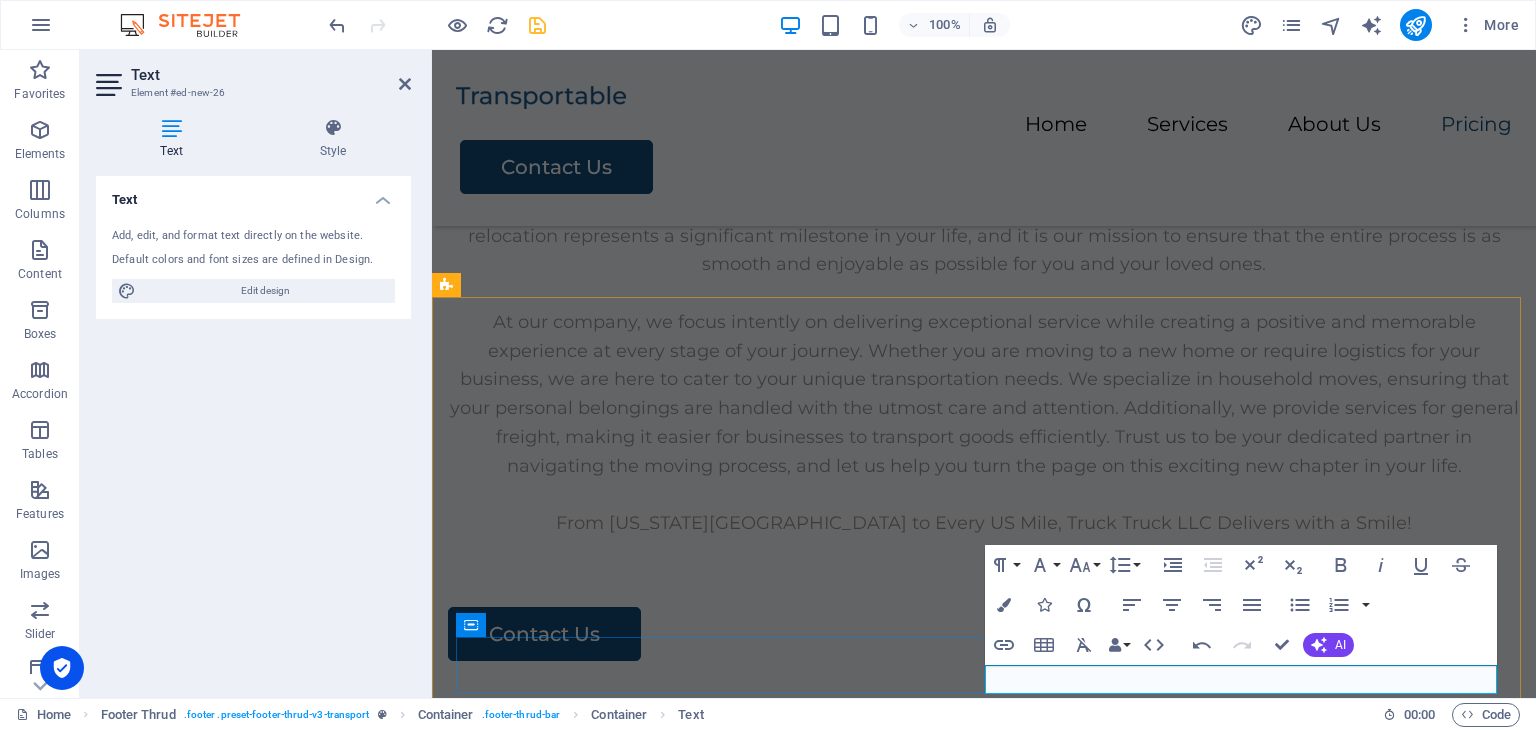 click on "Privacy Policy" at bounding box center [639, 4530] 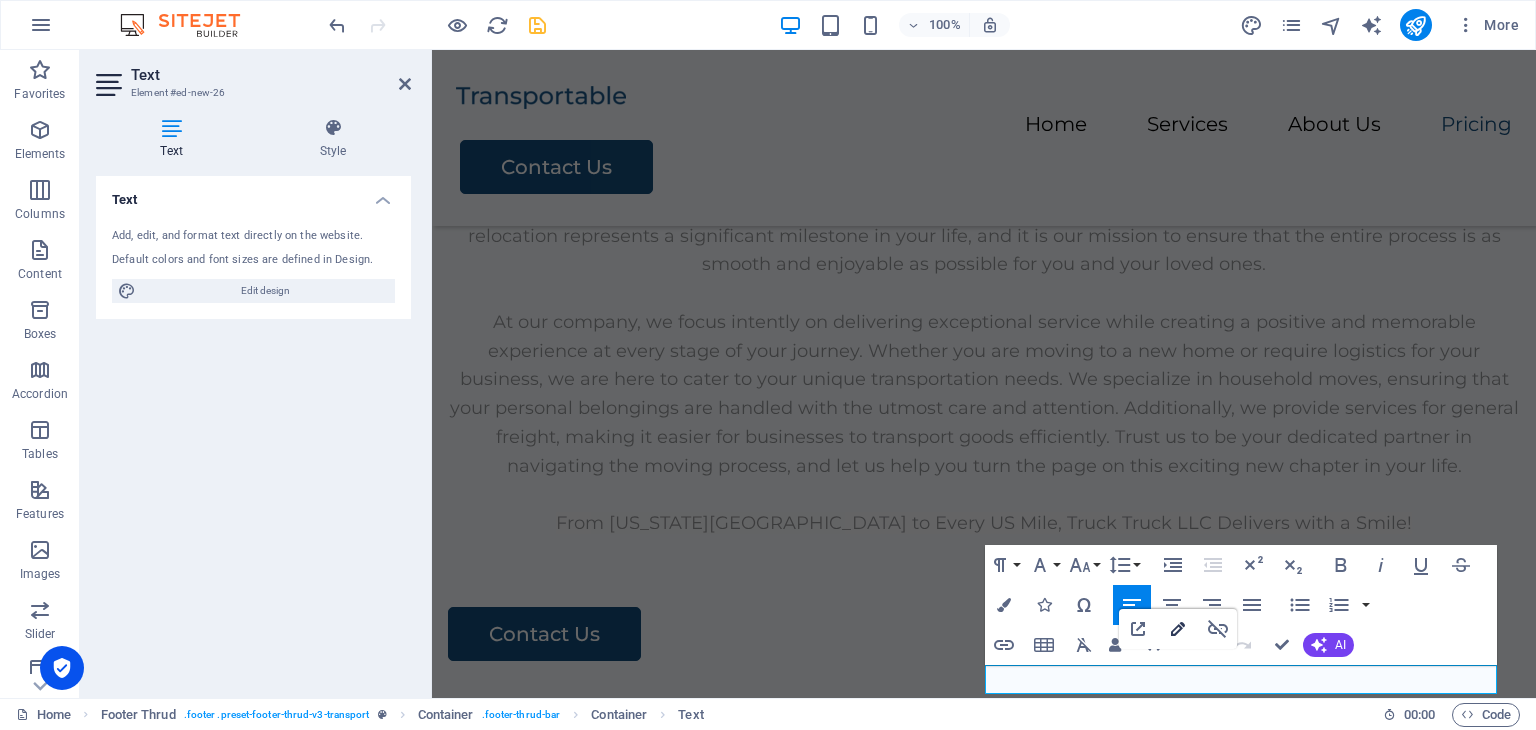 type on "/privacy" 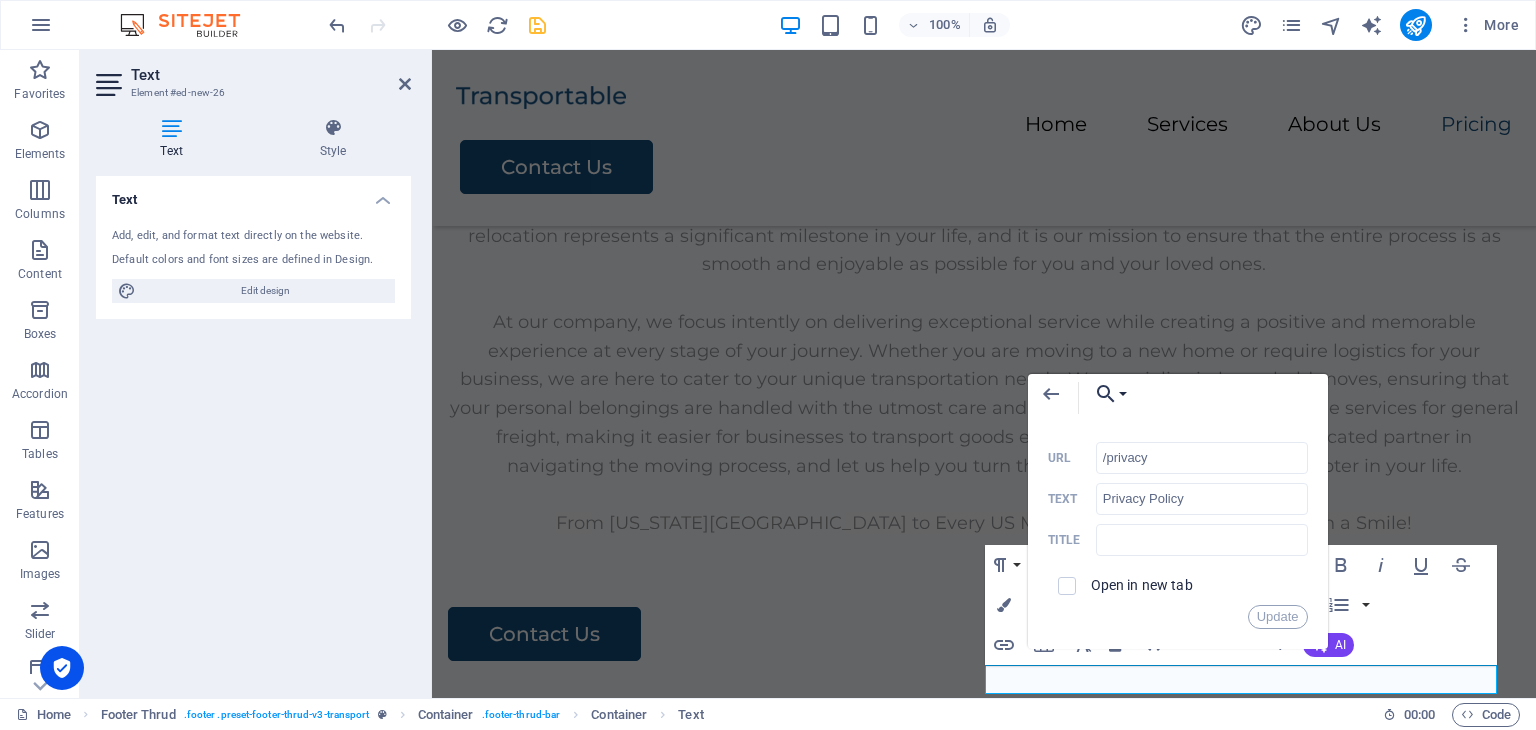 click on "Choose Link" at bounding box center [1106, 394] 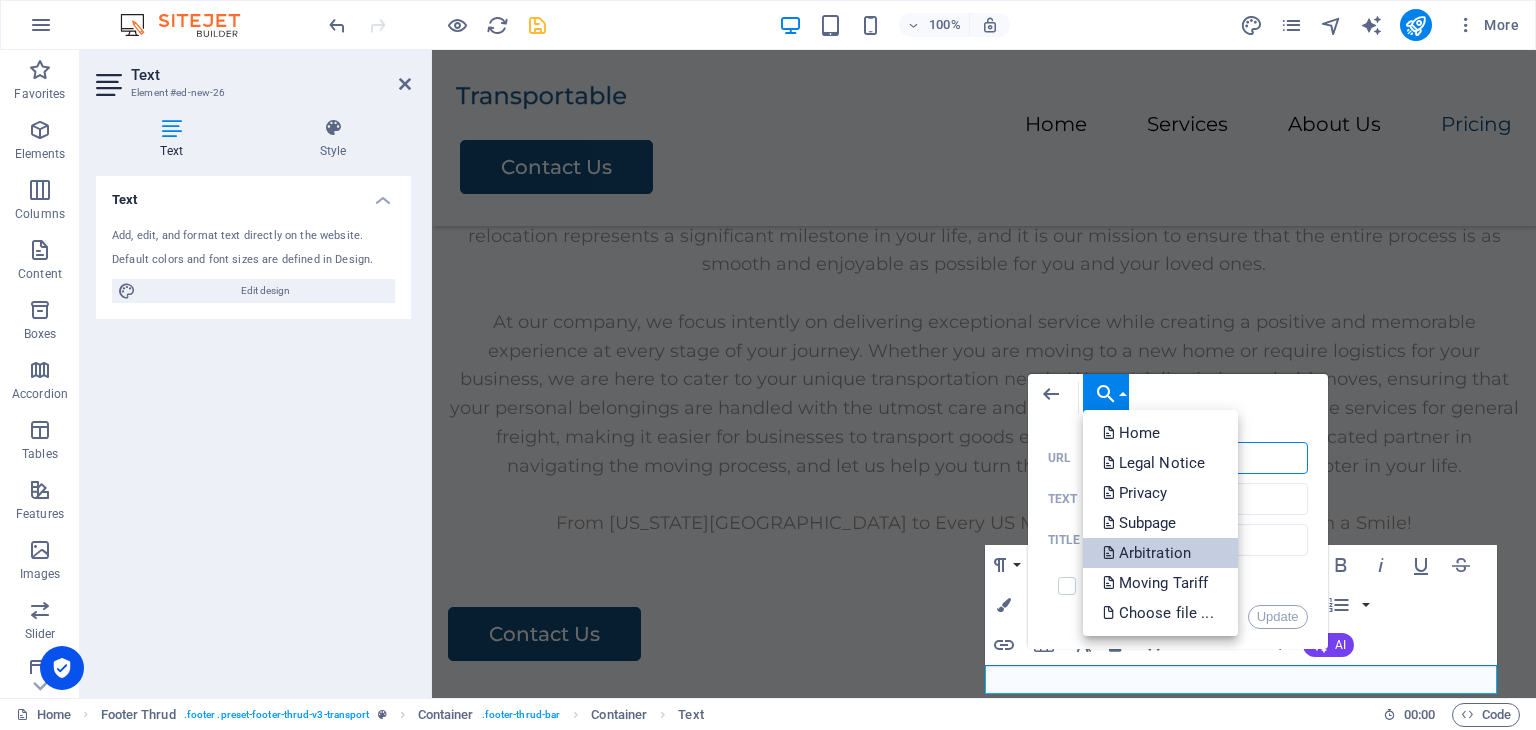 click on "Arbitration" at bounding box center [1149, 553] 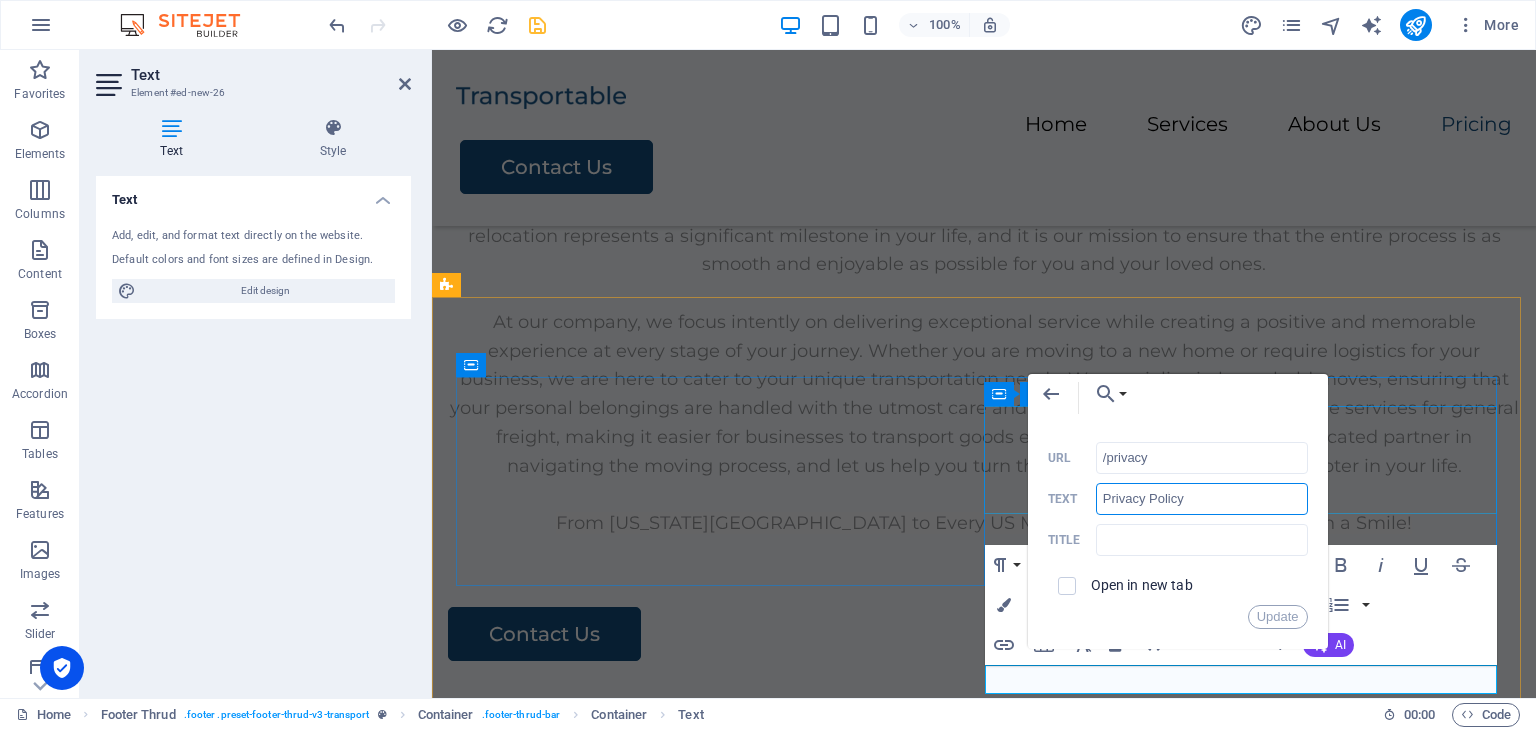 drag, startPoint x: 1636, startPoint y: 540, endPoint x: 997, endPoint y: 496, distance: 640.51306 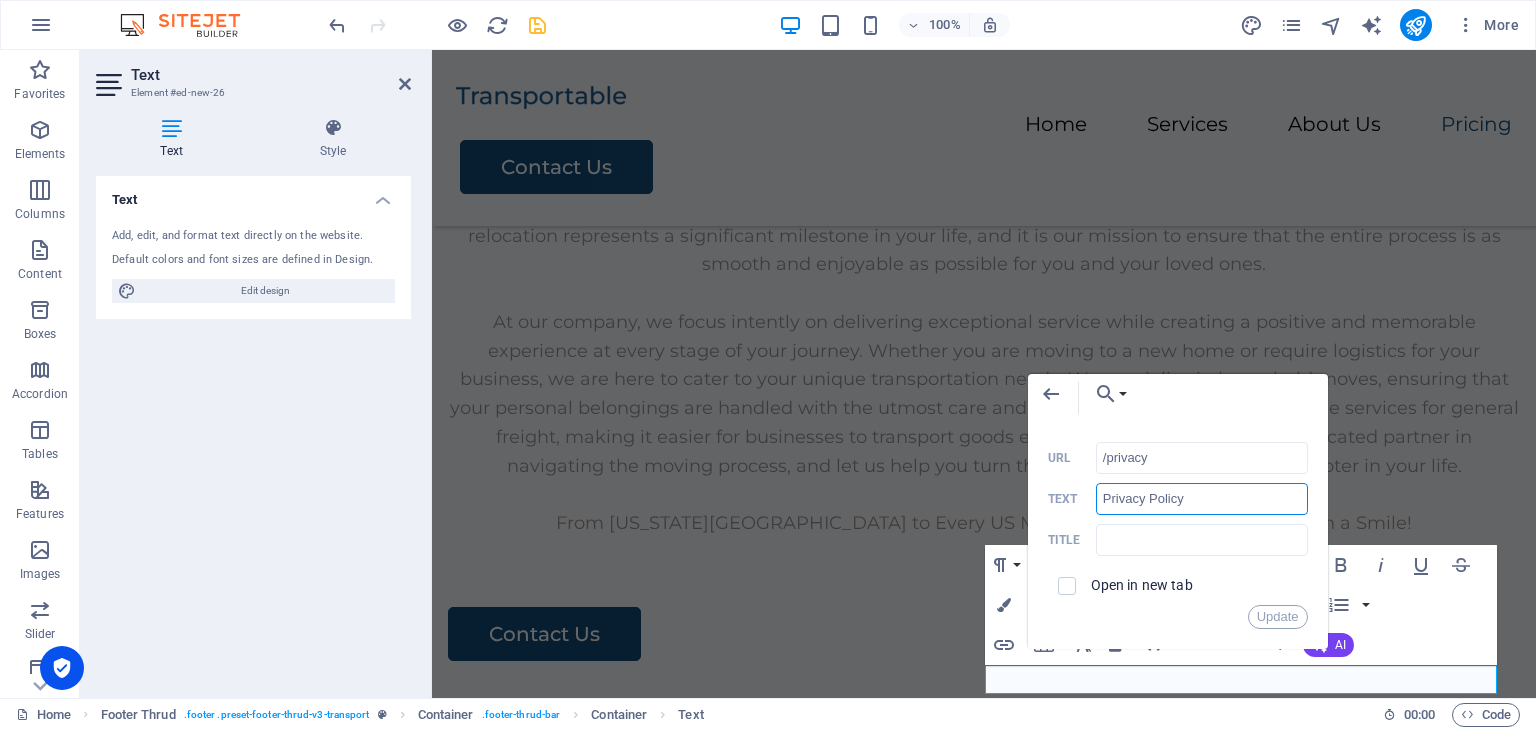 click on "Privacy Policy" at bounding box center (1202, 499) 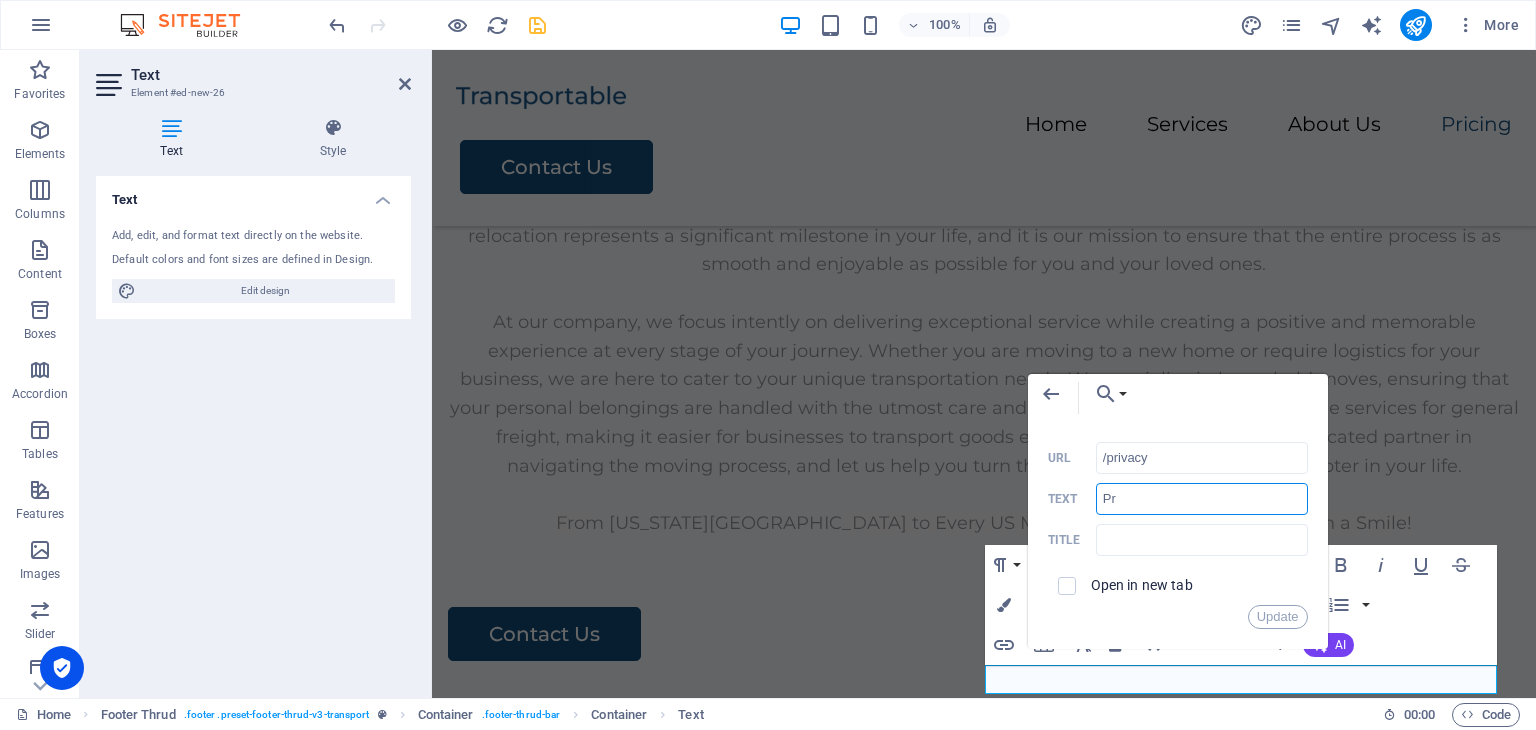 type on "P" 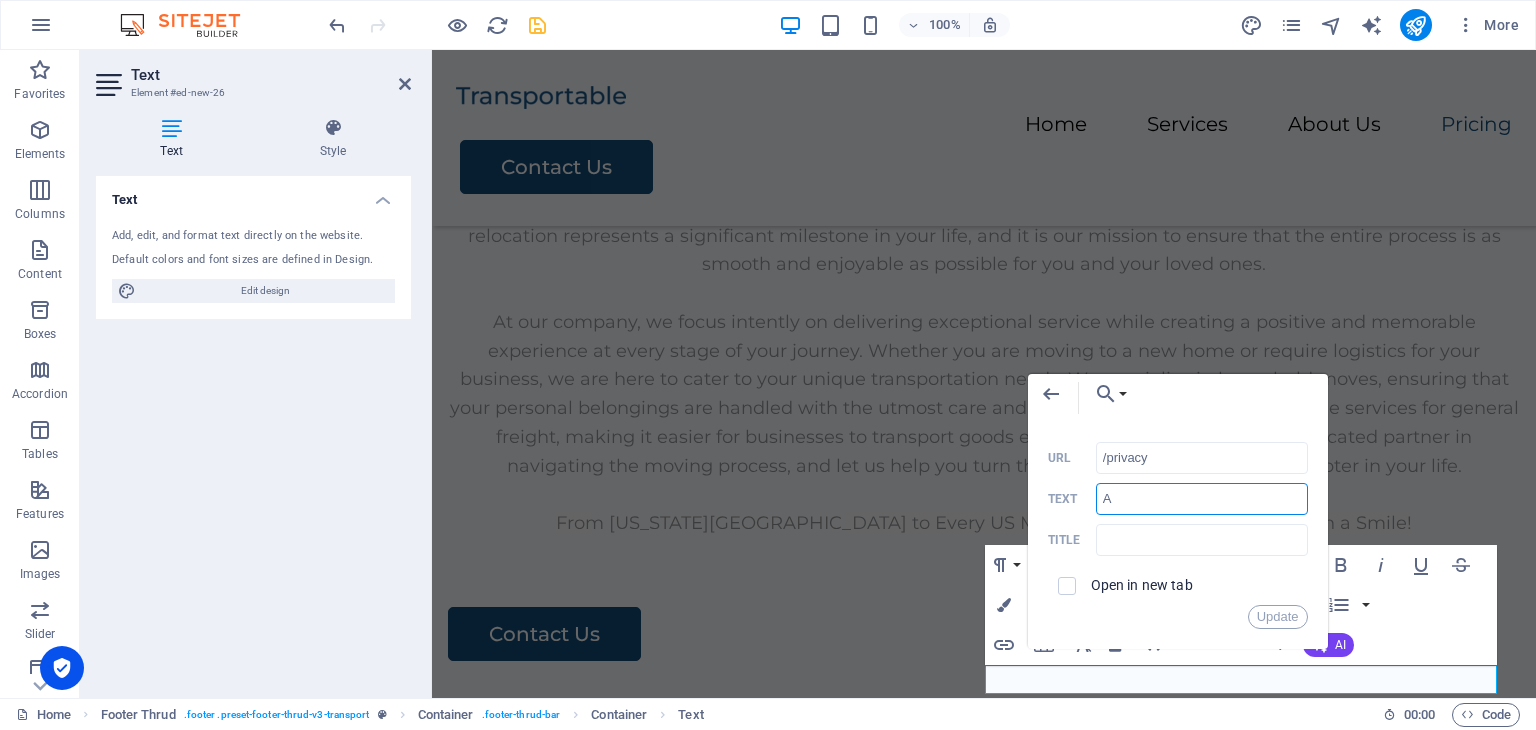 type on "Arbitration" 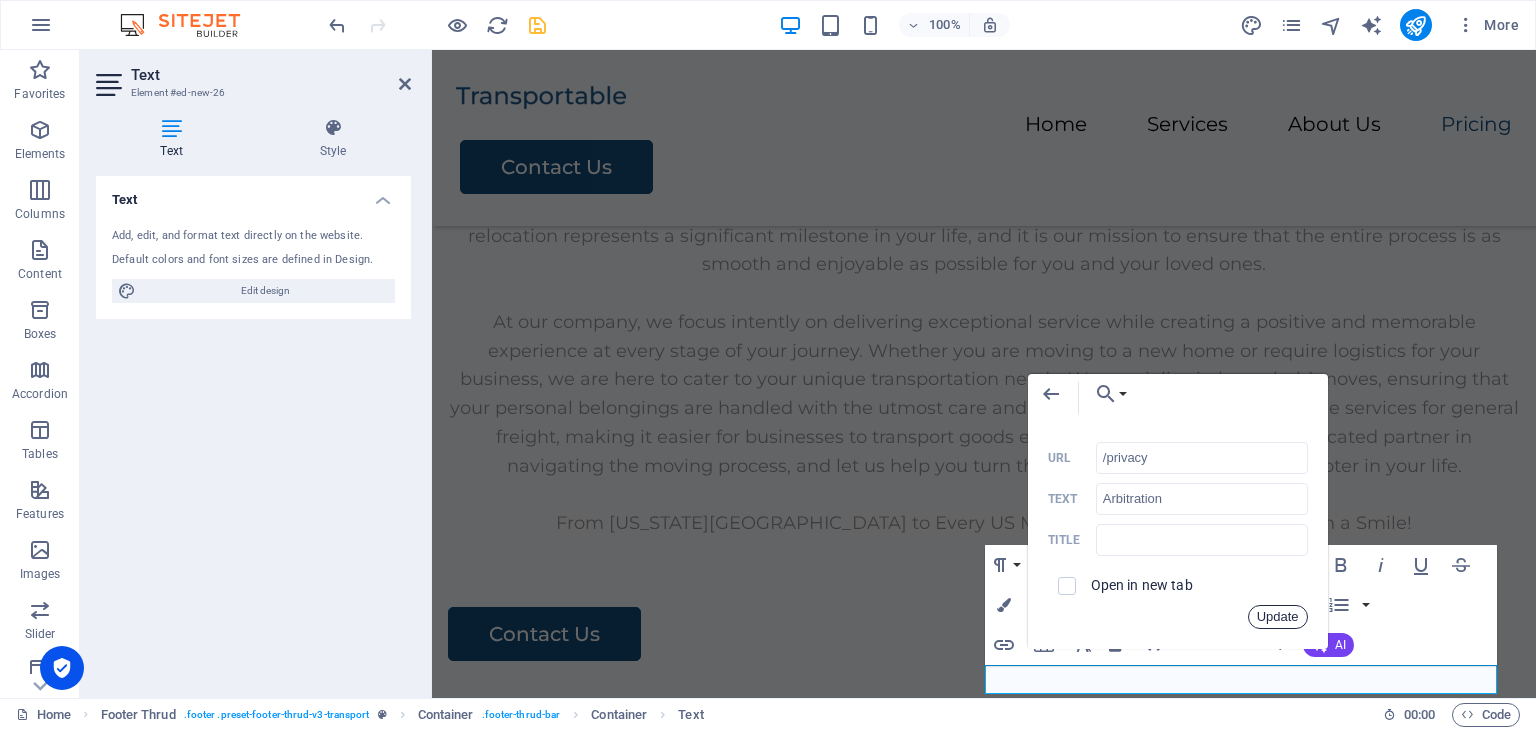 click on "Update" at bounding box center (1278, 617) 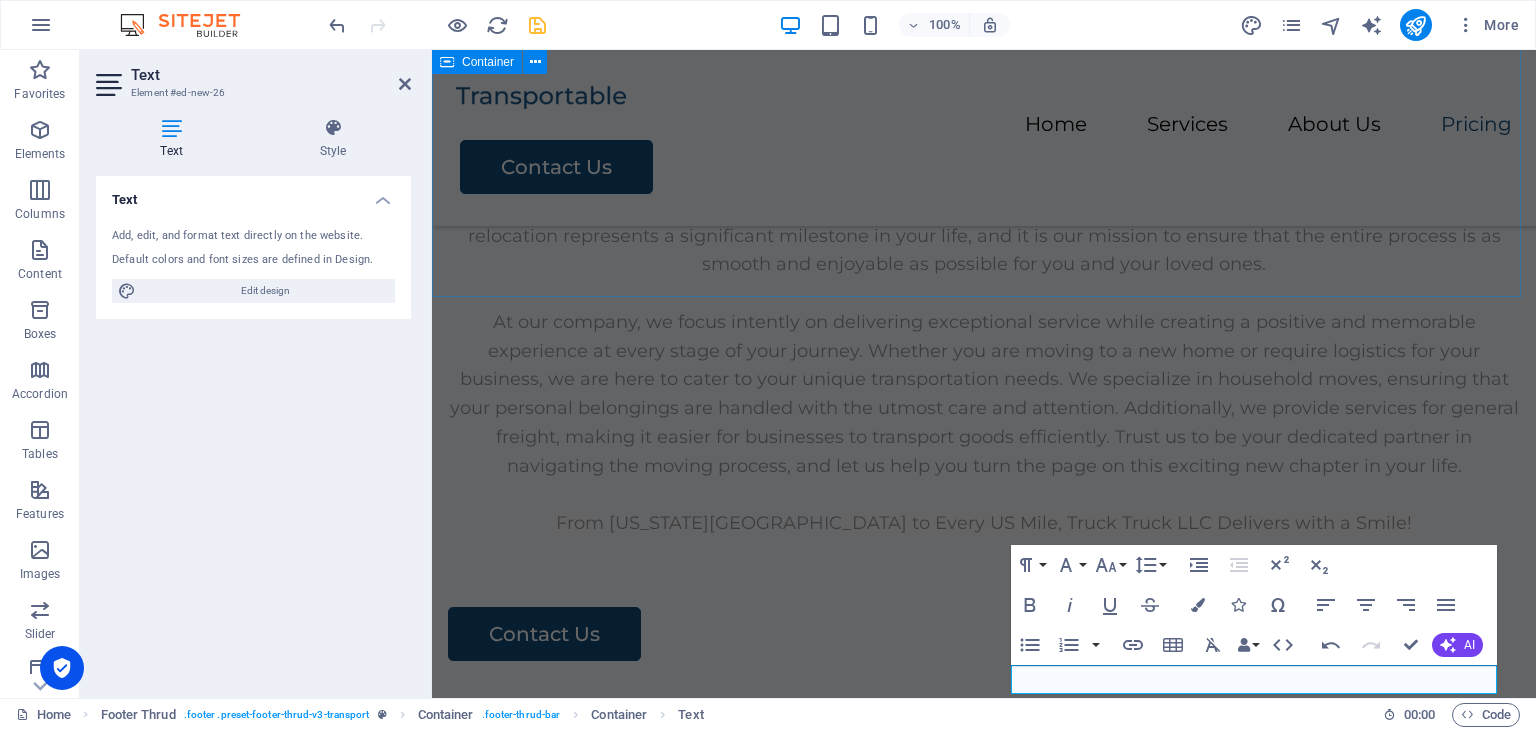 click on "Contact Us Contact Us   I have read and understand the privacy policy. Unreadable? Regenerate Submit" at bounding box center (984, 3484) 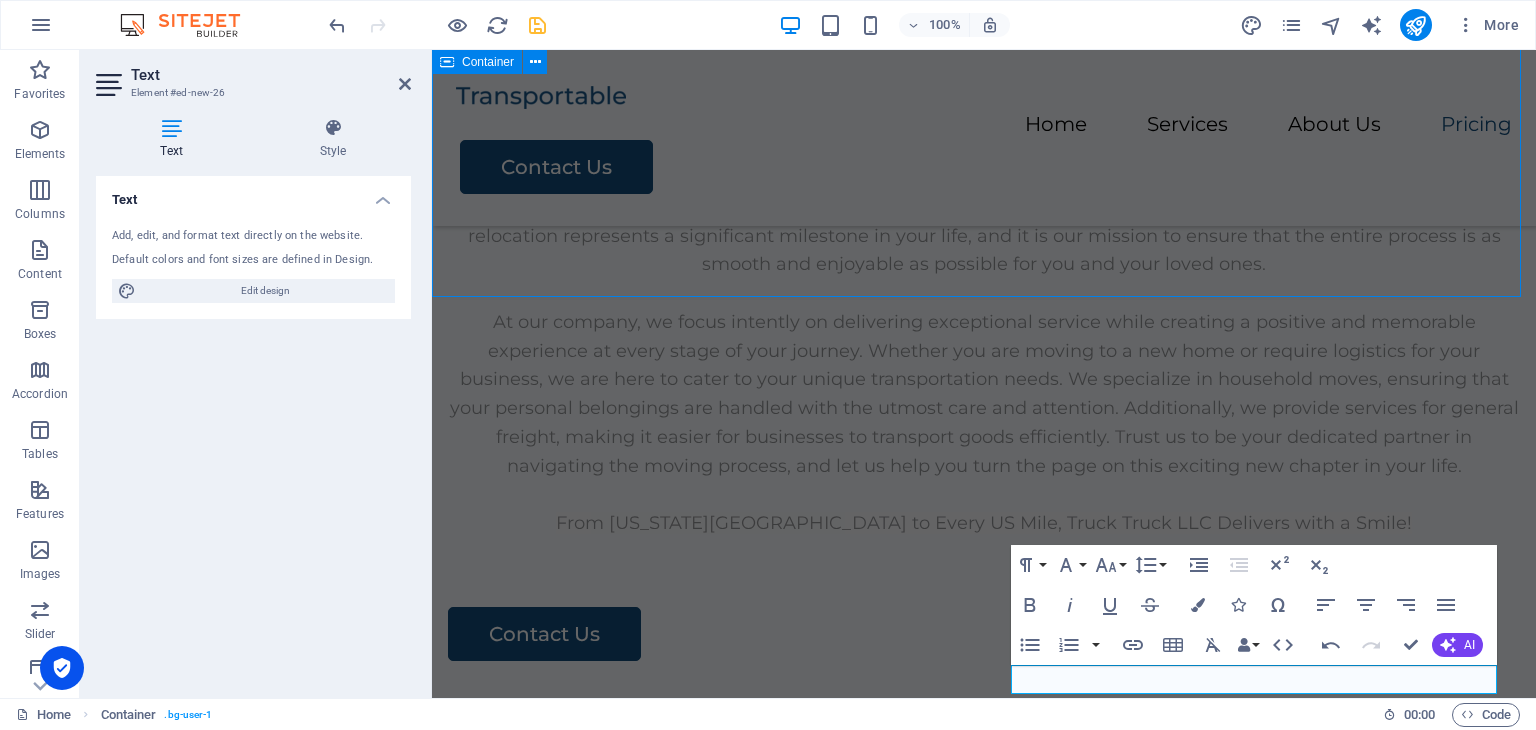 scroll, scrollTop: 6956, scrollLeft: 0, axis: vertical 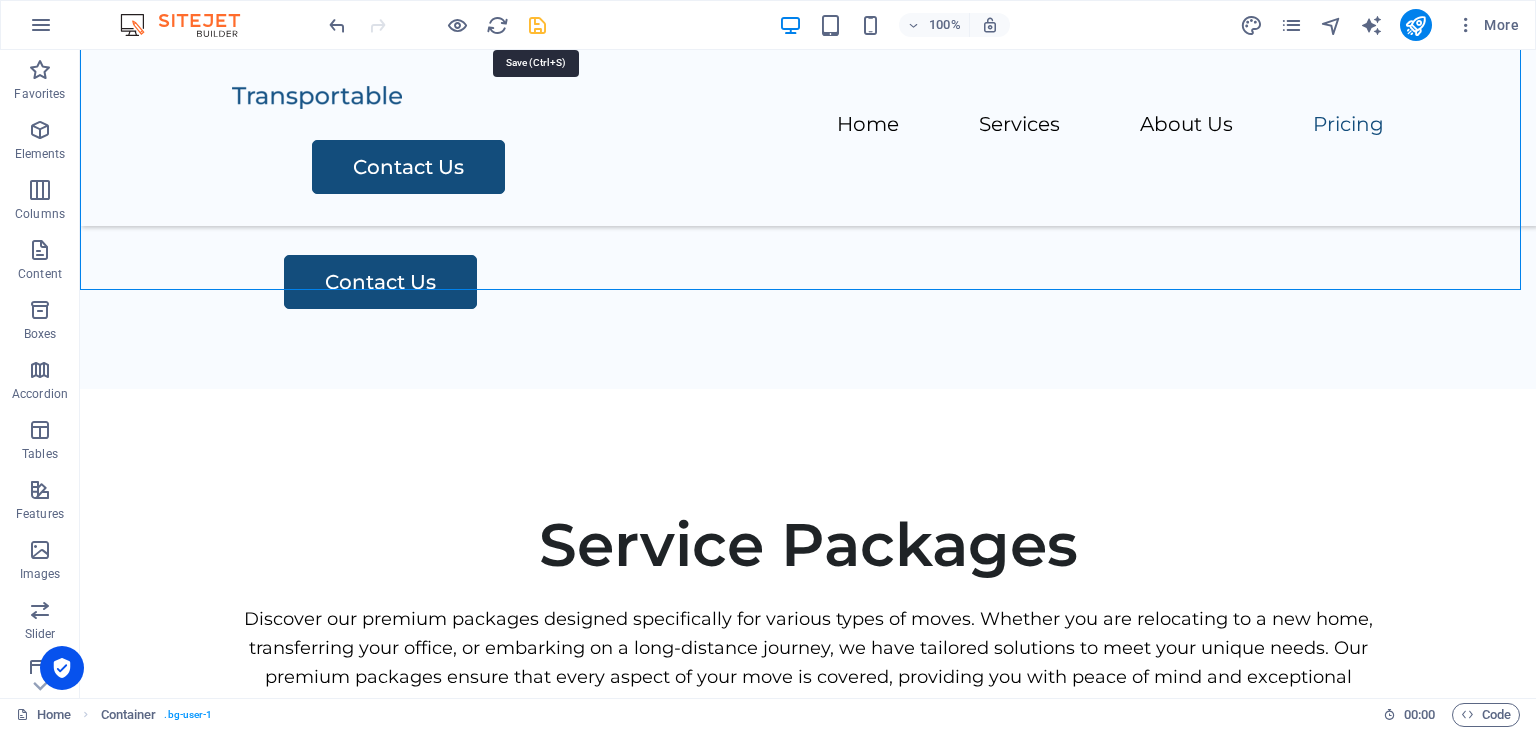 click at bounding box center (537, 25) 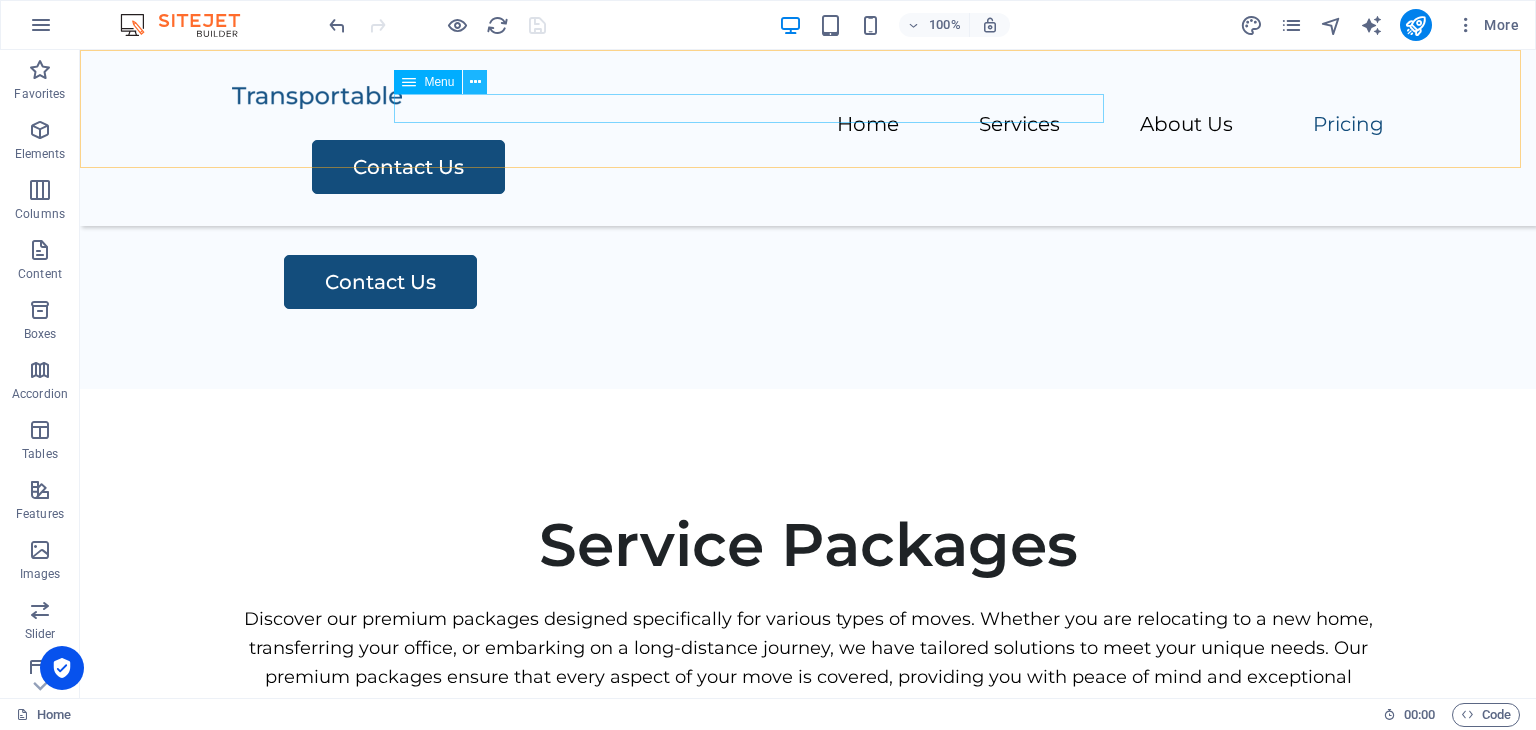 click at bounding box center (475, 82) 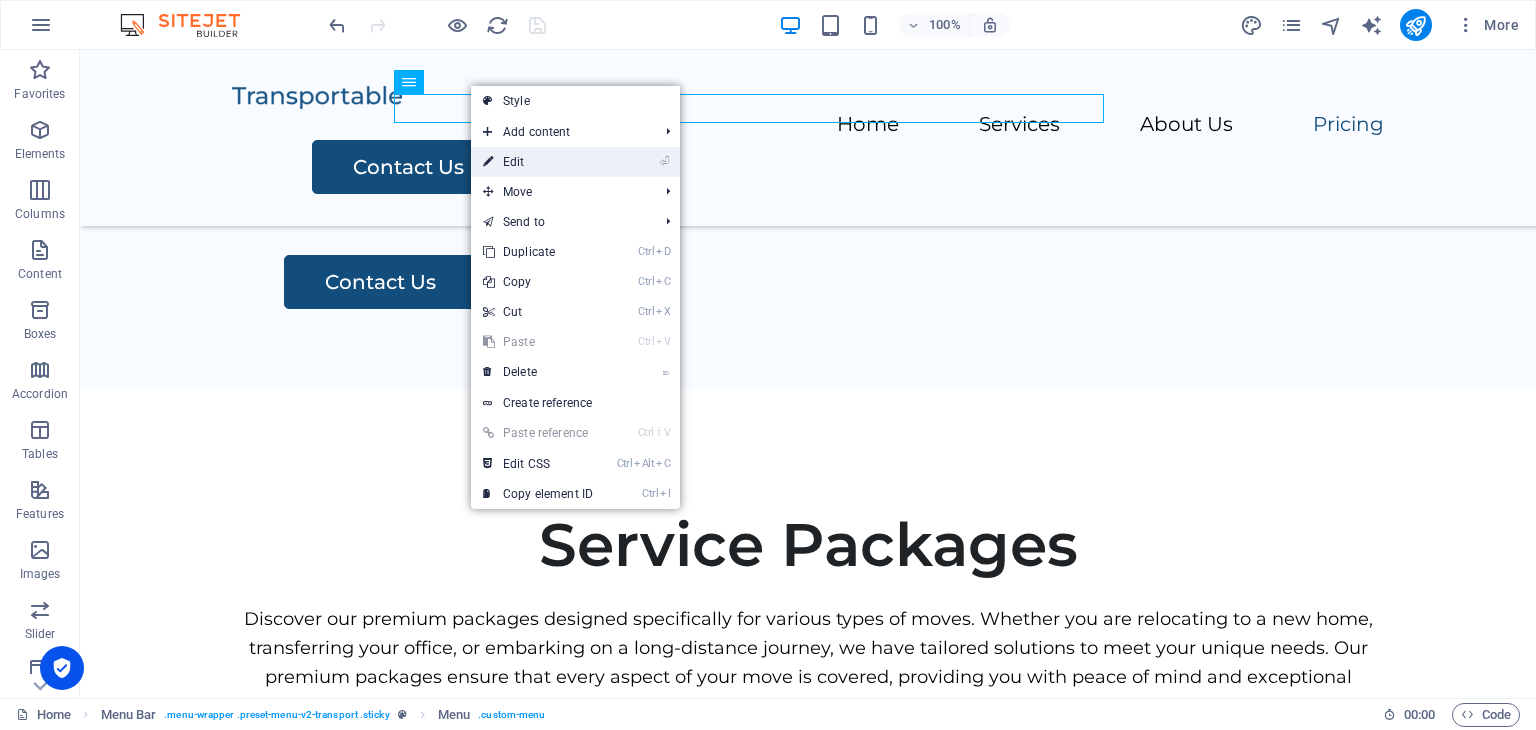 click on "⏎  Edit" at bounding box center [538, 162] 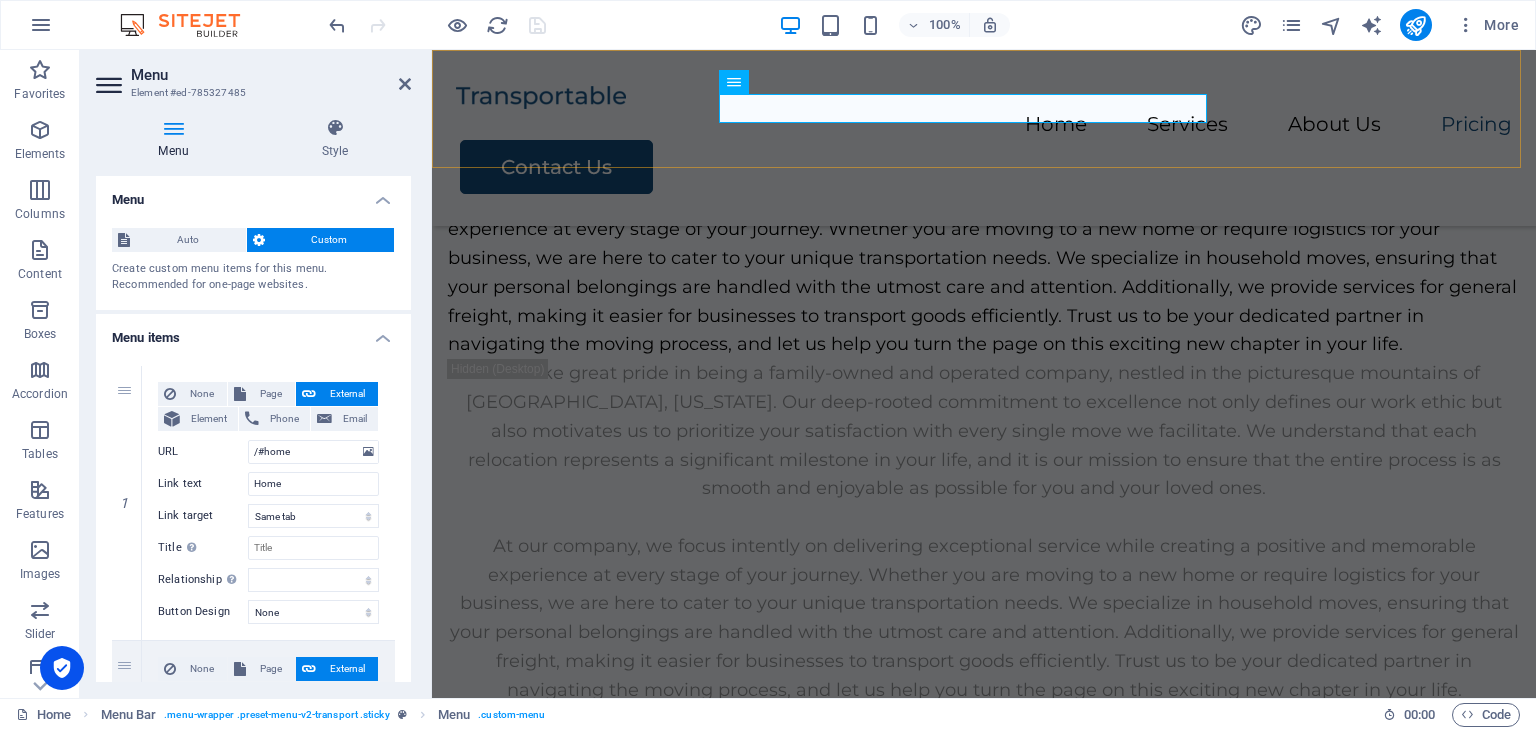 scroll, scrollTop: 7180, scrollLeft: 0, axis: vertical 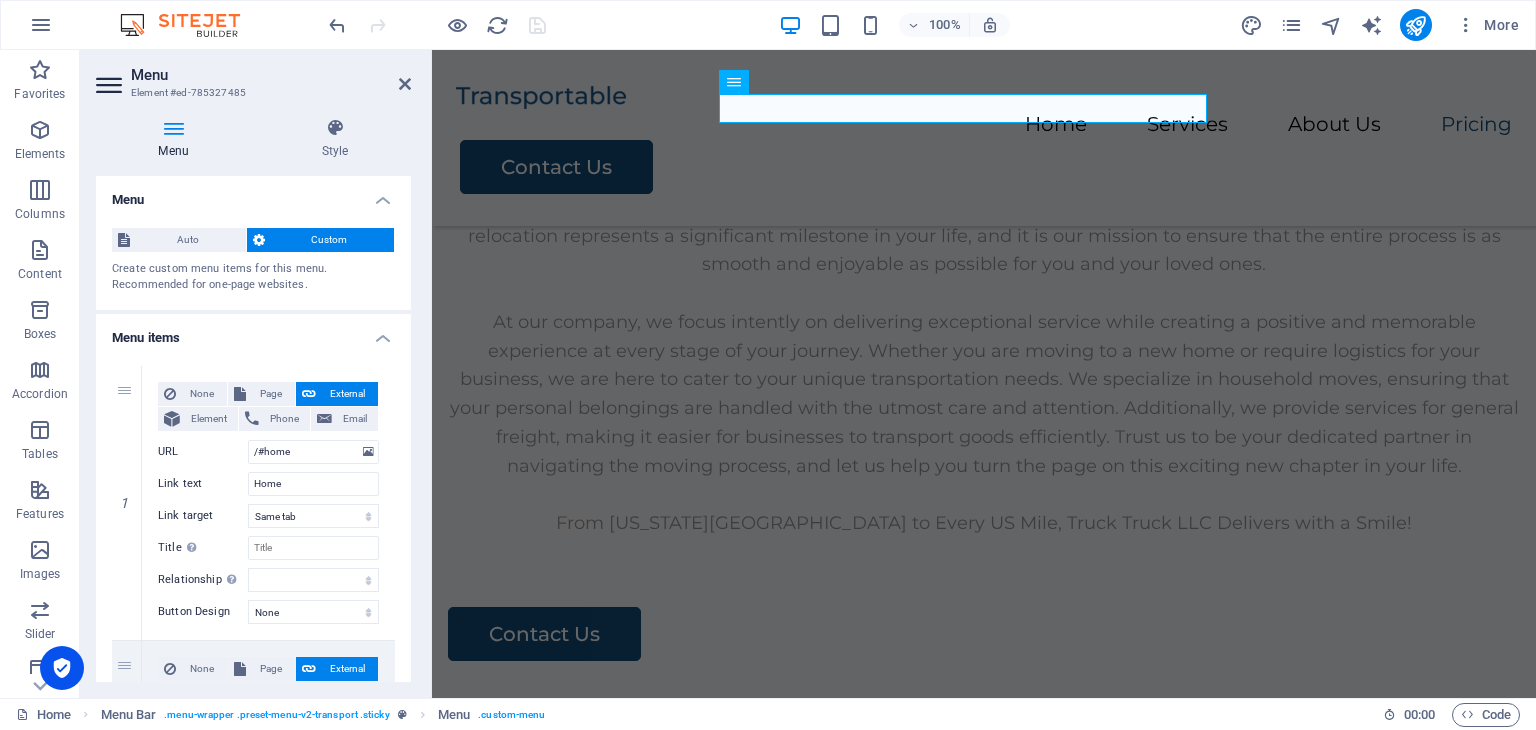 click on "Menu items" at bounding box center [253, 332] 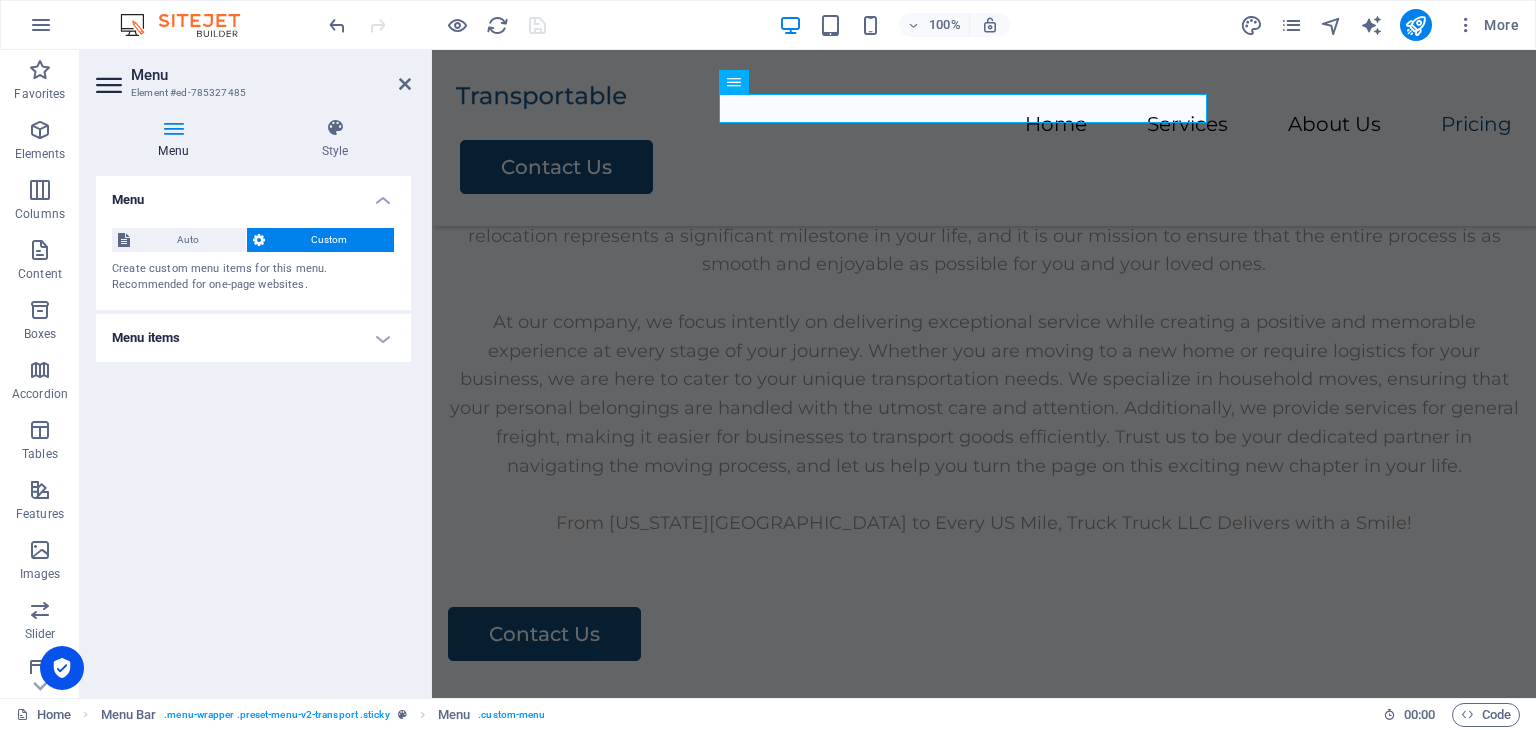 click on "Menu items" at bounding box center [253, 338] 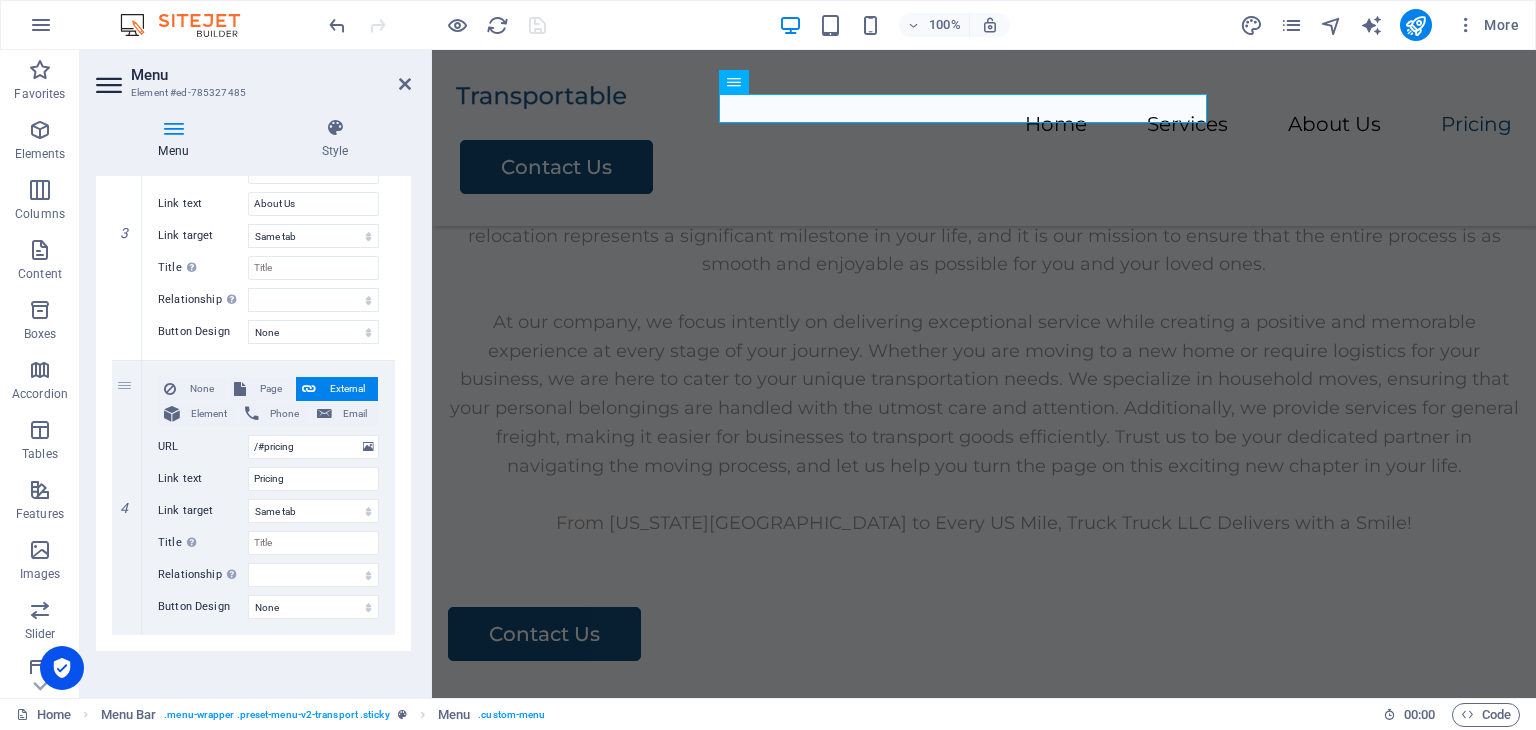 scroll, scrollTop: 838, scrollLeft: 0, axis: vertical 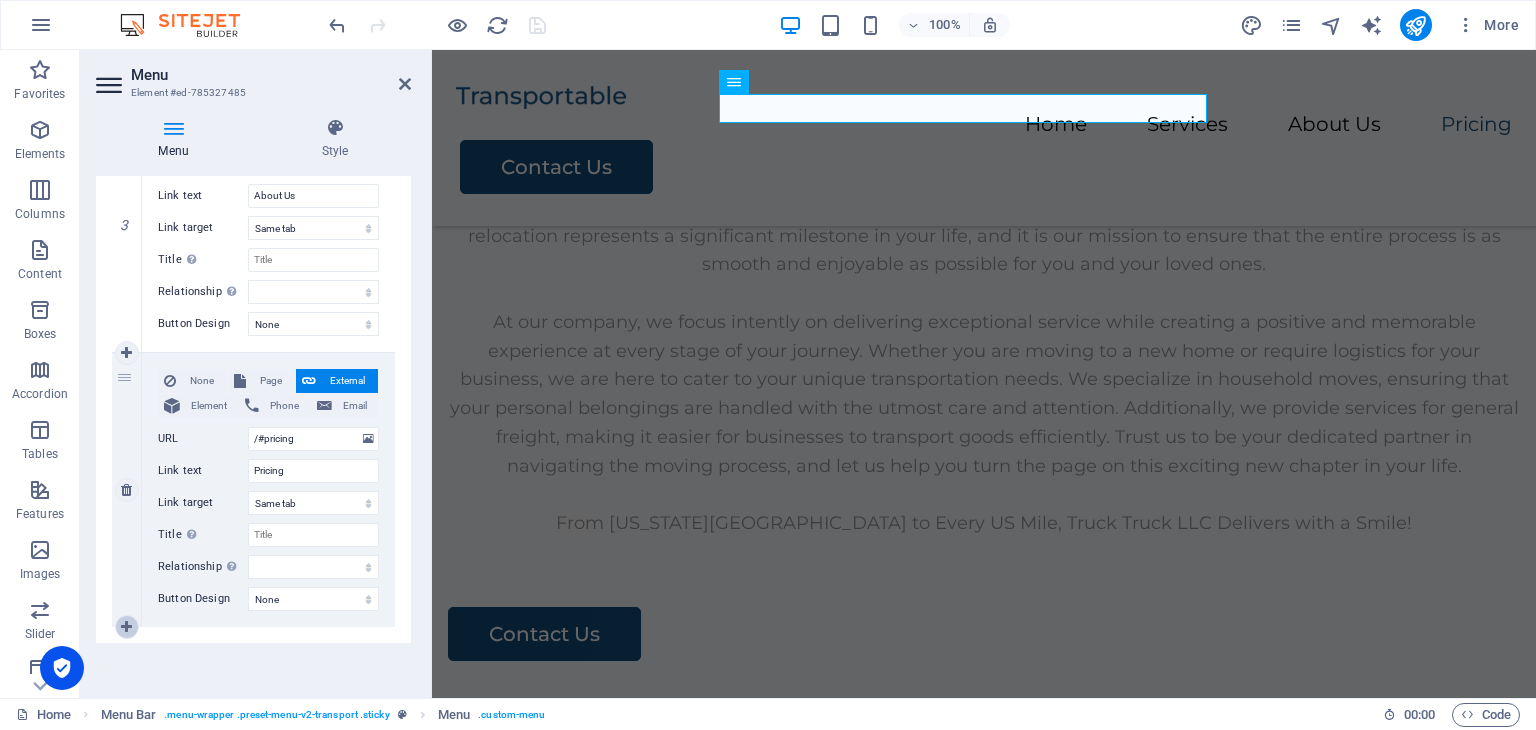 click at bounding box center (126, 627) 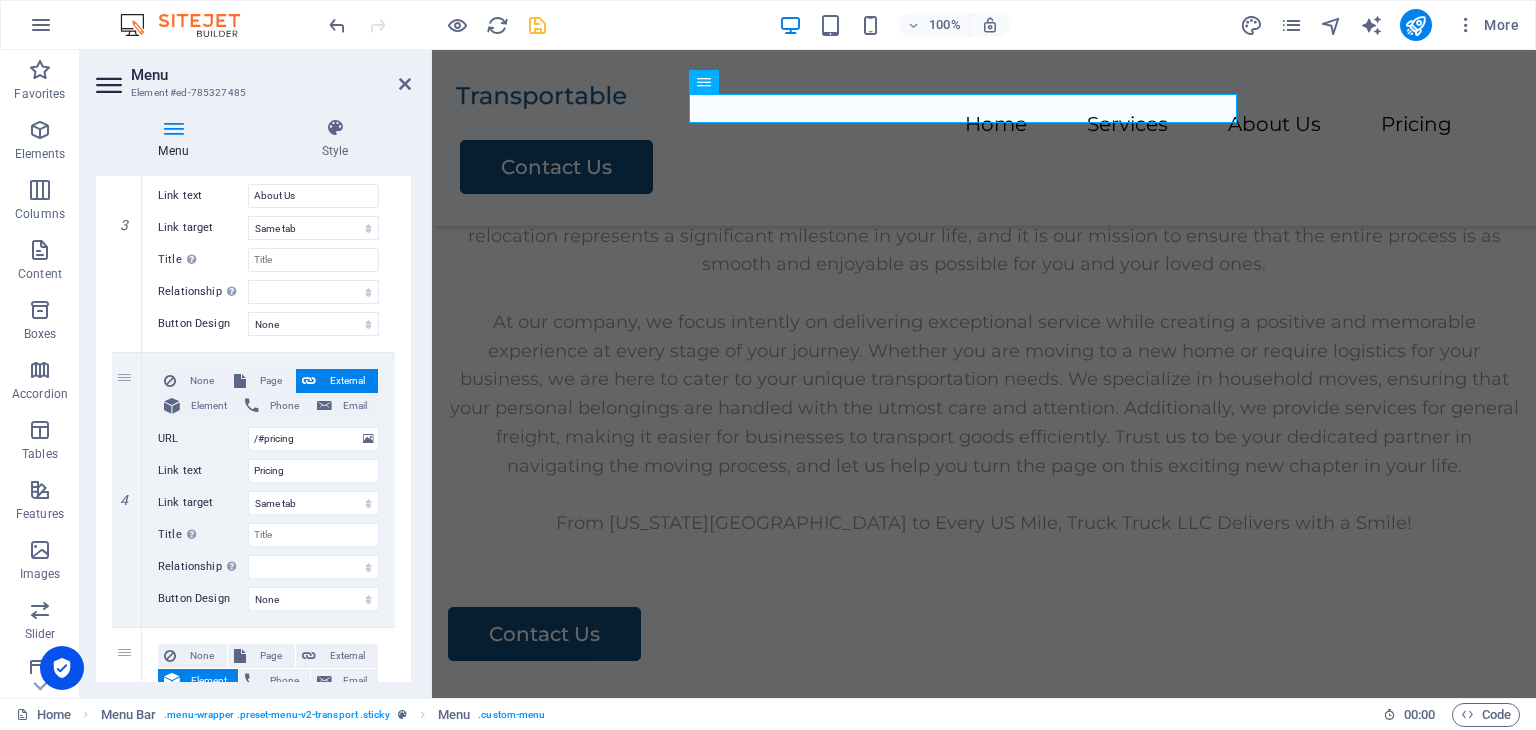 click on "1 None Page External Element Phone Email Page Home Legal Notice Privacy Subpage Arbitration   Moving Tariff Element
URL /#home Phone Email Link text Home Link target New tab Same tab Overlay Title Additional link description, should not be the same as the link text. The title is most often shown as a tooltip text when the mouse moves over the element. Leave empty if uncertain. Relationship Sets the  relationship of this link to the link target . For example, the value "nofollow" instructs search engines not to follow the link. Can be left empty. alternate author bookmark external help license next nofollow noreferrer noopener prev search tag Button Design None Default Primary Secondary 2 None Page External Element Phone Email Page Home Legal Notice Privacy Subpage Arbitration   Moving Tariff Element
URL /#services Phone Email Link text Services Link target New tab Same tab Overlay Title Relationship Sets the  relationship of this link to the link target author 3" at bounding box center (253, 199) 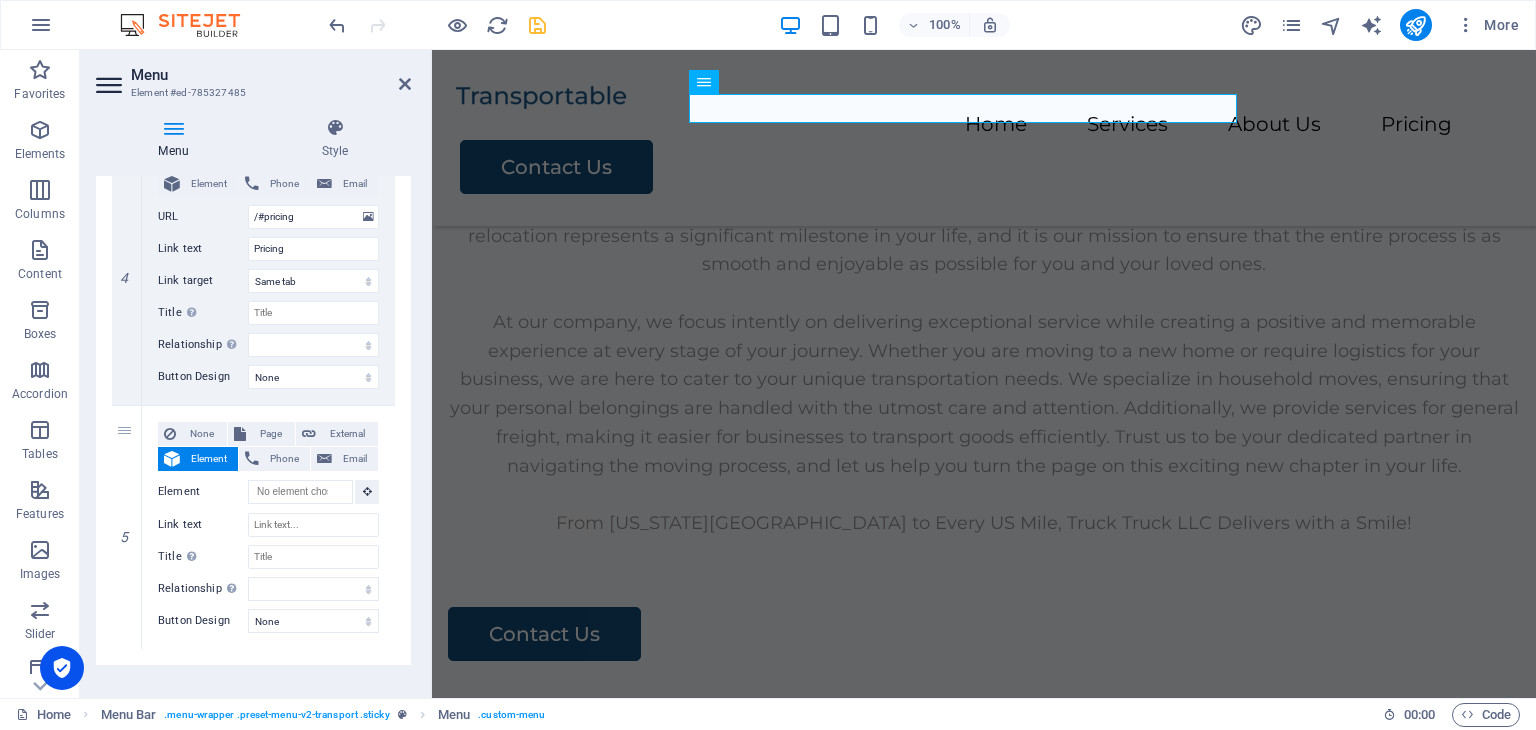 scroll, scrollTop: 1082, scrollLeft: 0, axis: vertical 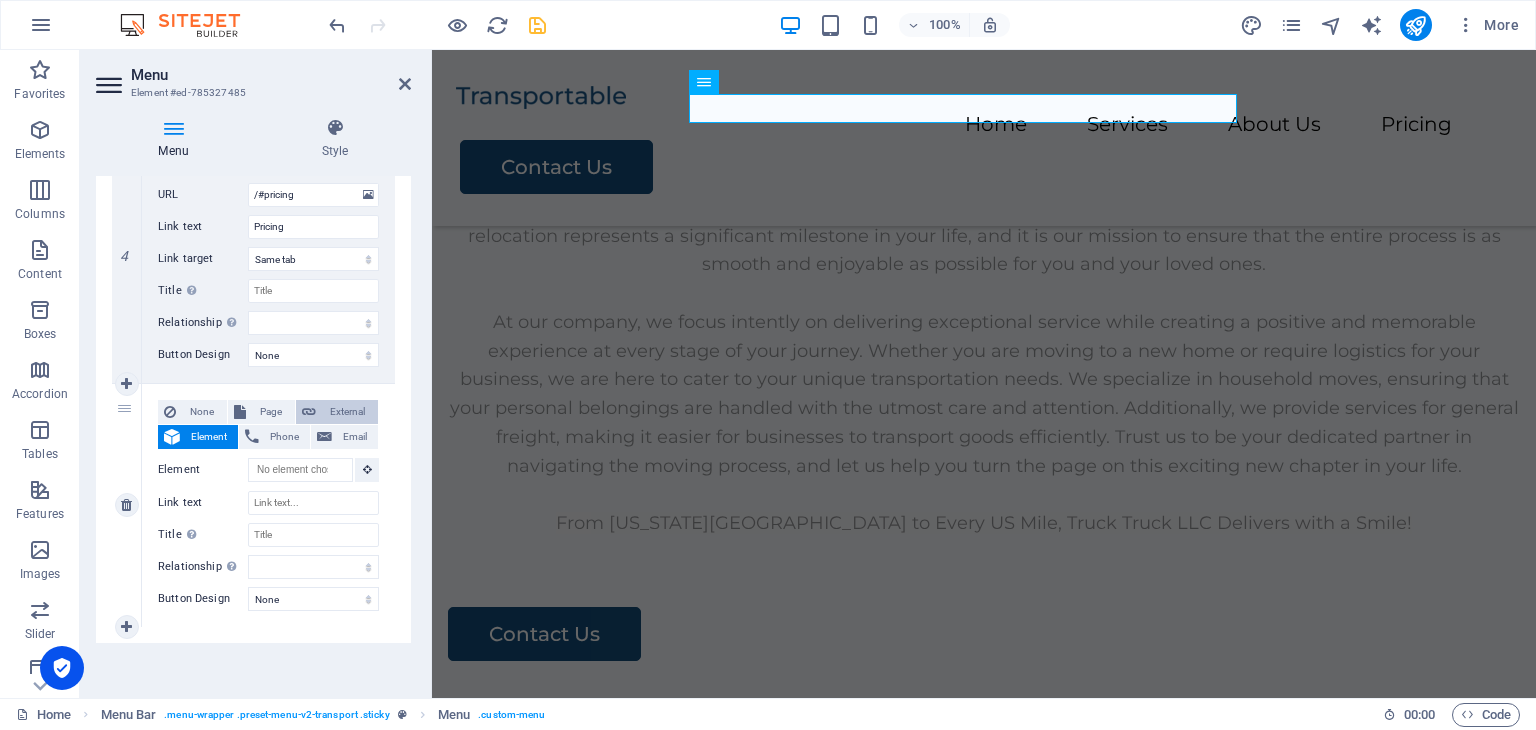 click on "External" at bounding box center [347, 412] 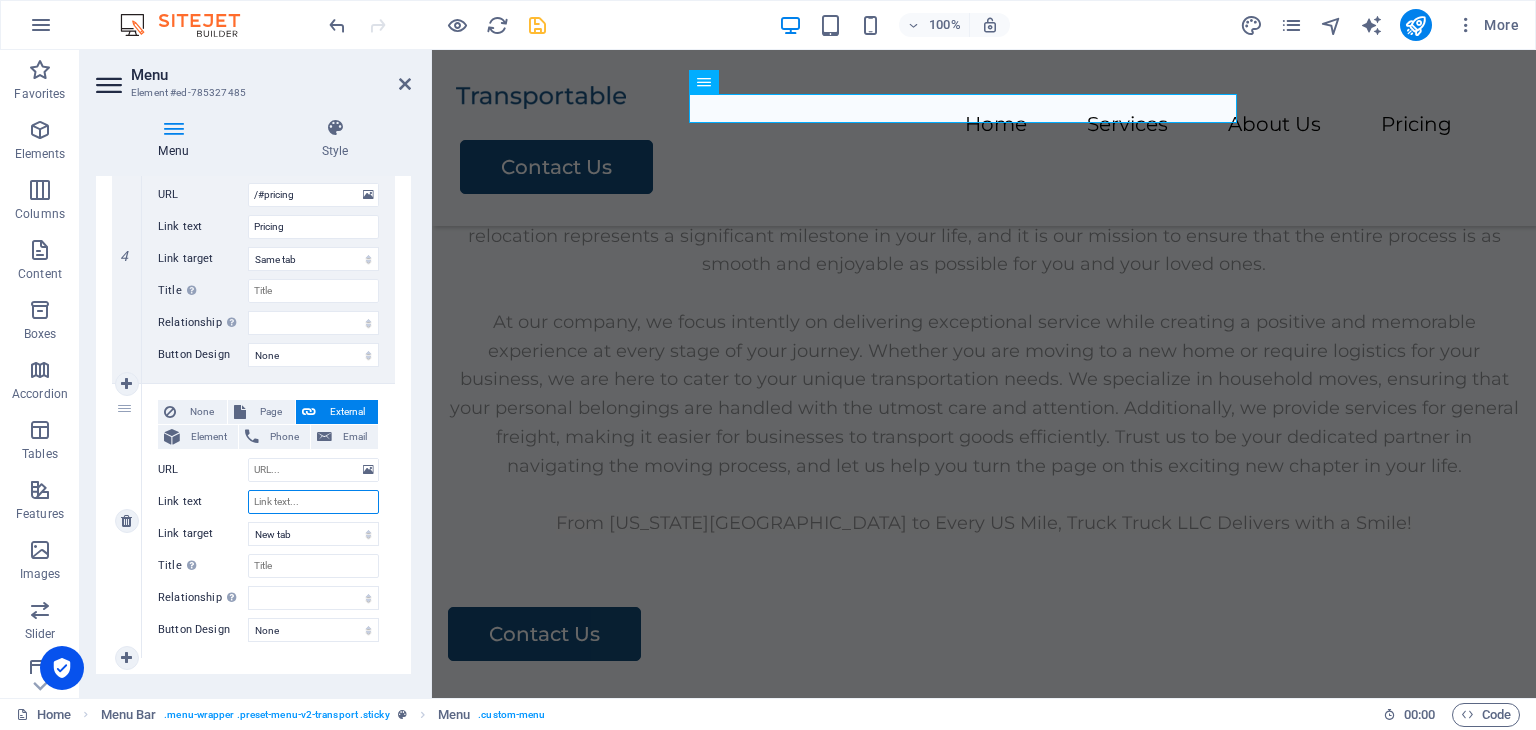 click on "Link text" at bounding box center [313, 502] 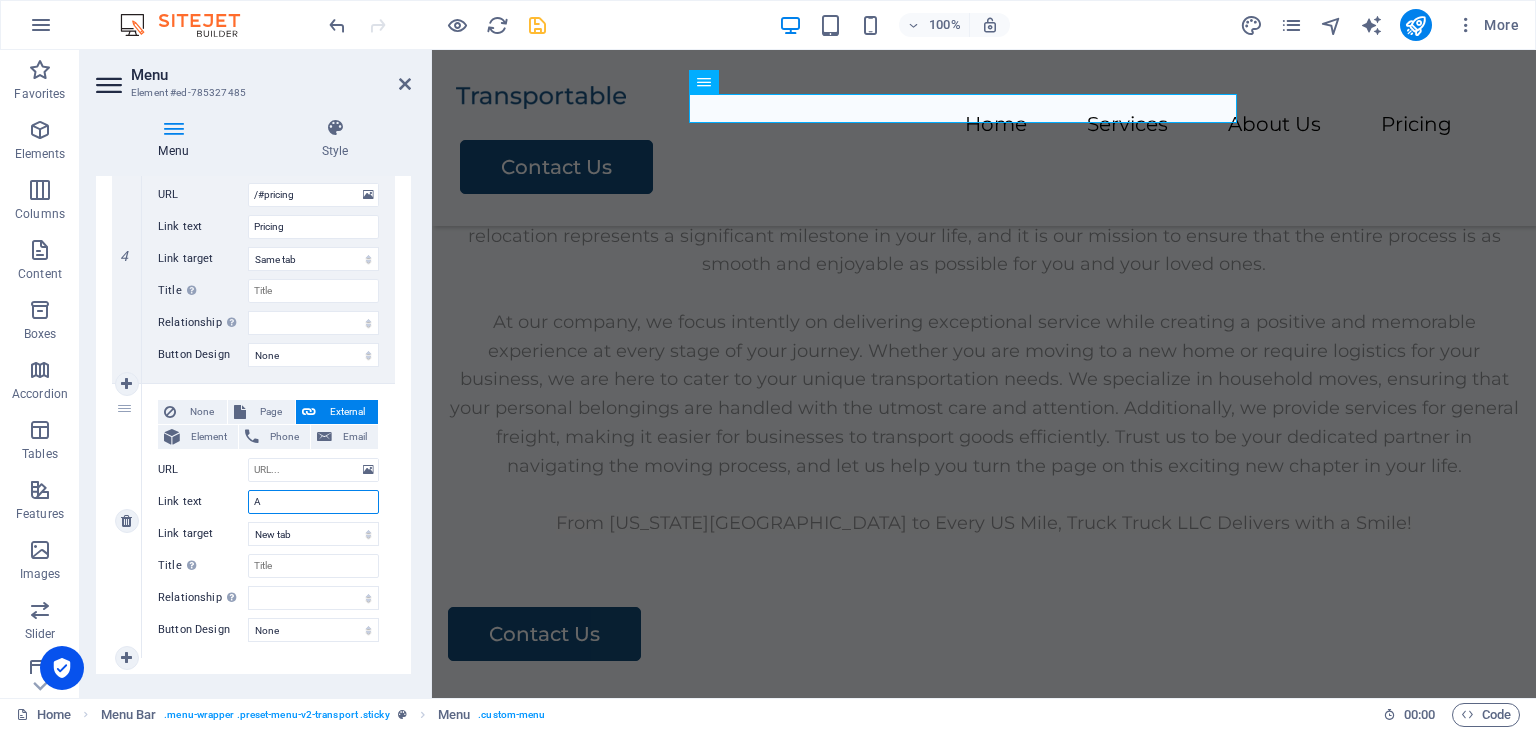type on "Ar" 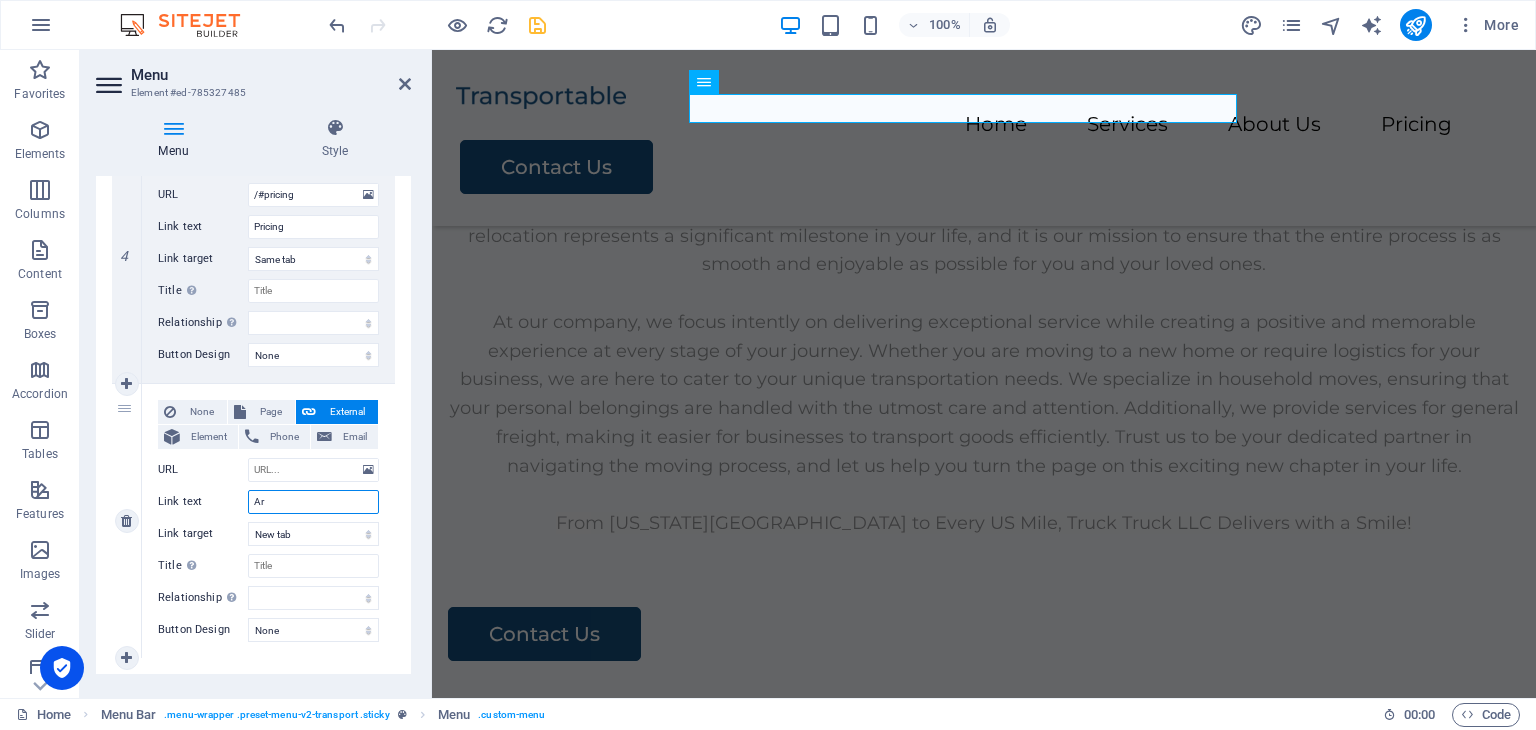 select 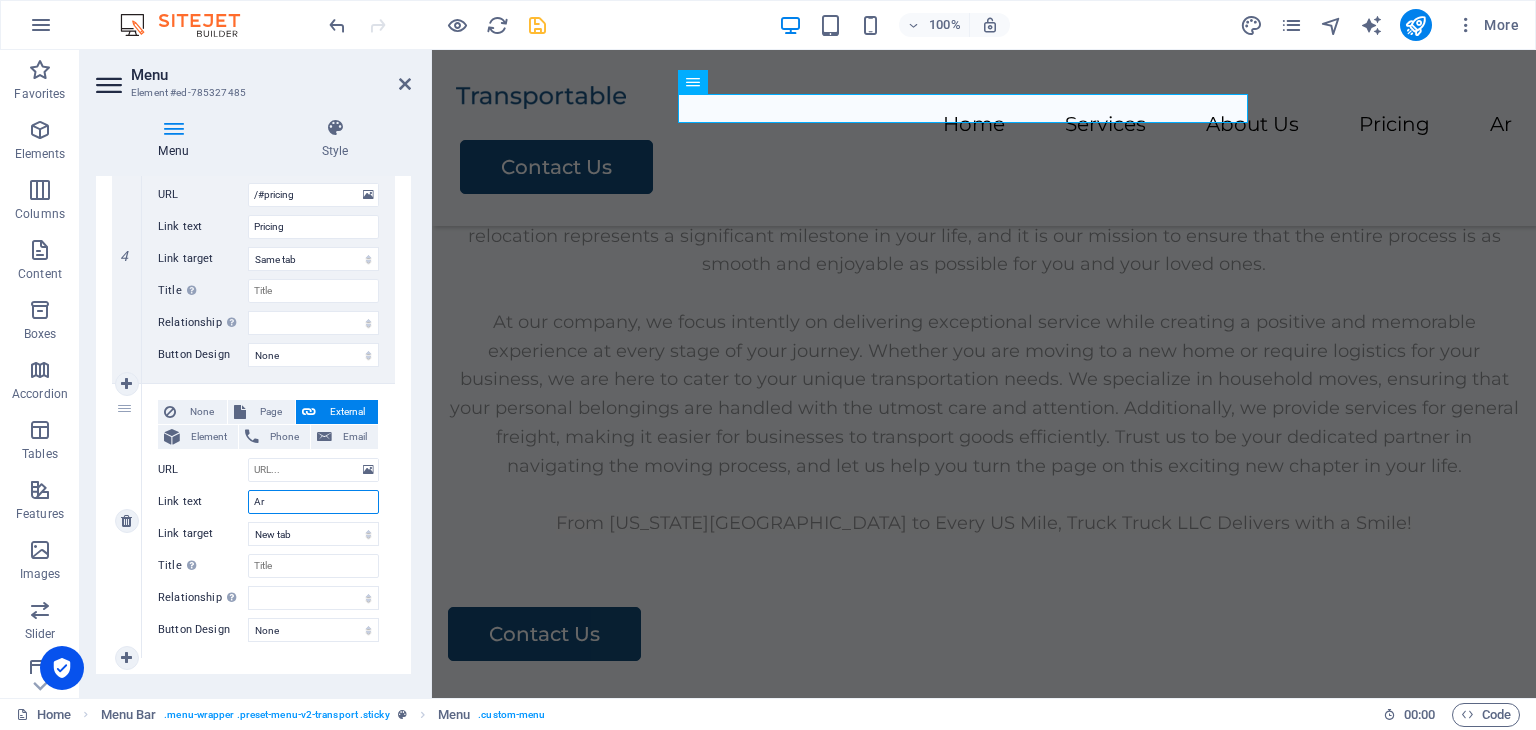 type on "Arb" 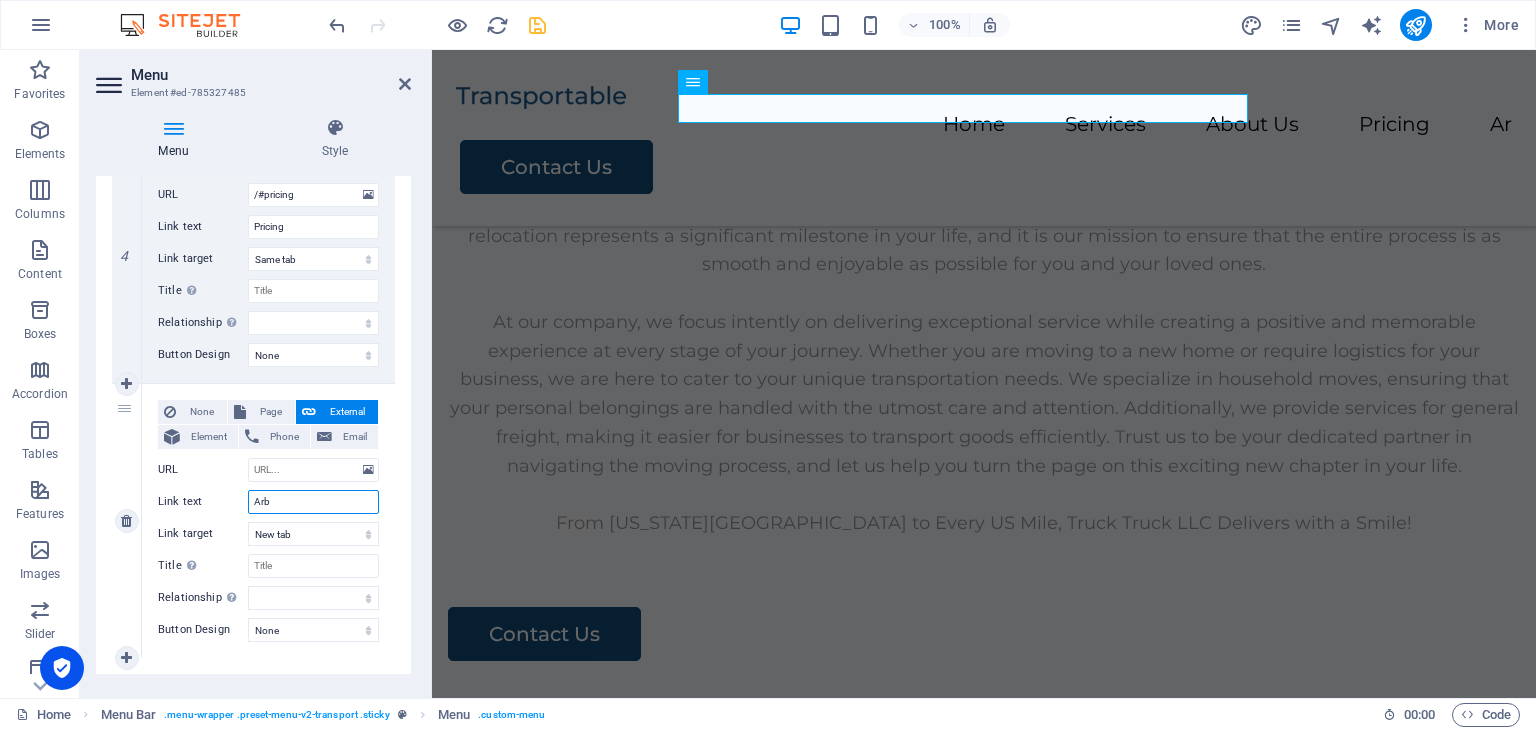 select 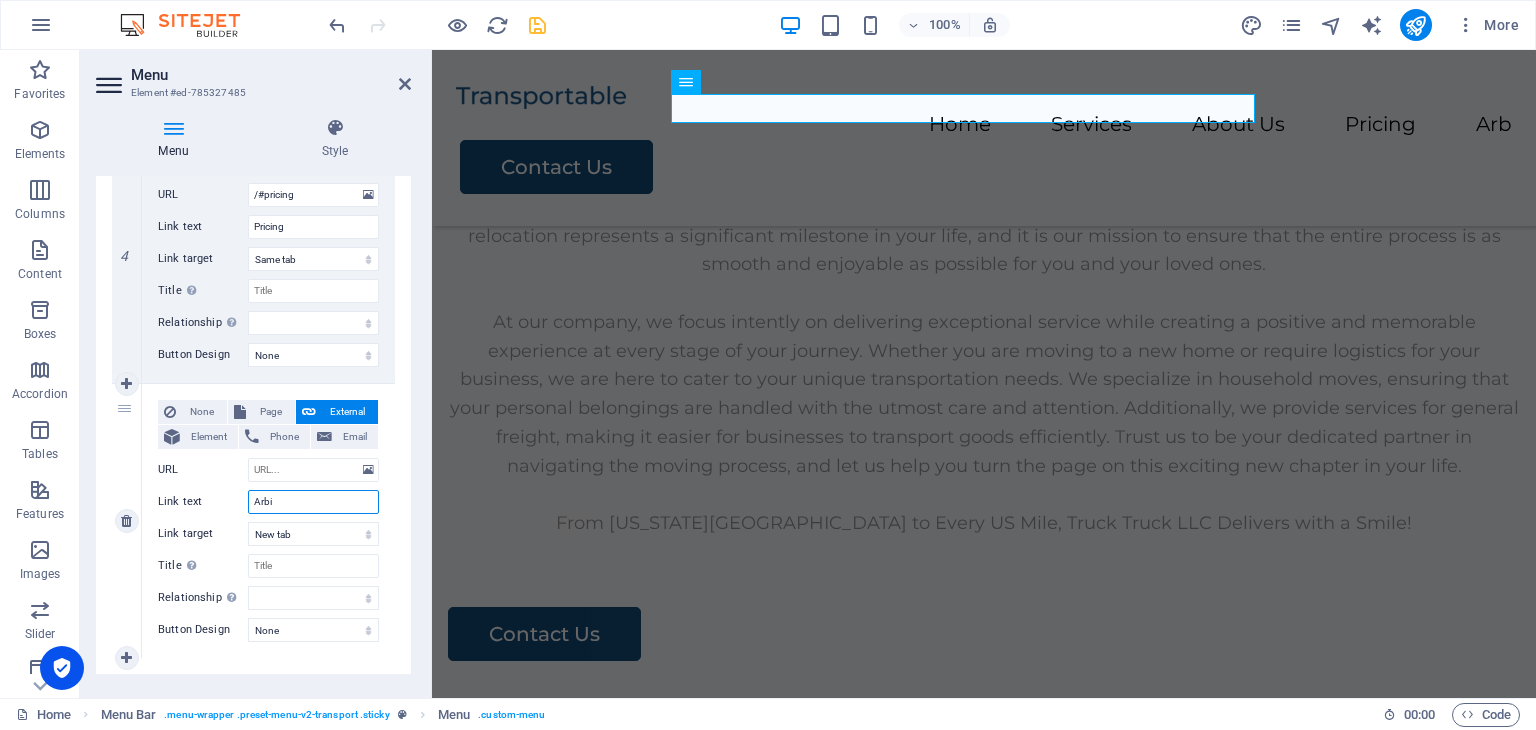 type on "Arbit" 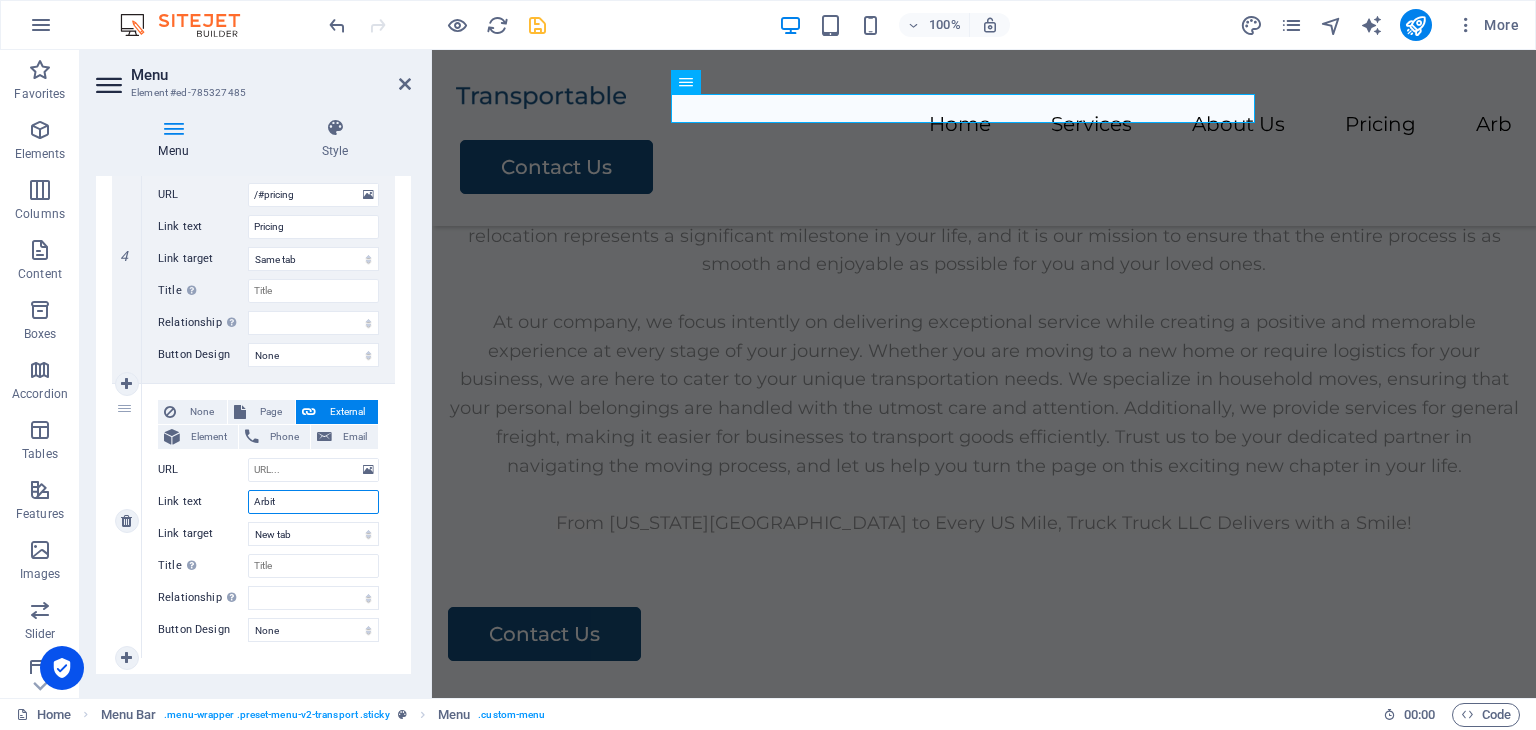 select 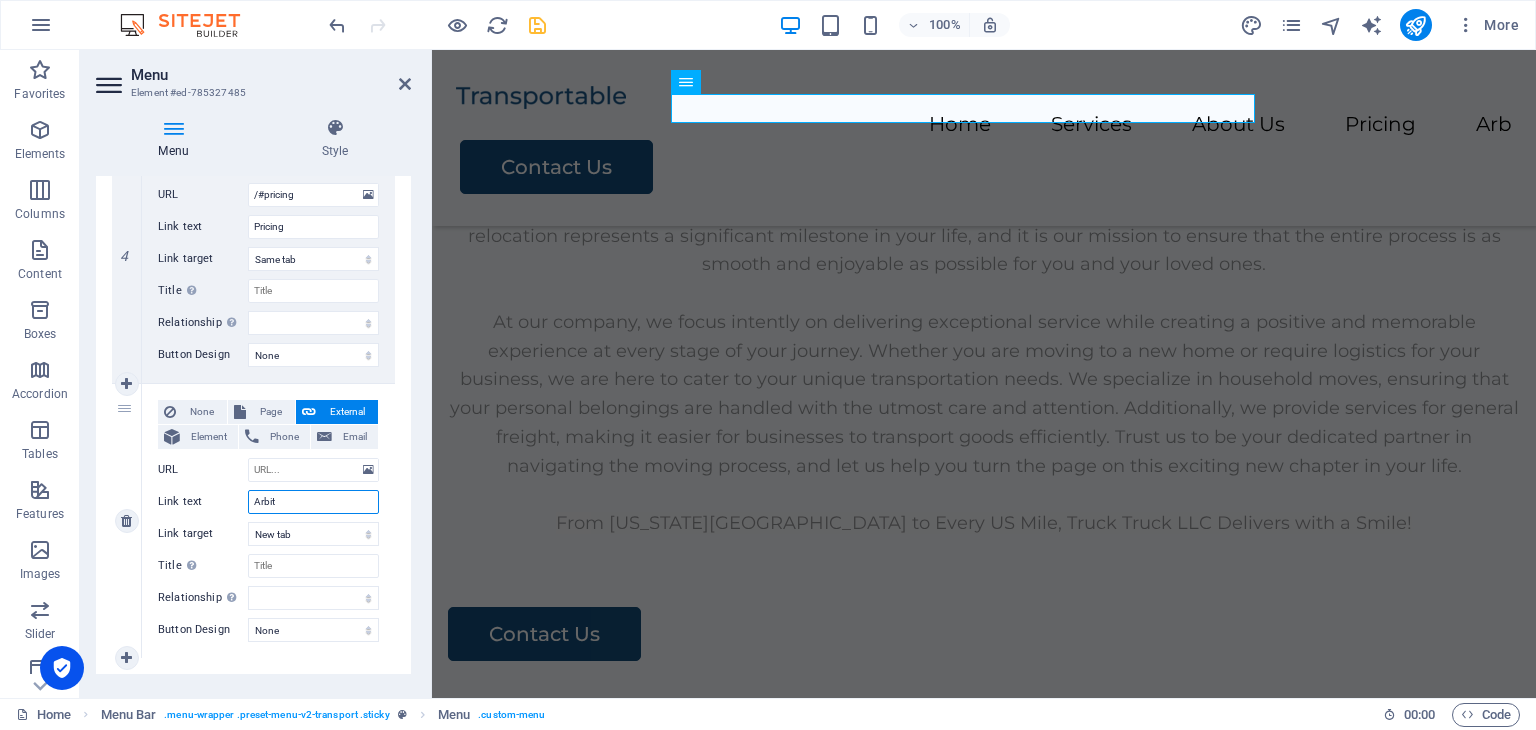 type on "Arbitr" 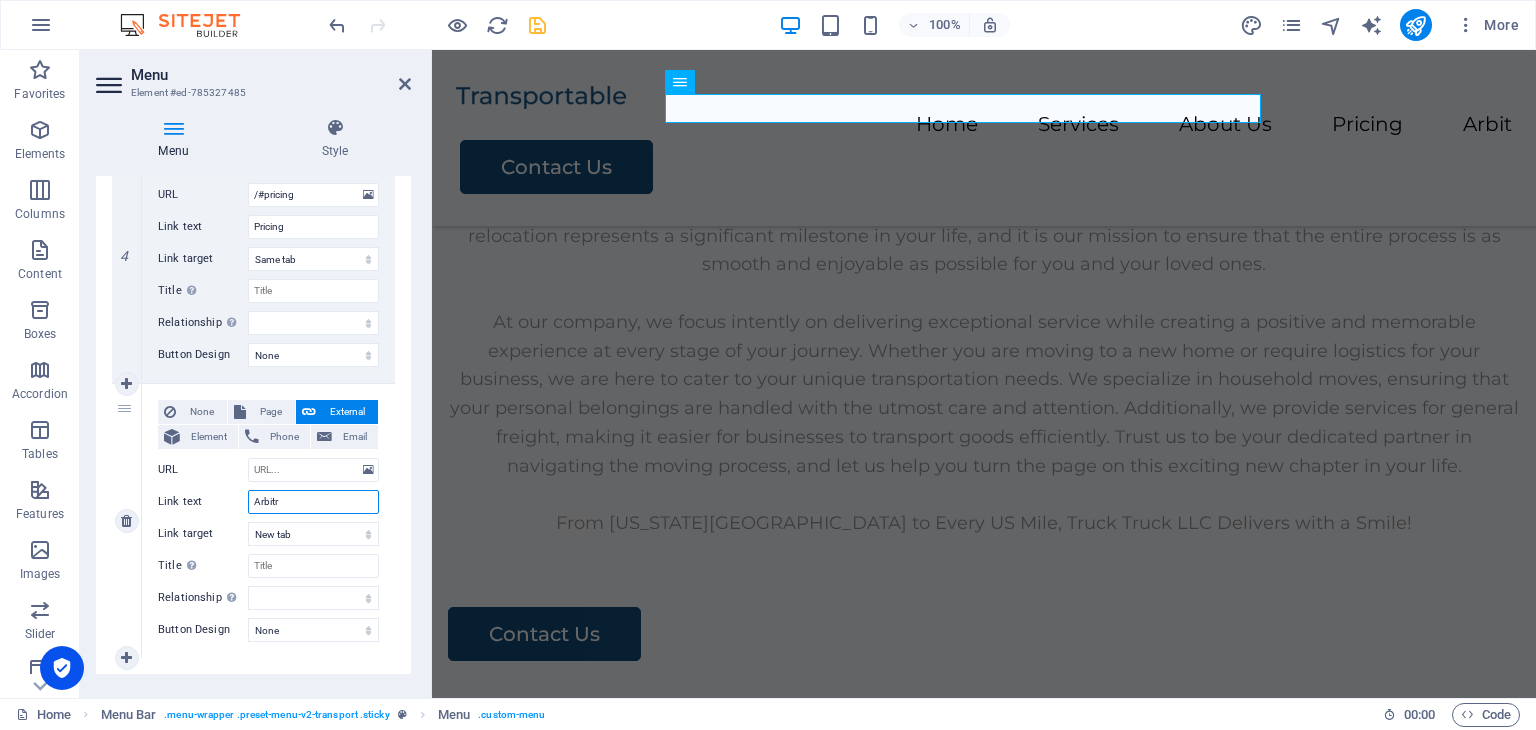 select 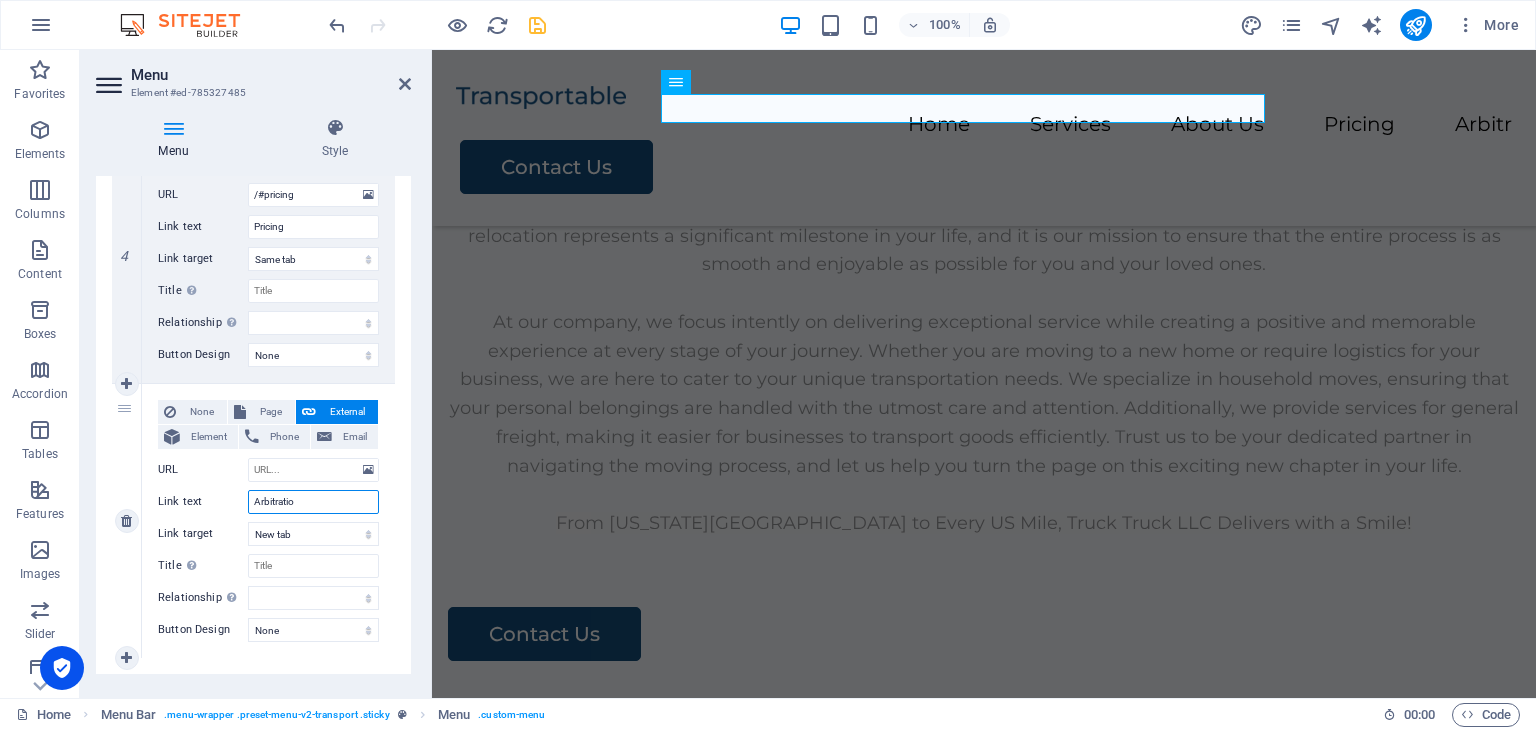 type on "Arbitration" 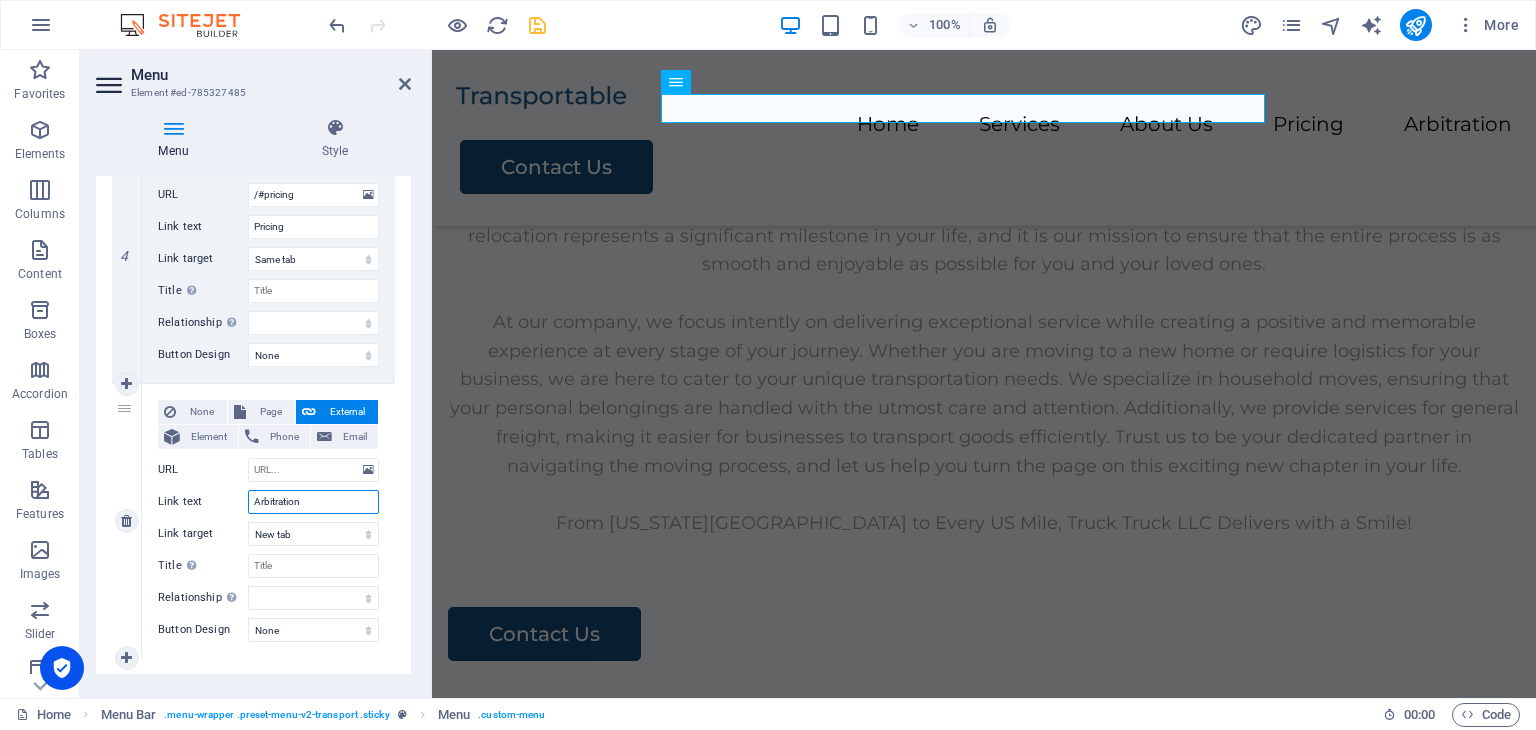select 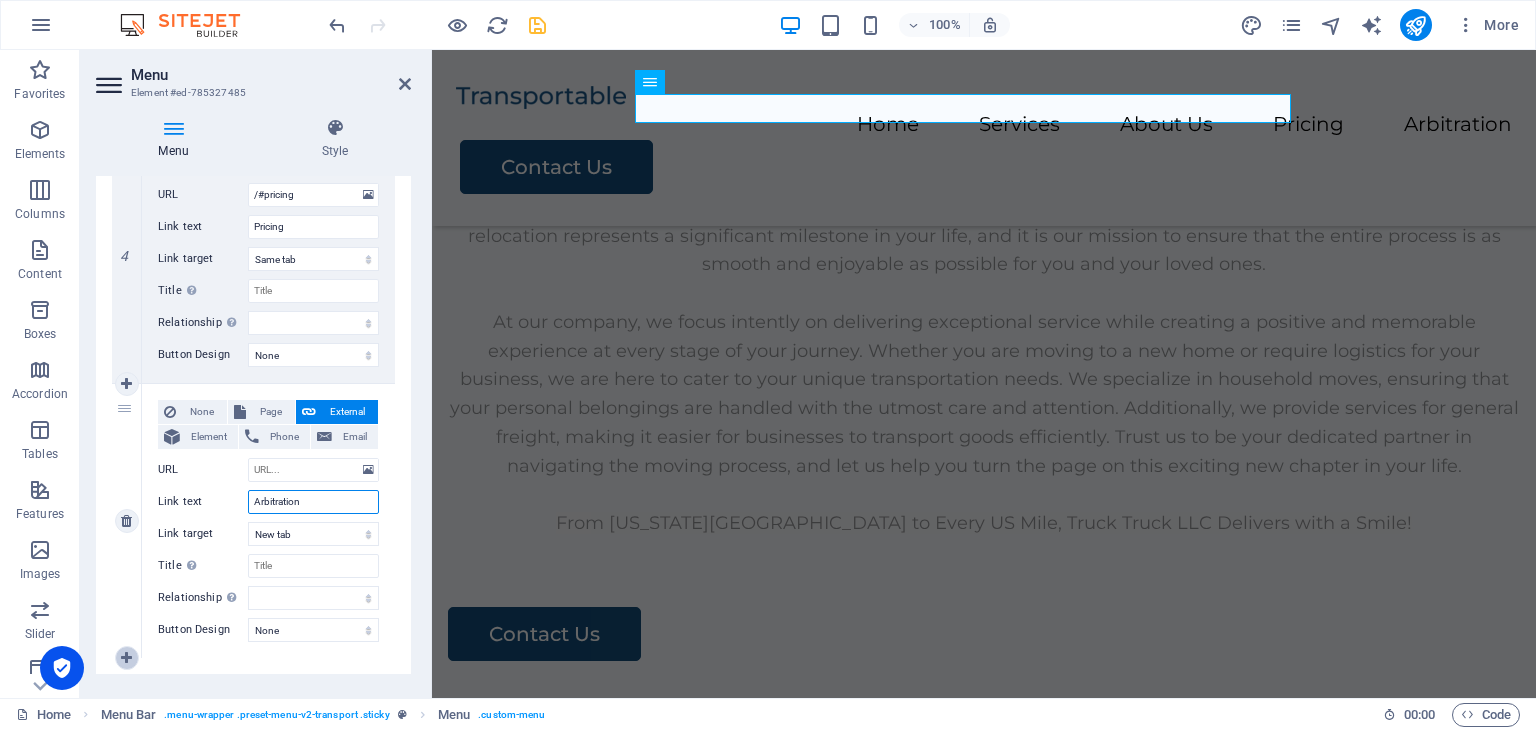 type on "Arbitration" 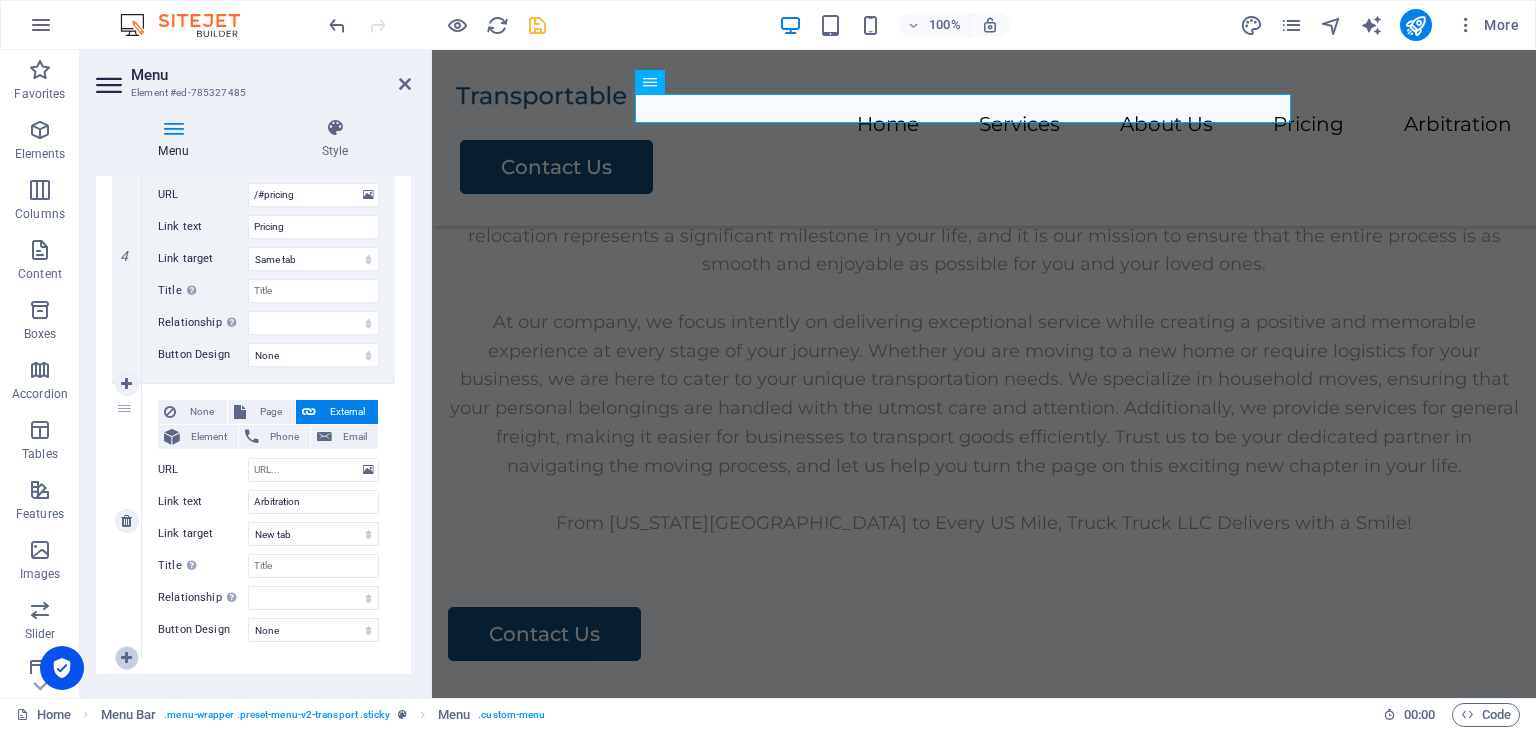 click at bounding box center [126, 658] 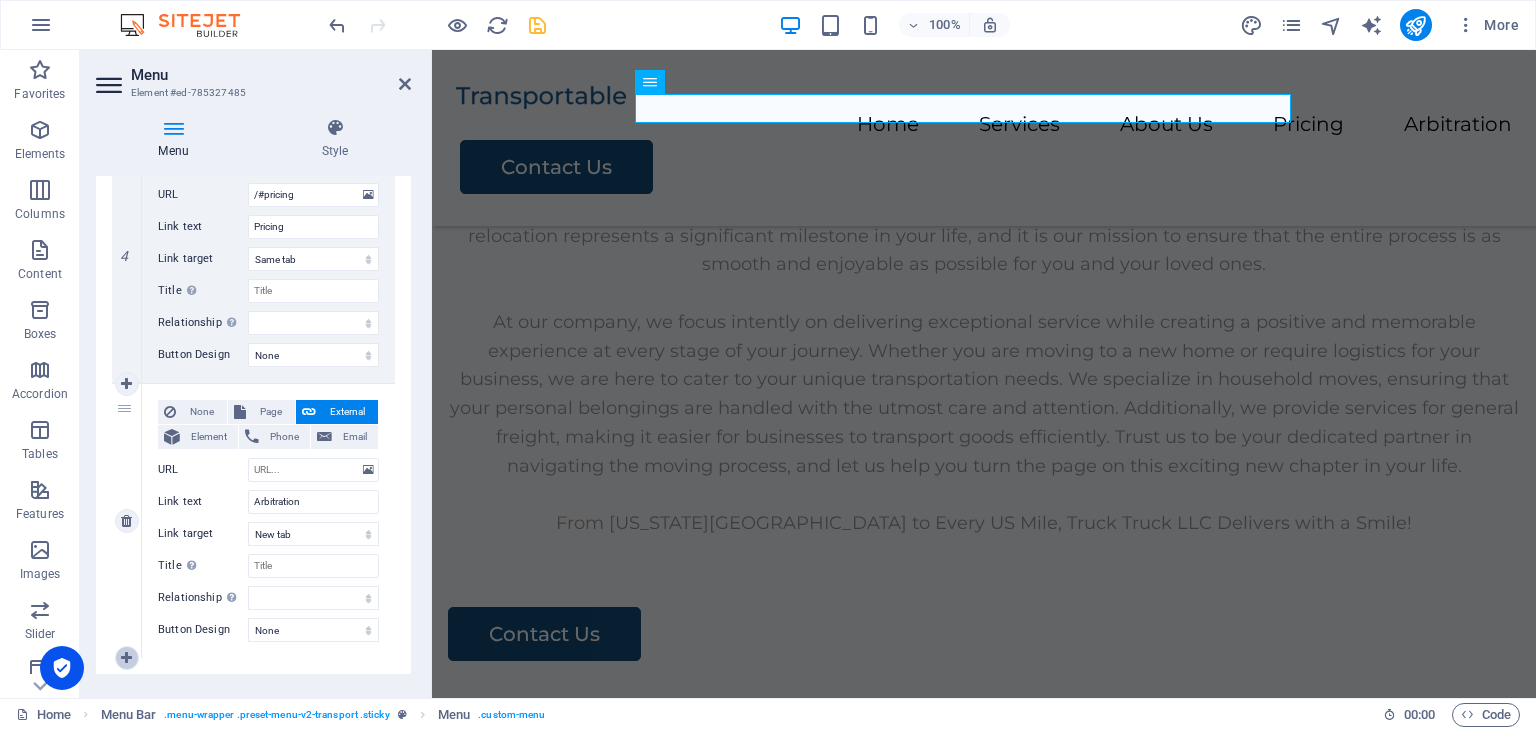 select 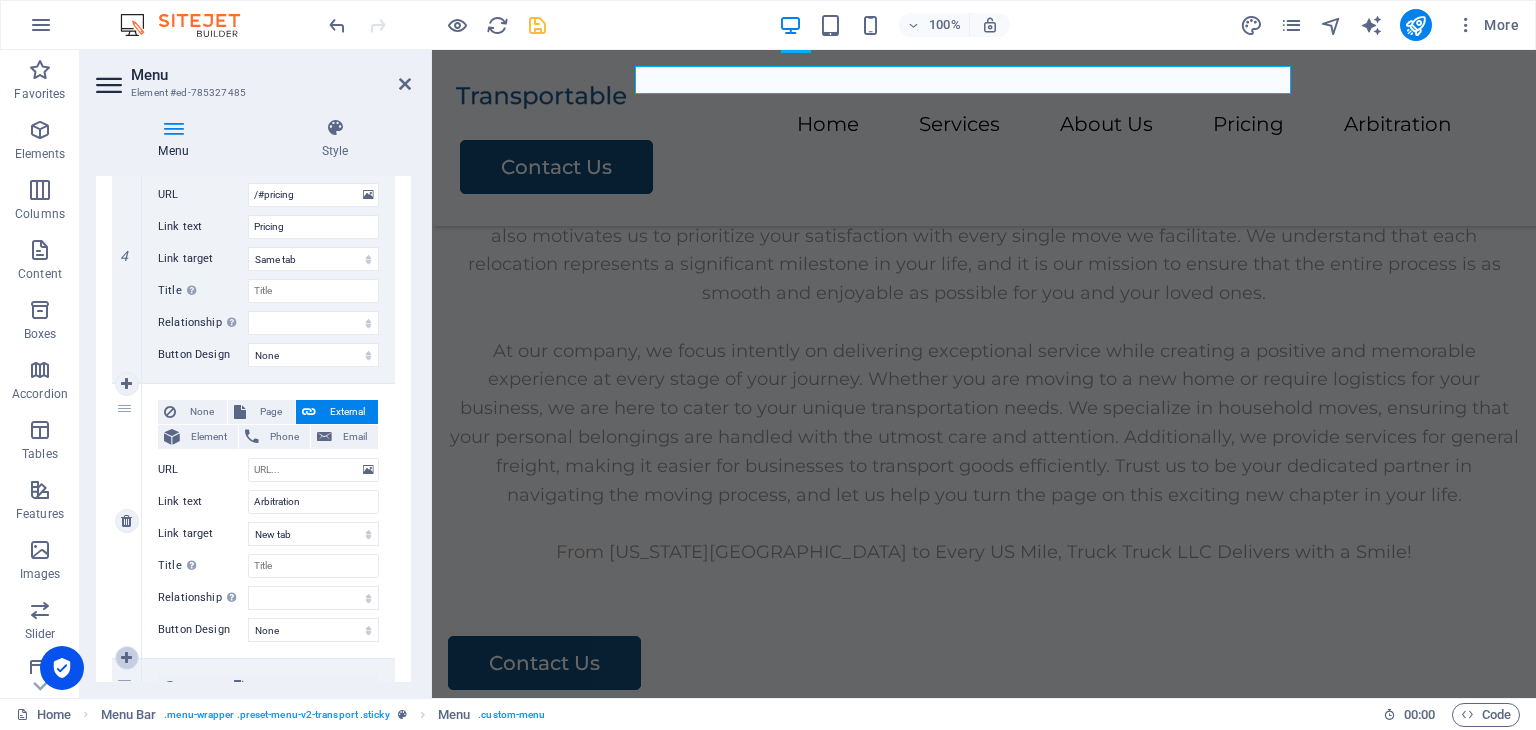 scroll, scrollTop: 7208, scrollLeft: 0, axis: vertical 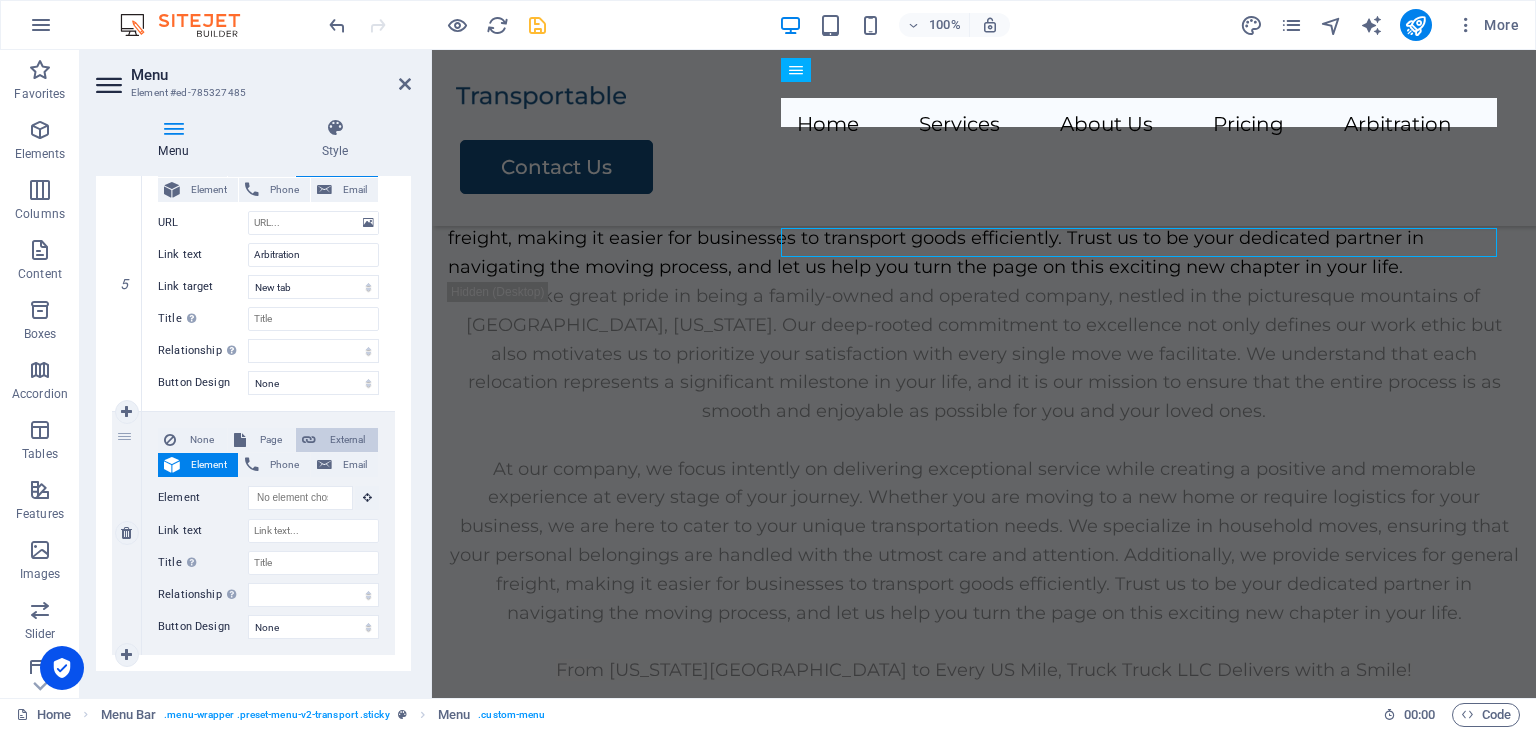 click on "External" at bounding box center [347, 440] 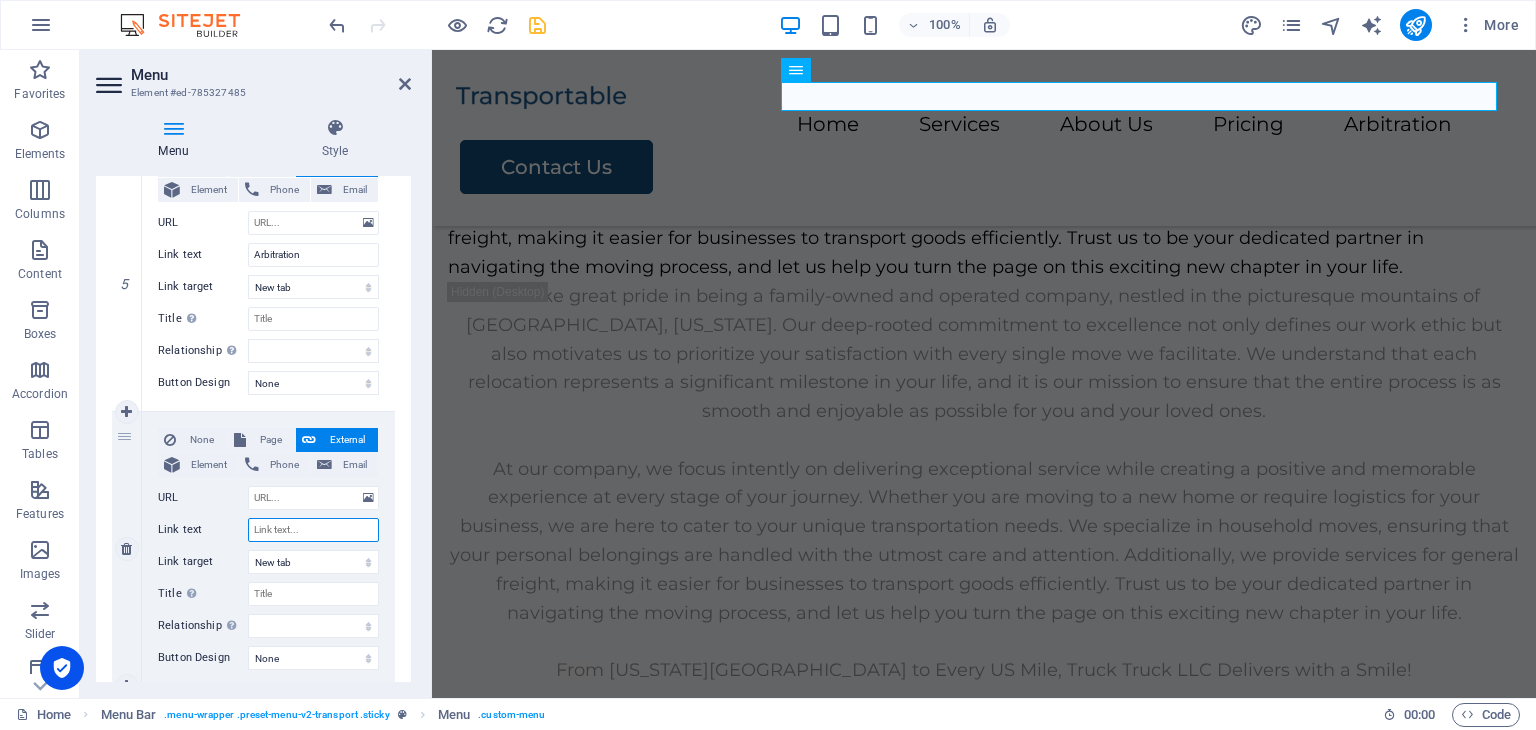 click on "Link text" at bounding box center (313, 530) 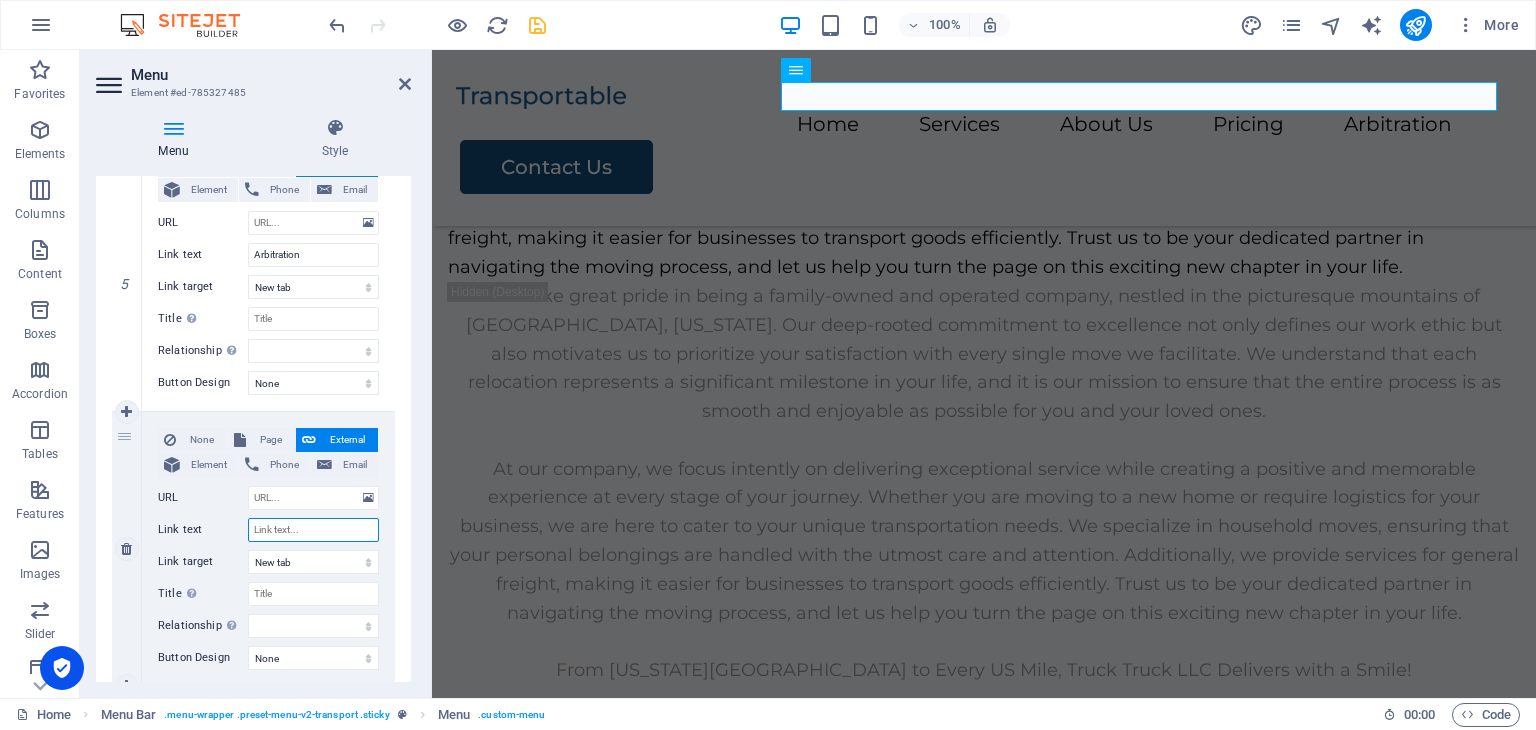 type on "M" 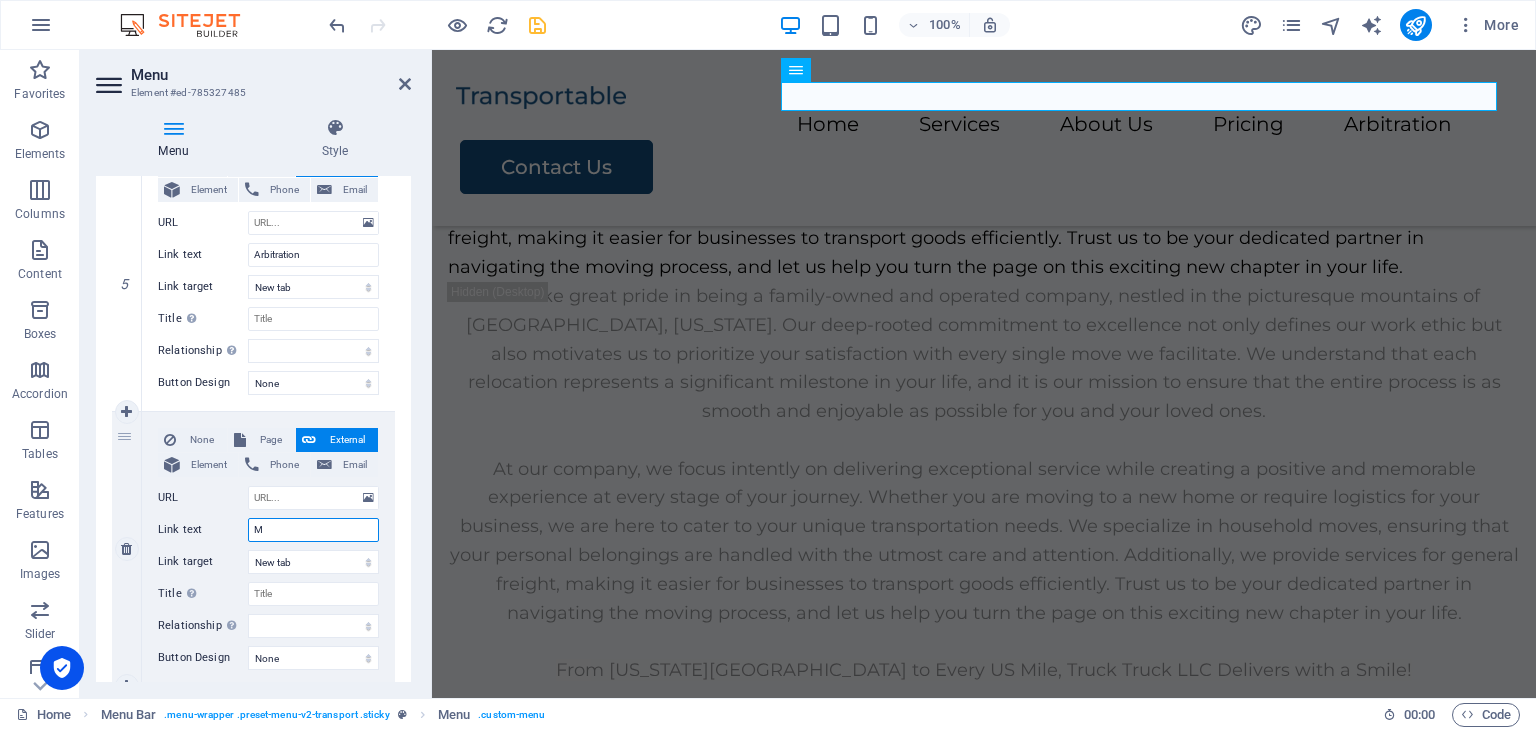 select 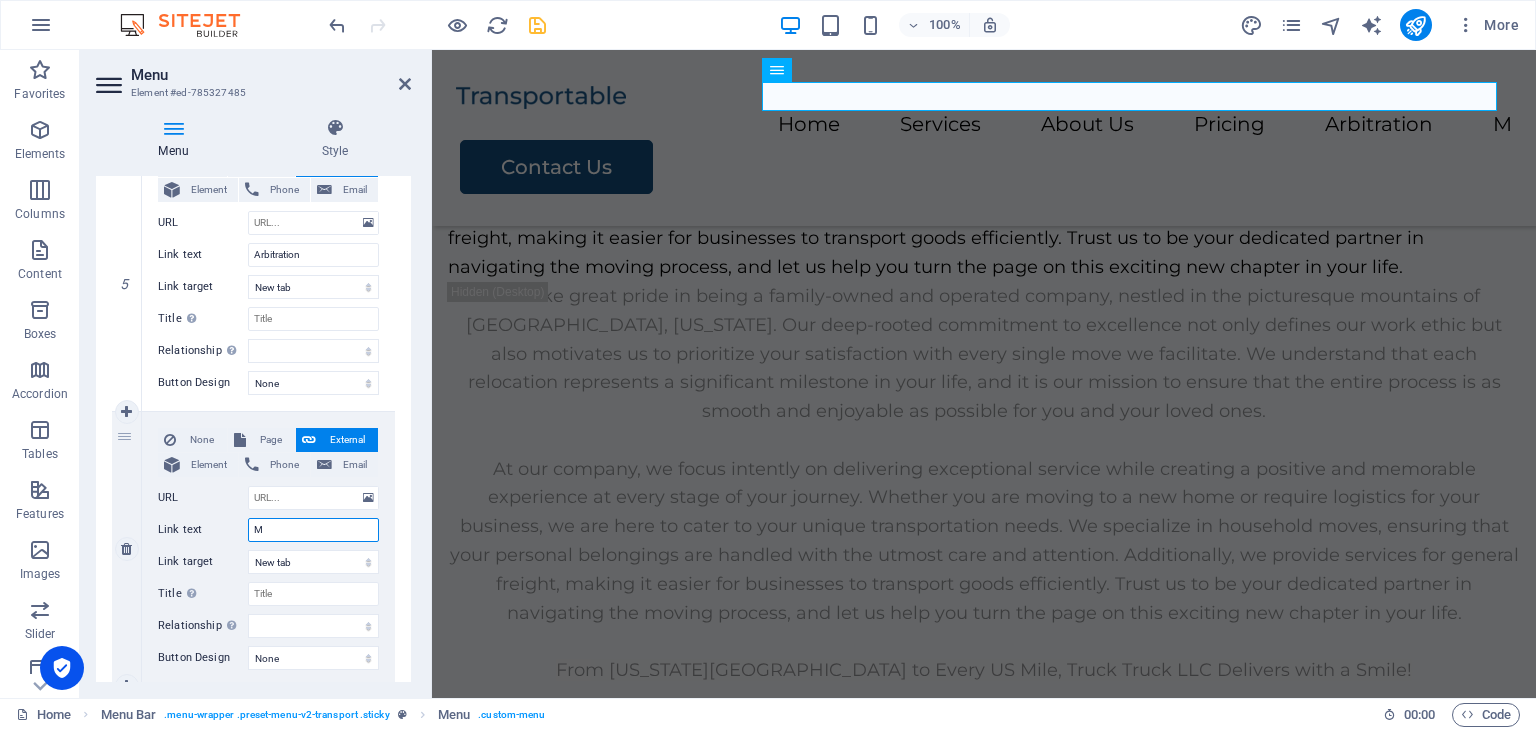 type on "Mo" 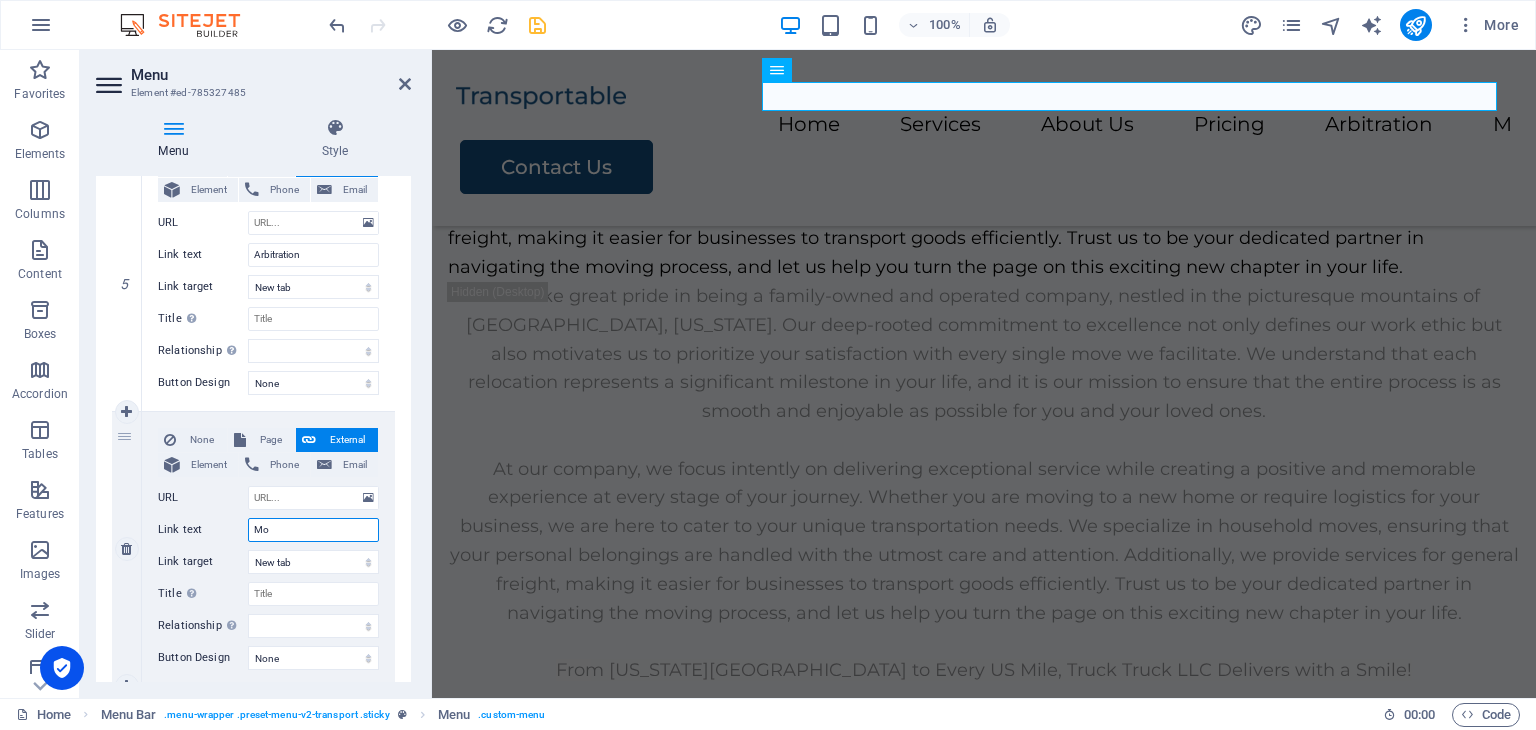 select 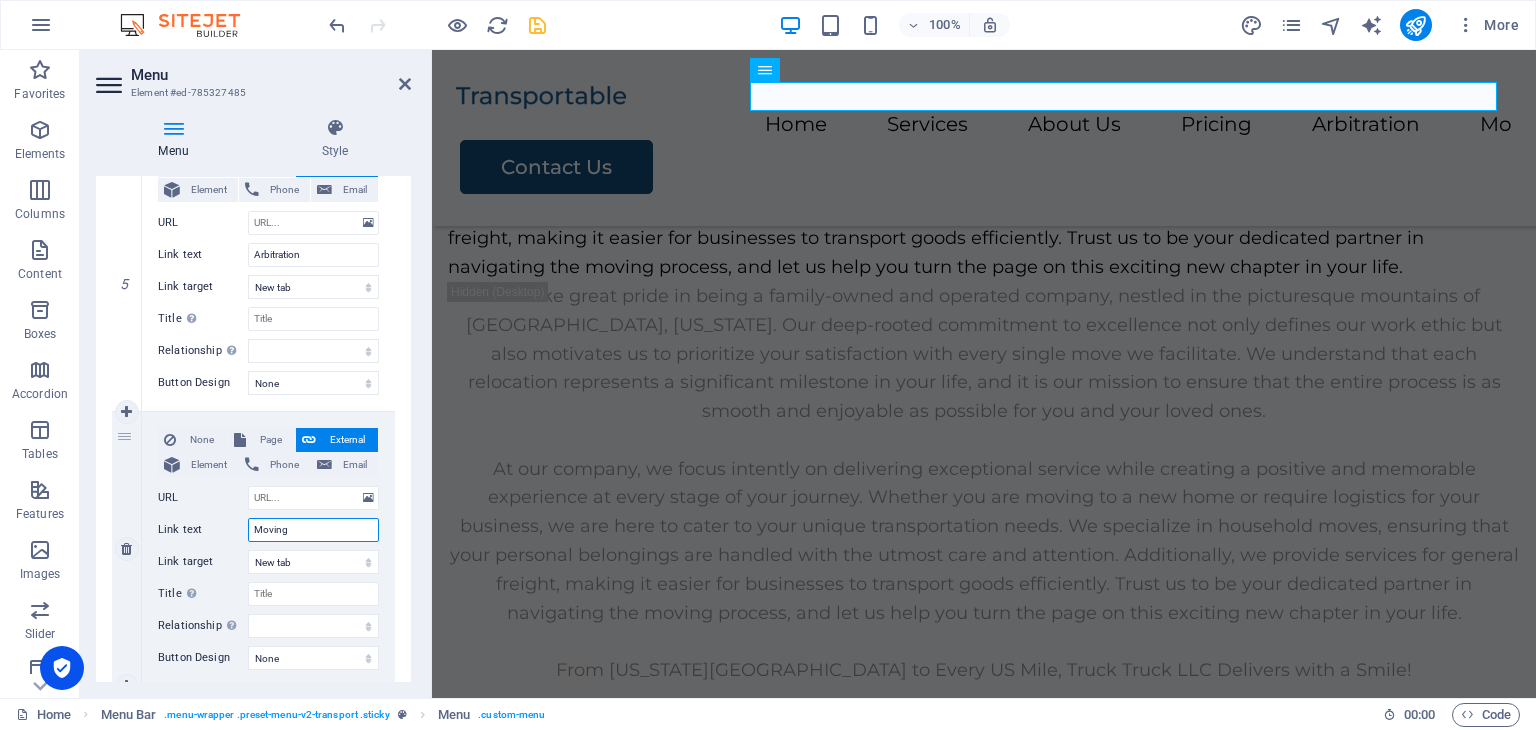 type on "Moving" 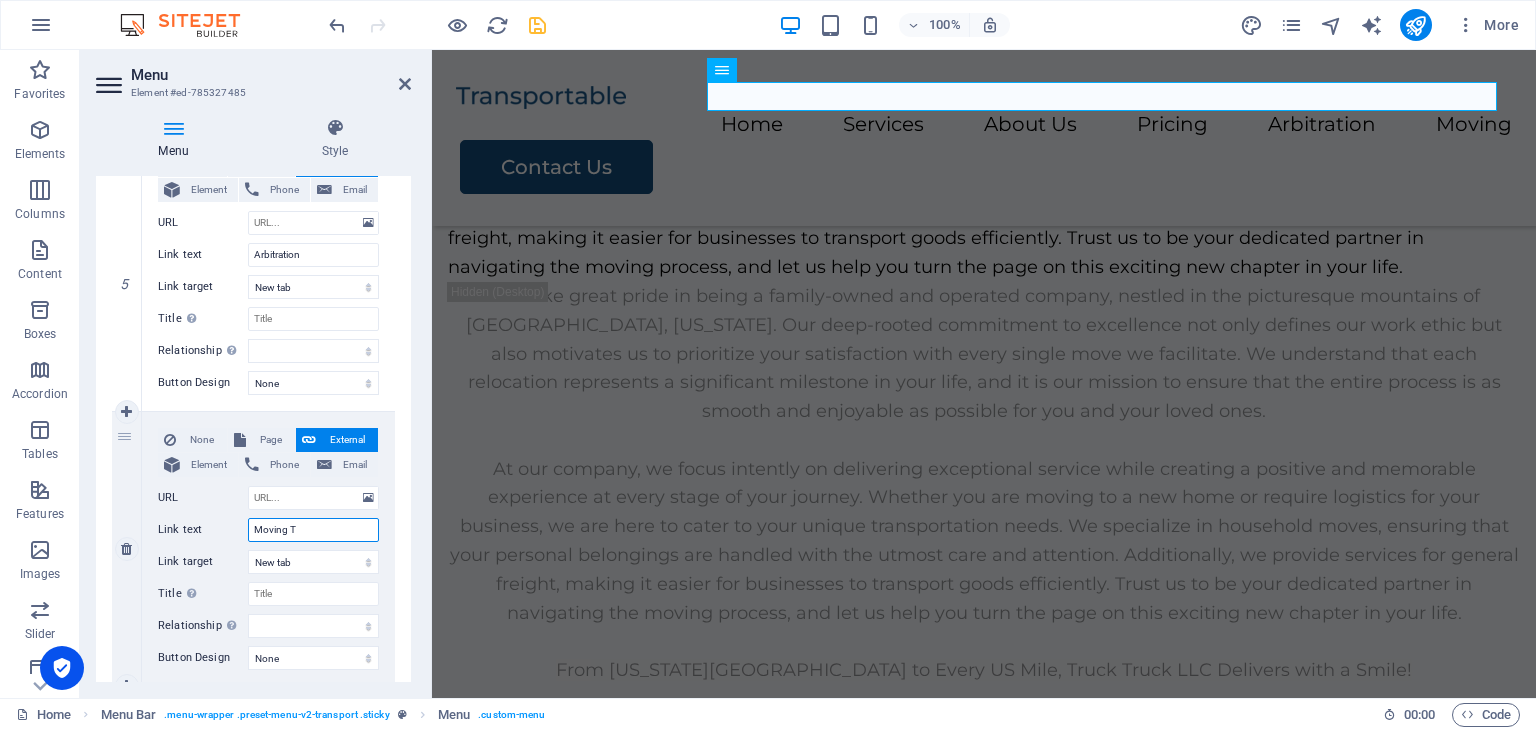 type on "Moving Ta" 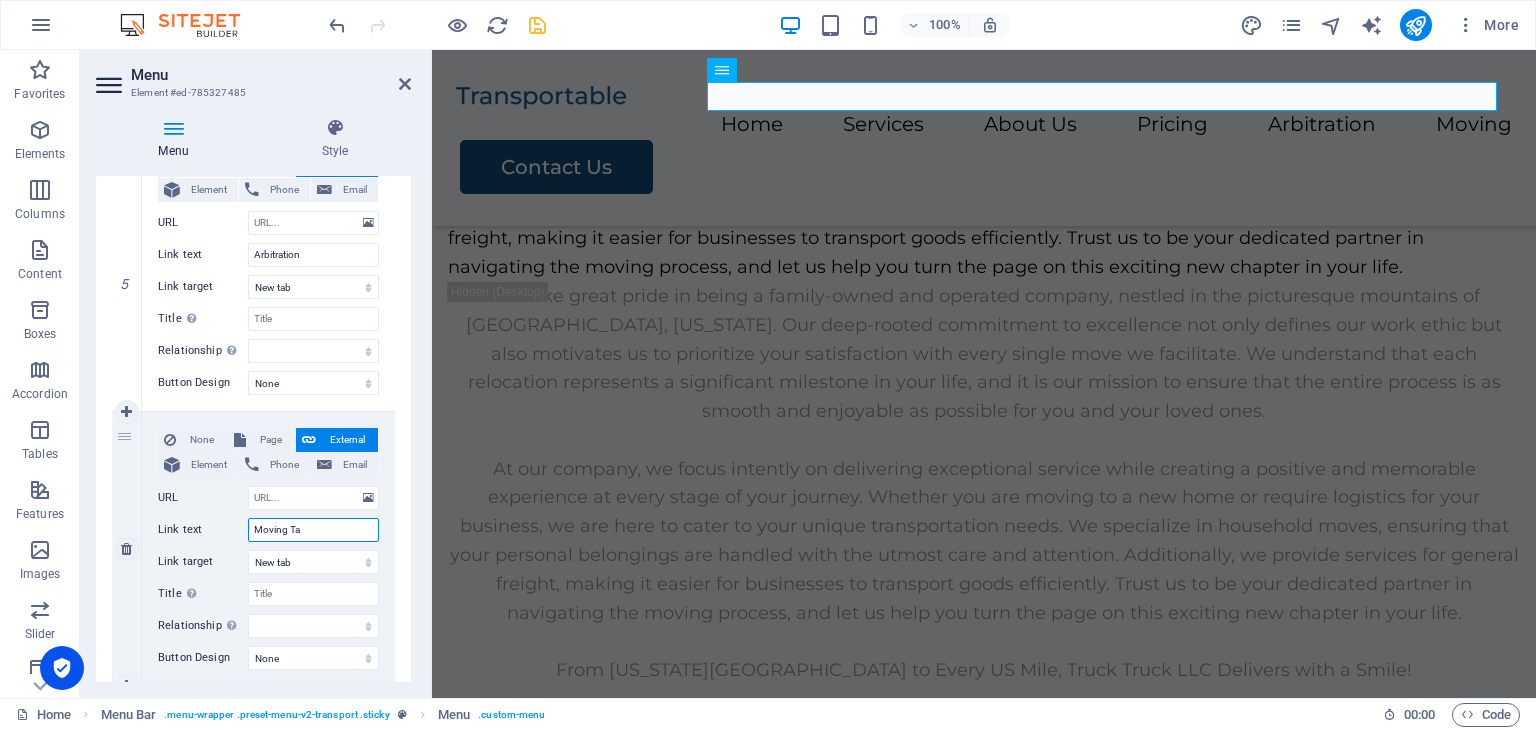 select 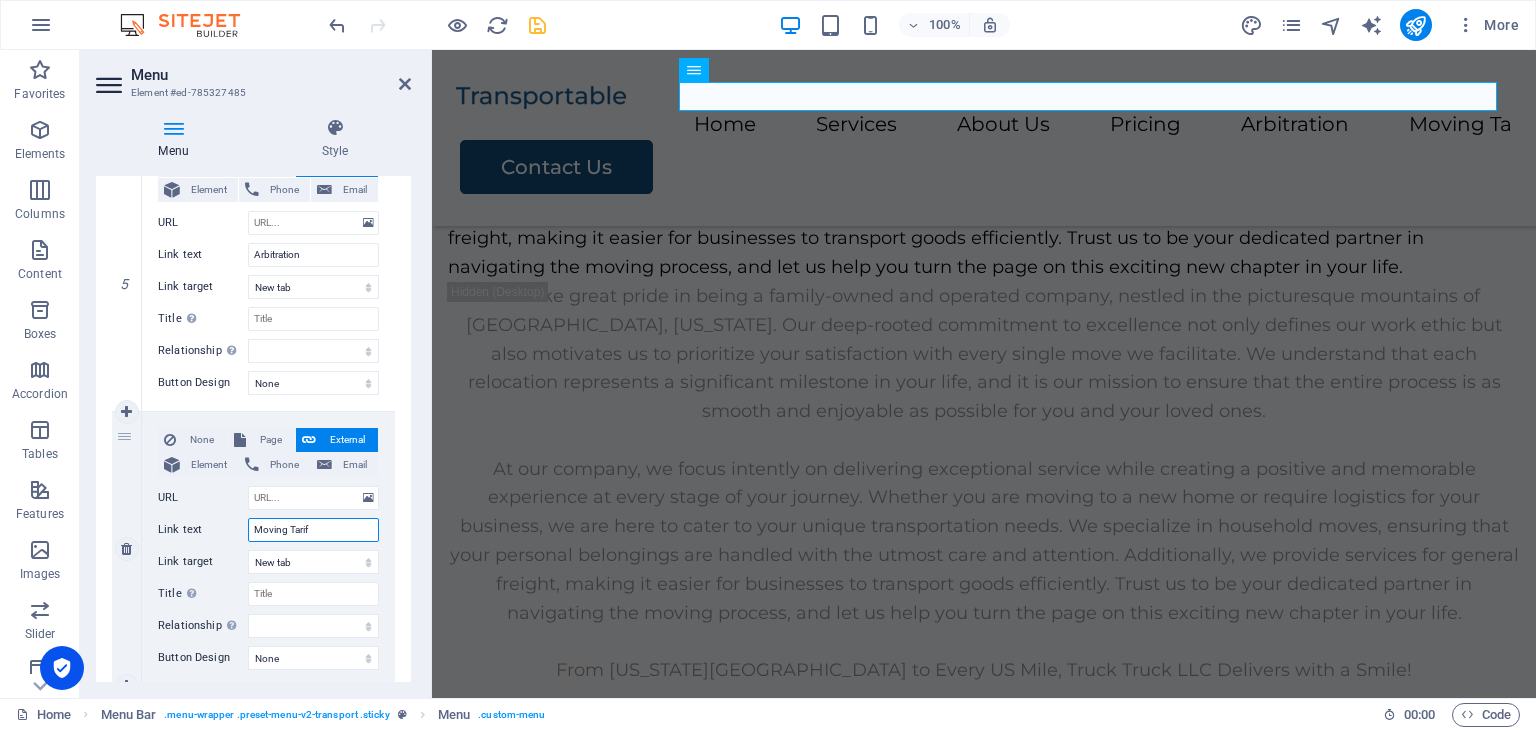 type on "Moving Tariff" 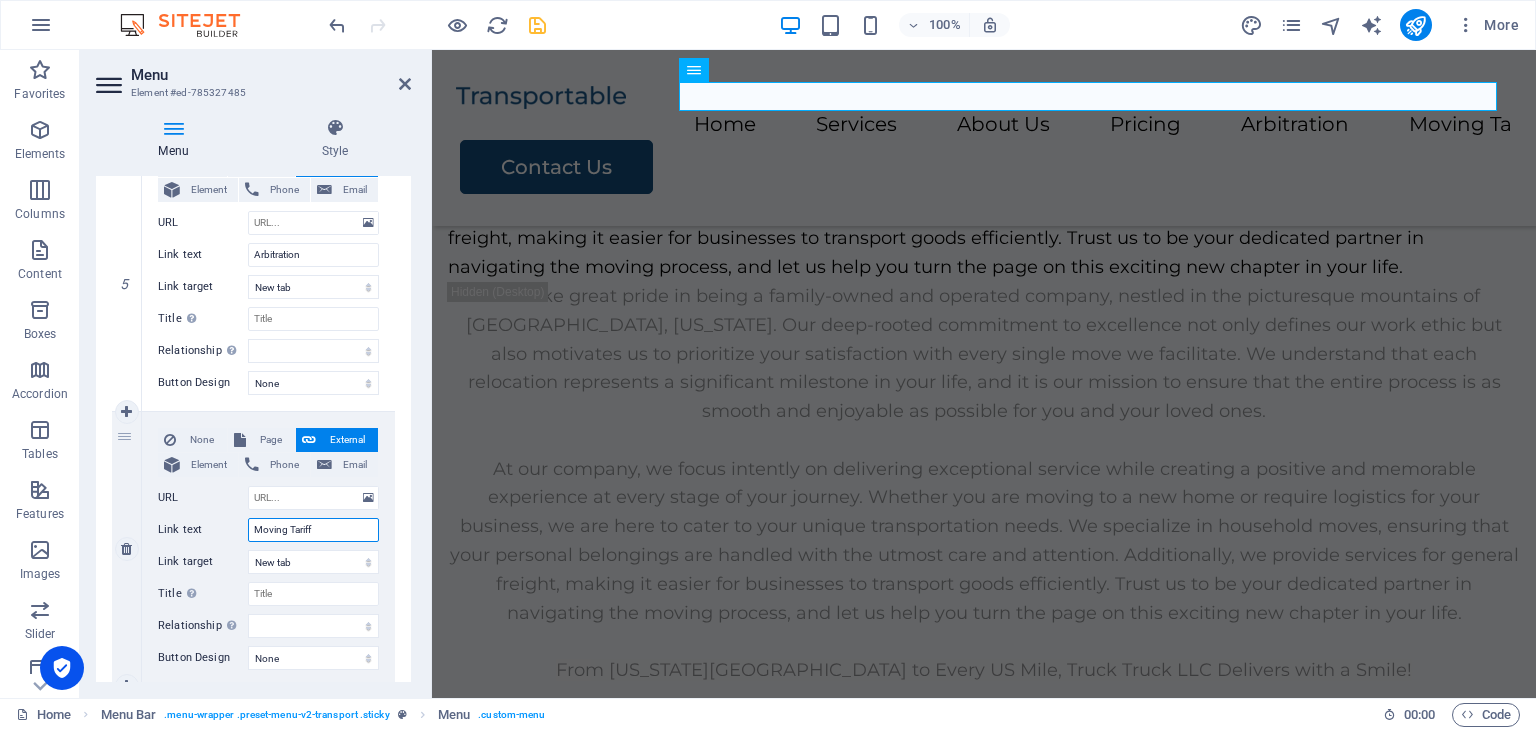 select 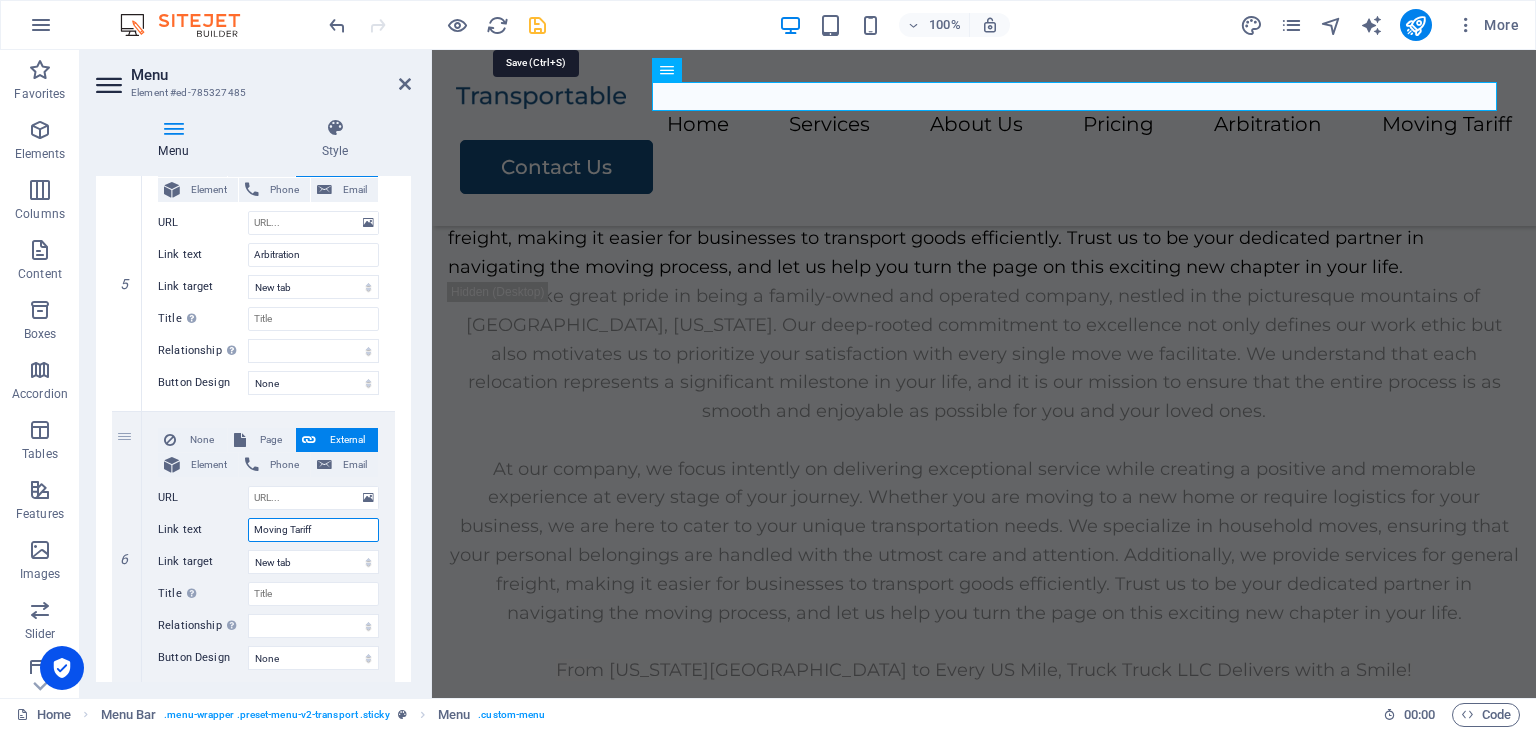 type on "Moving Tariff" 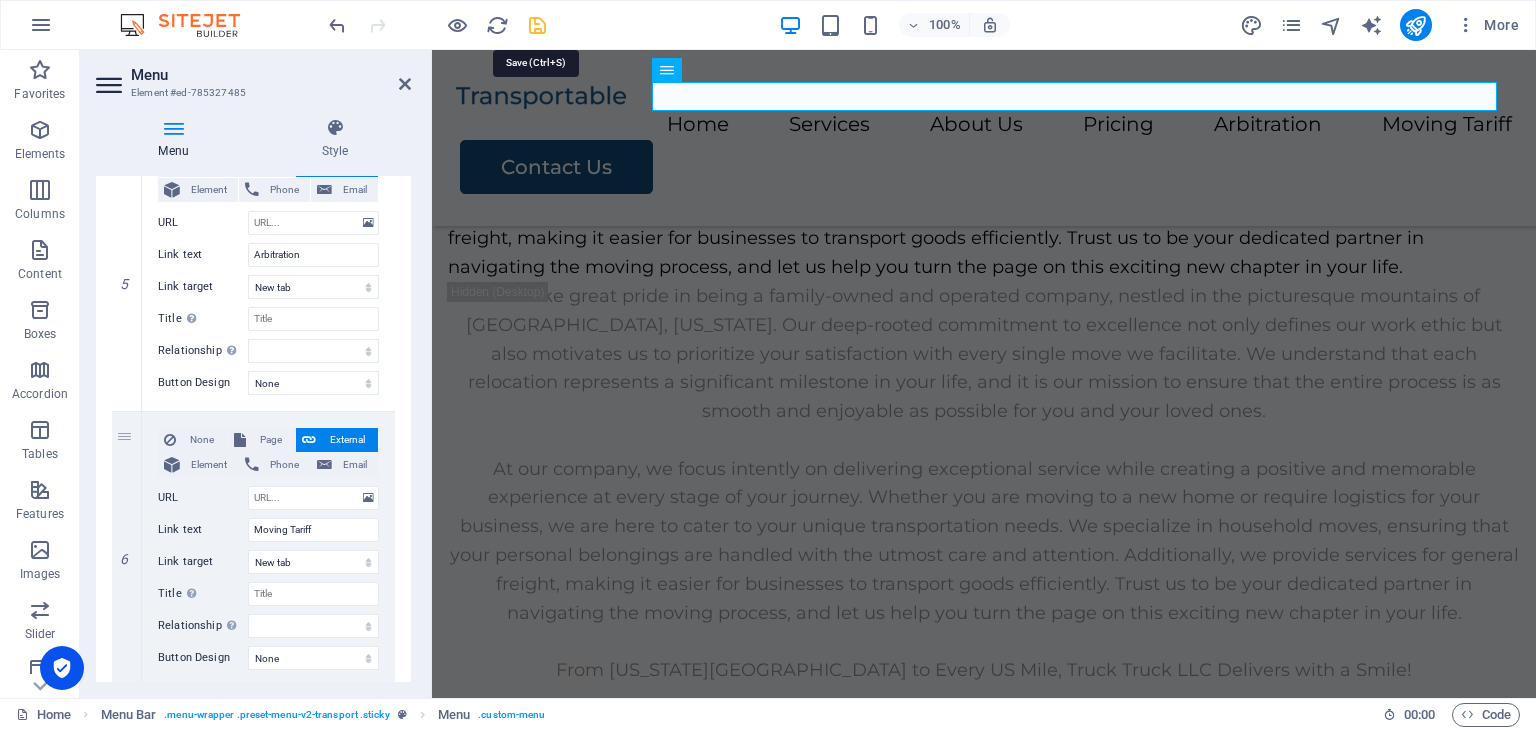 click at bounding box center [537, 25] 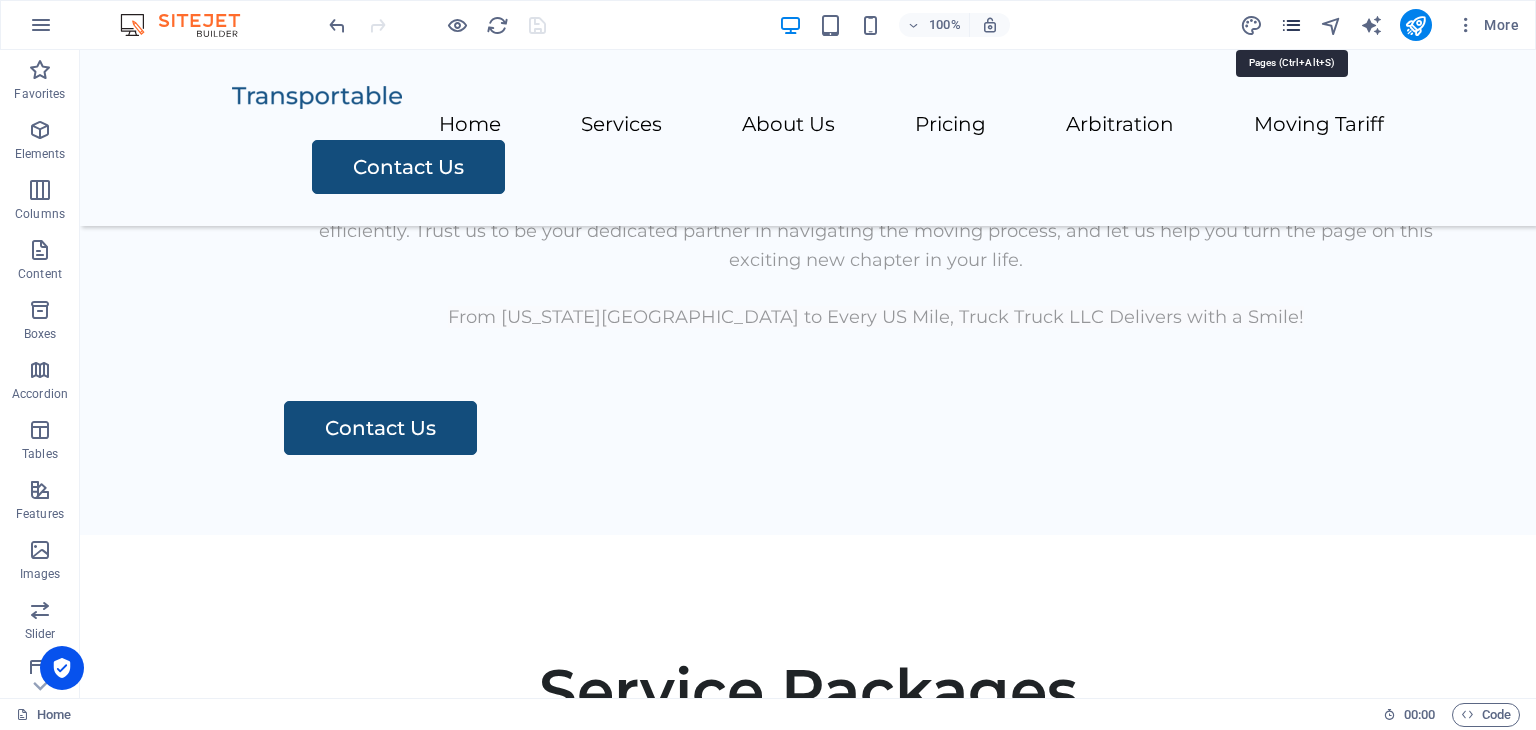 click at bounding box center [1291, 25] 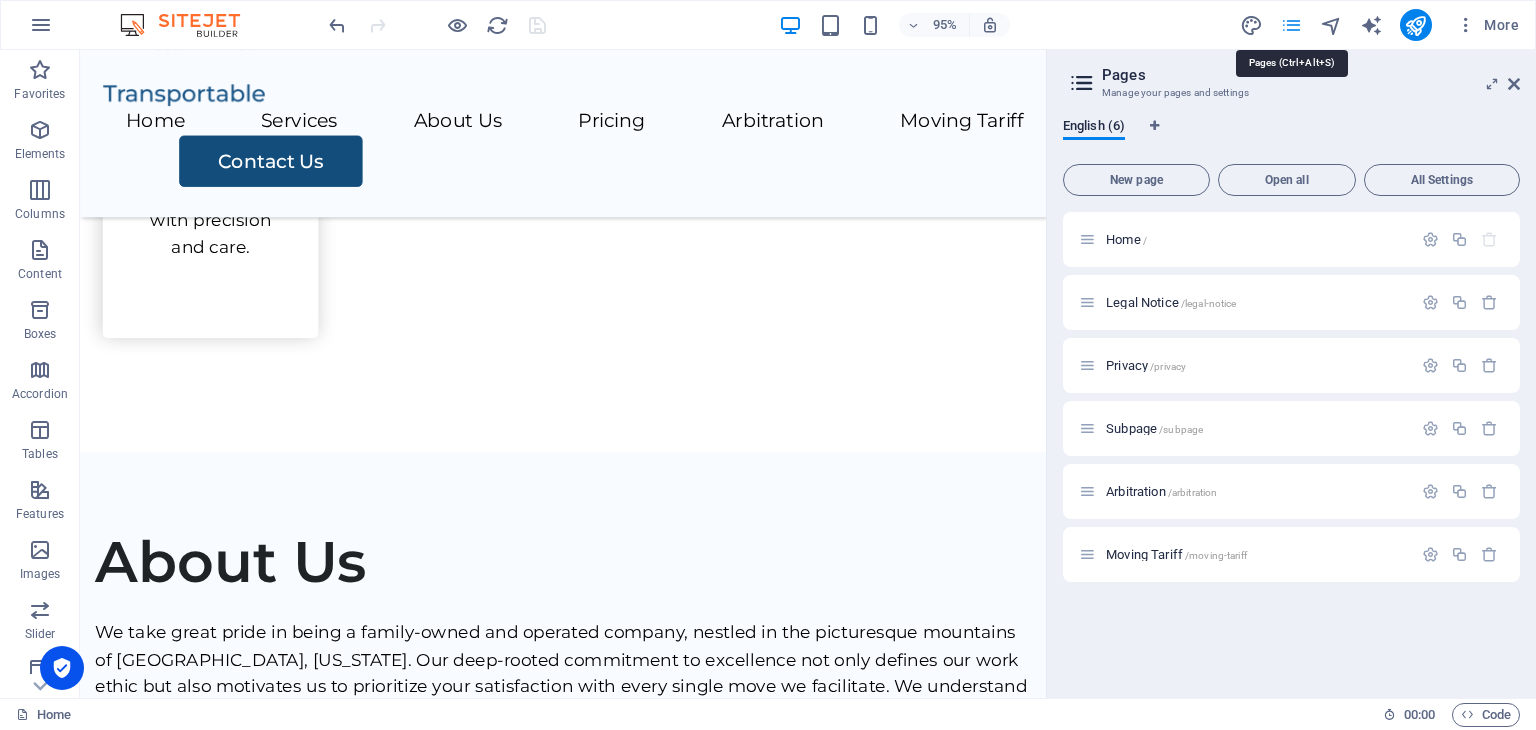 scroll, scrollTop: 7321, scrollLeft: 0, axis: vertical 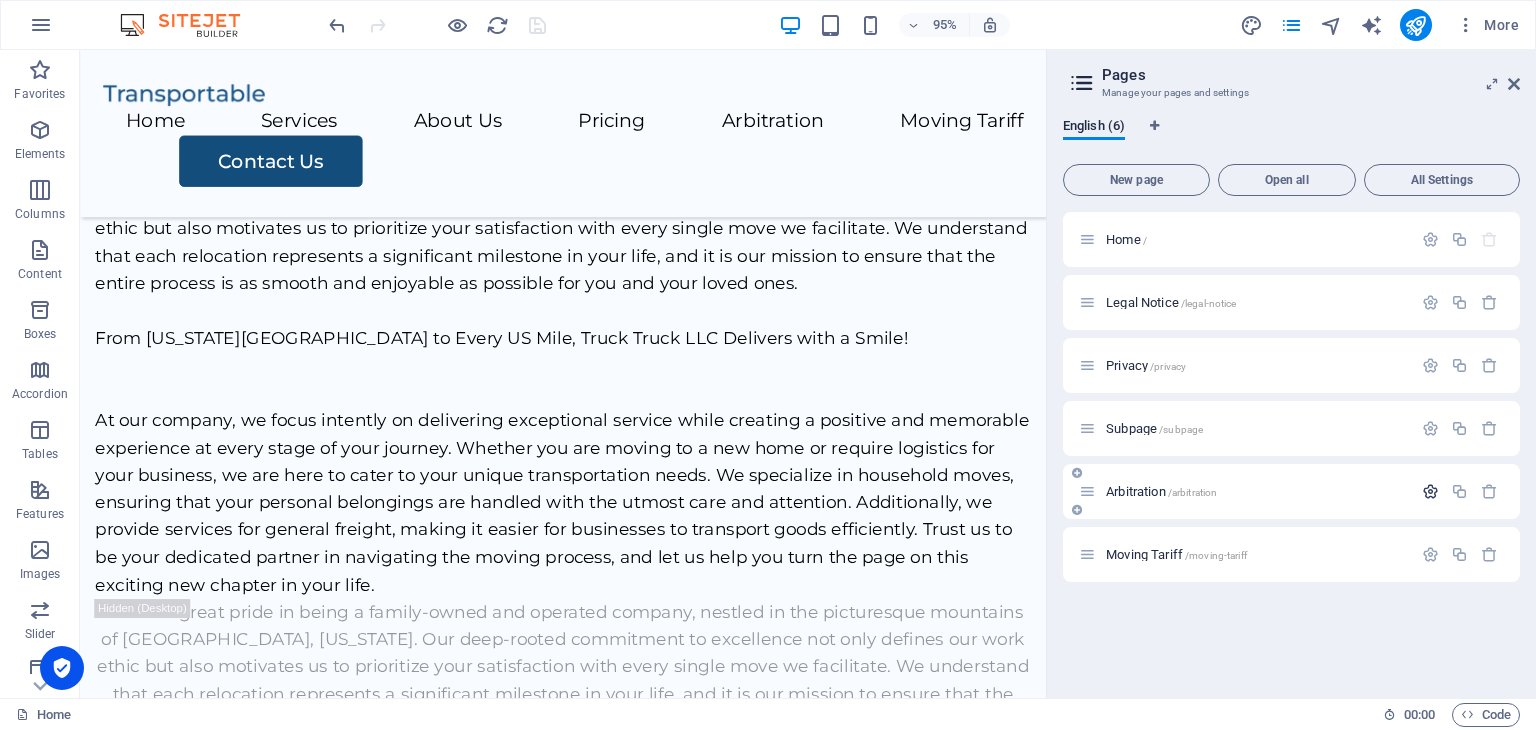 click at bounding box center [1430, 491] 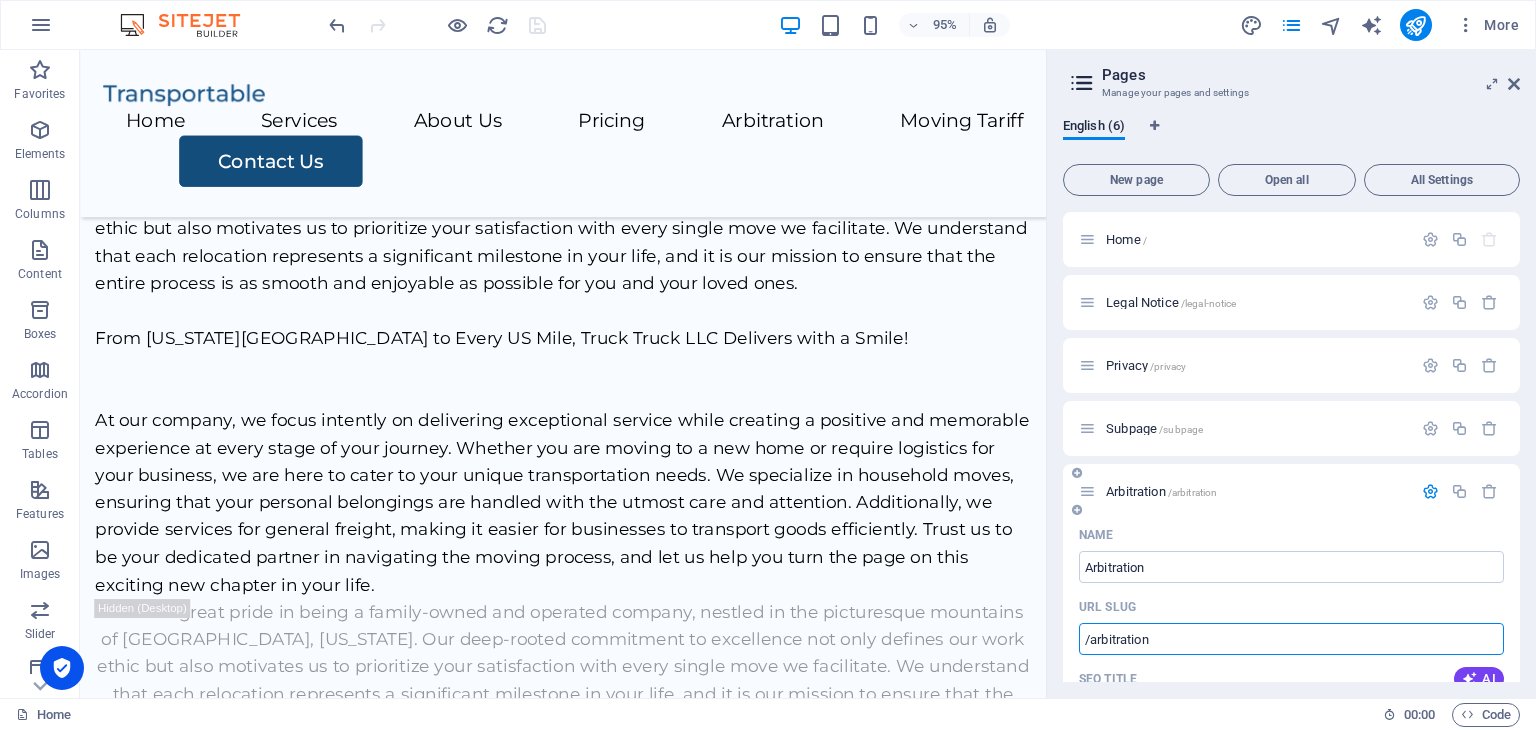 drag, startPoint x: 1149, startPoint y: 637, endPoint x: 1076, endPoint y: 643, distance: 73.24616 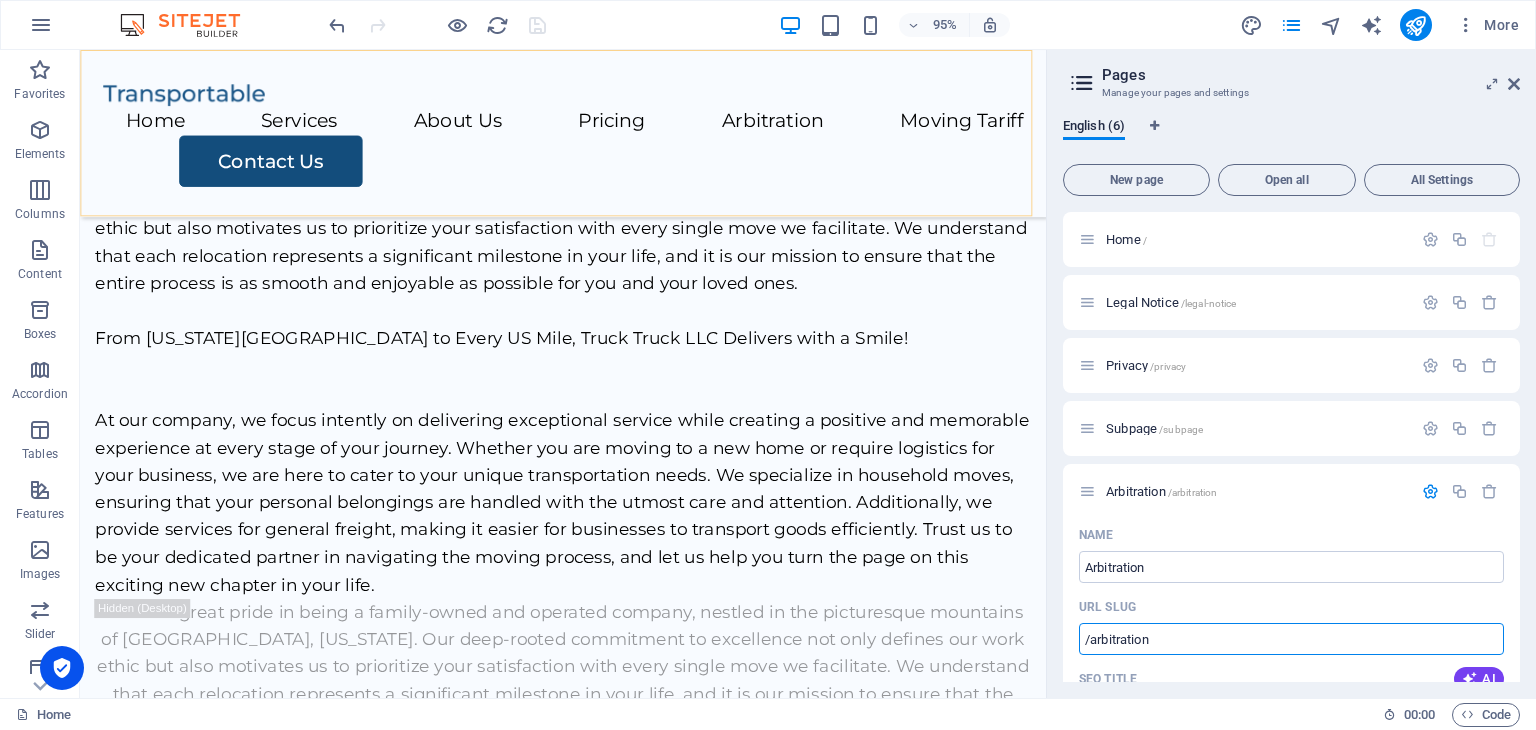 click on "Home Services About Us Pricing Arbitration Moving Tariff Contact Us" at bounding box center (588, 138) 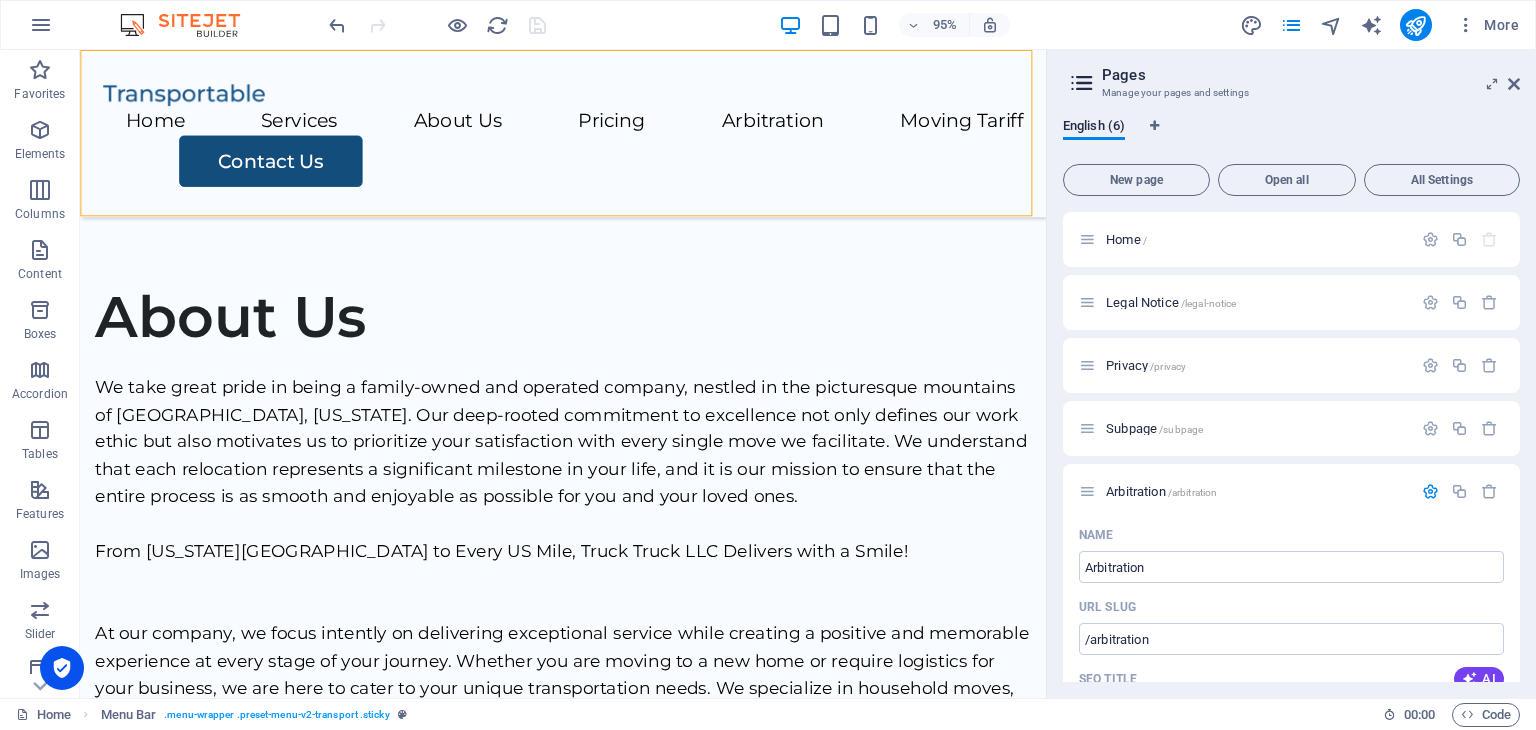 drag, startPoint x: 626, startPoint y: 69, endPoint x: 1013, endPoint y: 120, distance: 390.346 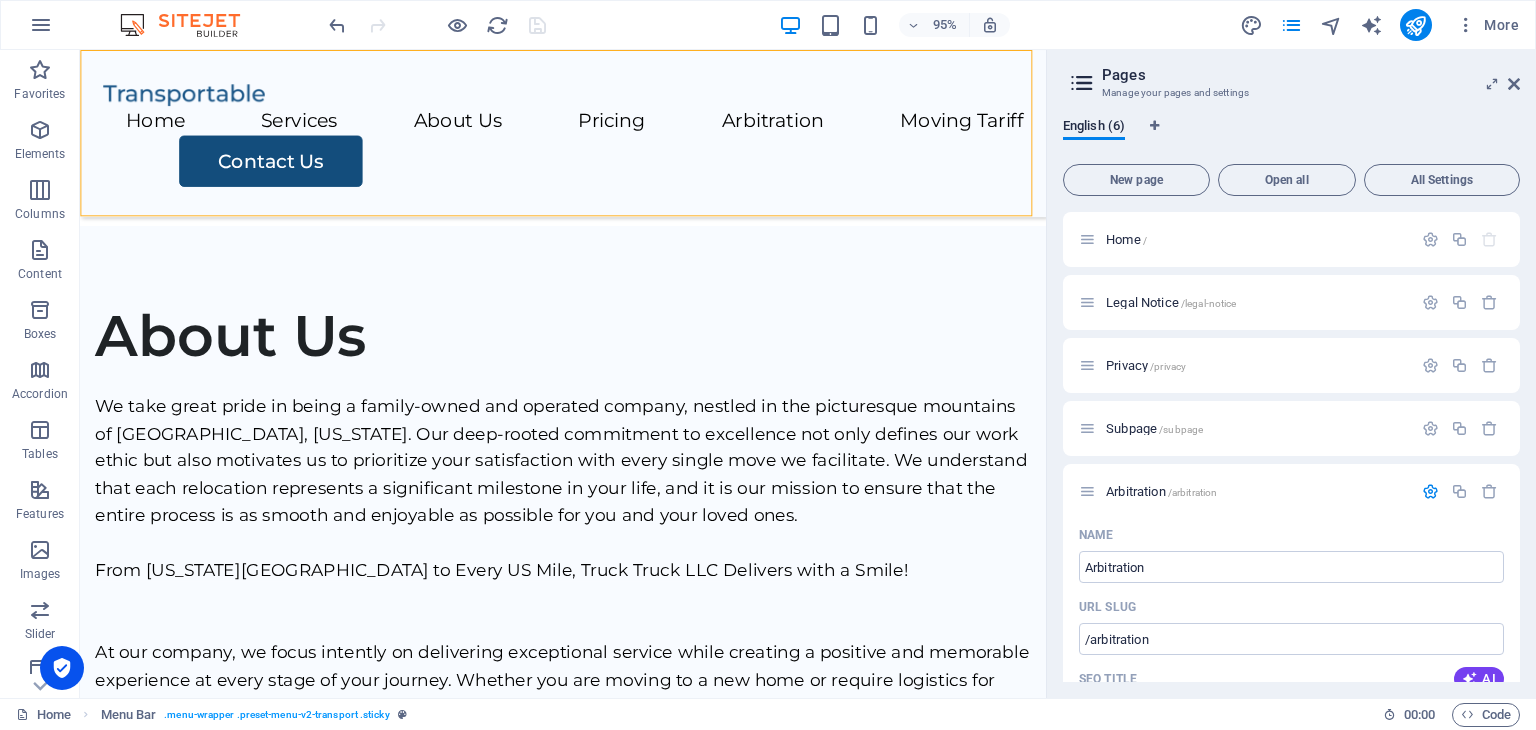 click on "Home Services About Us Pricing Arbitration Moving Tariff Contact Us" at bounding box center [588, 138] 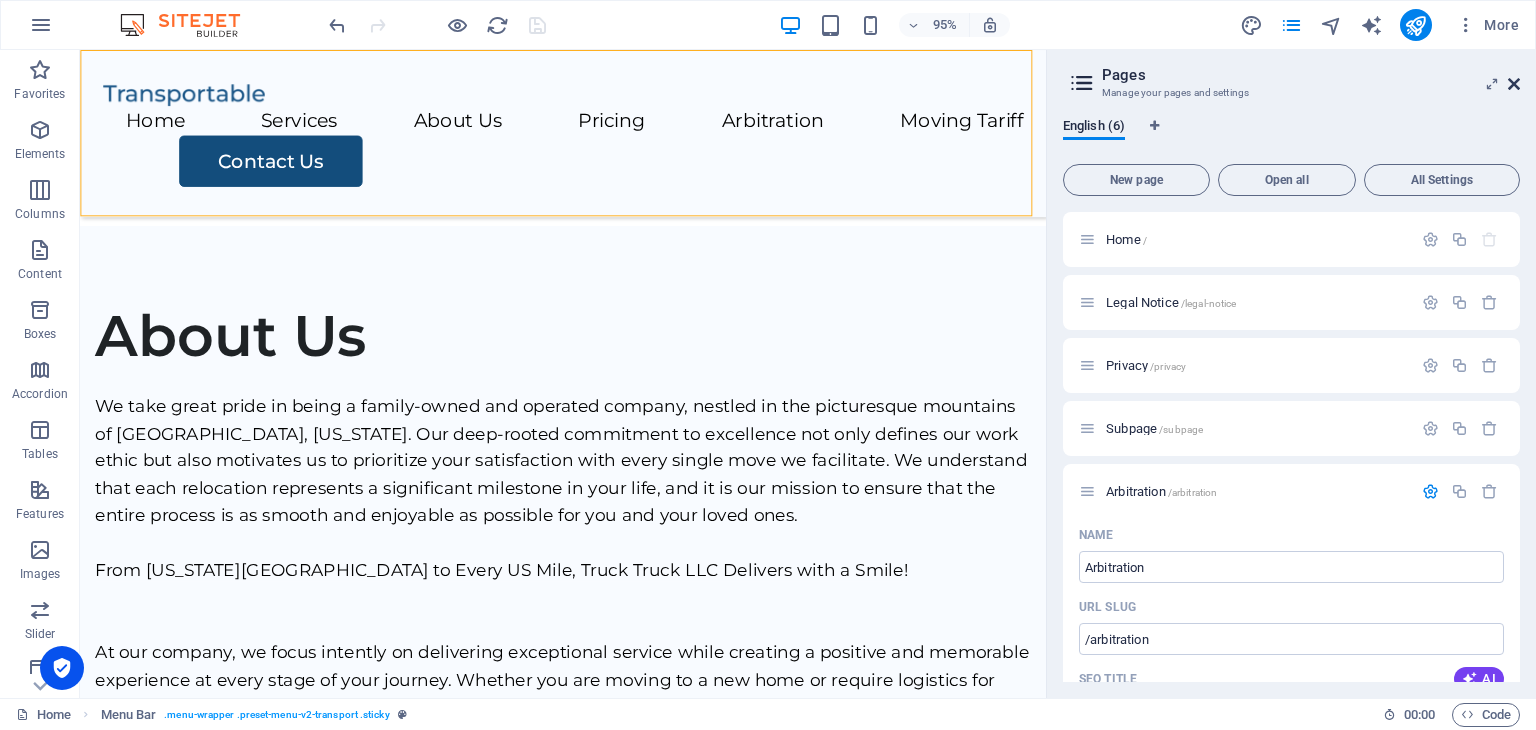 click at bounding box center (1514, 84) 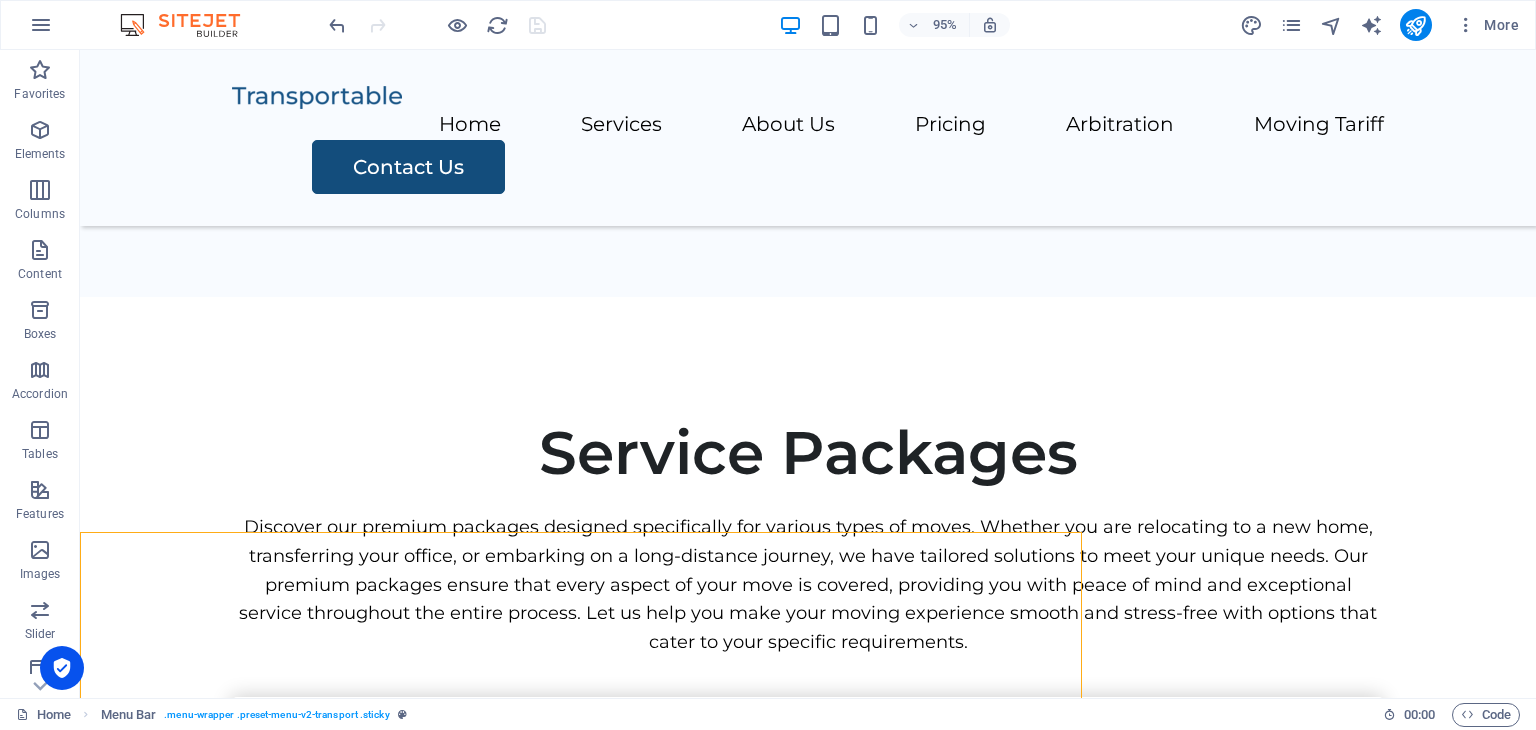 scroll, scrollTop: 6595, scrollLeft: 0, axis: vertical 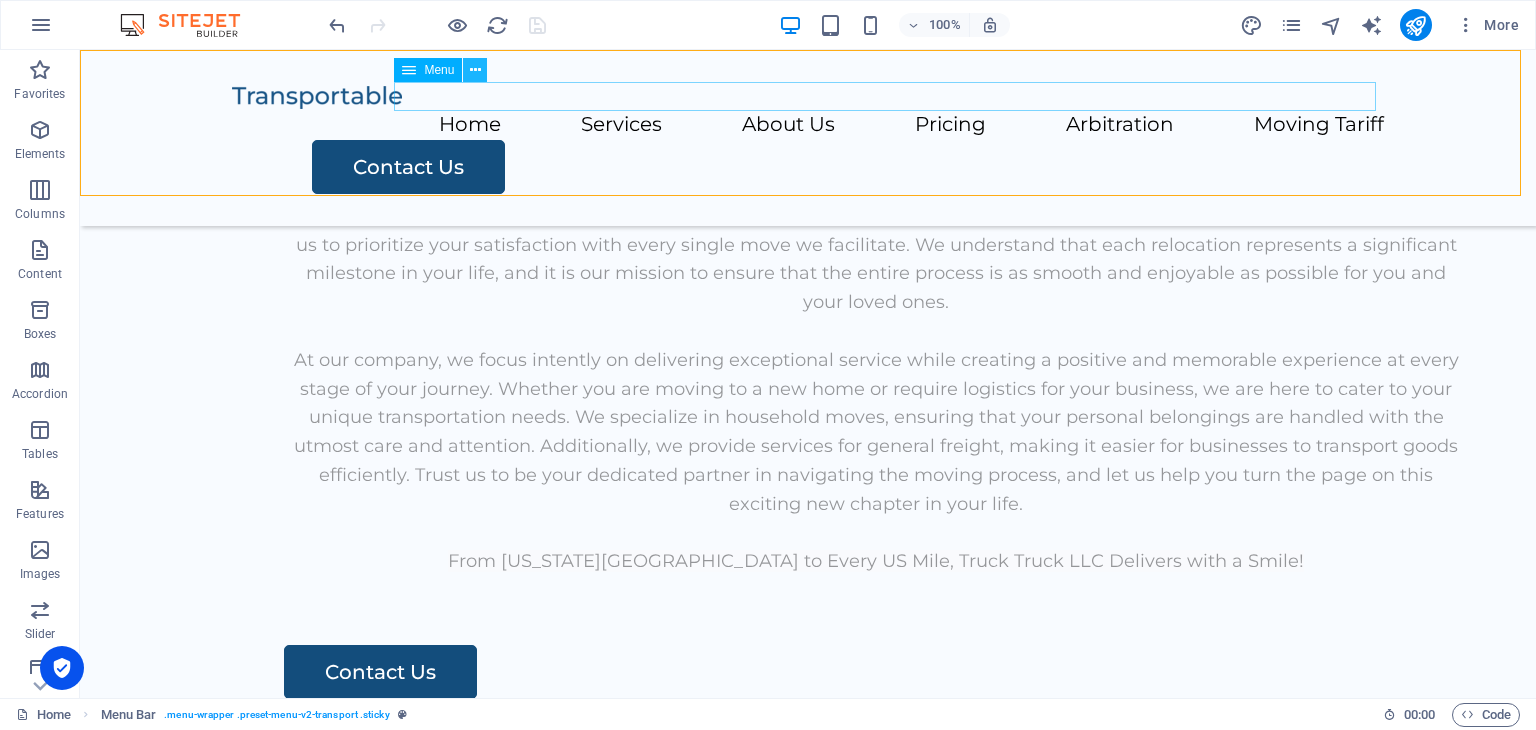click at bounding box center [475, 70] 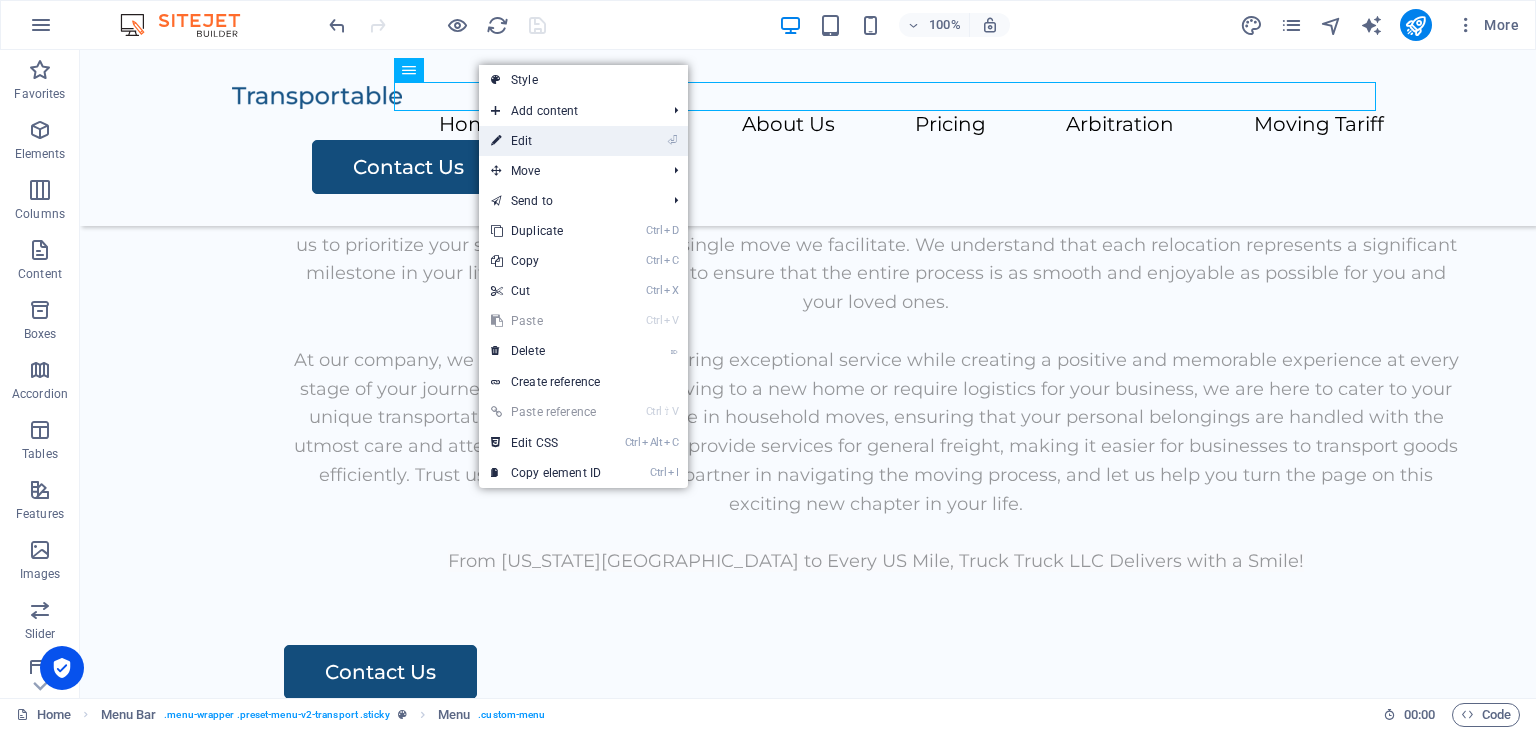click on "⏎  Edit" at bounding box center [546, 141] 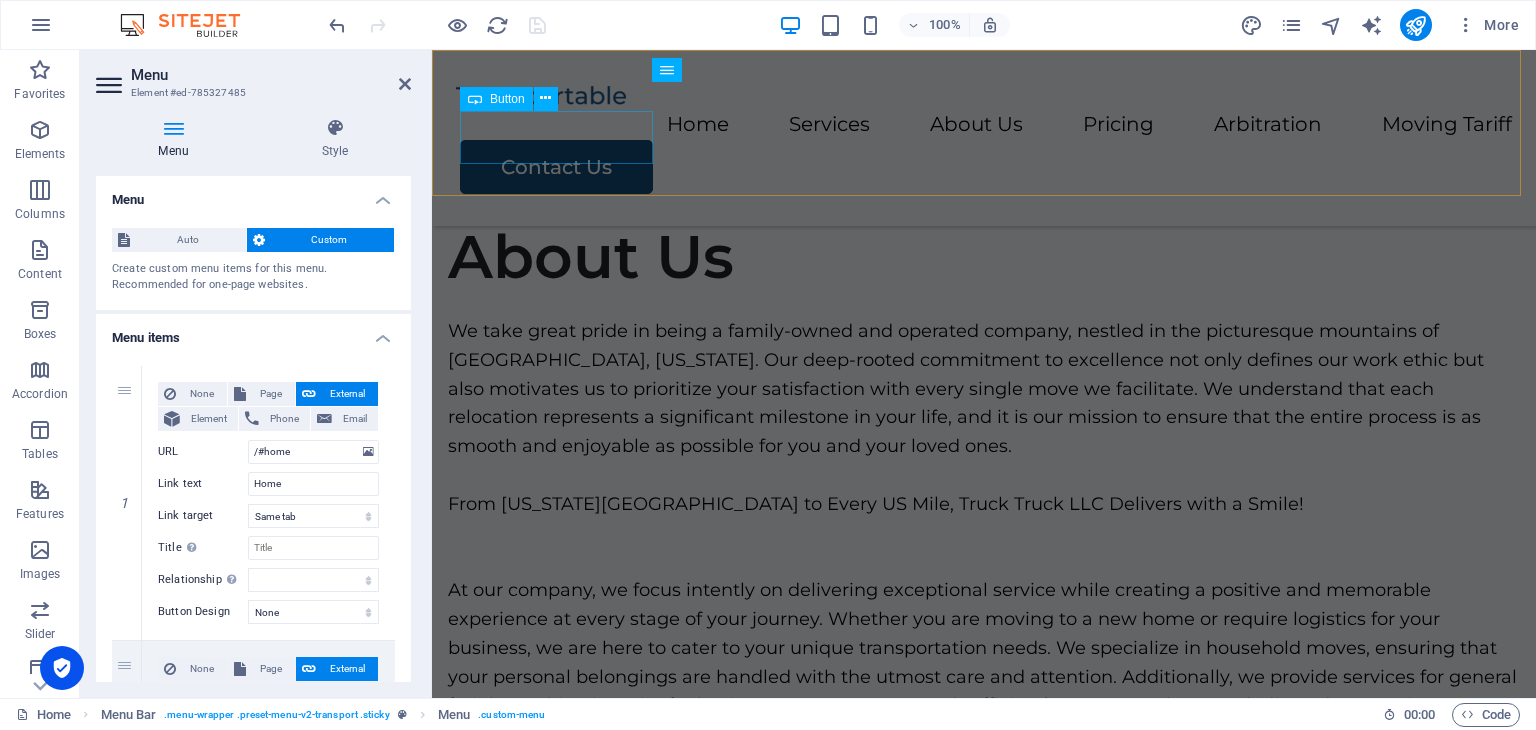 scroll, scrollTop: 6818, scrollLeft: 0, axis: vertical 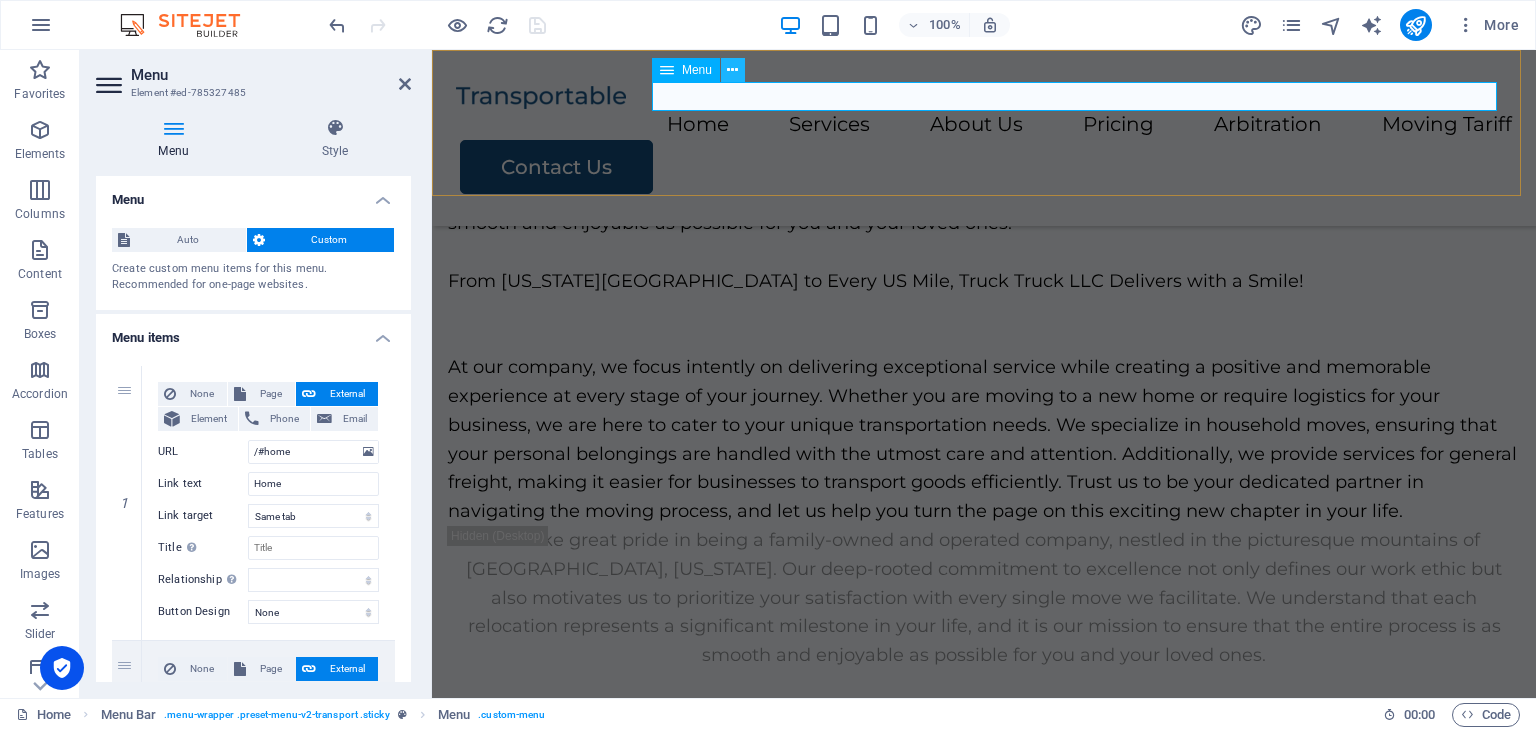 click at bounding box center (732, 70) 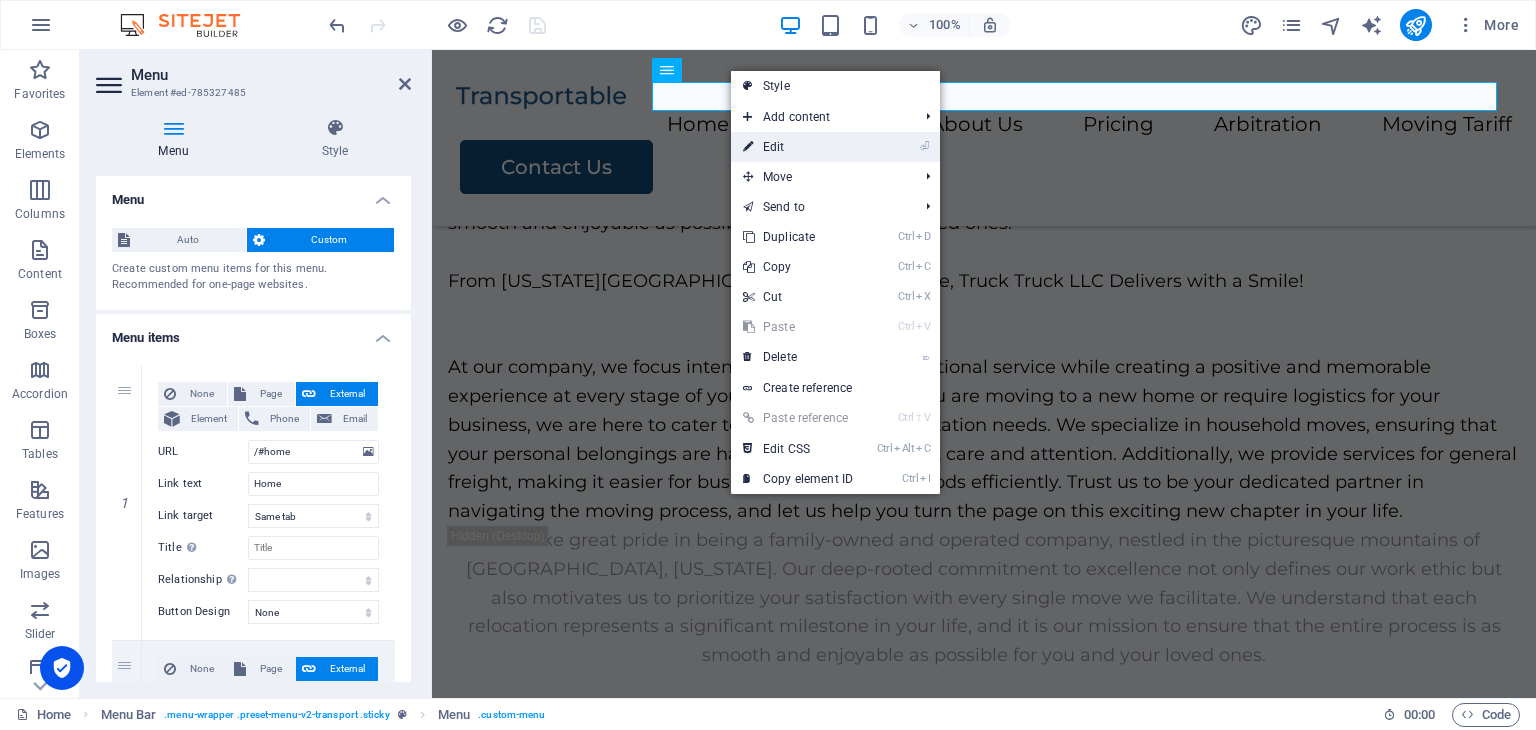 click on "⏎  Edit" at bounding box center (798, 147) 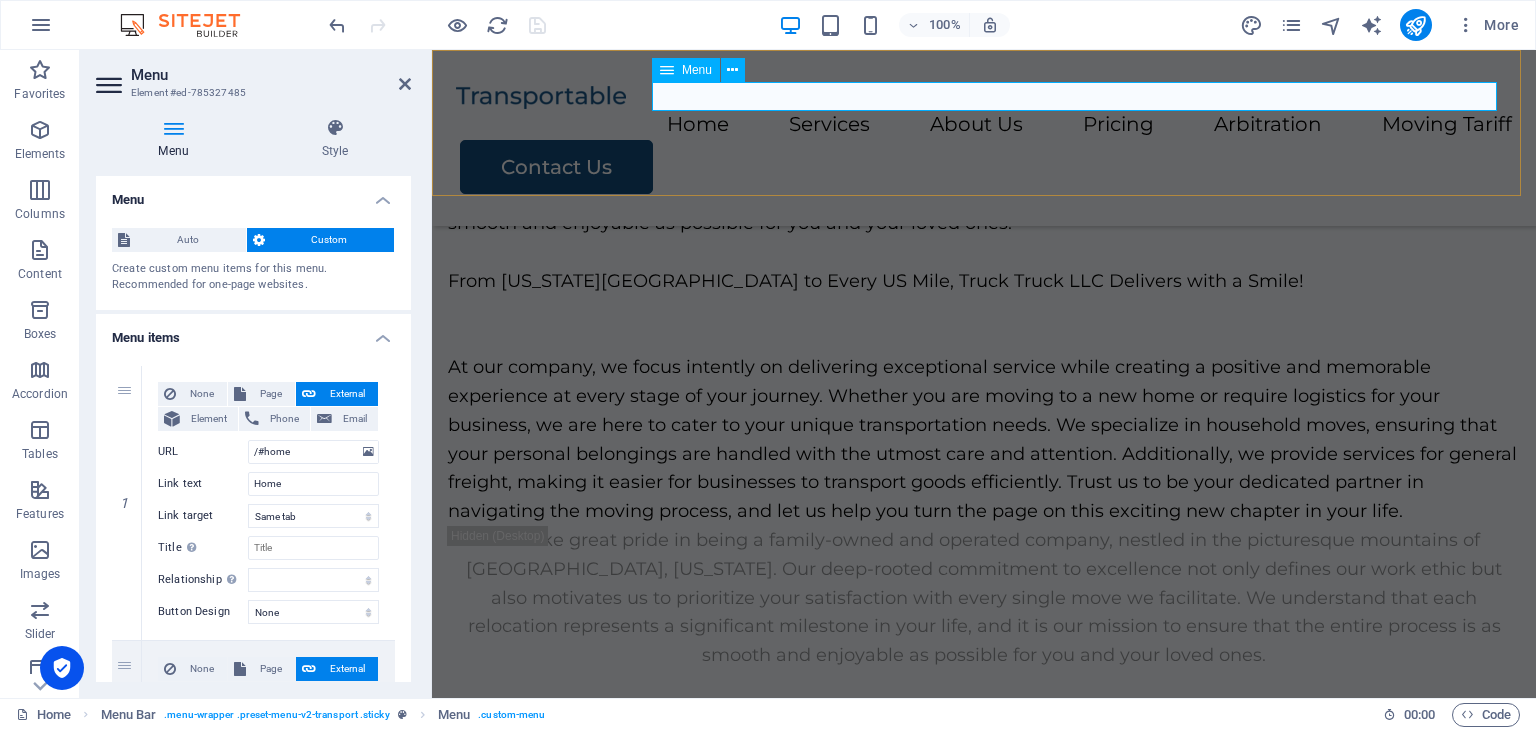 click on "Home Services About Us Pricing Arbitration Moving Tariff" at bounding box center [984, 125] 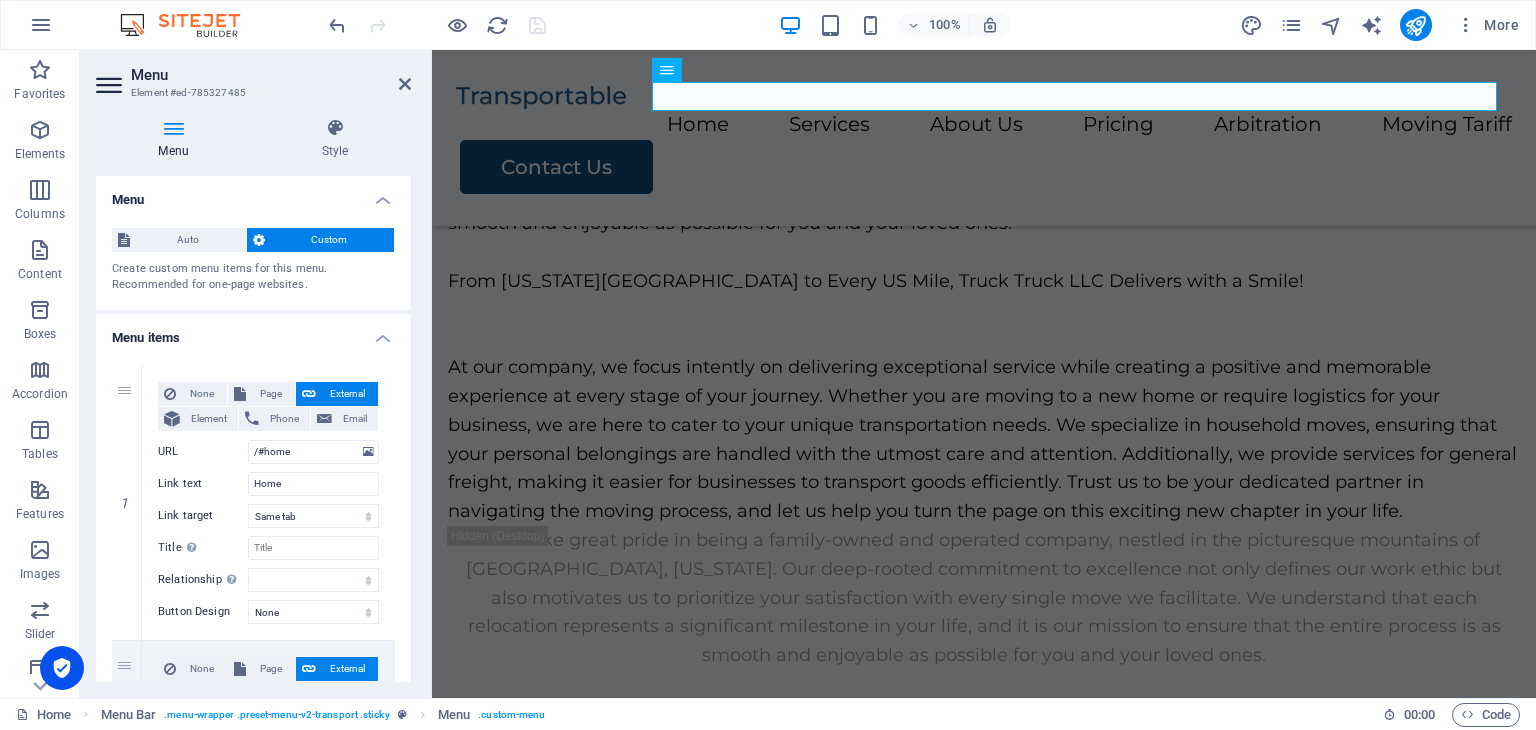 drag, startPoint x: 404, startPoint y: 308, endPoint x: 416, endPoint y: 376, distance: 69.050705 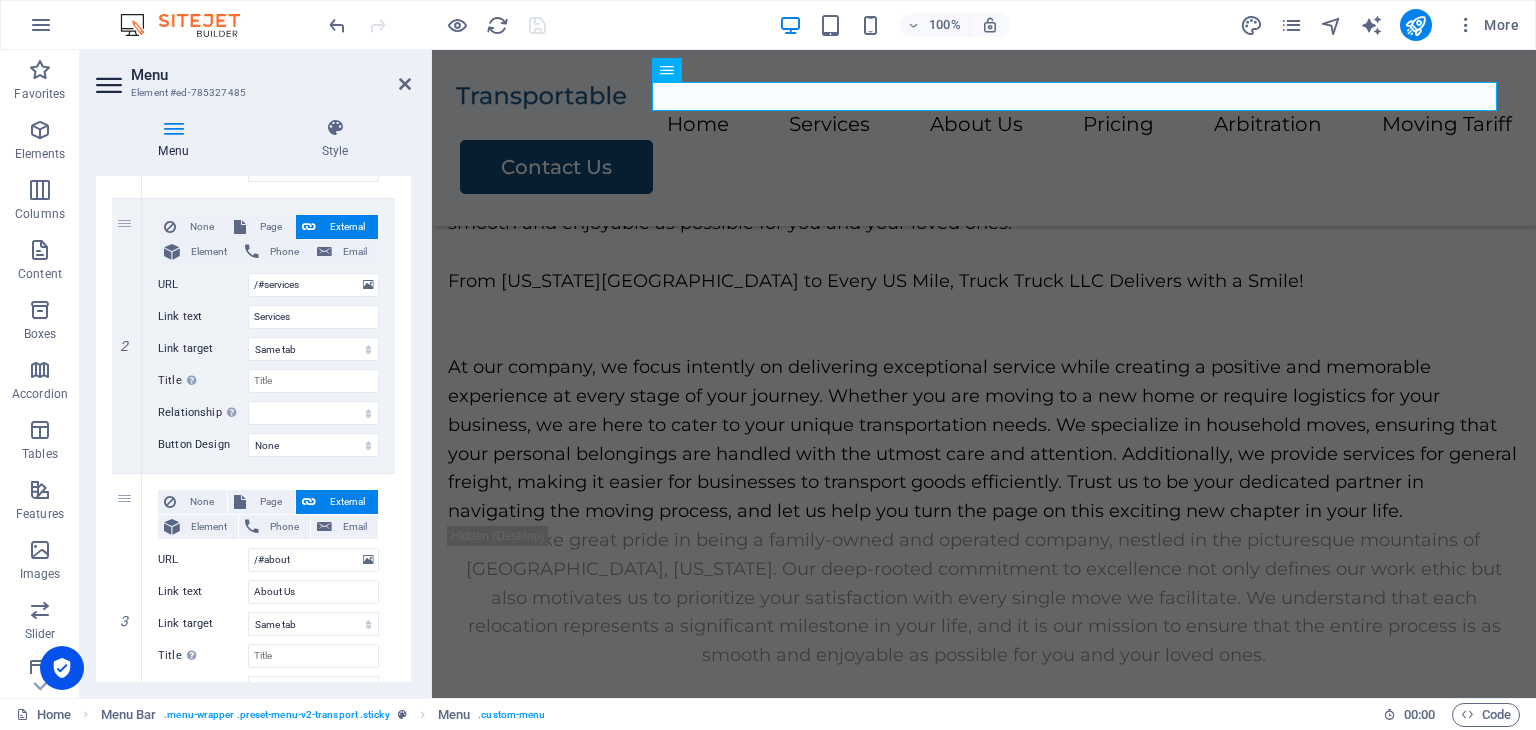 click on "Menu Style Menu Auto Custom Create custom menu items for this menu. Recommended for one-page websites. Manage pages Menu items 1 None Page External Element Phone Email Page Home Legal Notice Privacy Subpage Arbitration   Moving Tariff Element
URL /#home Phone Email Link text Home Link target New tab Same tab Overlay Title Additional link description, should not be the same as the link text. The title is most often shown as a tooltip text when the mouse moves over the element. Leave empty if uncertain. Relationship Sets the  relationship of this link to the link target . For example, the value "nofollow" instructs search engines not to follow the link. Can be left empty. alternate author bookmark external help license next nofollow noreferrer noopener prev search tag Button Design None Default Primary Secondary 2 None Page External Element Phone Email Page Home Legal Notice Privacy Subpage Arbitration   Moving Tariff Element
URL /#services Phone Email Link text 3" at bounding box center [253, 400] 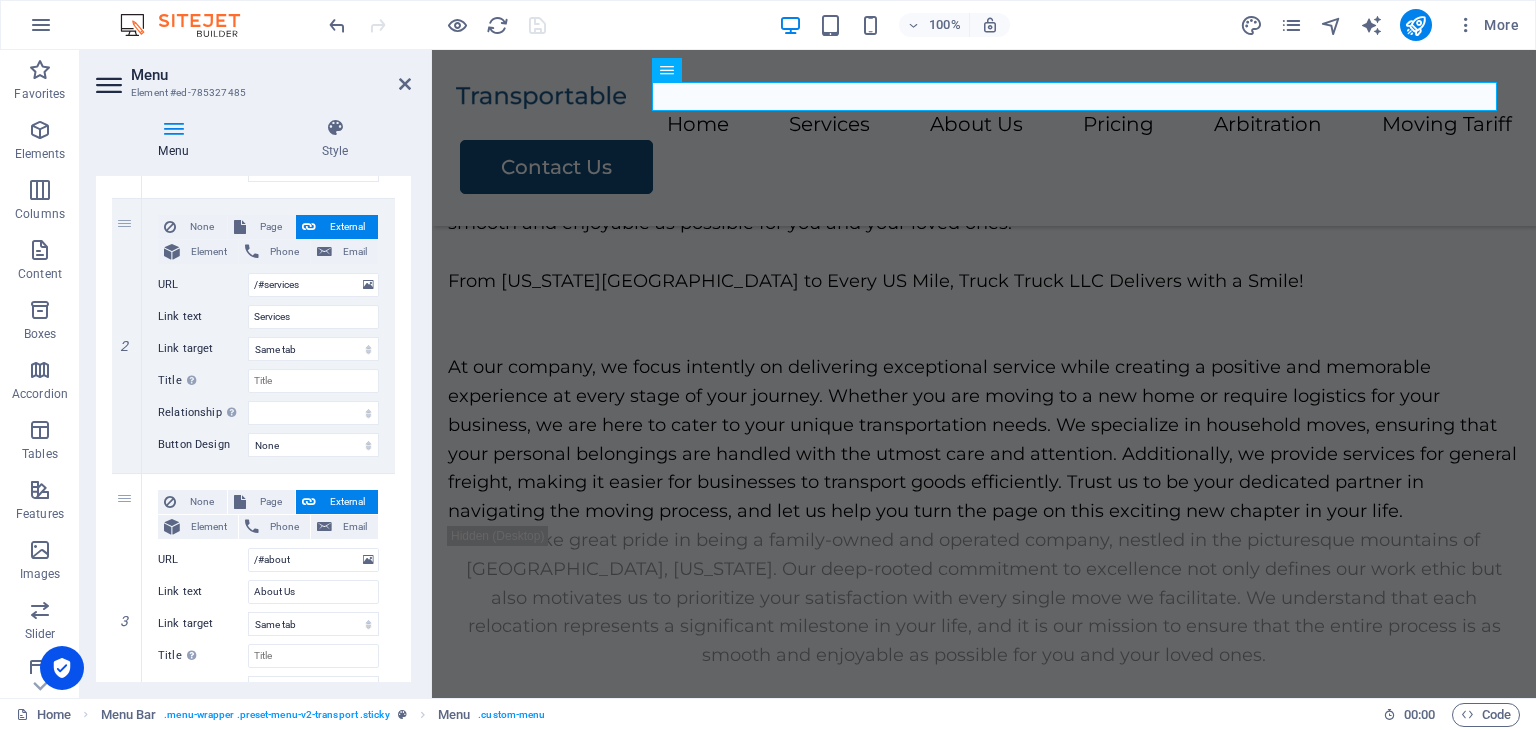 drag, startPoint x: 412, startPoint y: 372, endPoint x: 411, endPoint y: 413, distance: 41.01219 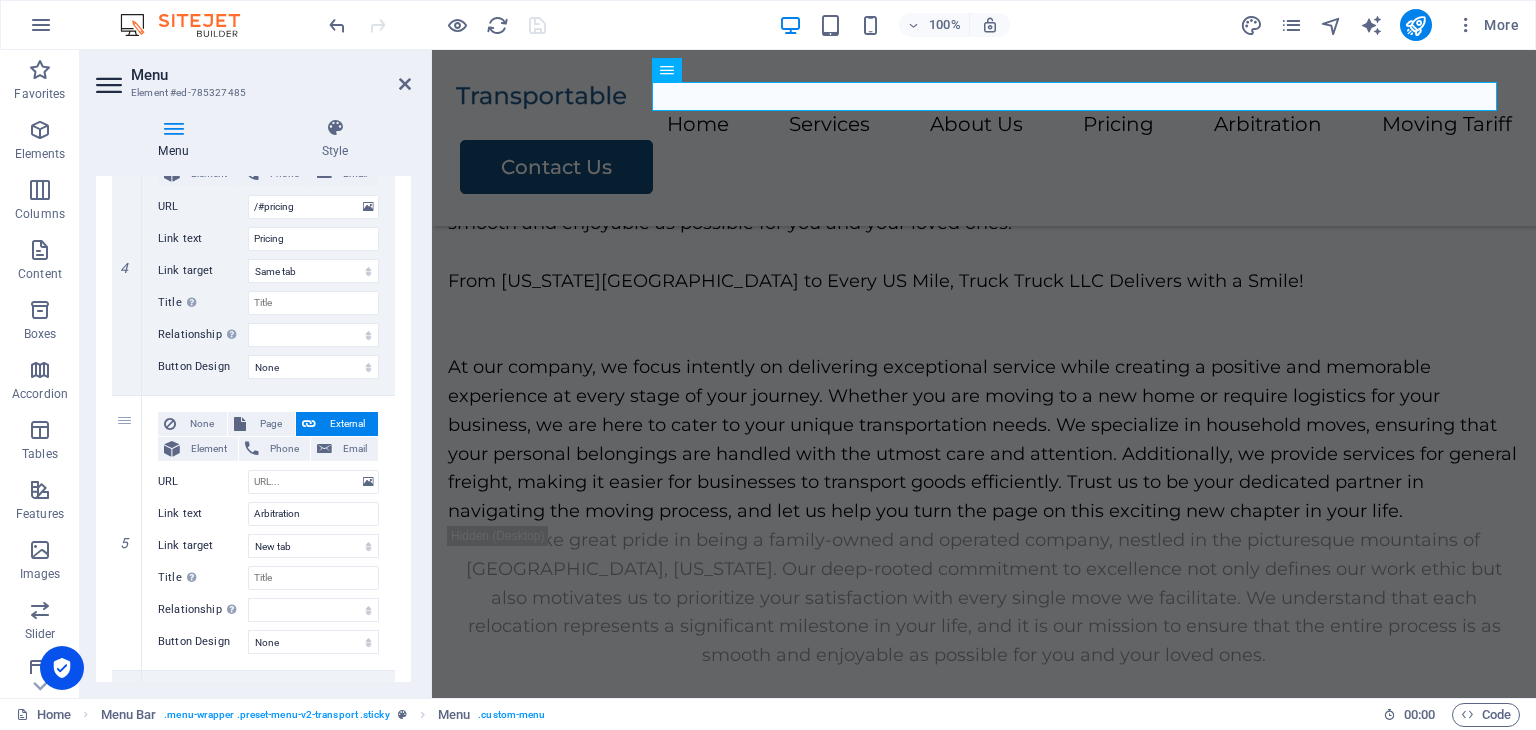 scroll, scrollTop: 1103, scrollLeft: 0, axis: vertical 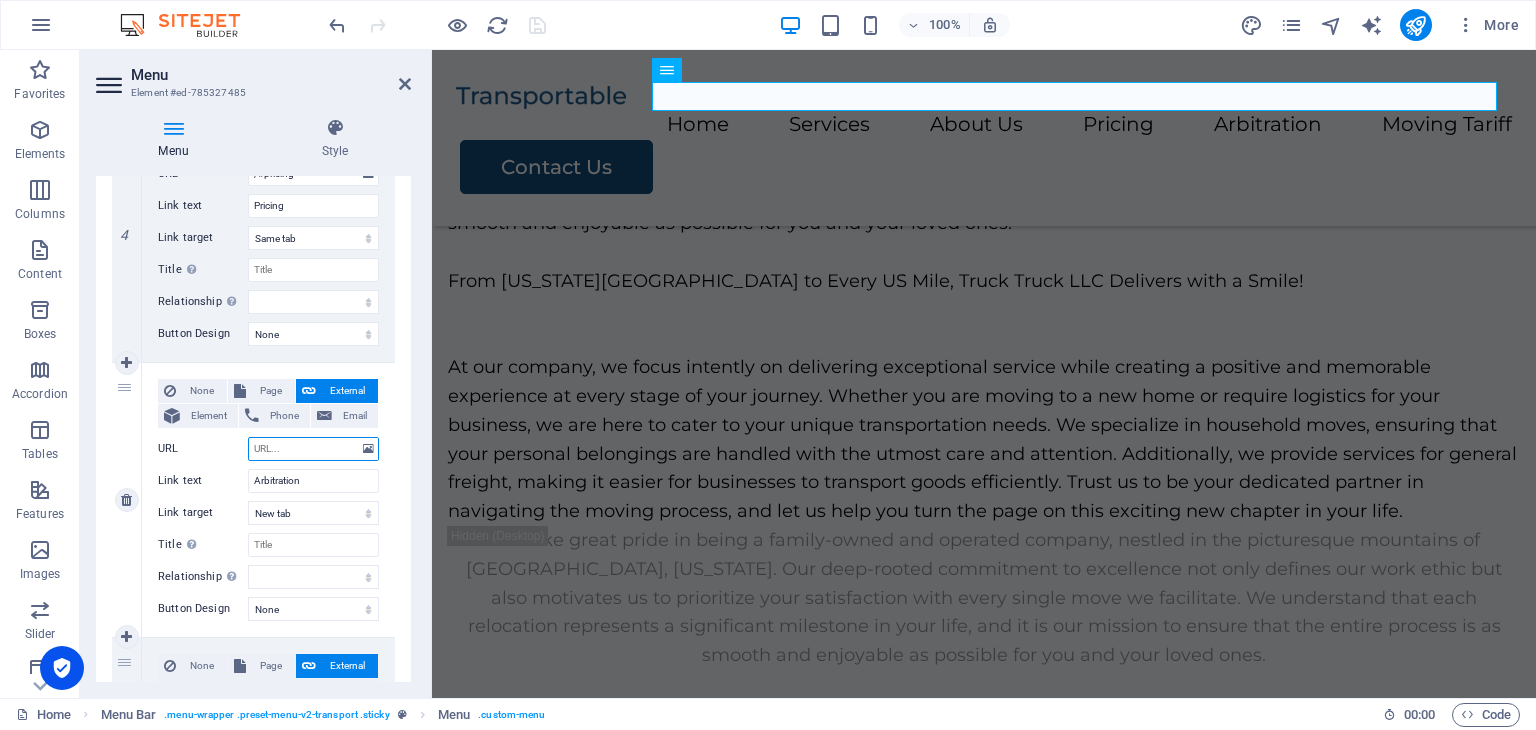 click on "URL" at bounding box center (313, 449) 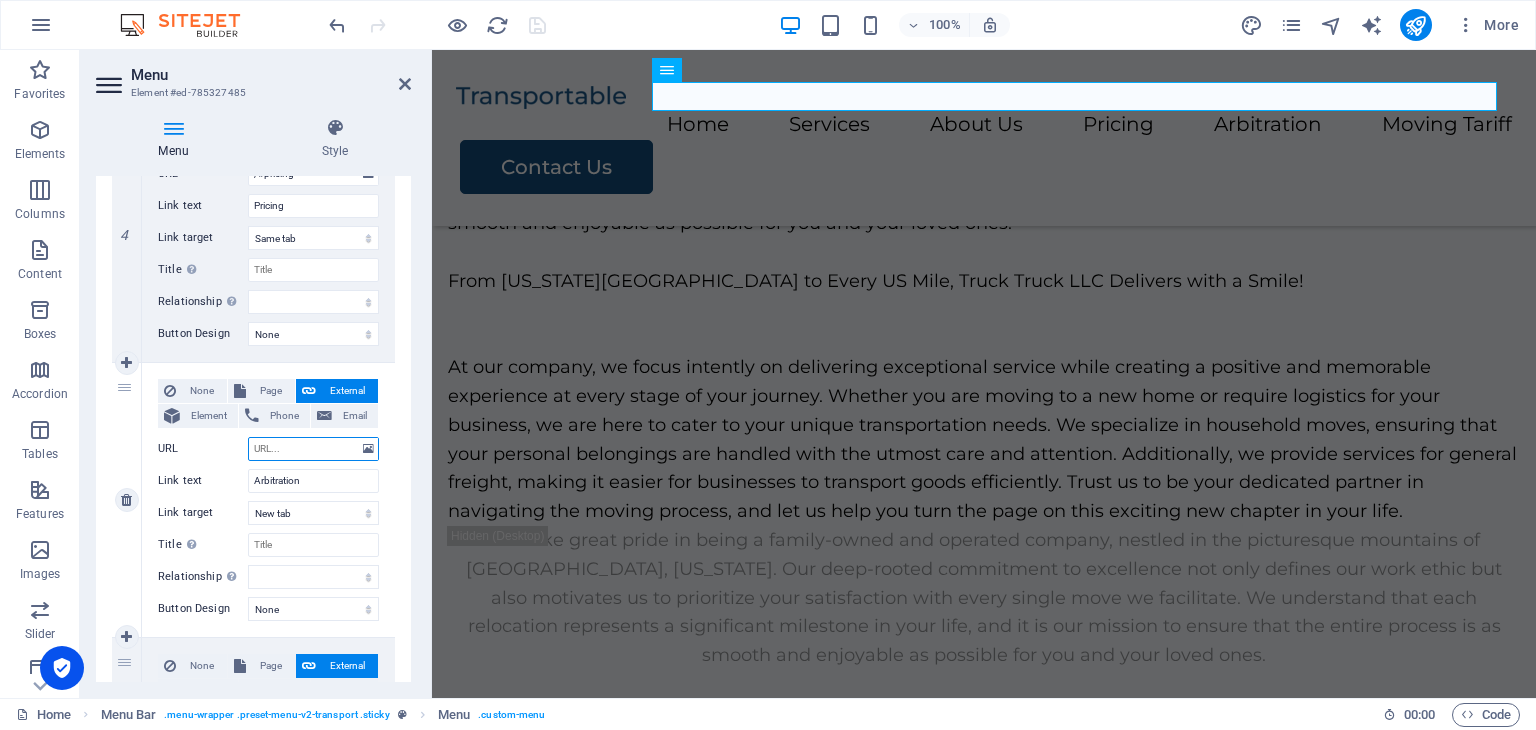 paste on "/arbitration" 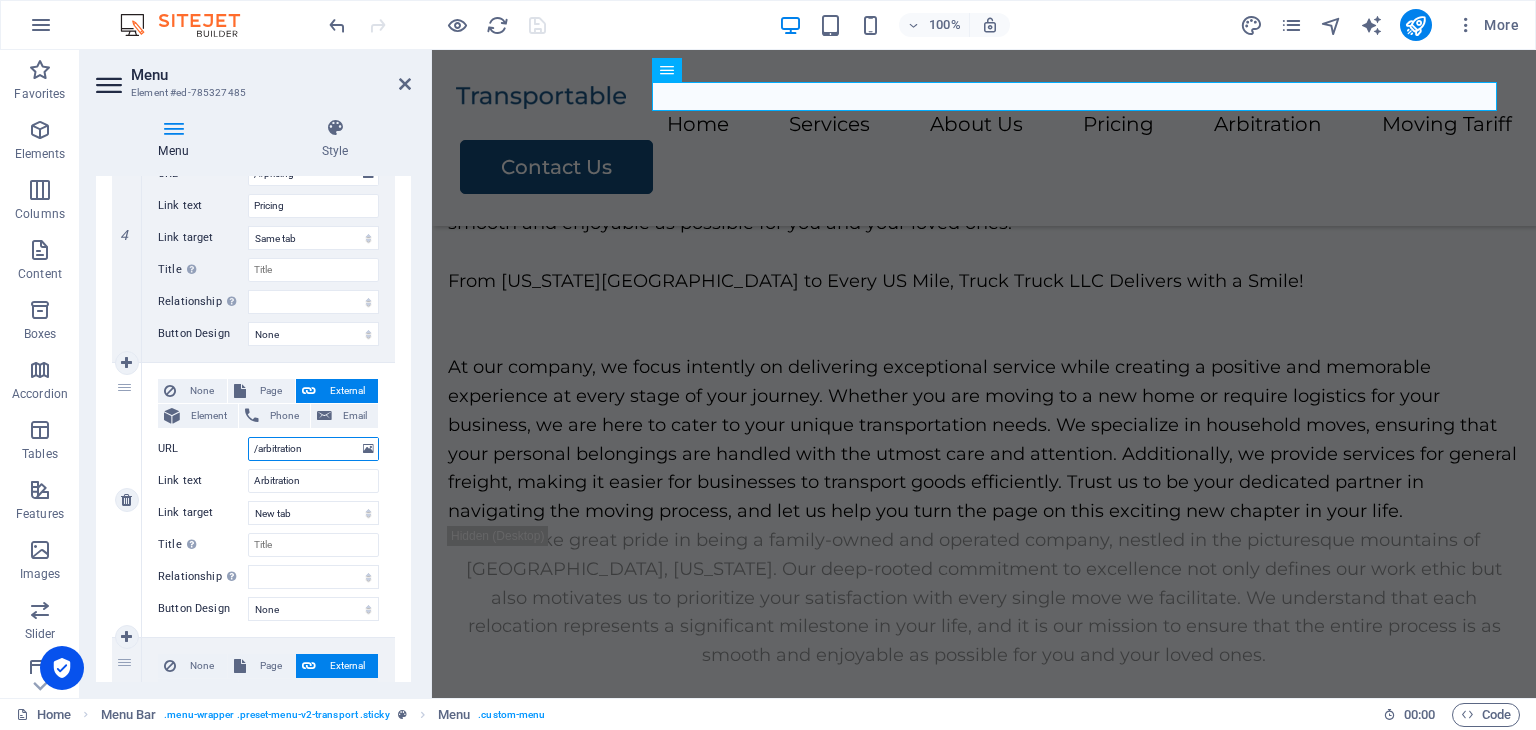 select 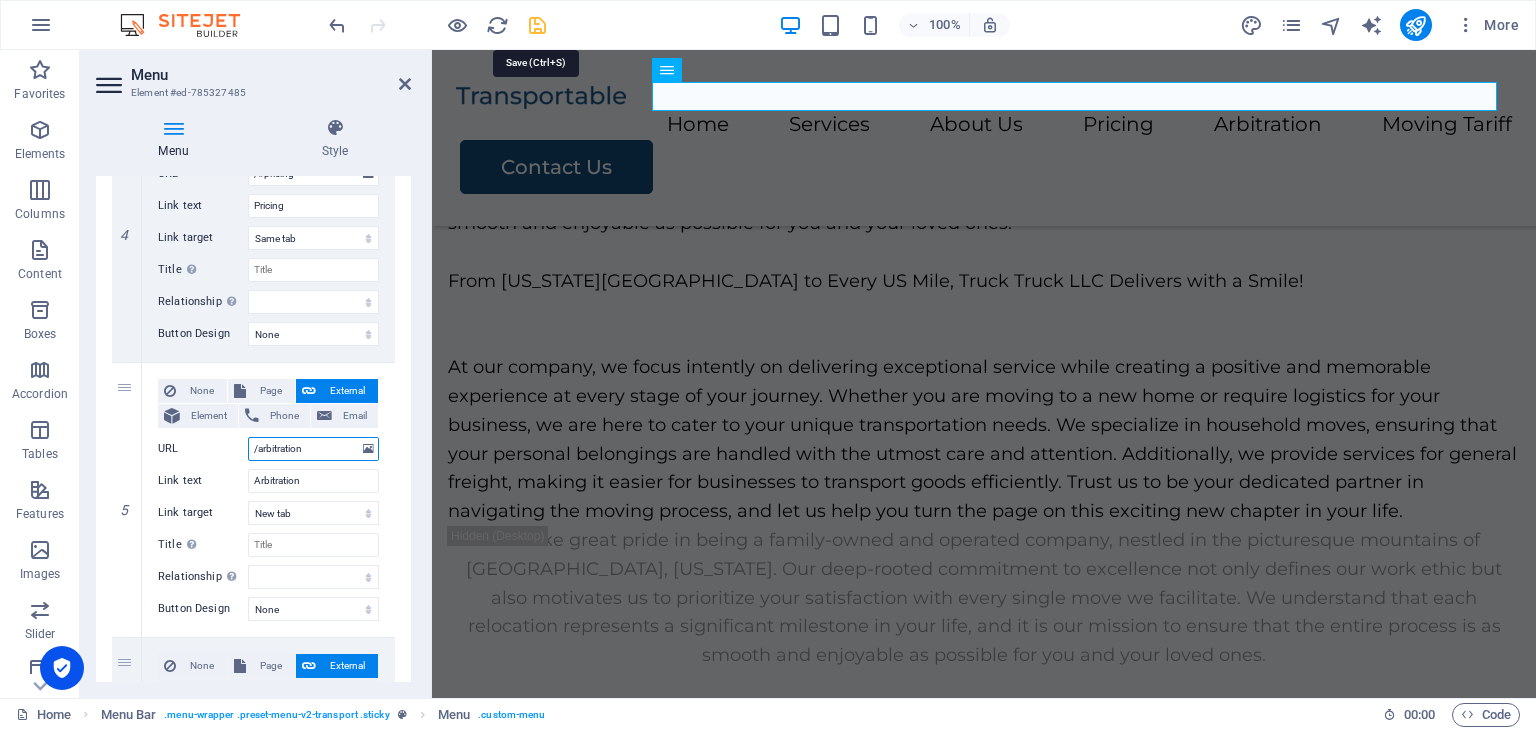type on "/arbitration" 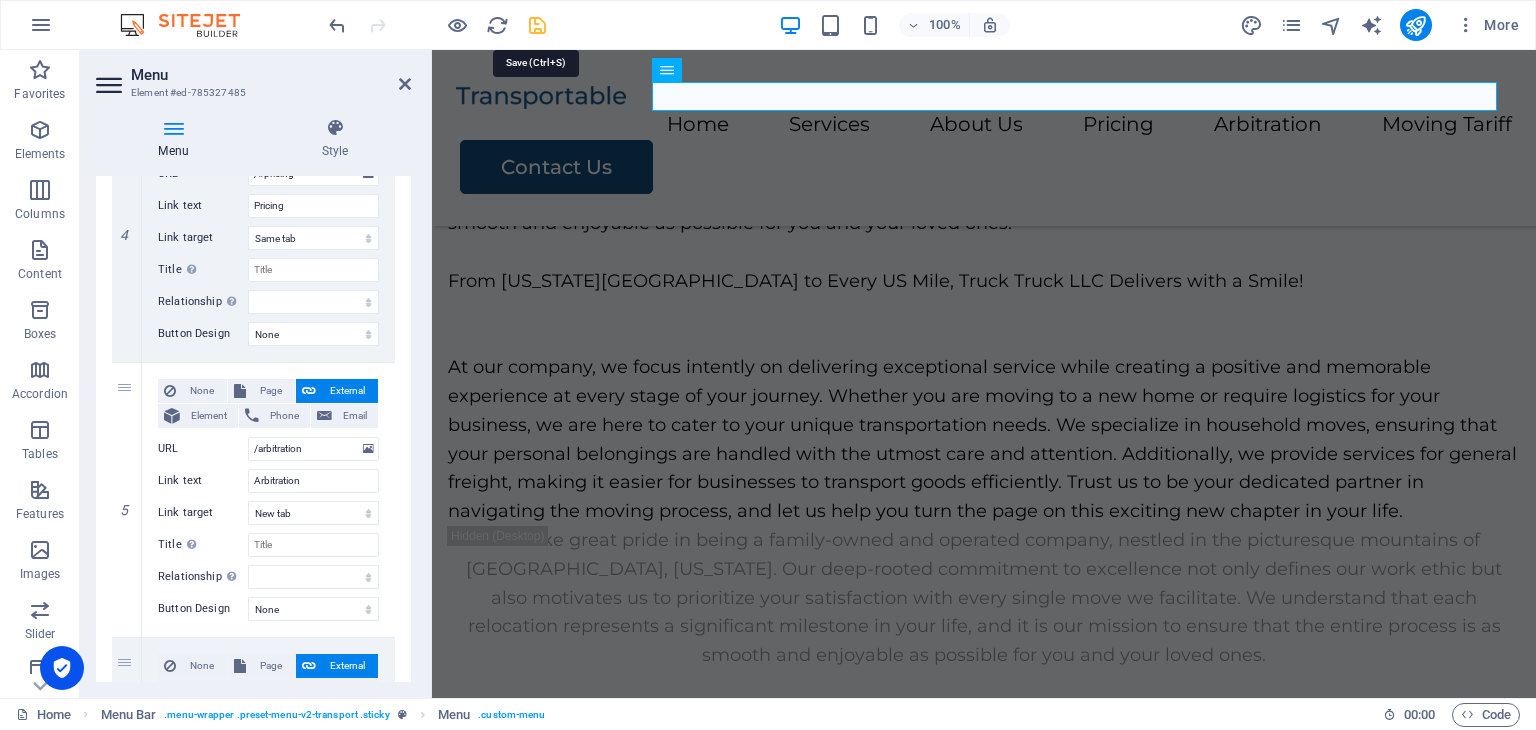 click at bounding box center (537, 25) 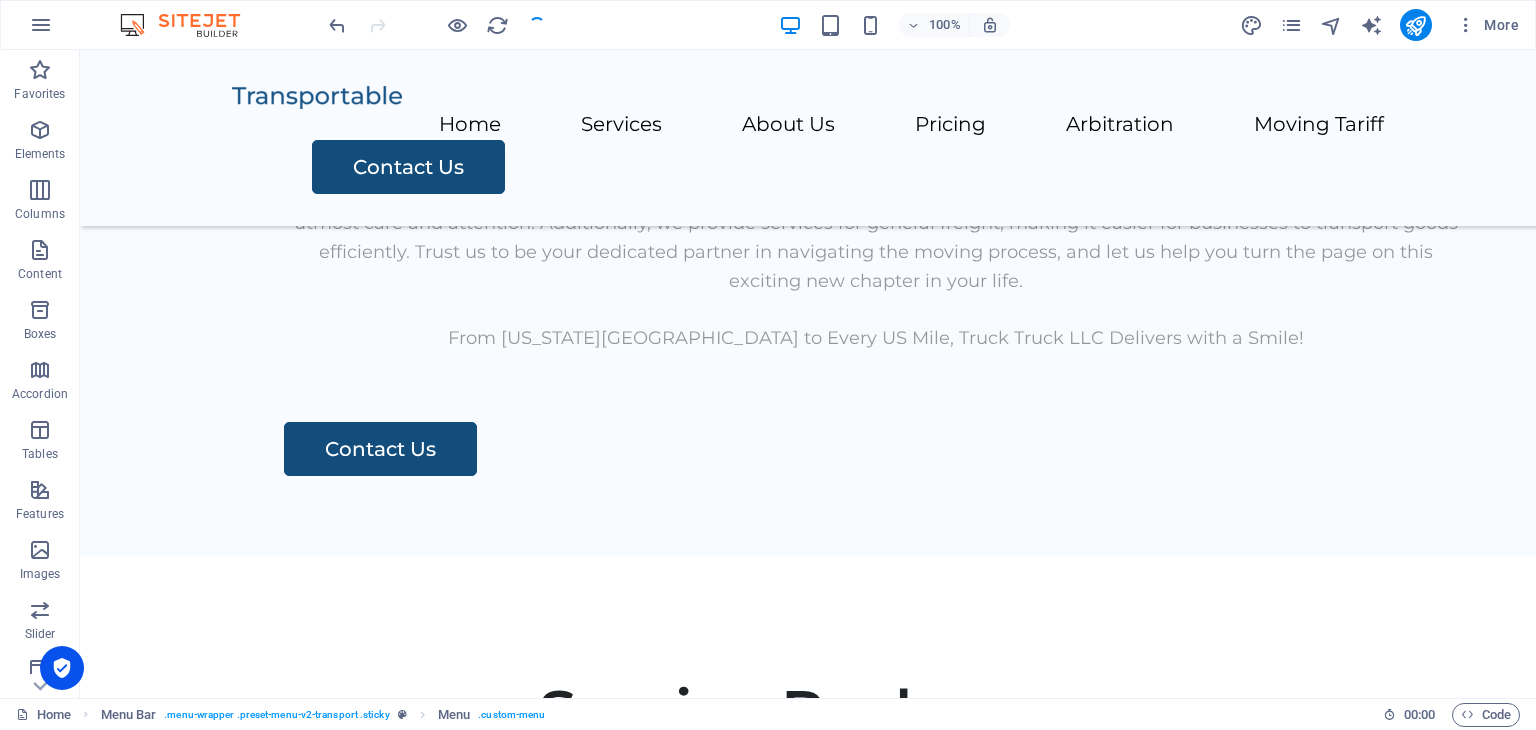 scroll, scrollTop: 6595, scrollLeft: 0, axis: vertical 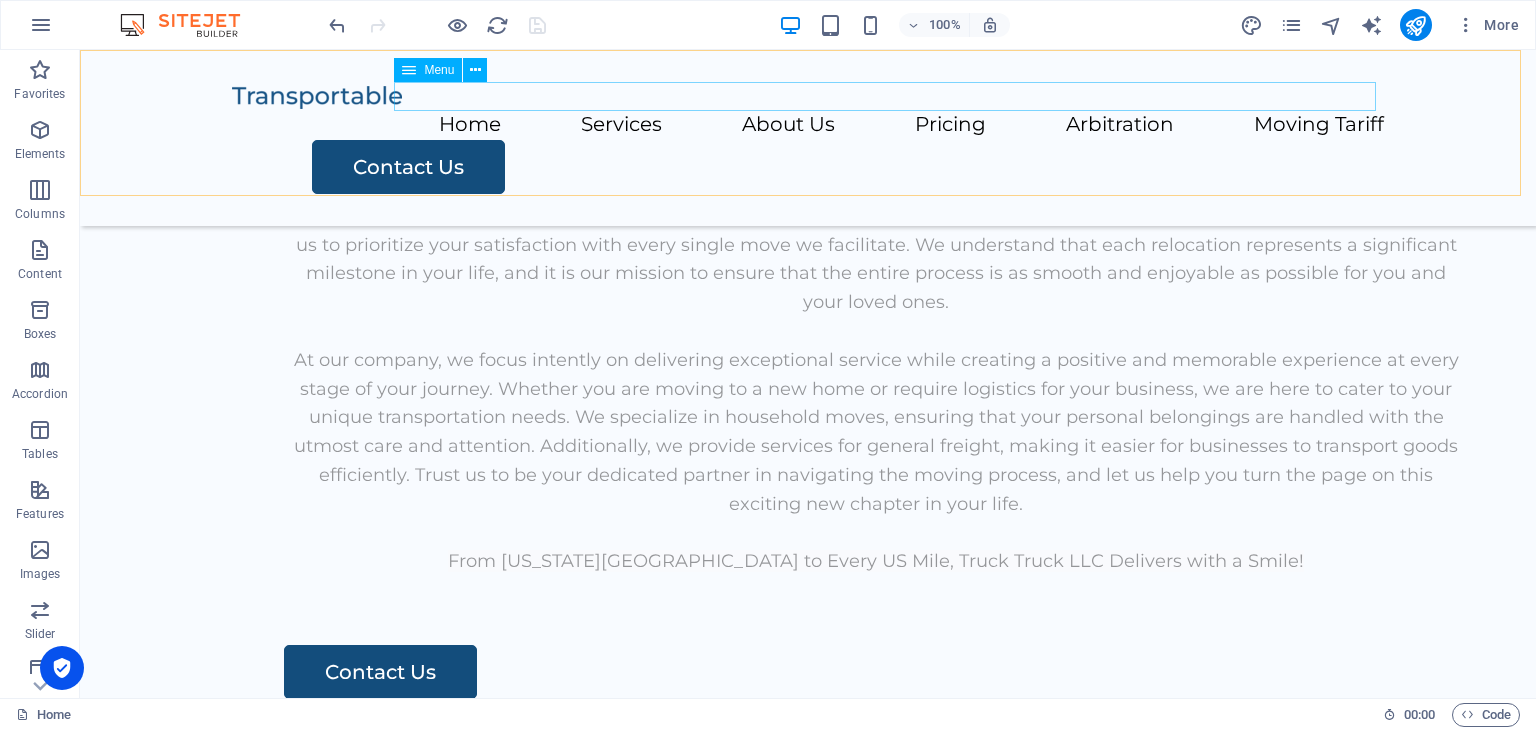click on "Home Services About Us Pricing Arbitration Moving Tariff" at bounding box center [808, 125] 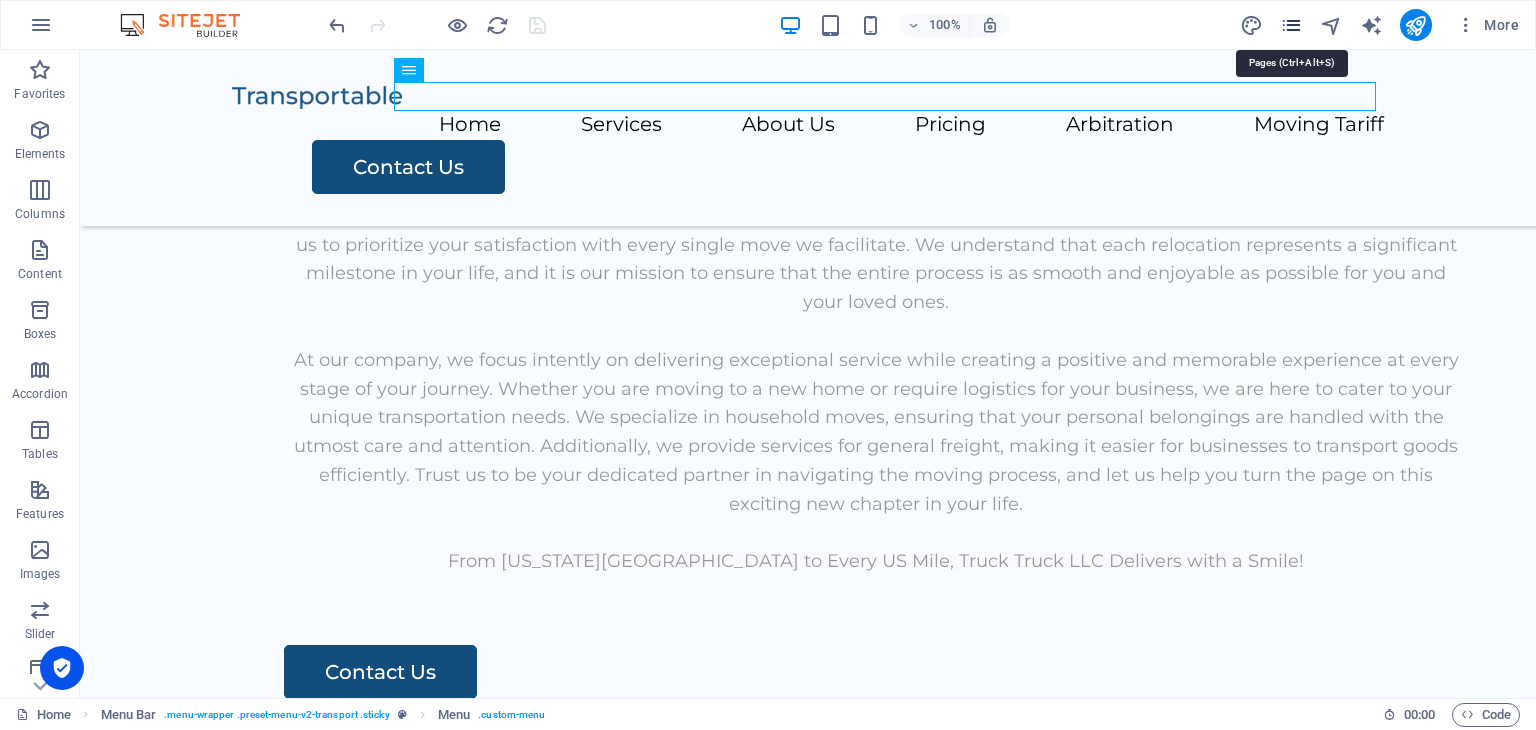 click at bounding box center [1291, 25] 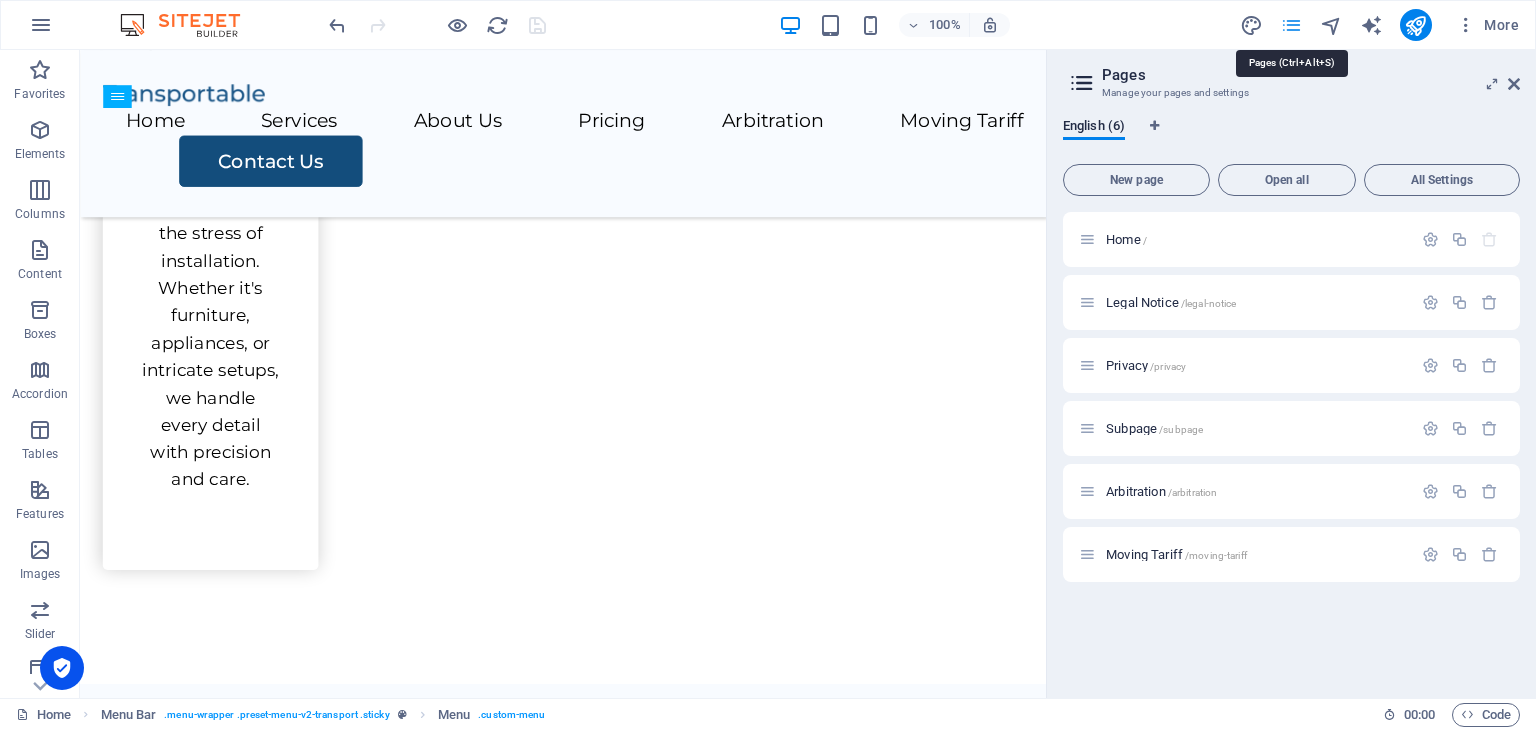 scroll, scrollTop: 7077, scrollLeft: 0, axis: vertical 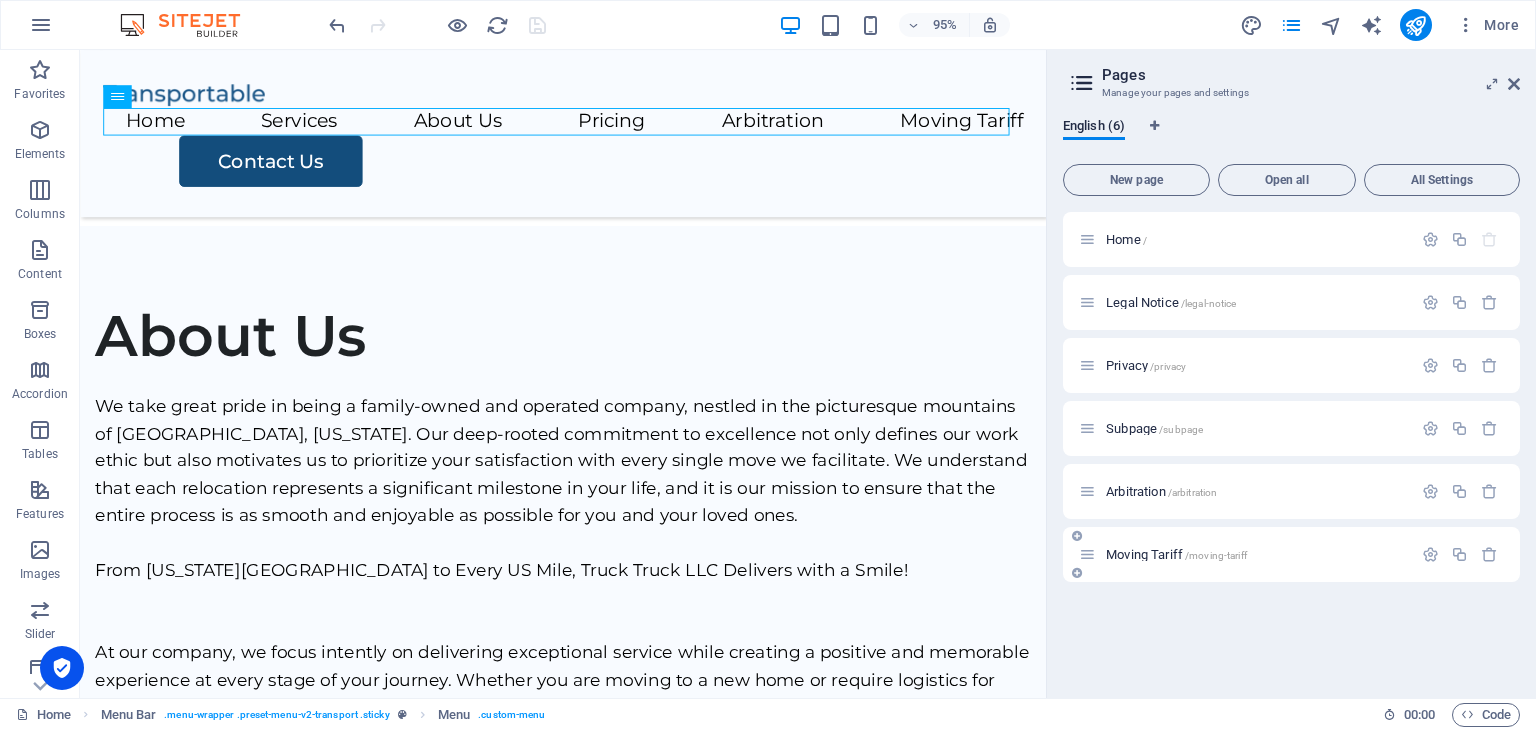 click on "Moving Tariff /moving-tariff" at bounding box center [1176, 554] 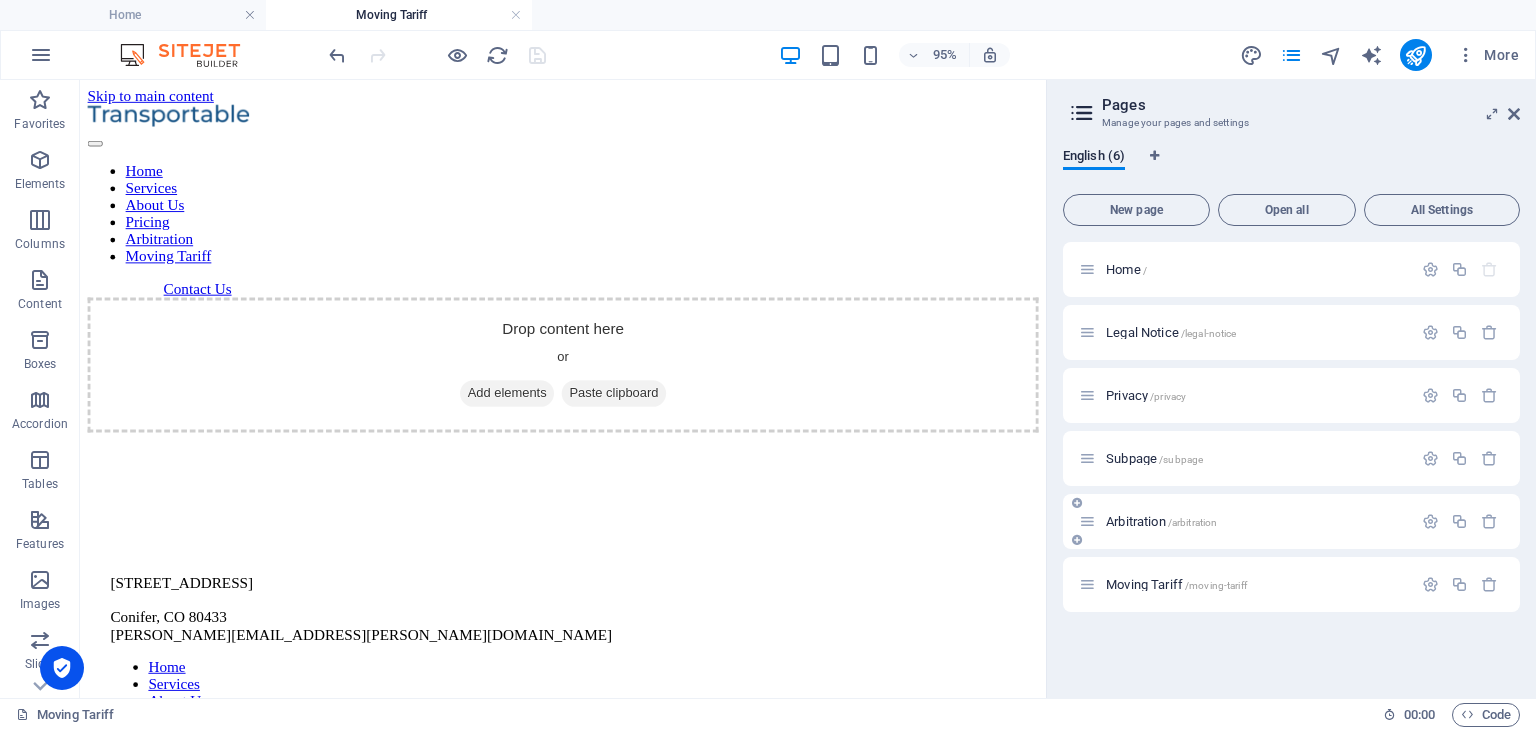 scroll, scrollTop: 0, scrollLeft: 0, axis: both 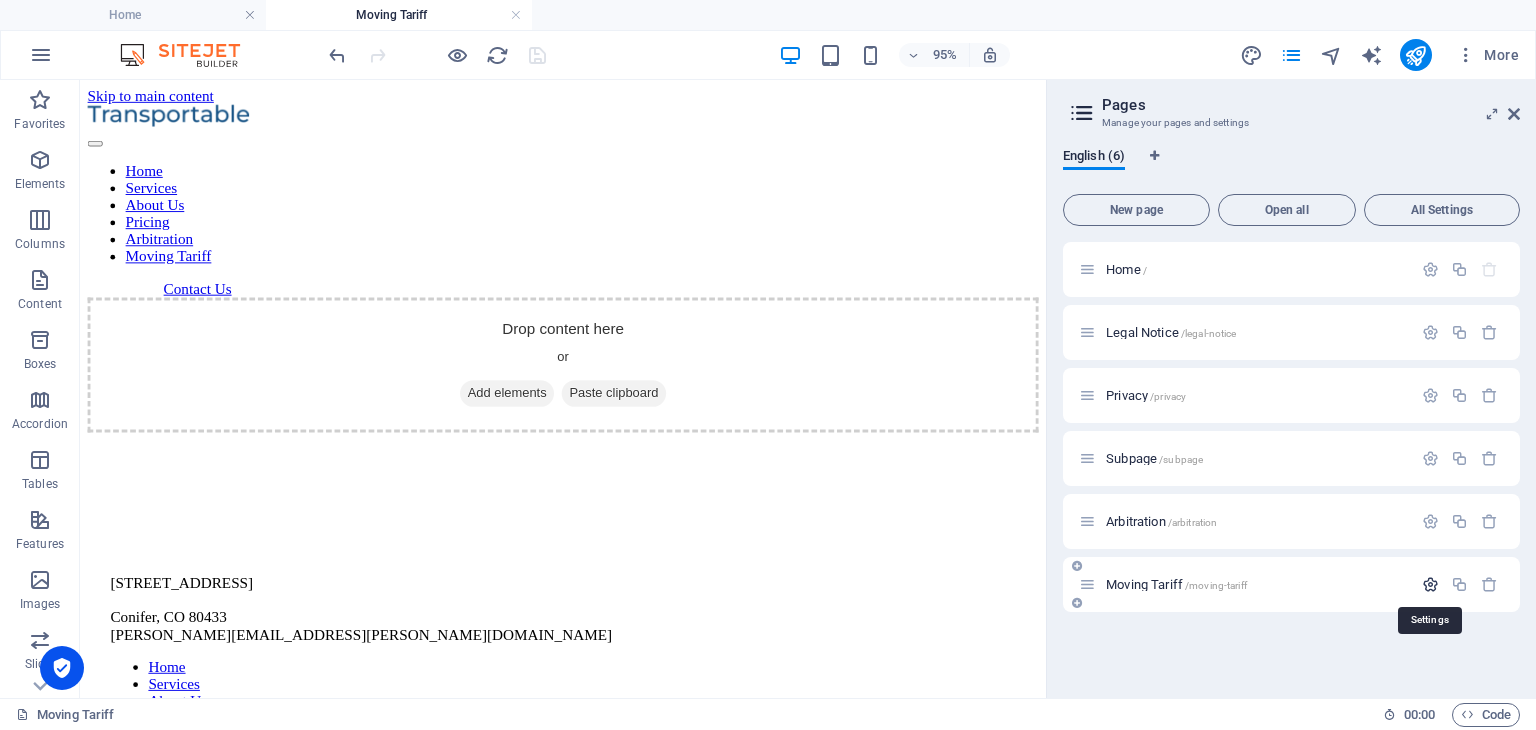 click at bounding box center [1430, 584] 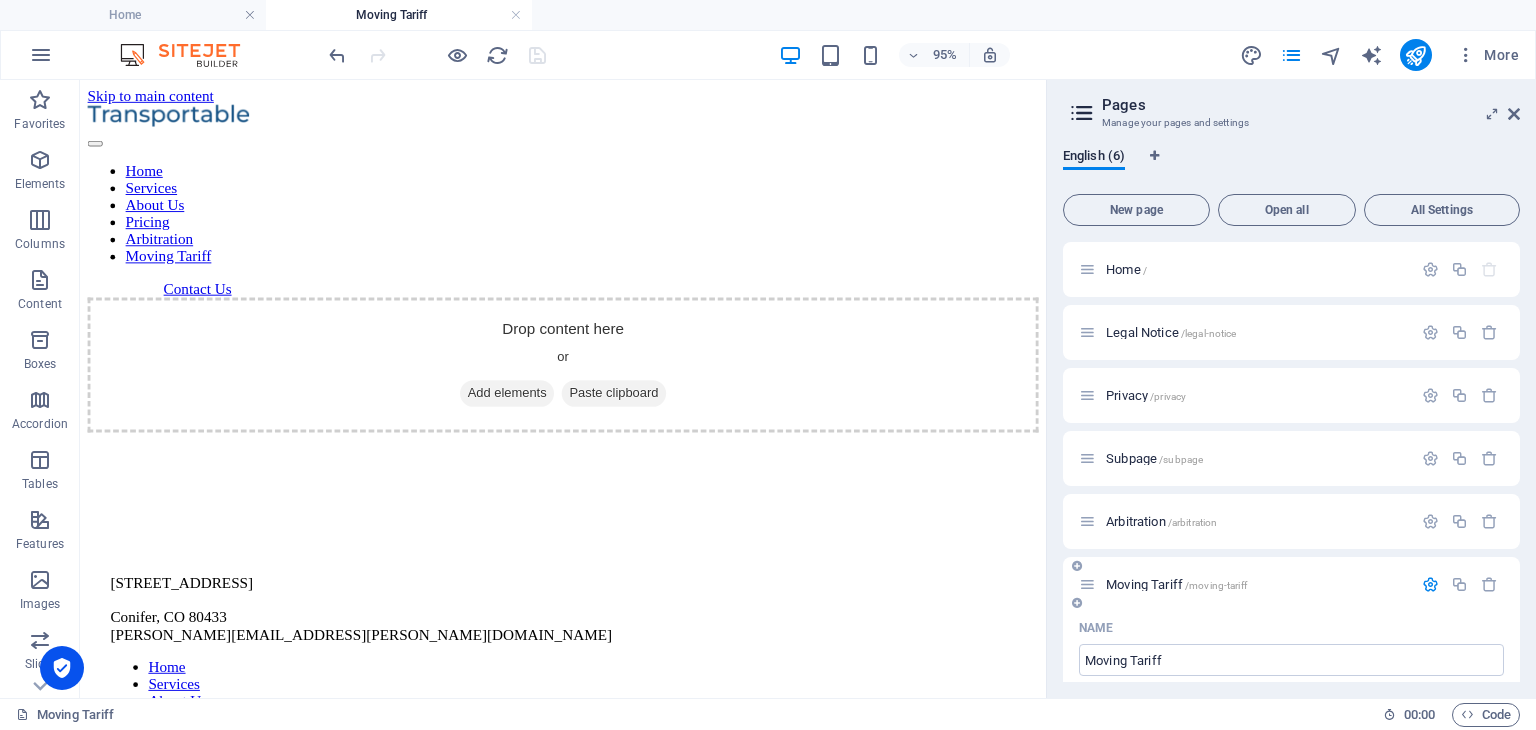 click on "Name Moving Tariff ​ URL SLUG /moving-tariff ​ SEO Title AI ​ 307 / 580 Px SEO Description AI ​ 123 / 990 Px SEO Keywords AI ​ Settings Menu Noindex Preview Mobile Desktop www.example.com moving-tariff Moving Tariff - trucktruckrelay.com trucktruckrelay.com Meta tags ​ Preview Image (Open Graph) Drag files here, click to choose files or select files from Files or our free stock photos & videos More Settings" at bounding box center [1291, 998] 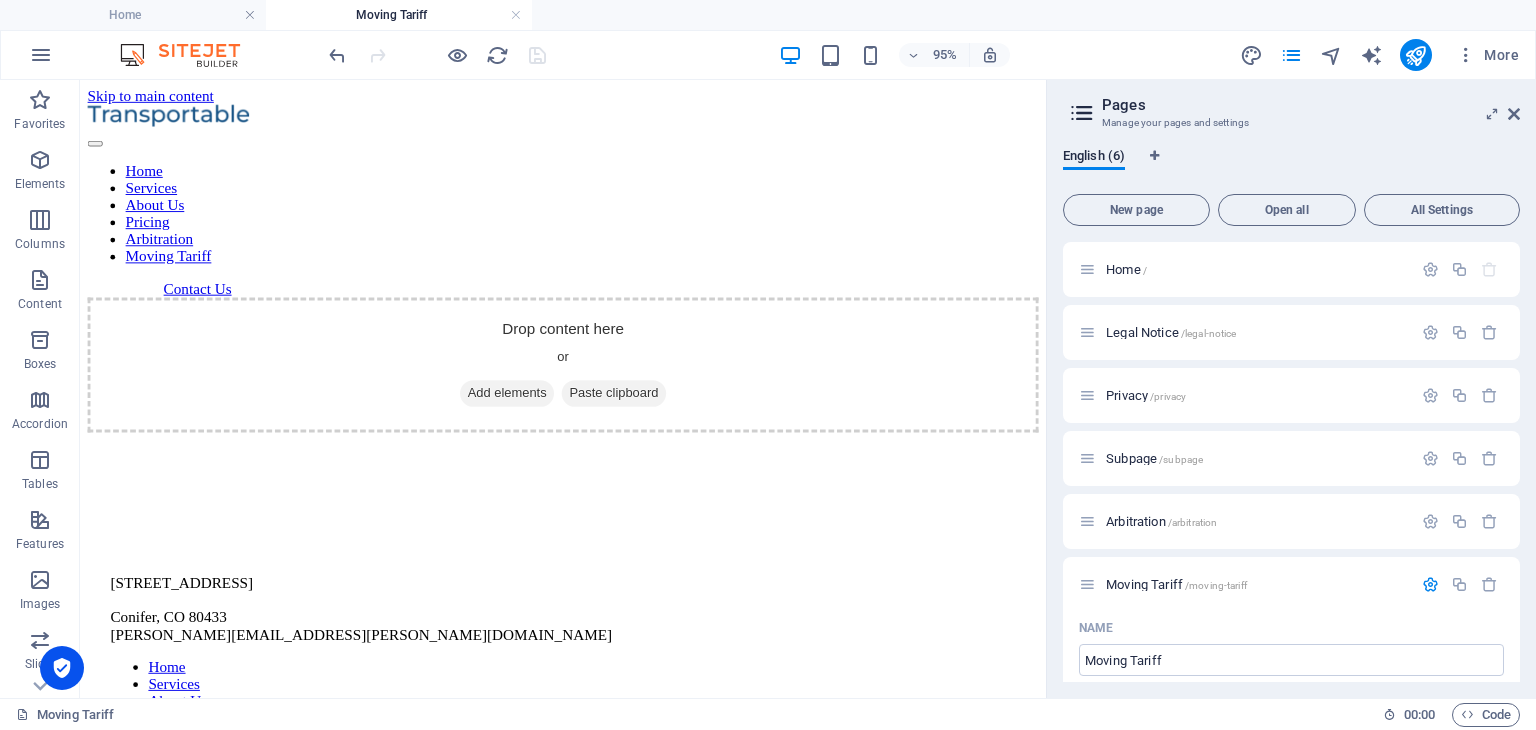 click on "English (6) New page Open all All Settings Home / Legal Notice /legal-notice Privacy /privacy Subpage /subpage Arbitration   /arbitration Moving Tariff /moving-tariff Name Moving Tariff ​ URL SLUG /moving-tariff ​ SEO Title AI ​ 307 / 580 Px SEO Description AI ​ 123 / 990 Px SEO Keywords AI ​ Settings Menu Noindex Preview Mobile Desktop www.example.com moving-tariff Moving Tariff - trucktruckrelay.com trucktruckrelay.com Meta tags ​ Preview Image (Open Graph) Drag files here, click to choose files or select files from Files or our free stock photos & videos More Settings" at bounding box center (1291, 415) 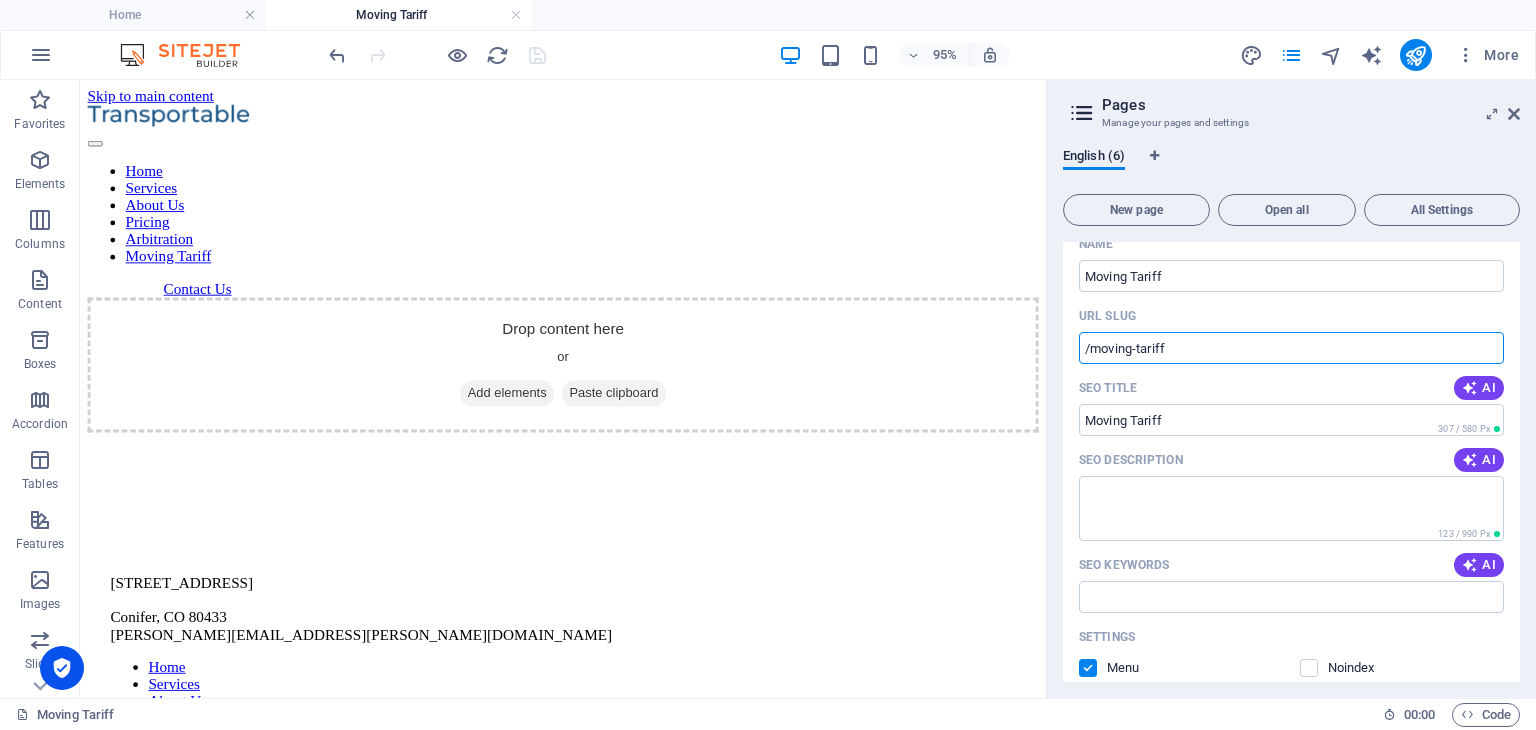 drag, startPoint x: 1172, startPoint y: 340, endPoint x: 1080, endPoint y: 341, distance: 92.00543 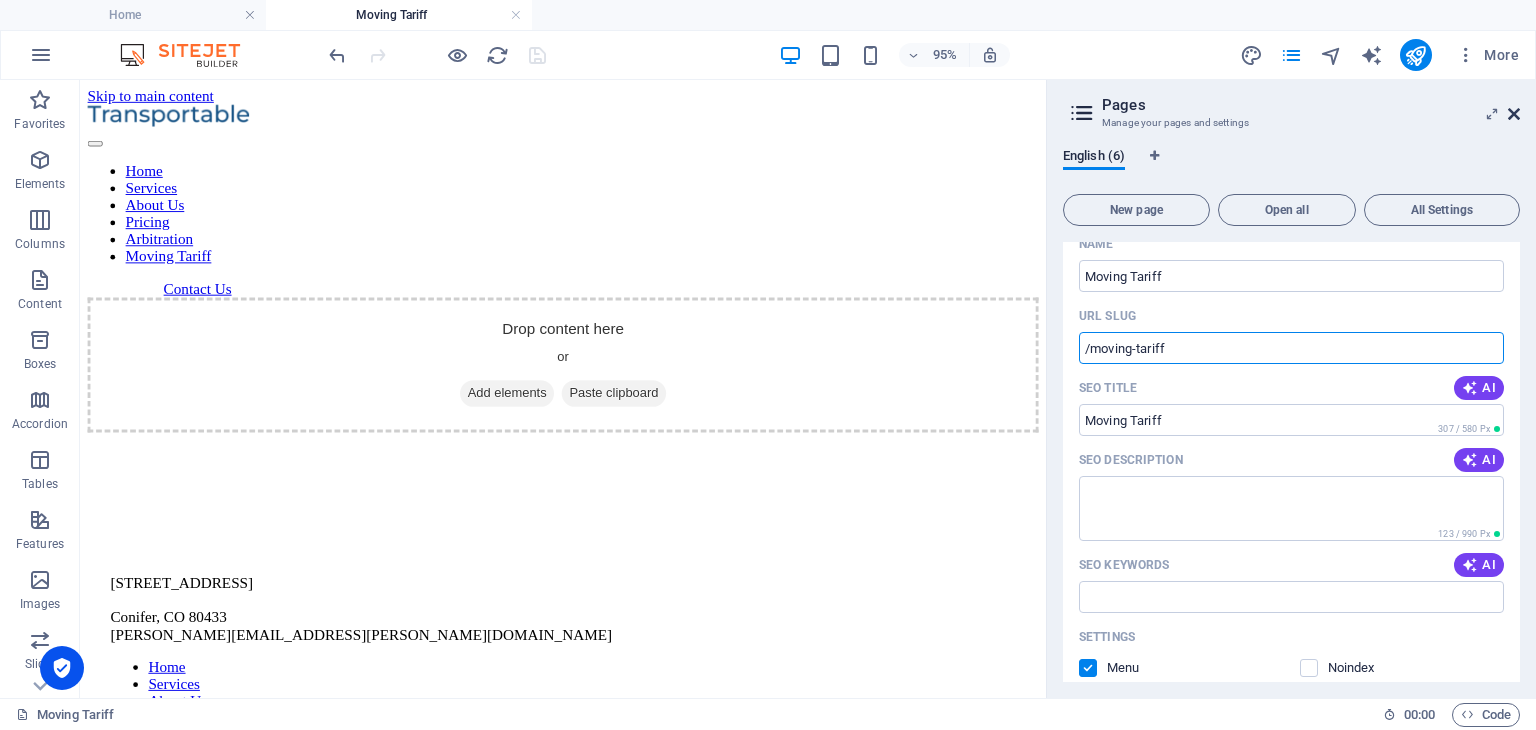 click at bounding box center (1514, 114) 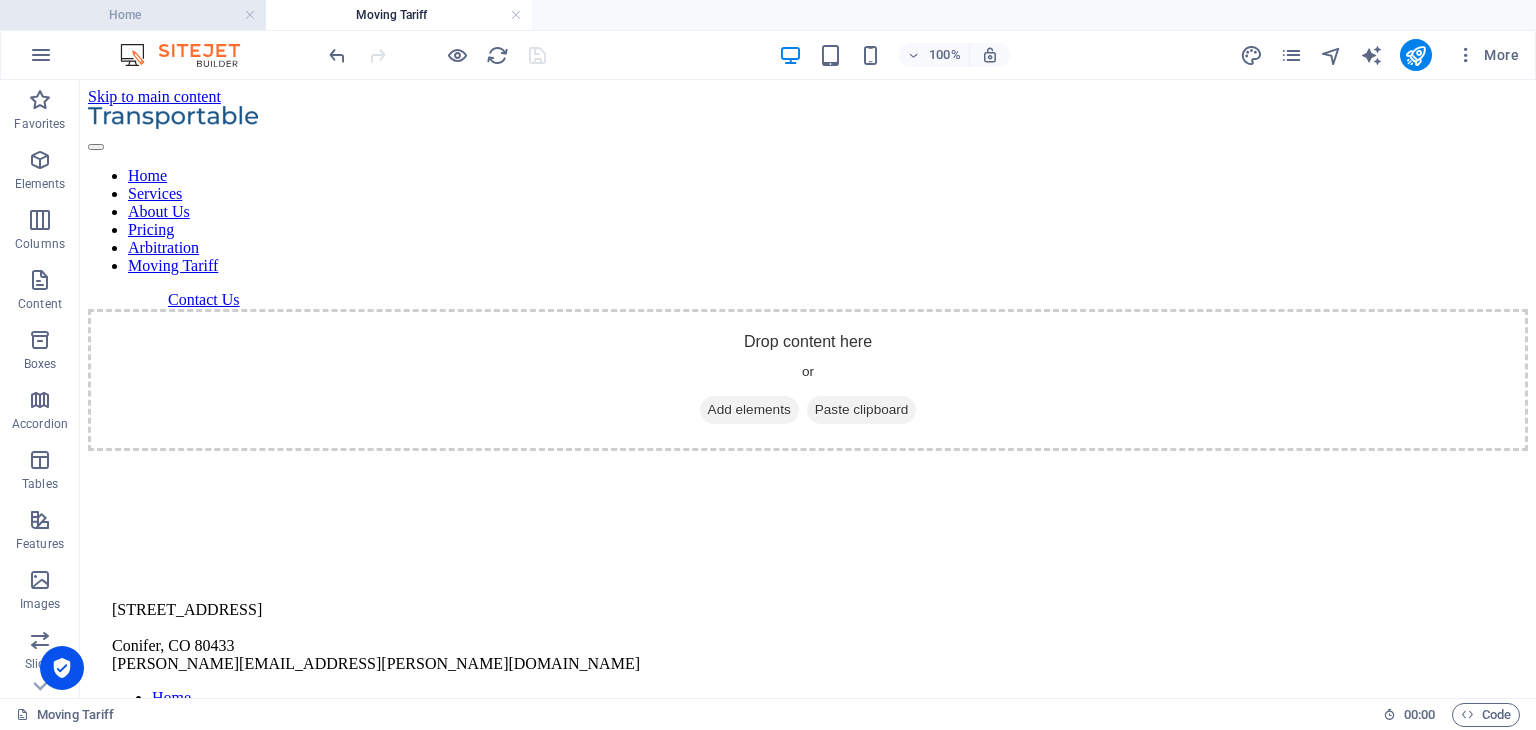 click on "Home" at bounding box center [133, 15] 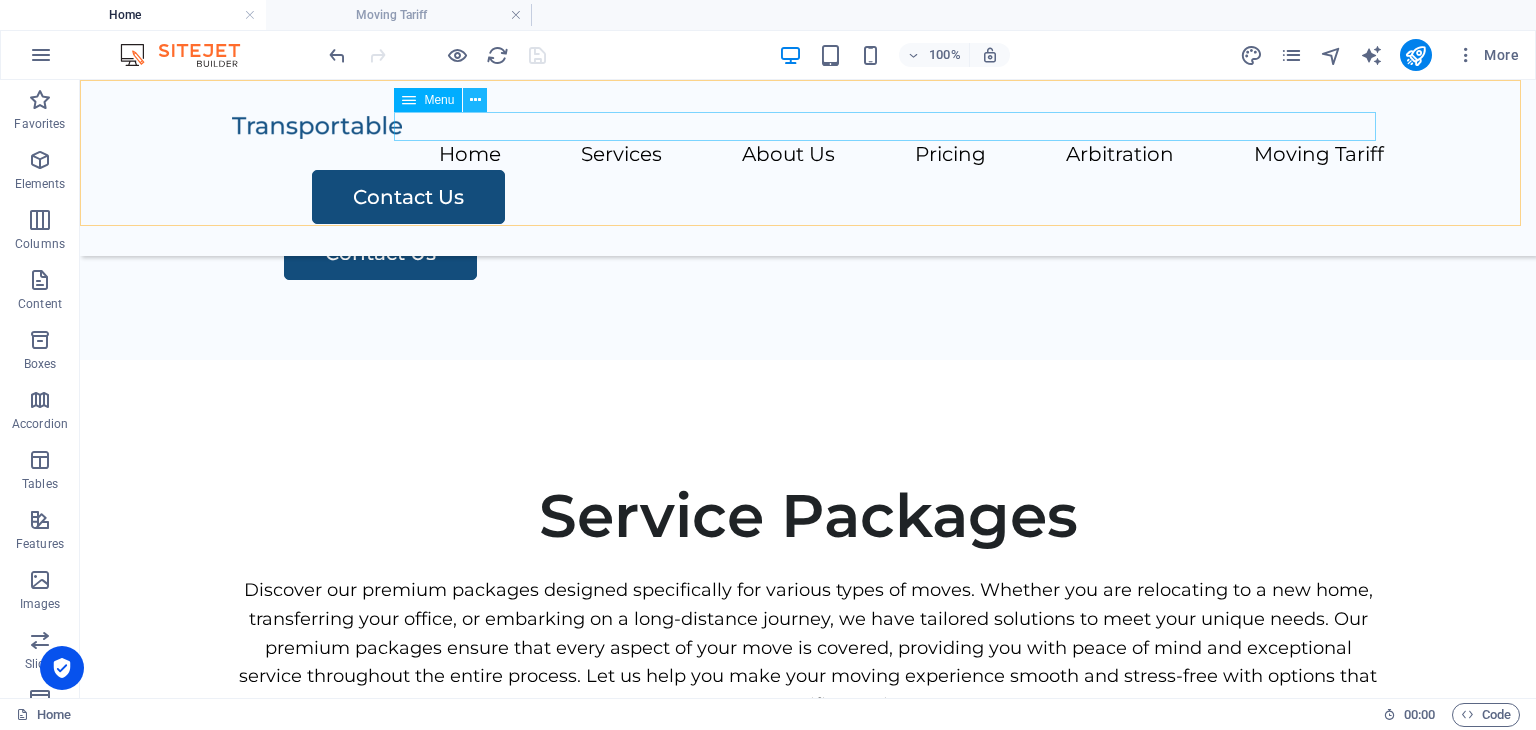 click at bounding box center [475, 100] 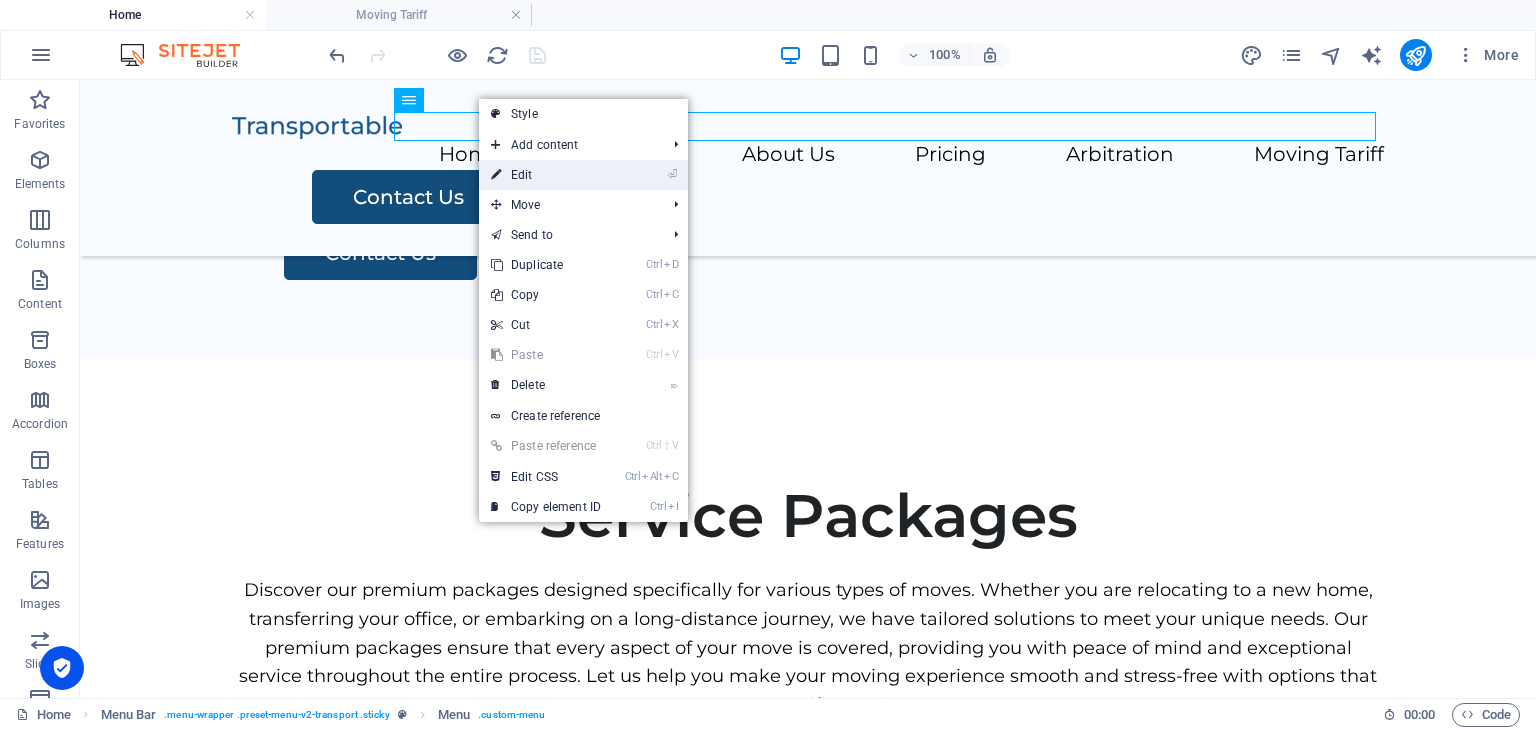 click on "⏎  Edit" at bounding box center [546, 175] 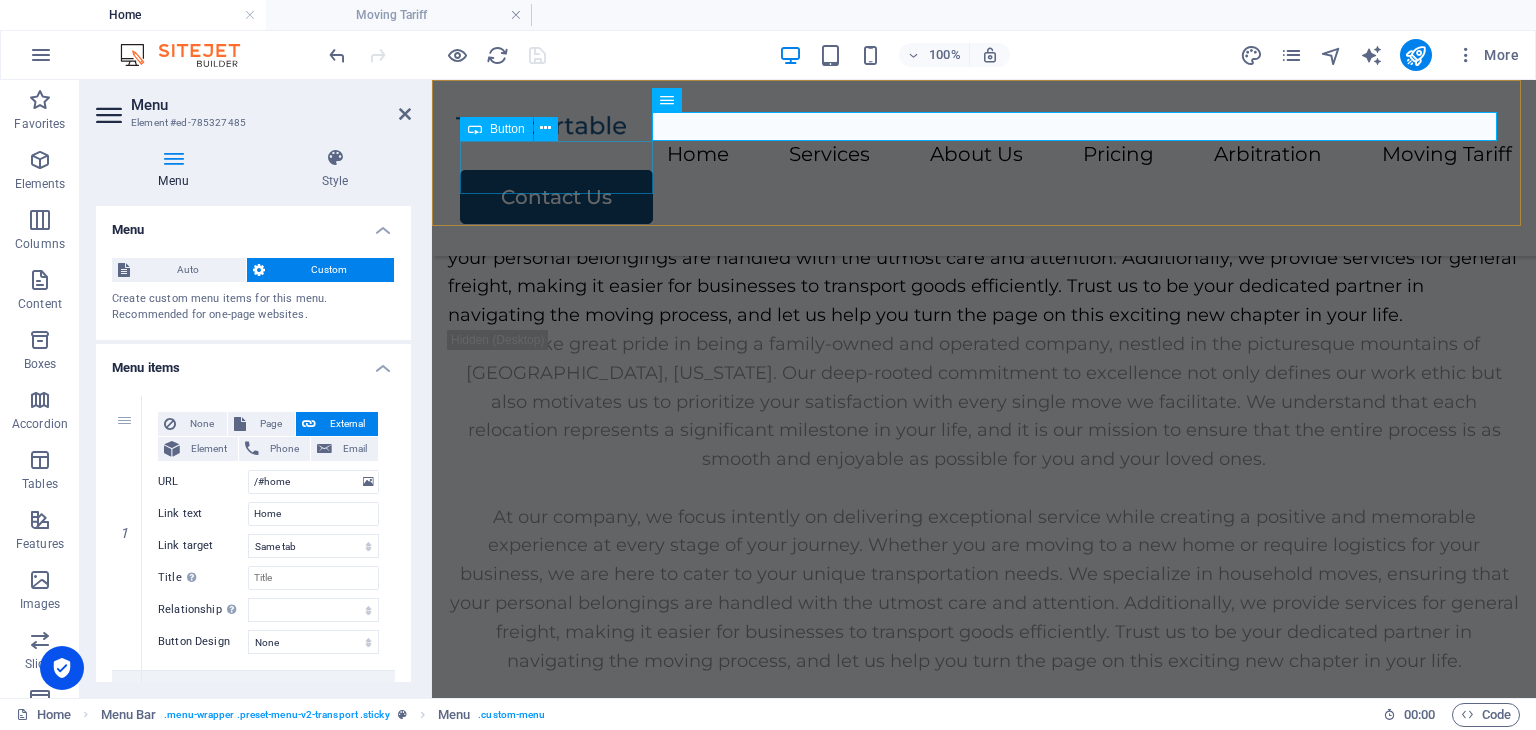 scroll, scrollTop: 7275, scrollLeft: 0, axis: vertical 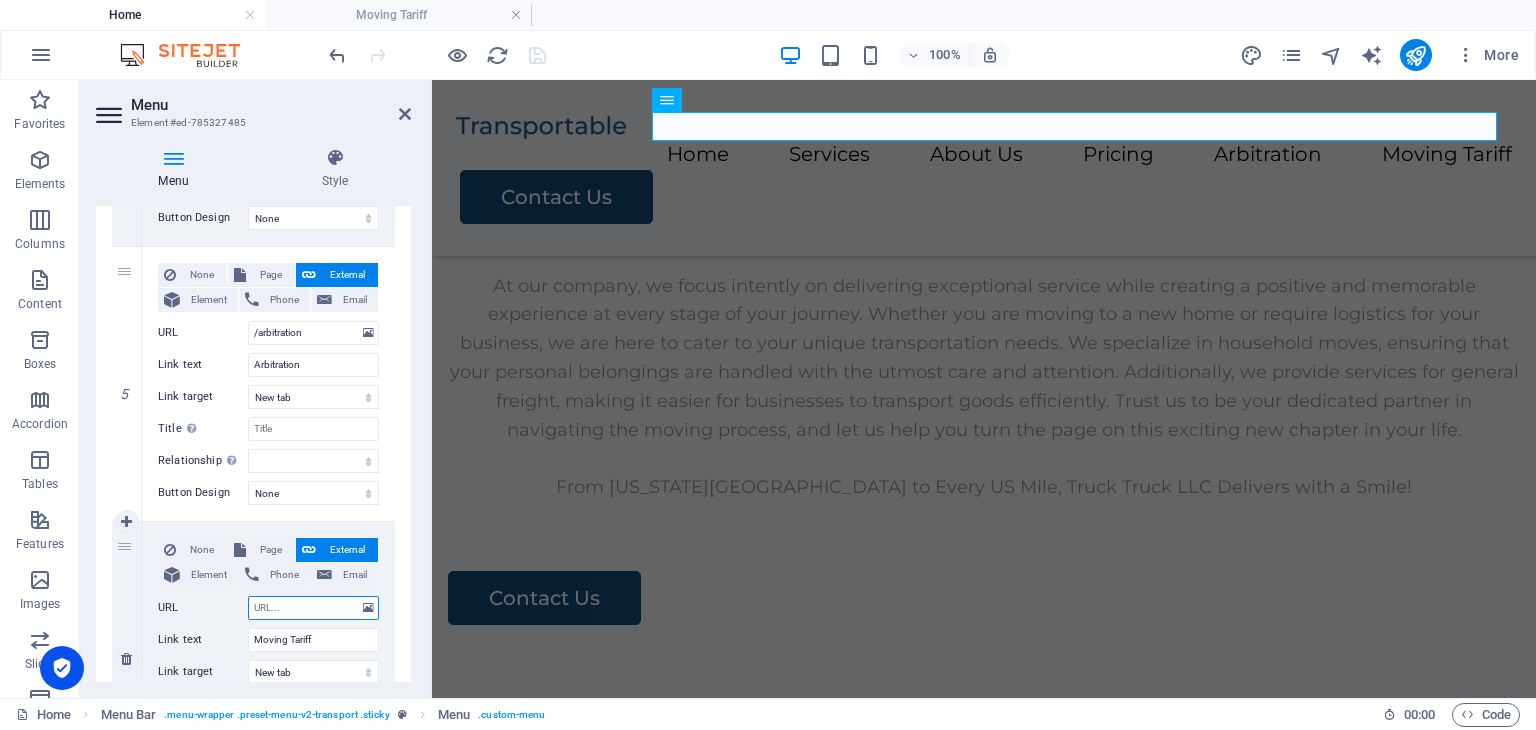 click on "URL" at bounding box center (313, 608) 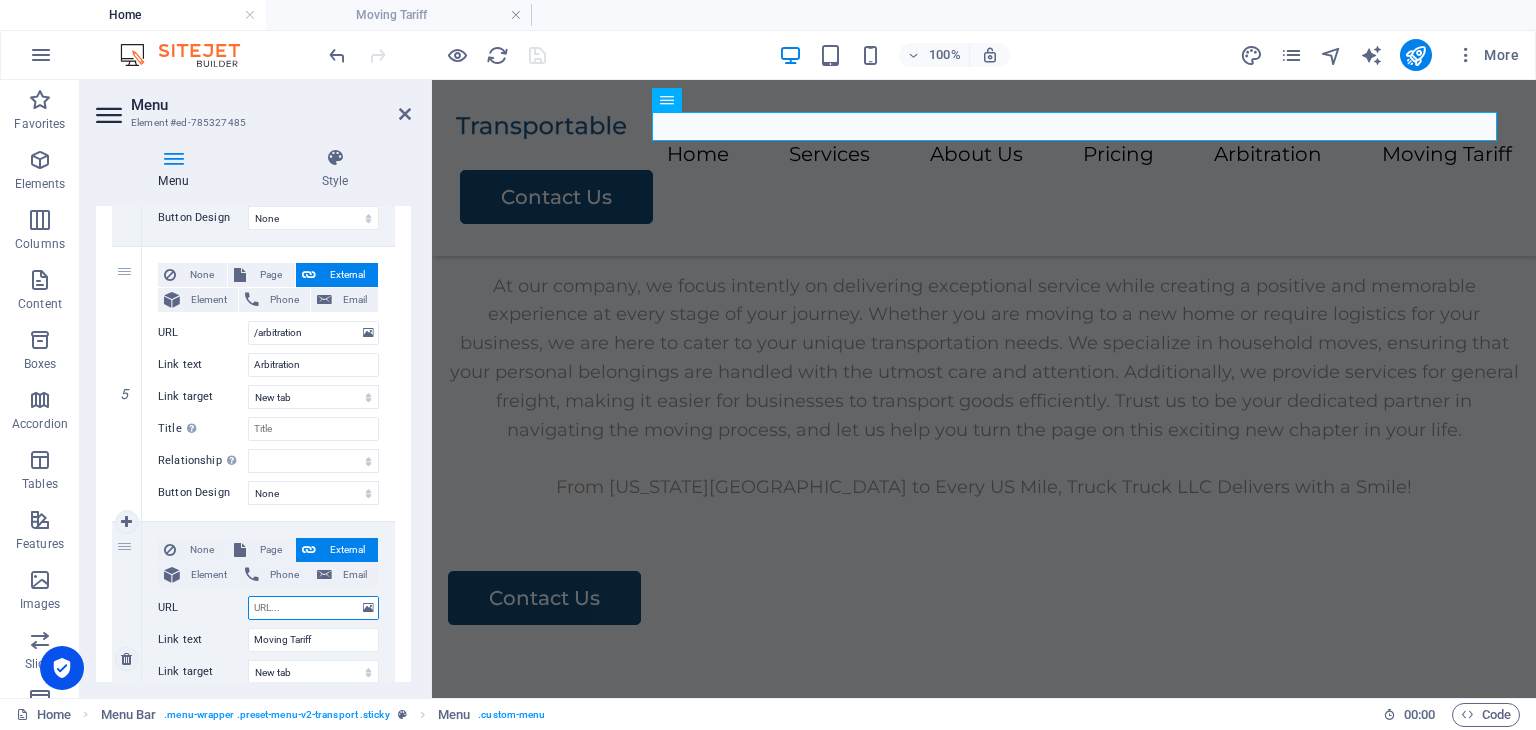 paste on "/moving-tariff" 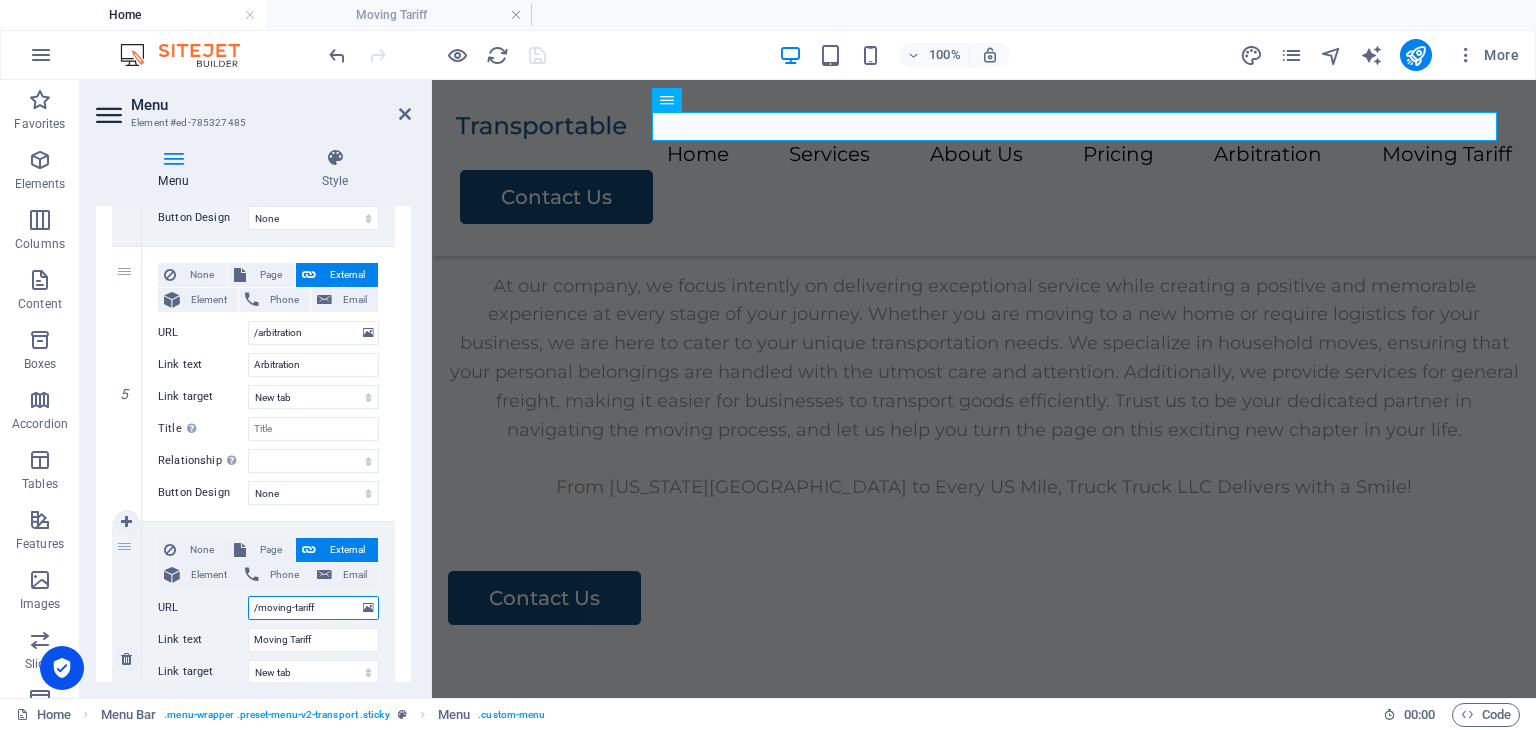 select 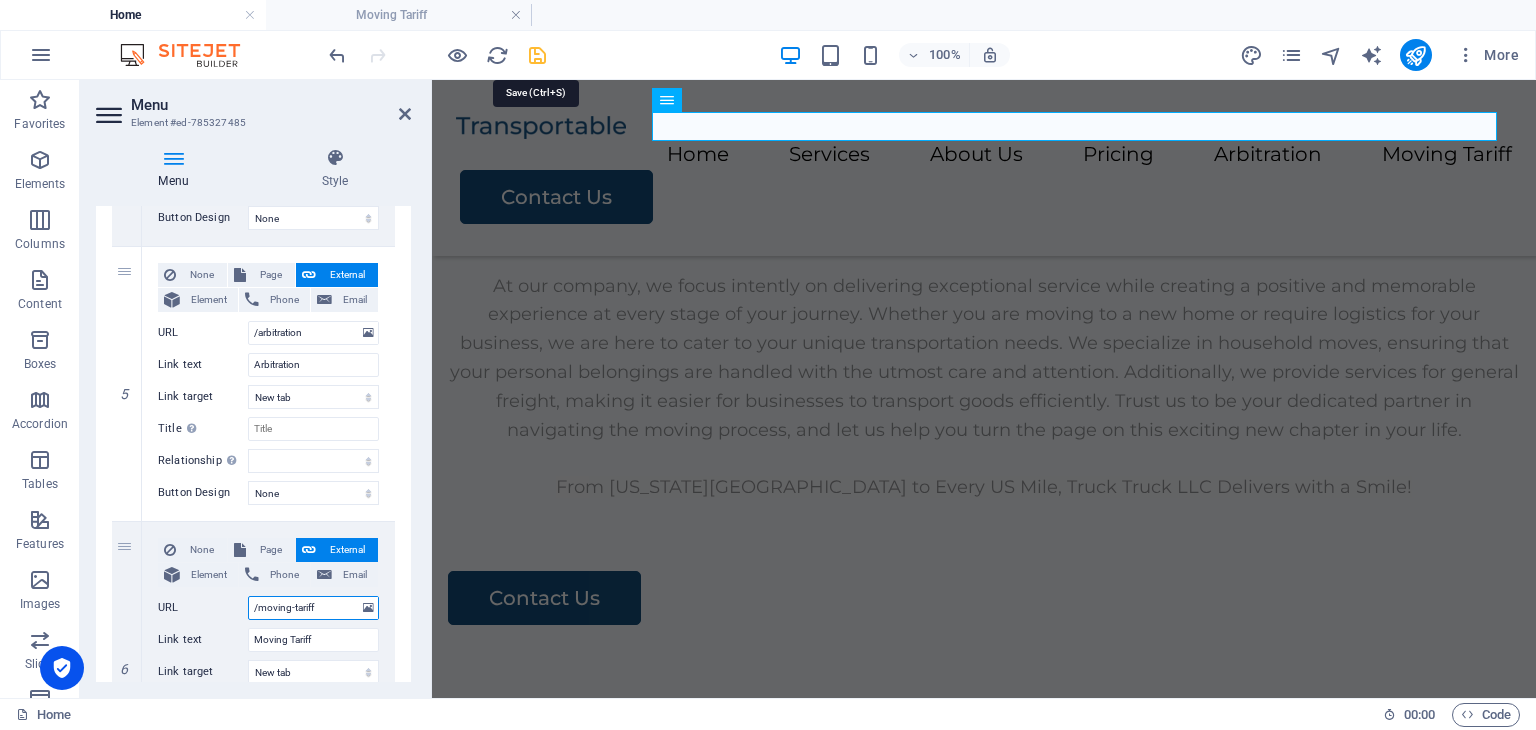 type on "/moving-tariff" 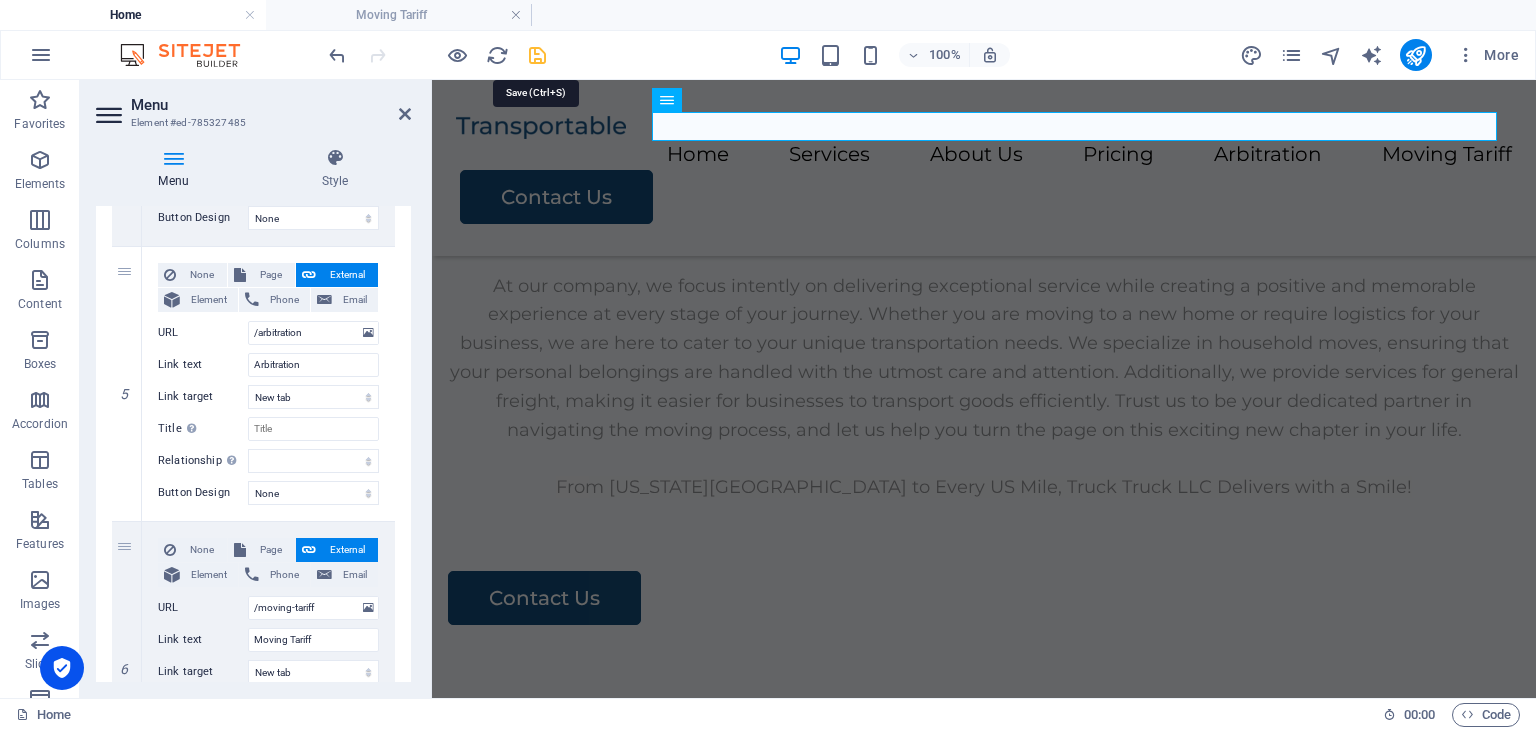 click at bounding box center [537, 55] 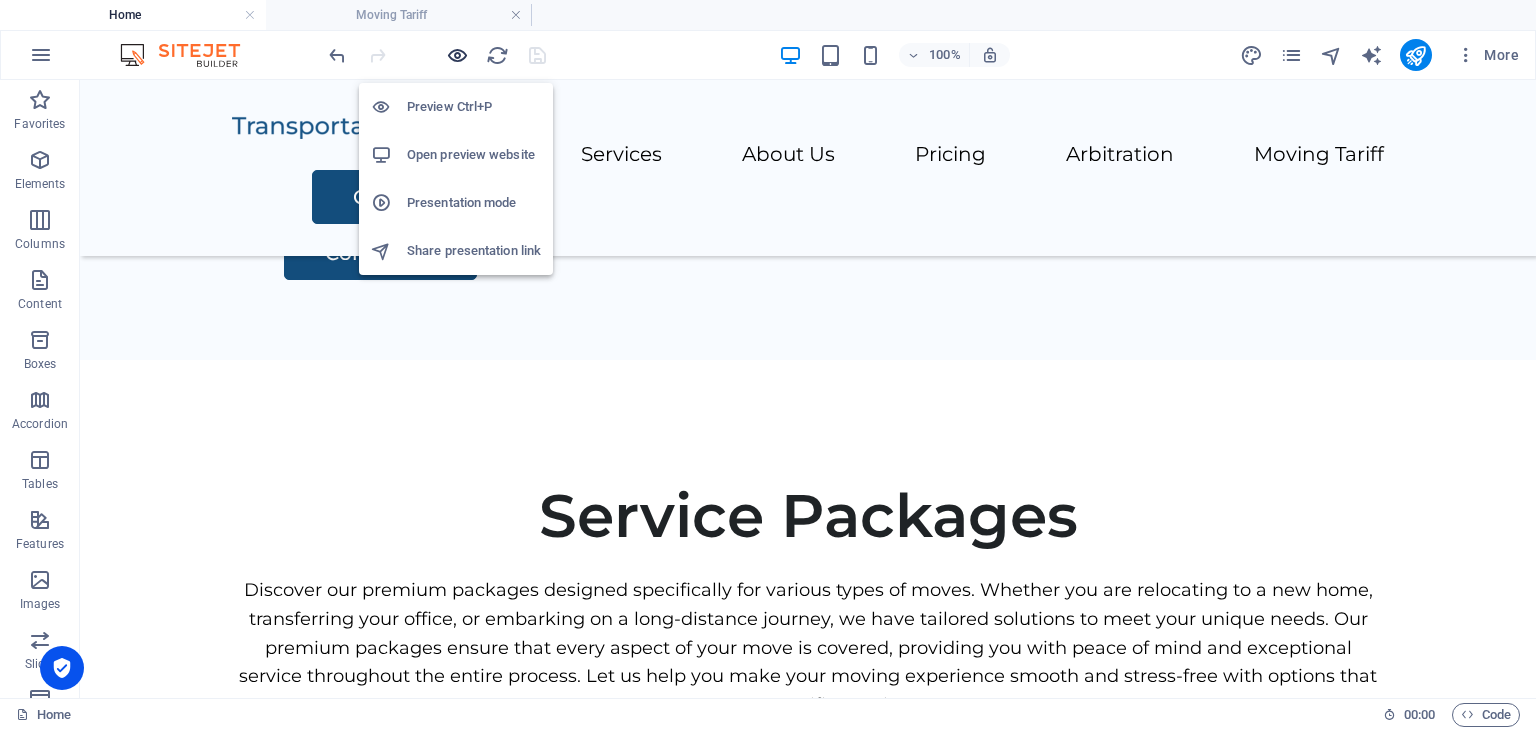 click at bounding box center [457, 55] 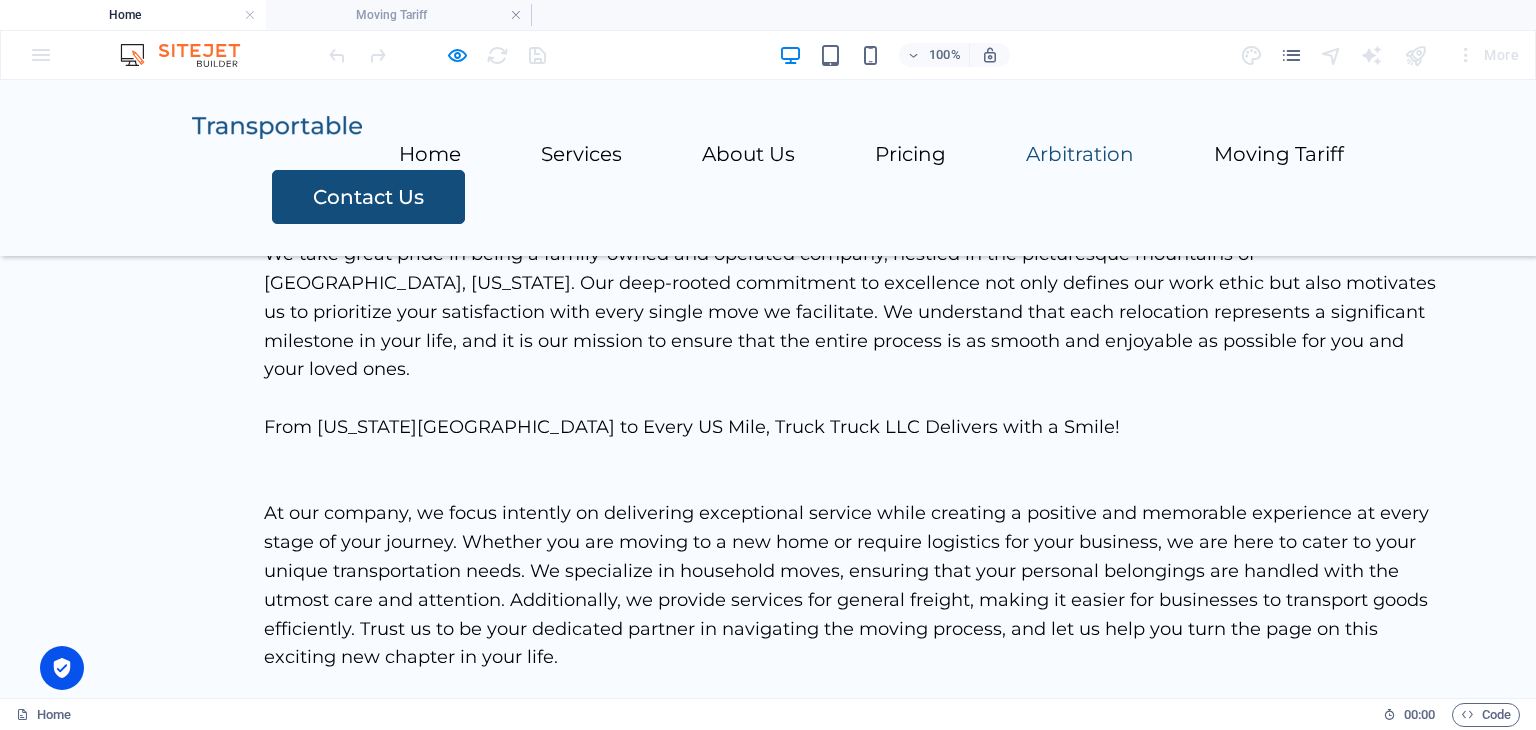 click on "Arbitration" at bounding box center (1080, 154) 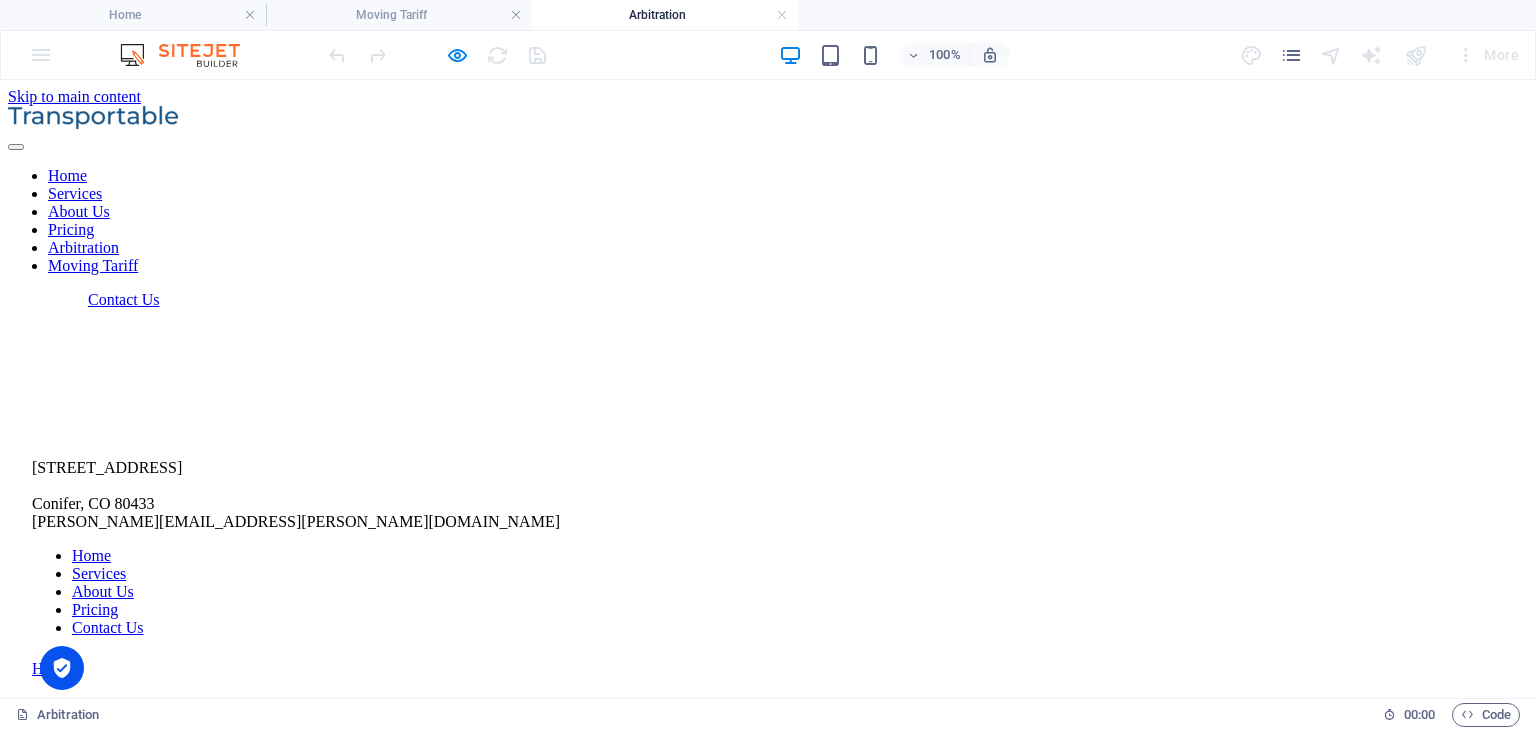 scroll, scrollTop: 0, scrollLeft: 0, axis: both 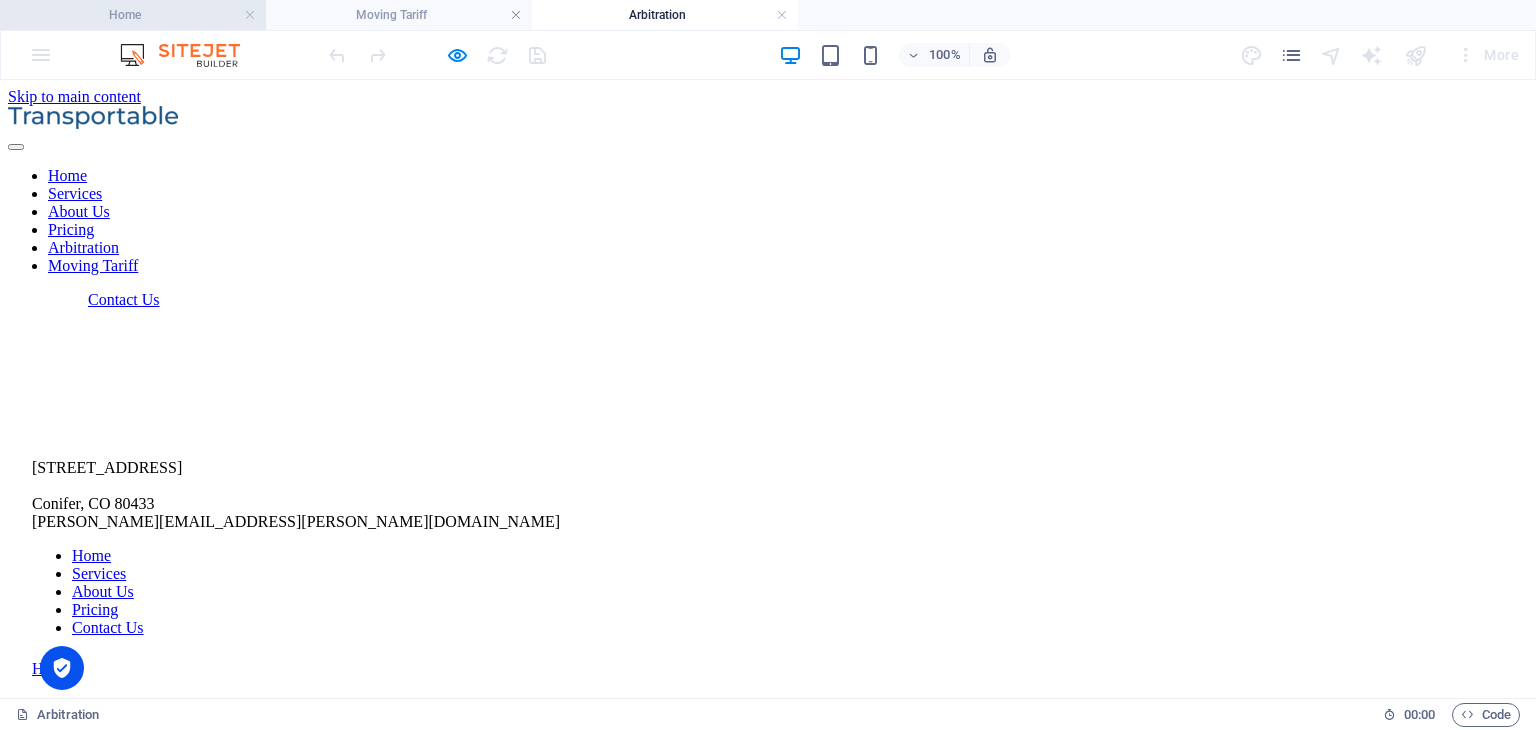 click on "Home" at bounding box center [133, 15] 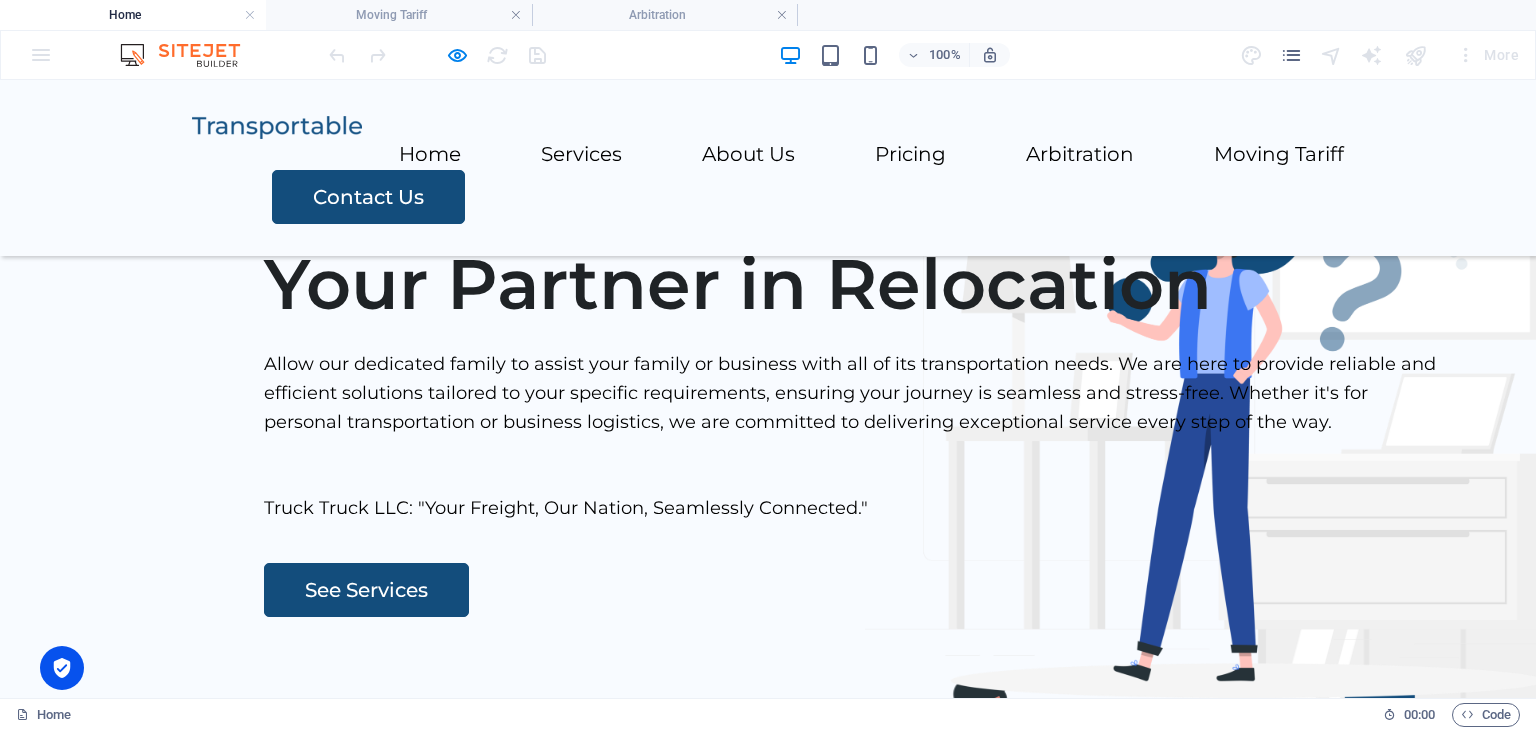 scroll, scrollTop: 5940, scrollLeft: 0, axis: vertical 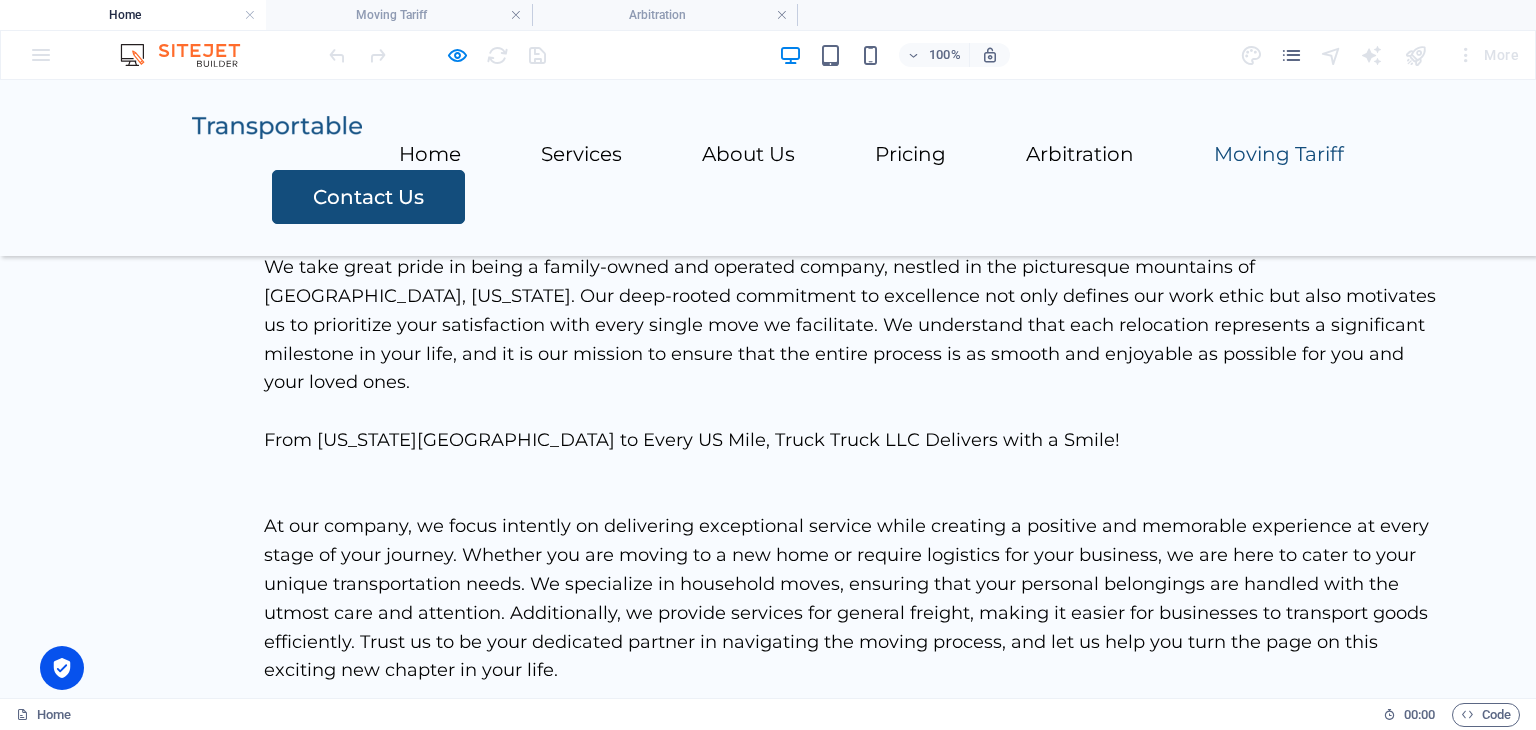 click on "Moving Tariff" at bounding box center (1279, 154) 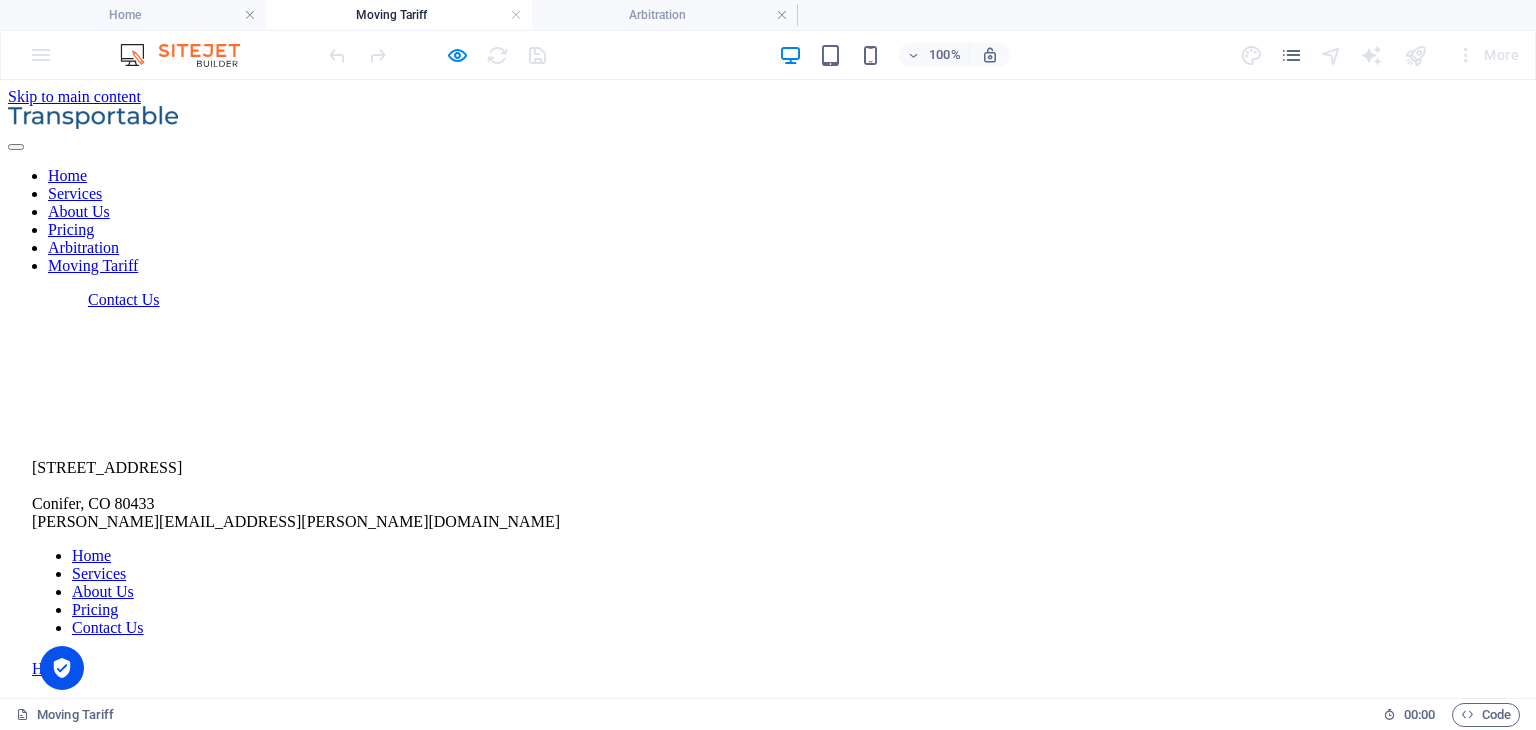 click on "Moving Tariff" at bounding box center (93, 265) 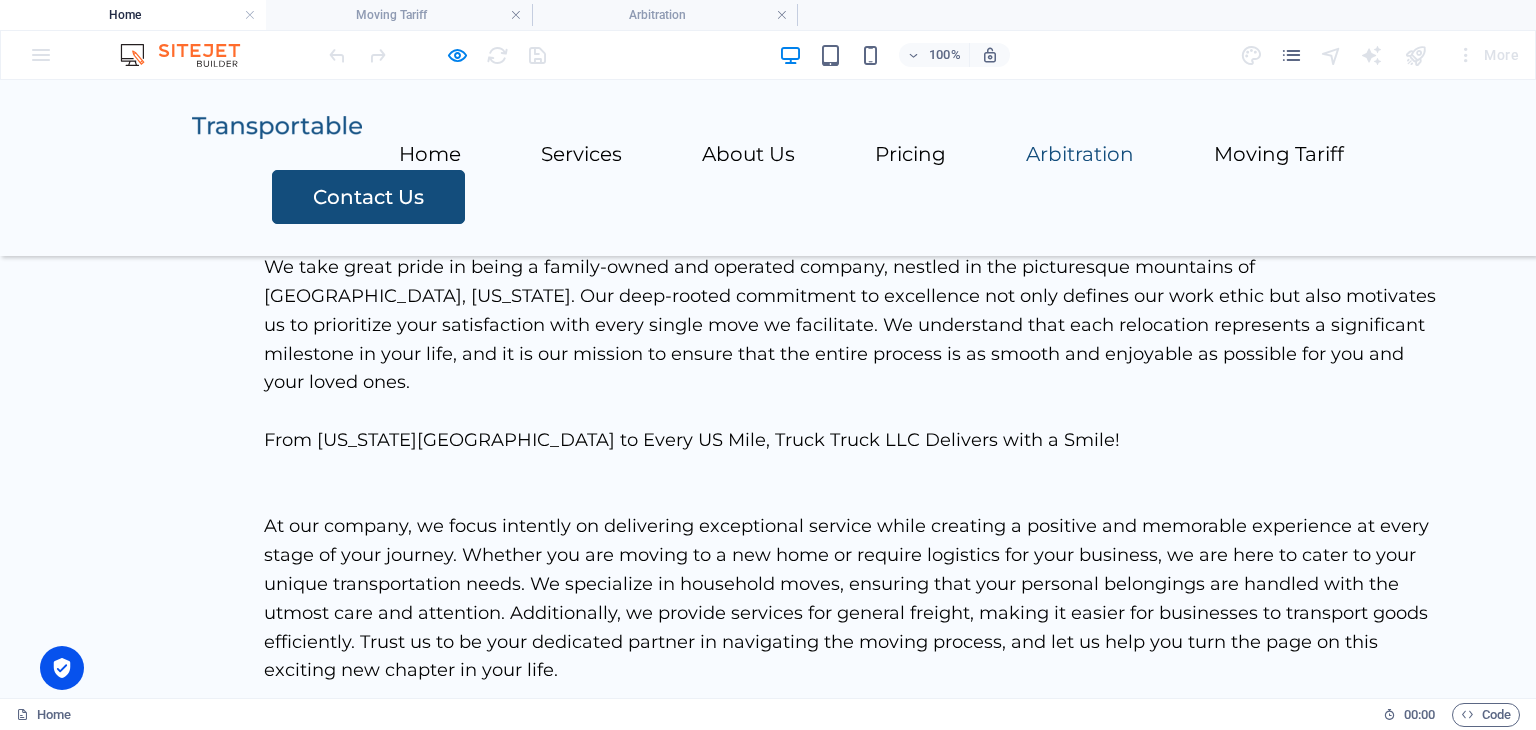 click on "Arbitration" at bounding box center [1080, 154] 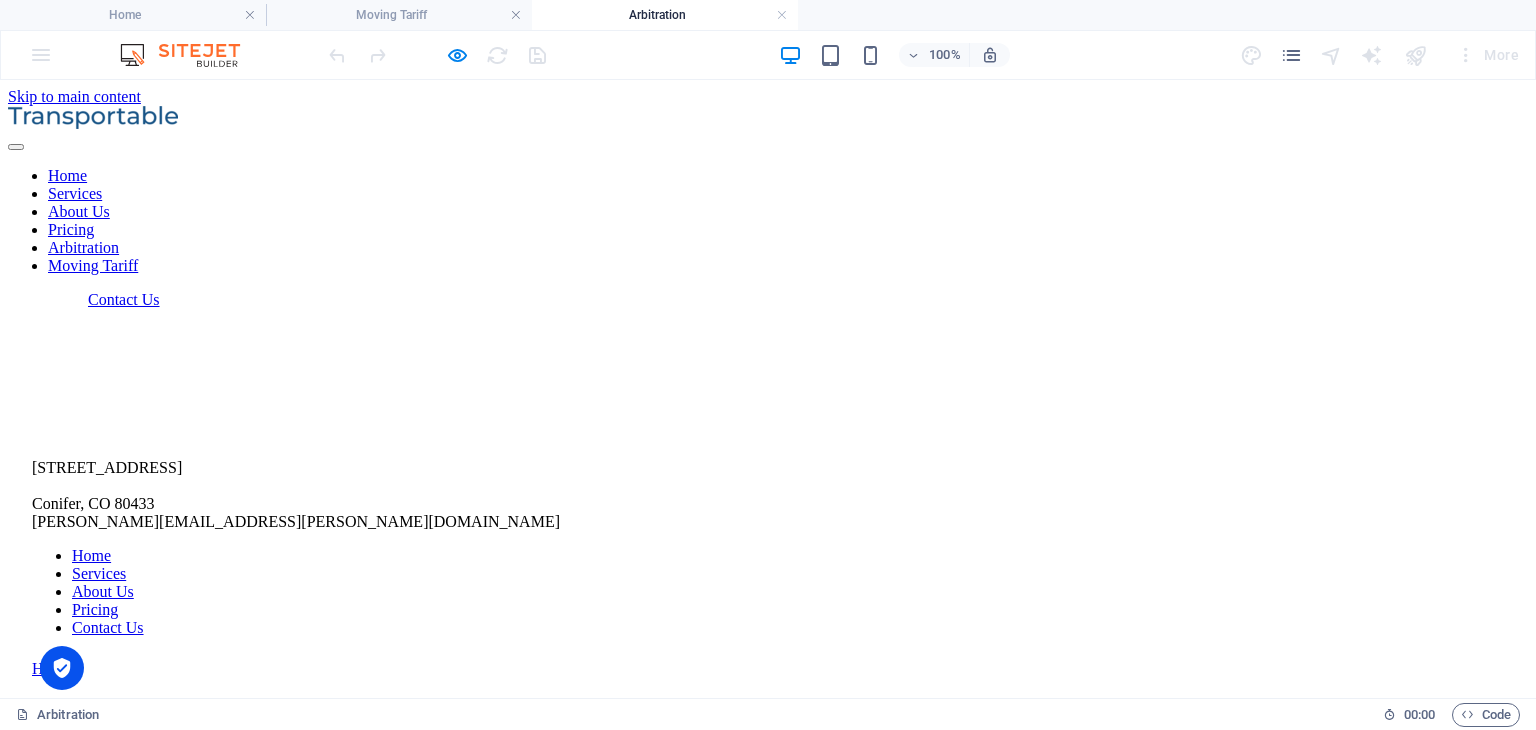 scroll, scrollTop: 0, scrollLeft: 0, axis: both 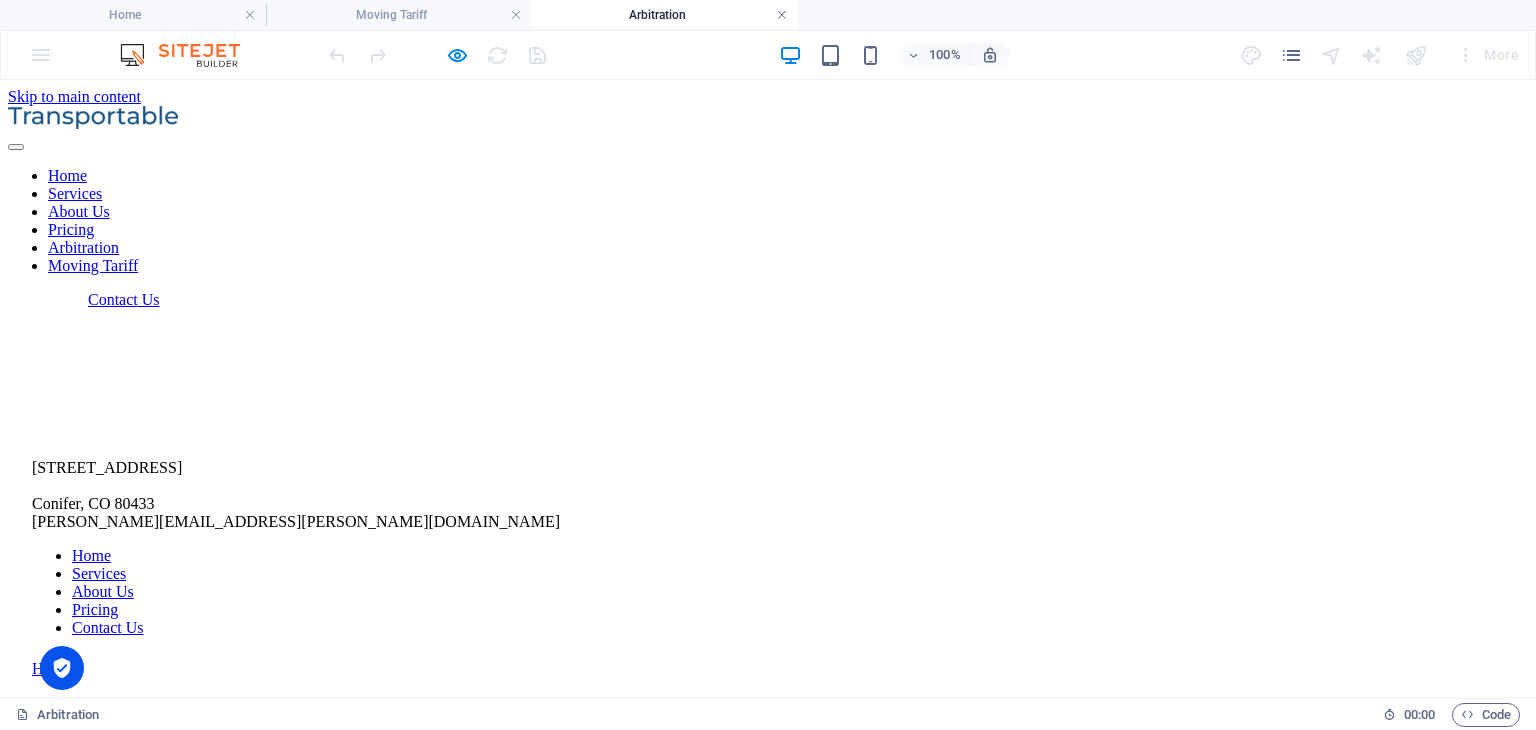 click at bounding box center [782, 15] 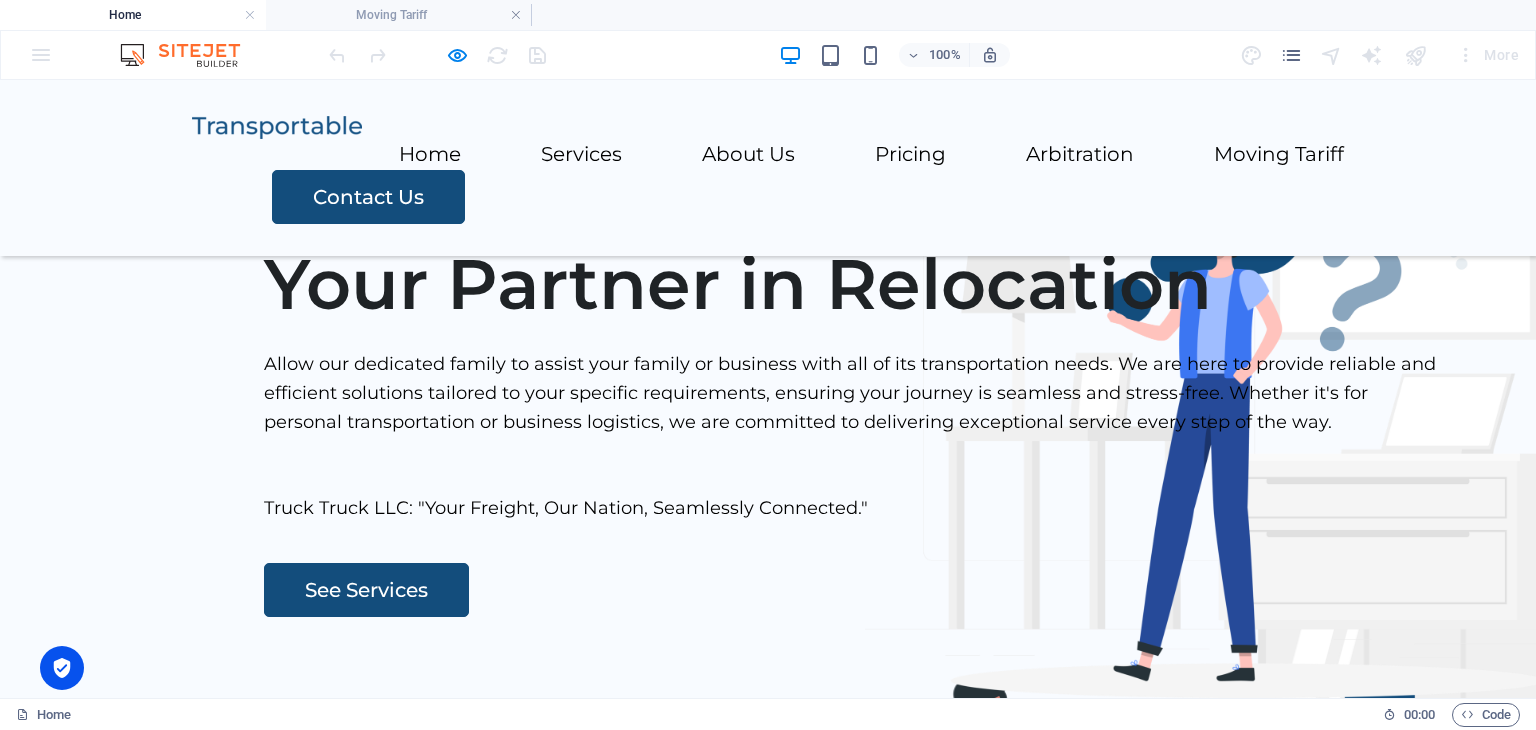 scroll, scrollTop: 5940, scrollLeft: 0, axis: vertical 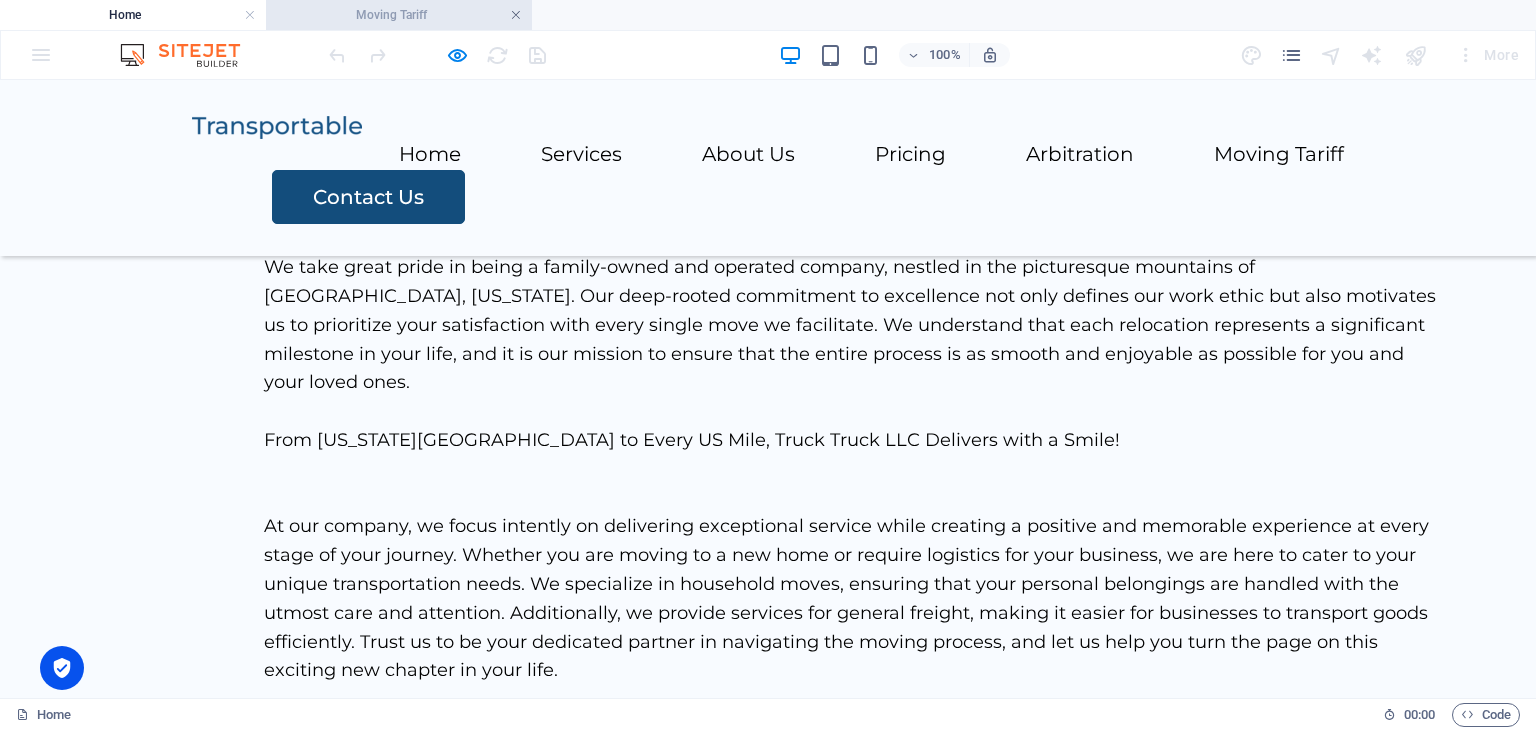 click at bounding box center (516, 15) 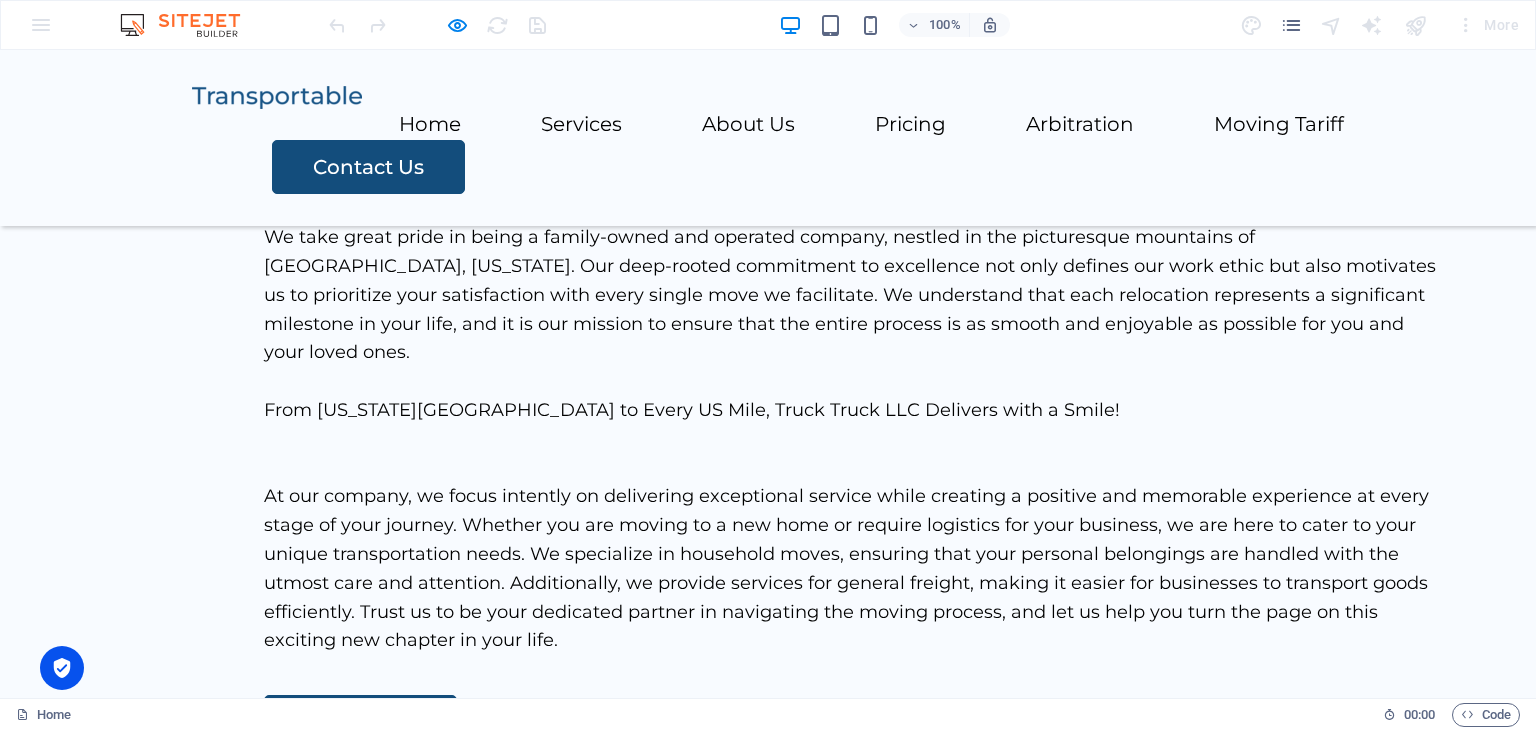 click on "Home" at bounding box center (220, 4319) 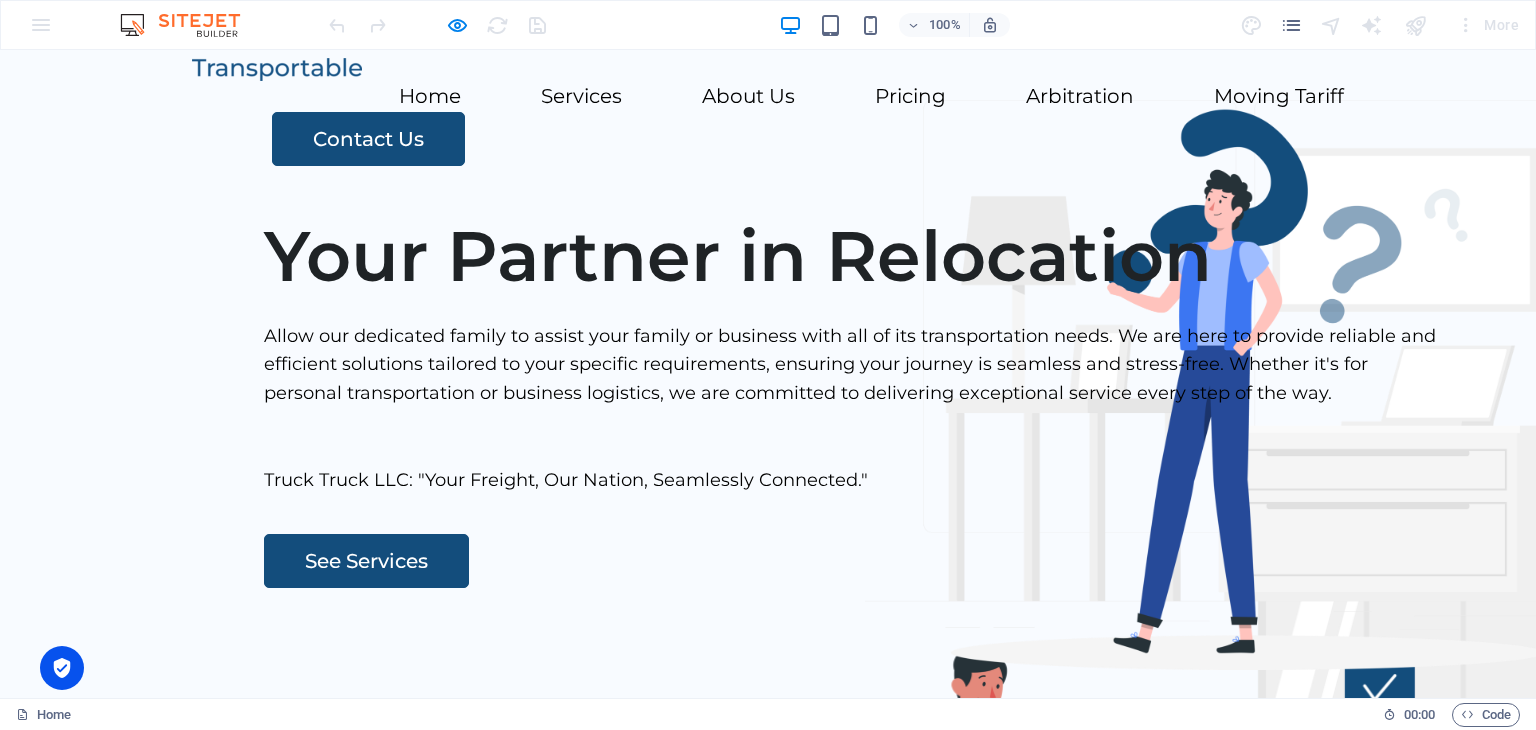 scroll, scrollTop: 146, scrollLeft: 0, axis: vertical 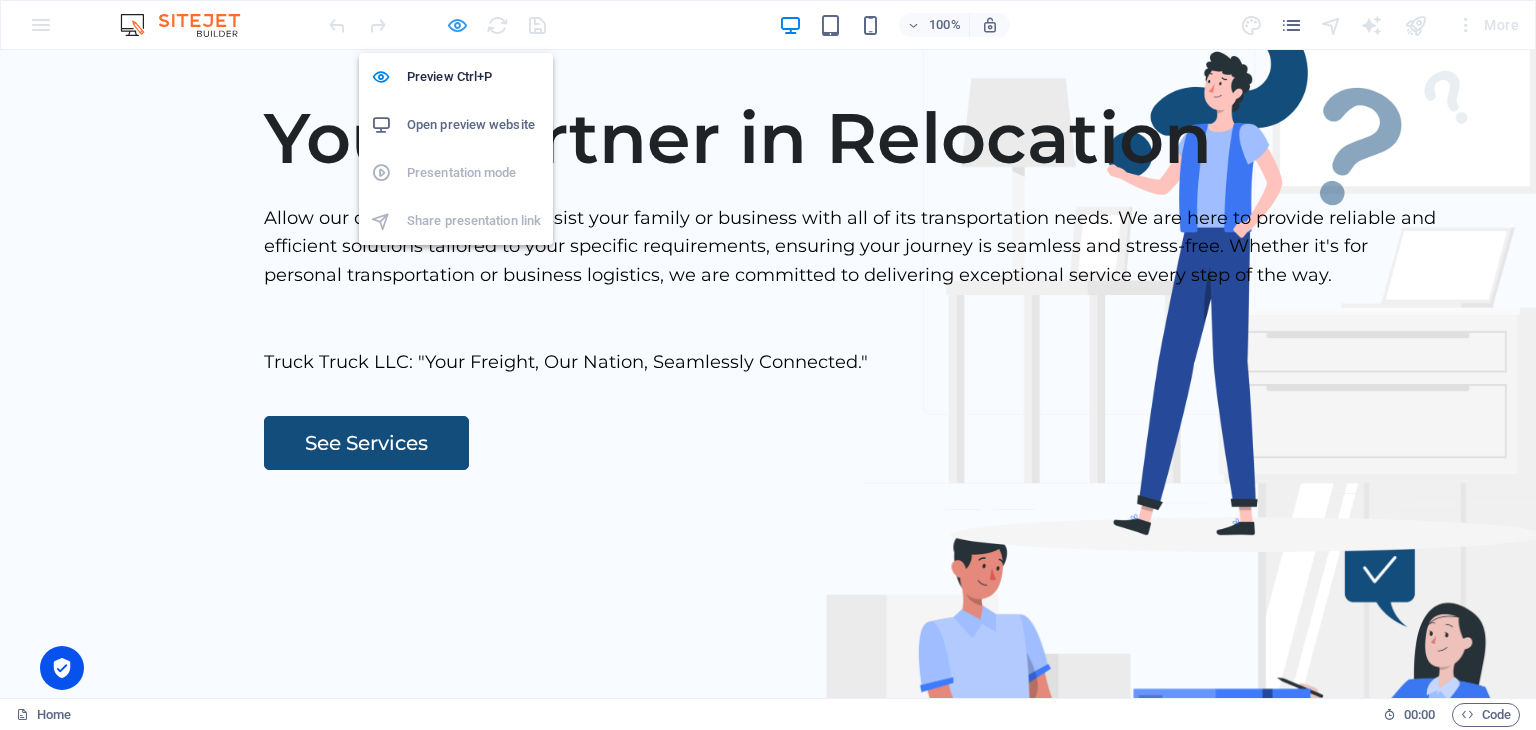click at bounding box center (457, 25) 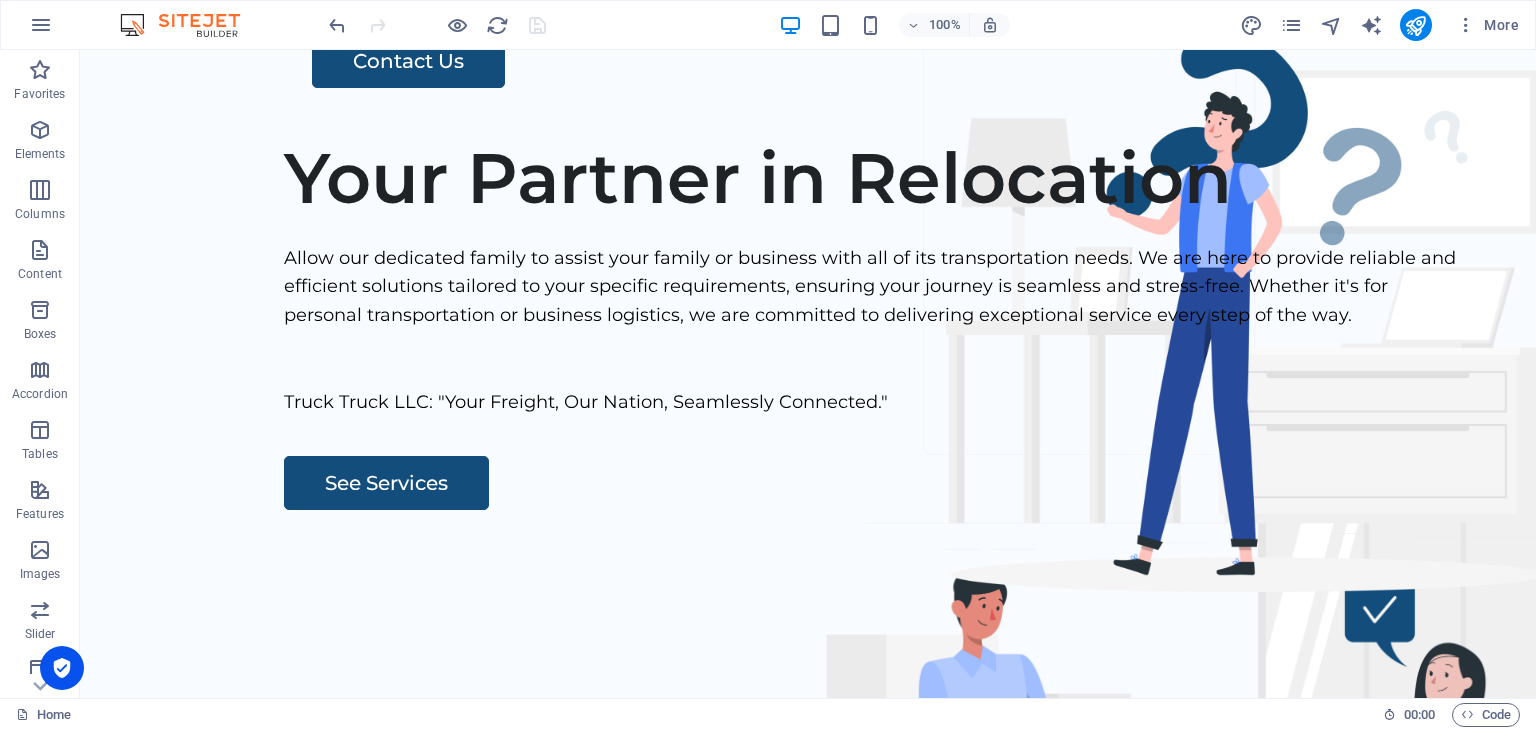 scroll, scrollTop: 0, scrollLeft: 0, axis: both 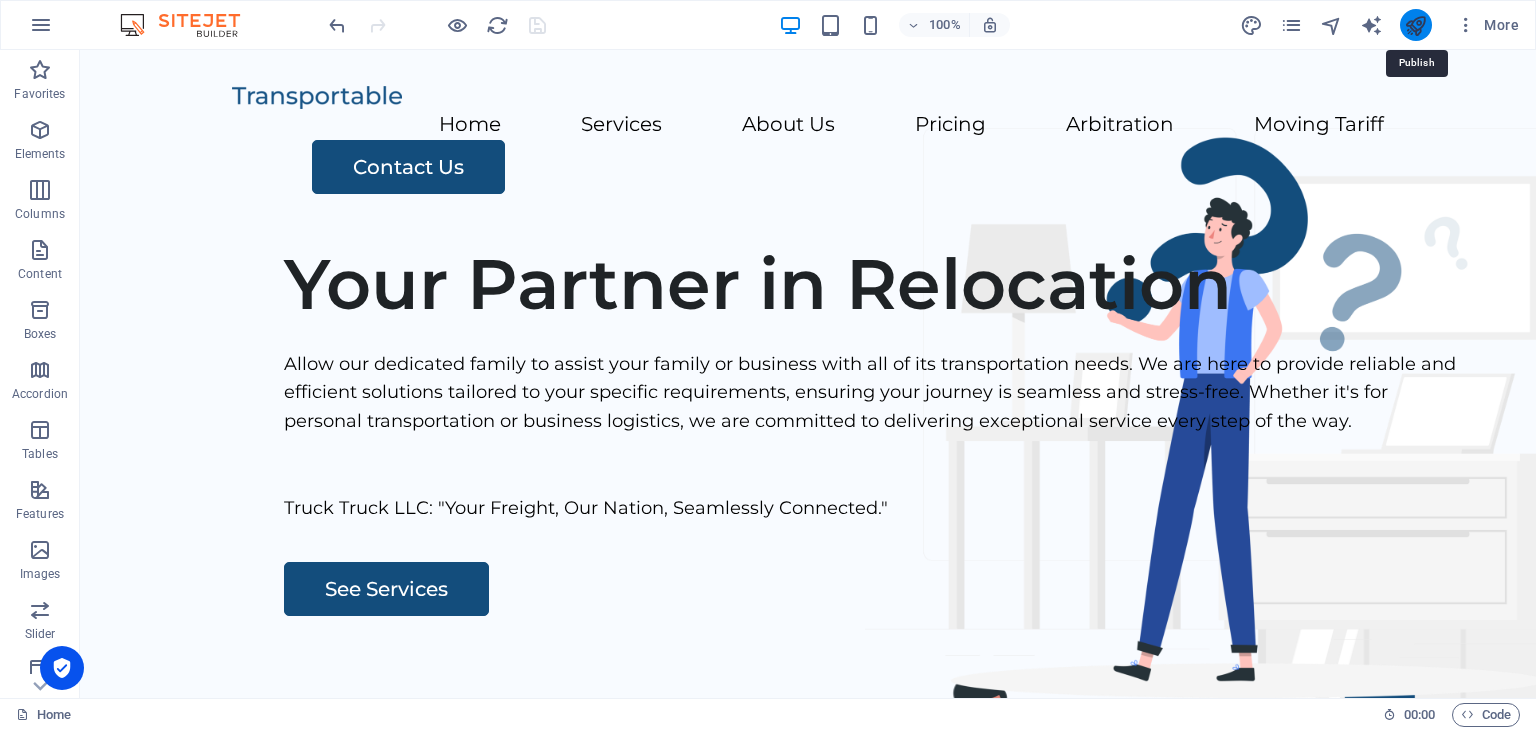click at bounding box center [1415, 25] 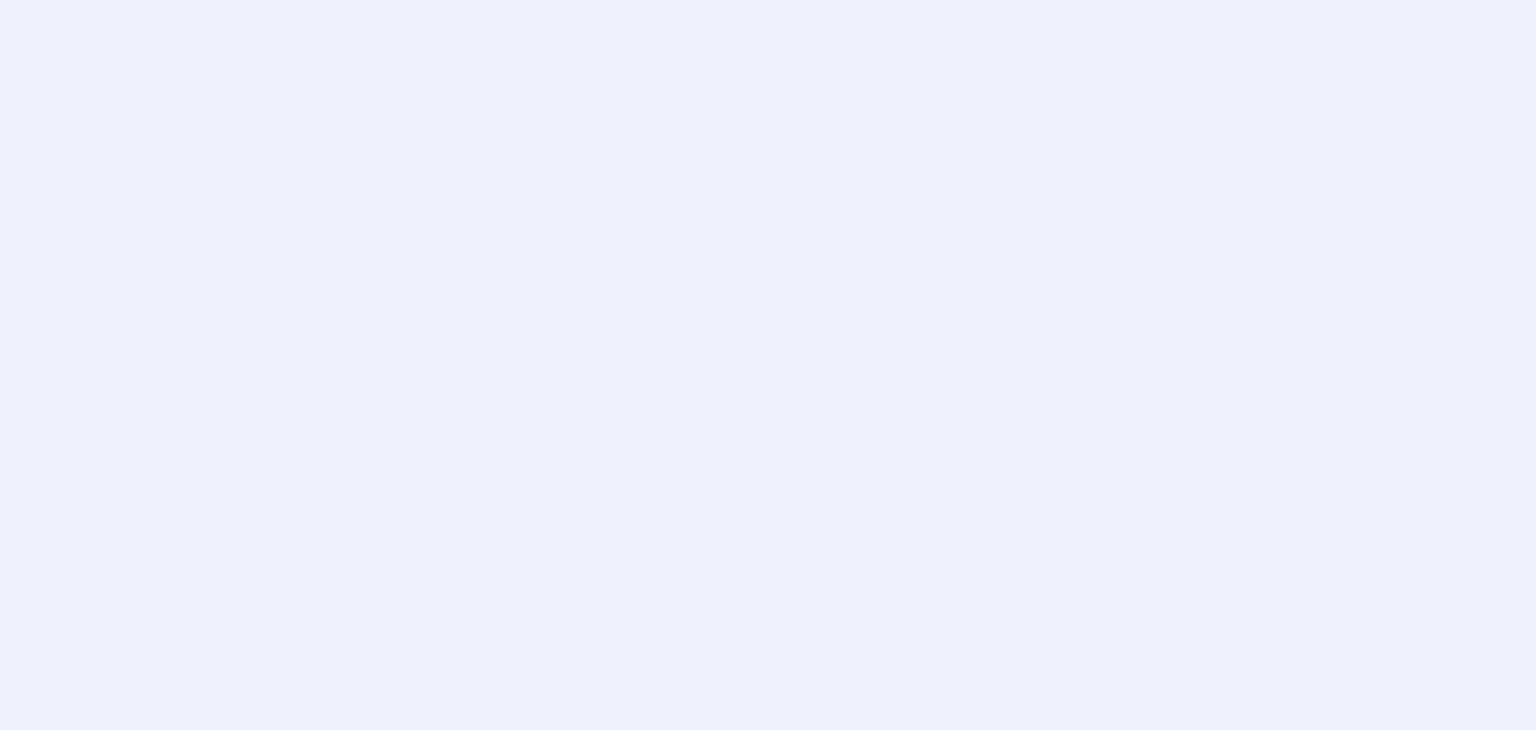 scroll, scrollTop: 0, scrollLeft: 0, axis: both 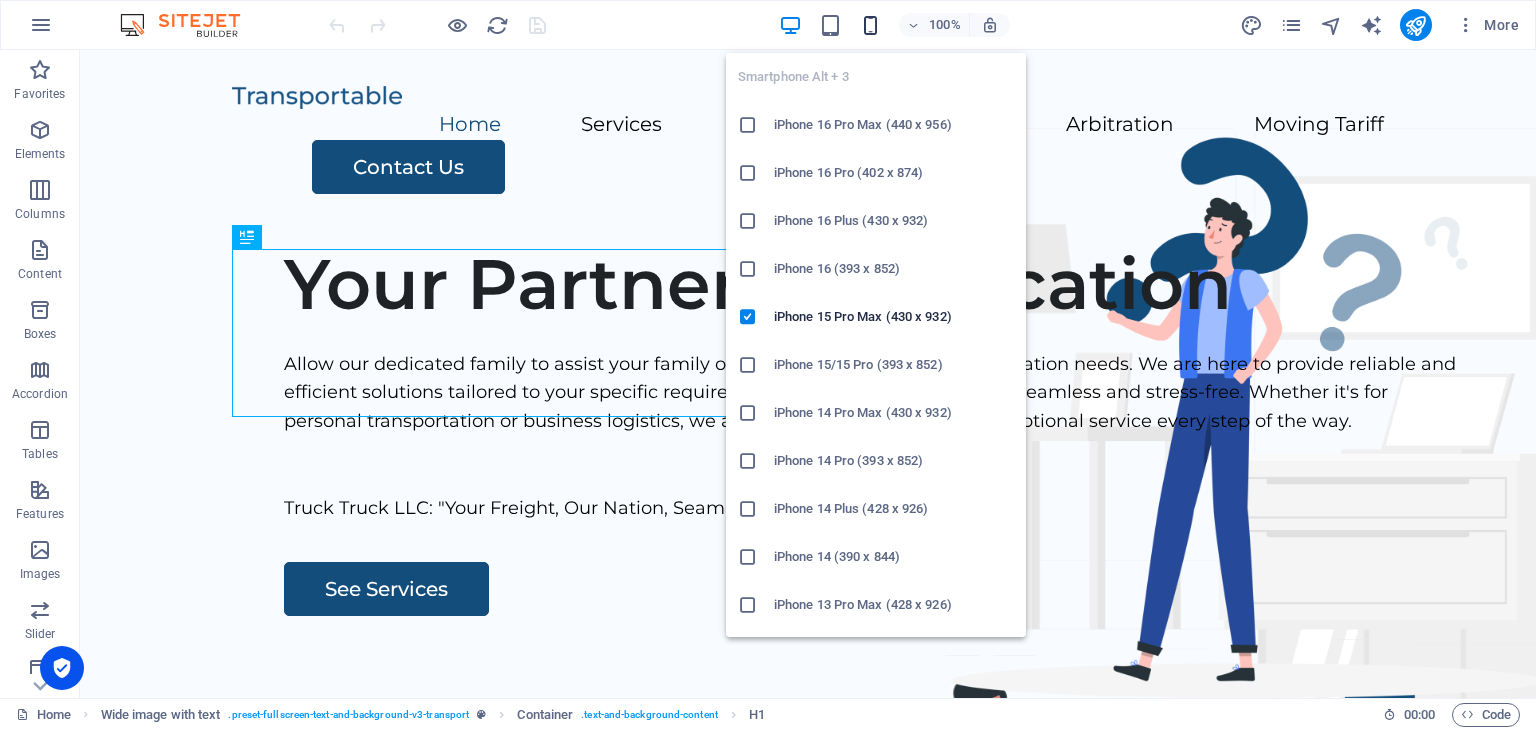 click at bounding box center [870, 25] 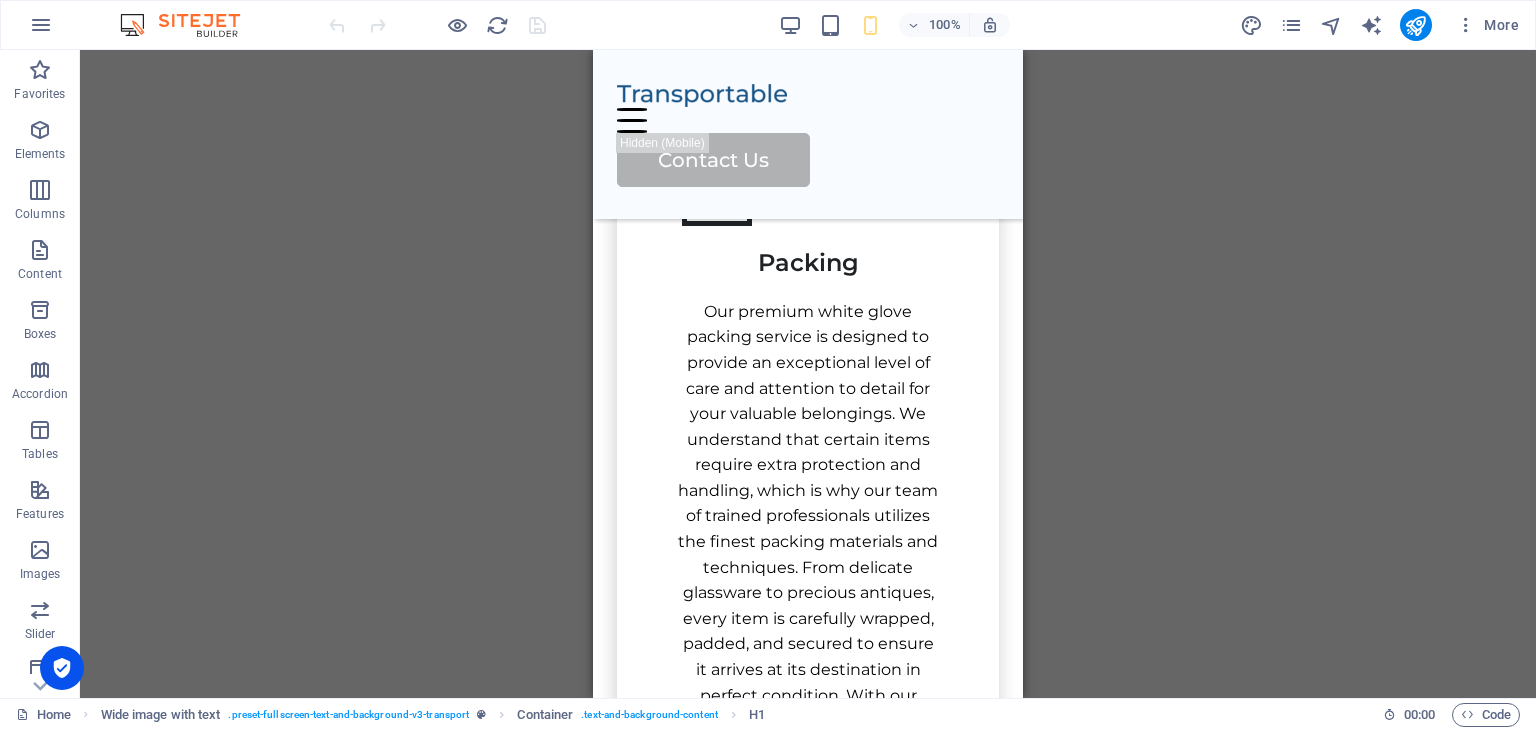 scroll, scrollTop: 2151, scrollLeft: 0, axis: vertical 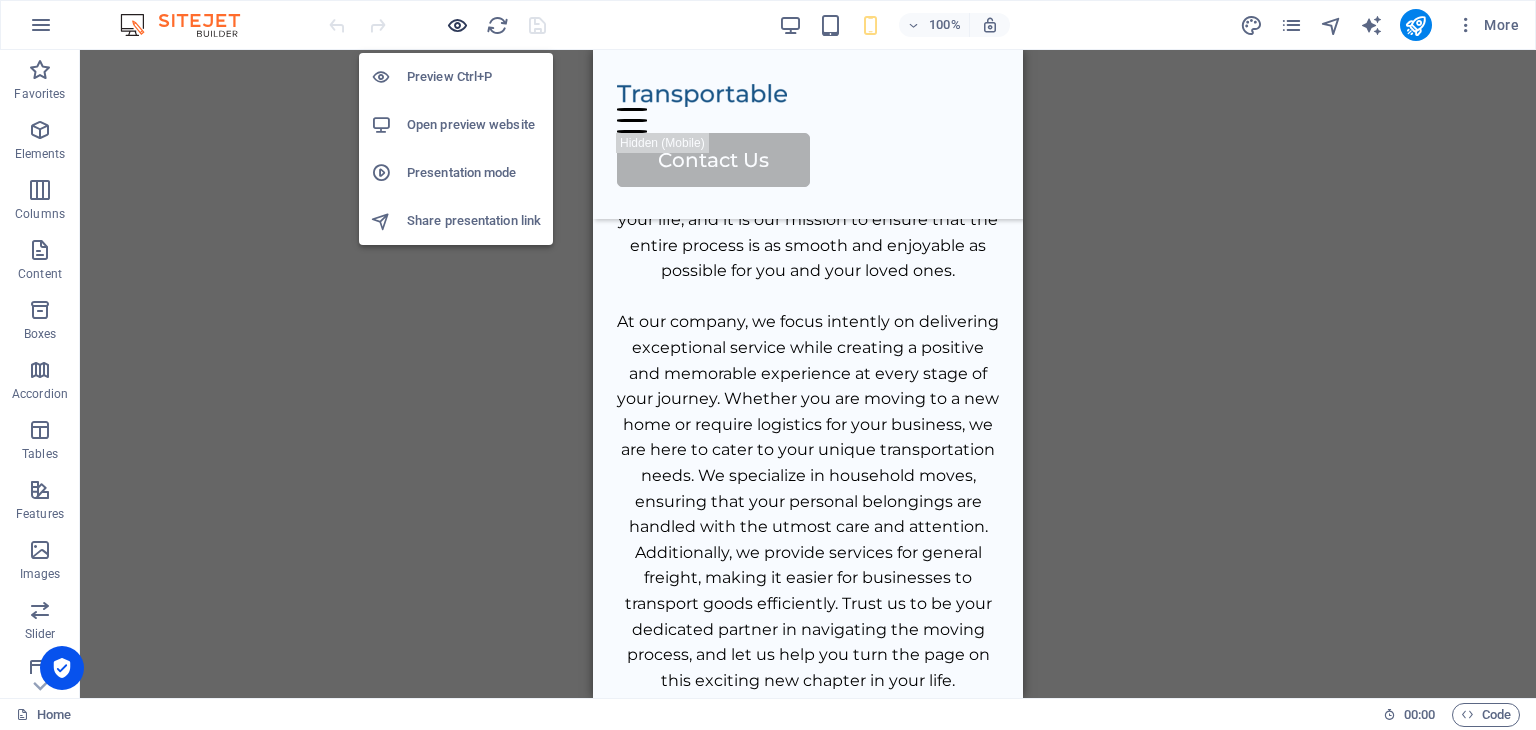click at bounding box center [457, 25] 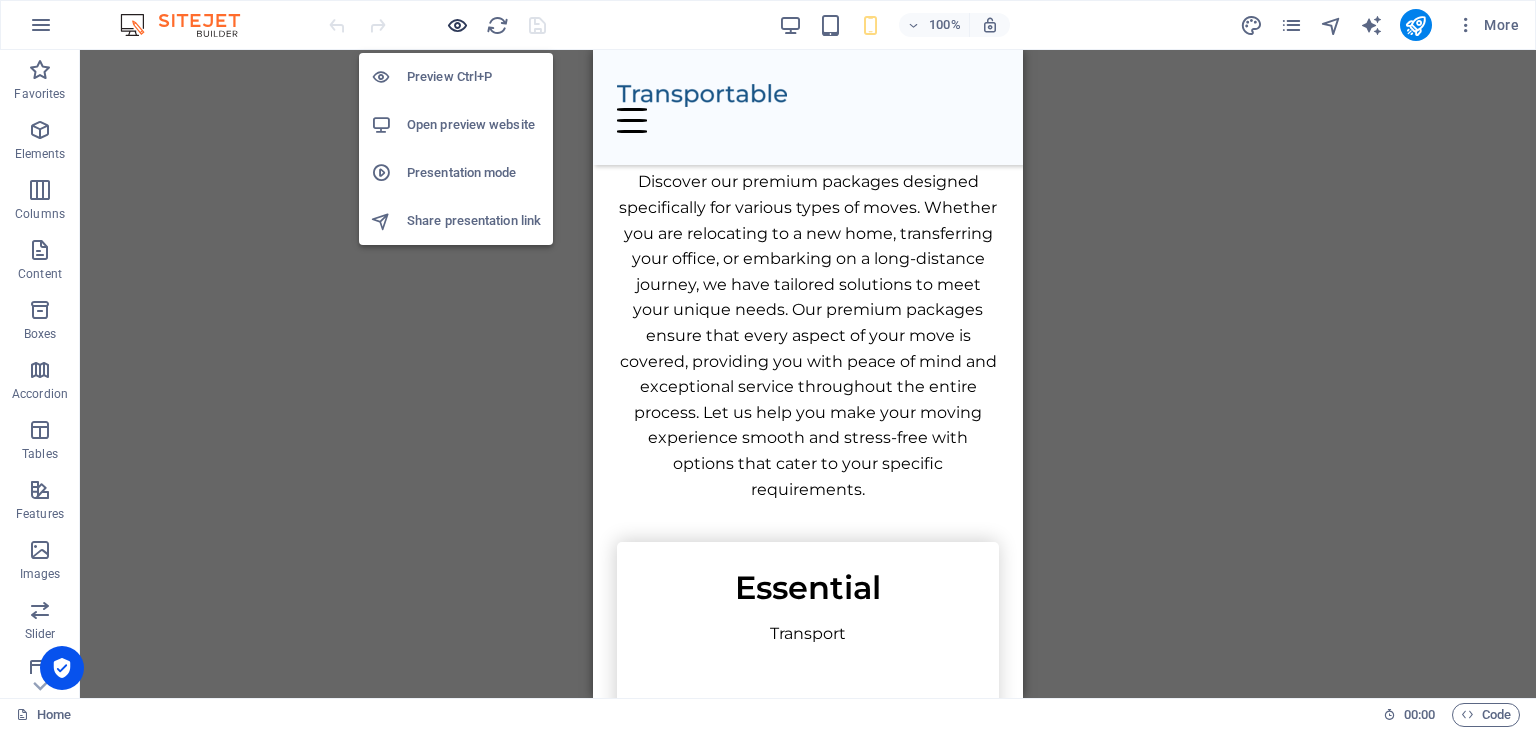 scroll, scrollTop: 4904, scrollLeft: 0, axis: vertical 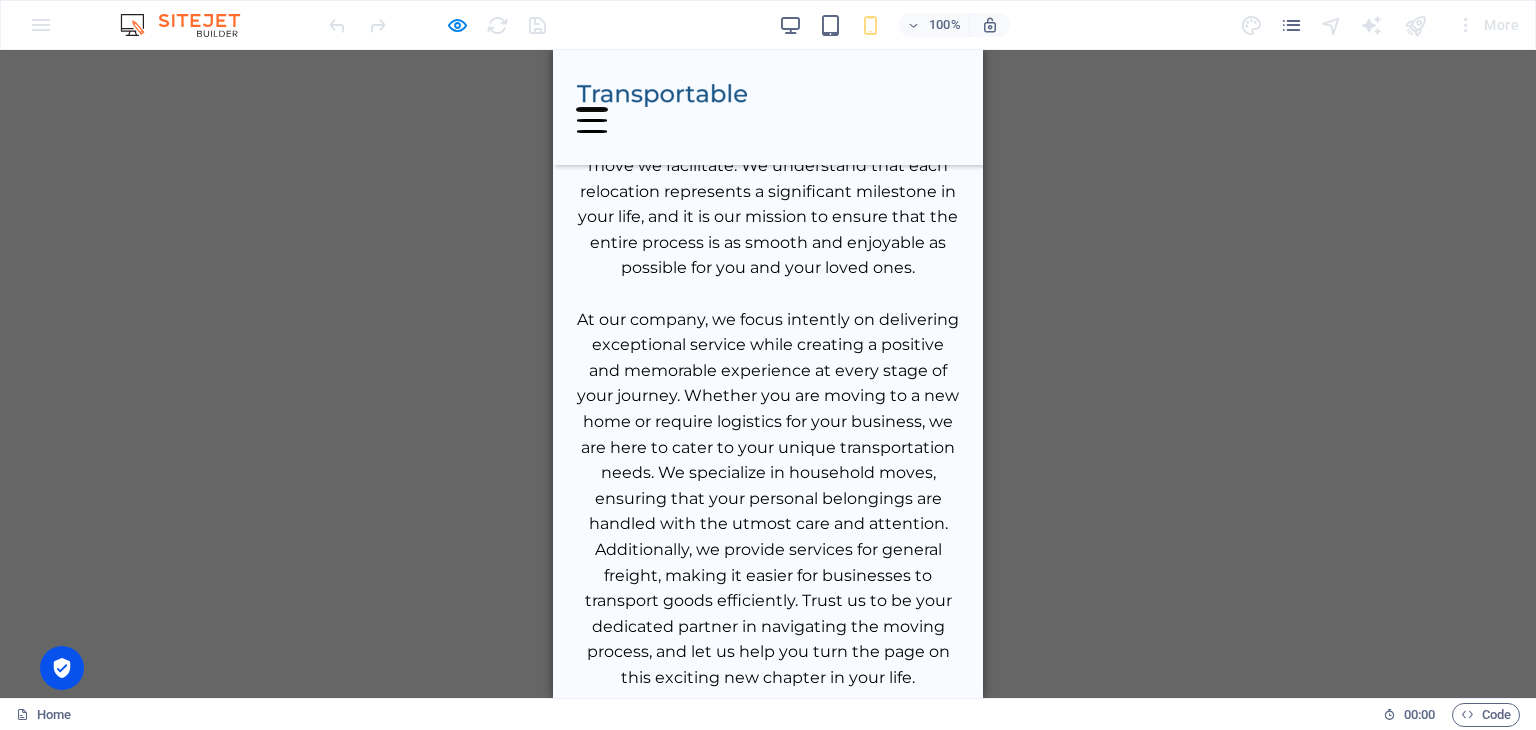 click at bounding box center (592, 109) 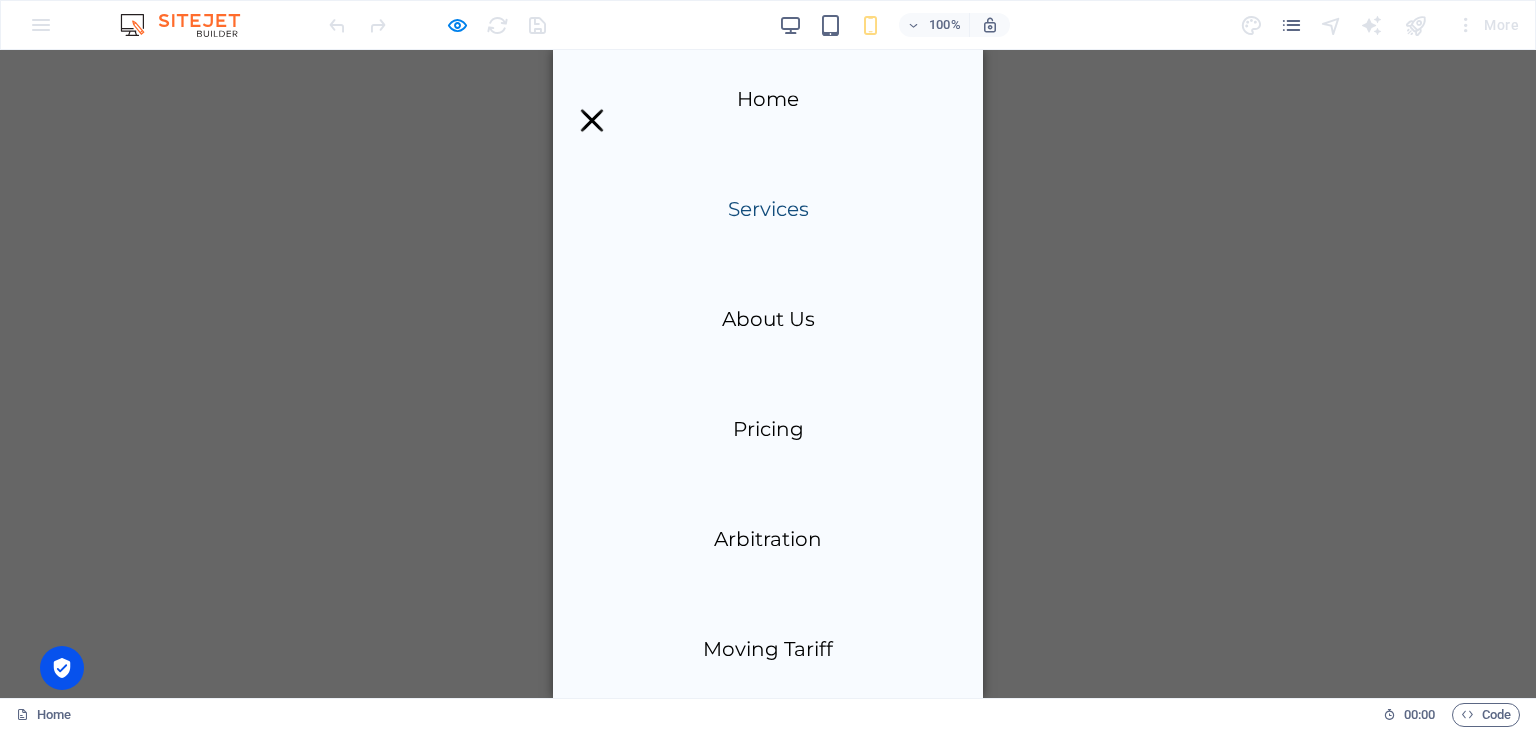 click at bounding box center [592, 120] 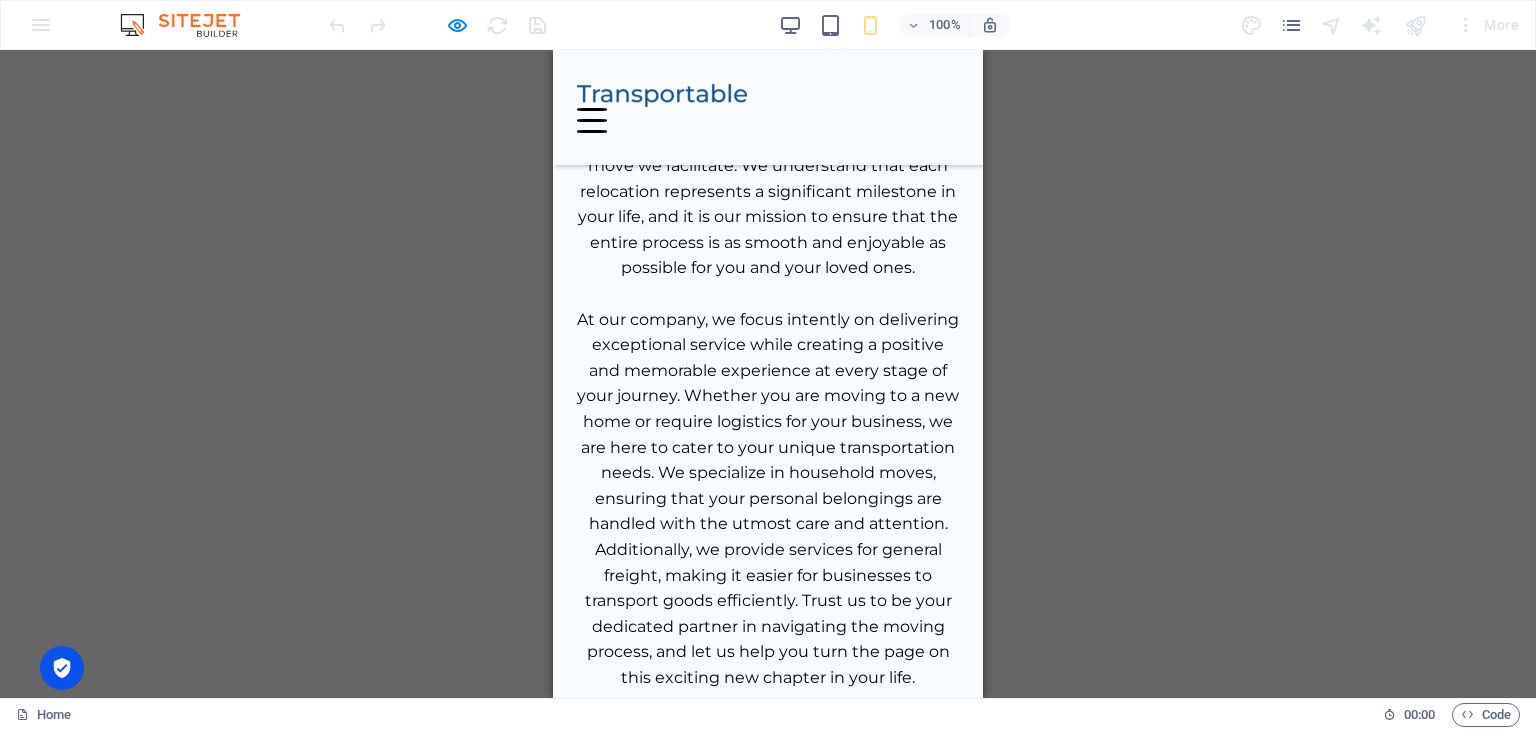 scroll, scrollTop: 0, scrollLeft: 0, axis: both 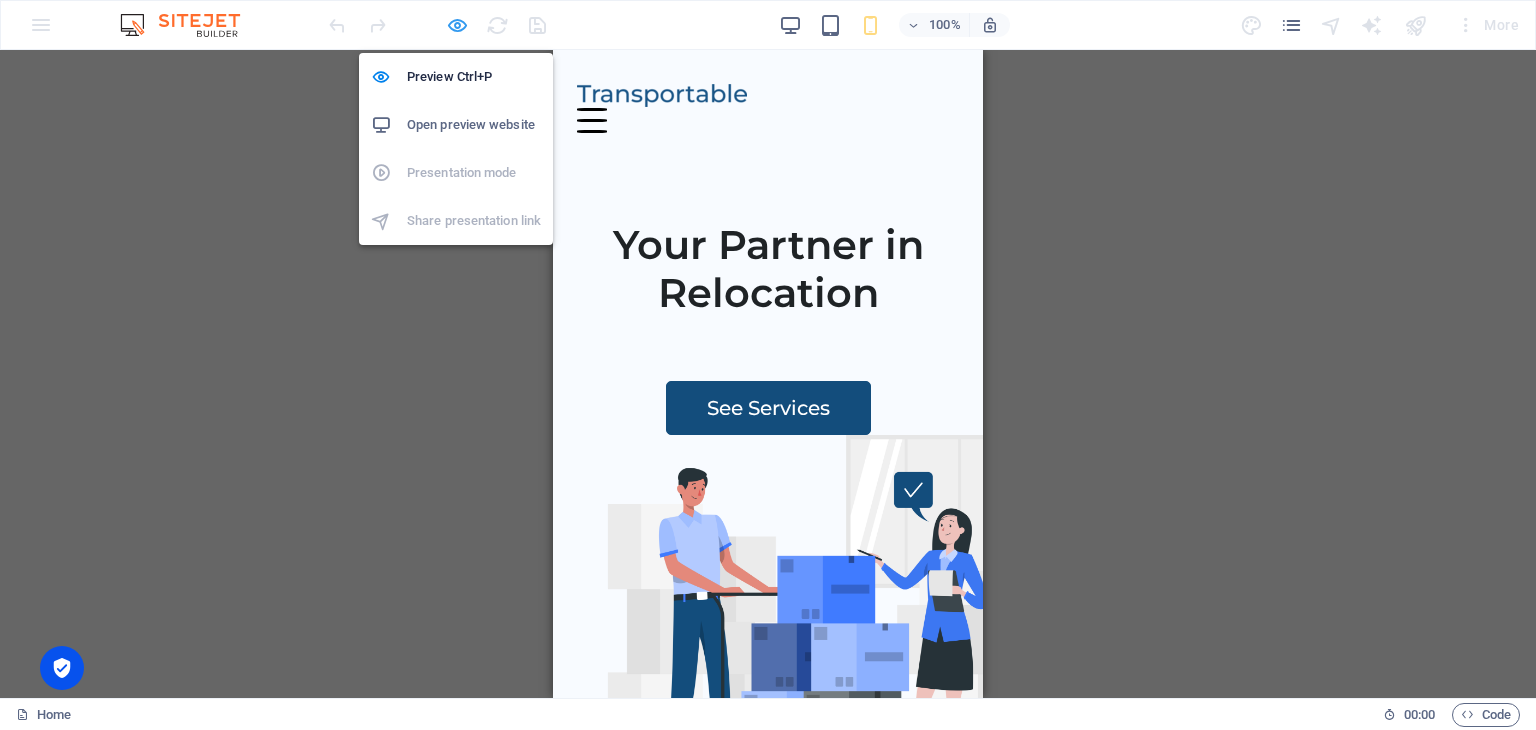 click at bounding box center (457, 25) 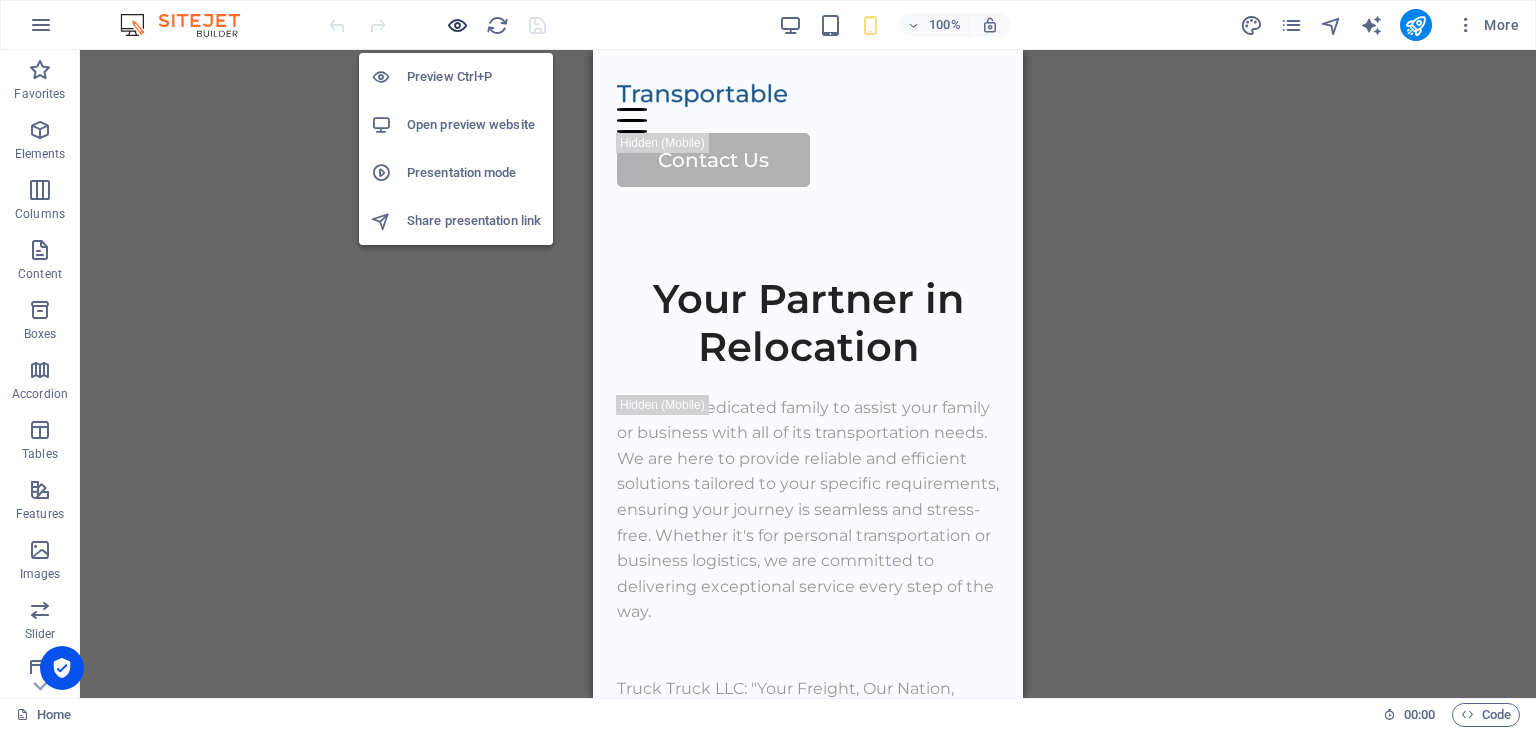 click at bounding box center [457, 25] 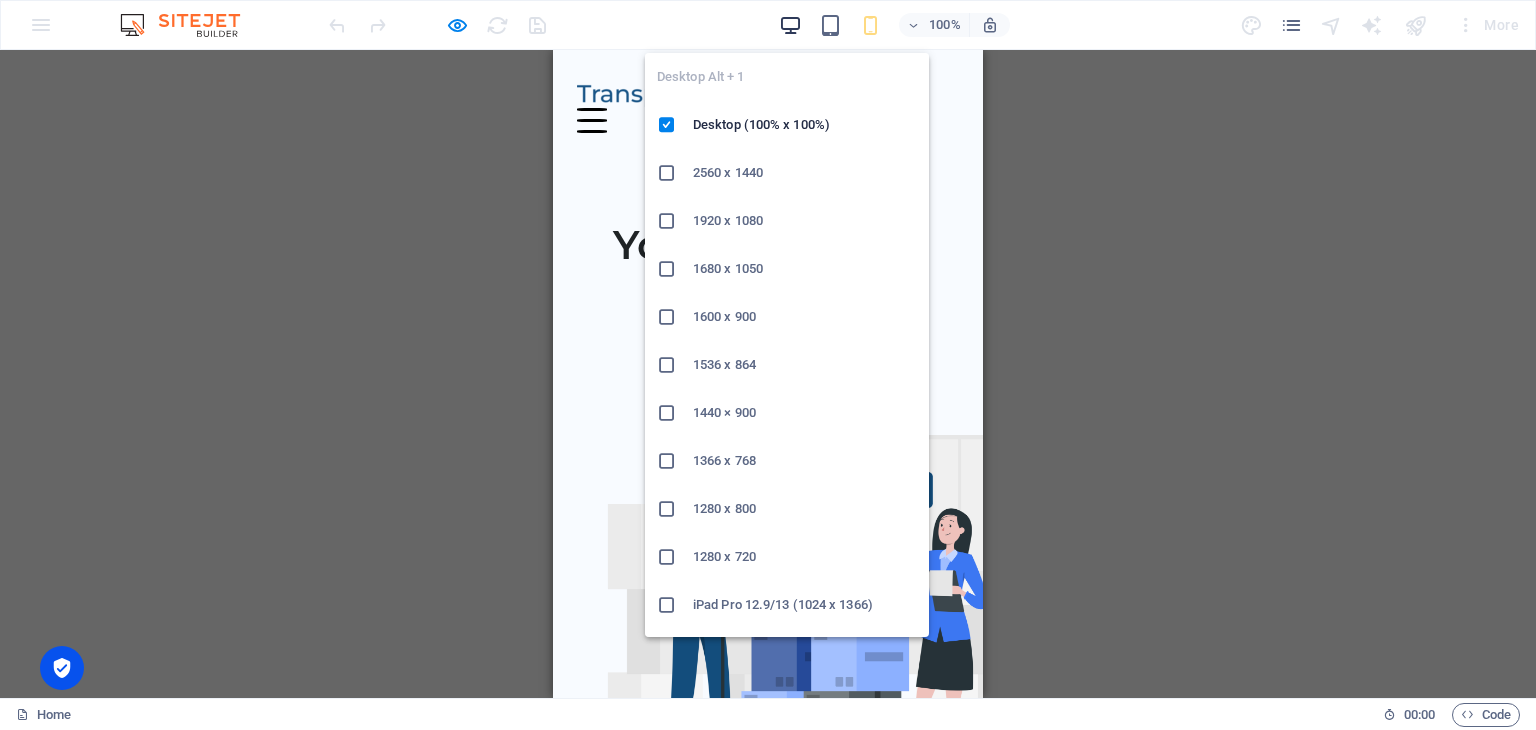 click at bounding box center (790, 25) 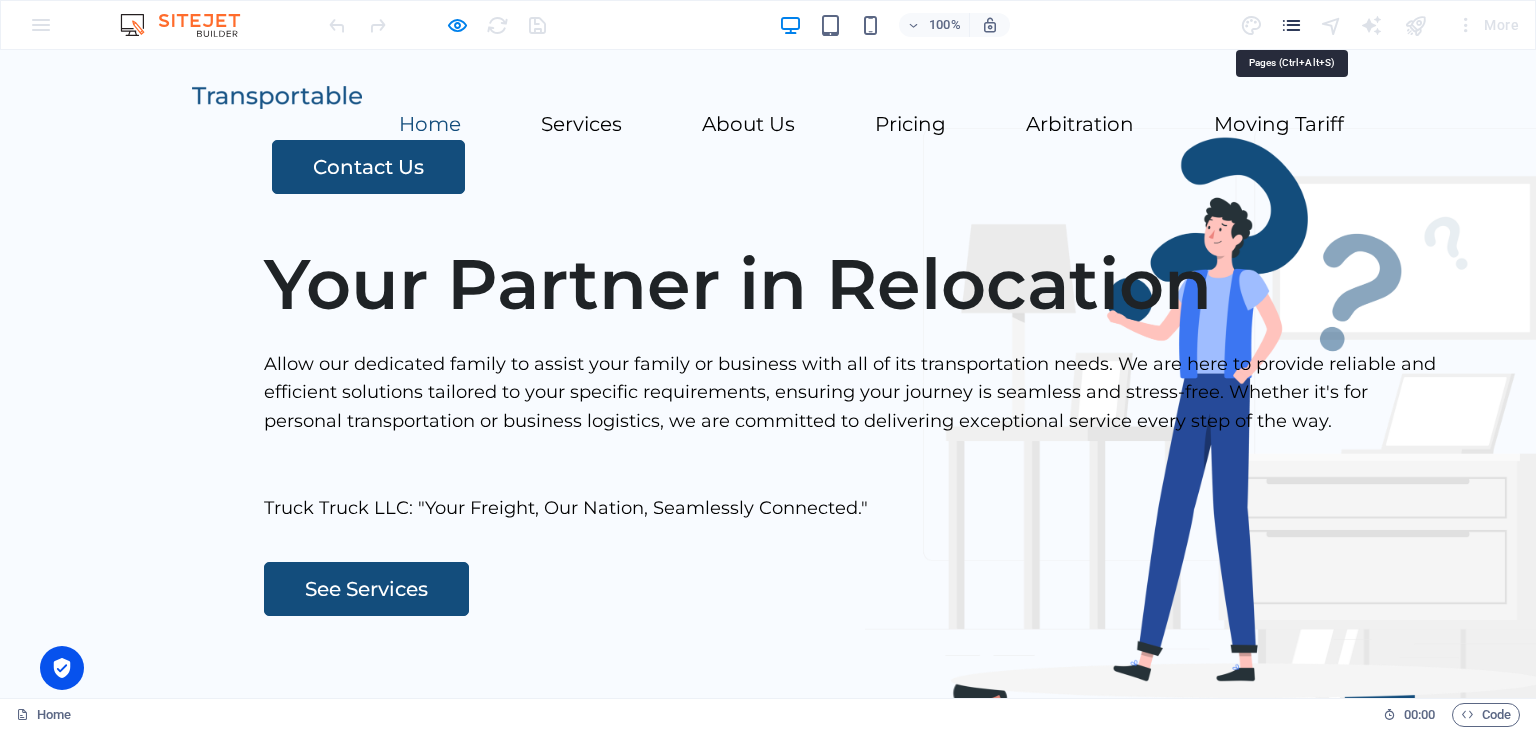 click at bounding box center (1291, 25) 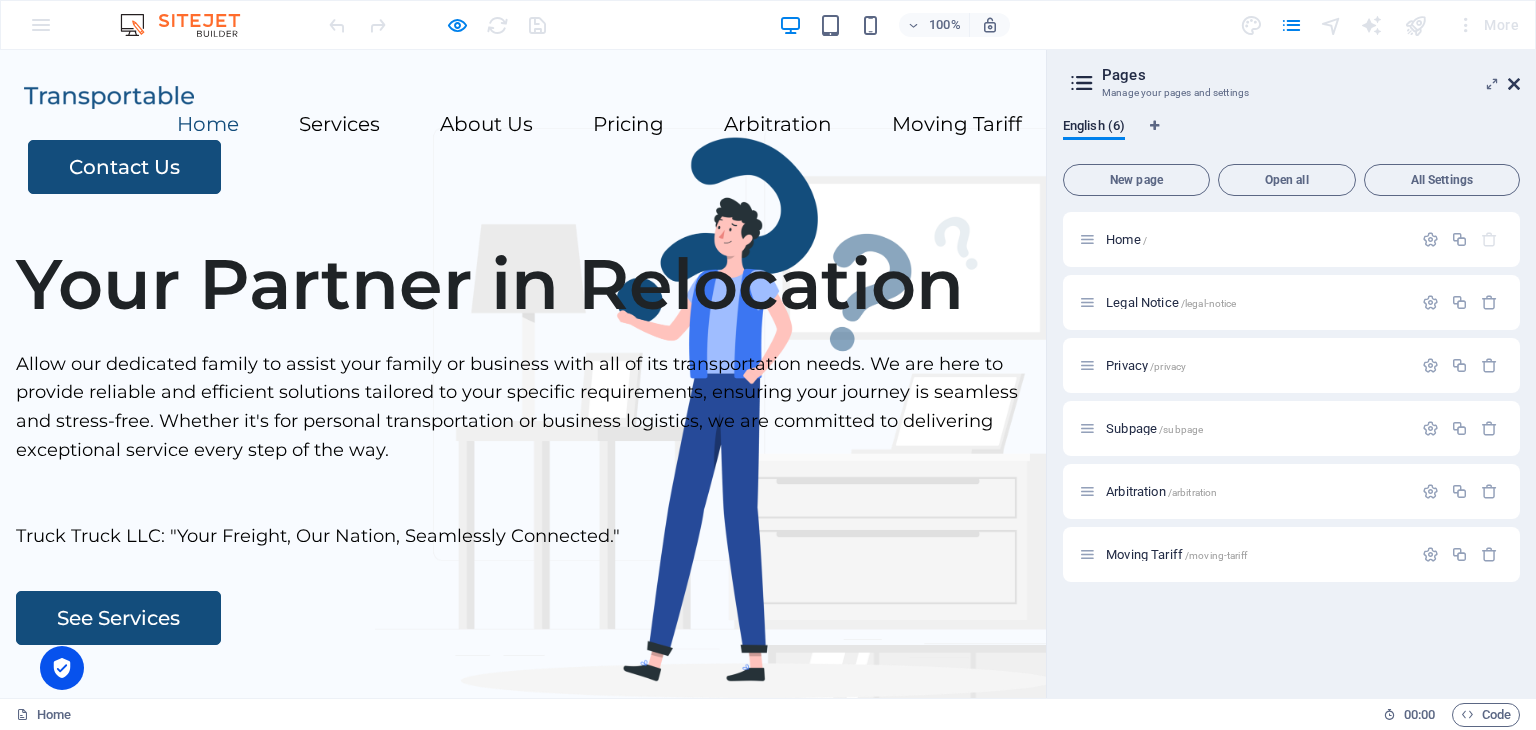 click at bounding box center (1514, 84) 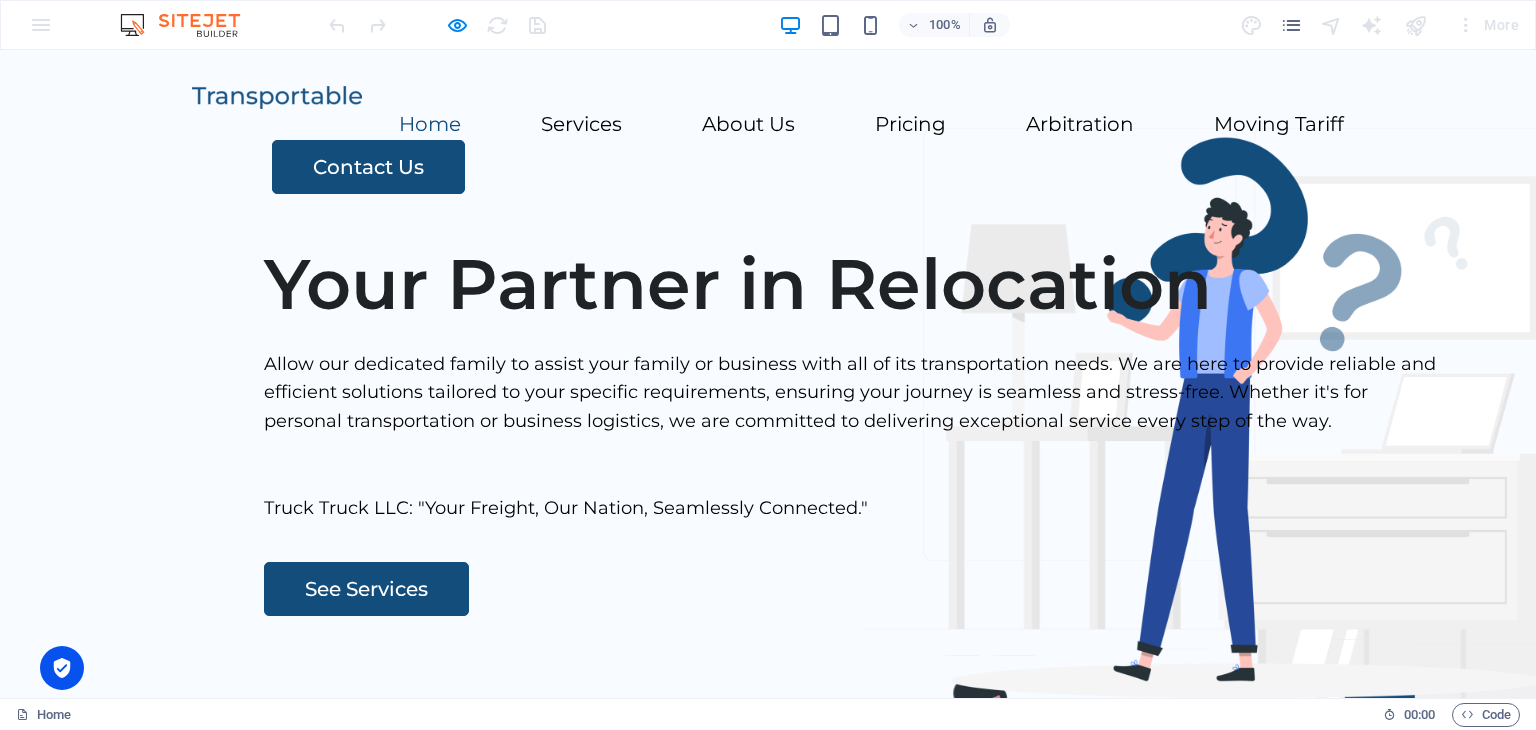 click on "More" at bounding box center (1487, 25) 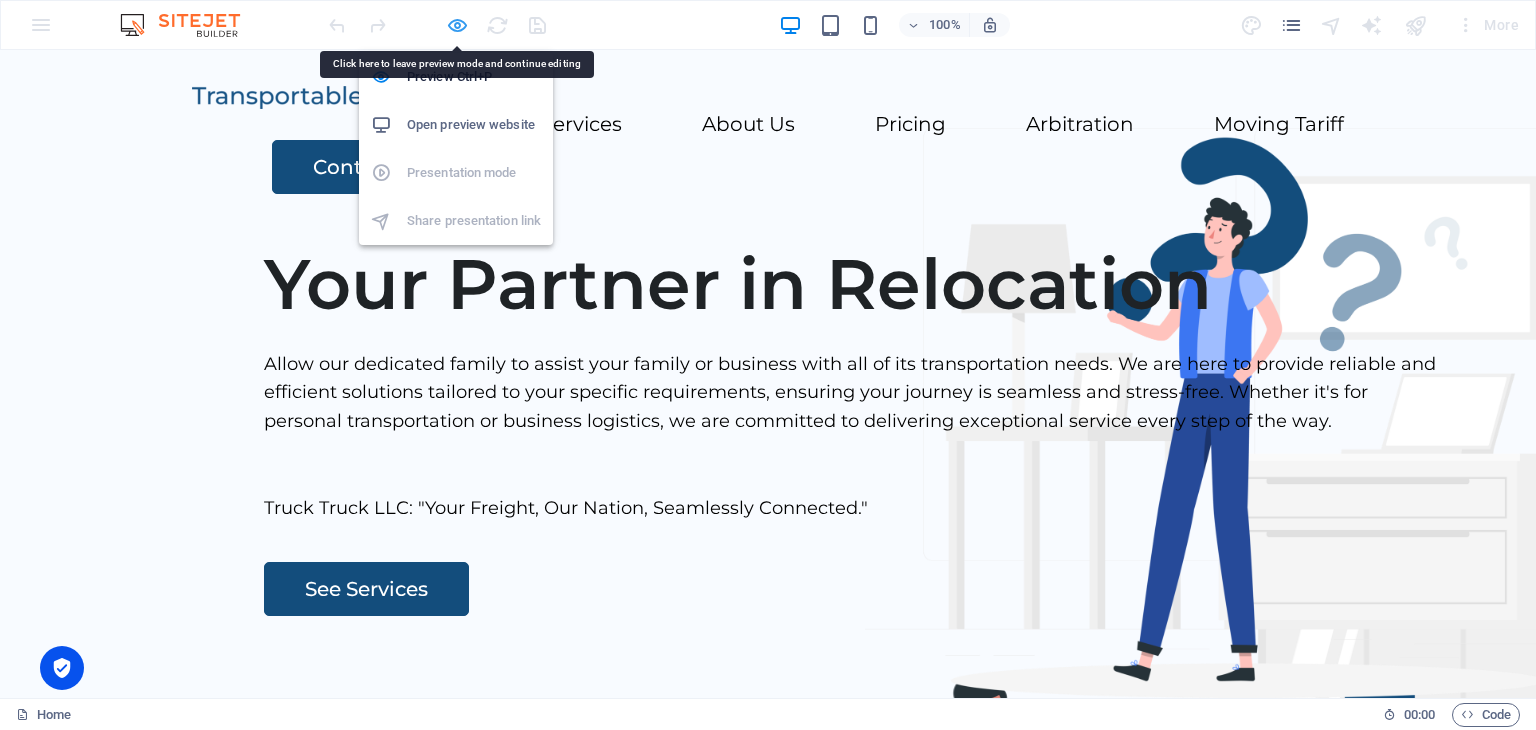 click at bounding box center [457, 25] 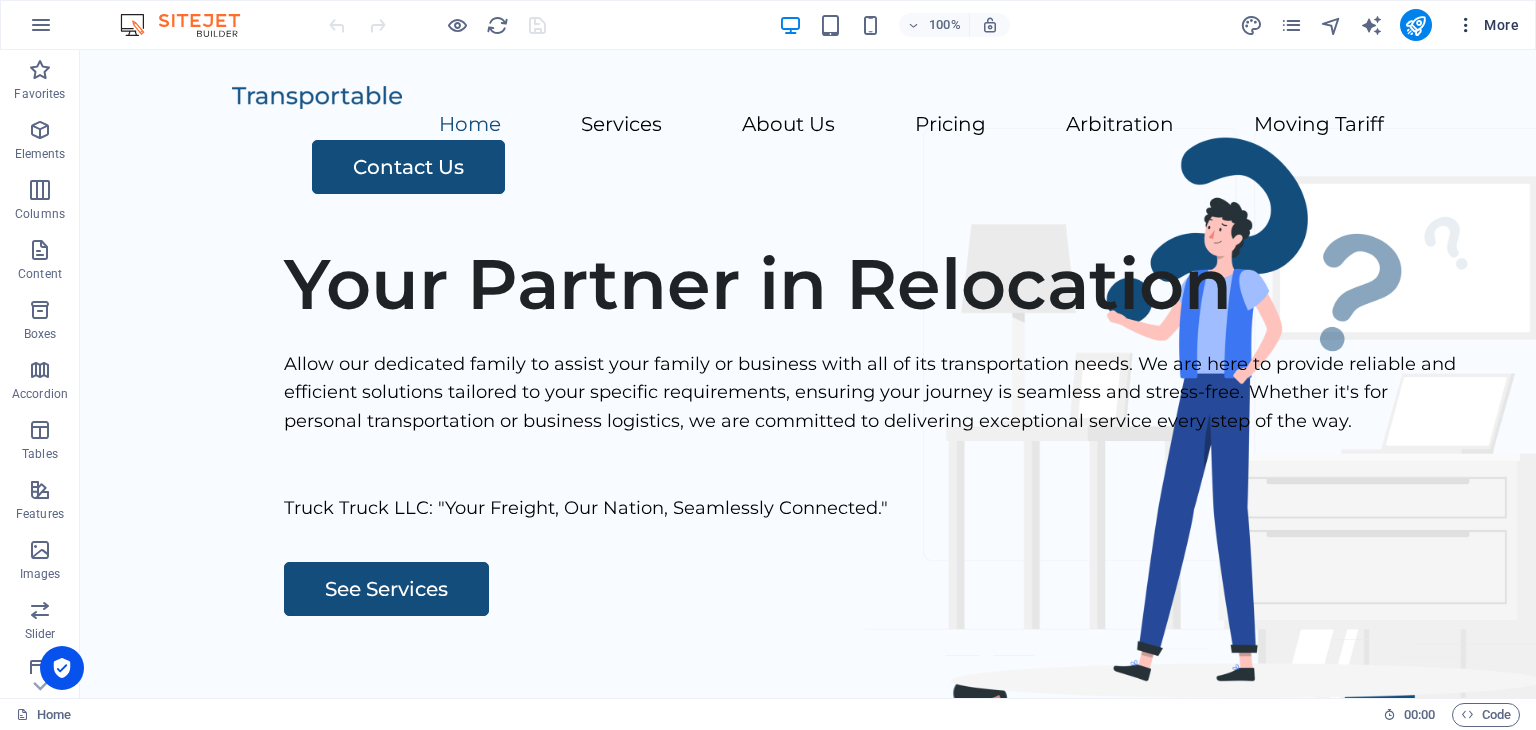 click at bounding box center (1466, 25) 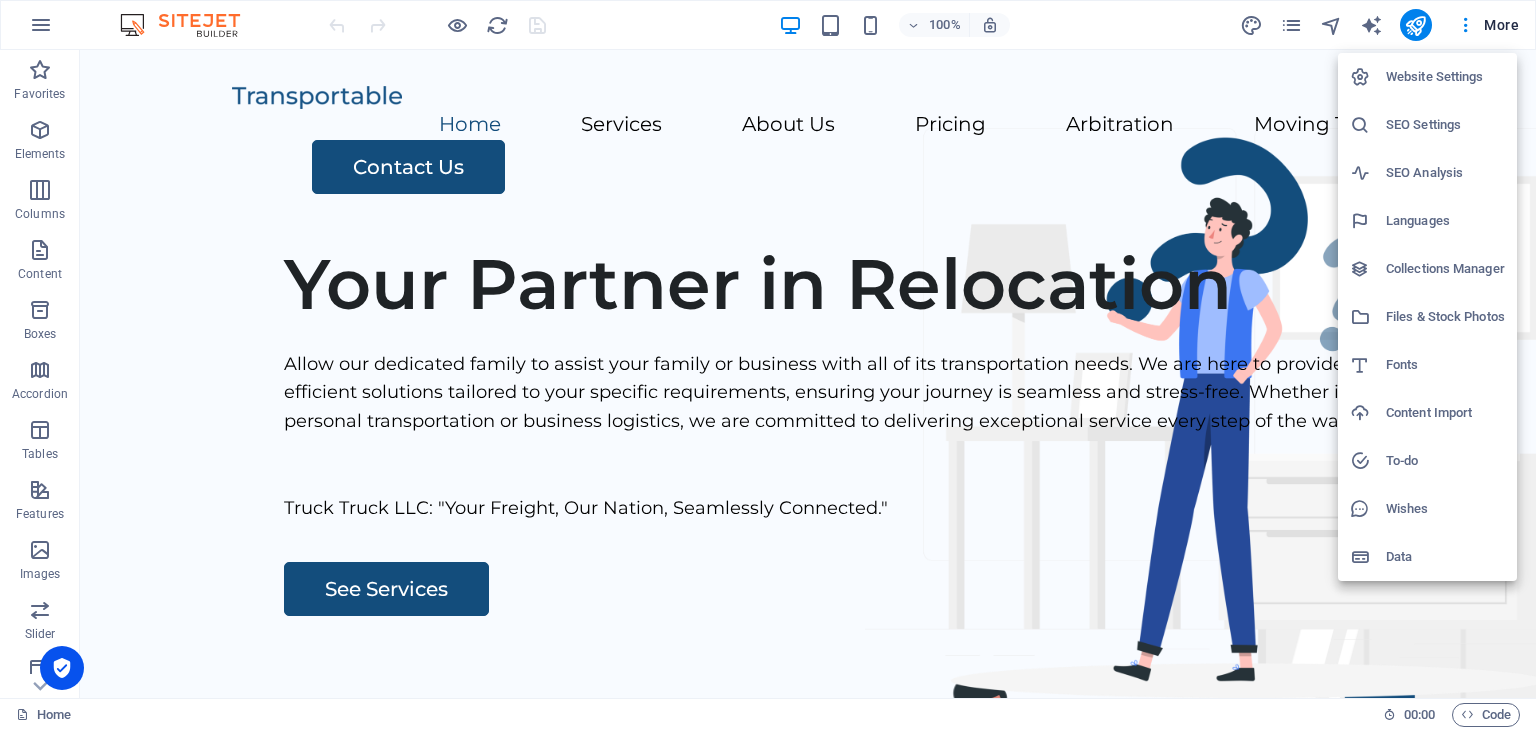 click on "Website Settings" at bounding box center (1445, 77) 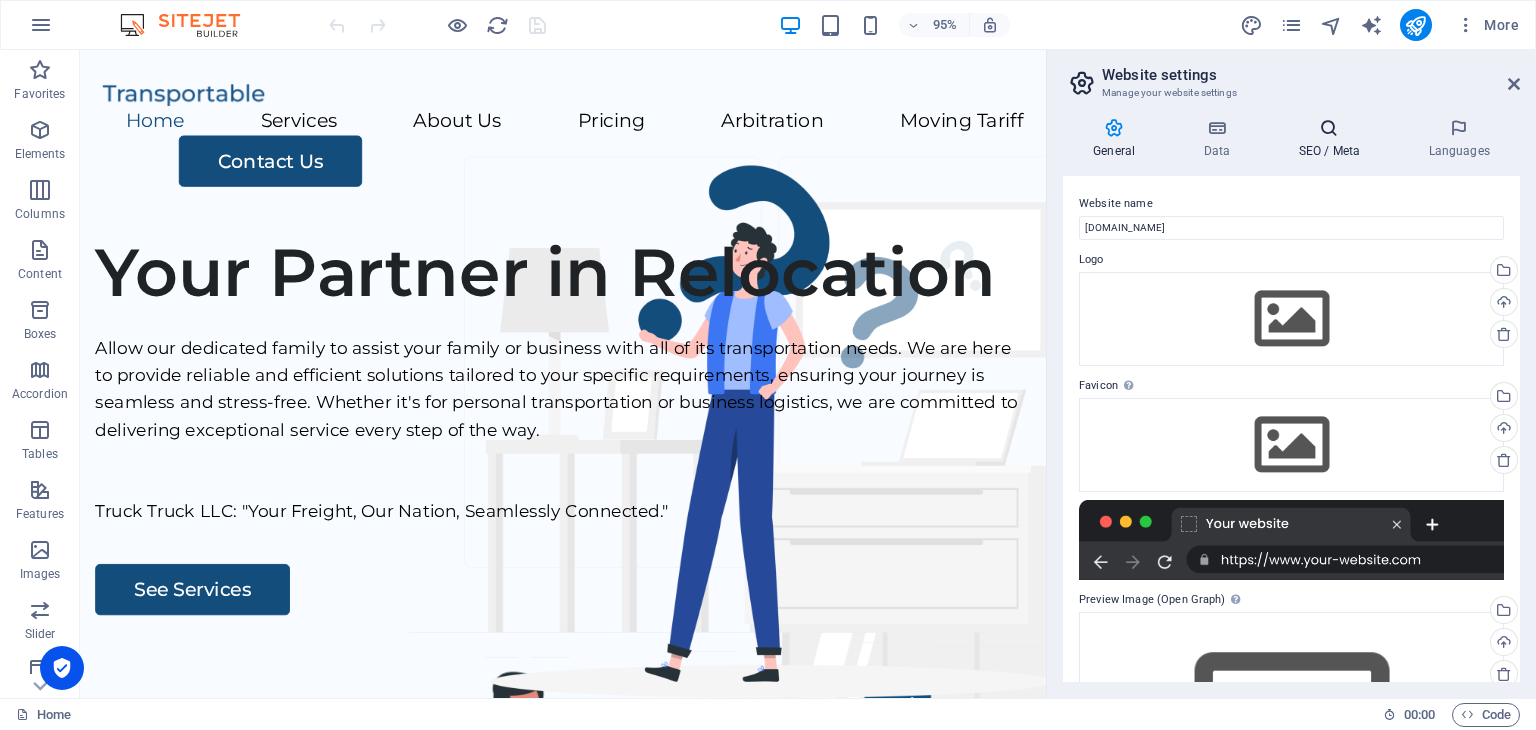 click on "SEO / Meta" at bounding box center [1333, 139] 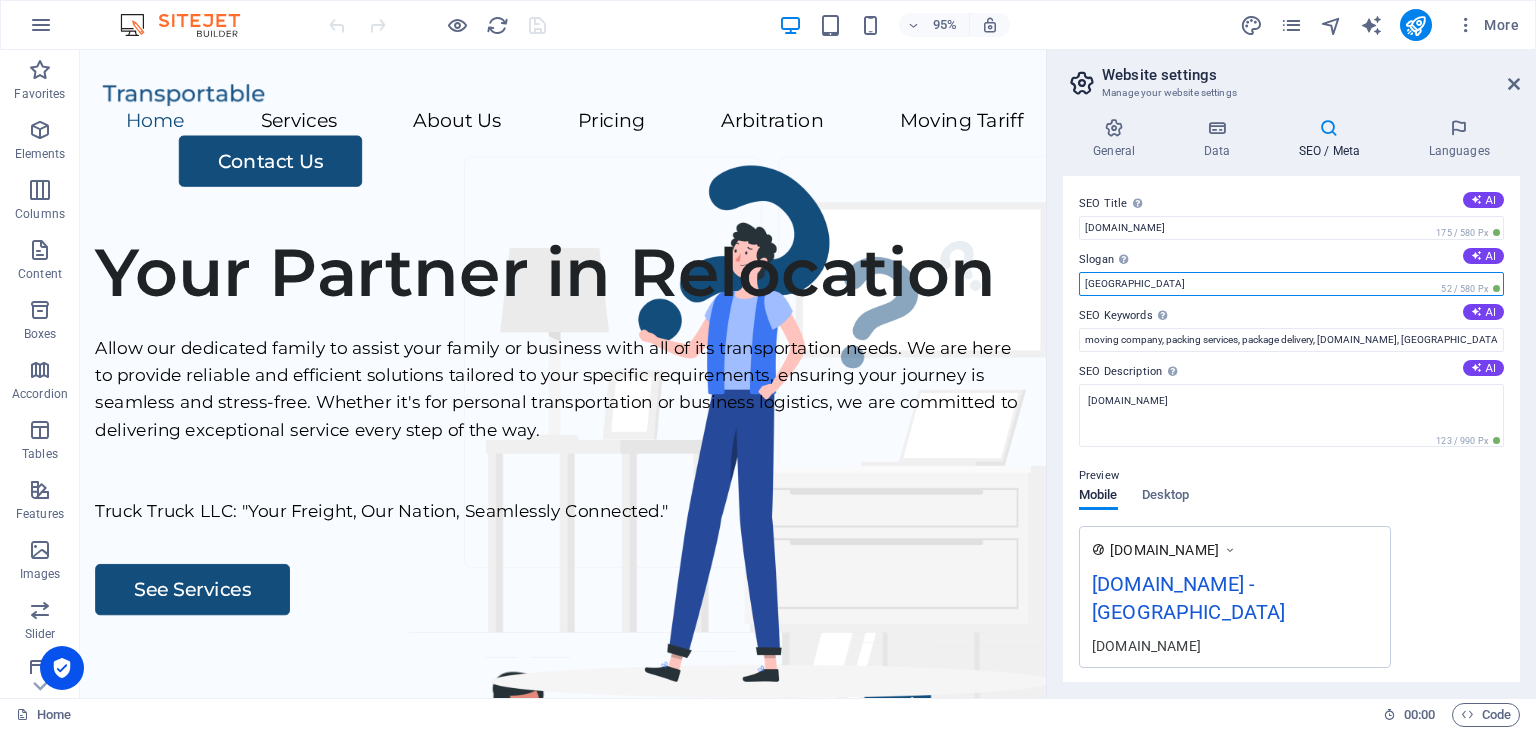 click on "[GEOGRAPHIC_DATA]" at bounding box center (1291, 284) 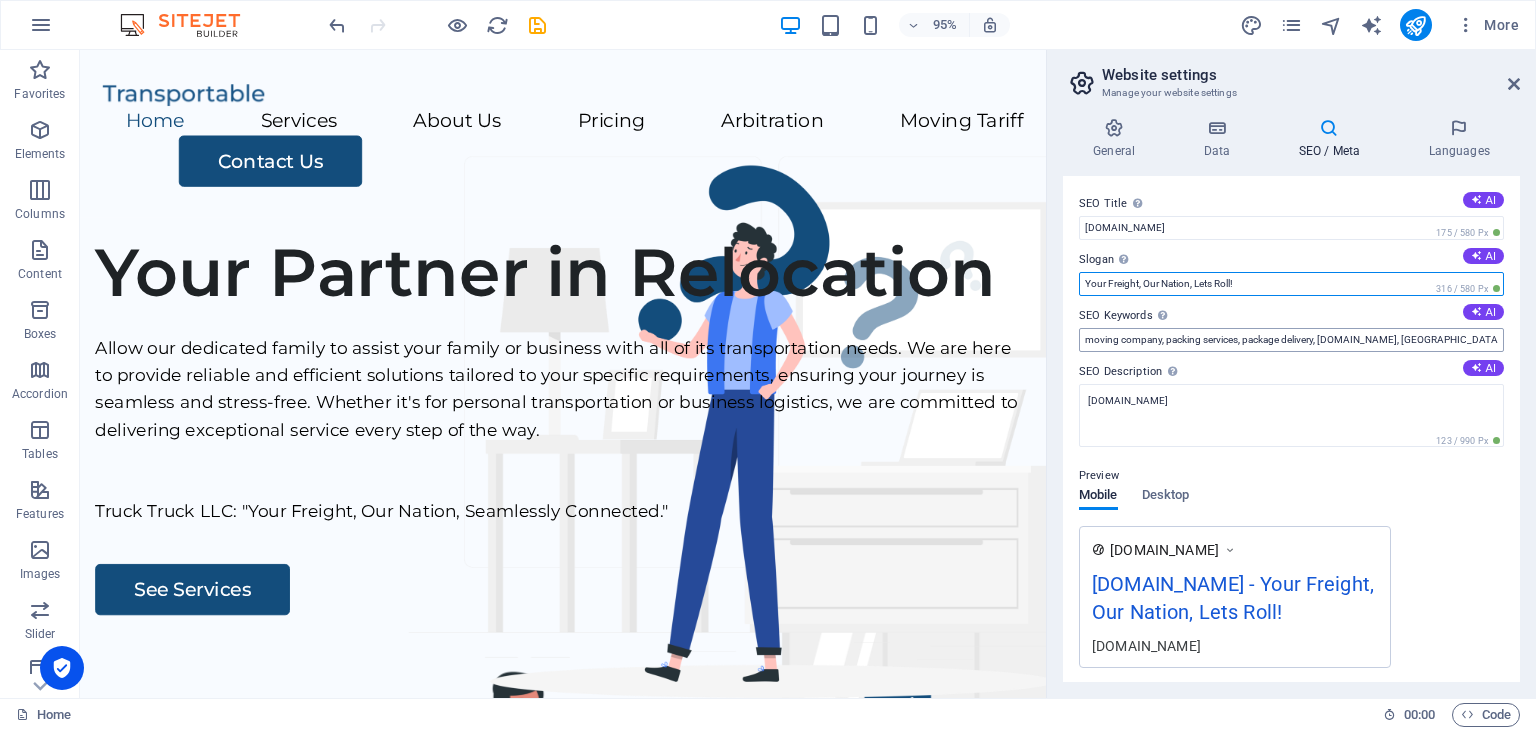type on "Your Freight, Our Nation, Lets Roll!" 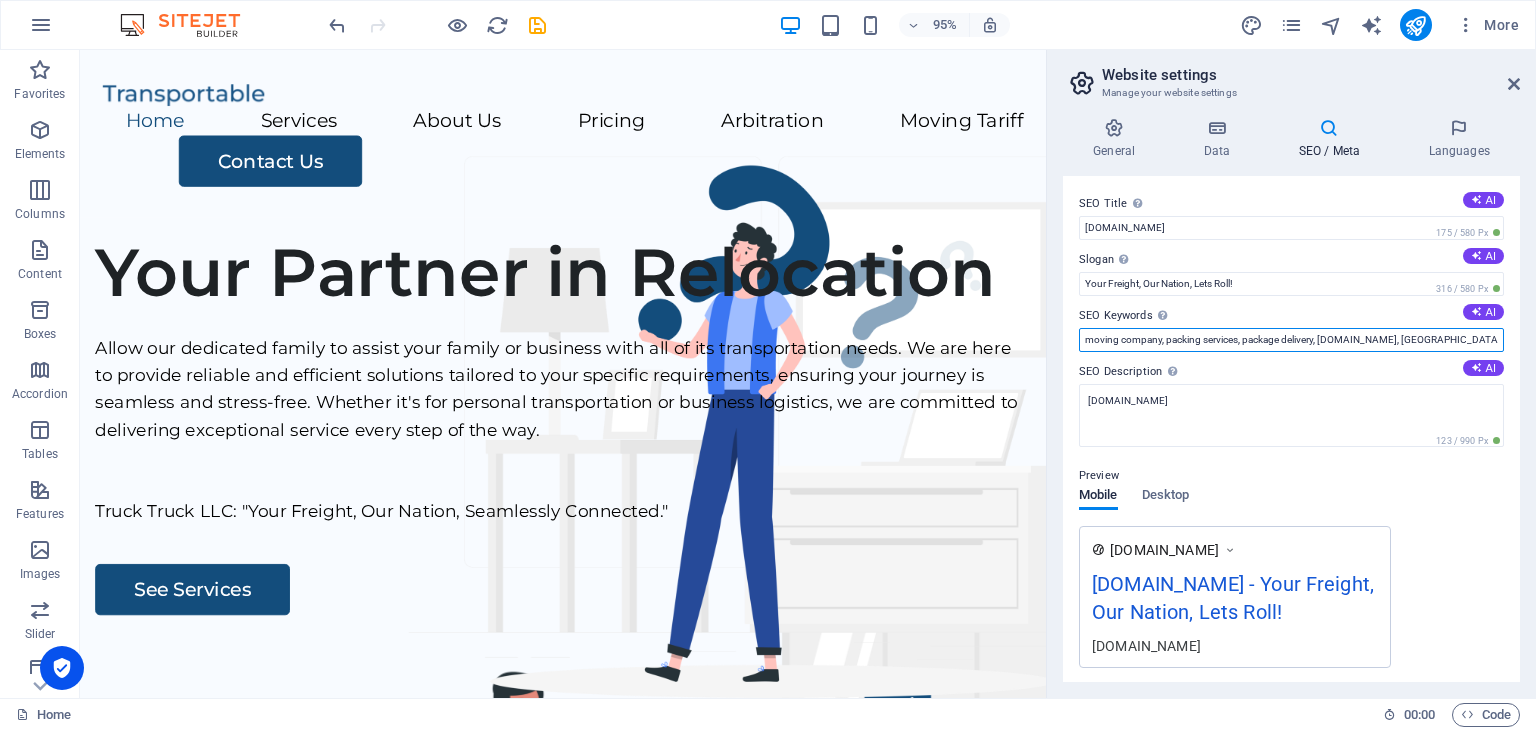 drag, startPoint x: 1453, startPoint y: 333, endPoint x: 1061, endPoint y: 372, distance: 393.93527 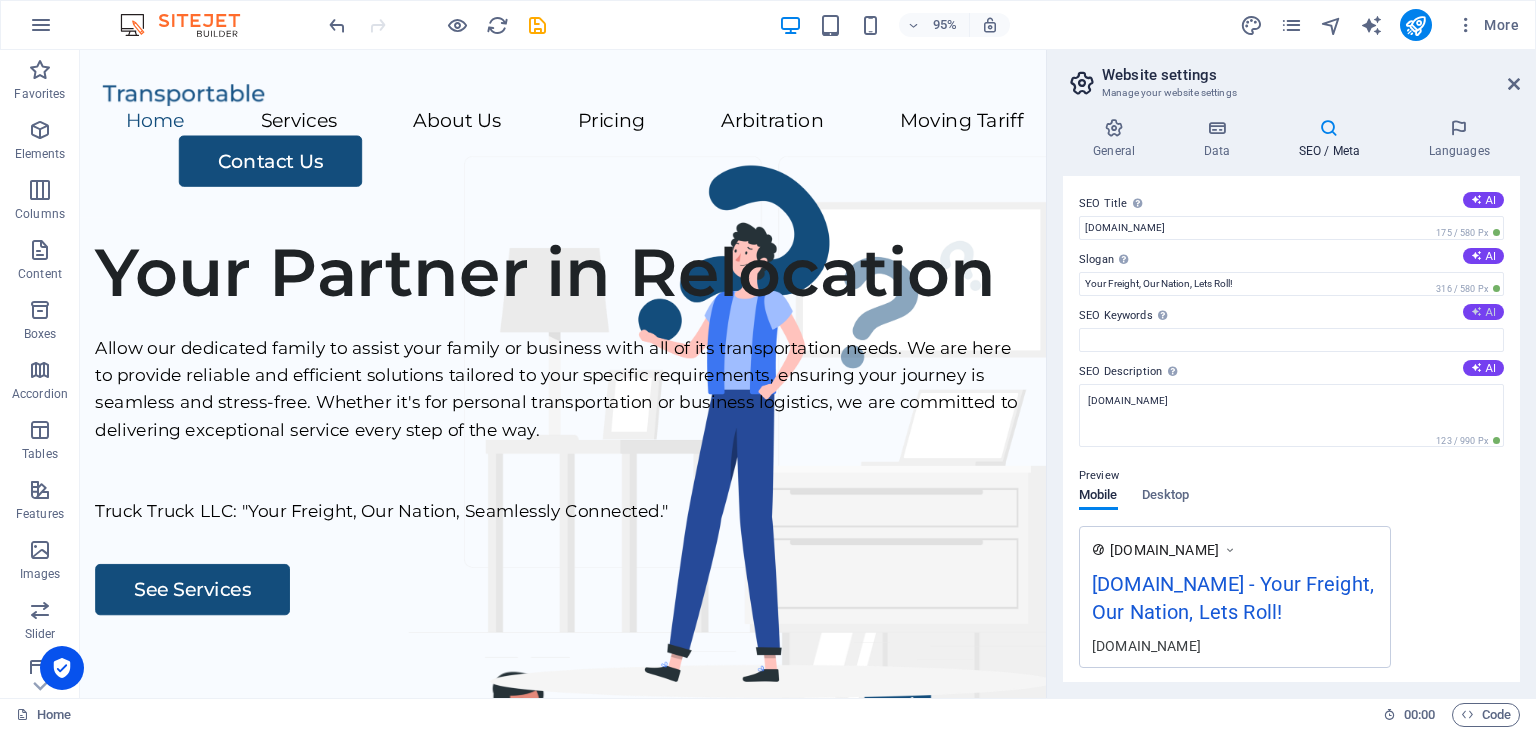 click at bounding box center [1476, 311] 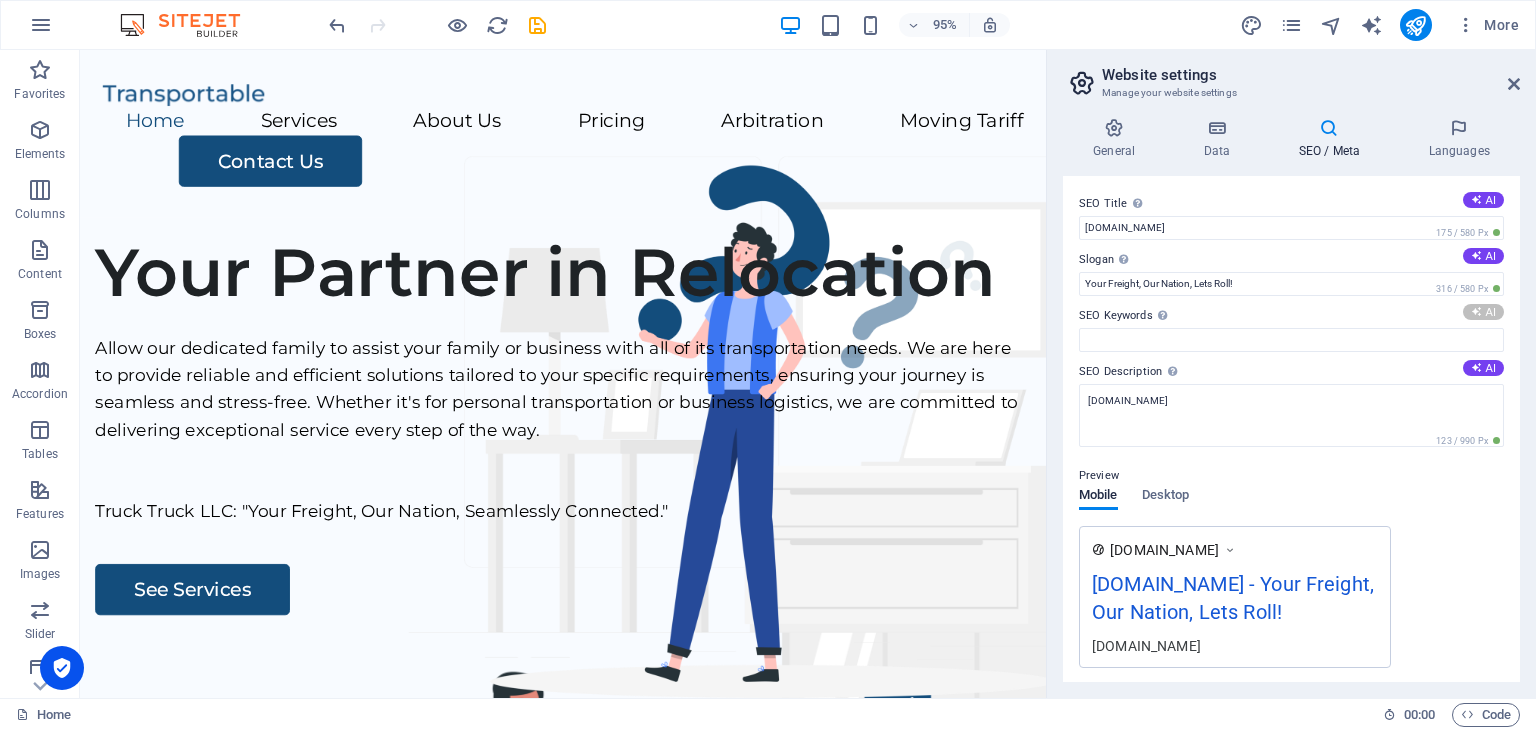 type on "relocation services, family-owned moving company, seamless transportation, white glove packing, GPS tracking shipping, stress-free moving solutions" 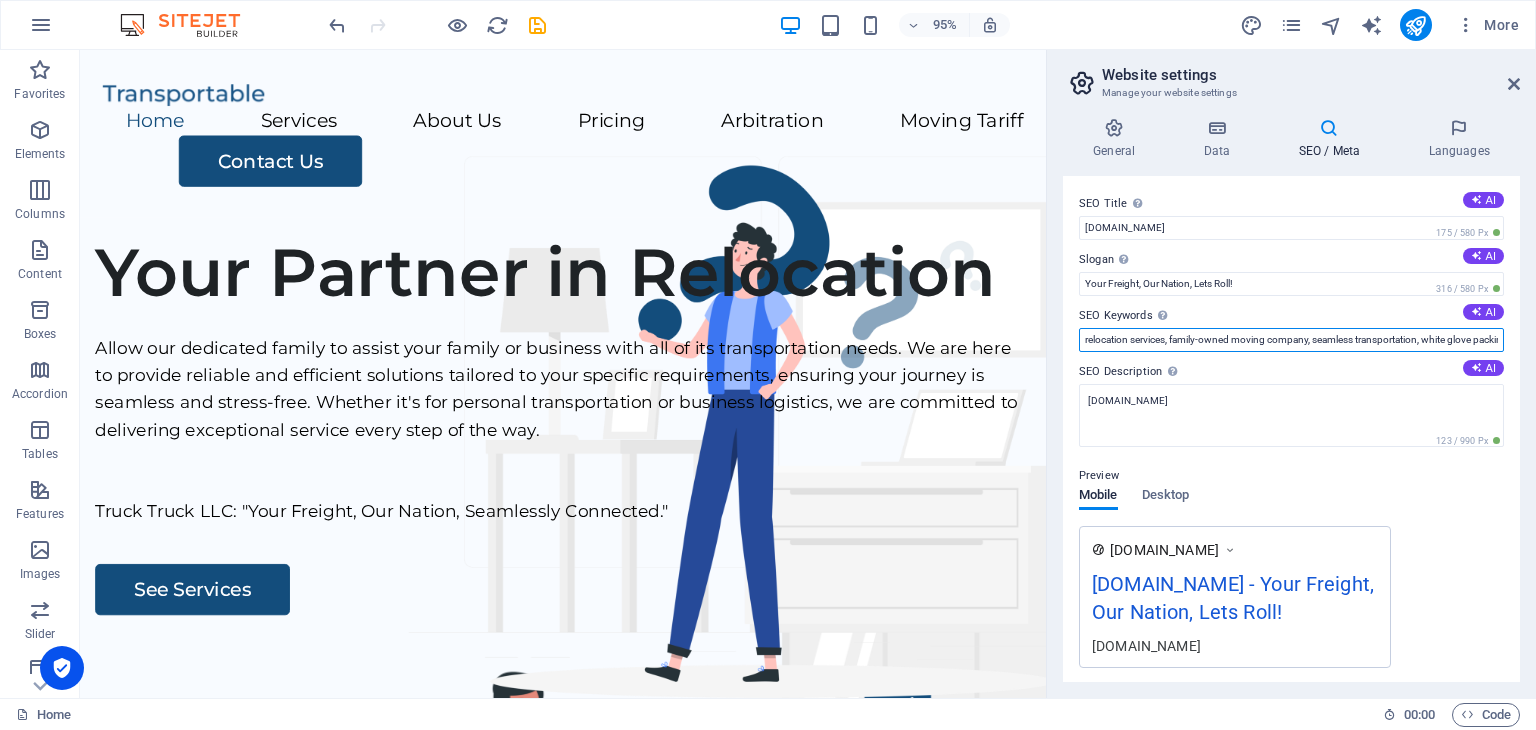 click on "relocation services, family-owned moving company, seamless transportation, white glove packing, GPS tracking shipping, stress-free moving solutions" at bounding box center (1291, 340) 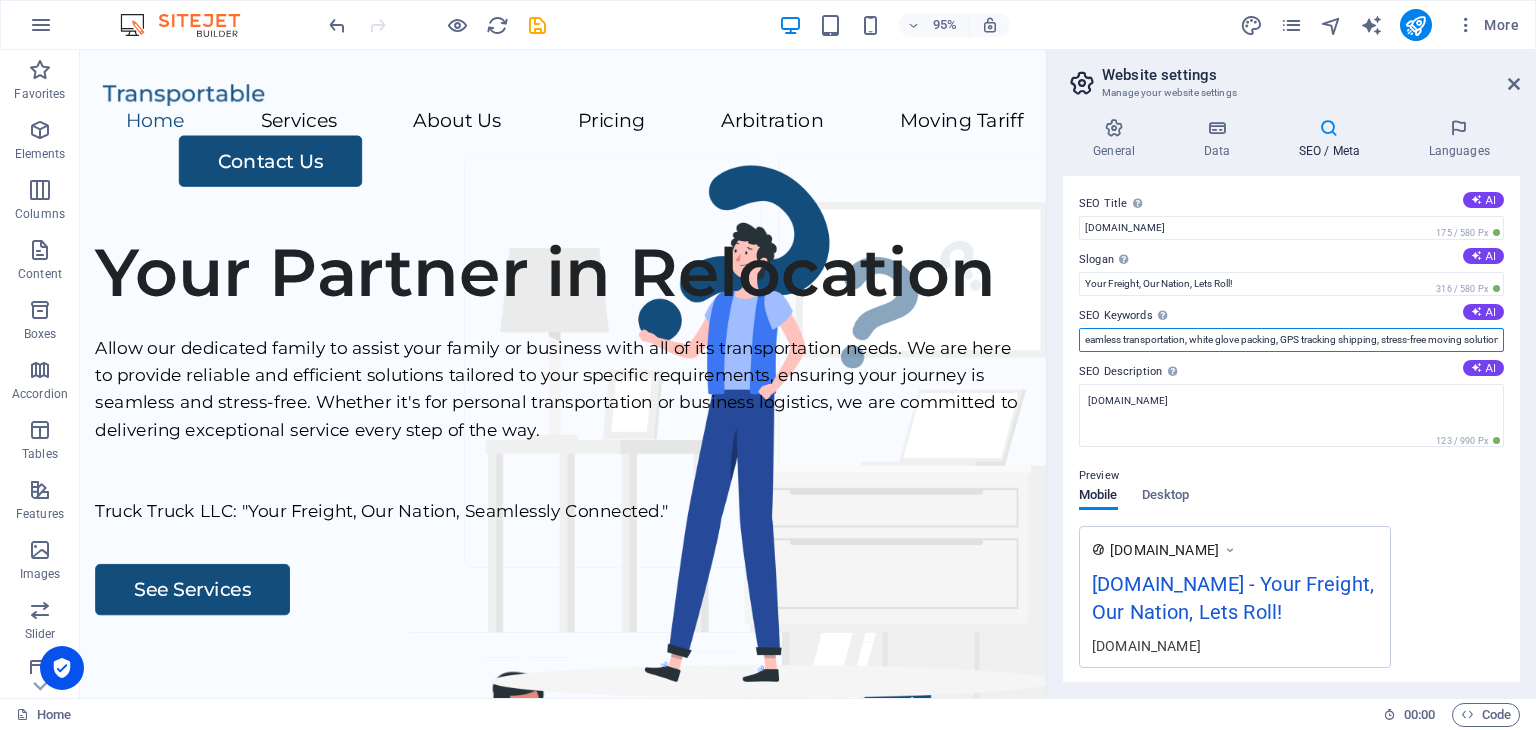 scroll, scrollTop: 0, scrollLeft: 253, axis: horizontal 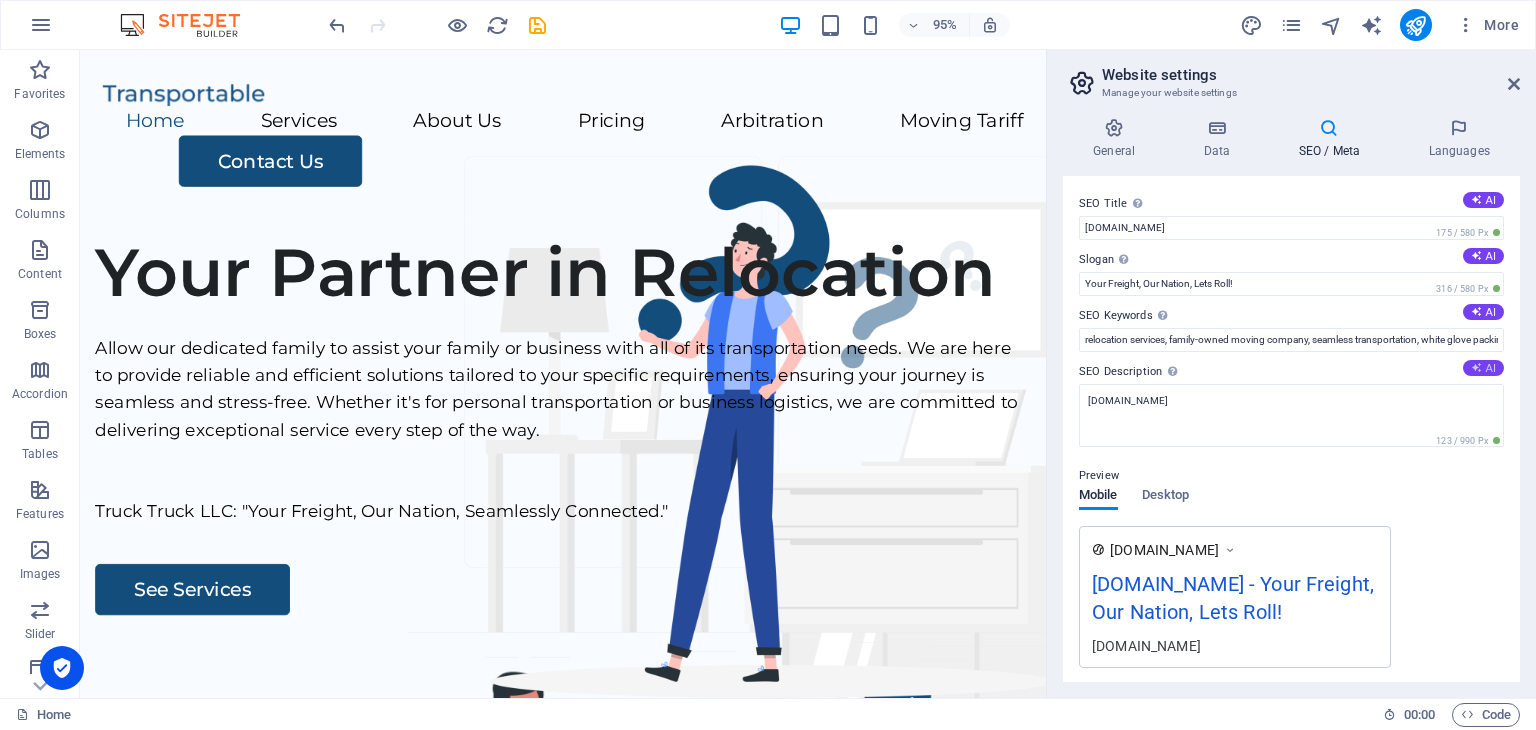click on "AI" at bounding box center [1483, 368] 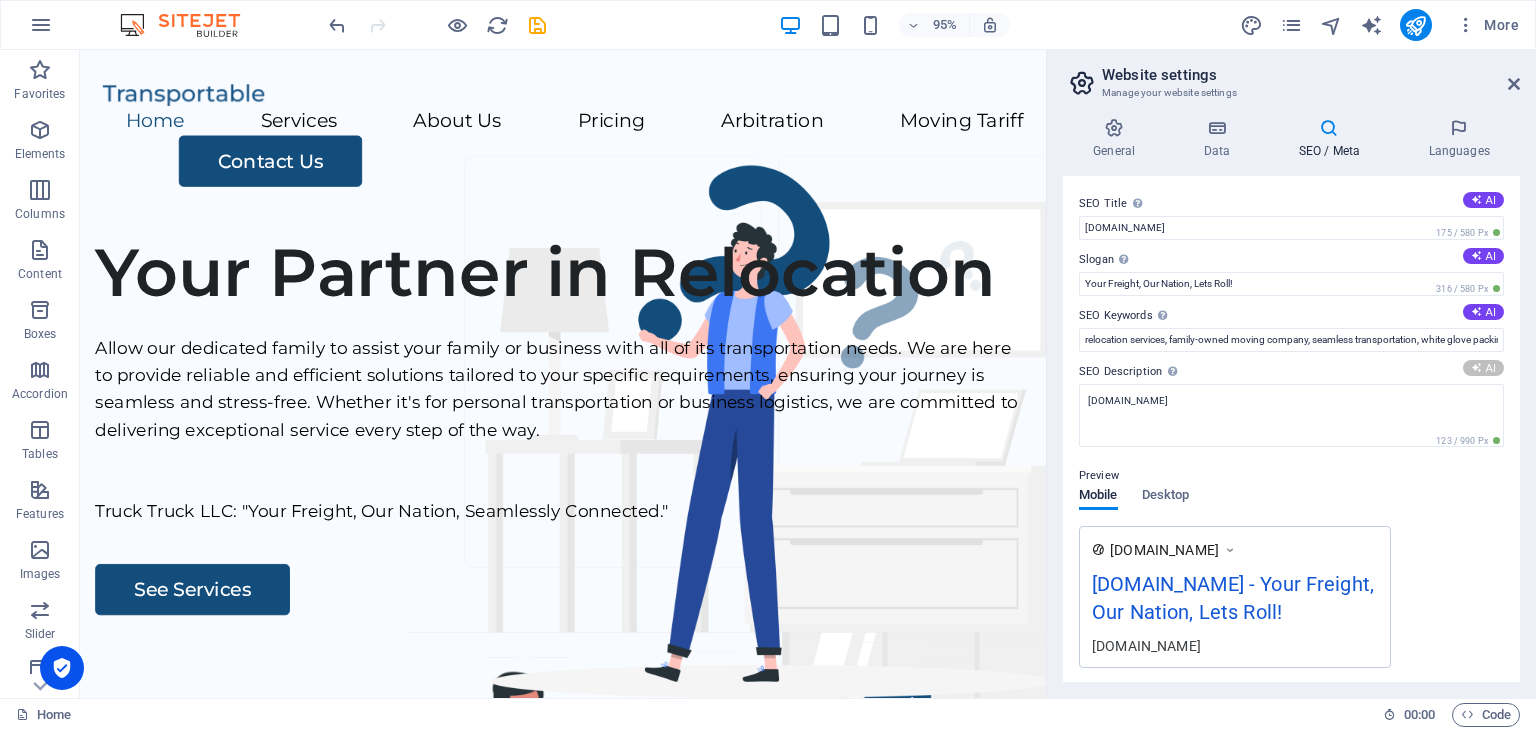 type on "Discover seamless relocation with Truck Truck LLC! We offer tailored transportation, packing, and storage solutions for homes and businesses." 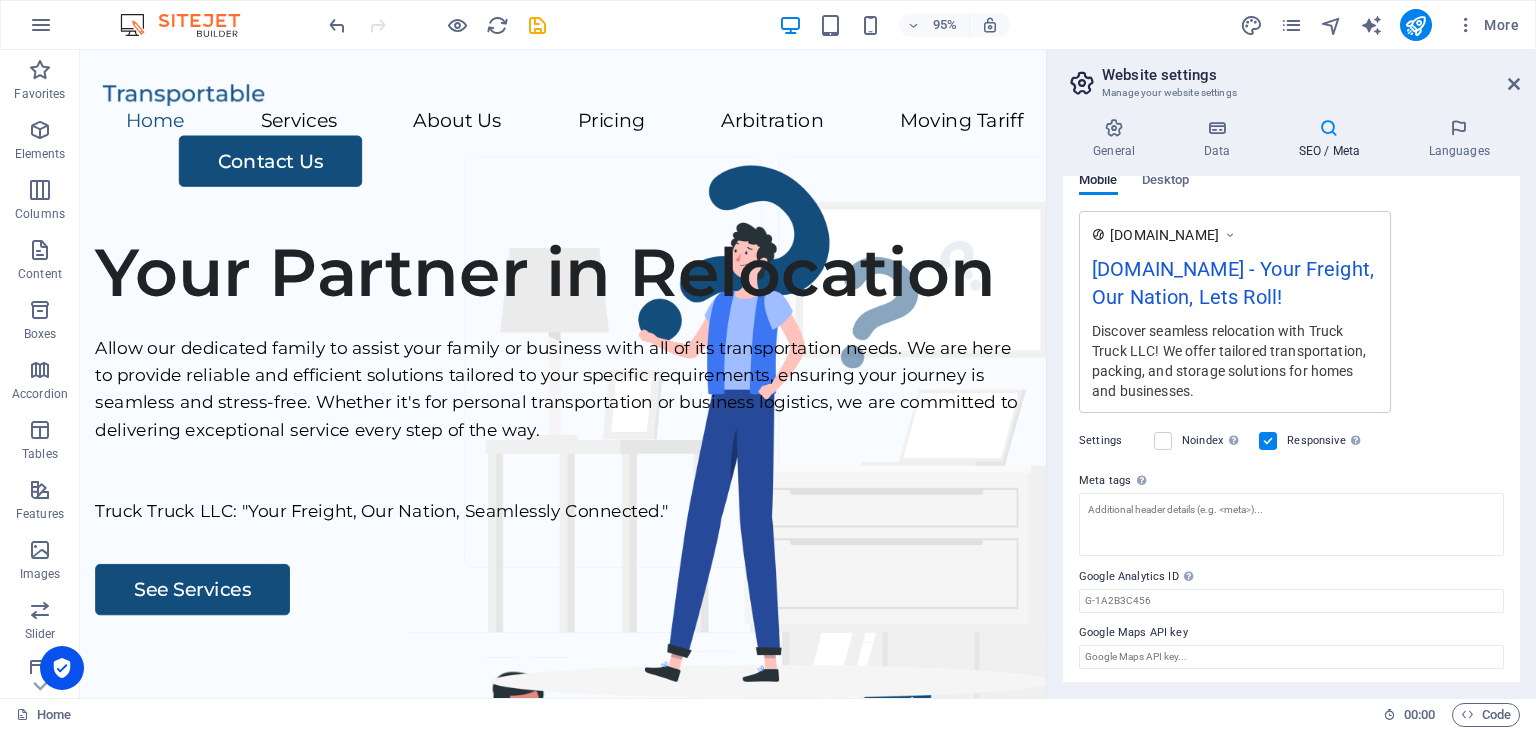 scroll, scrollTop: 316, scrollLeft: 0, axis: vertical 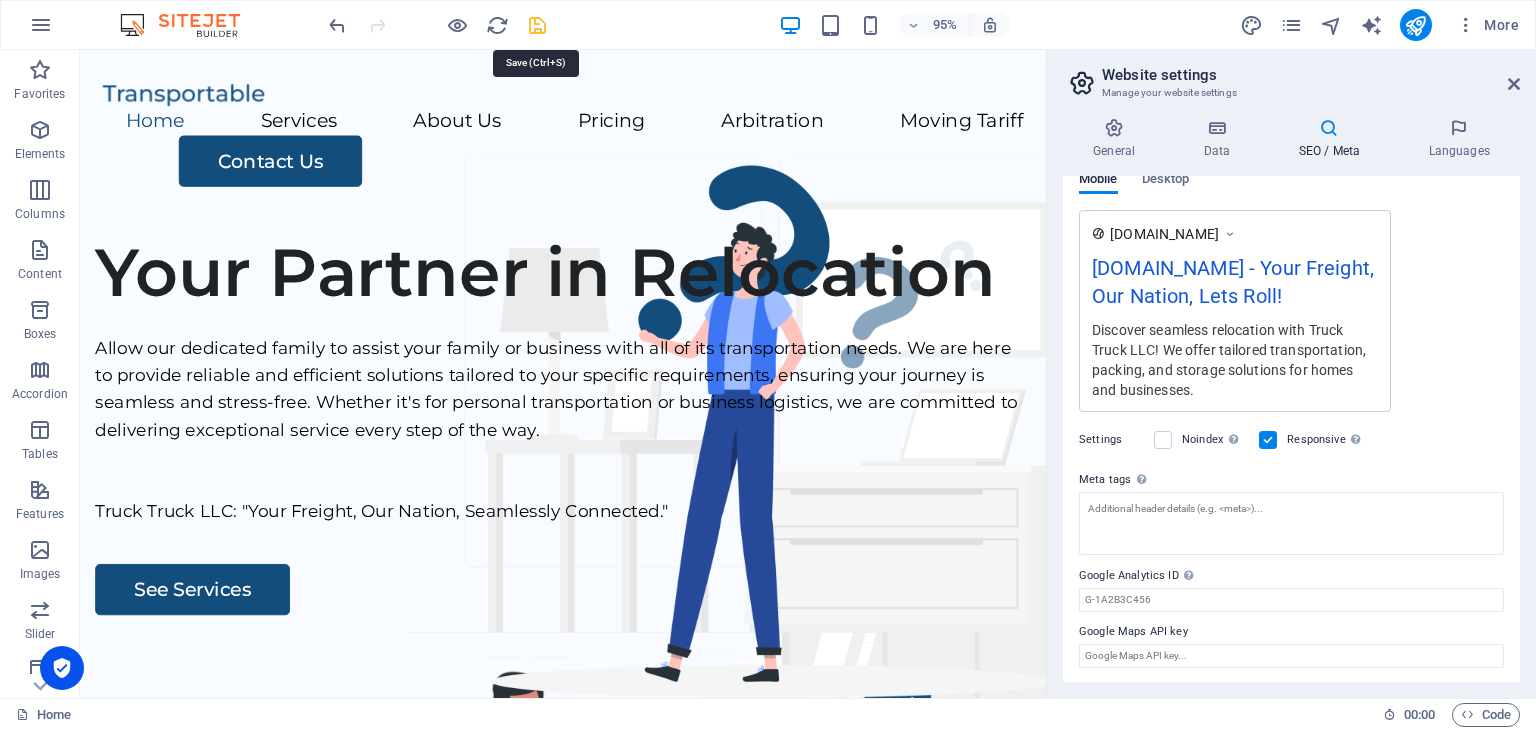 click at bounding box center (537, 25) 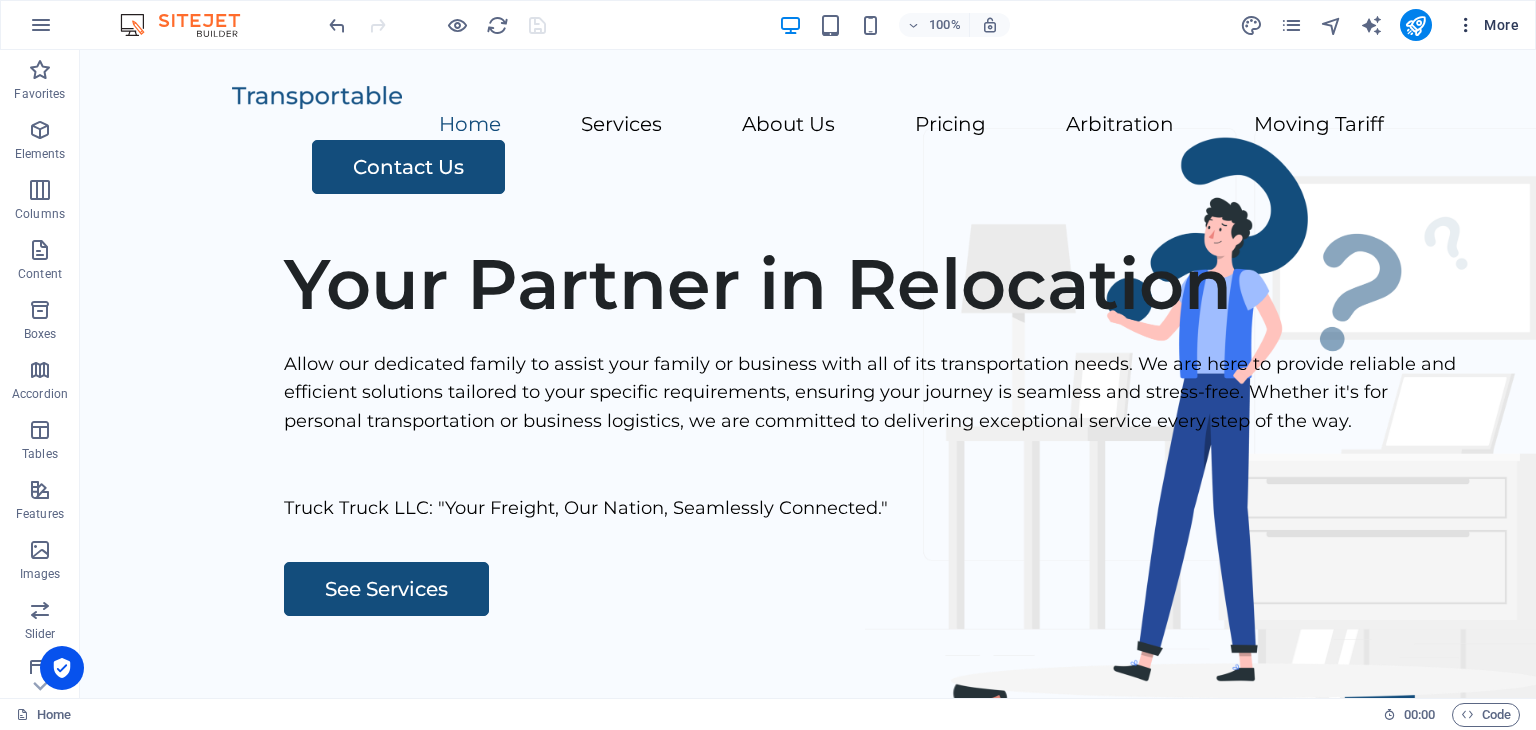 click at bounding box center [1466, 25] 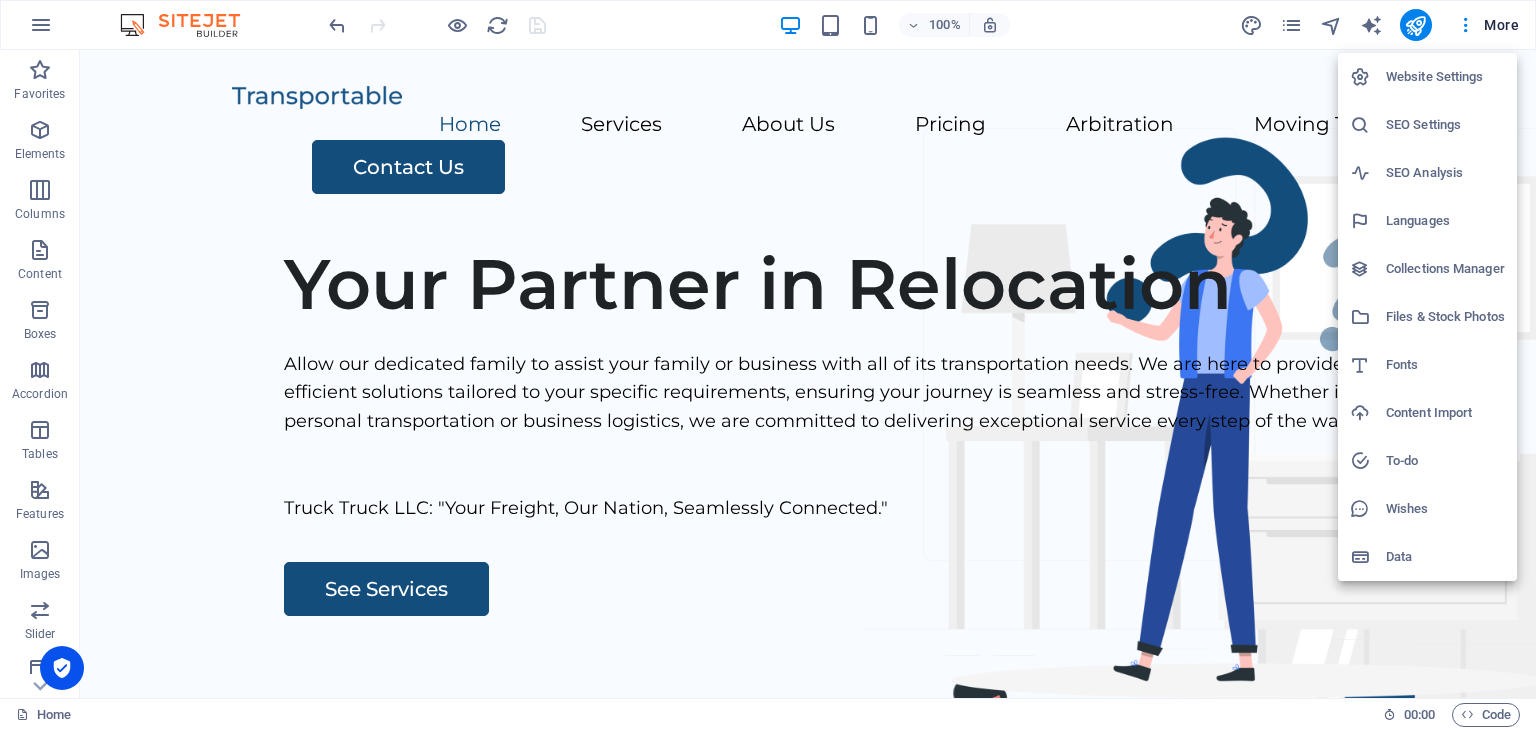 click on "Website Settings" at bounding box center (1445, 77) 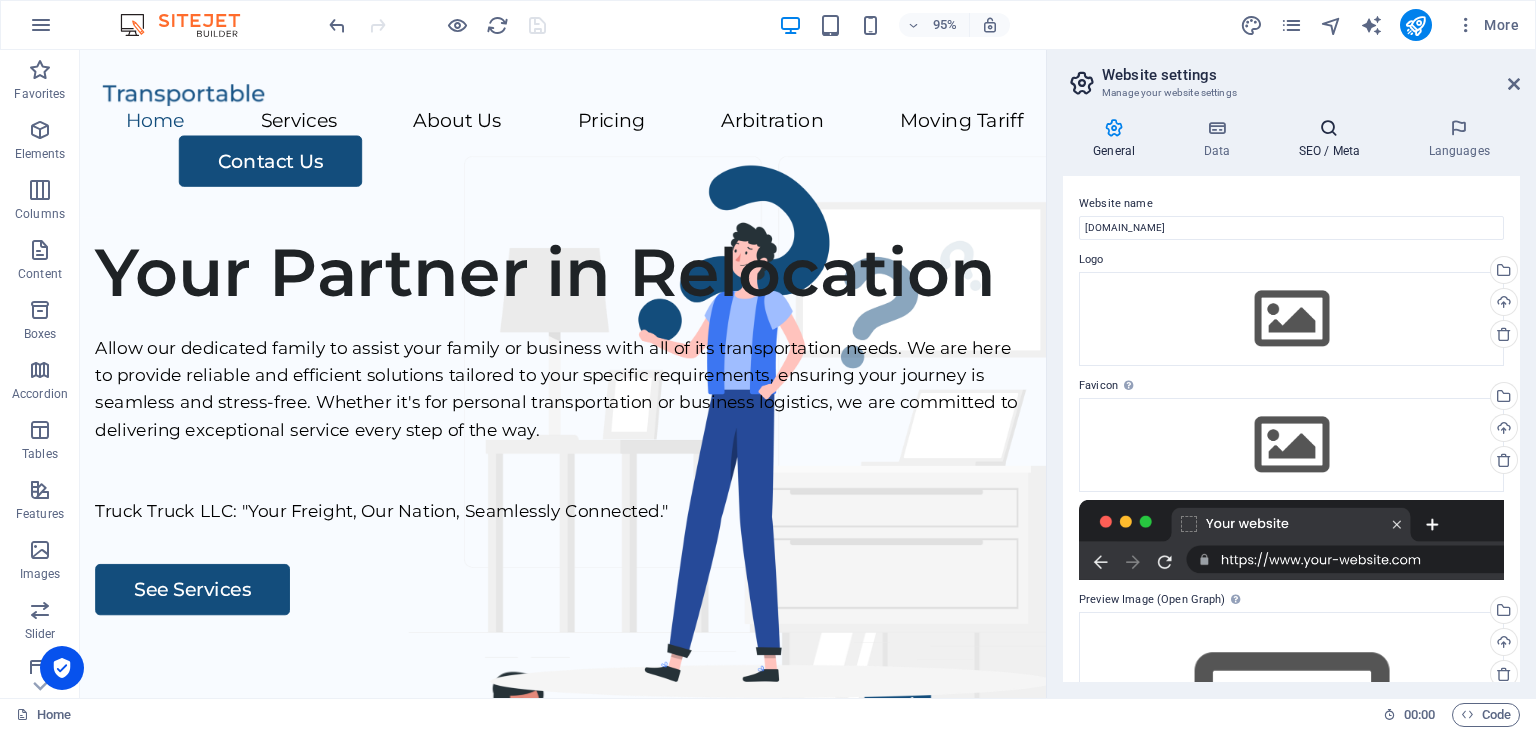 click at bounding box center [1329, 128] 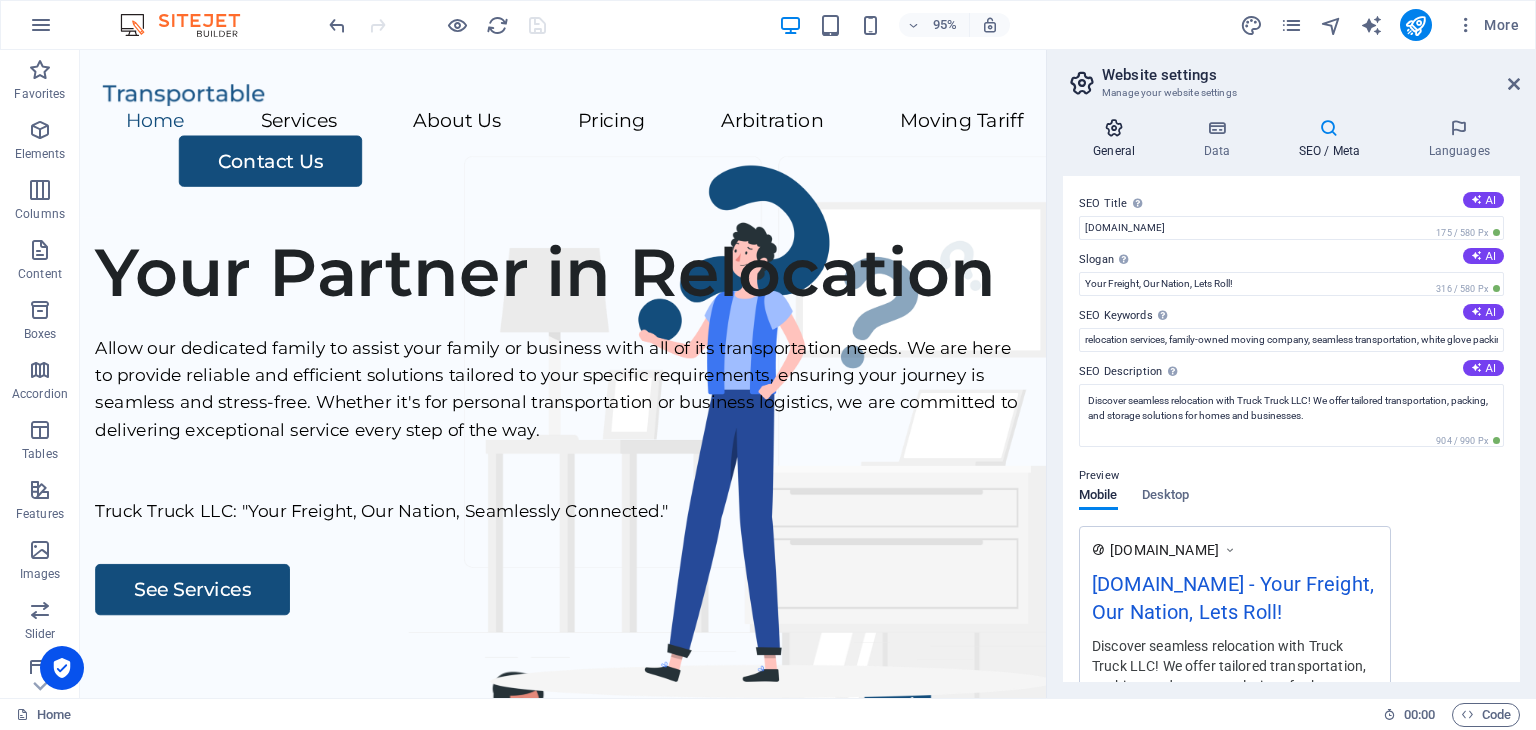 click on "General" at bounding box center (1118, 139) 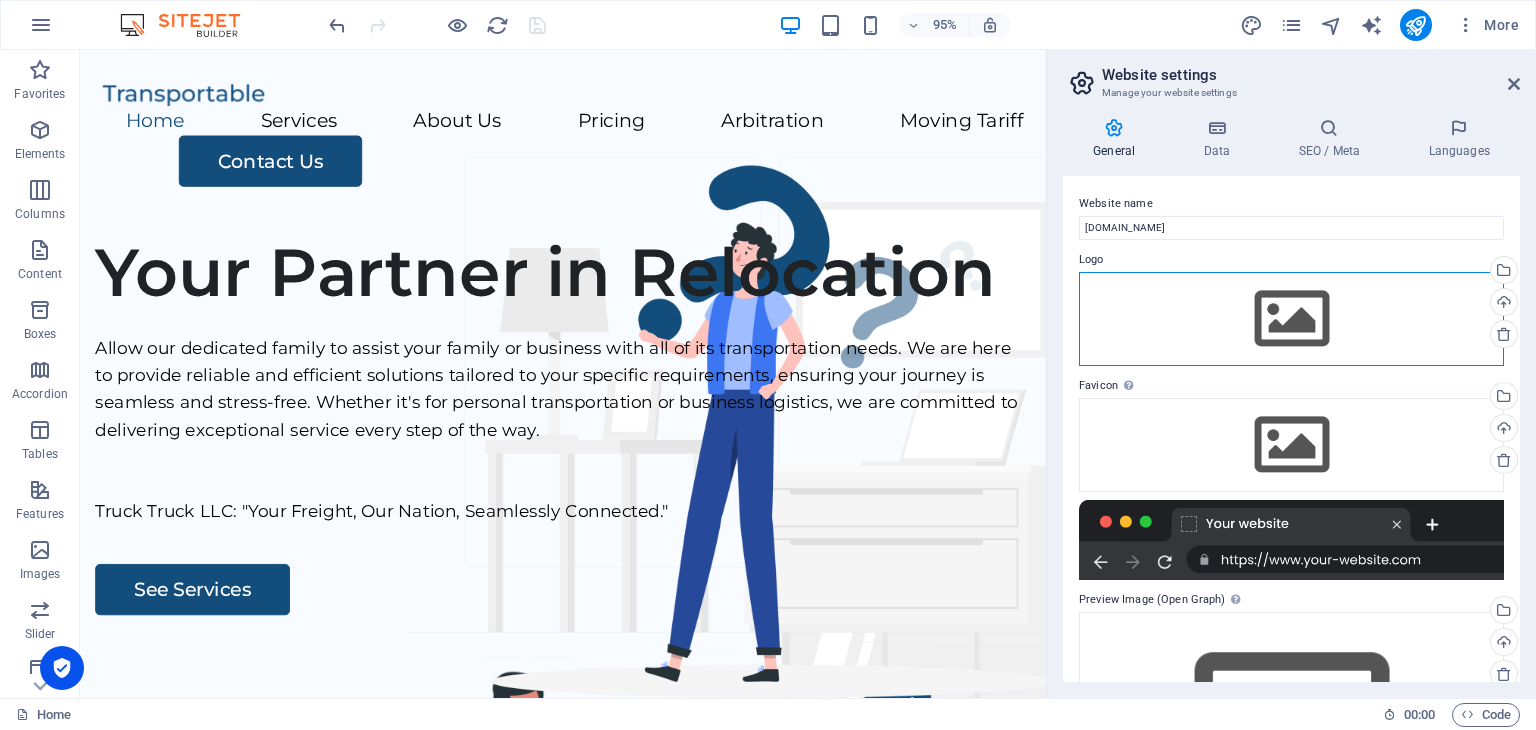 click on "Drag files here, click to choose files or select files from Files or our free stock photos & videos" at bounding box center [1291, 319] 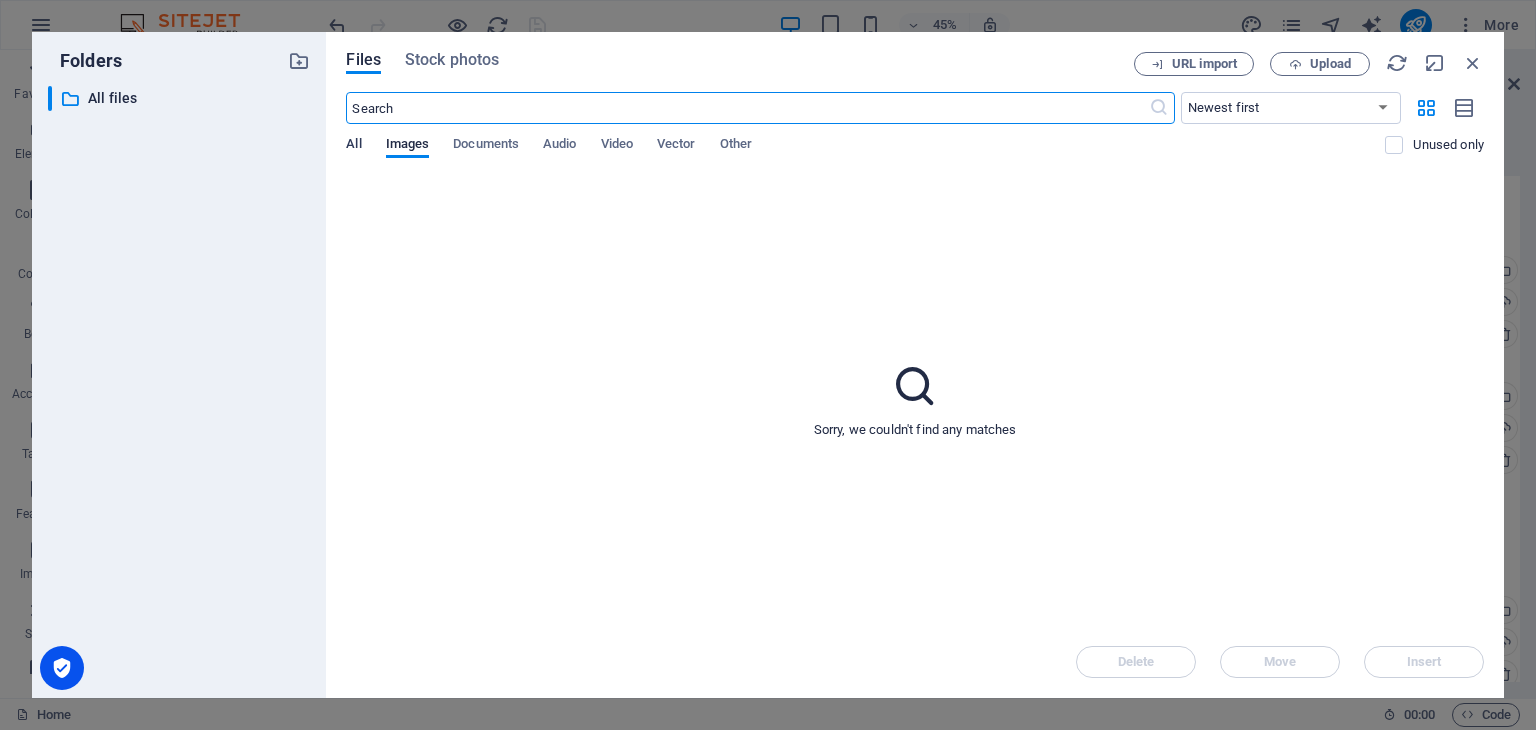 click on "All" at bounding box center (353, 146) 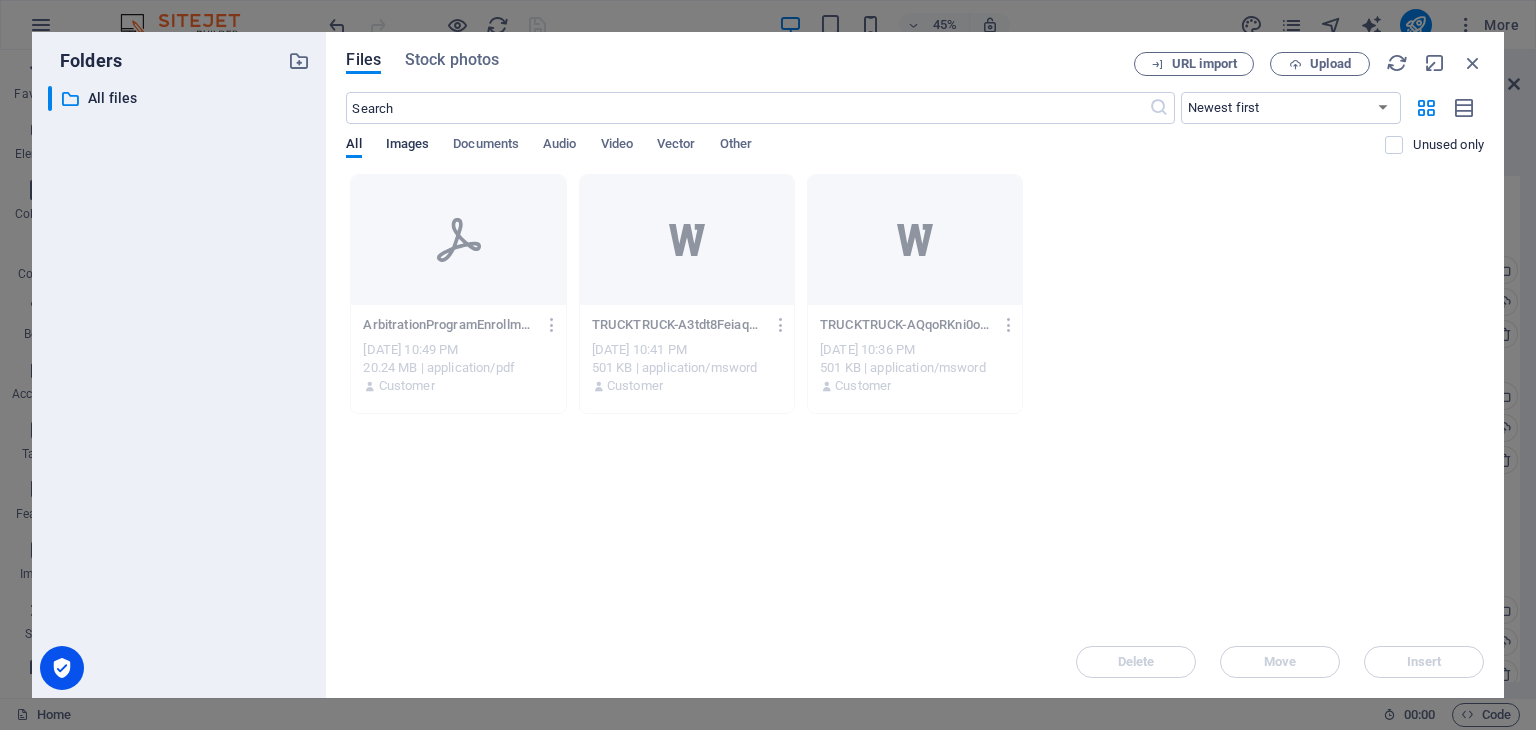 drag, startPoint x: 350, startPoint y: 137, endPoint x: 404, endPoint y: 148, distance: 55.108982 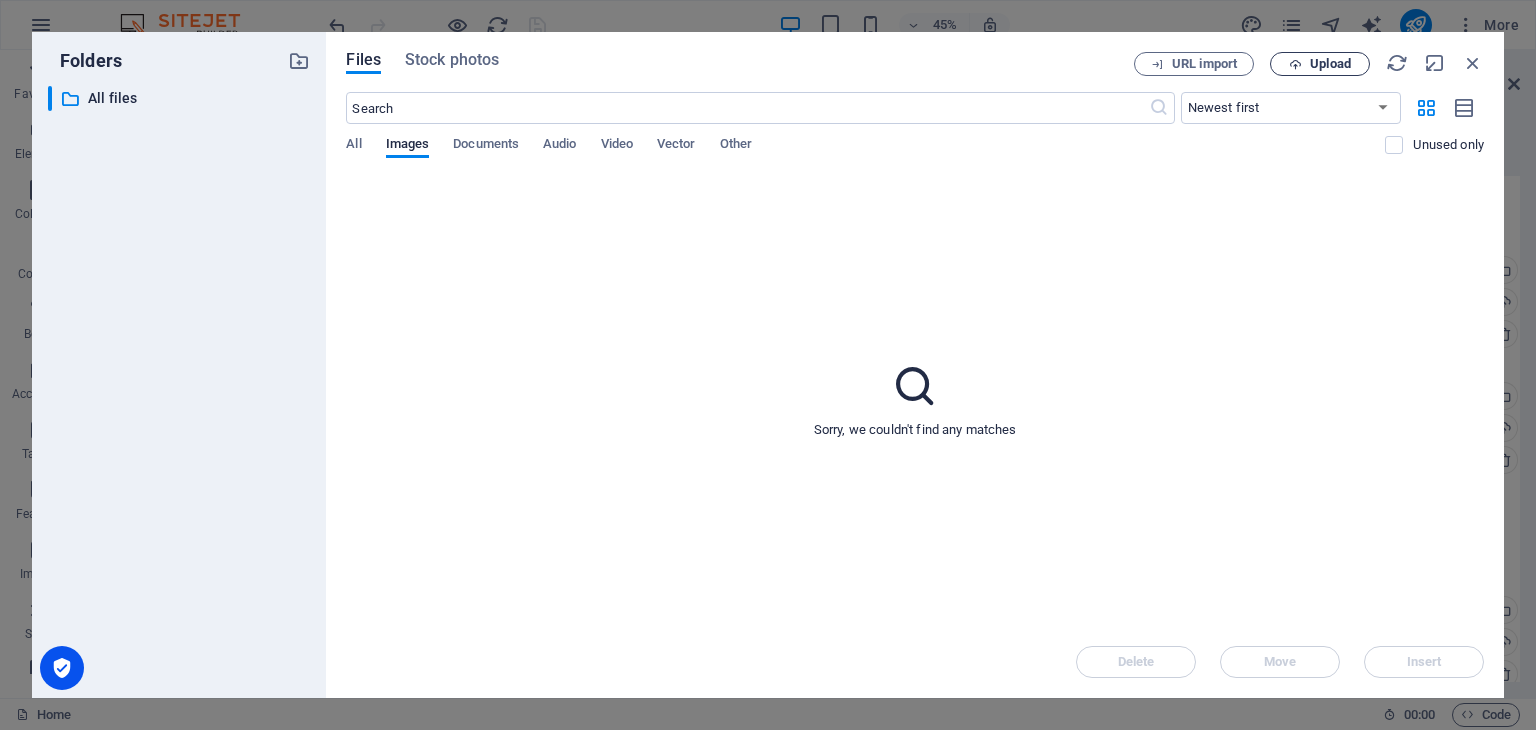 click at bounding box center [1295, 64] 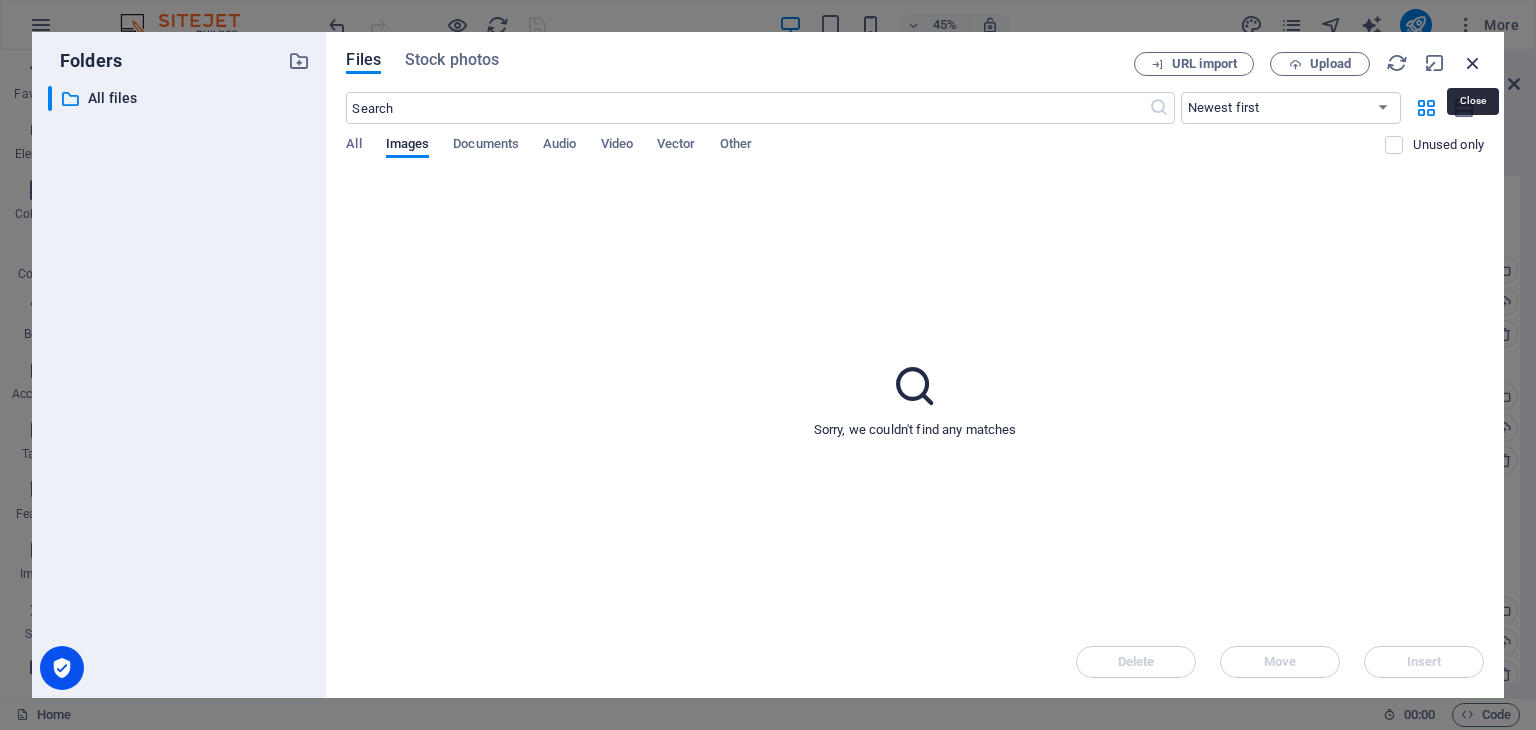 click at bounding box center [1473, 63] 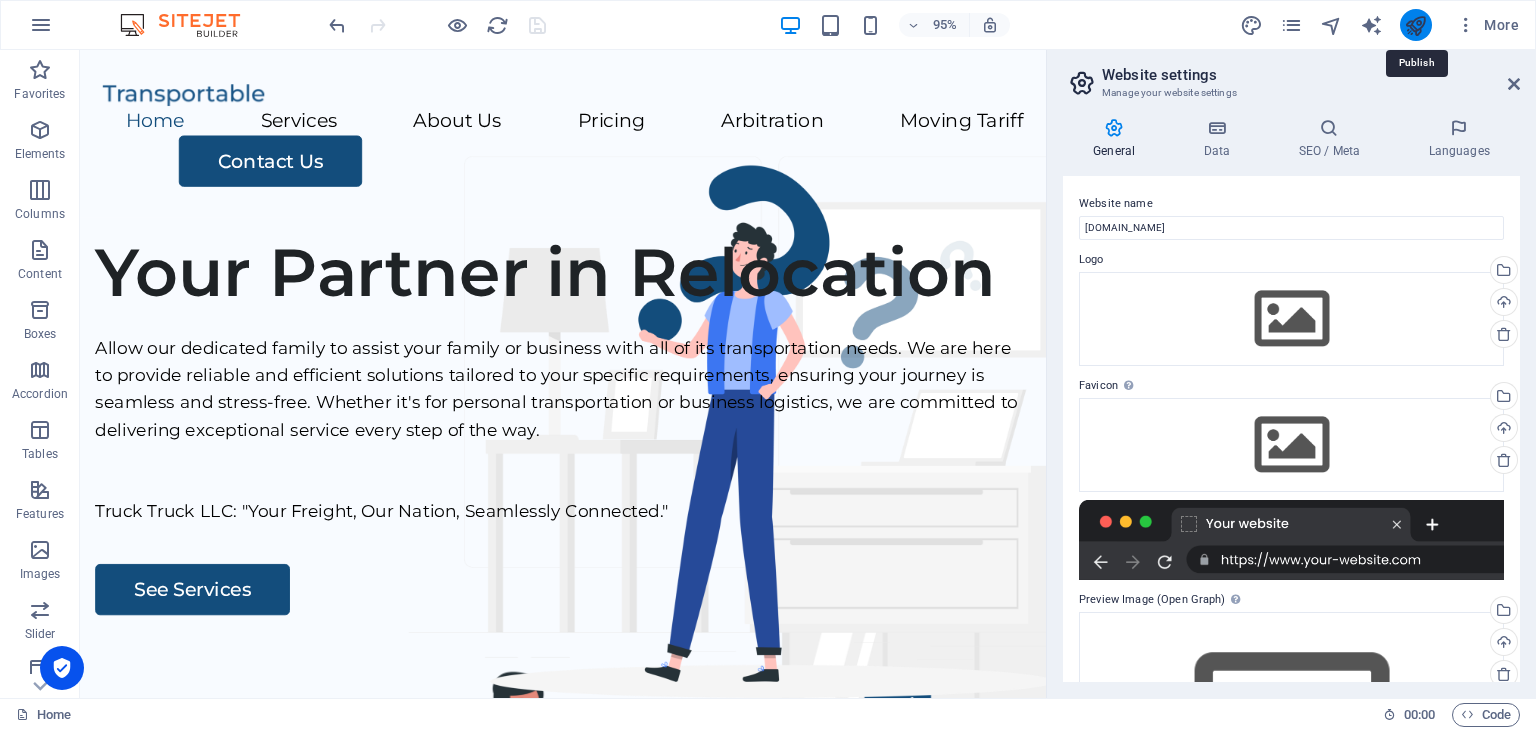 click at bounding box center (1415, 25) 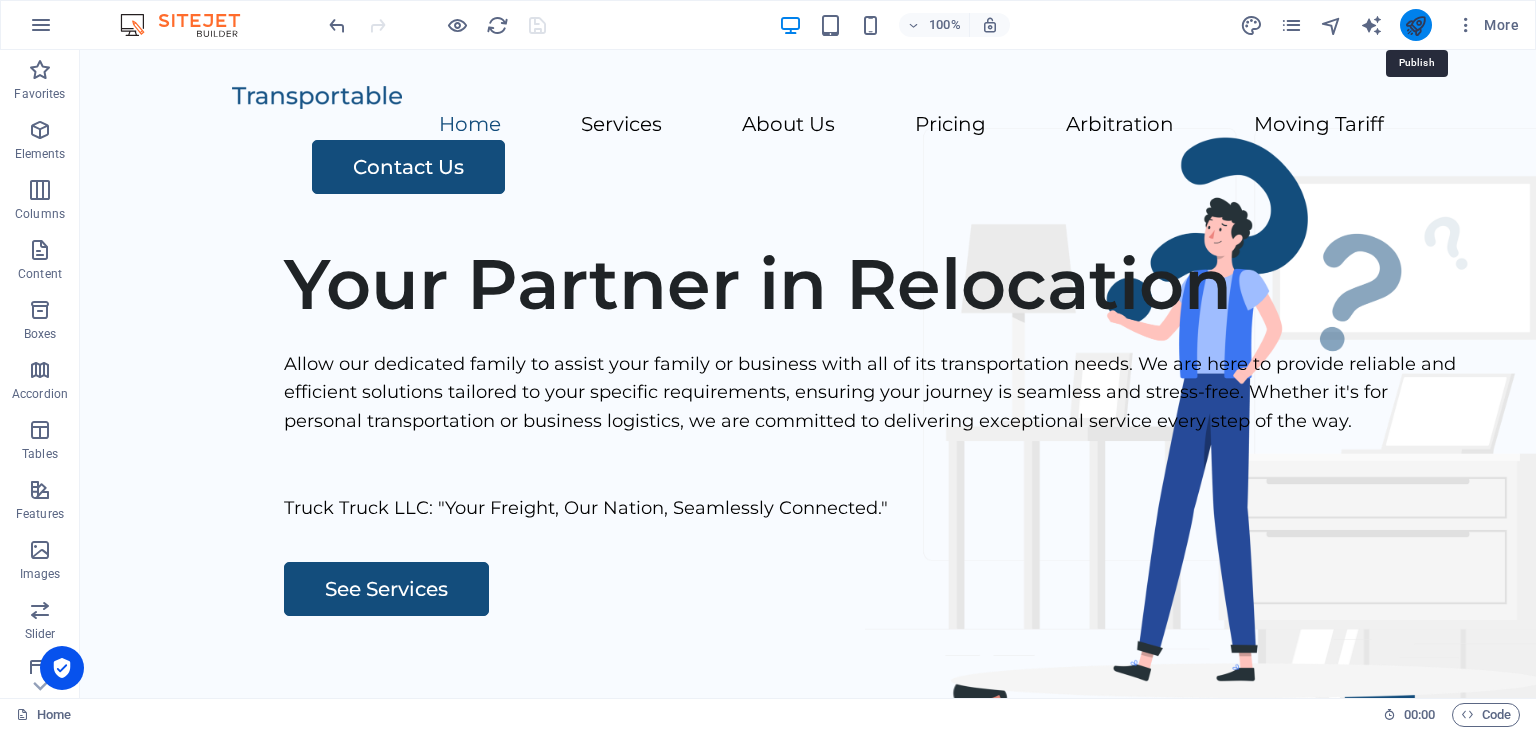 click at bounding box center [1415, 25] 